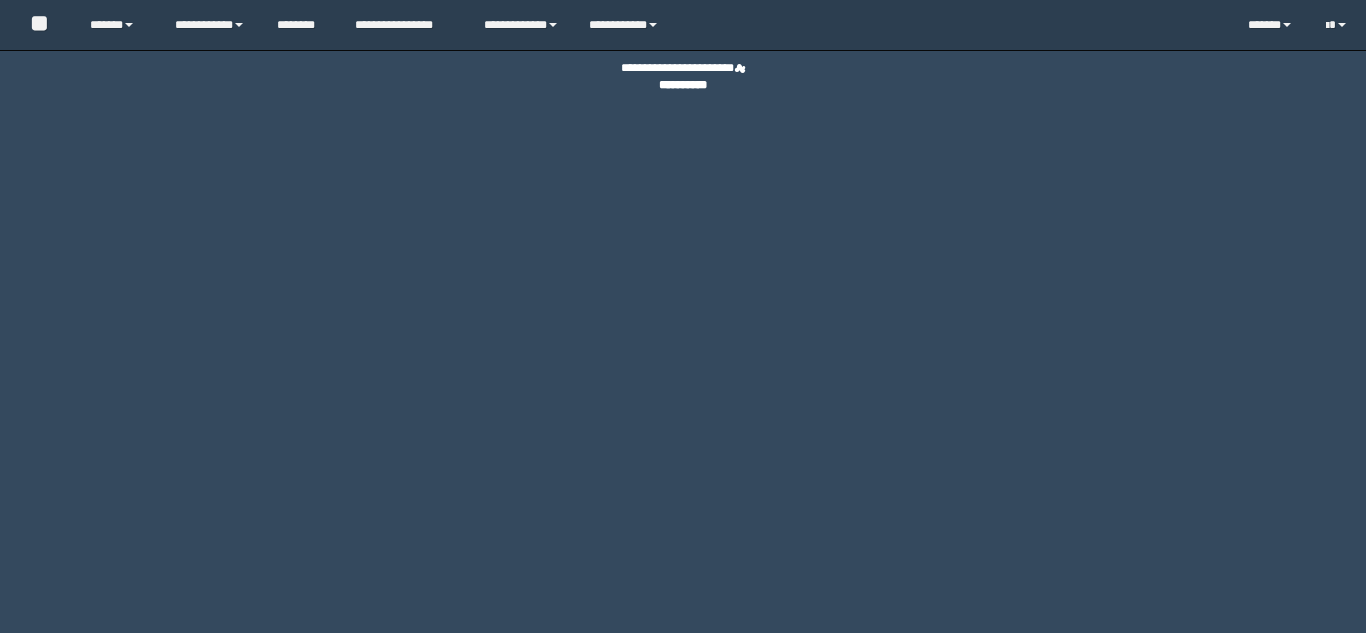 scroll, scrollTop: 0, scrollLeft: 0, axis: both 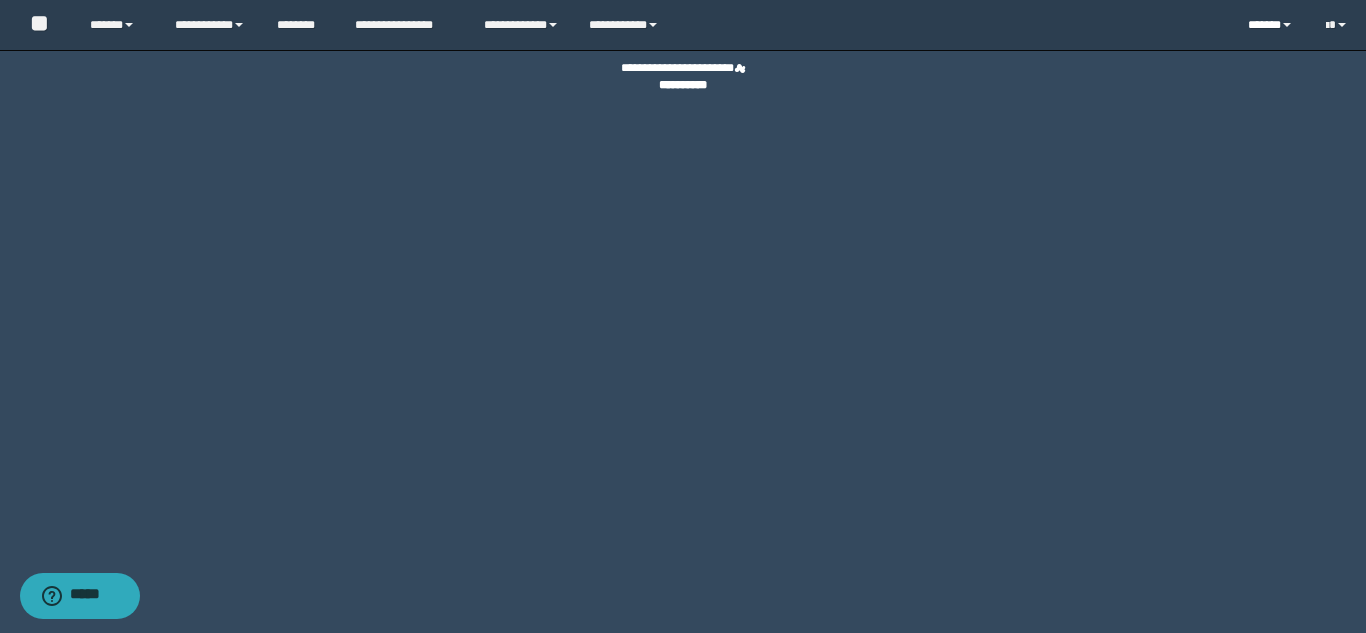 click on "******" at bounding box center (1271, 25) 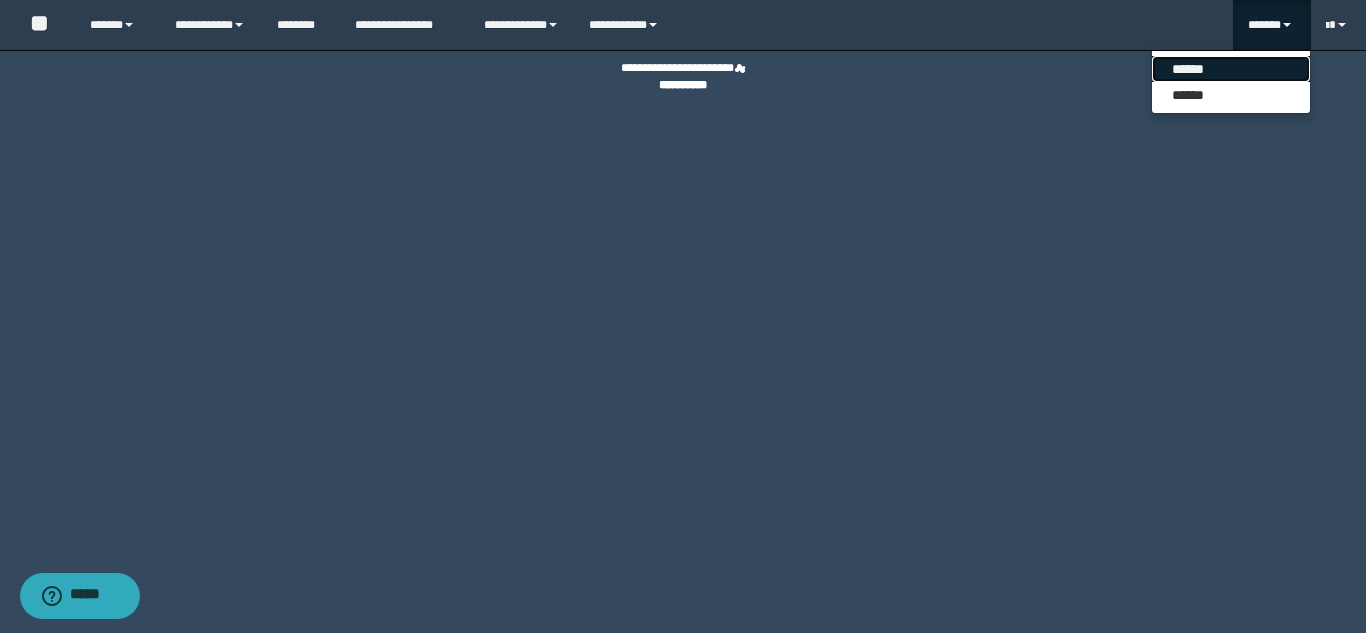 click on "******" at bounding box center [1231, 69] 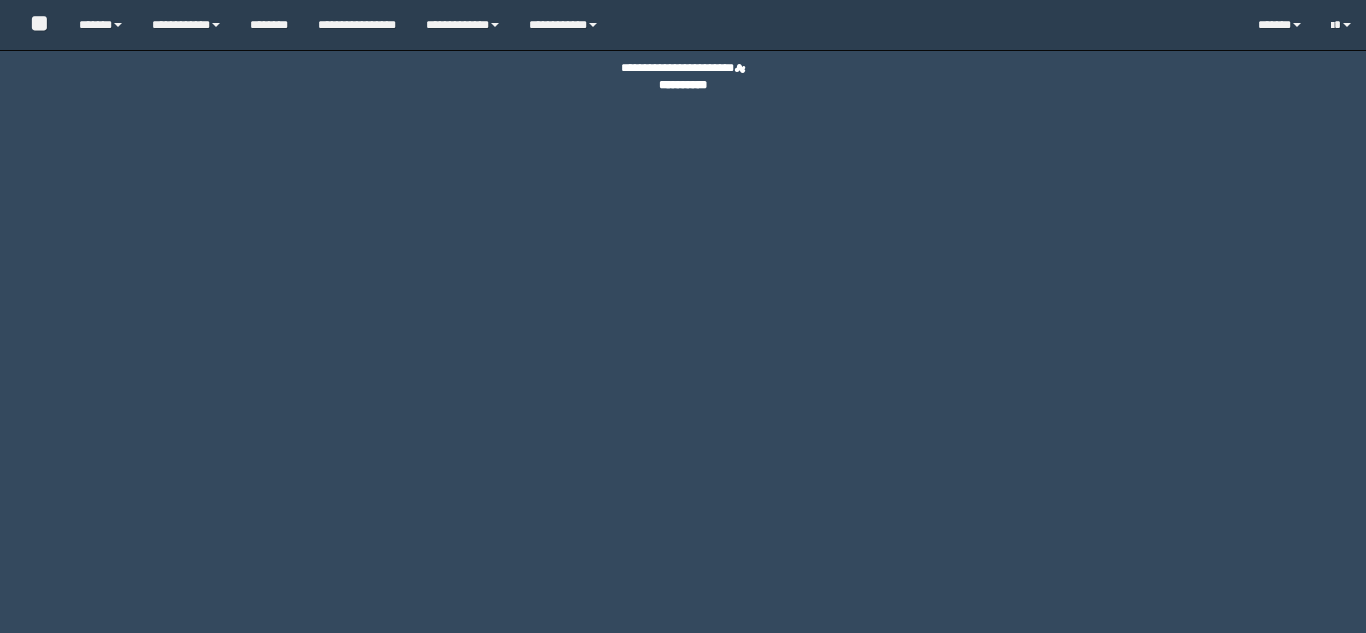 scroll, scrollTop: 0, scrollLeft: 0, axis: both 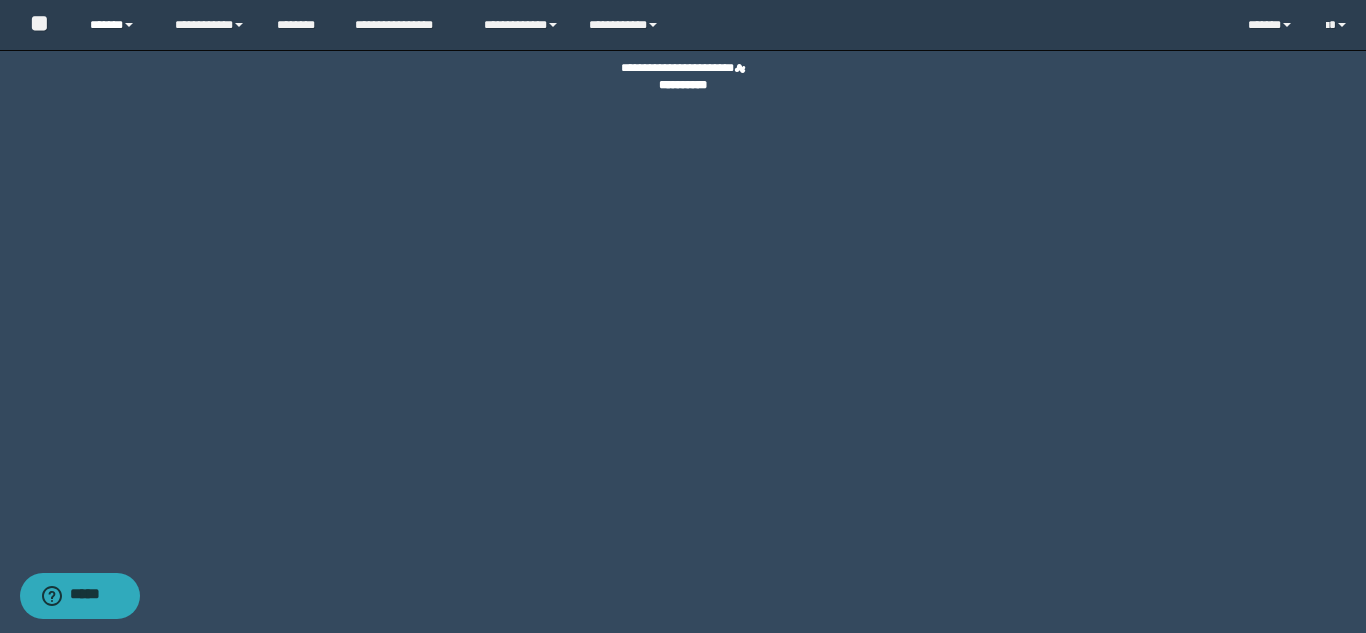 click on "******" at bounding box center [117, 25] 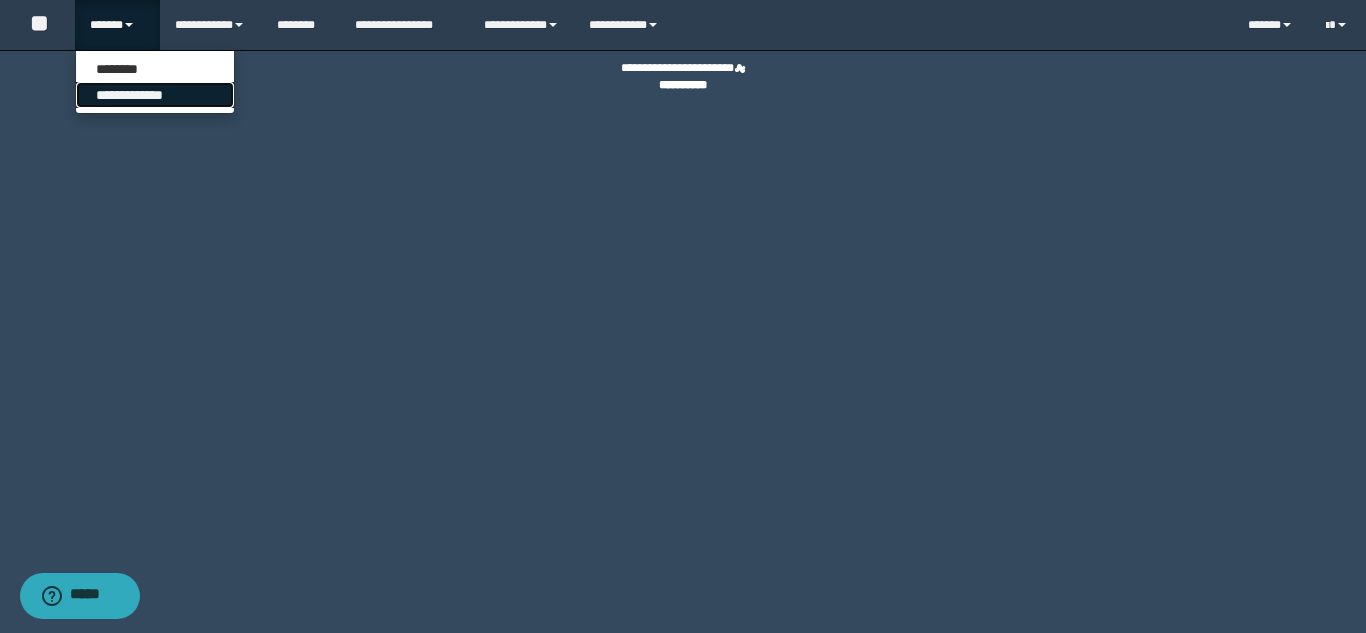 click on "**********" at bounding box center [155, 95] 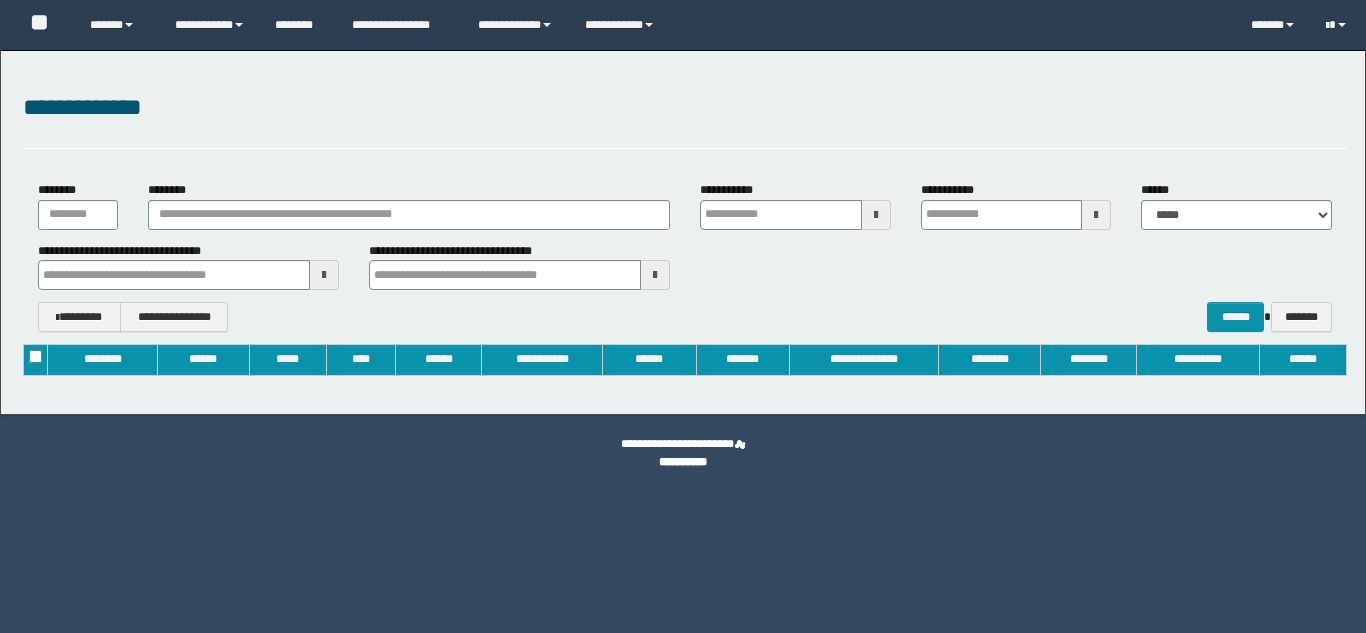 type on "**********" 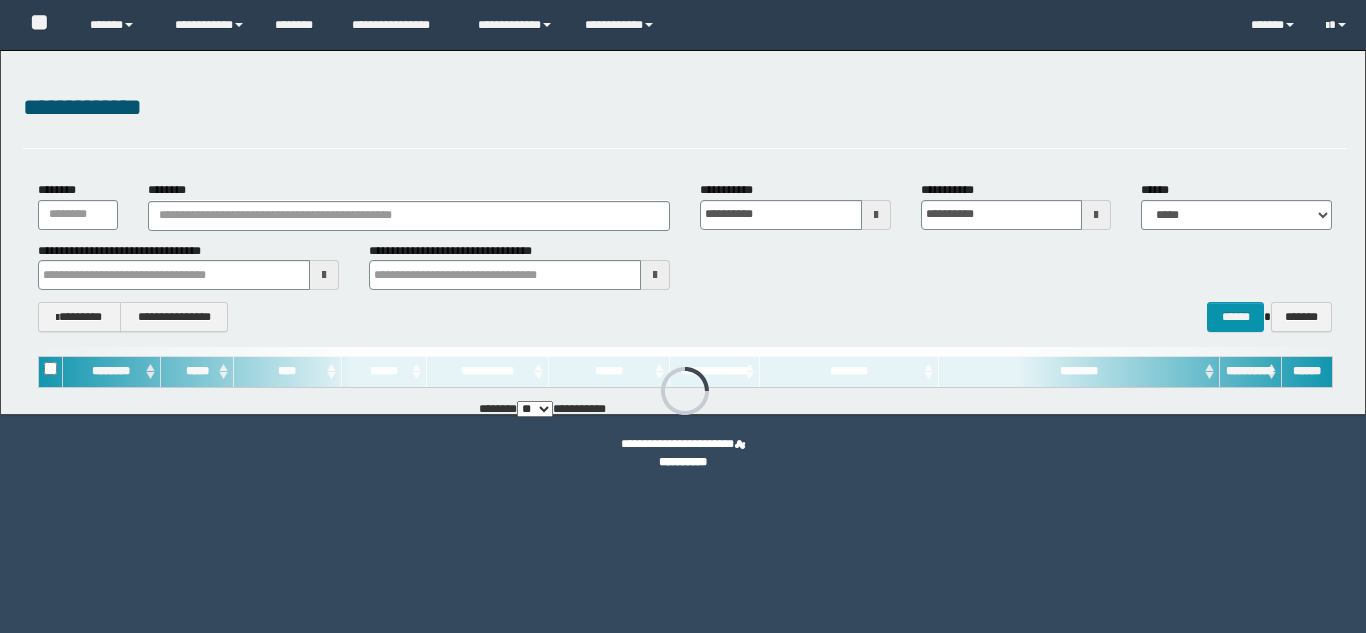 scroll, scrollTop: 0, scrollLeft: 0, axis: both 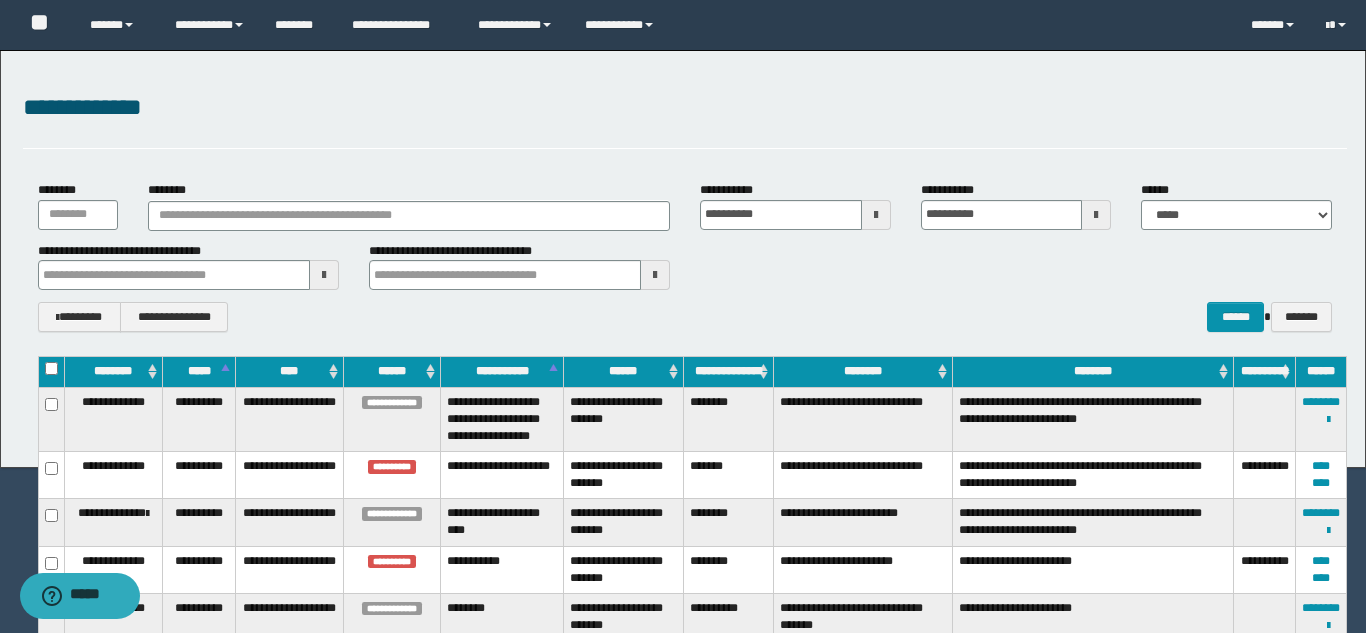 type 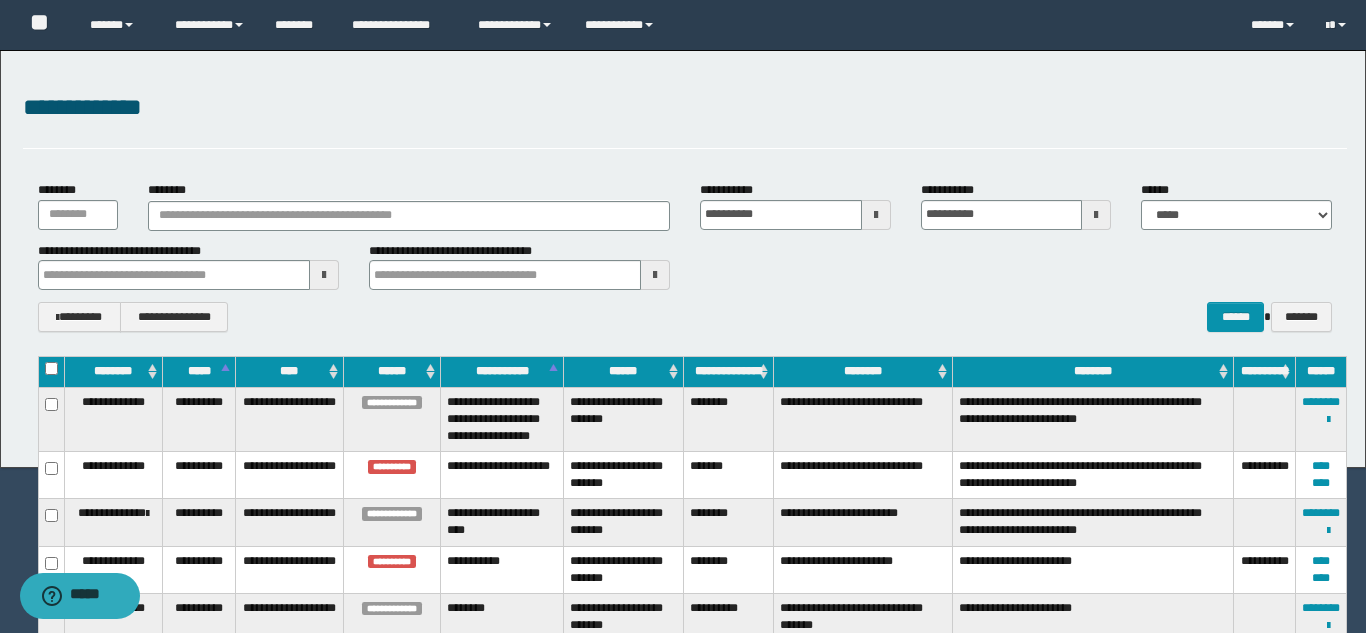 type 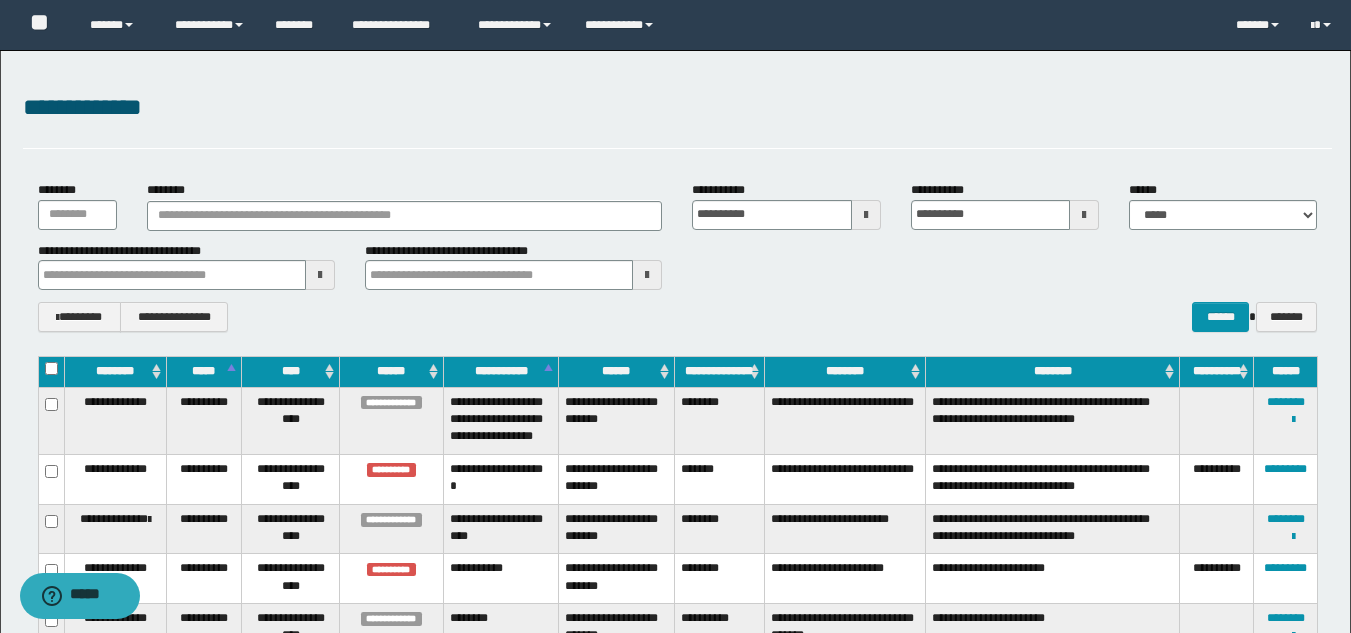 type 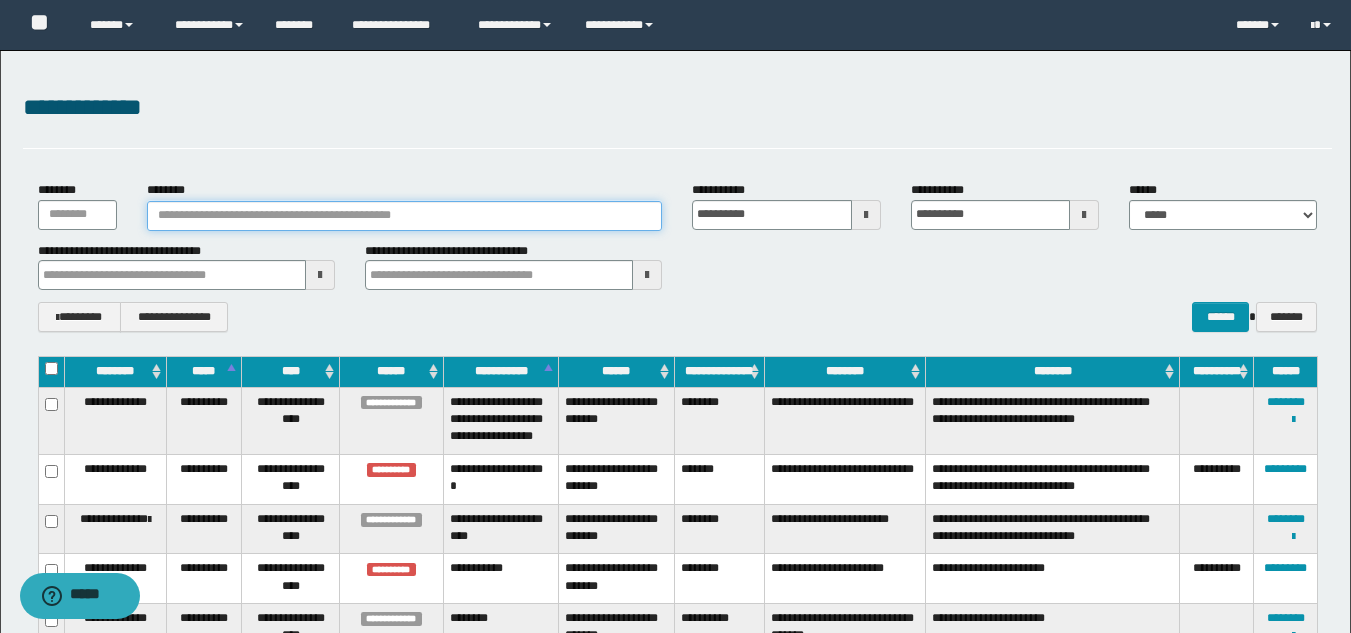 click on "********" at bounding box center (405, 216) 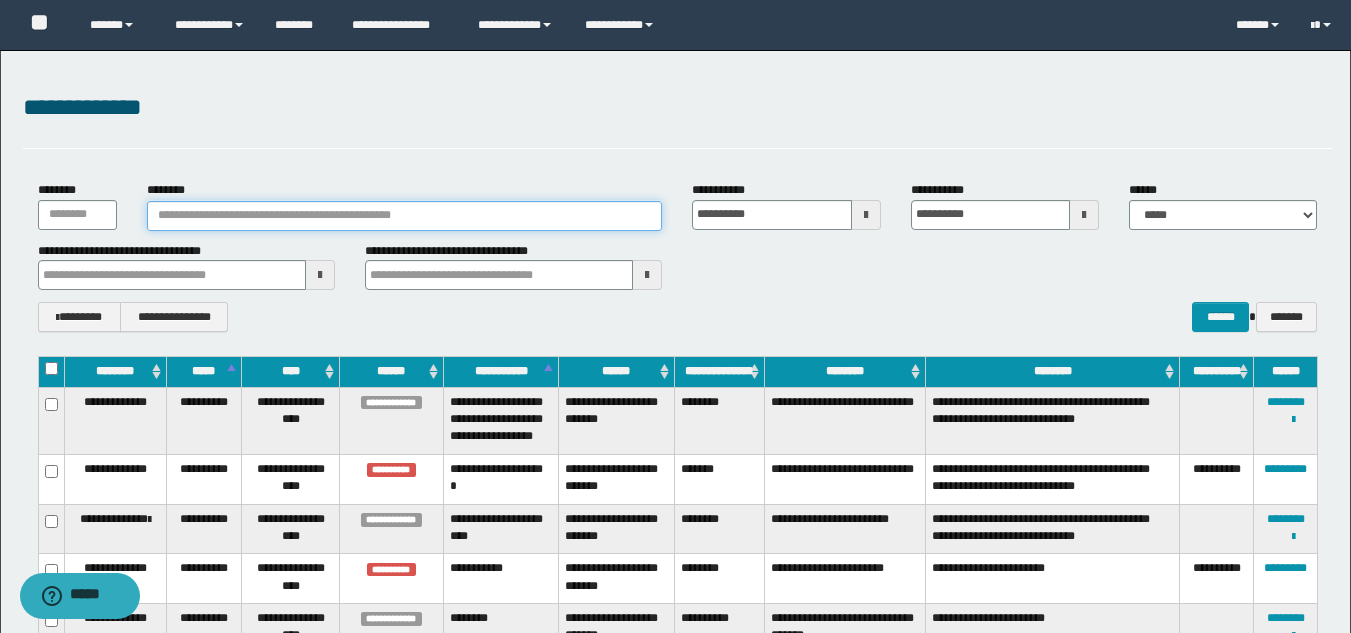 paste on "********" 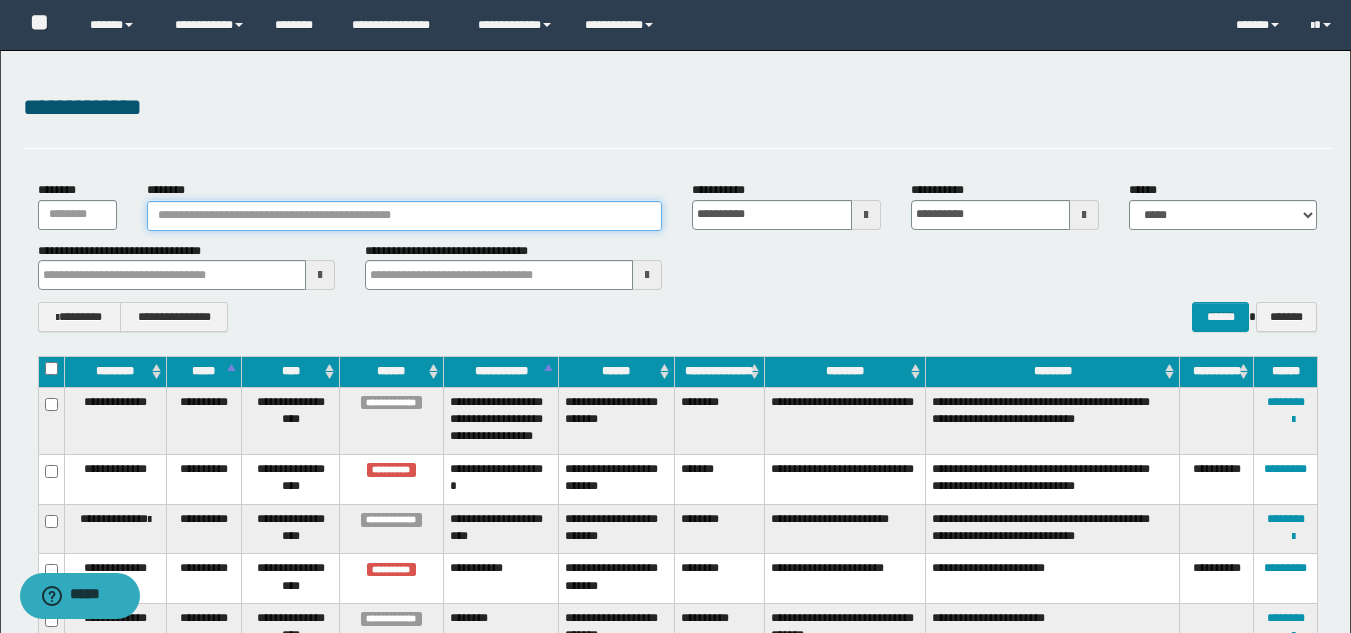 type on "********" 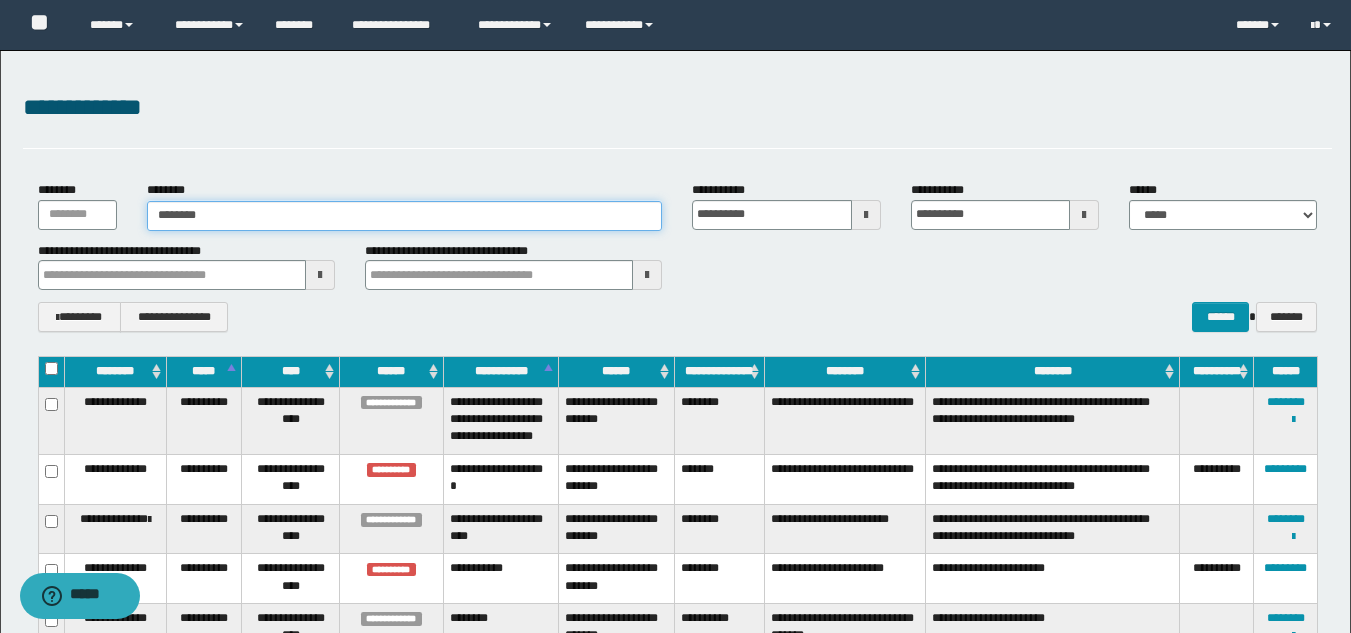 type on "********" 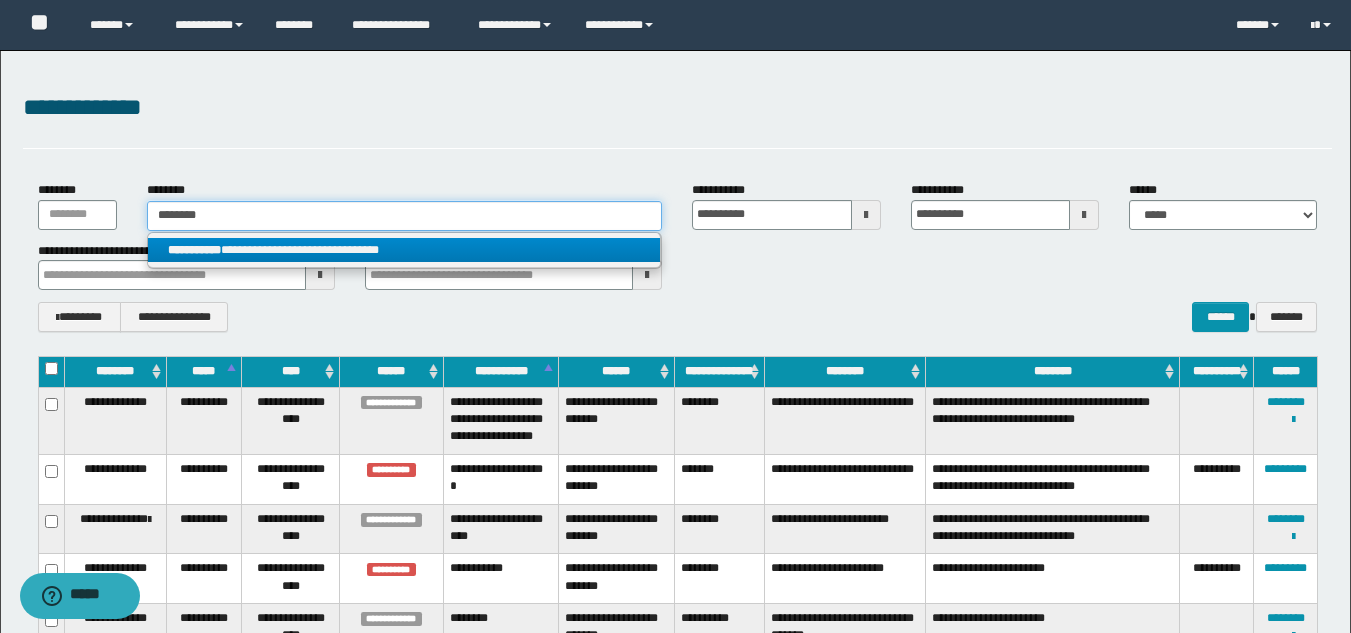 type on "********" 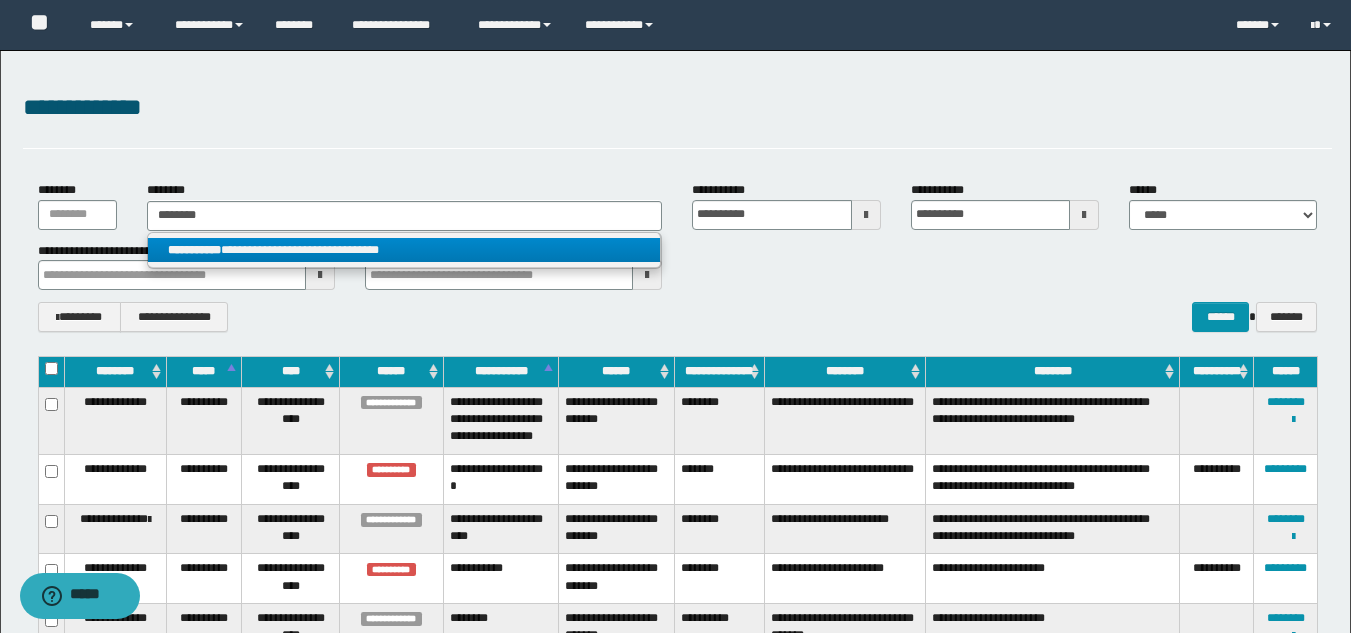 click on "**********" at bounding box center (404, 250) 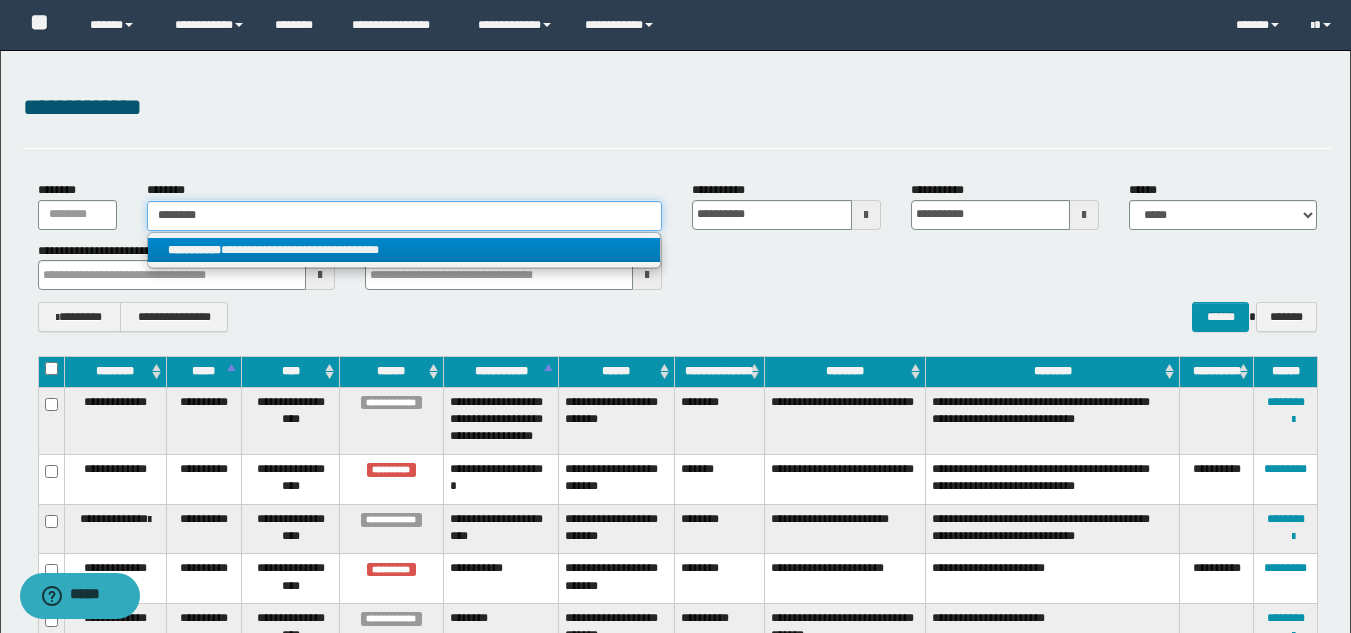 type 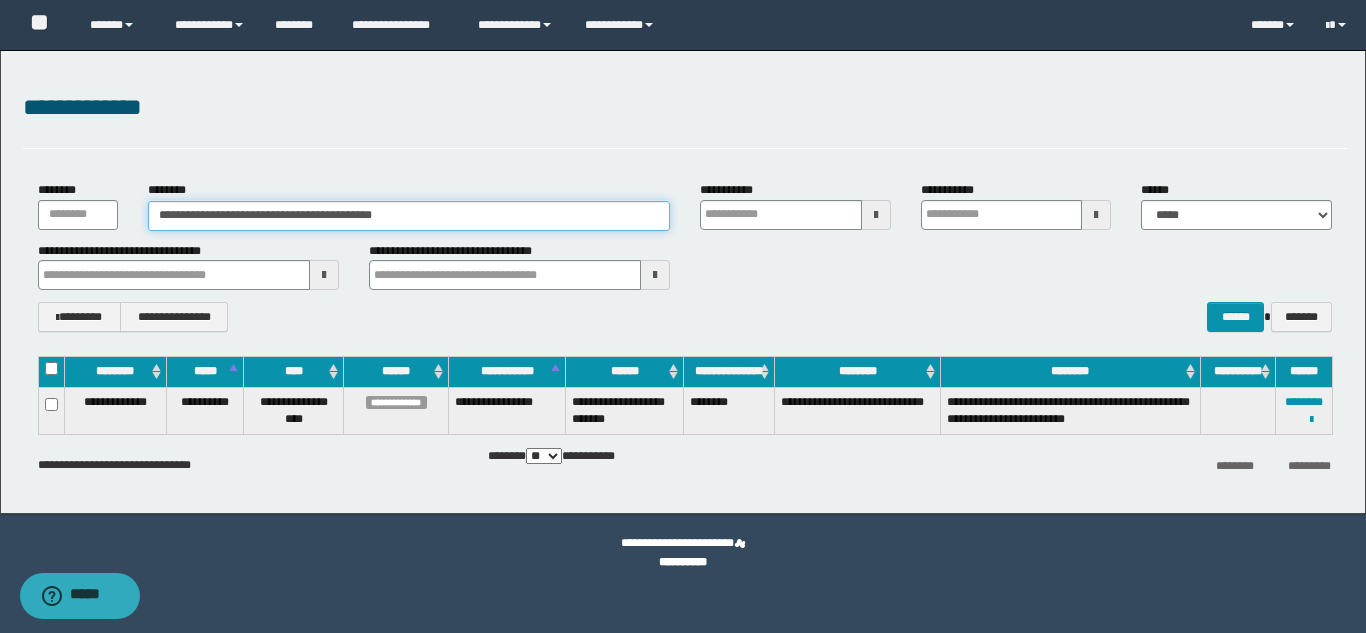 type 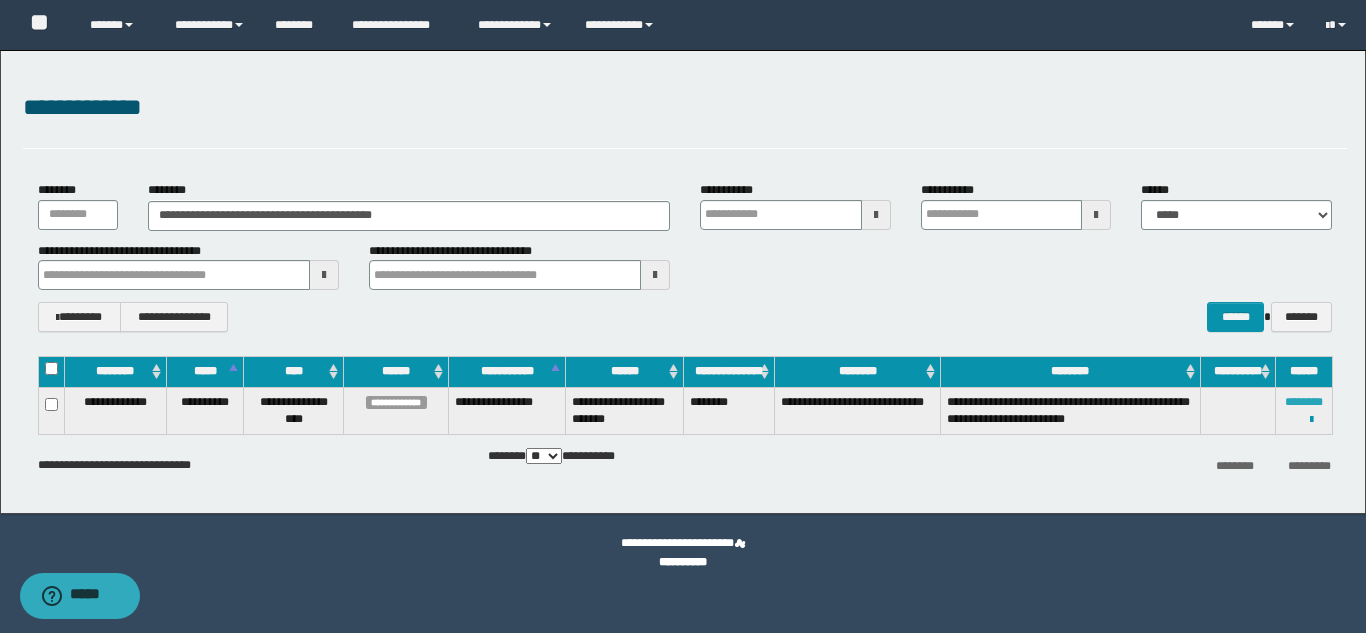 click on "********" at bounding box center [1304, 402] 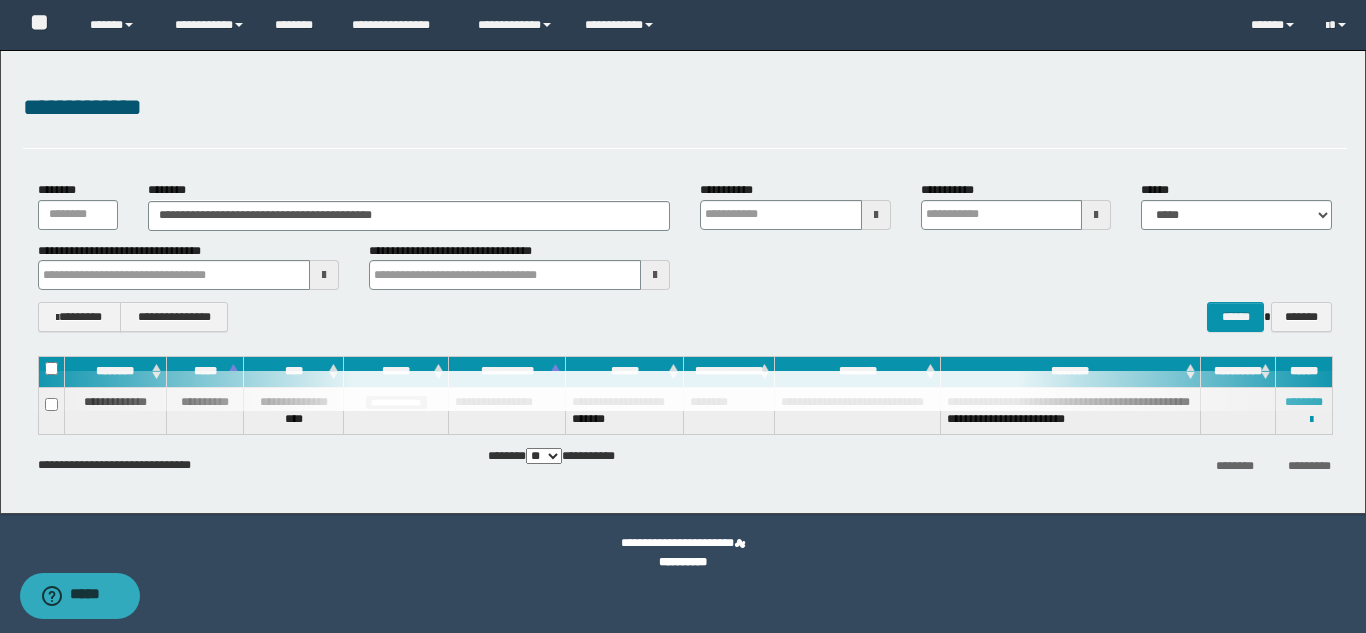 type 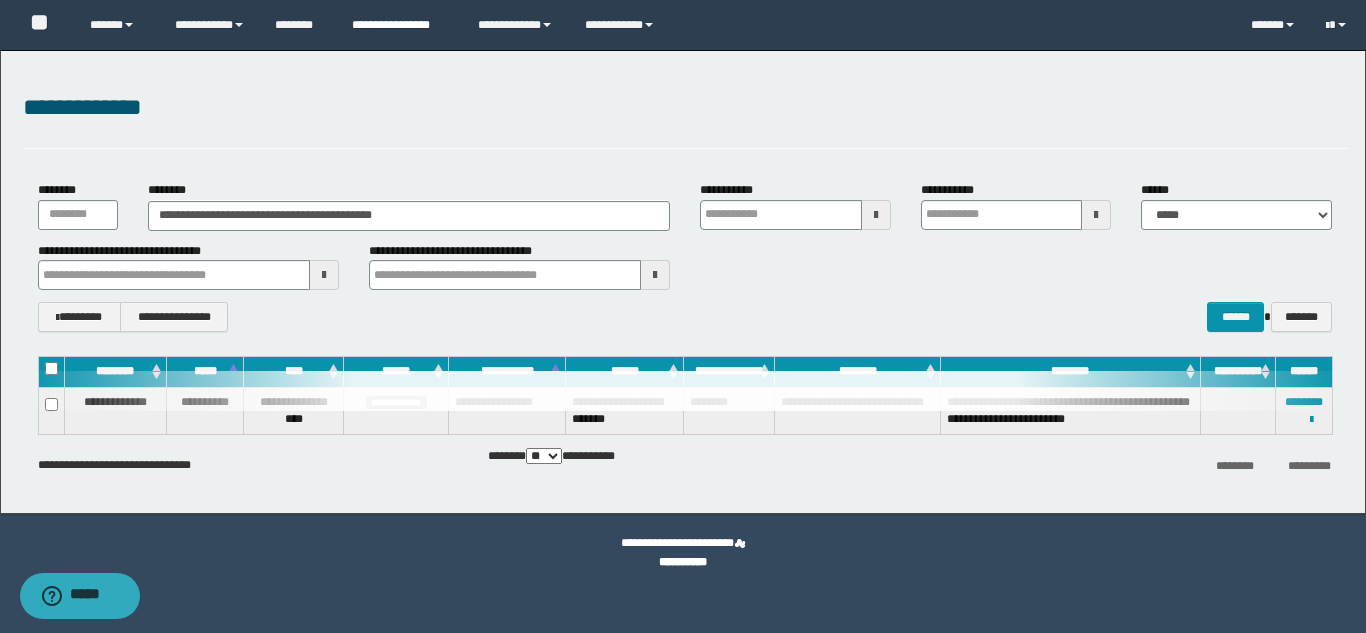 type 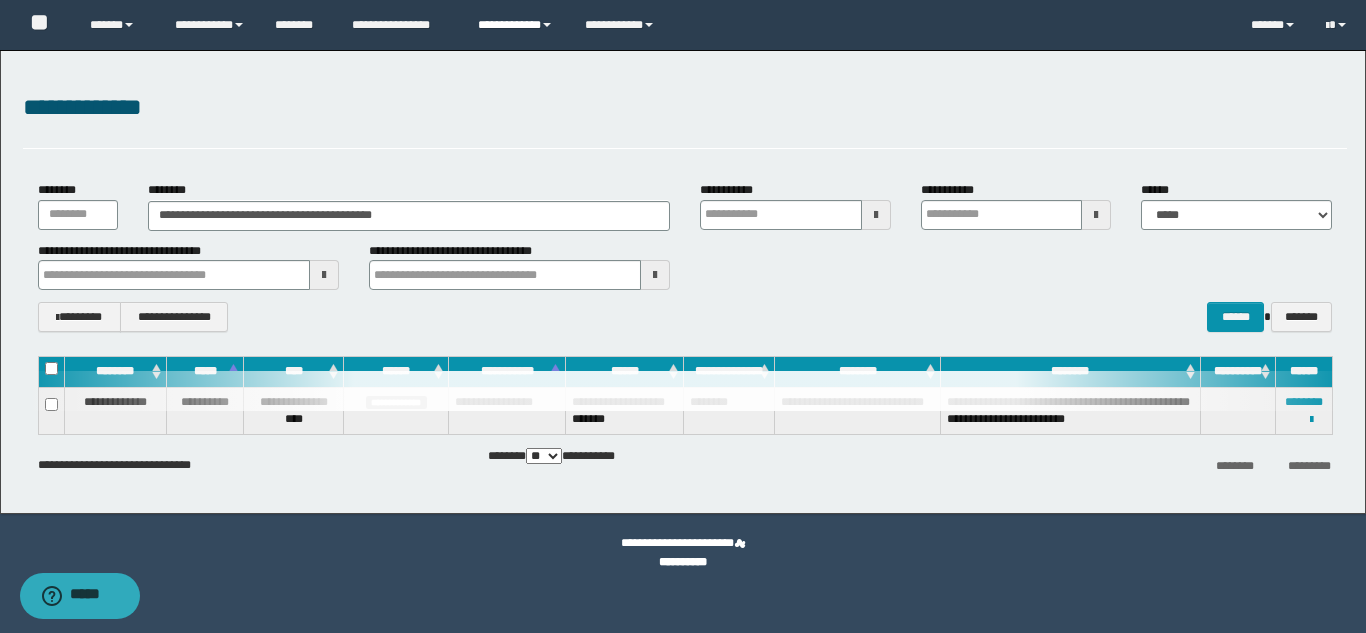 type 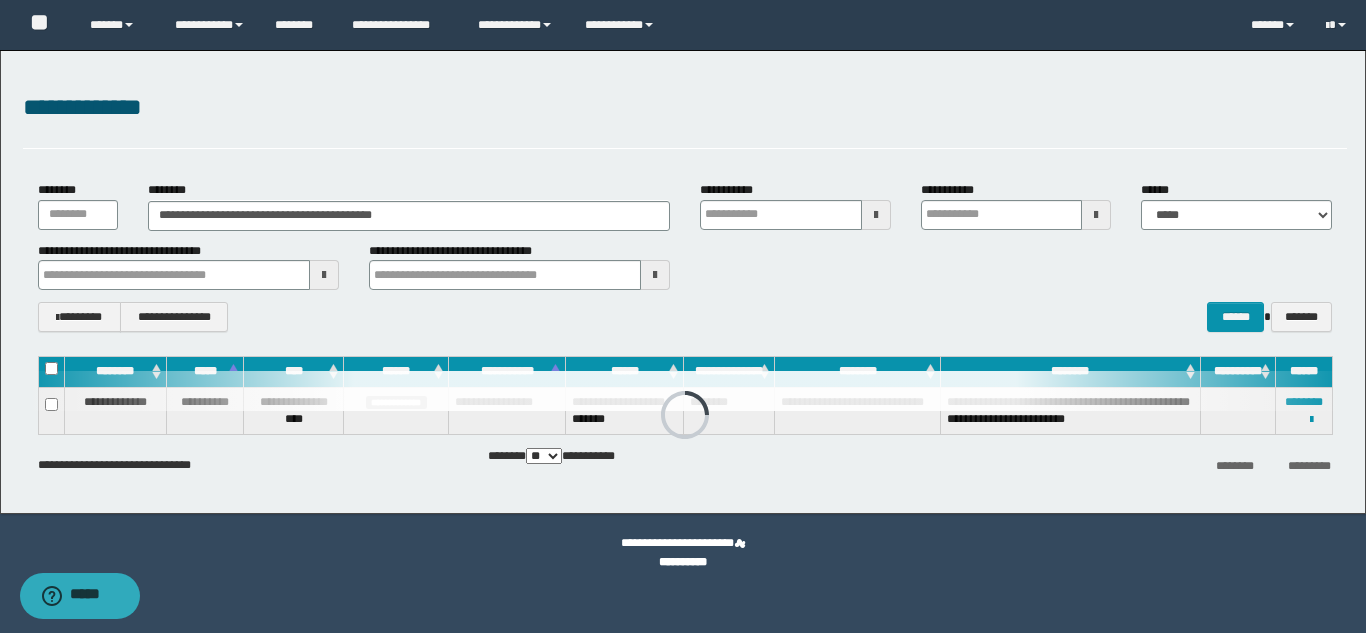 type 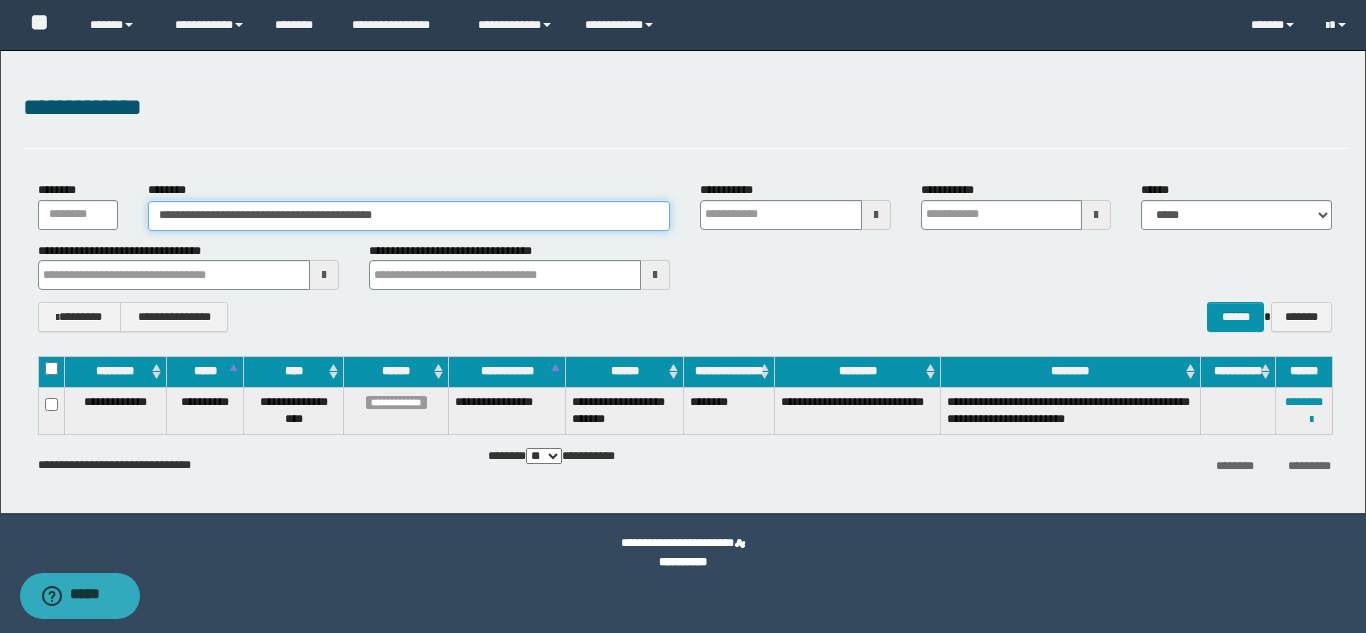 drag, startPoint x: 427, startPoint y: 213, endPoint x: 147, endPoint y: 208, distance: 280.04465 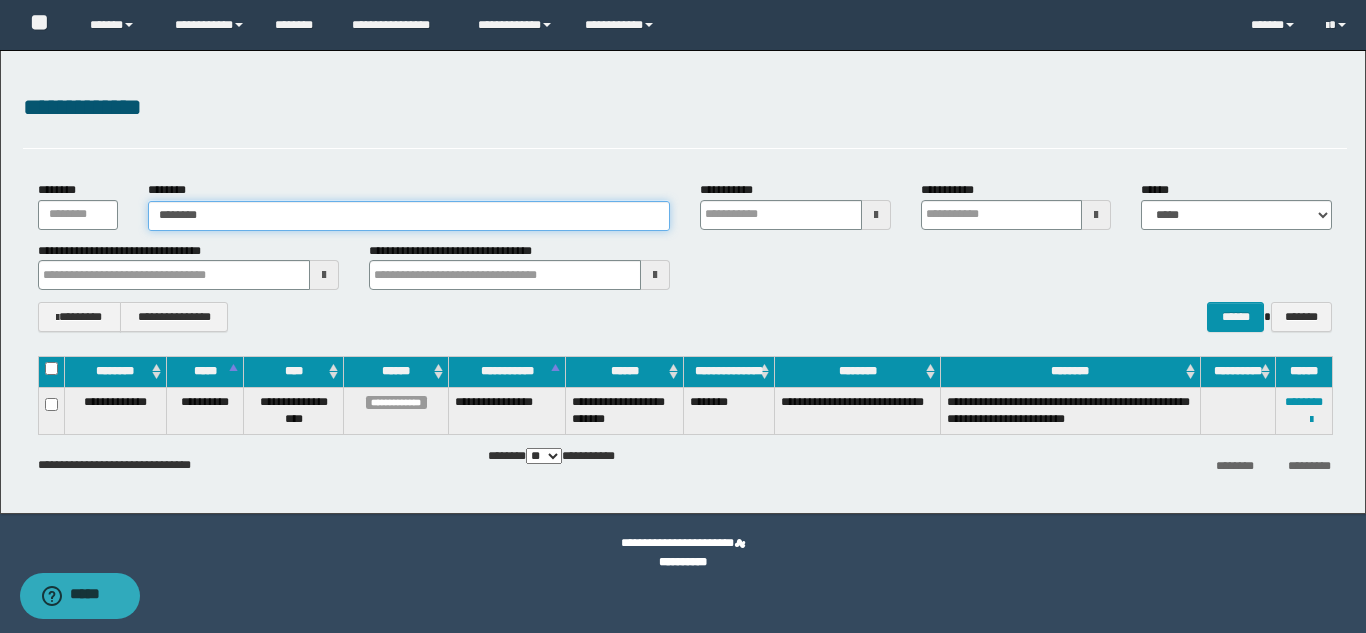 type on "********" 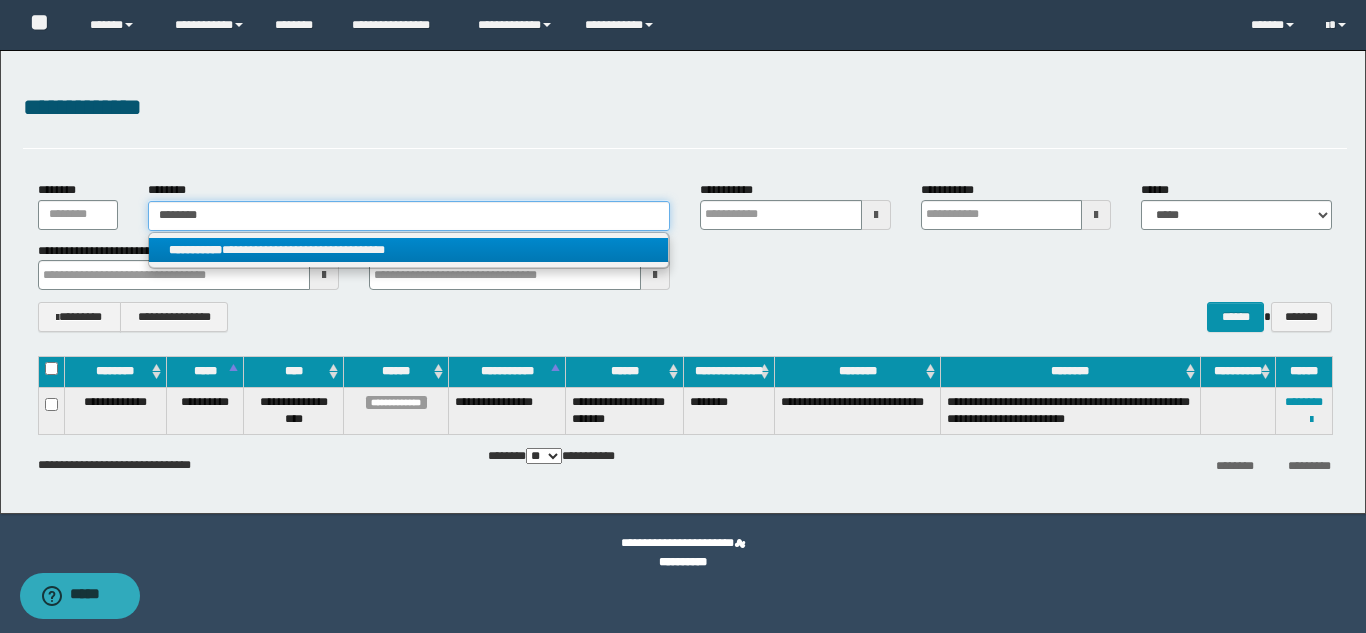 type on "********" 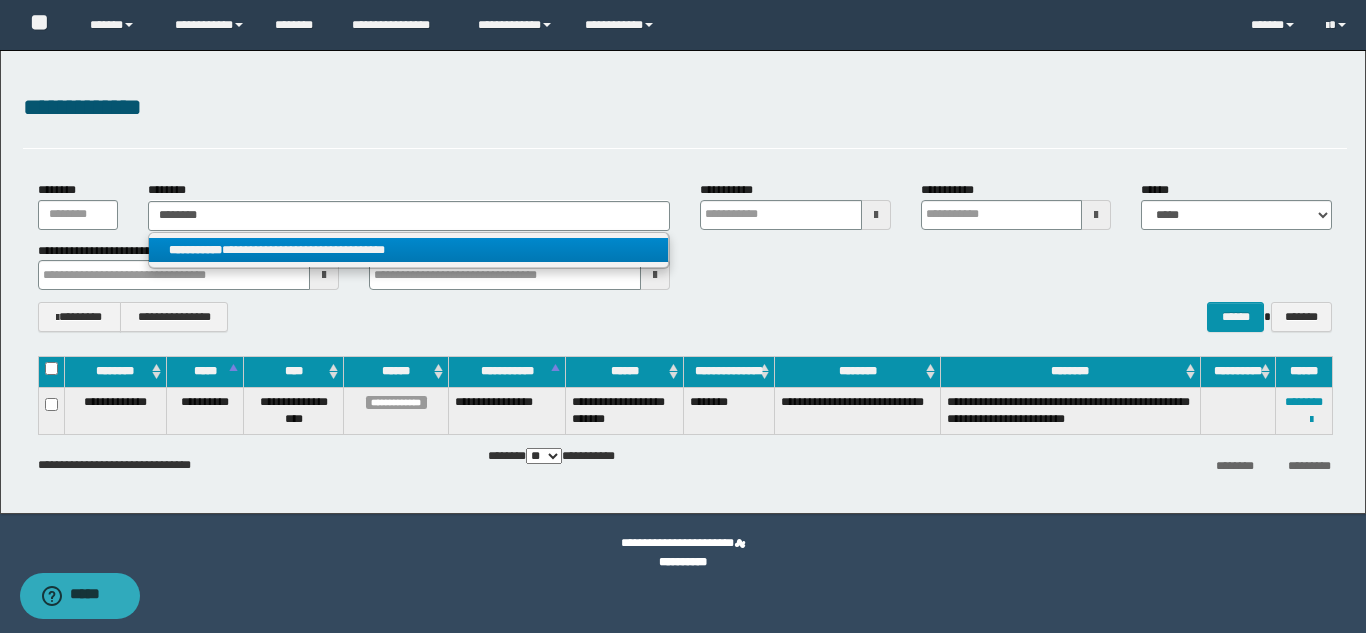 click on "**********" at bounding box center [408, 250] 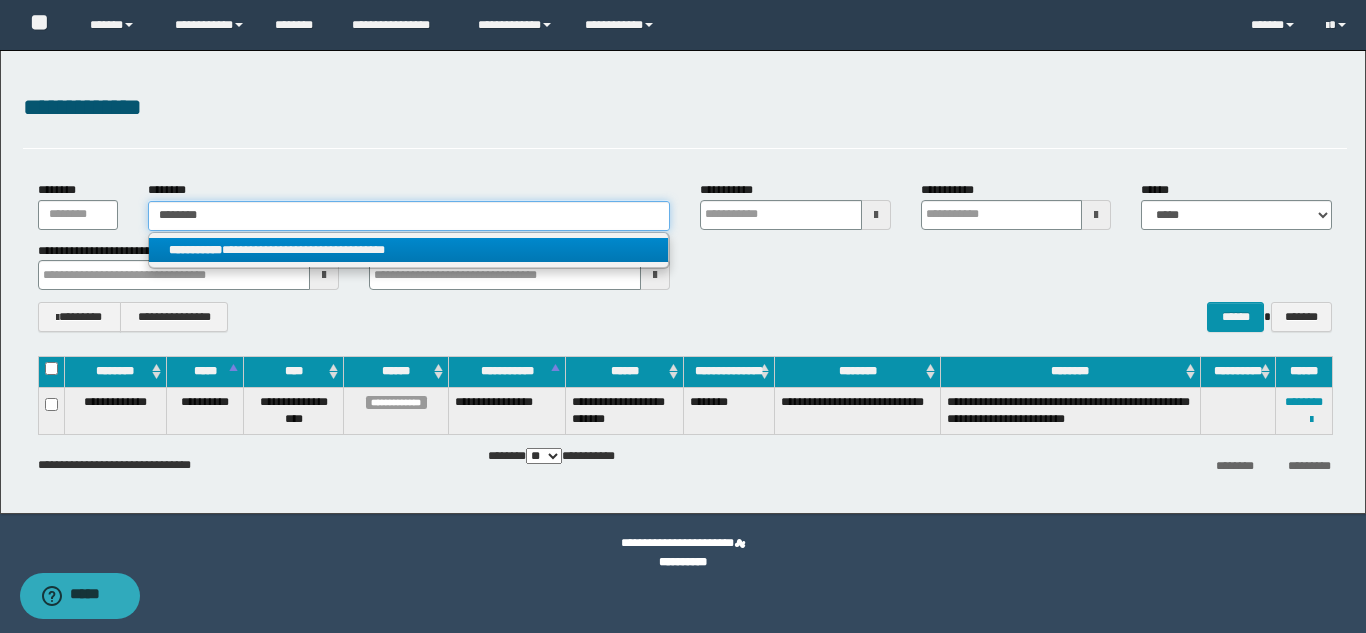 type 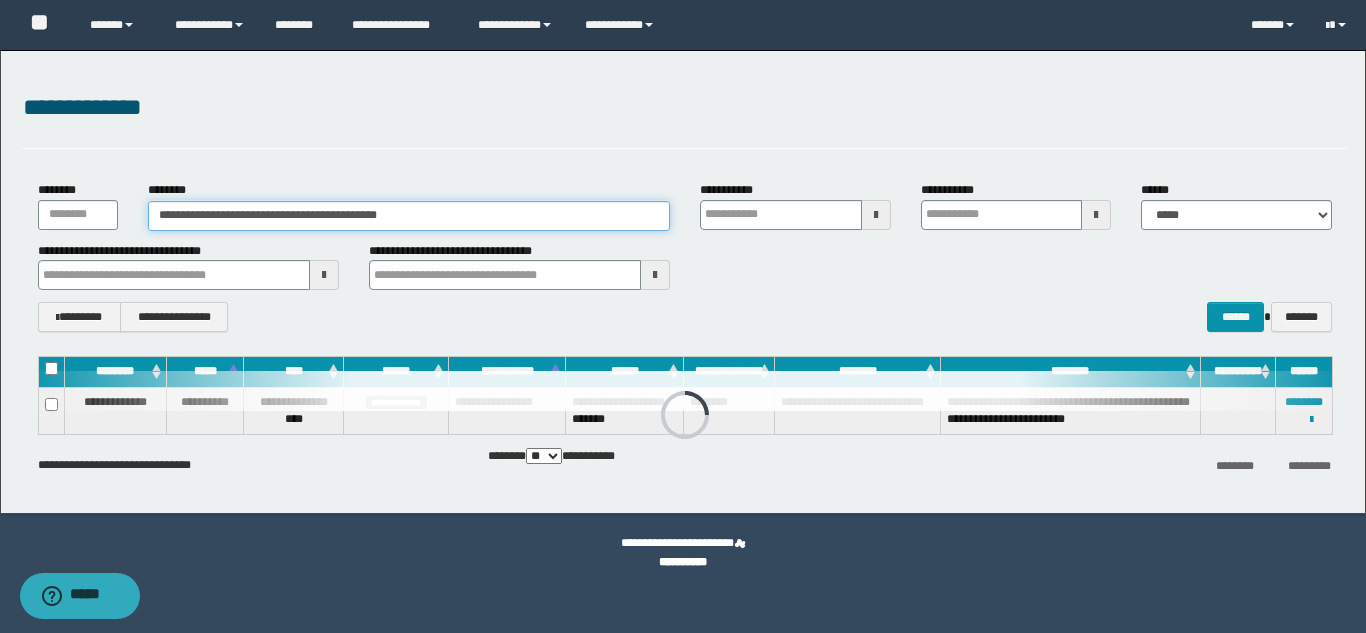 type 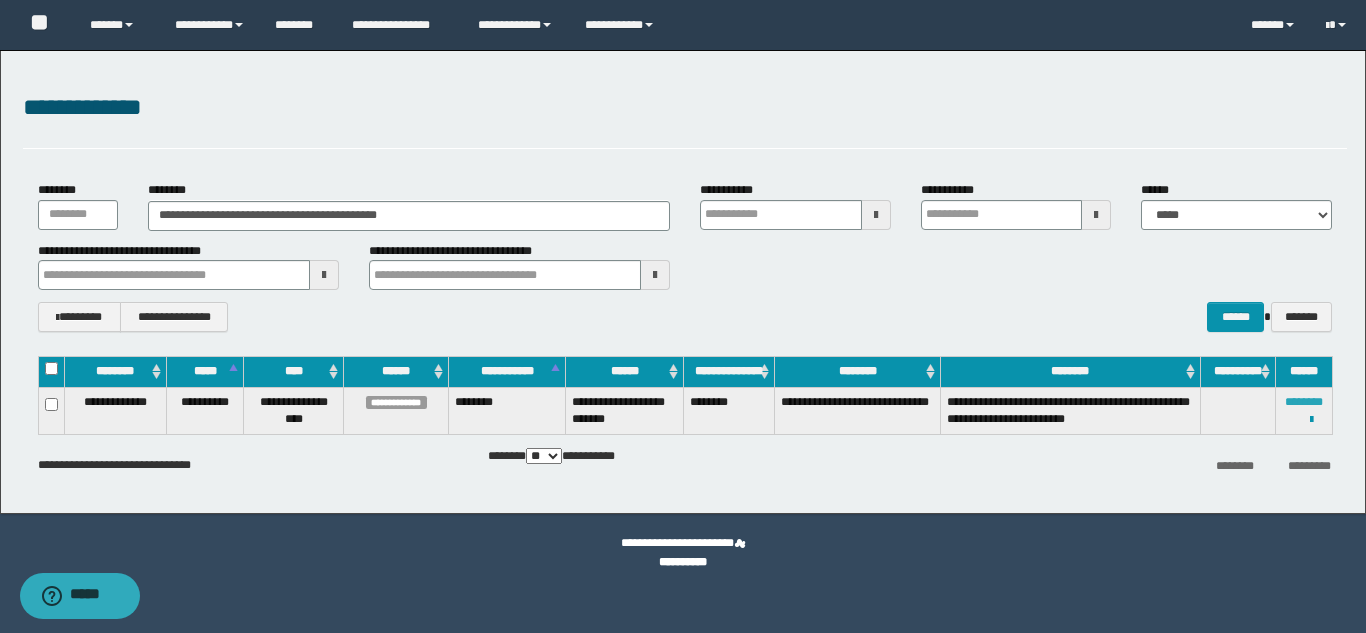 click on "********" at bounding box center [1304, 402] 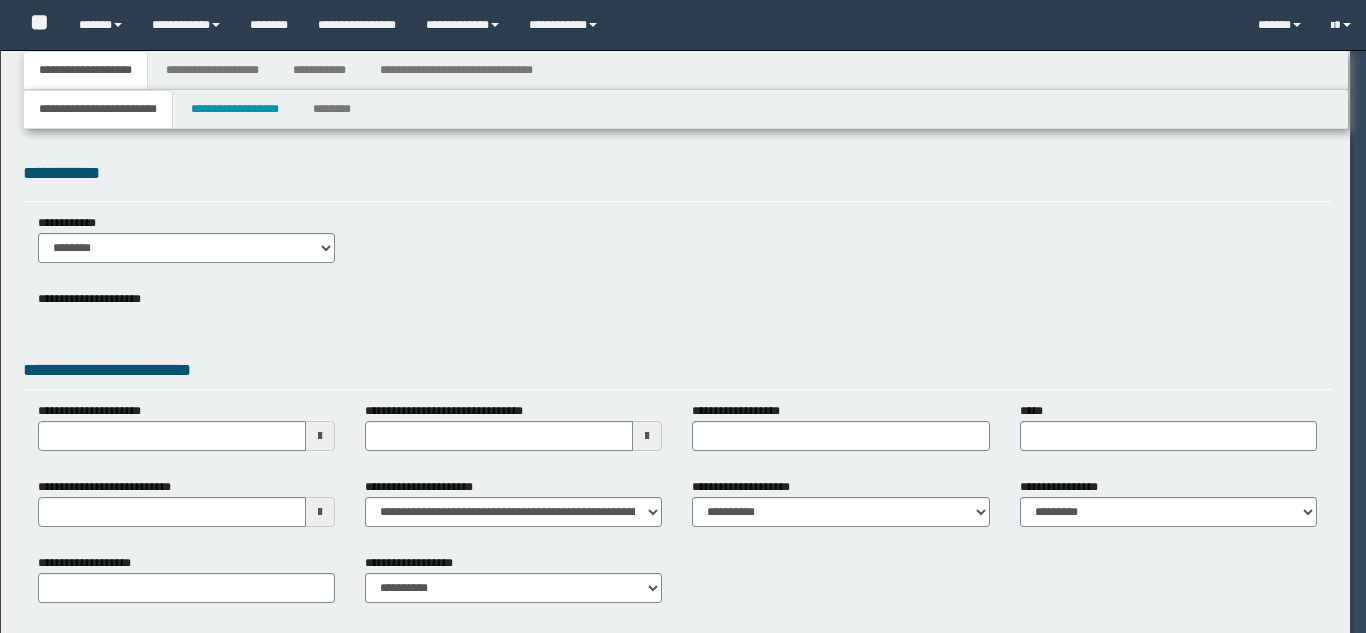 scroll, scrollTop: 0, scrollLeft: 0, axis: both 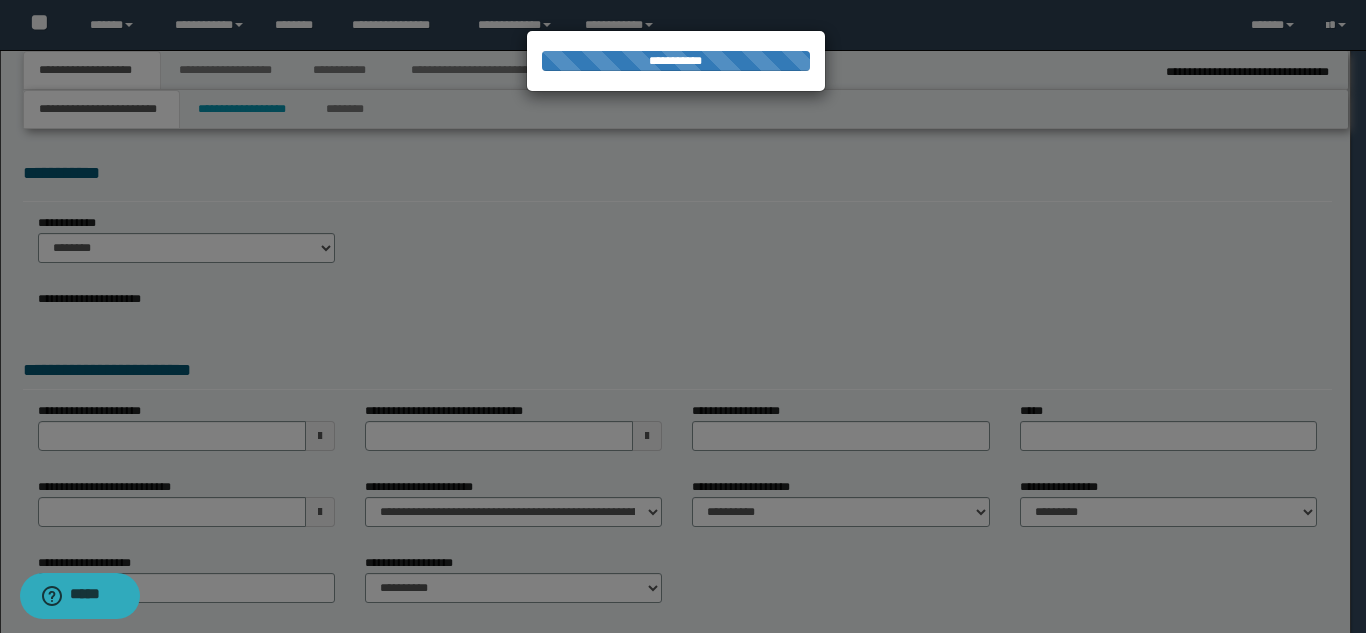 select on "*" 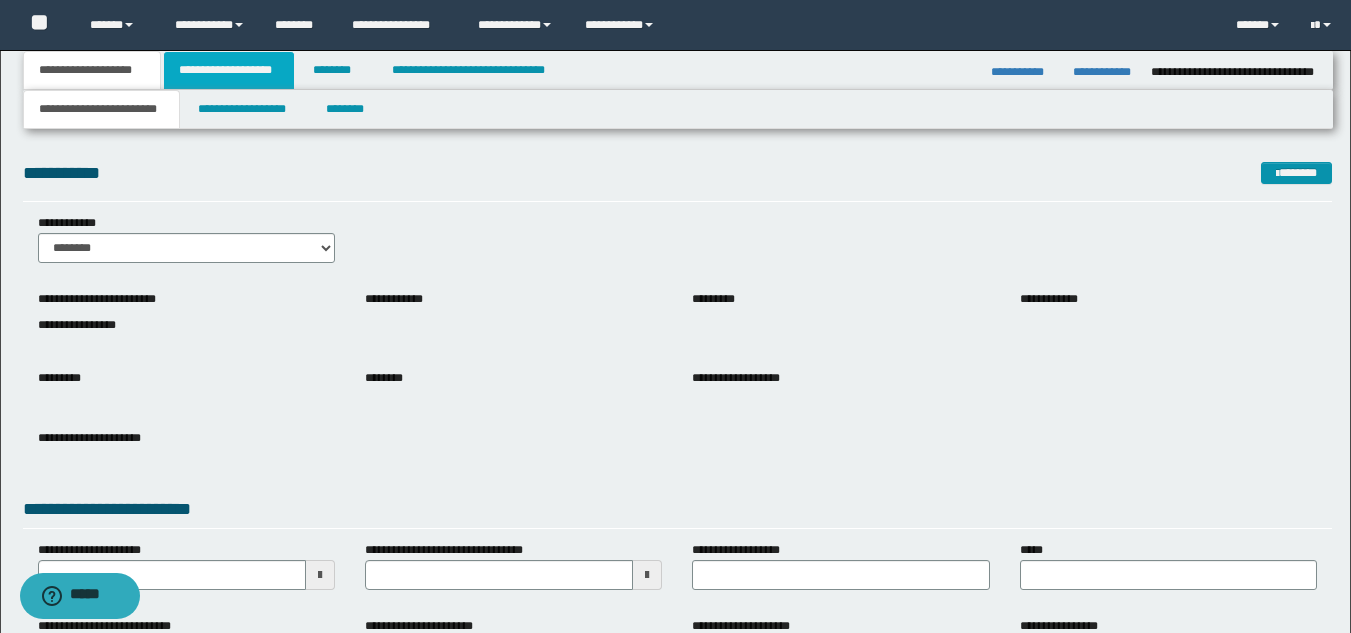 click on "**********" at bounding box center (229, 70) 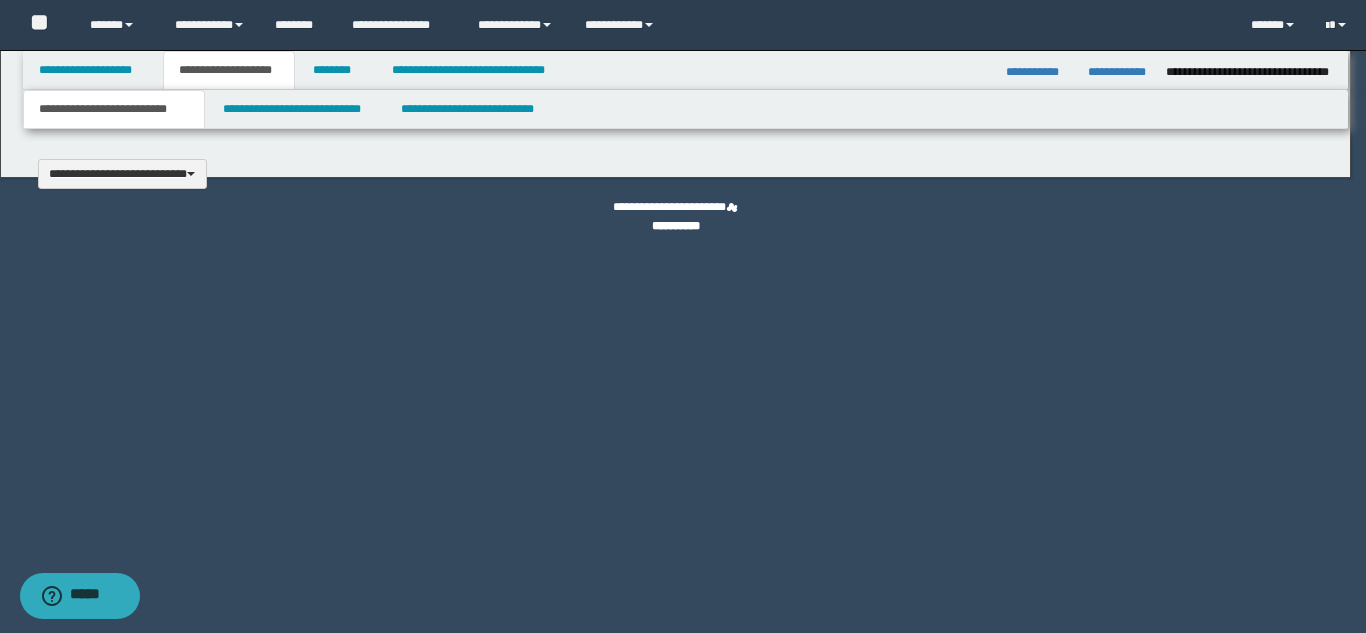 type 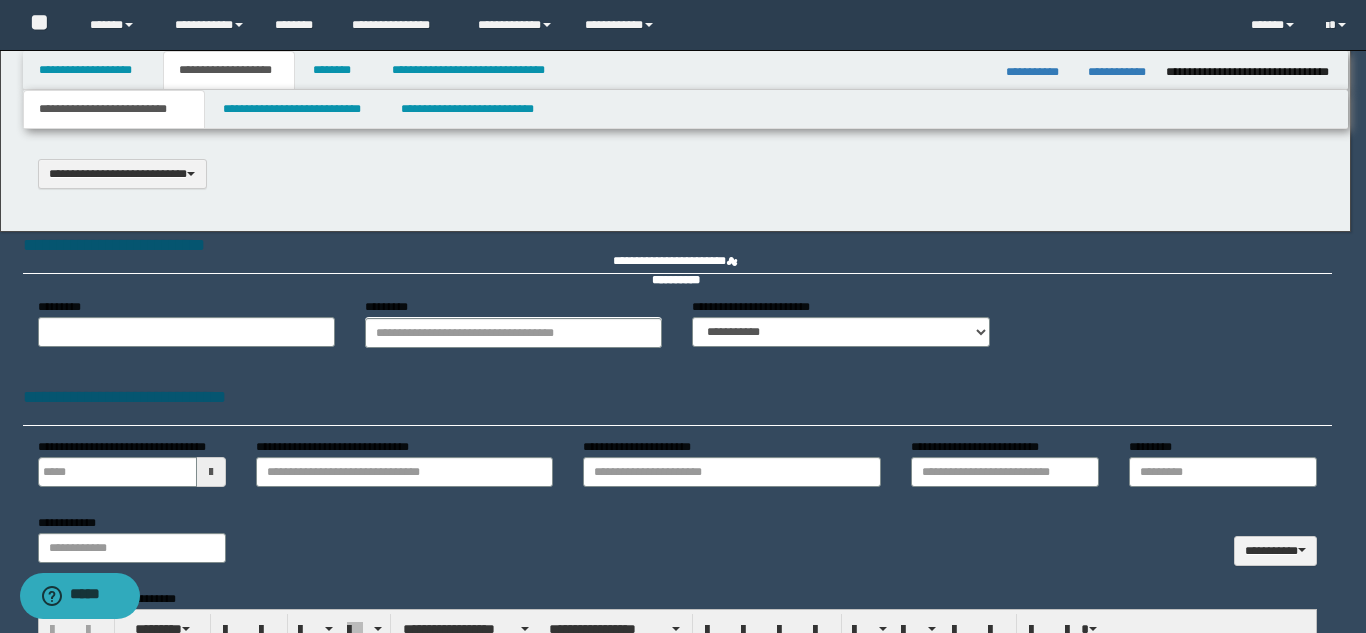 scroll, scrollTop: 0, scrollLeft: 0, axis: both 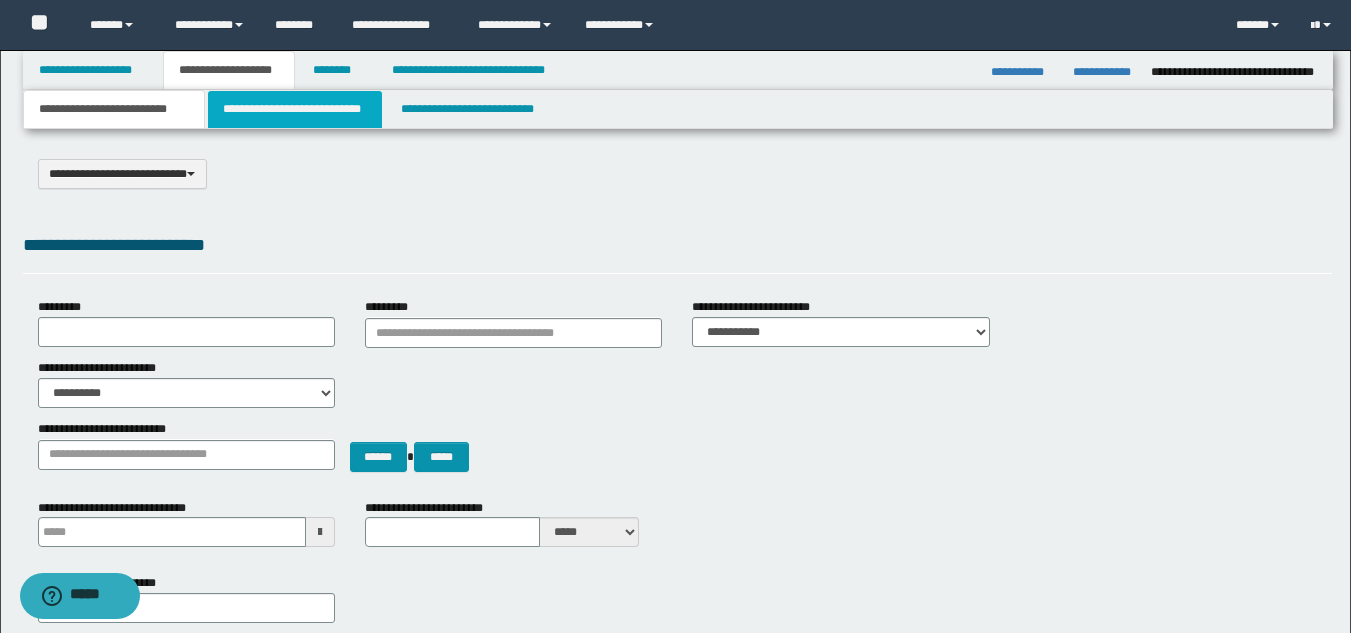 click on "**********" at bounding box center [295, 109] 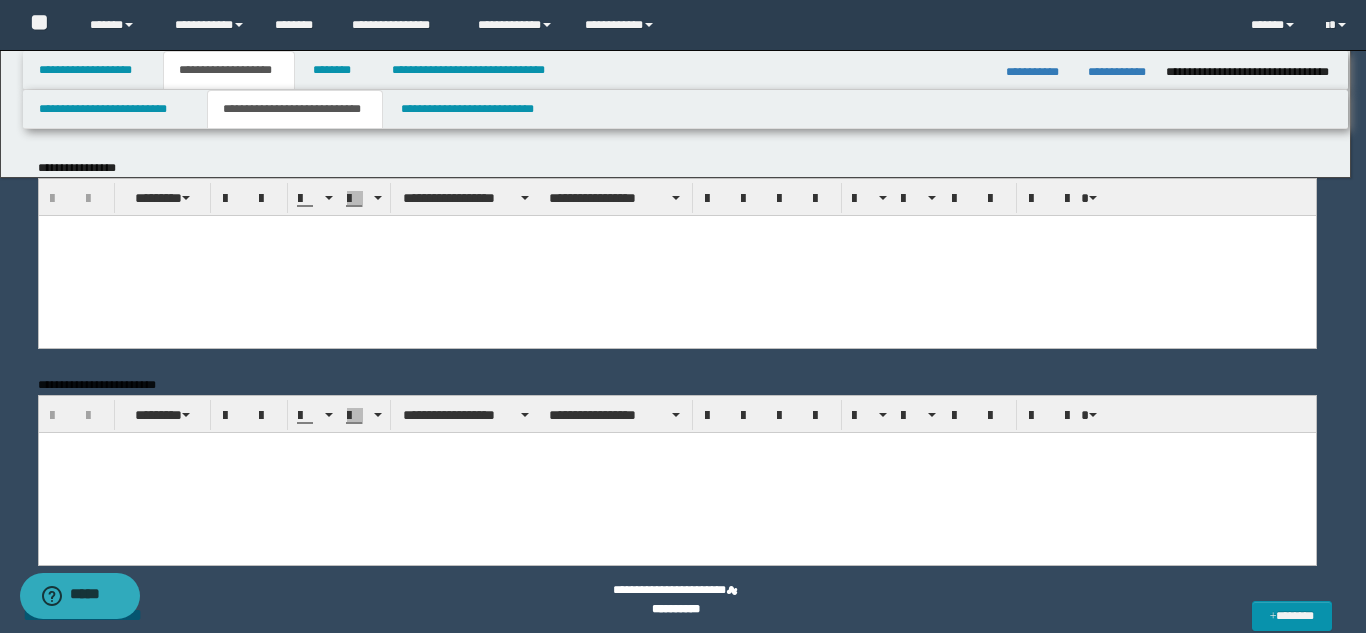scroll, scrollTop: 0, scrollLeft: 0, axis: both 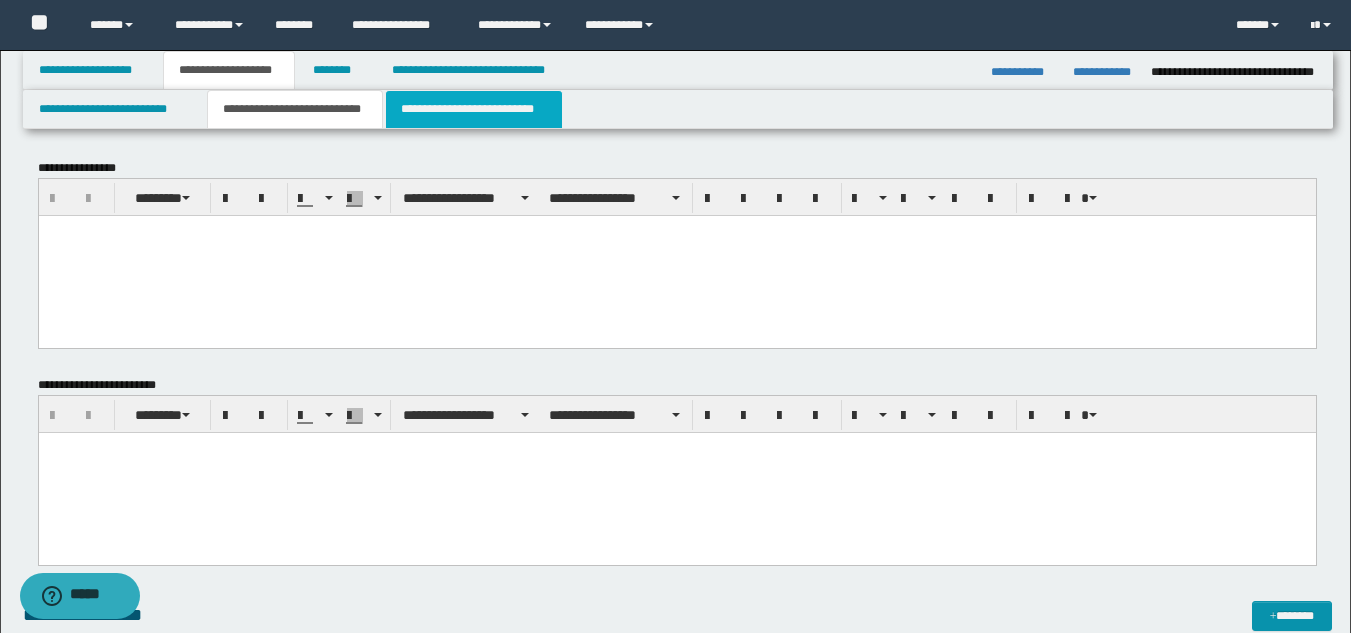 click on "**********" at bounding box center [474, 109] 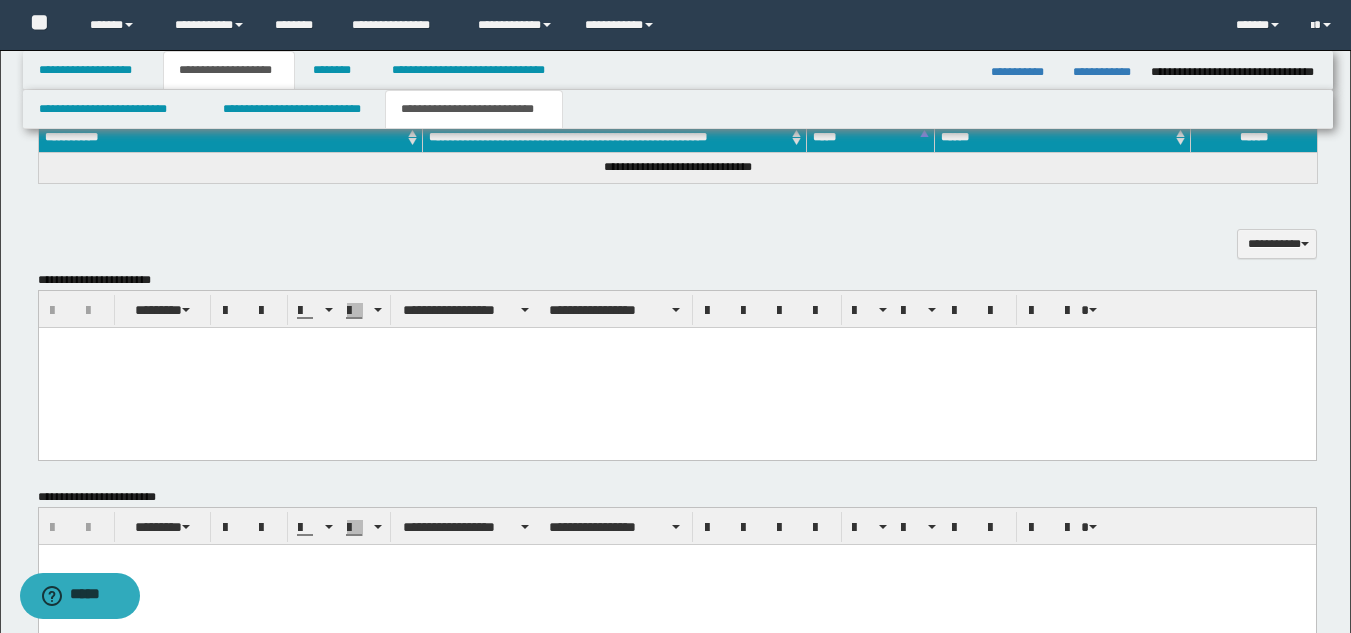scroll, scrollTop: 885, scrollLeft: 0, axis: vertical 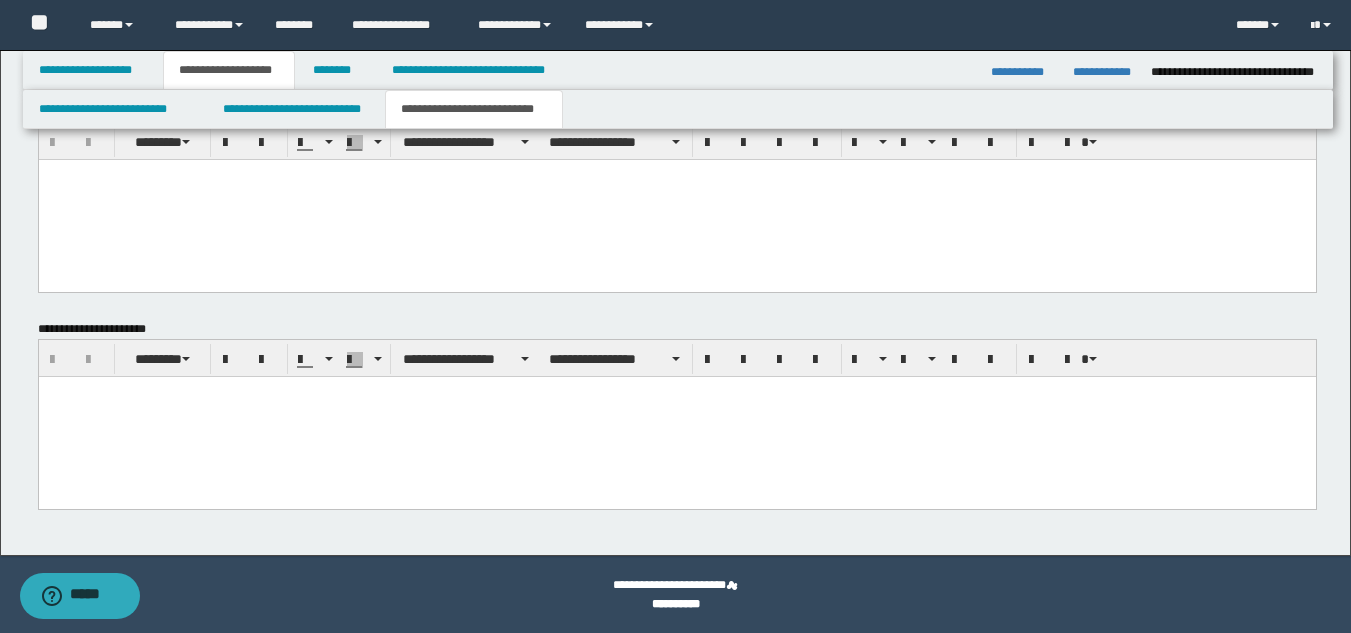click at bounding box center [676, 416] 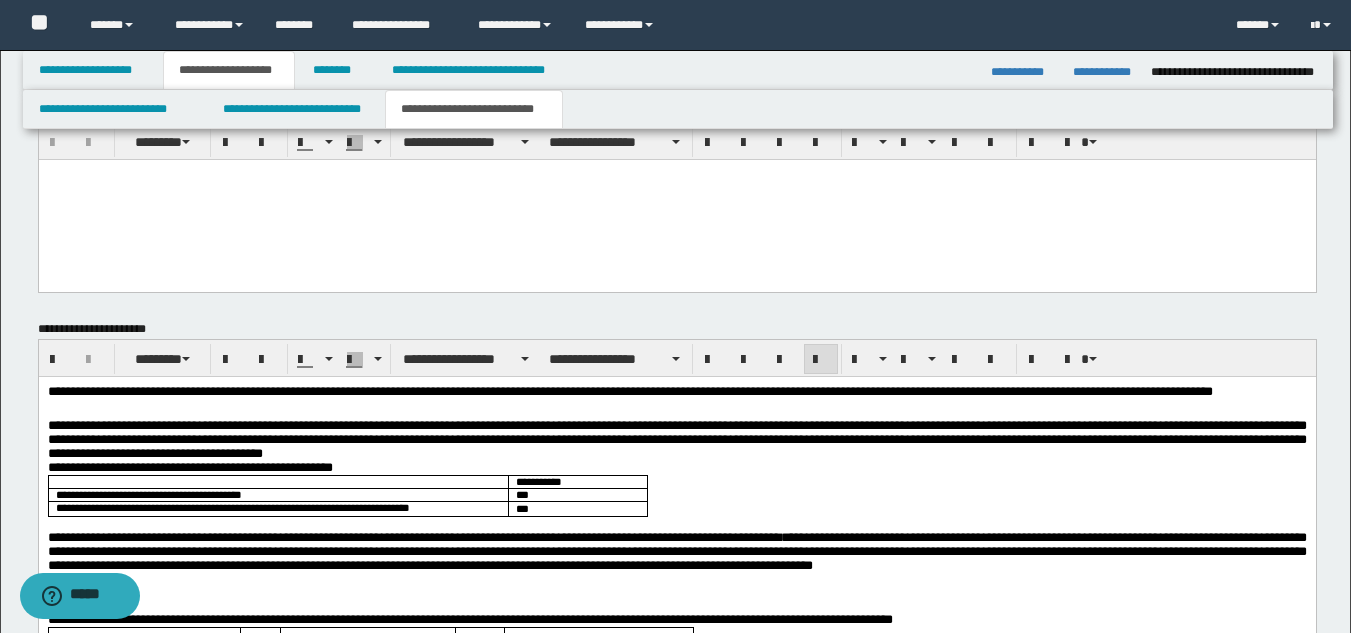click at bounding box center [676, 199] 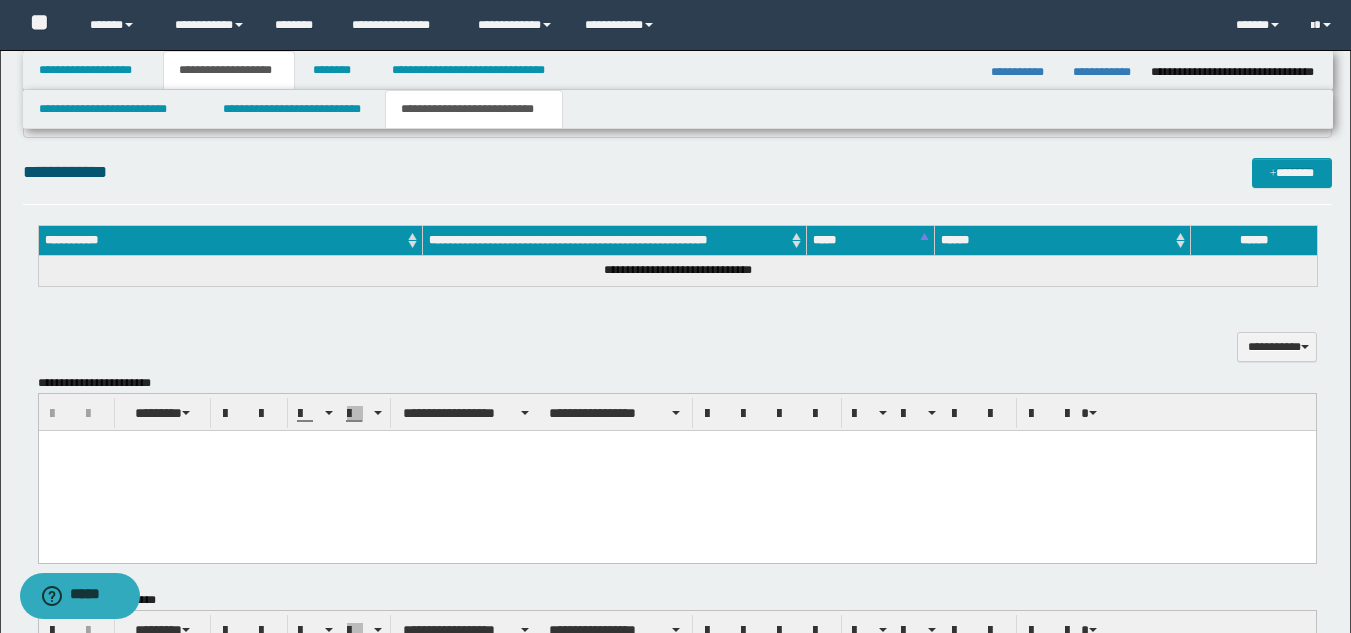 scroll, scrollTop: 385, scrollLeft: 0, axis: vertical 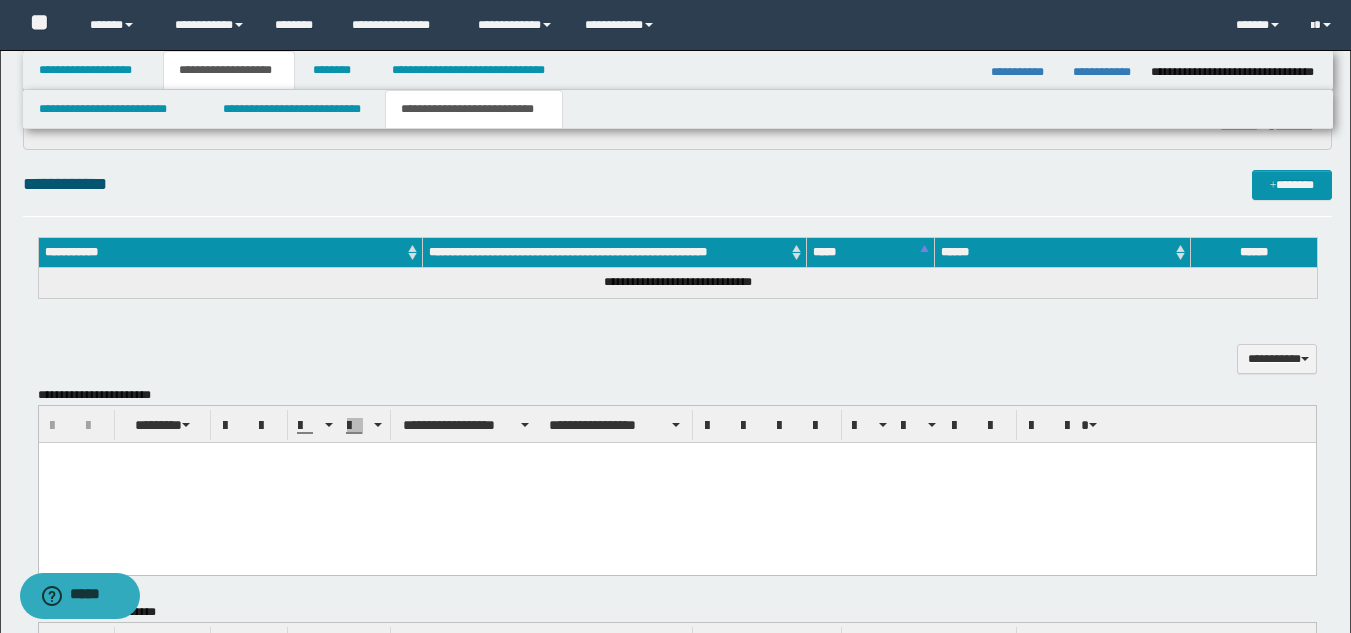 click at bounding box center [676, 483] 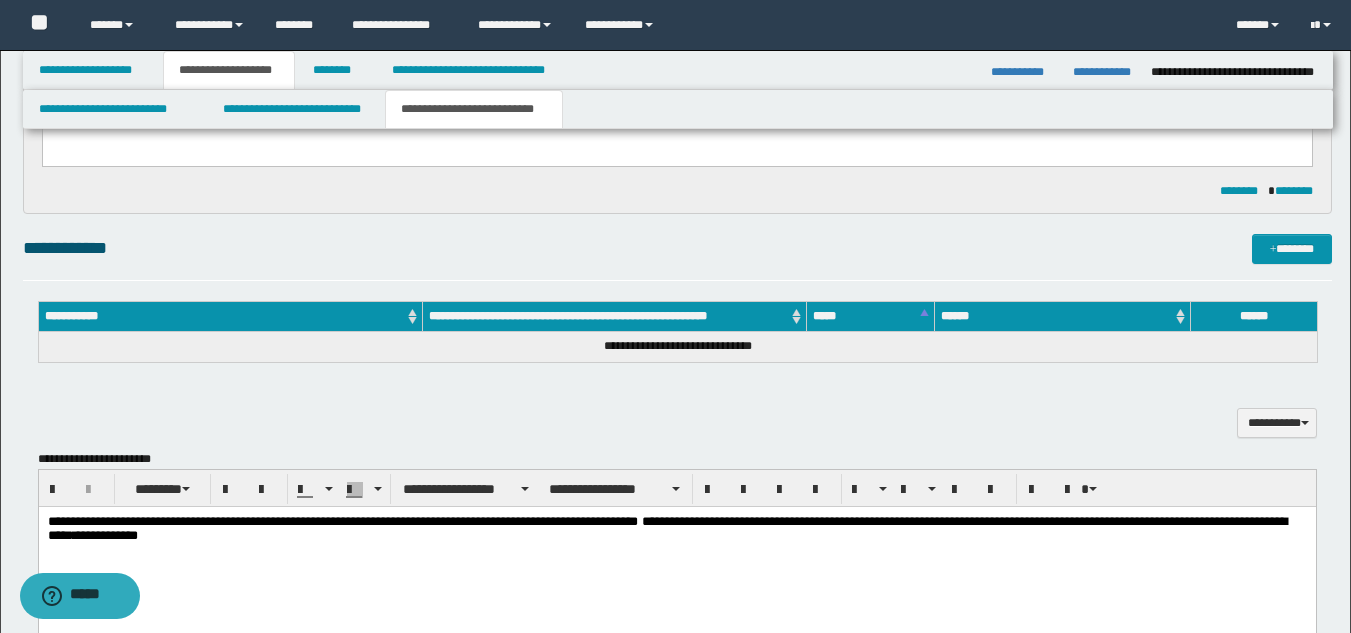 scroll, scrollTop: 285, scrollLeft: 0, axis: vertical 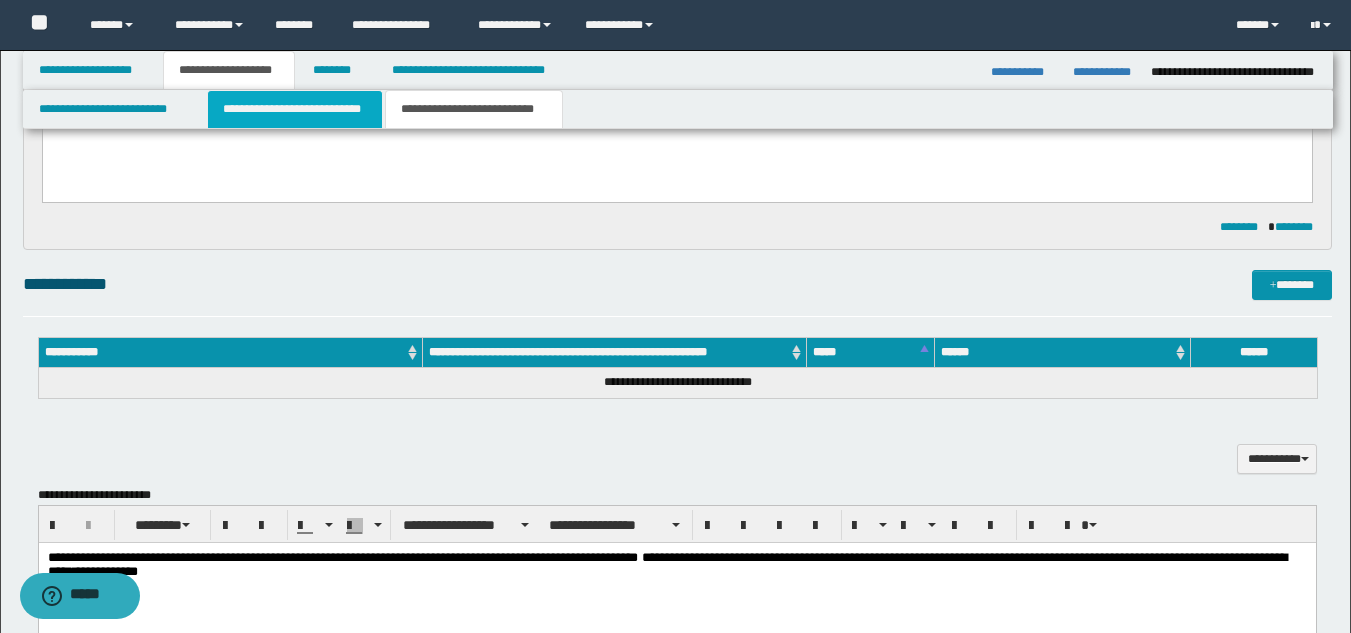 click on "**********" at bounding box center [295, 109] 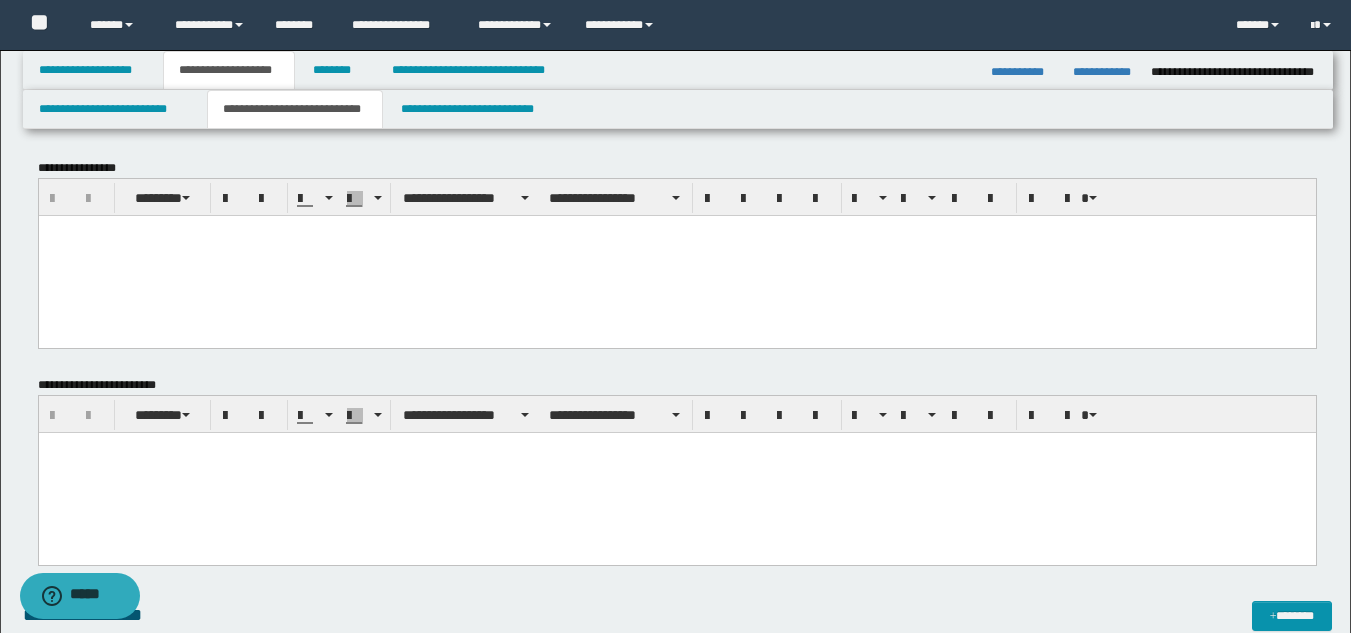 scroll, scrollTop: 200, scrollLeft: 0, axis: vertical 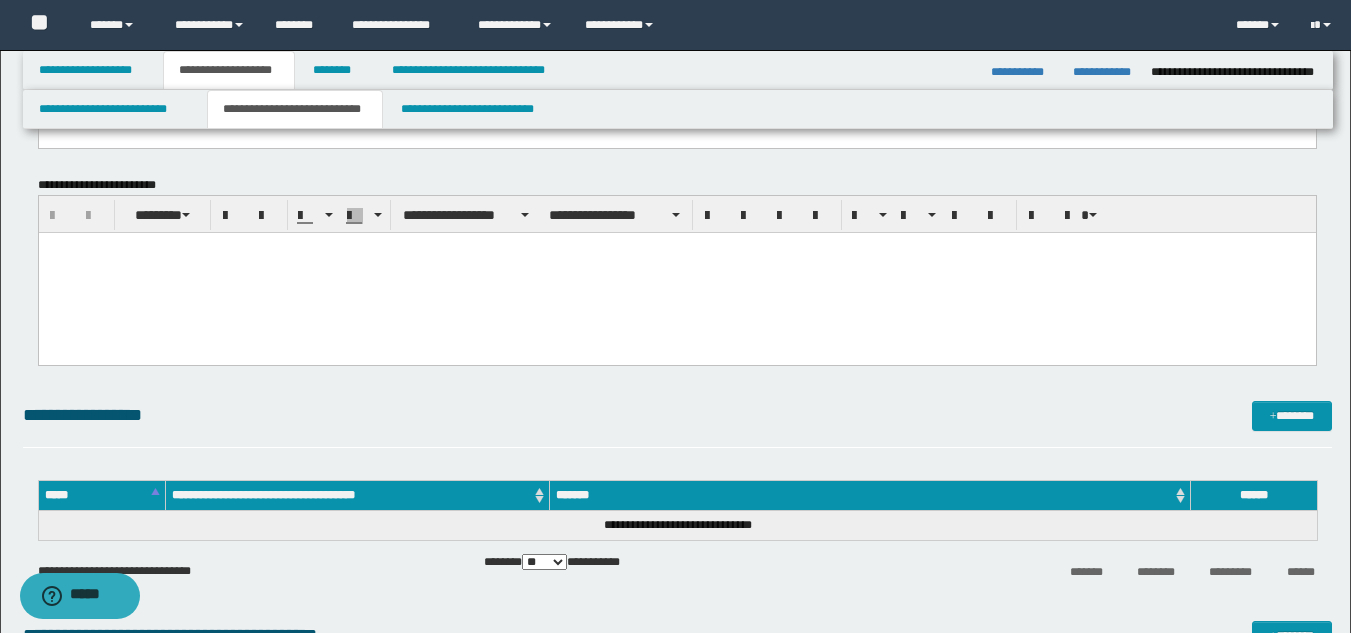 click at bounding box center (676, 272) 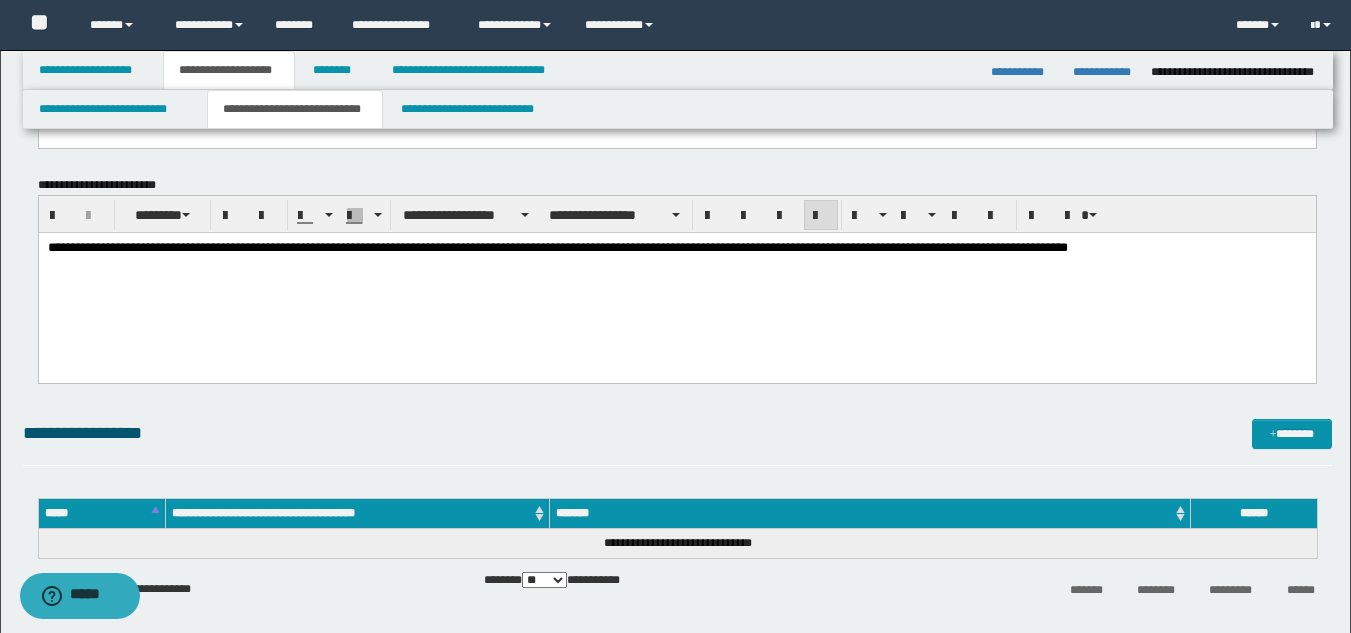 scroll, scrollTop: 0, scrollLeft: 0, axis: both 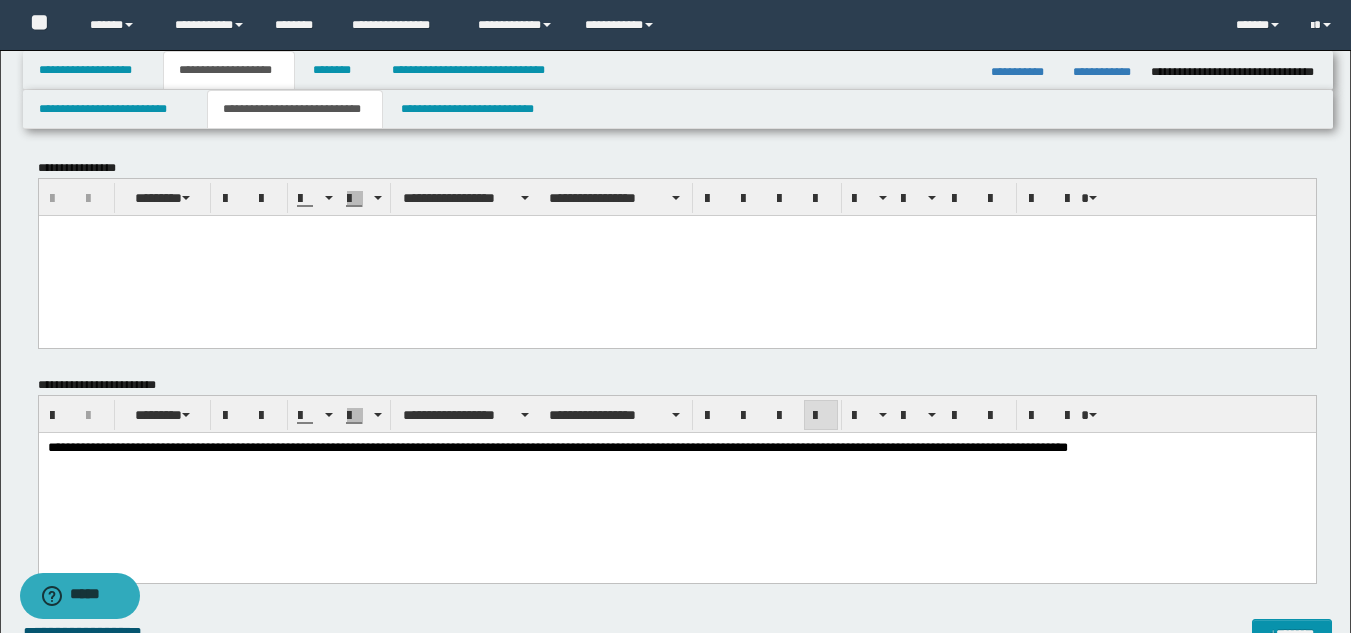click at bounding box center [676, 255] 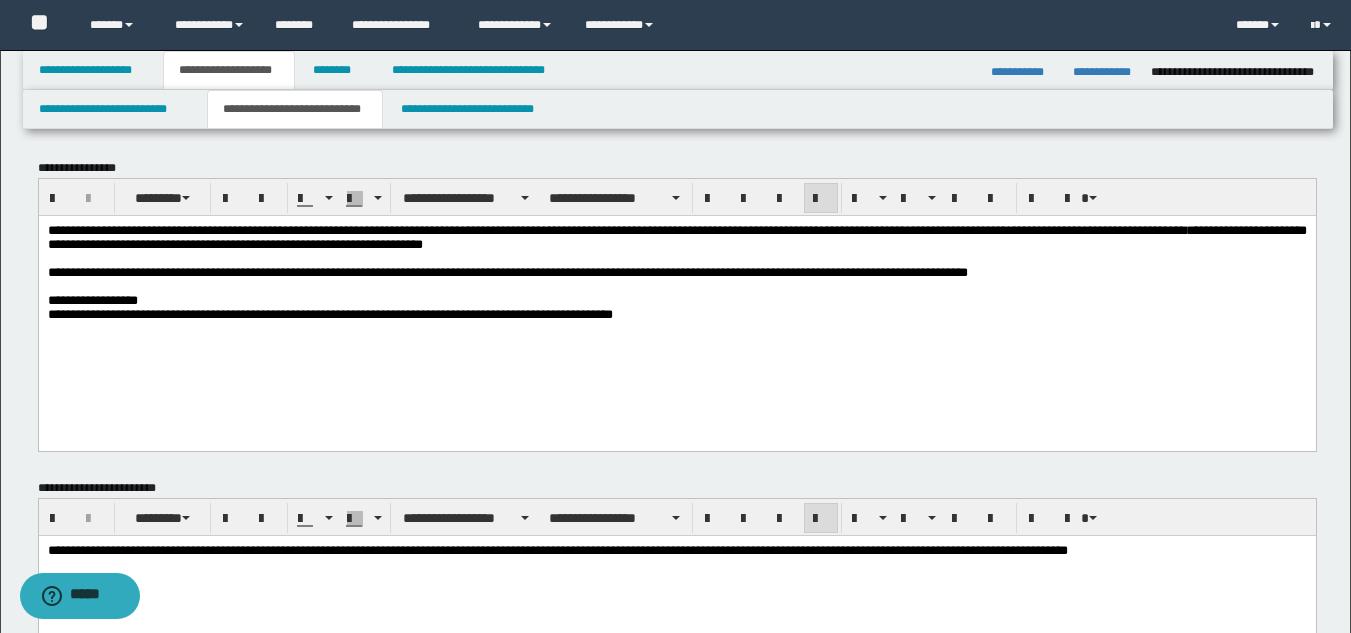 scroll, scrollTop: 100, scrollLeft: 0, axis: vertical 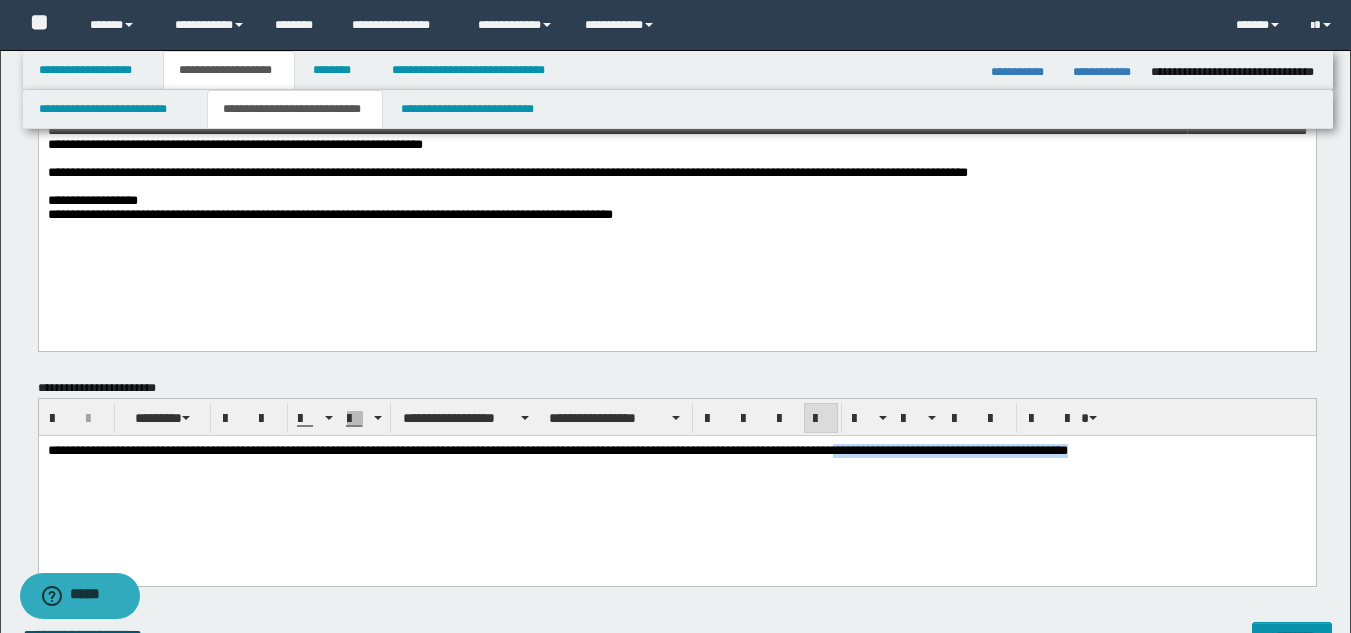 drag, startPoint x: 1244, startPoint y: 444, endPoint x: 946, endPoint y: 437, distance: 298.0822 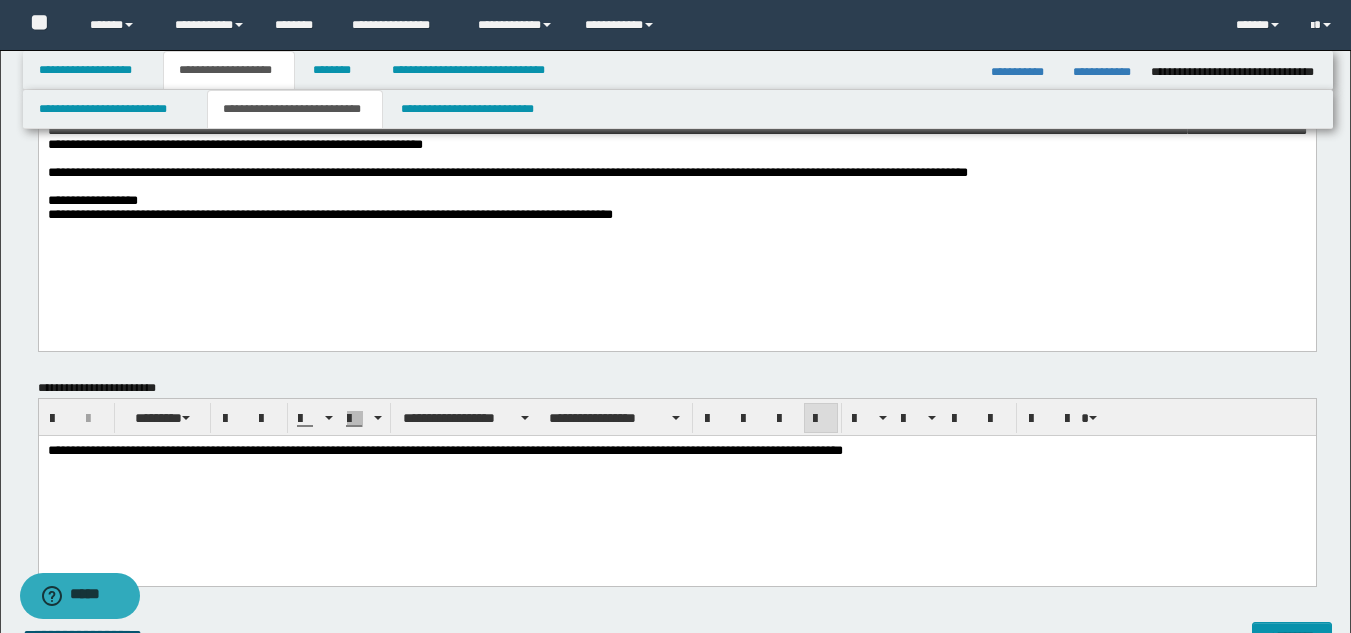 scroll, scrollTop: 0, scrollLeft: 0, axis: both 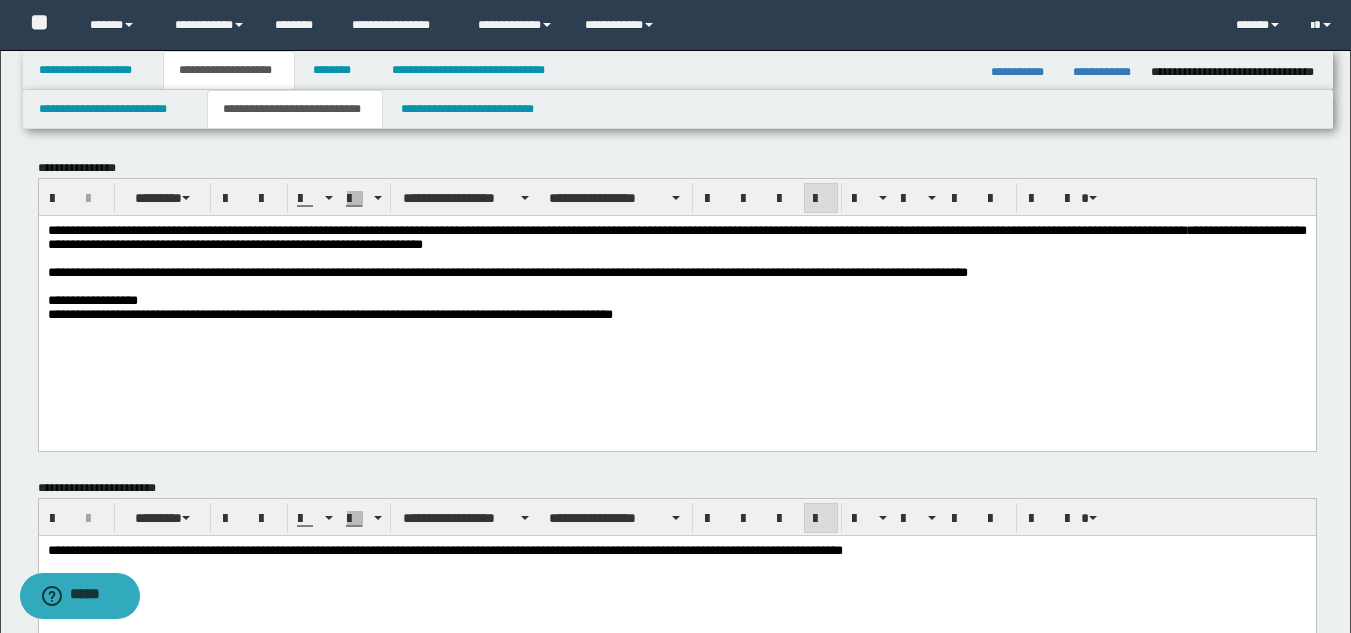 click on "*******" at bounding box center (1162, 229) 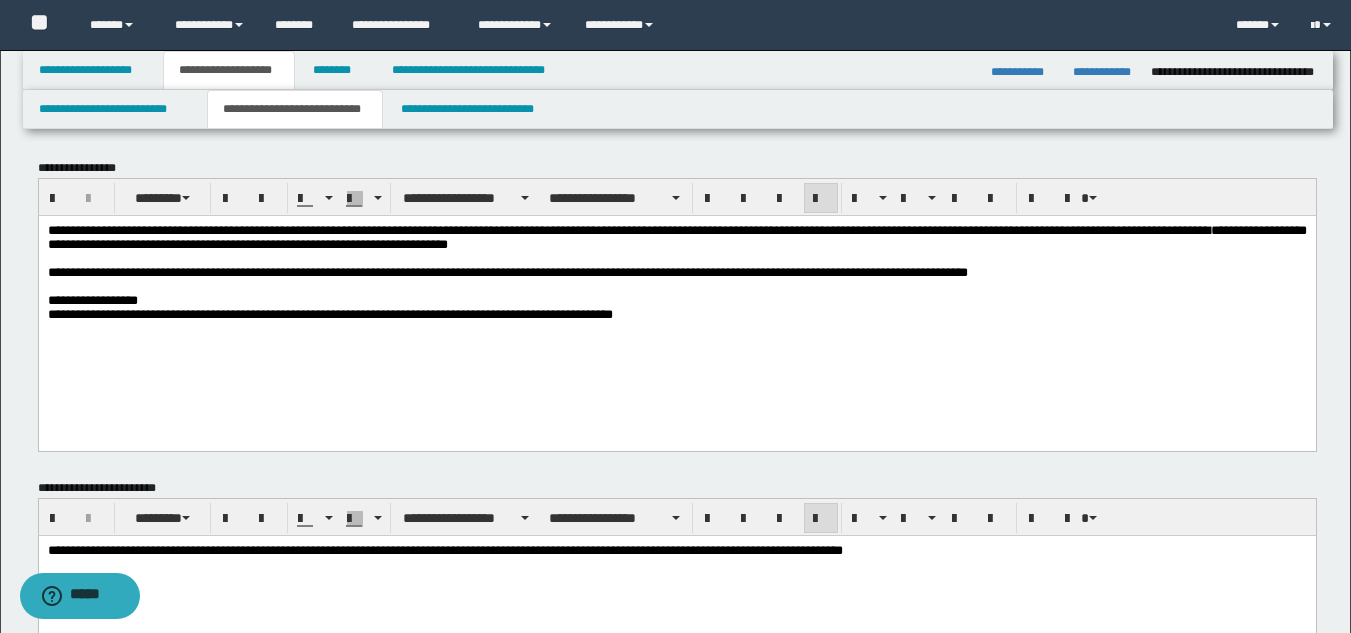 click on "**********" at bounding box center [327, 229] 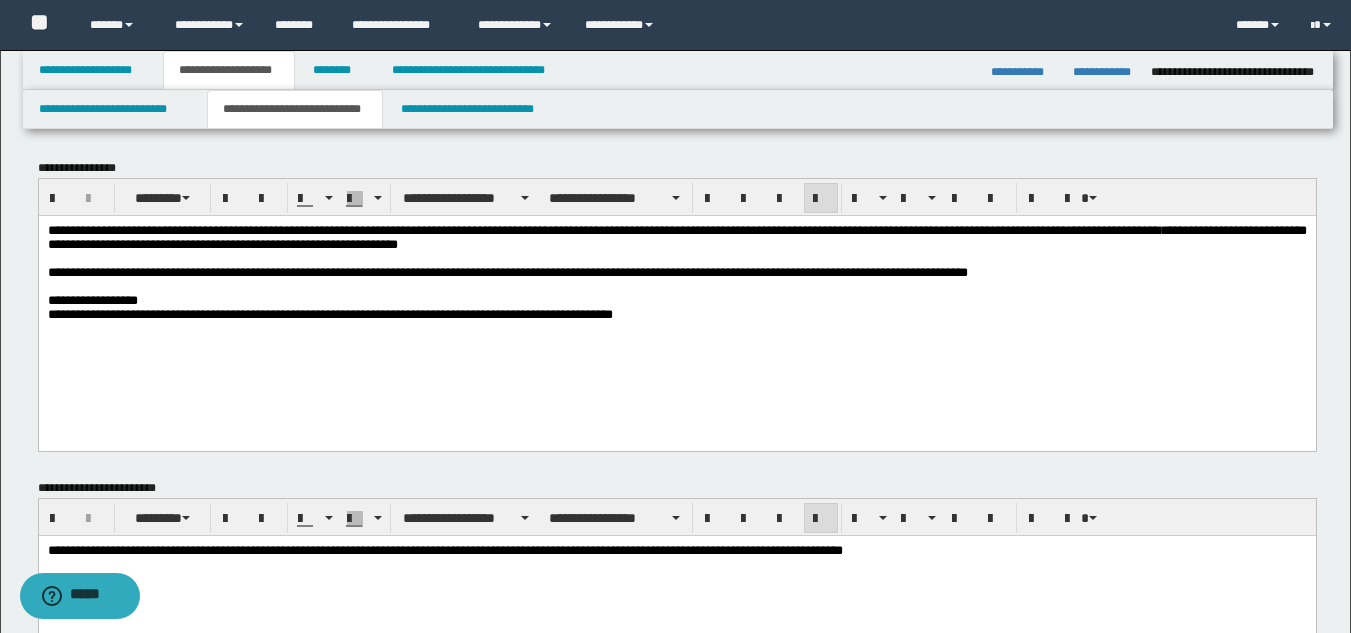 click on "**********" at bounding box center [303, 229] 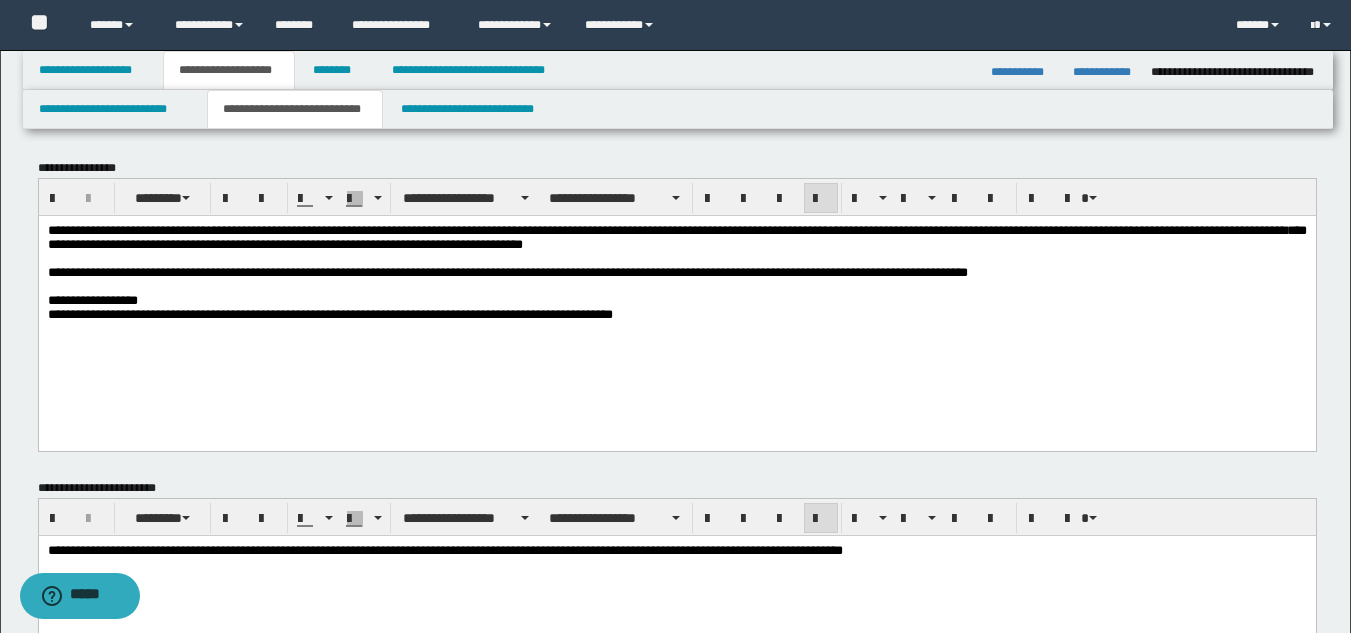 click on "**********" at bounding box center [1012, 229] 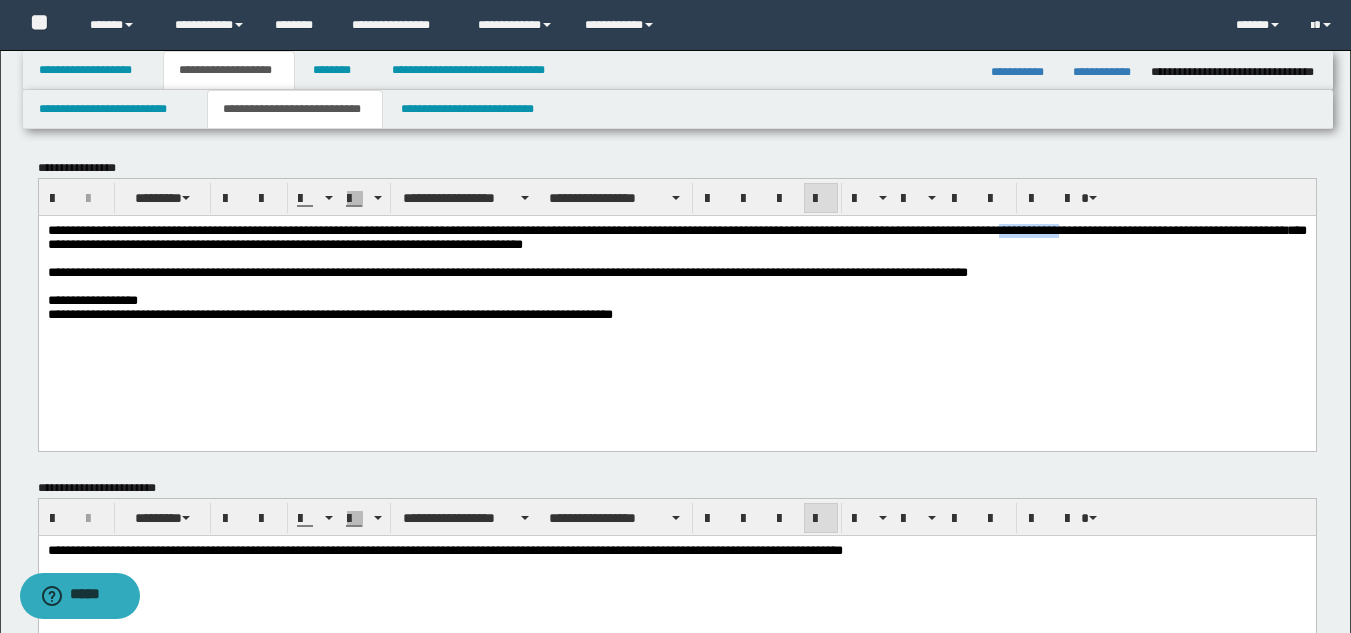 drag, startPoint x: 1261, startPoint y: 233, endPoint x: 1182, endPoint y: 235, distance: 79.025314 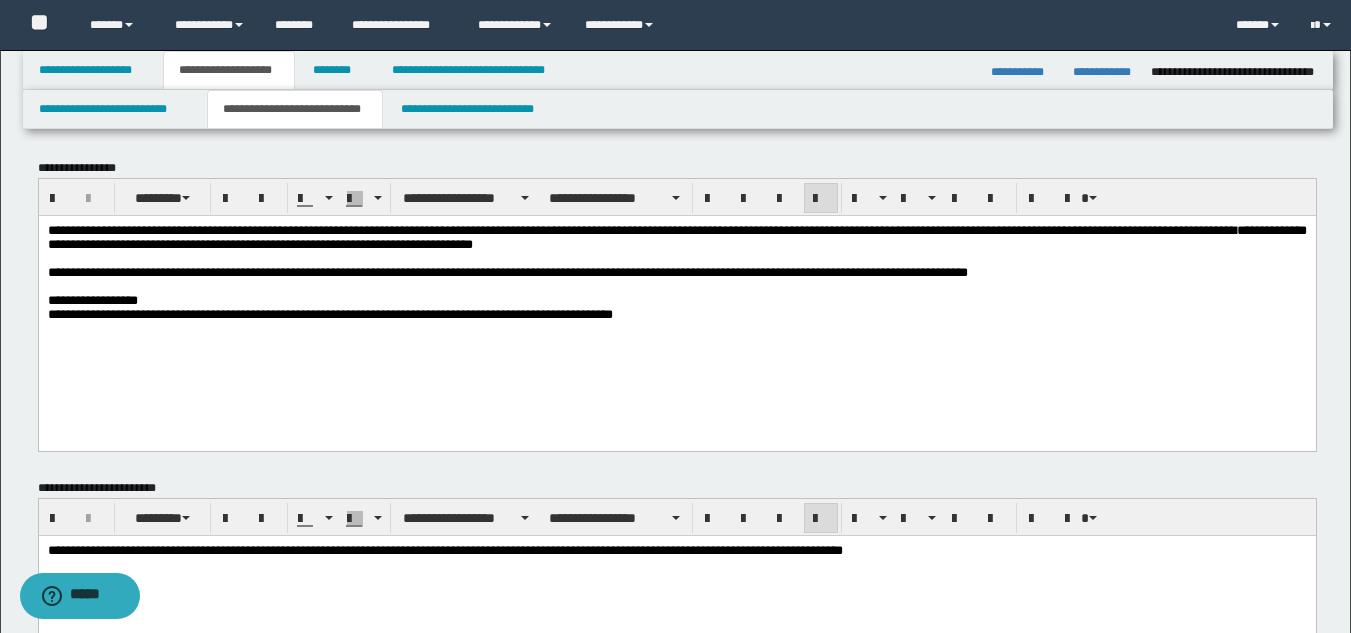 click at bounding box center [676, 258] 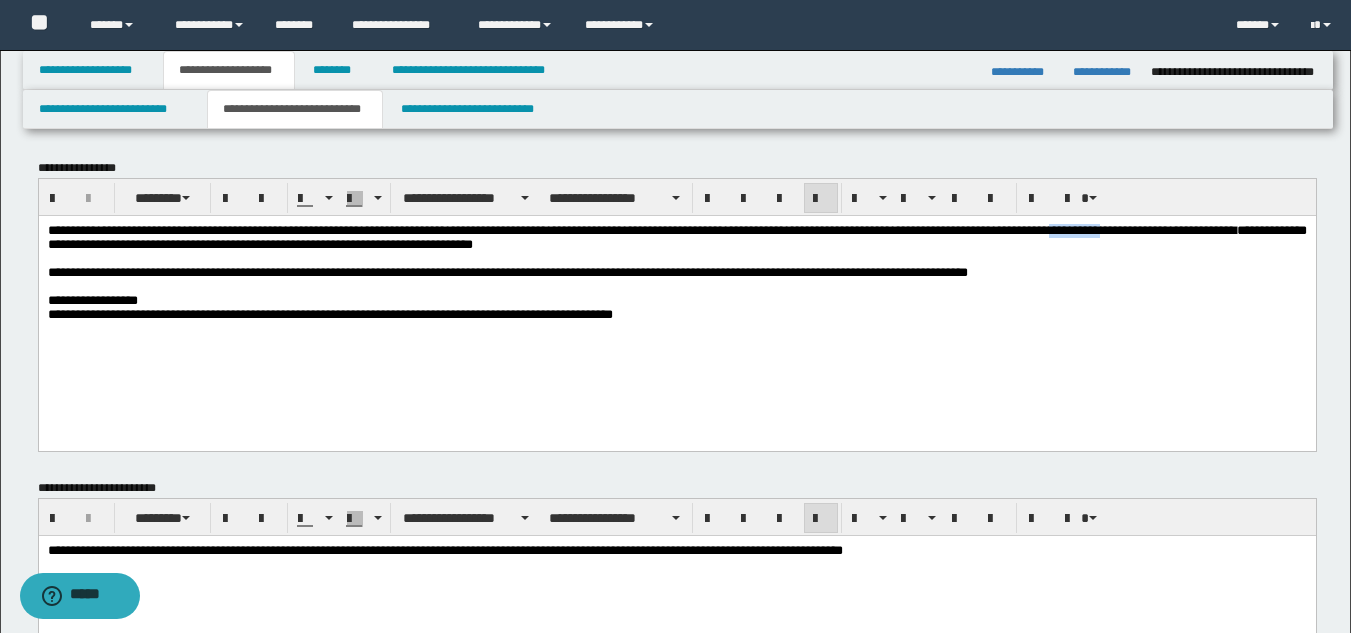 drag, startPoint x: 1302, startPoint y: 230, endPoint x: 1242, endPoint y: 231, distance: 60.00833 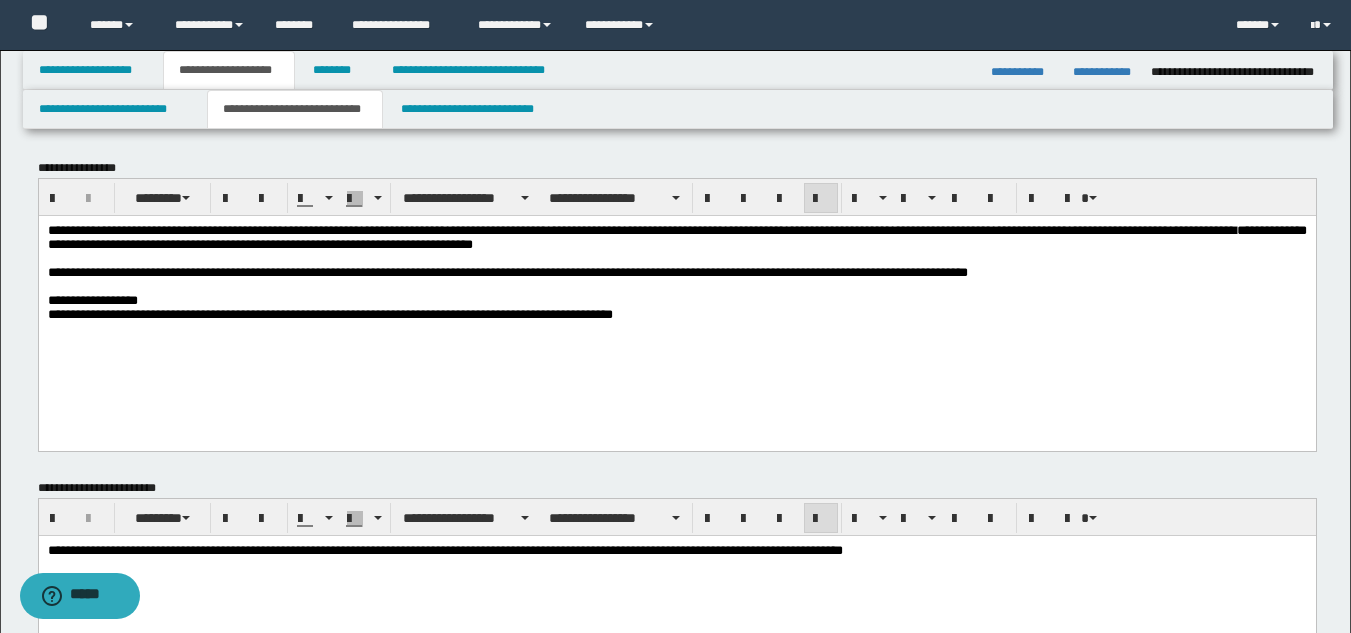 click on "**********" at bounding box center [676, 297] 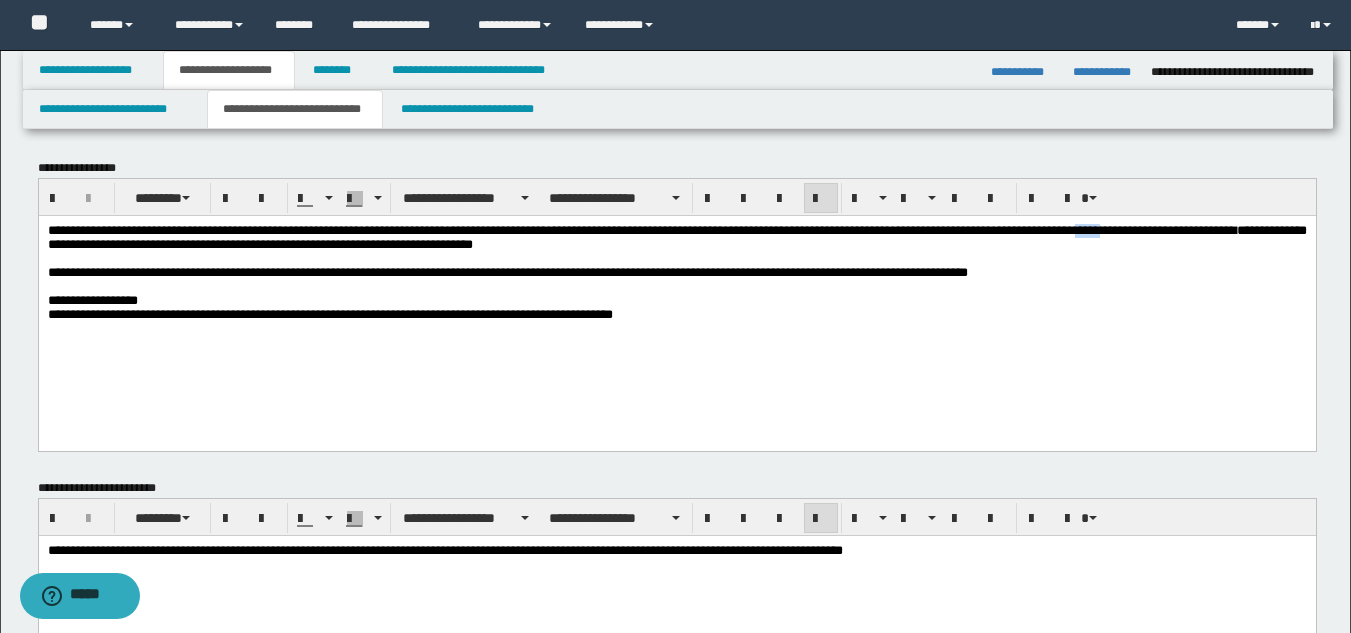 drag, startPoint x: 1302, startPoint y: 229, endPoint x: 1265, endPoint y: 227, distance: 37.054016 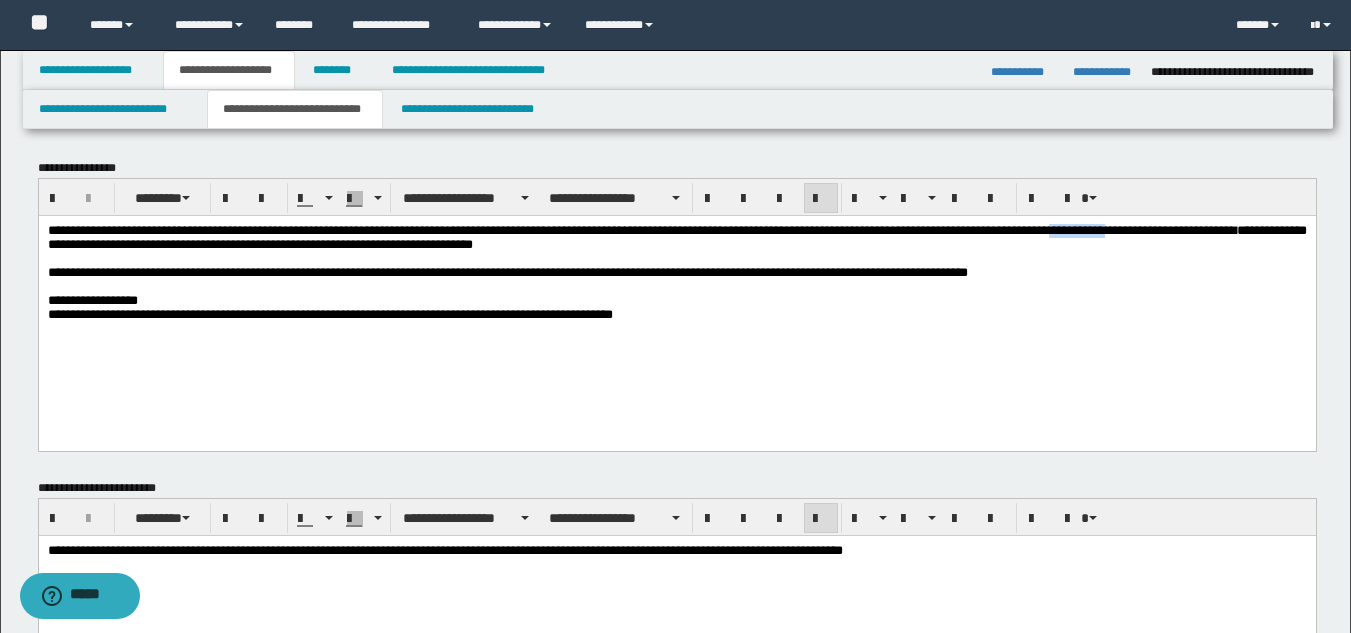 drag, startPoint x: 1306, startPoint y: 229, endPoint x: 1241, endPoint y: 232, distance: 65.06919 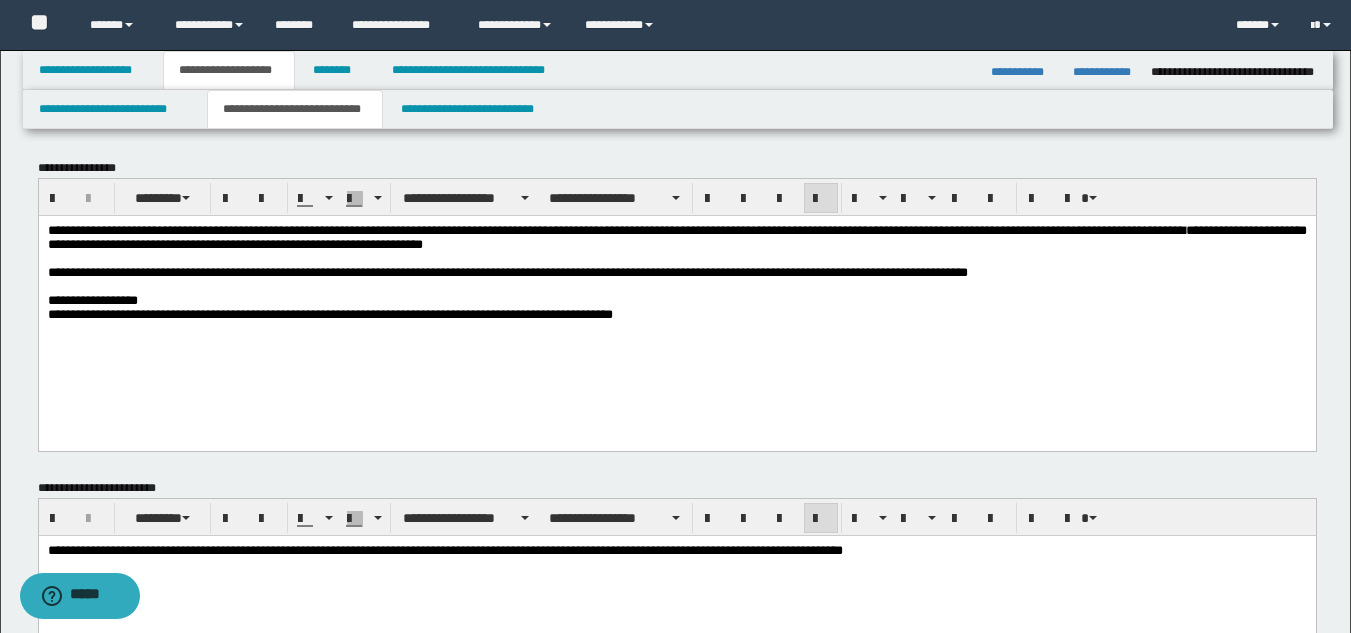 click on "**********" at bounding box center [676, 236] 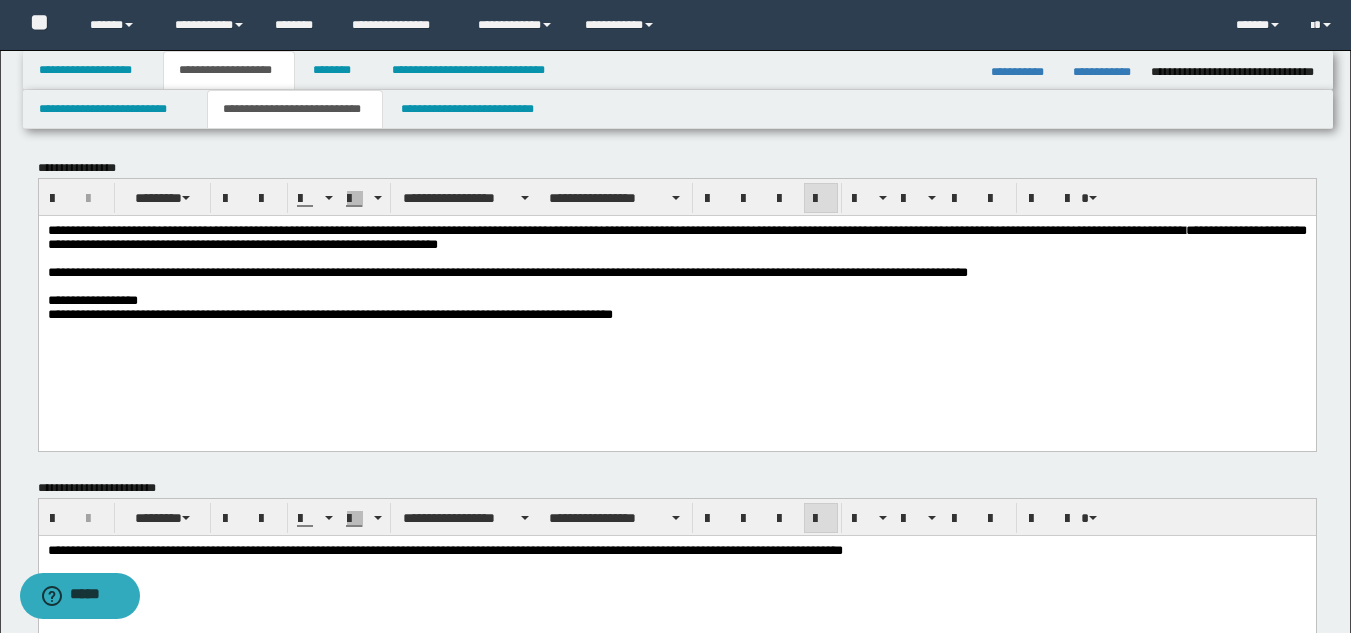 click on "**********" at bounding box center (676, 297) 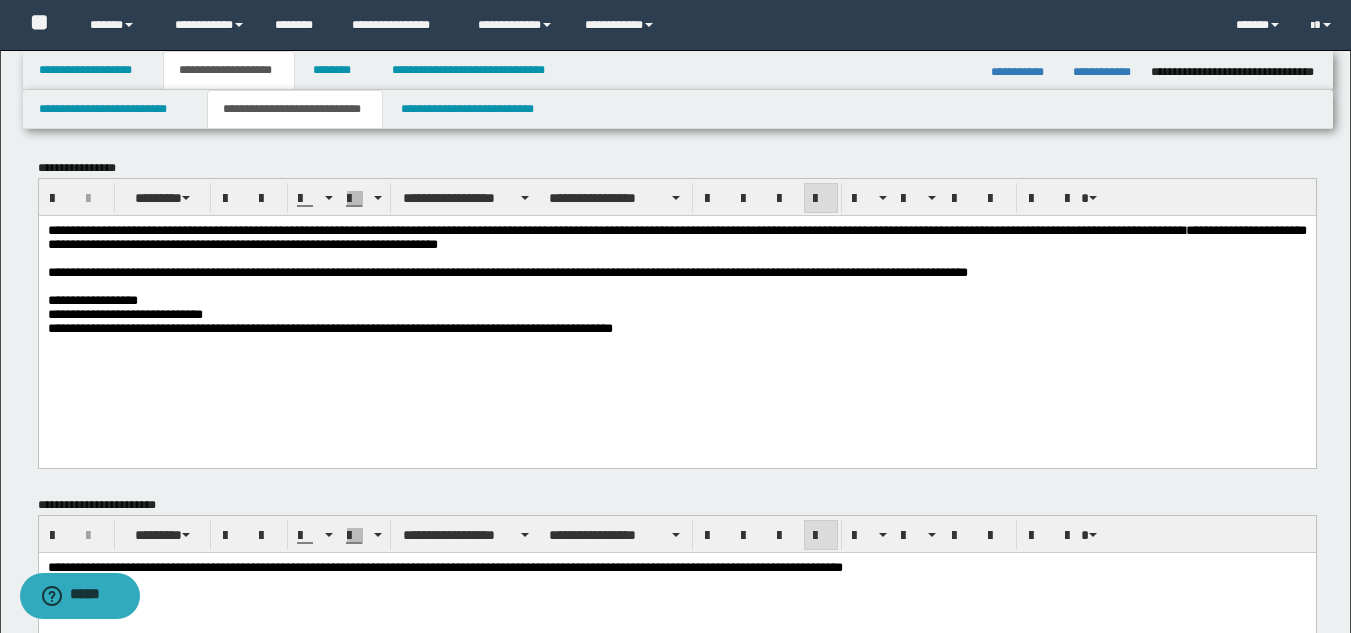 click on "**********" at bounding box center [676, 236] 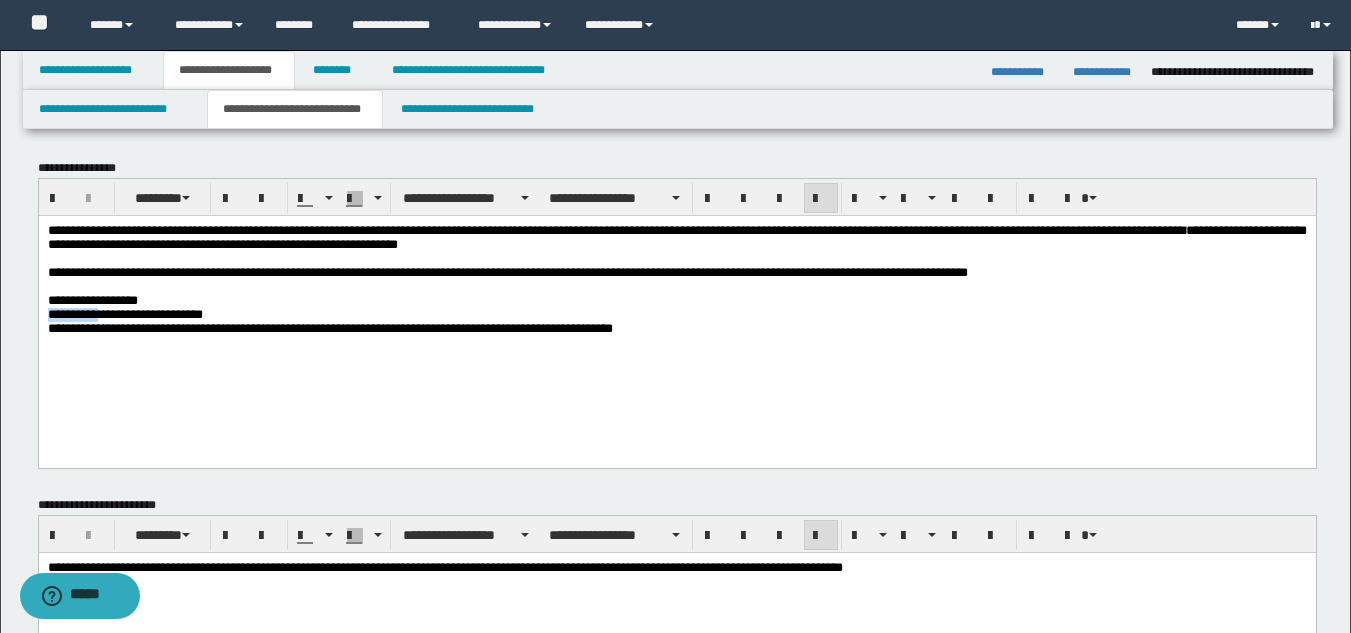 drag, startPoint x: 112, startPoint y: 330, endPoint x: 39, endPoint y: 329, distance: 73.00685 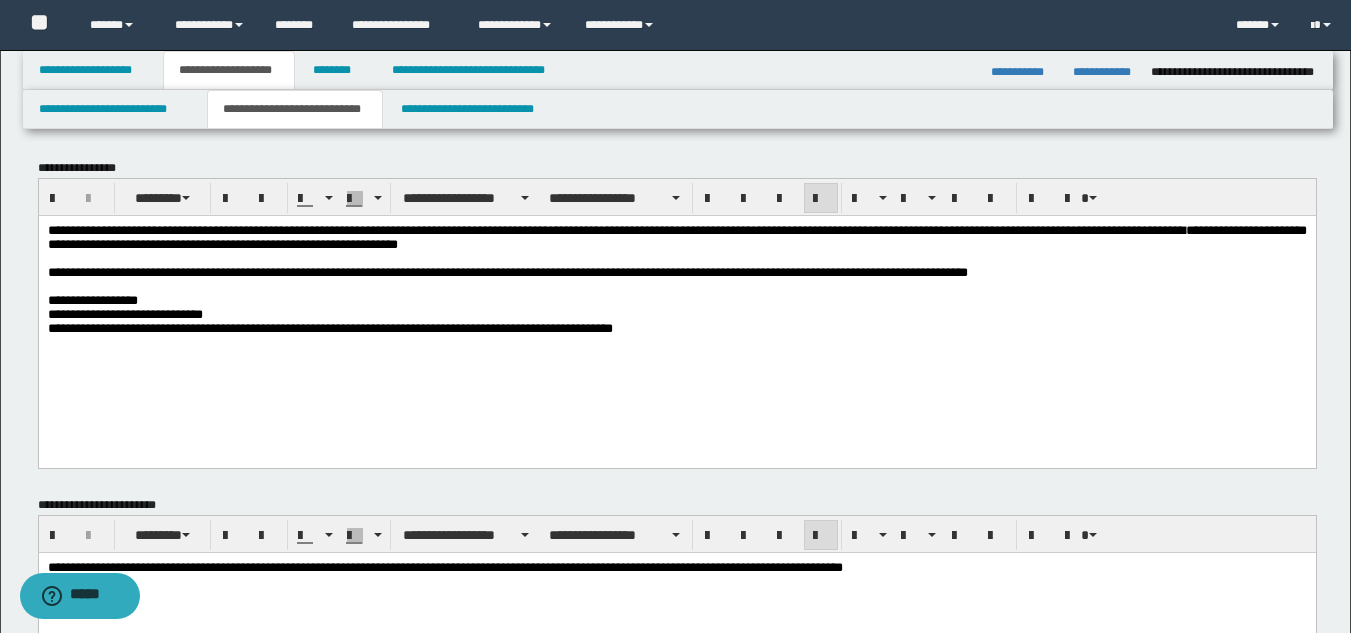 click on "**********" at bounding box center (676, 236) 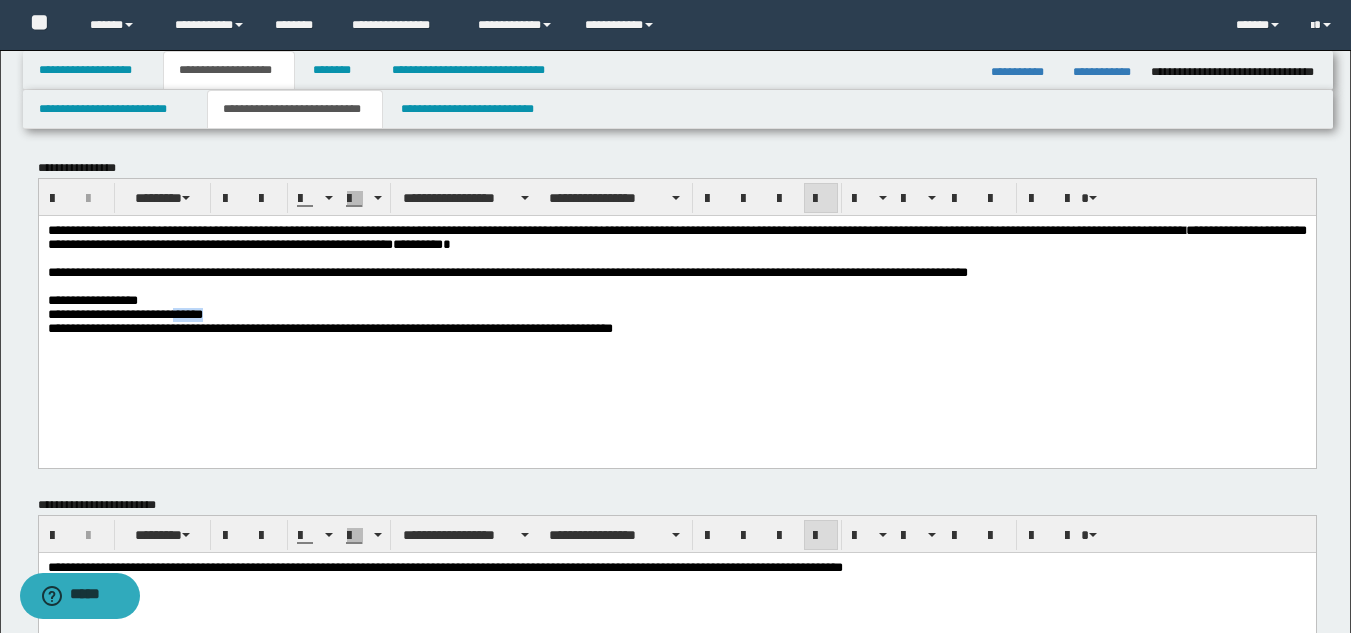 drag, startPoint x: 243, startPoint y: 331, endPoint x: 209, endPoint y: 330, distance: 34.0147 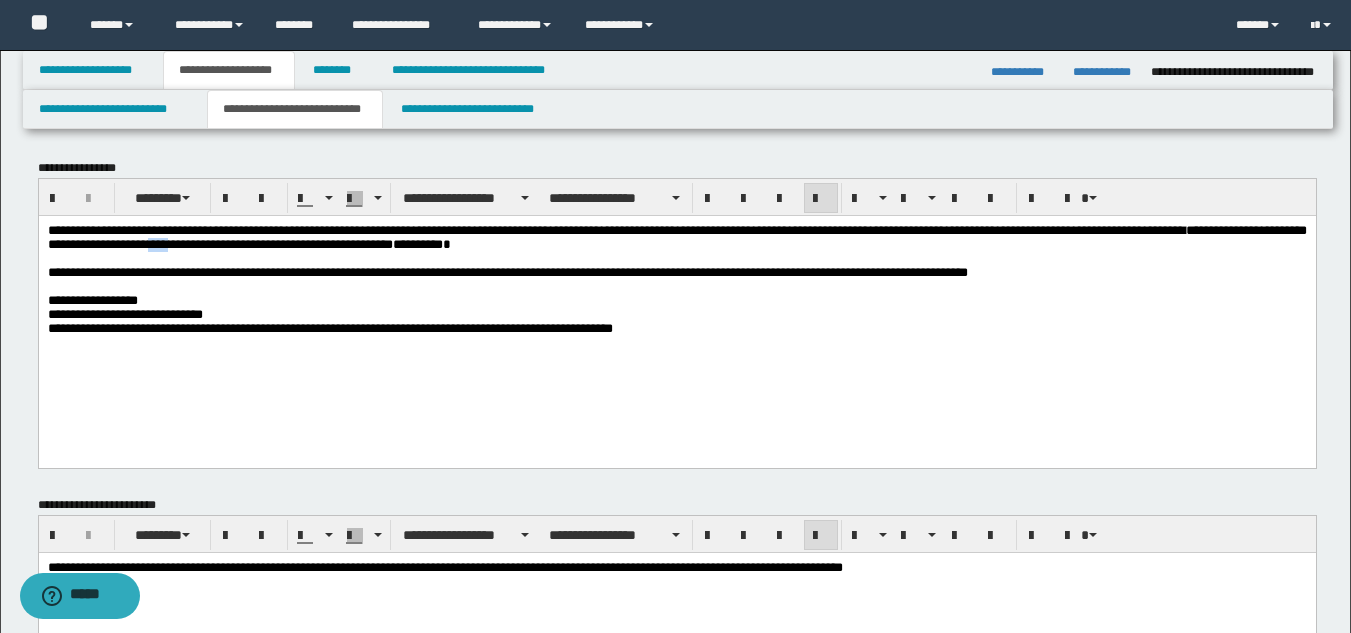 drag, startPoint x: 490, startPoint y: 248, endPoint x: 467, endPoint y: 247, distance: 23.021729 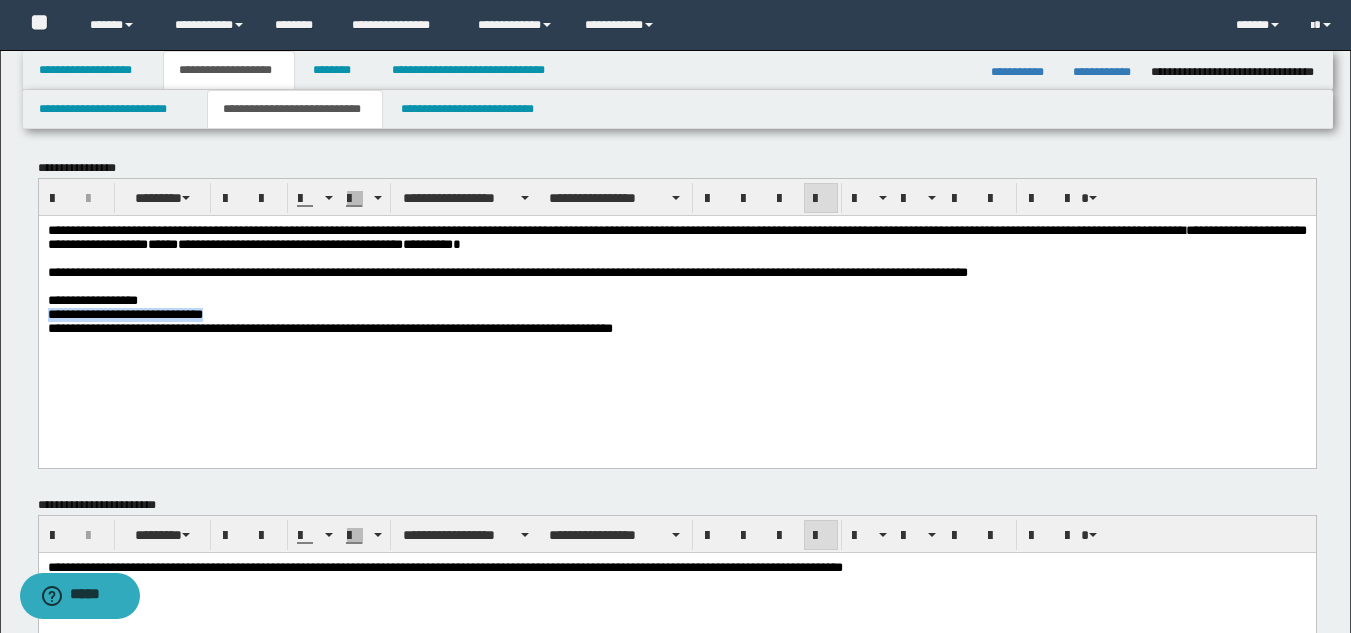 drag, startPoint x: 266, startPoint y: 334, endPoint x: 28, endPoint y: 335, distance: 238.0021 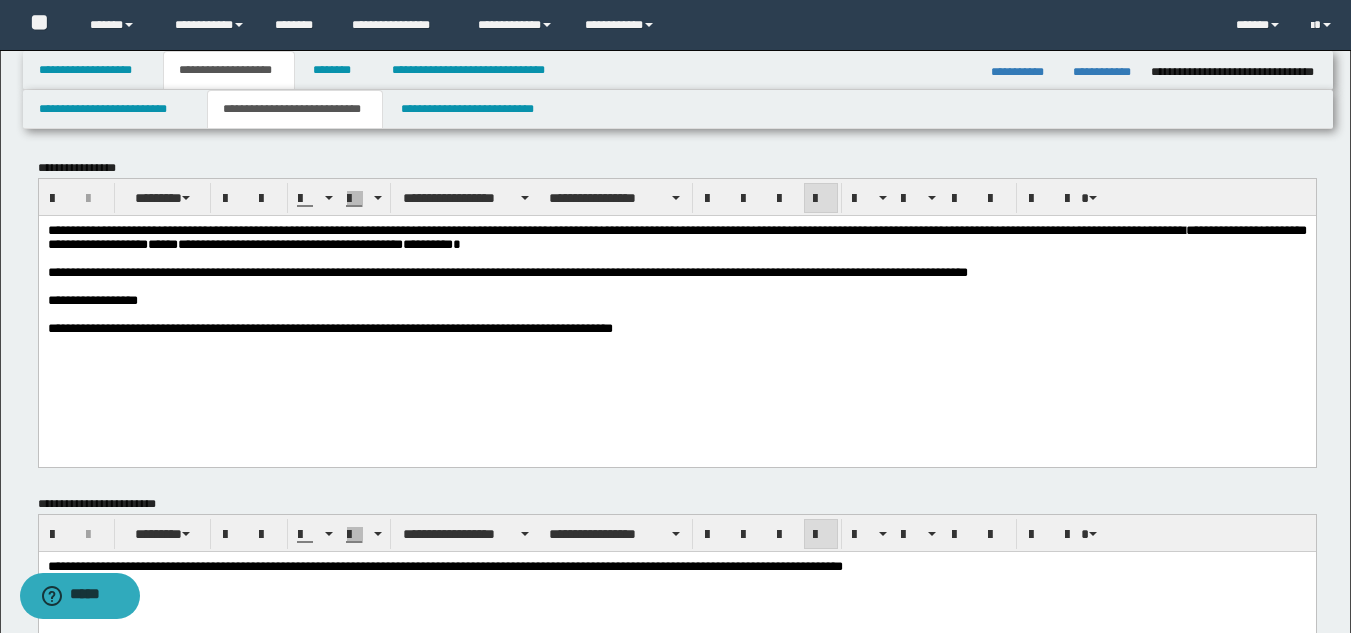 click on "**********" at bounding box center [676, 236] 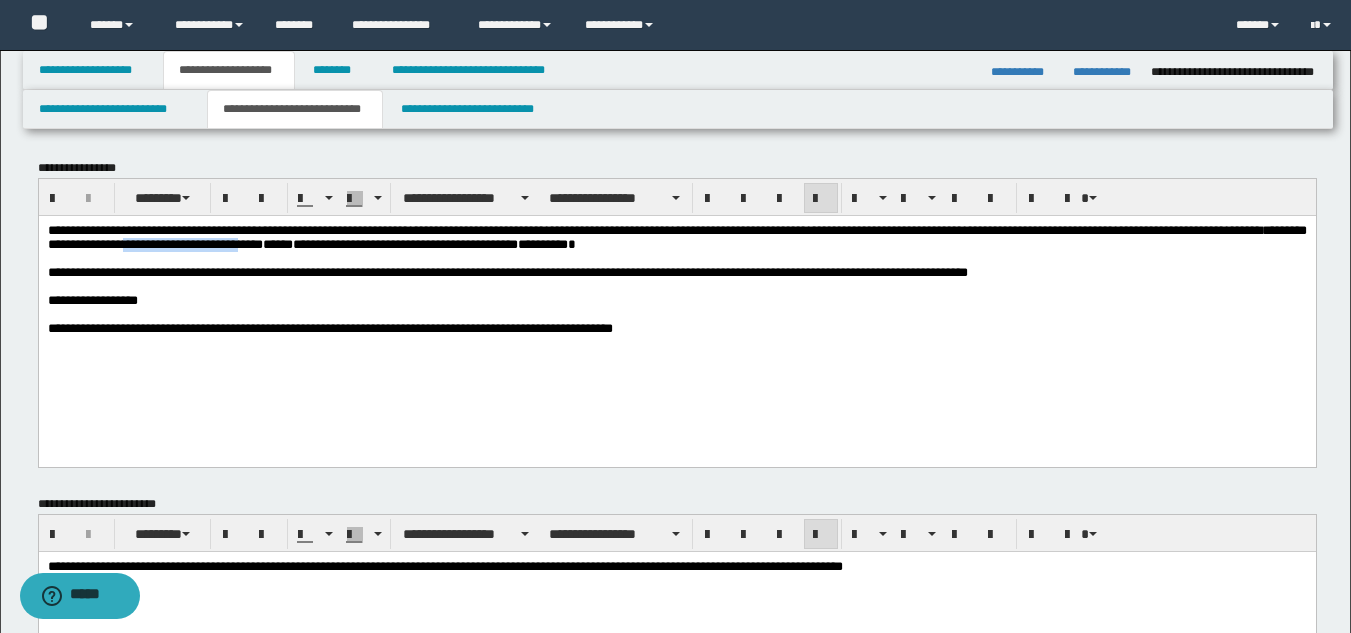 drag, startPoint x: 617, startPoint y: 251, endPoint x: 478, endPoint y: 253, distance: 139.01439 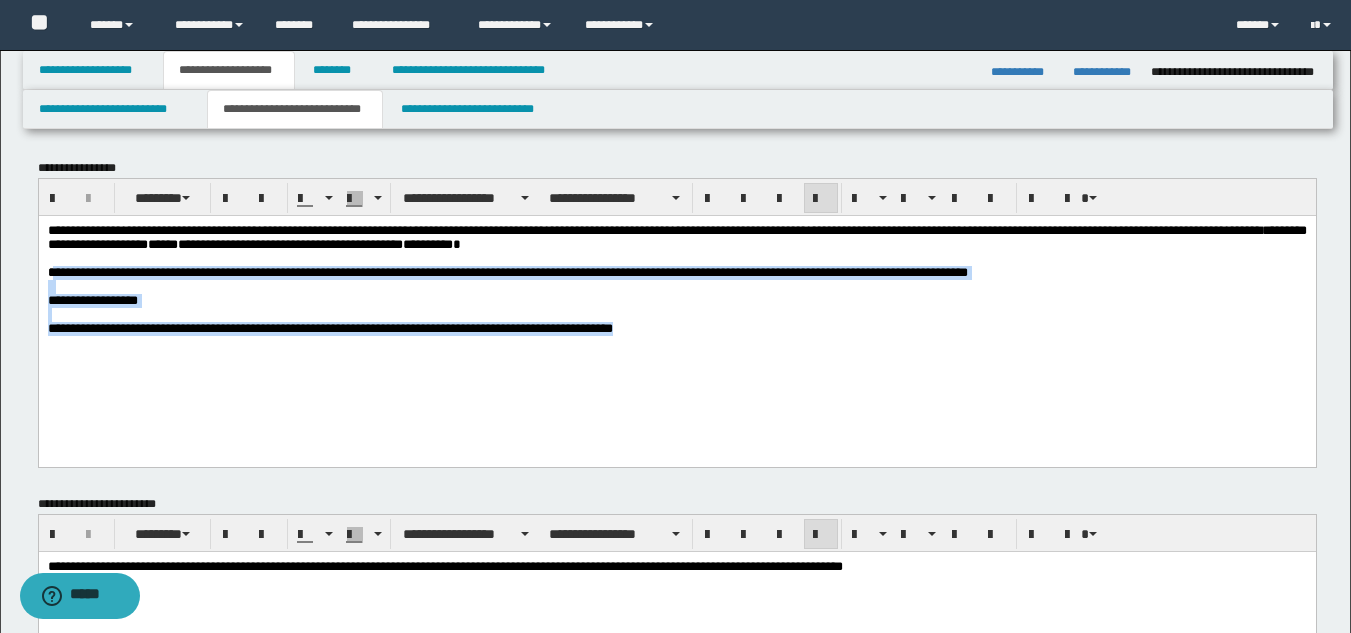 drag, startPoint x: 56, startPoint y: 283, endPoint x: 758, endPoint y: 376, distance: 708.1335 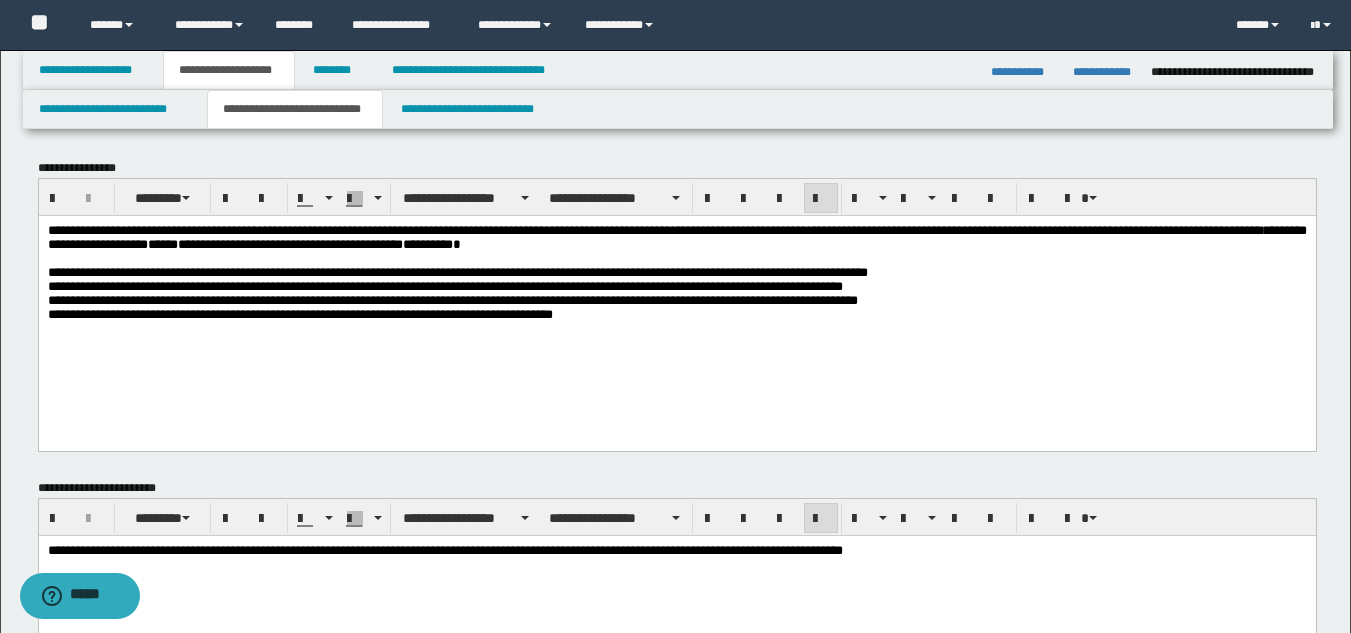 click on "**********" at bounding box center (457, 292) 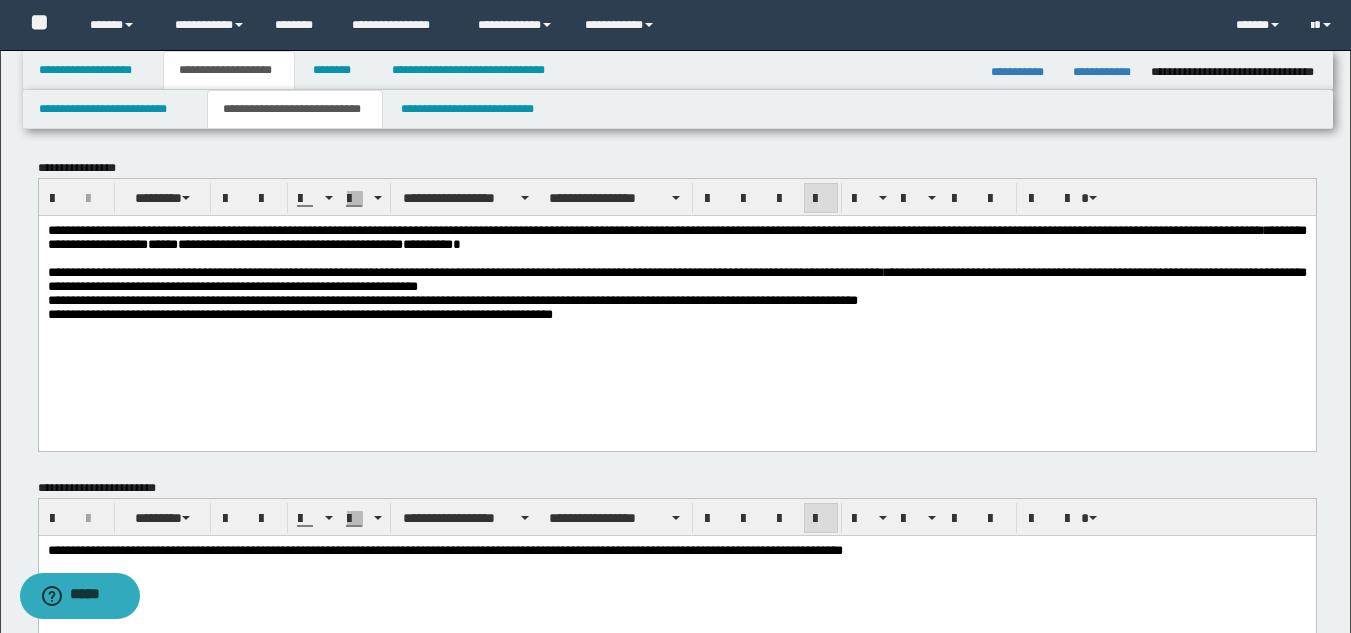 click on "**********" at bounding box center [676, 292] 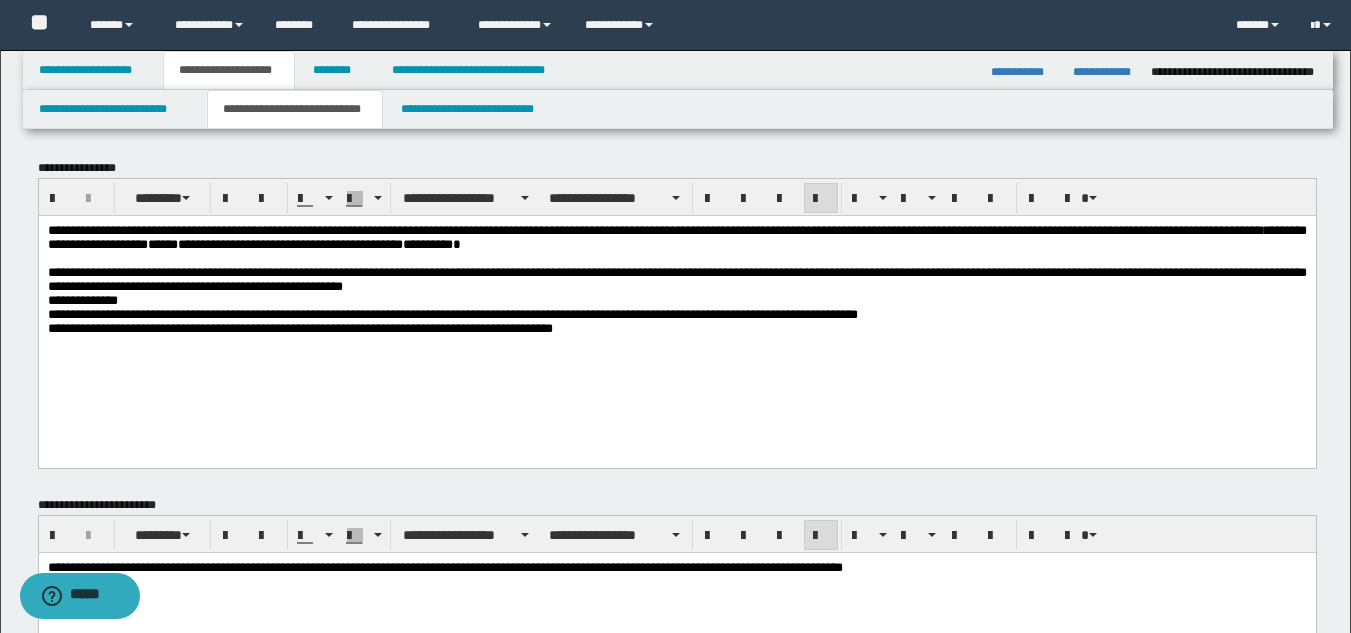 click on "**********" at bounding box center [452, 313] 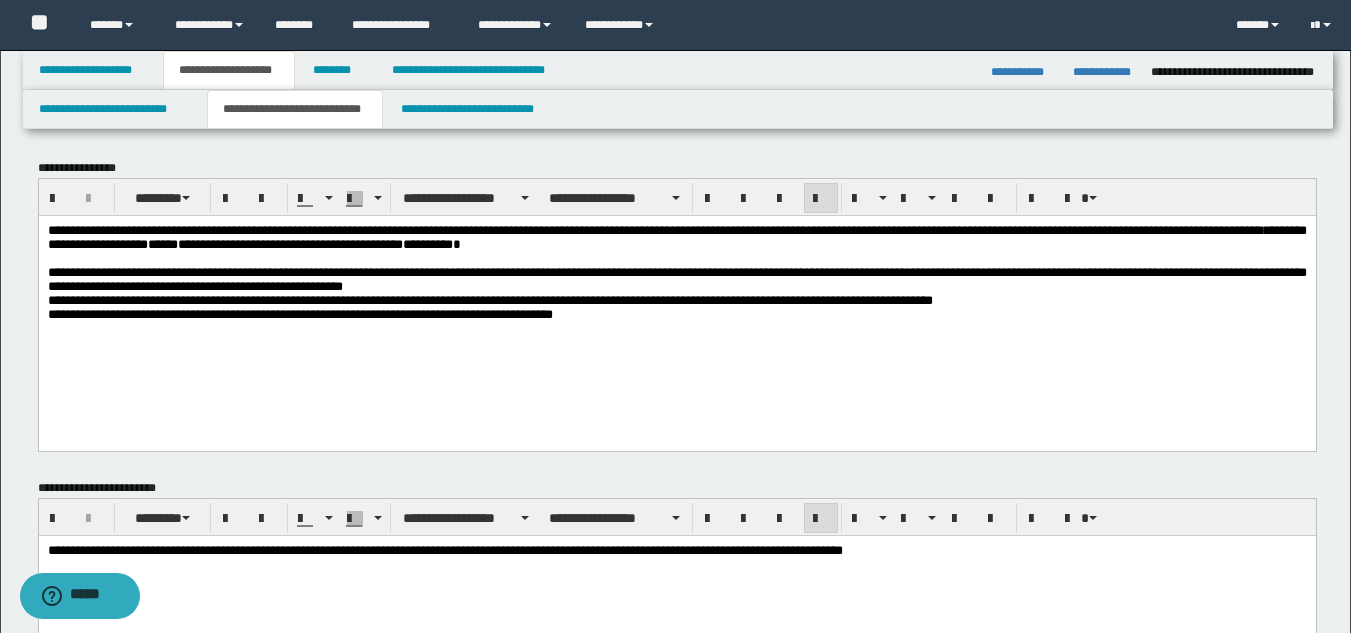click on "**********" at bounding box center [676, 297] 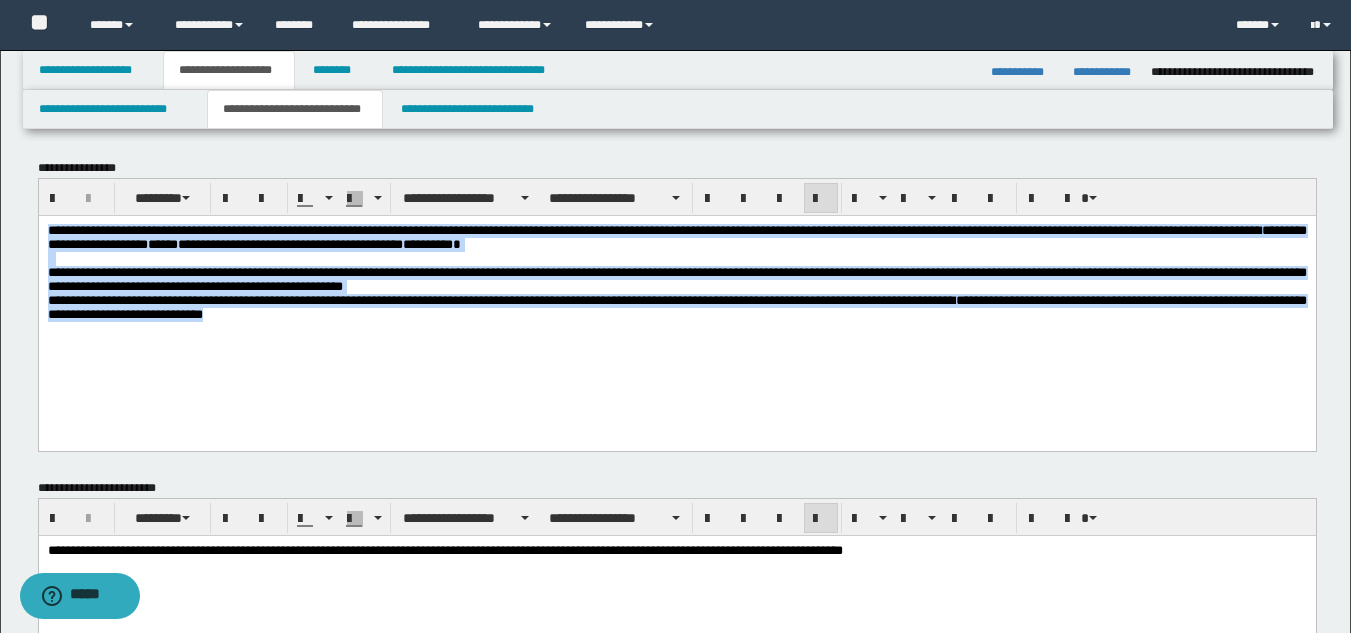 drag, startPoint x: 46, startPoint y: 231, endPoint x: 499, endPoint y: 335, distance: 464.78488 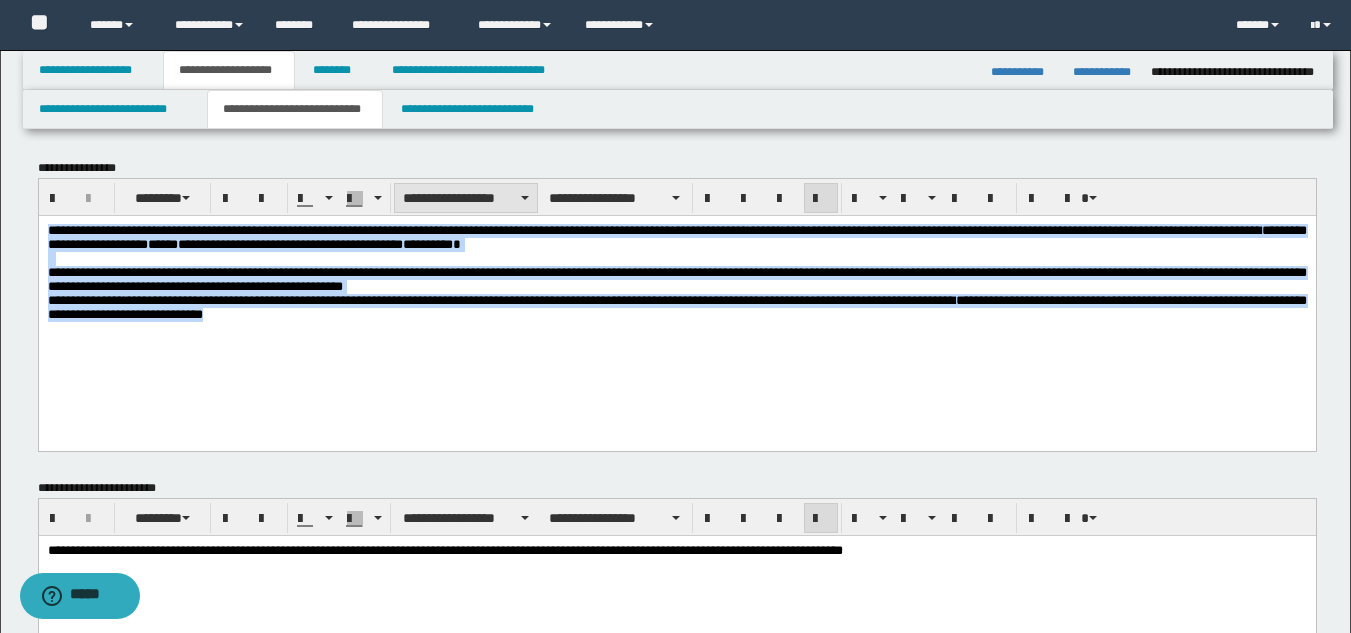 click on "**********" at bounding box center [466, 198] 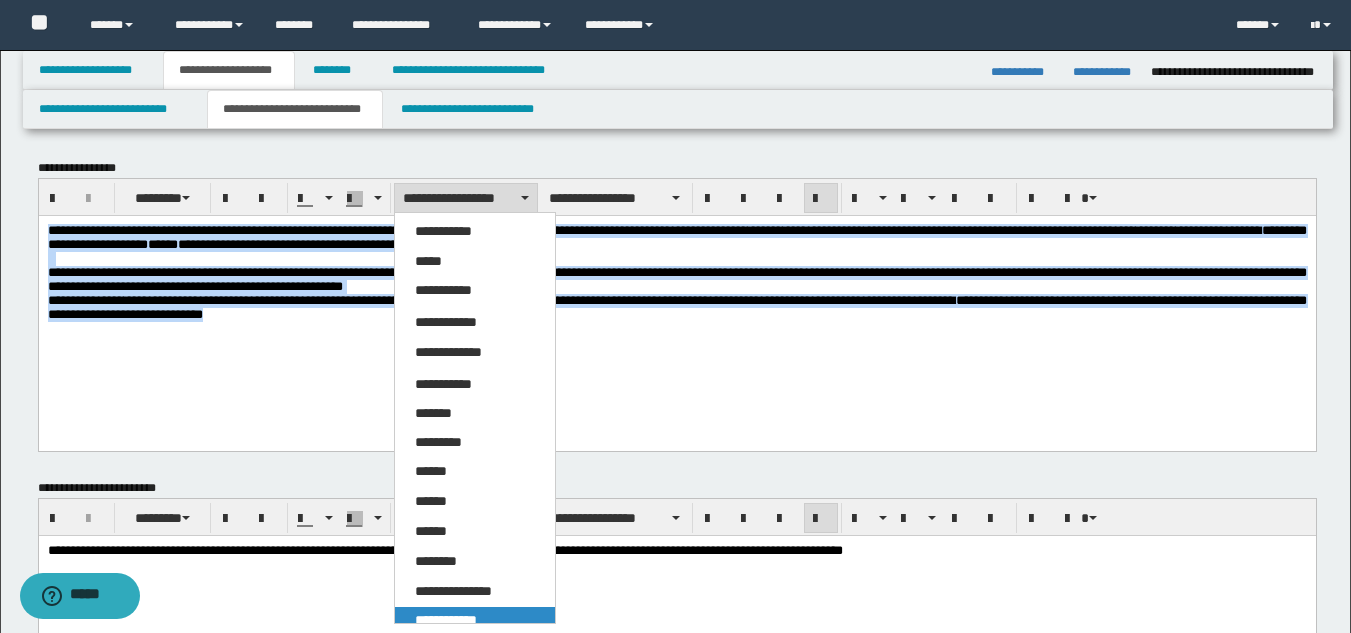 click on "**********" at bounding box center [475, 621] 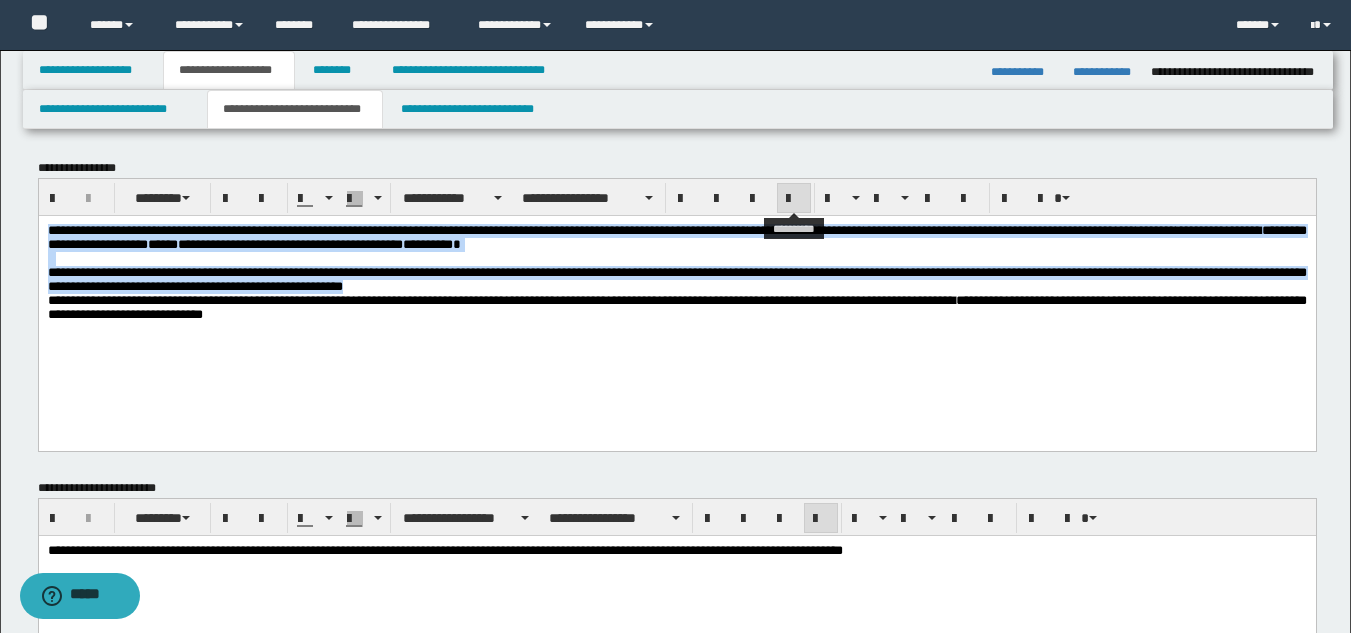 click at bounding box center (794, 199) 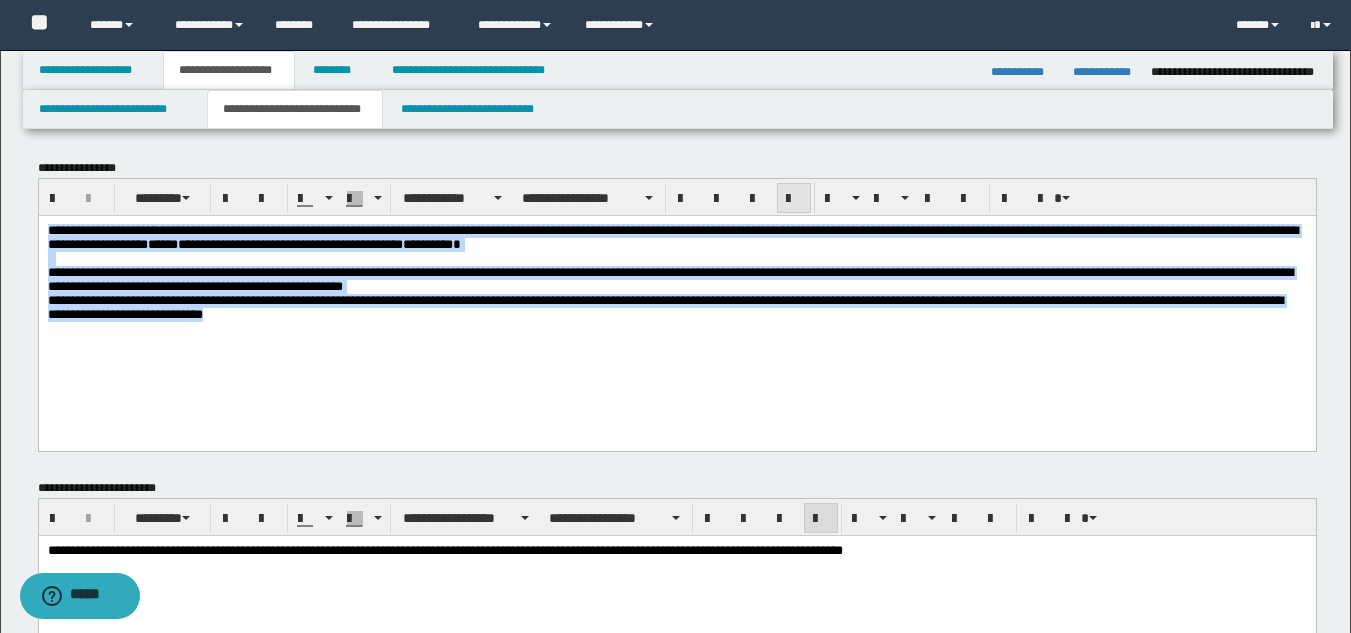click at bounding box center [794, 199] 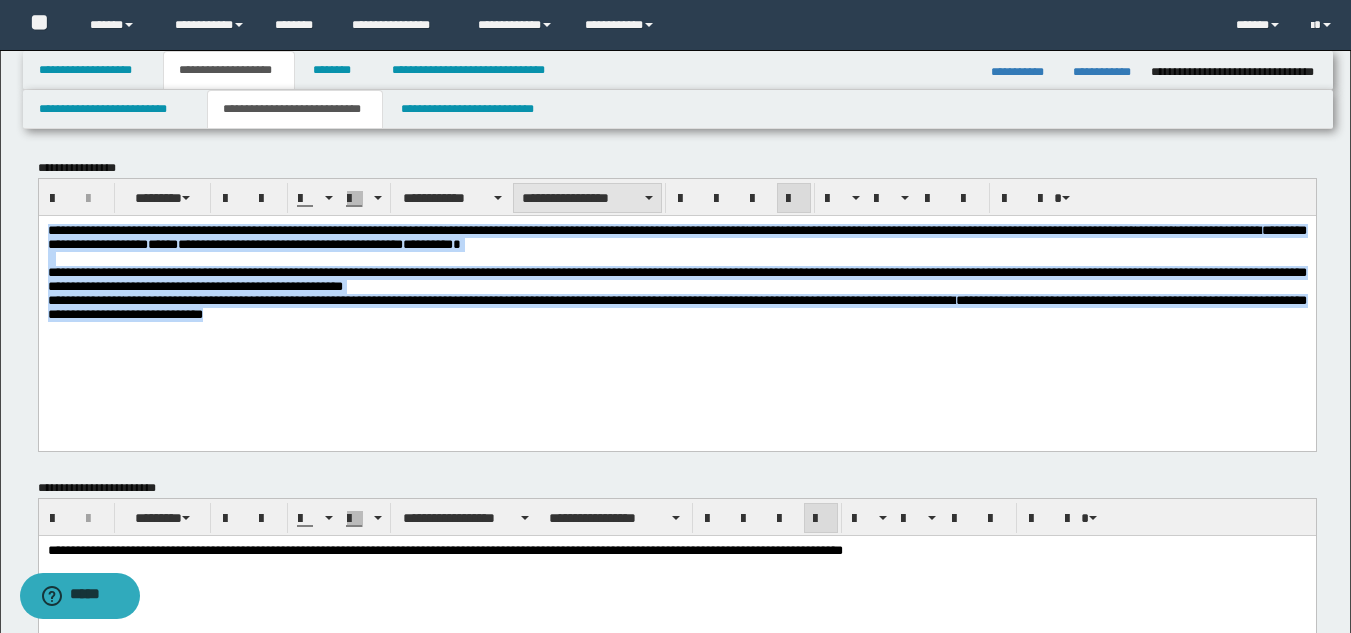 click on "**********" at bounding box center (587, 198) 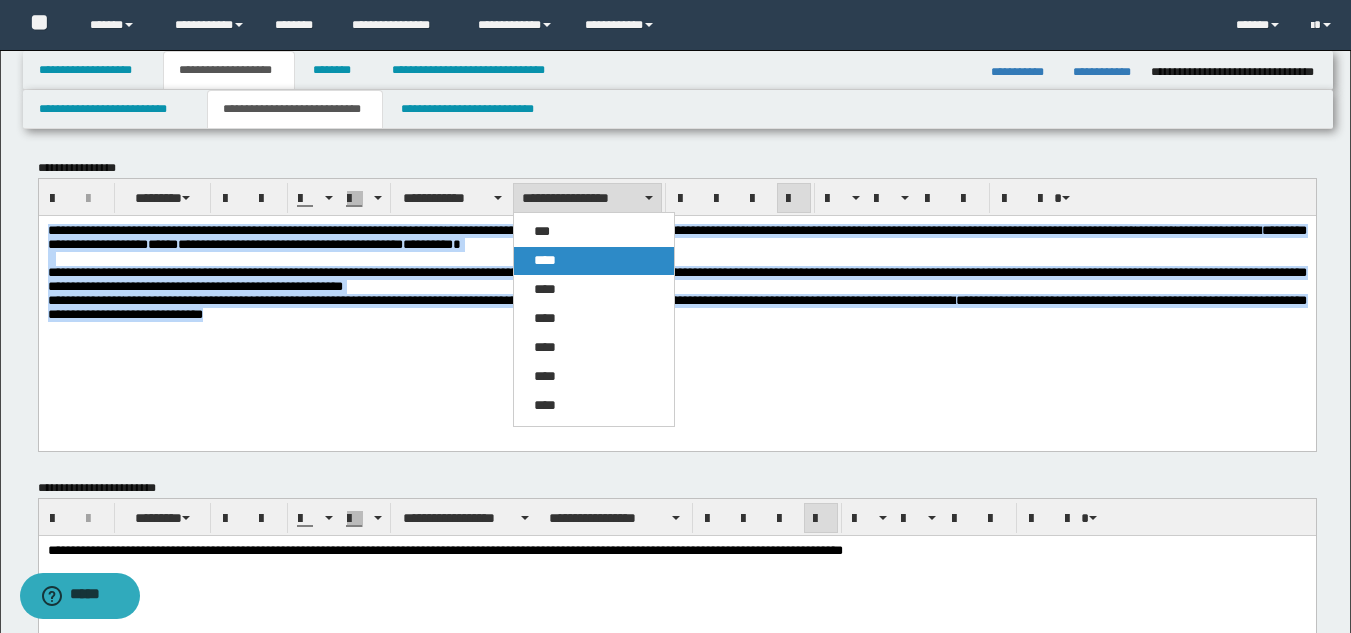 click on "****" at bounding box center [545, 260] 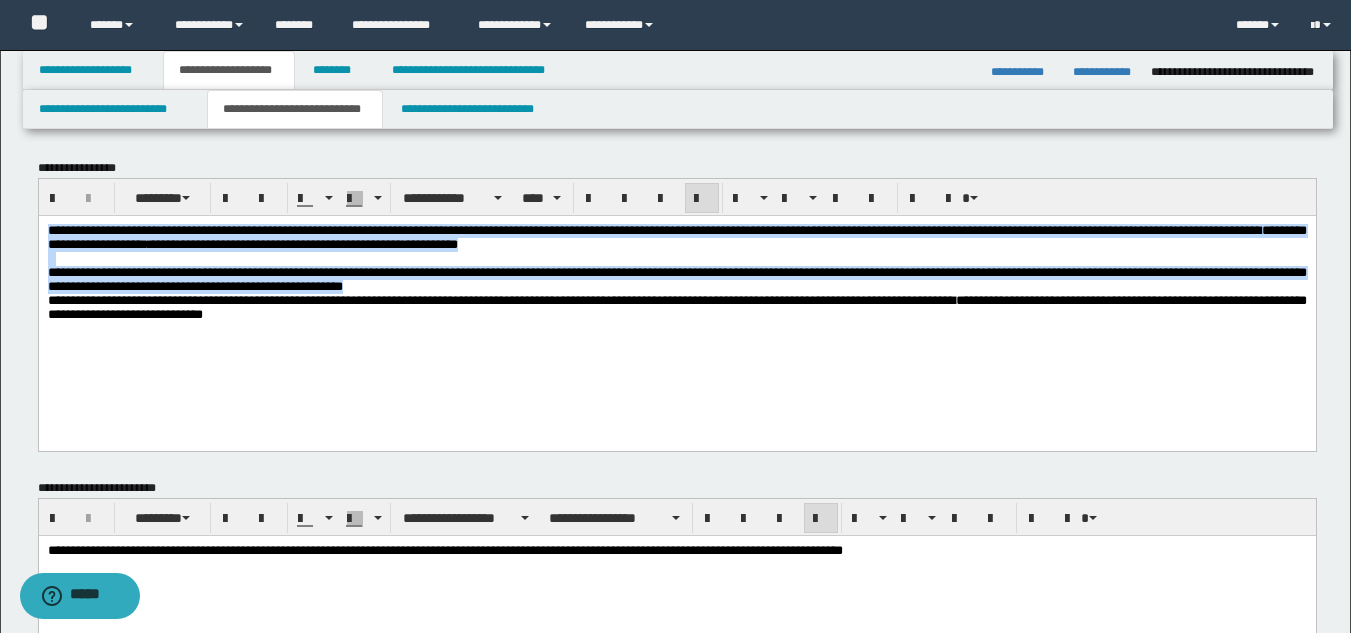 click on "**********" at bounding box center [676, 297] 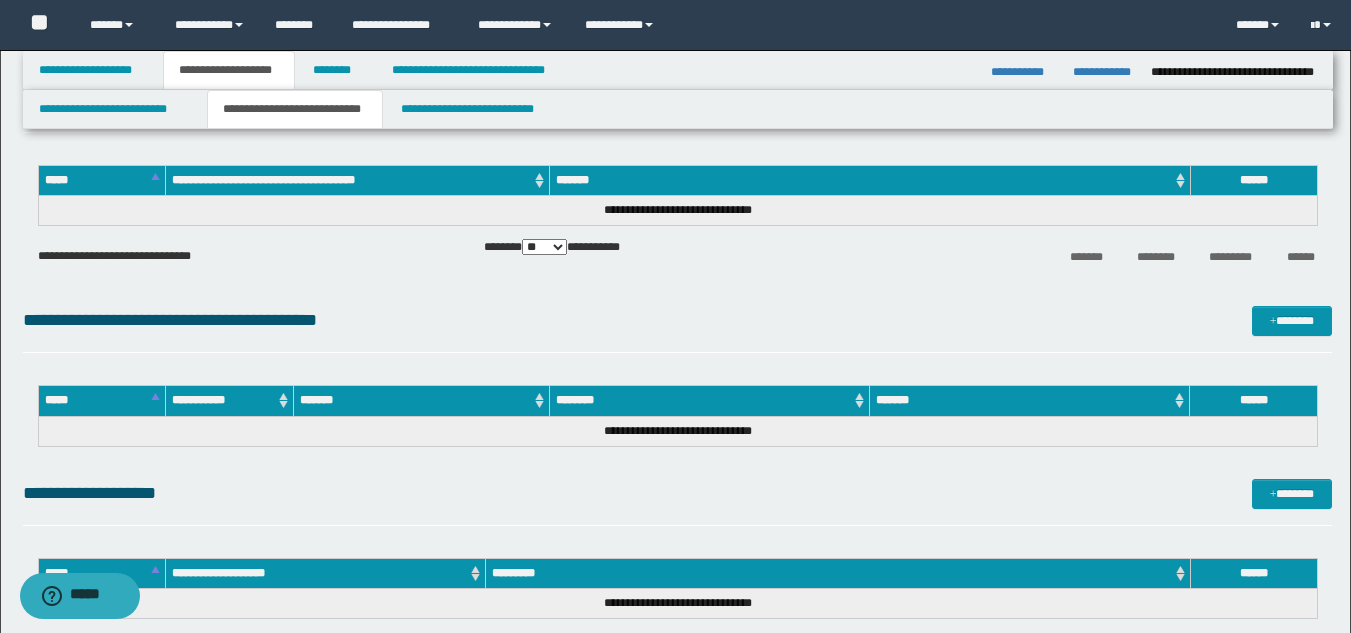 scroll, scrollTop: 600, scrollLeft: 0, axis: vertical 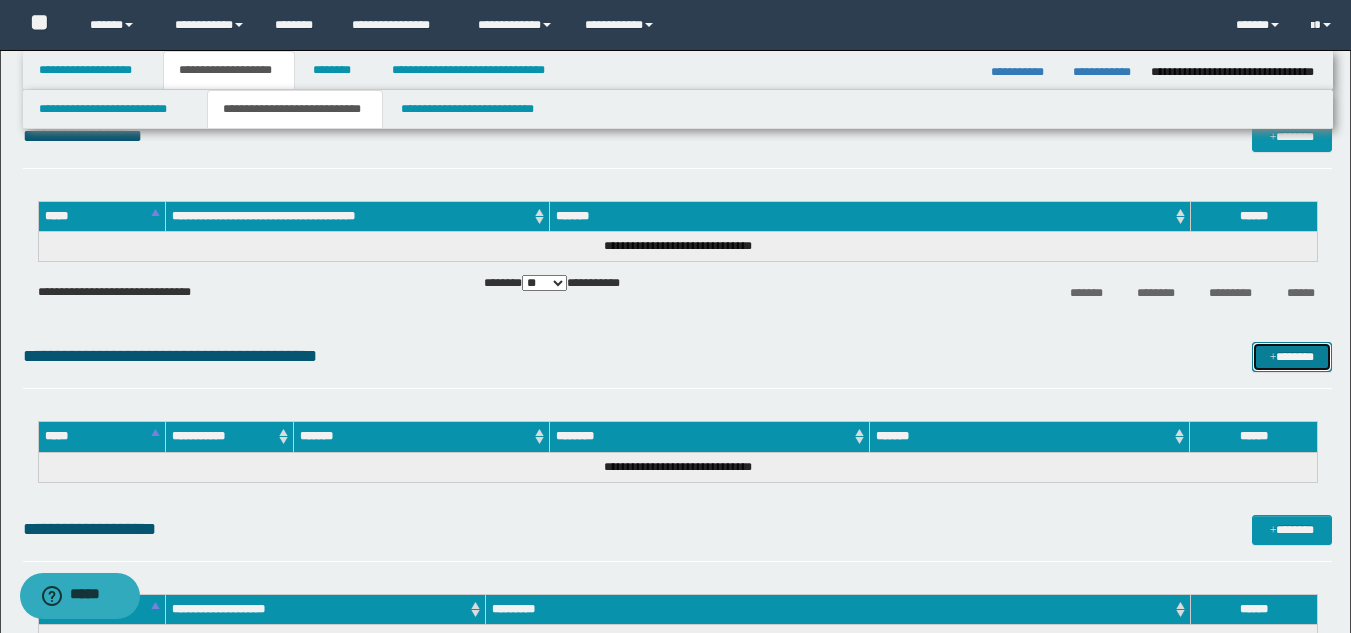 click on "*******" at bounding box center [1292, 357] 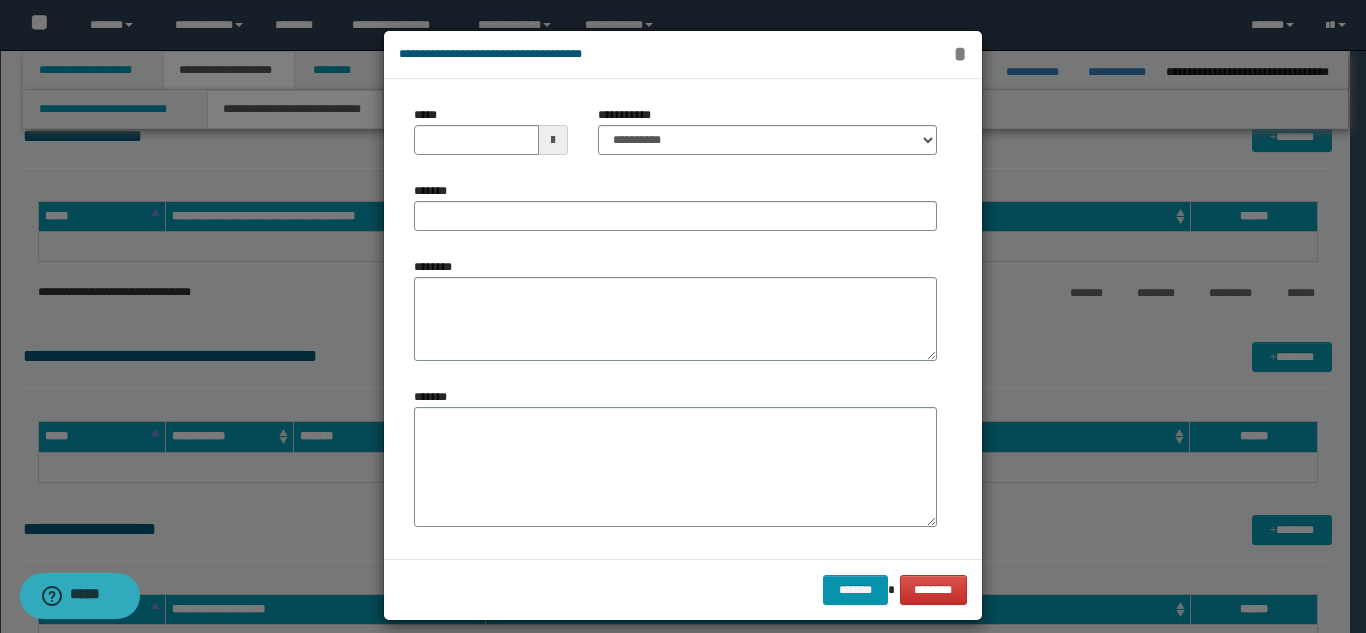 drag, startPoint x: 951, startPoint y: 52, endPoint x: 934, endPoint y: 52, distance: 17 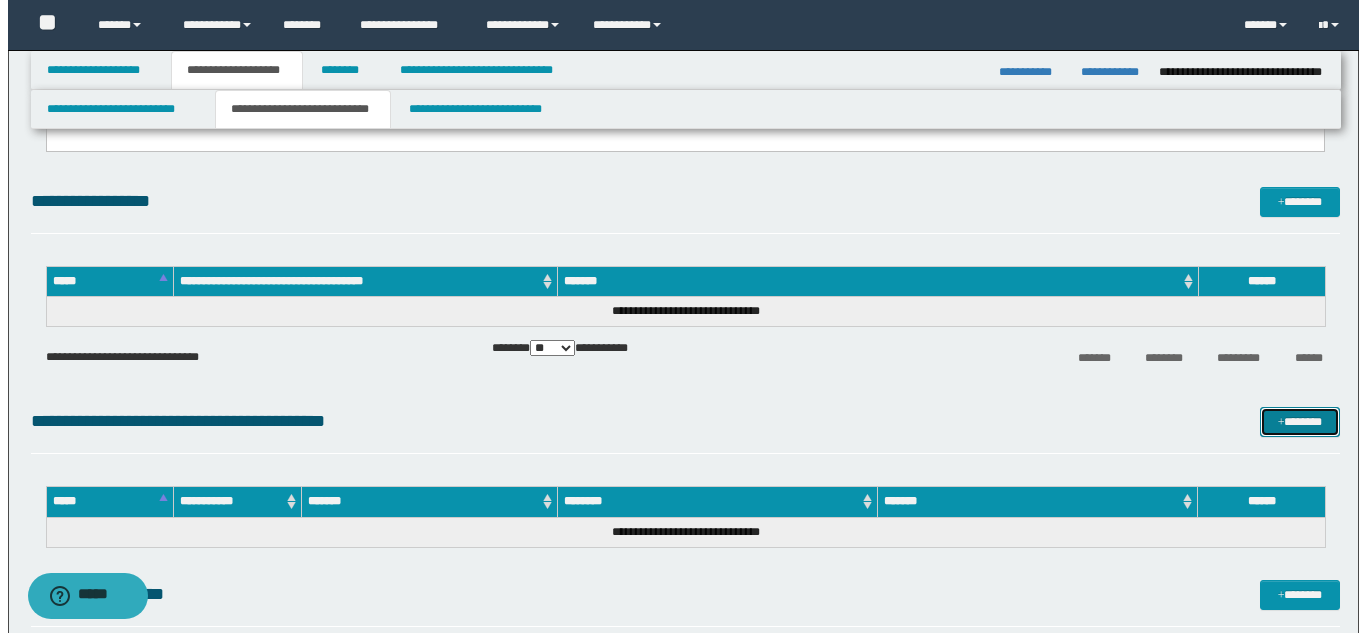 scroll, scrollTop: 500, scrollLeft: 0, axis: vertical 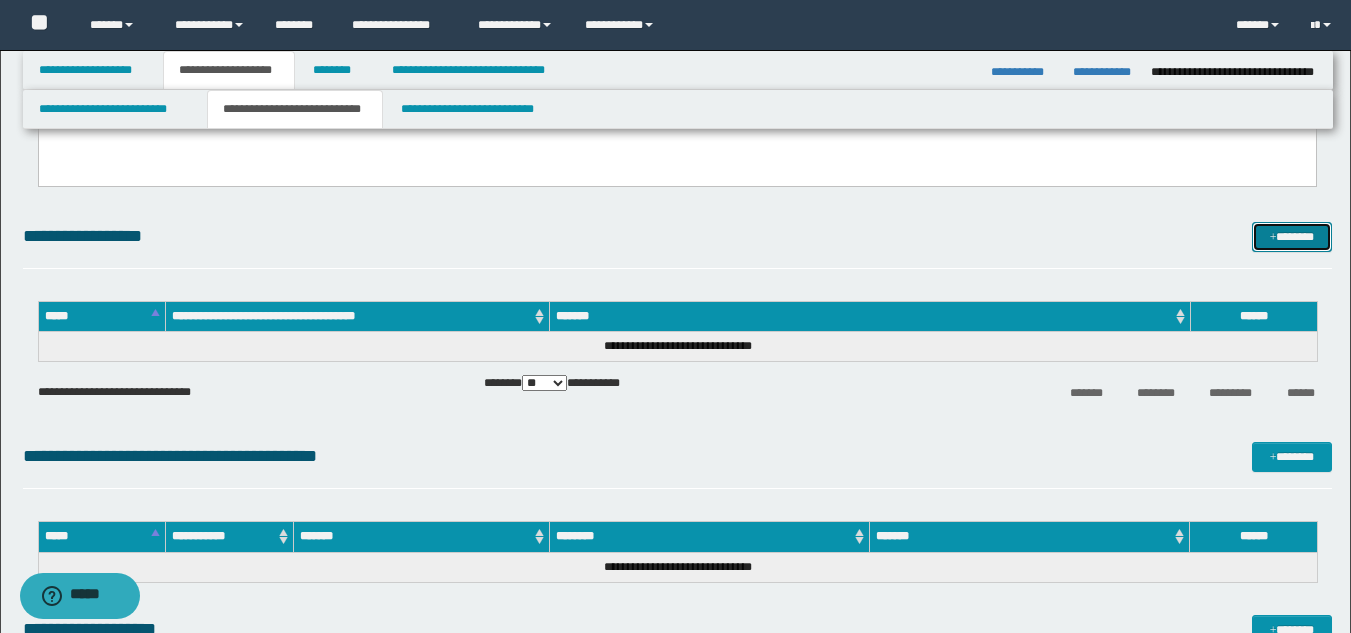 click on "*******" at bounding box center [1292, 237] 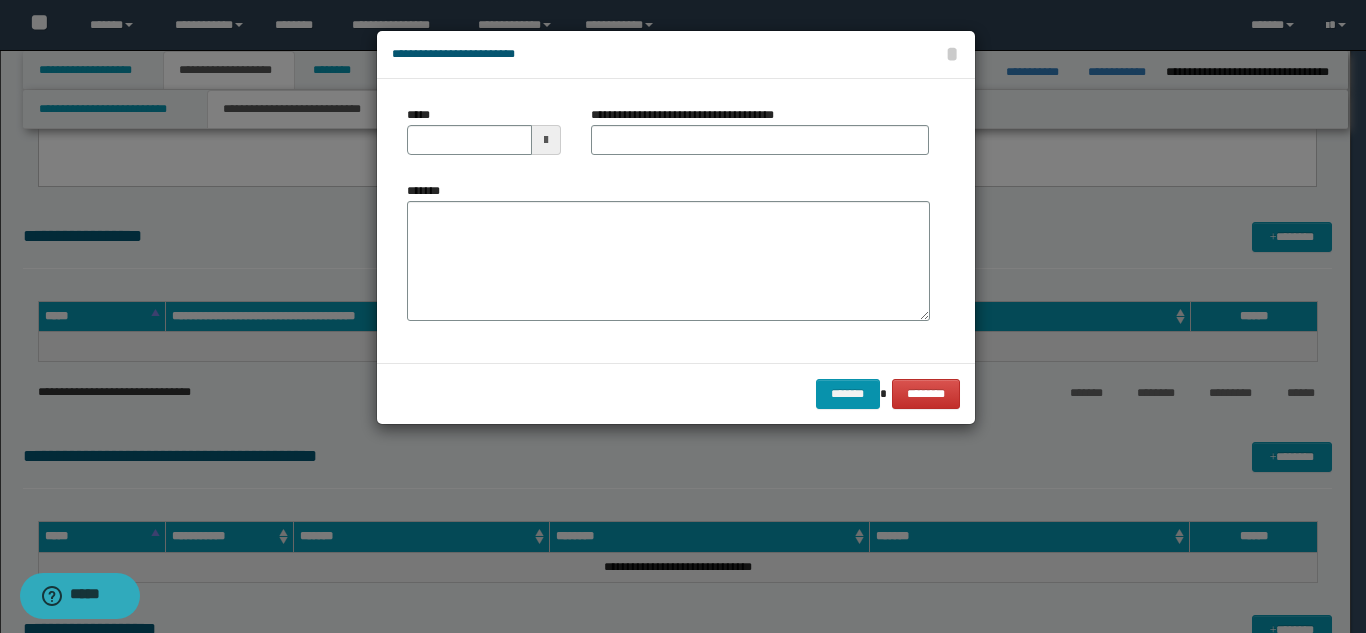 type 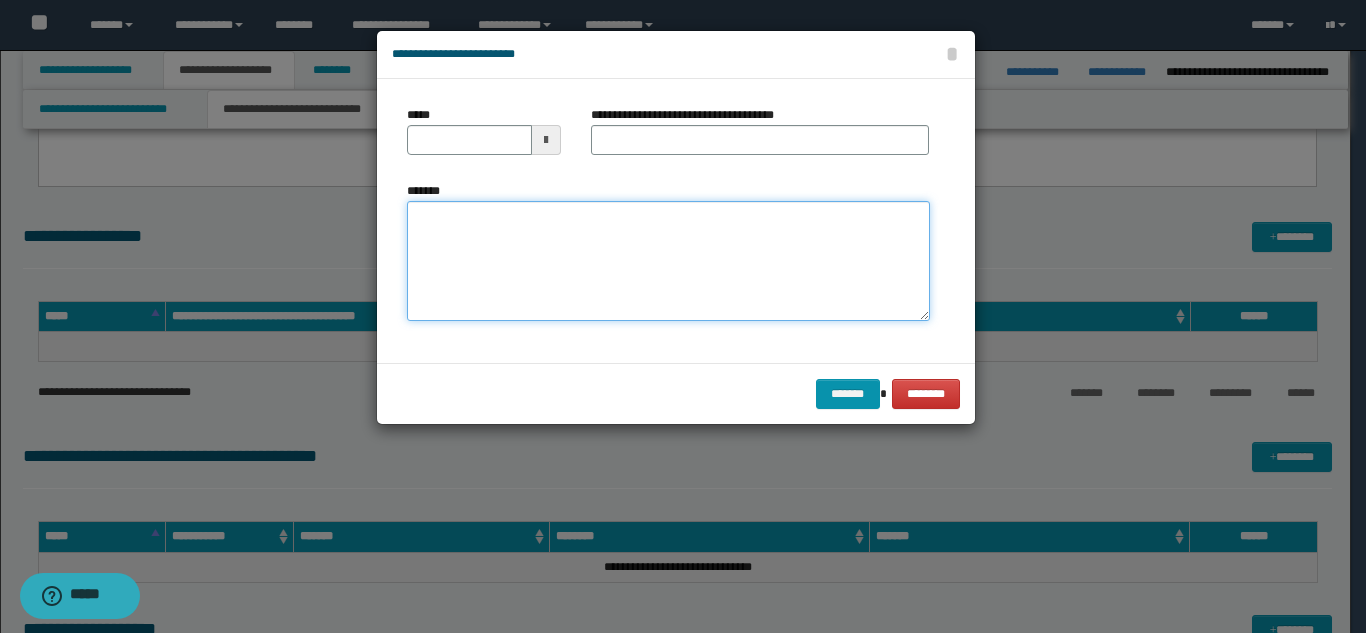 click on "*******" at bounding box center (668, 261) 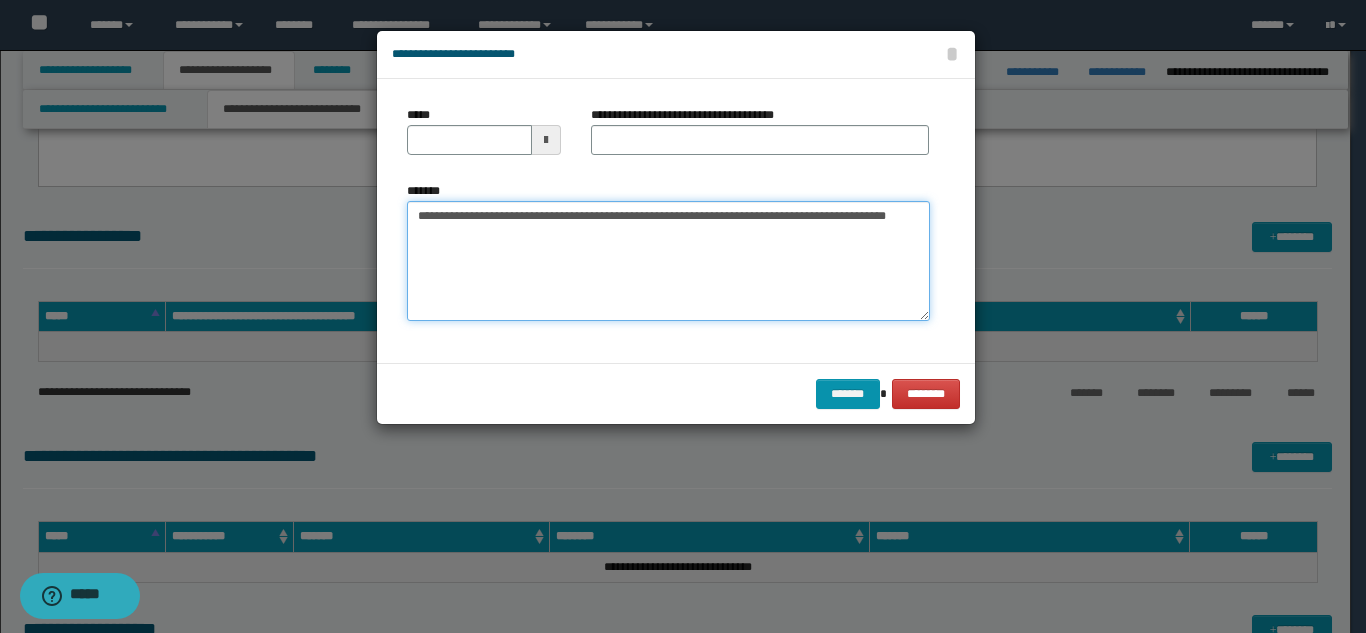 drag, startPoint x: 565, startPoint y: 219, endPoint x: 588, endPoint y: 240, distance: 31.144823 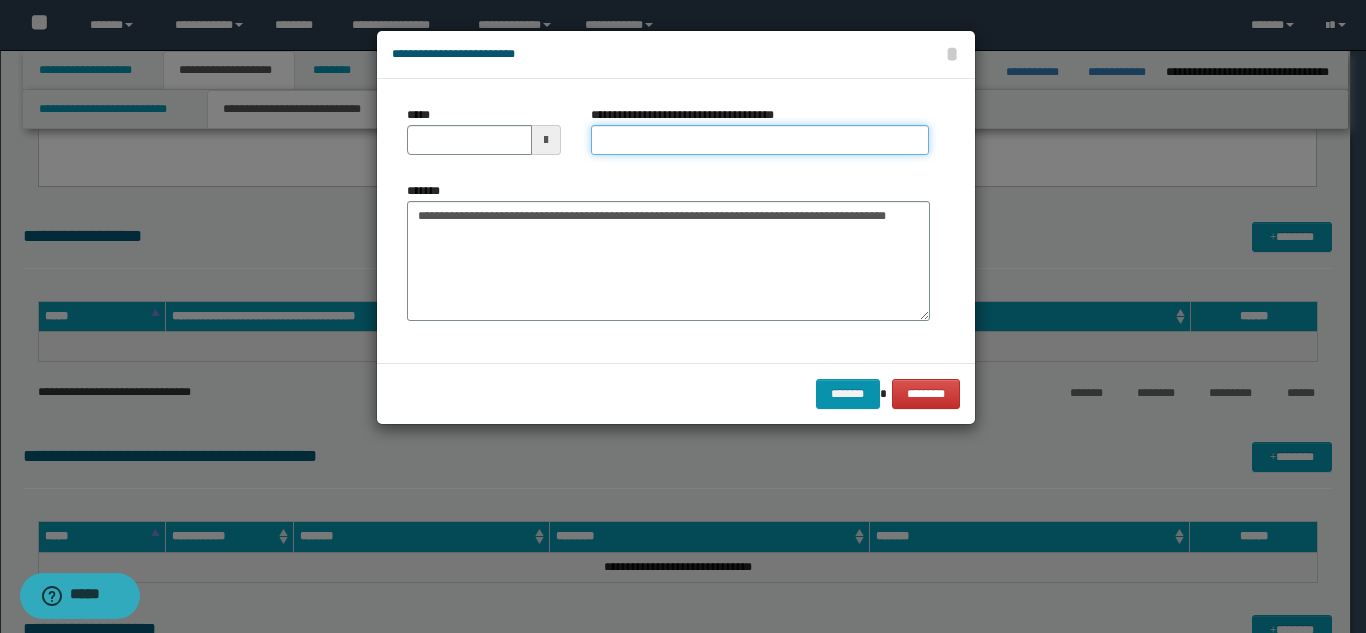 click on "**********" at bounding box center [760, 140] 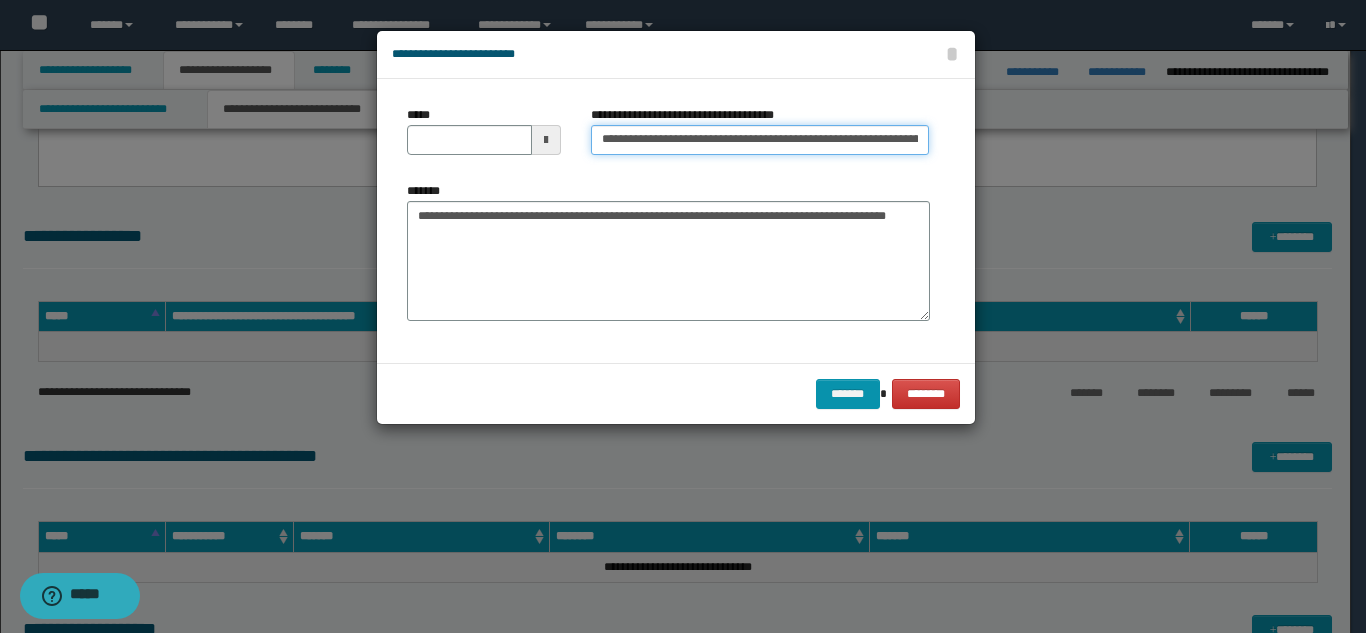 scroll, scrollTop: 0, scrollLeft: 108, axis: horizontal 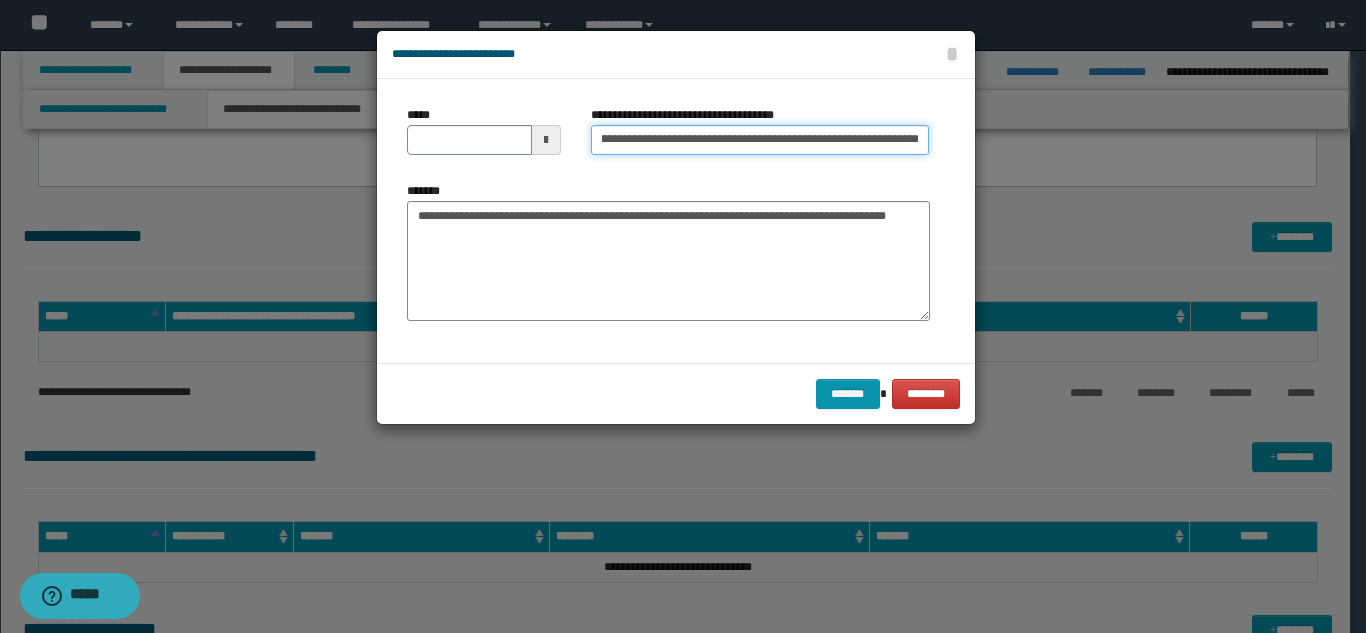 type on "**********" 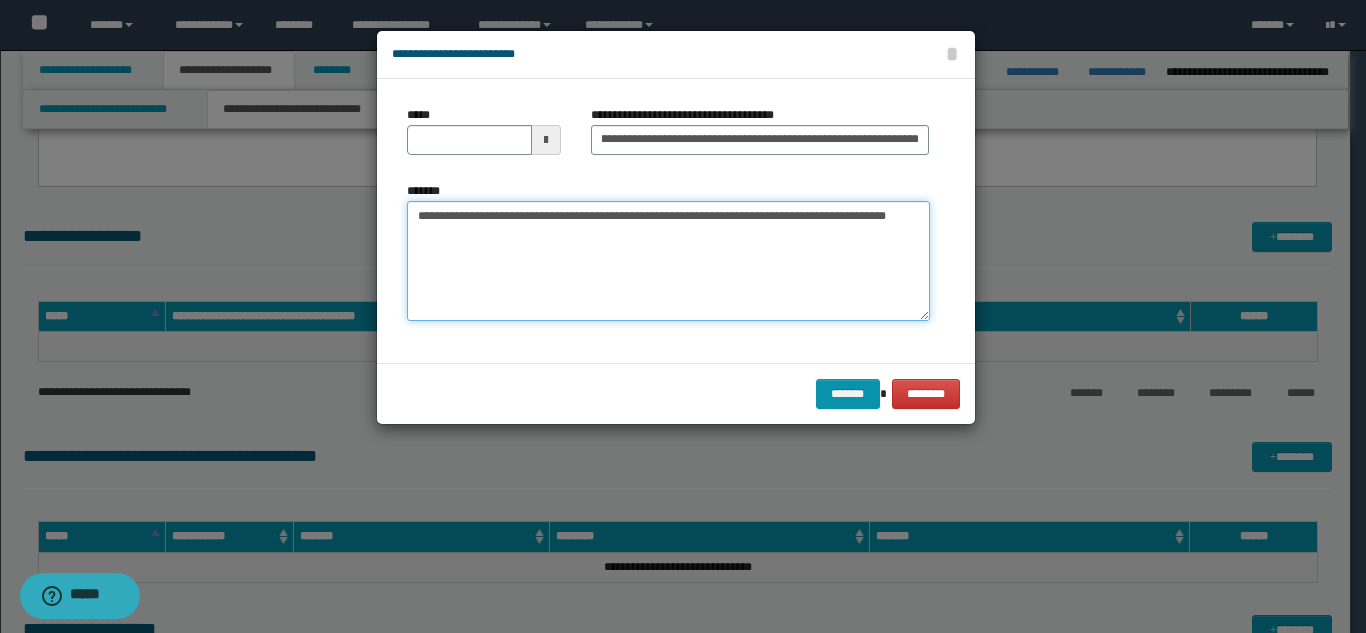 scroll, scrollTop: 0, scrollLeft: 0, axis: both 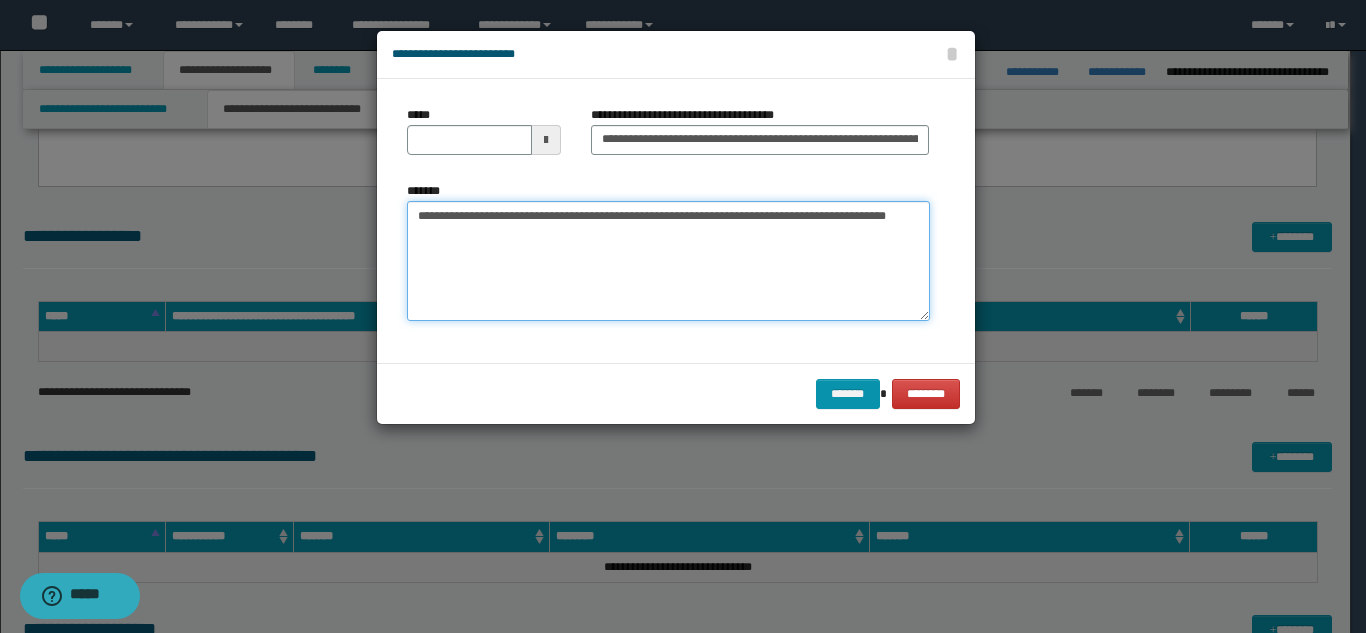 drag, startPoint x: 411, startPoint y: 213, endPoint x: 500, endPoint y: 211, distance: 89.02247 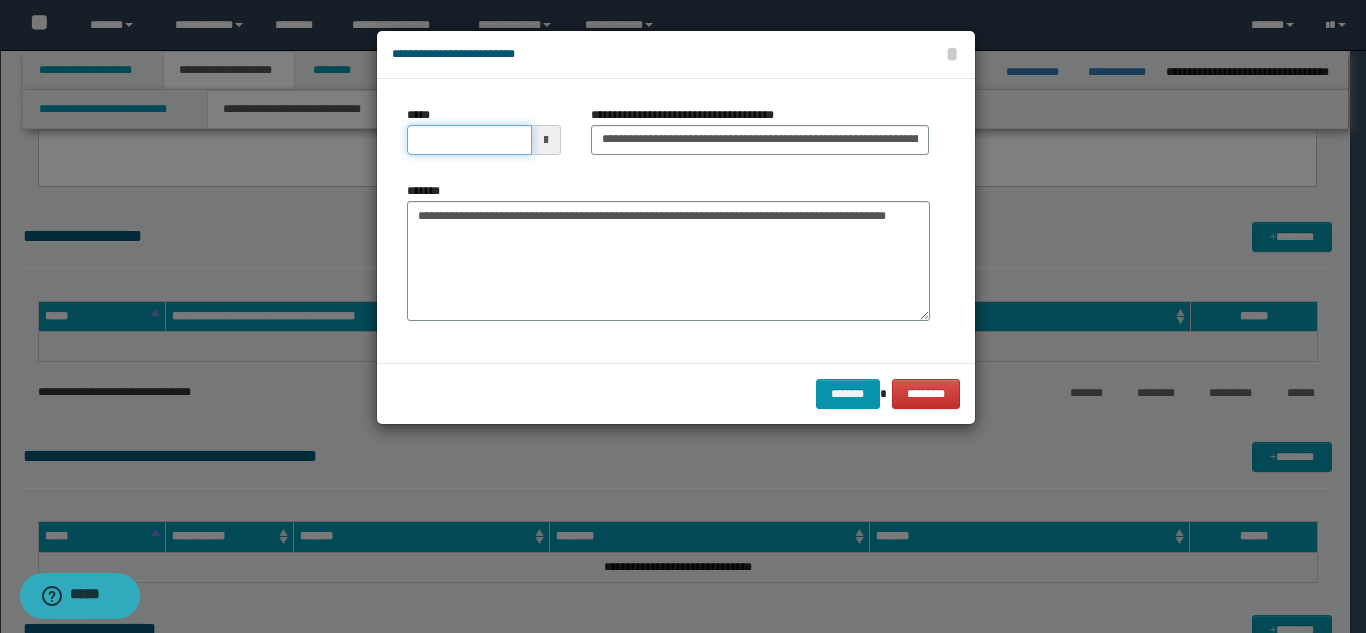 click on "*****" at bounding box center [469, 140] 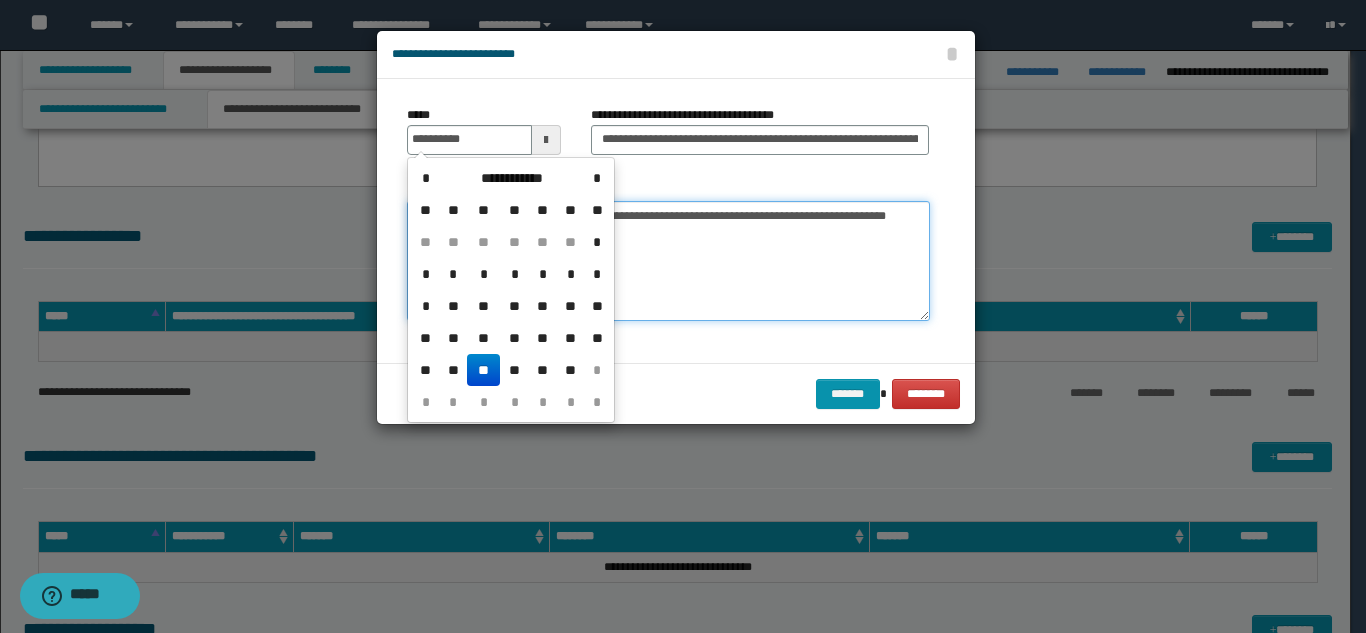 drag, startPoint x: 666, startPoint y: 272, endPoint x: 635, endPoint y: 257, distance: 34.43835 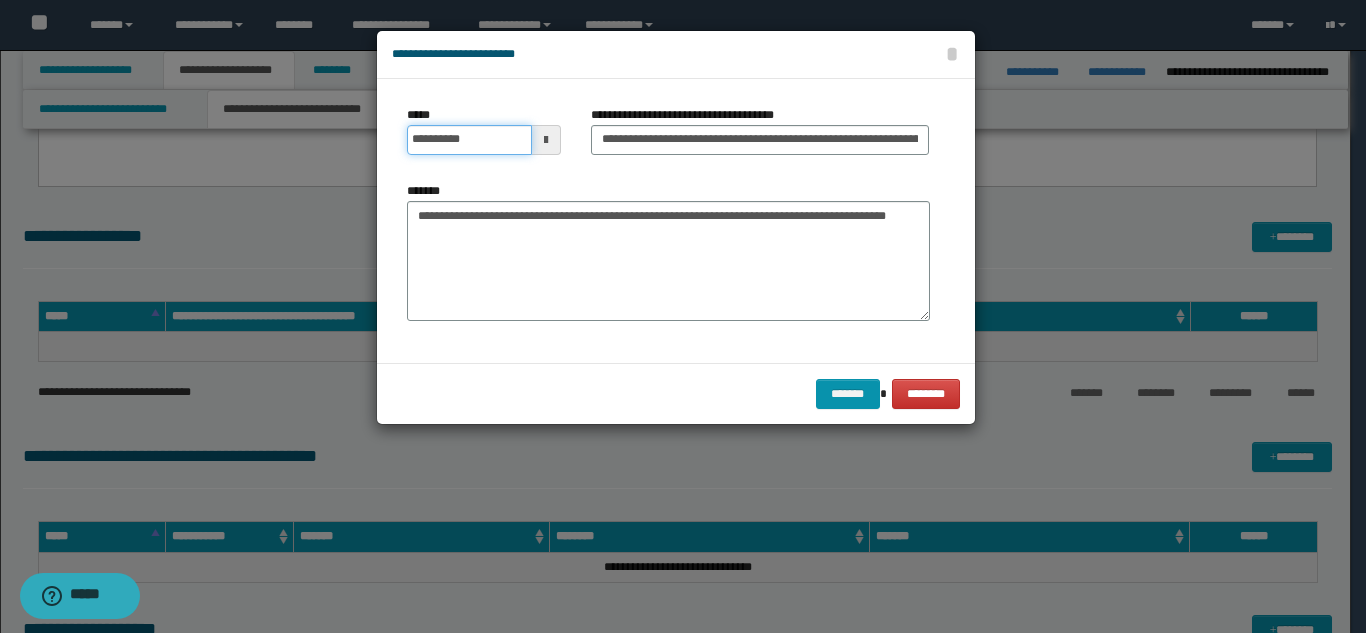 click on "**********" at bounding box center [469, 140] 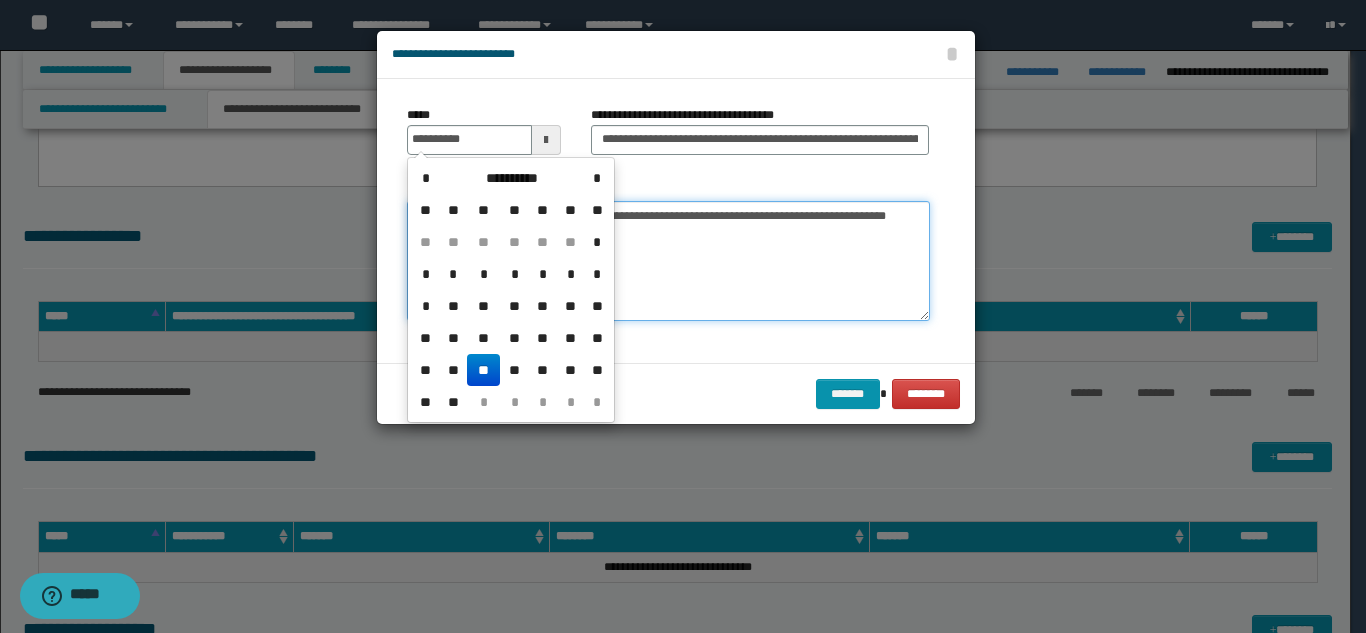 type on "**********" 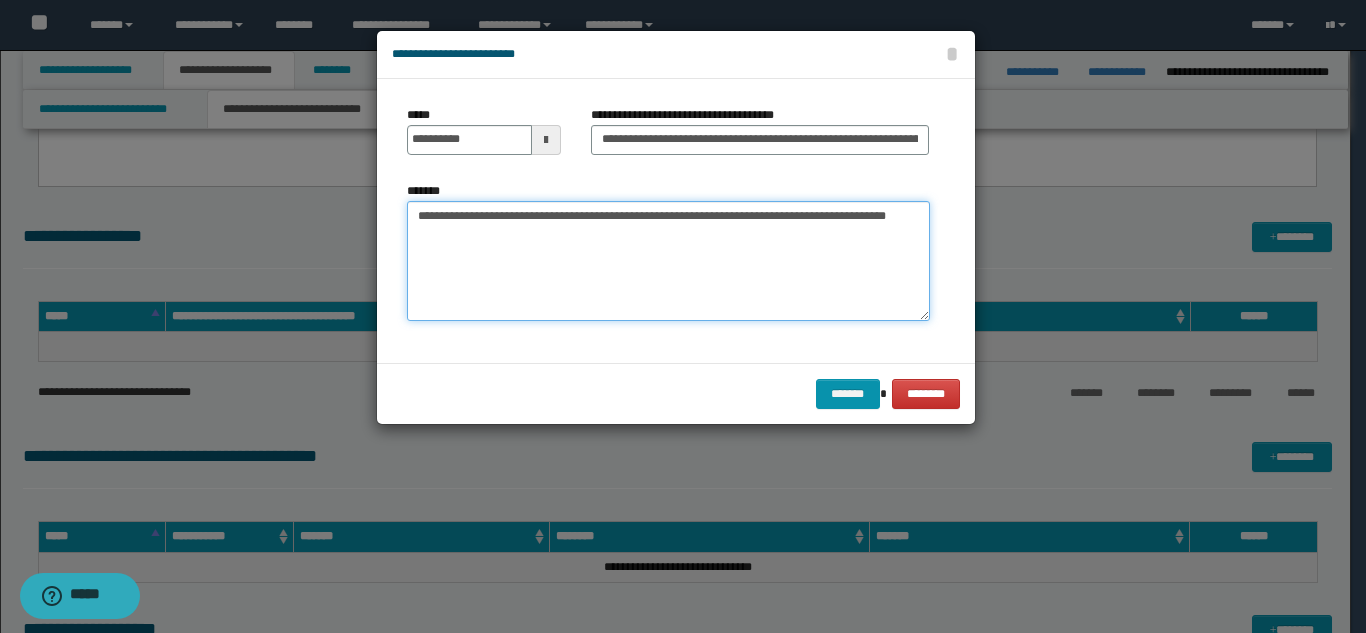 drag, startPoint x: 410, startPoint y: 209, endPoint x: 546, endPoint y: 229, distance: 137.46272 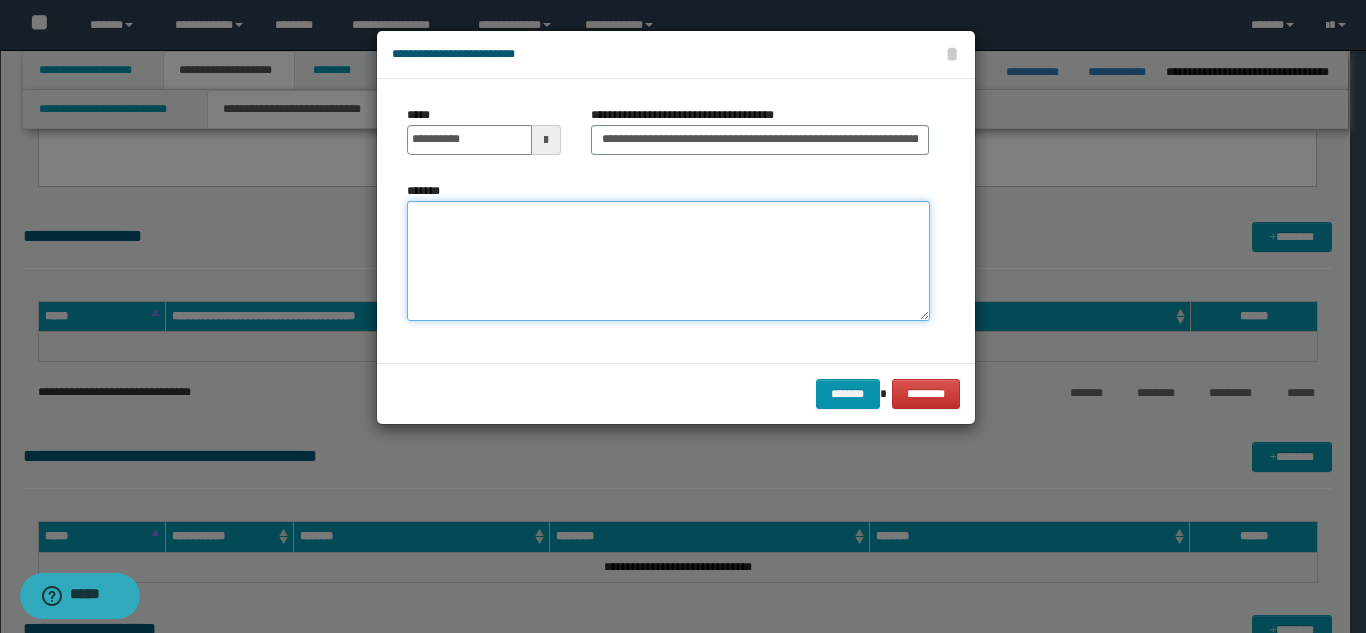 click on "*******" at bounding box center [668, 261] 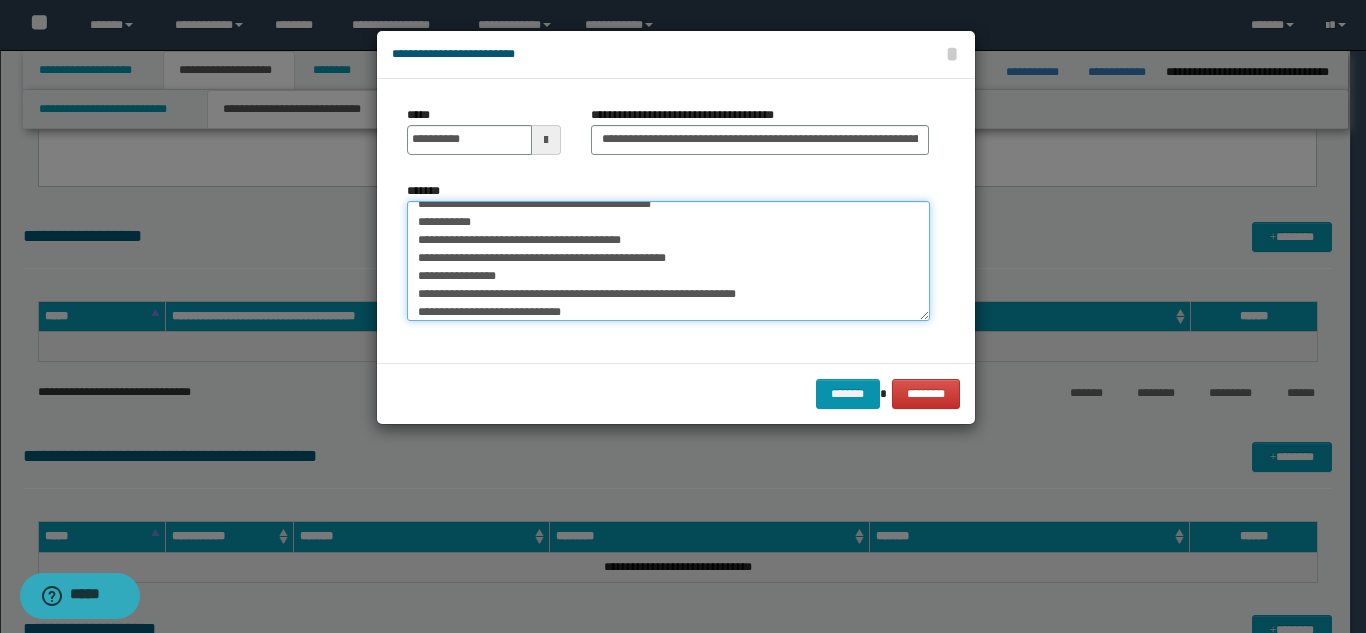 scroll, scrollTop: 300, scrollLeft: 0, axis: vertical 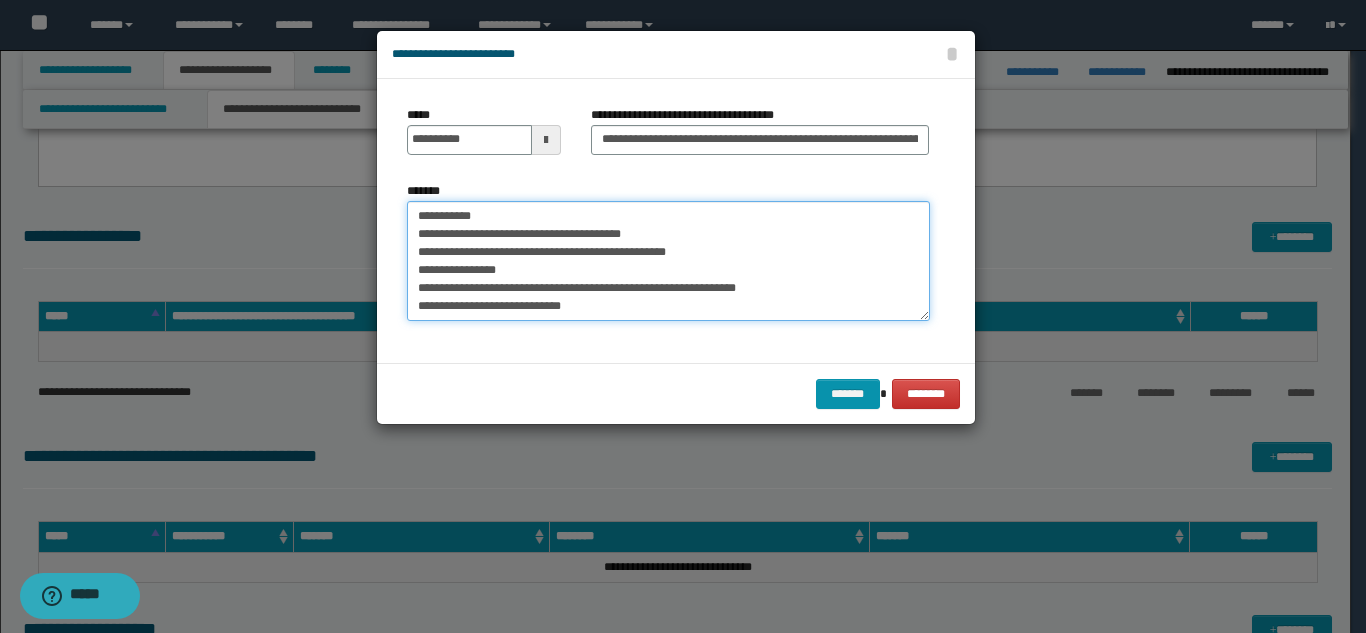 paste on "**********" 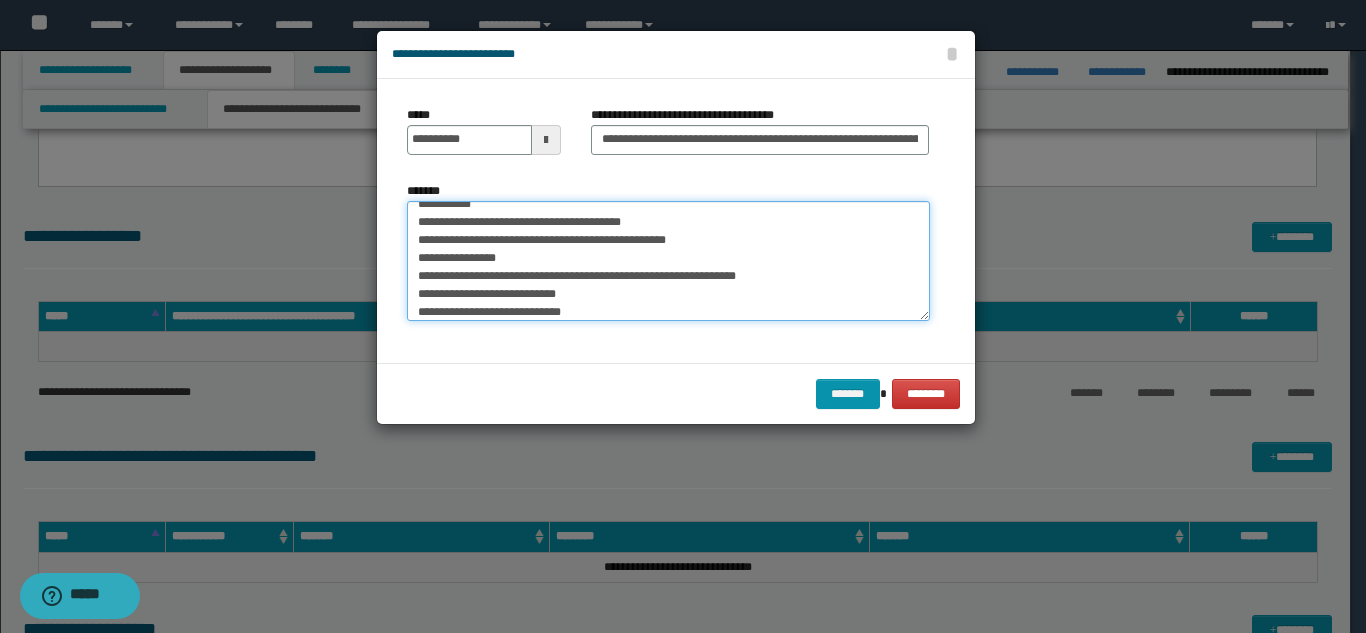 scroll, scrollTop: 642, scrollLeft: 0, axis: vertical 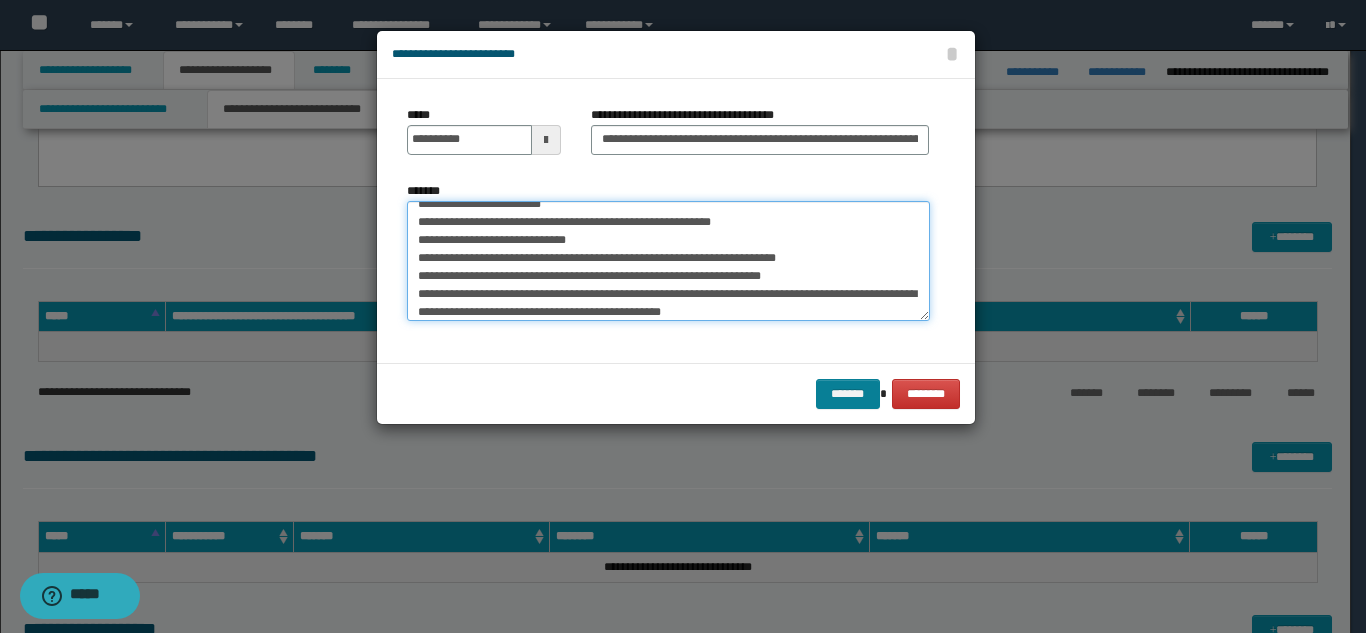 type on "**********" 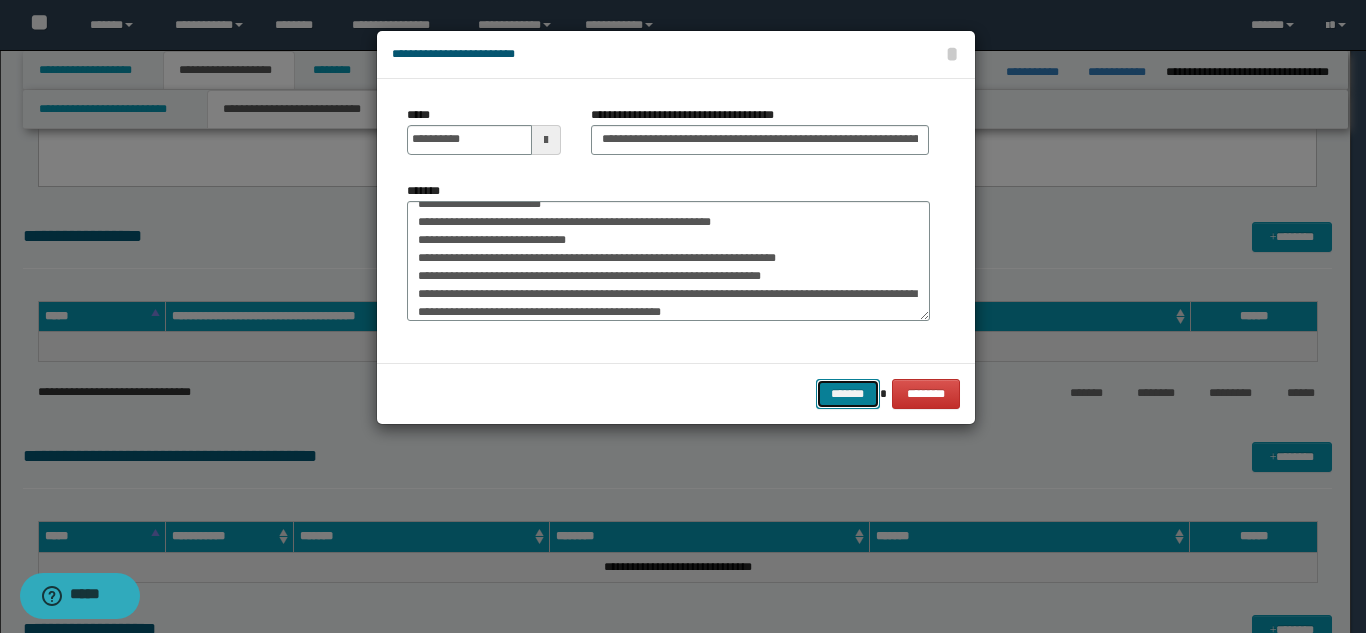 click on "*******" at bounding box center [848, 394] 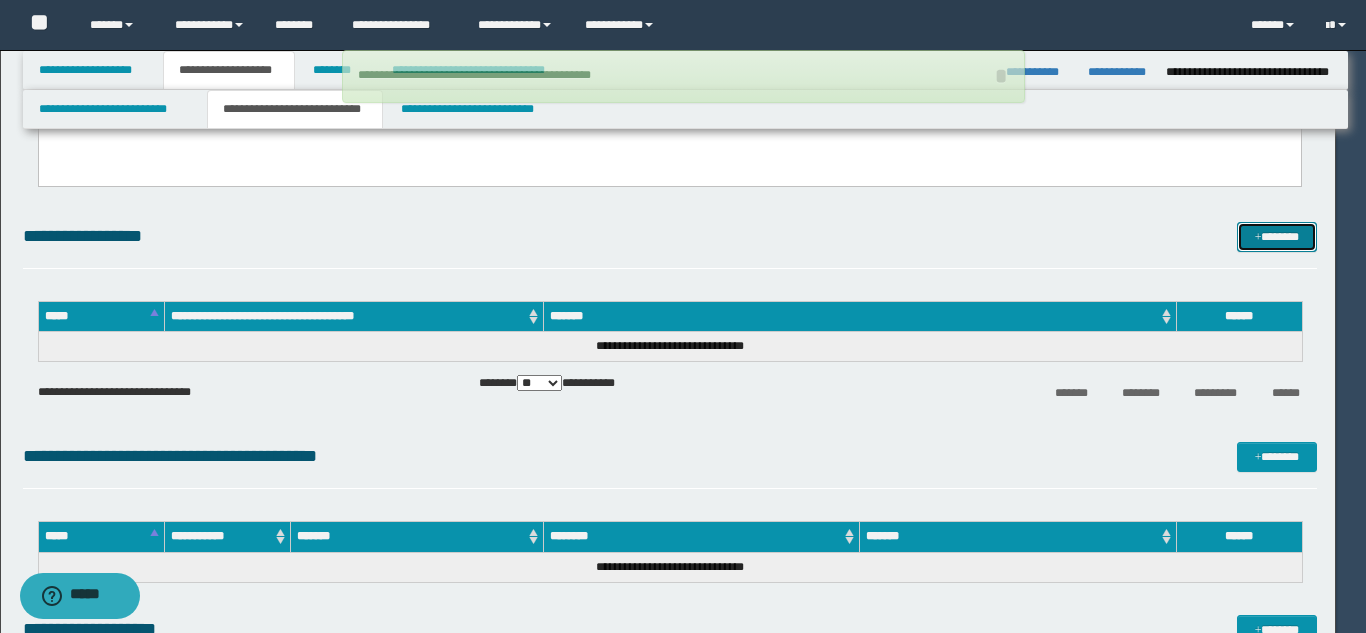 type 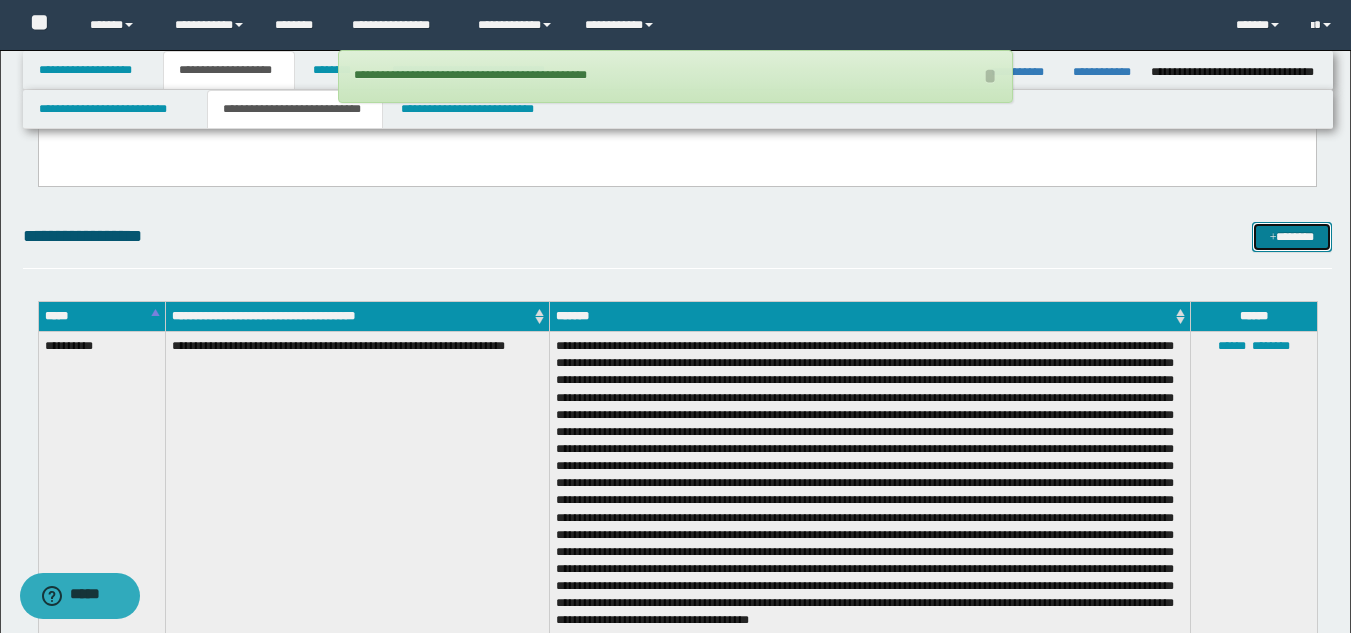 click on "*******" at bounding box center (1292, 237) 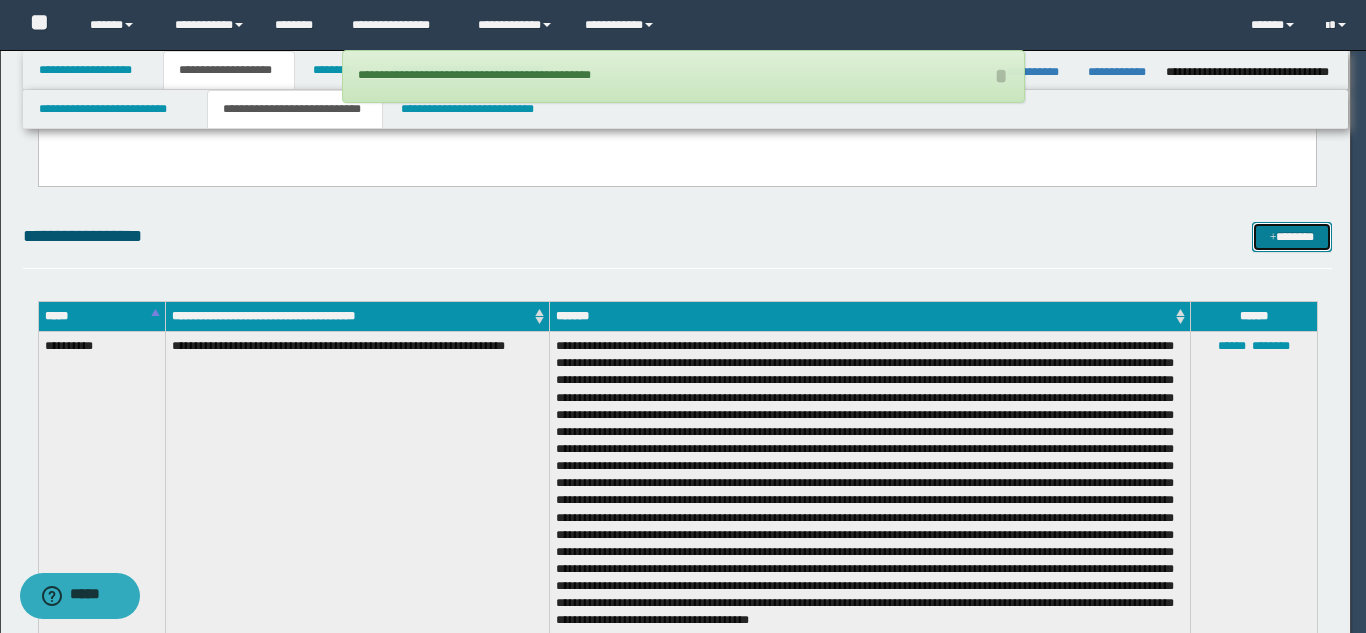 scroll, scrollTop: 0, scrollLeft: 0, axis: both 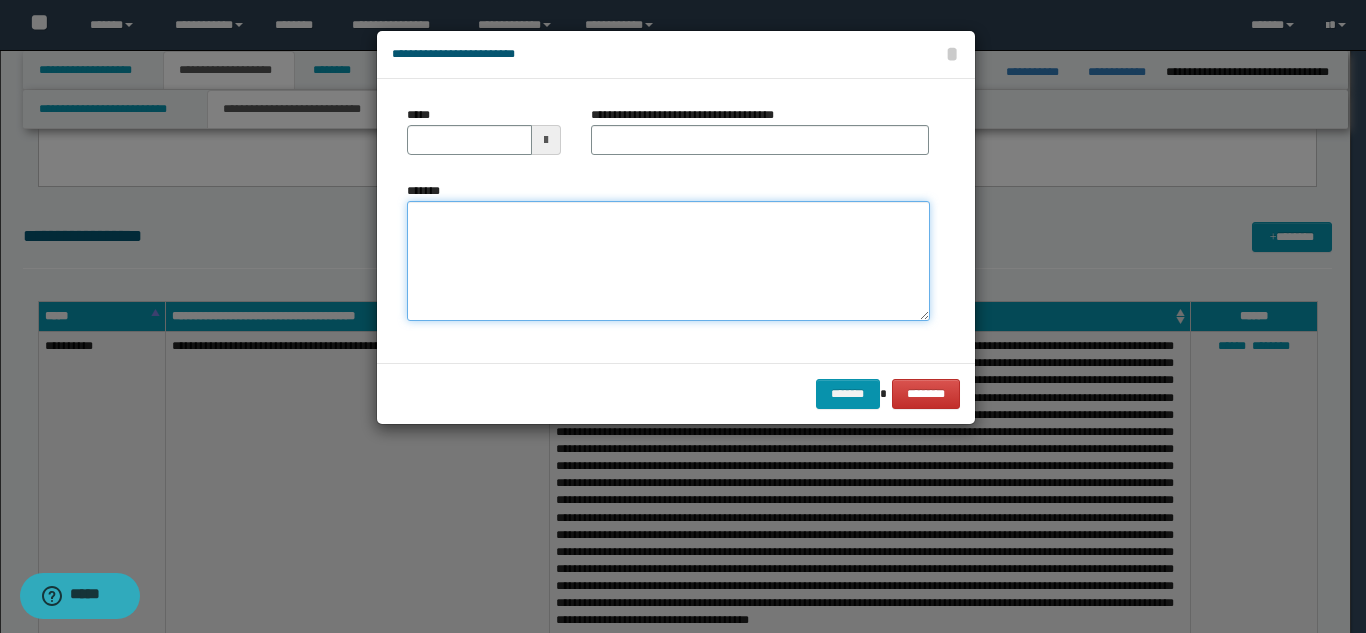 click on "*******" at bounding box center (668, 261) 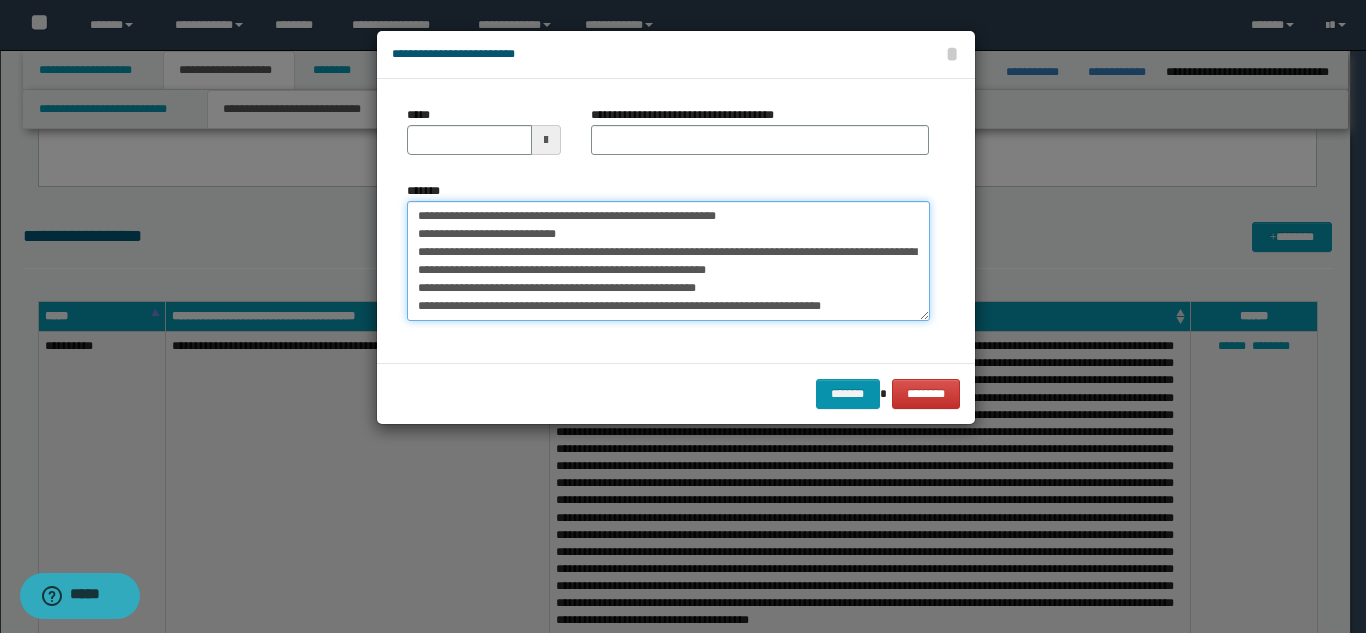 scroll, scrollTop: 0, scrollLeft: 0, axis: both 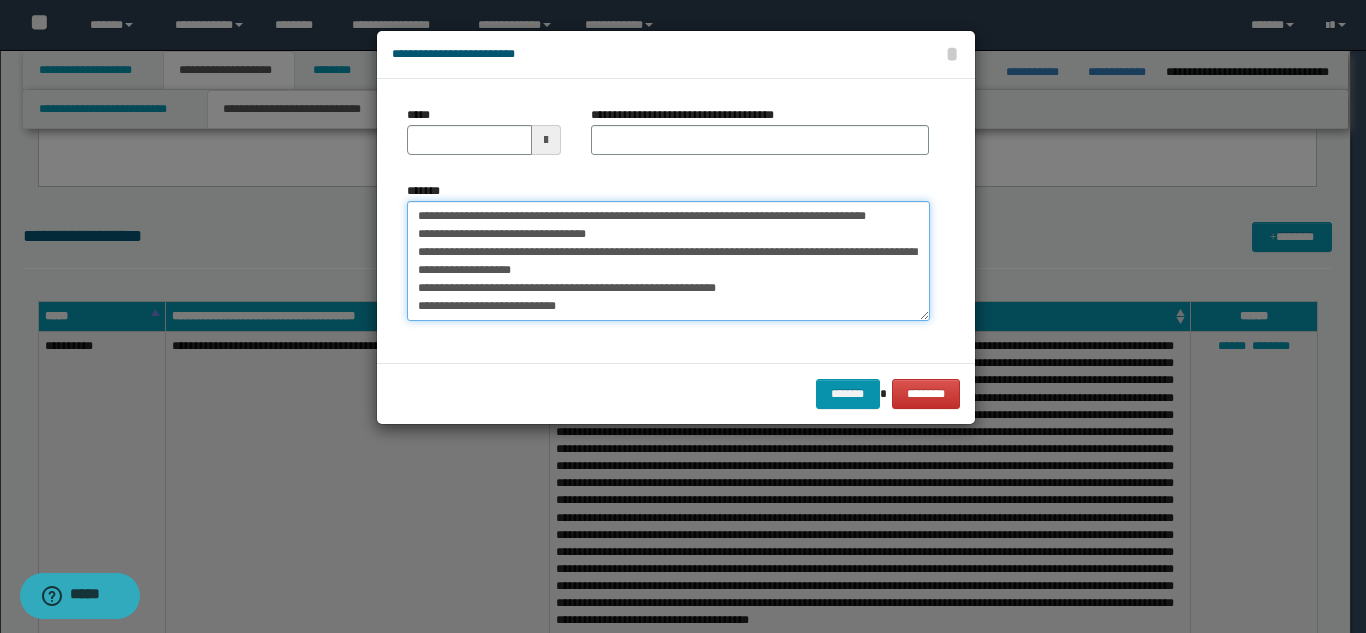 type 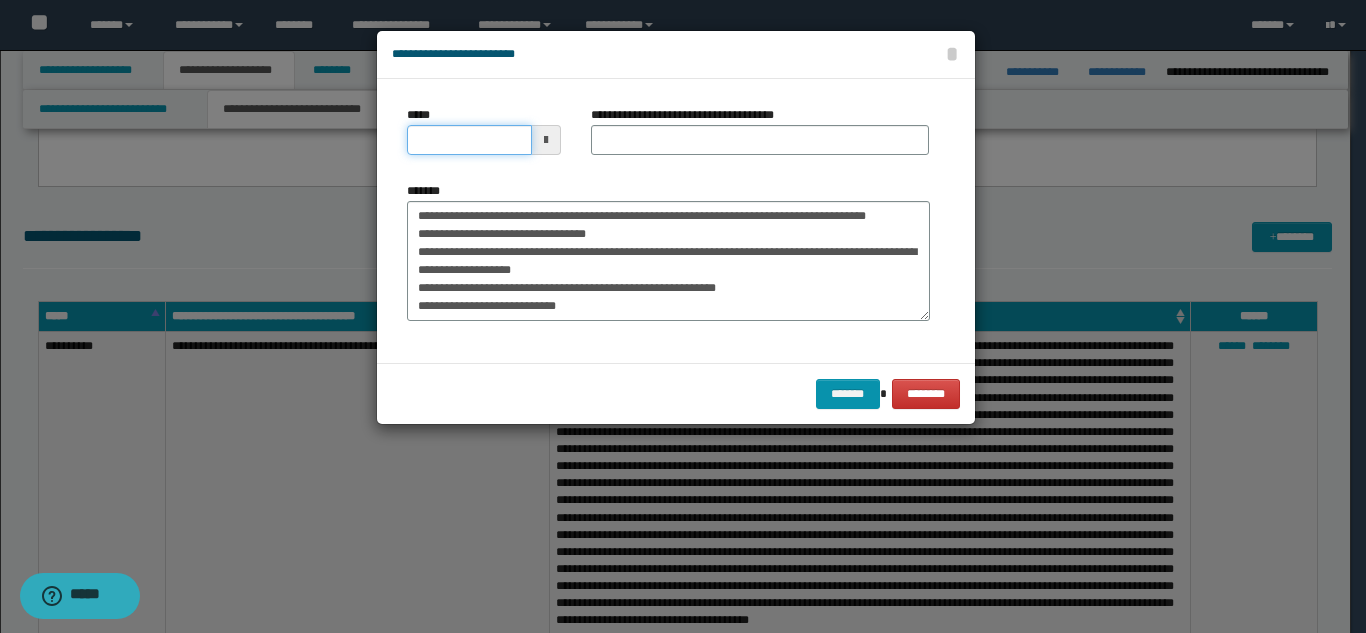 click on "*****" at bounding box center (469, 140) 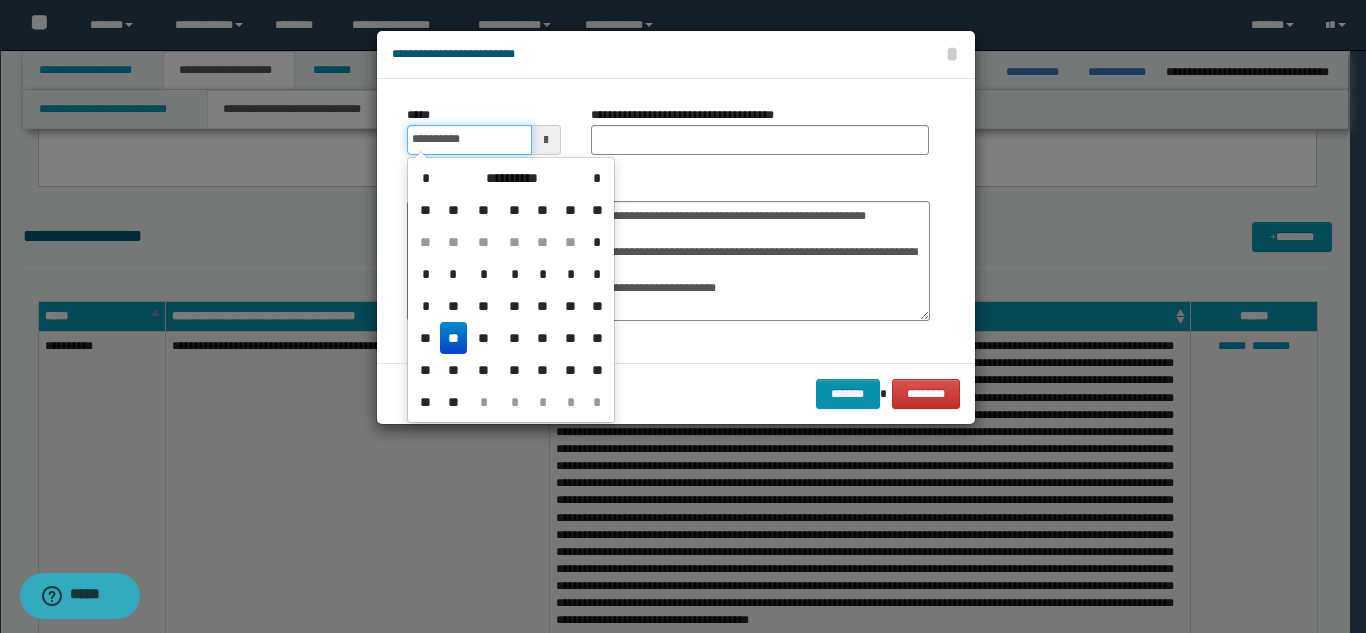 type on "**********" 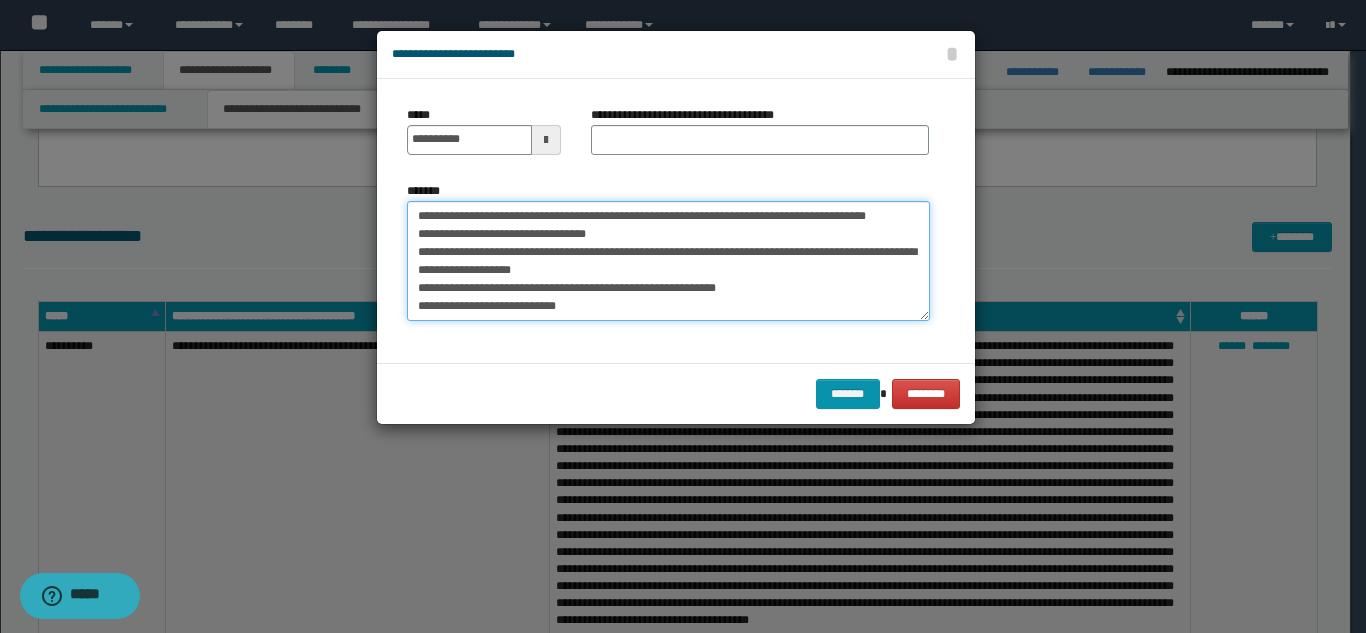 drag, startPoint x: 658, startPoint y: 215, endPoint x: 872, endPoint y: 231, distance: 214.59729 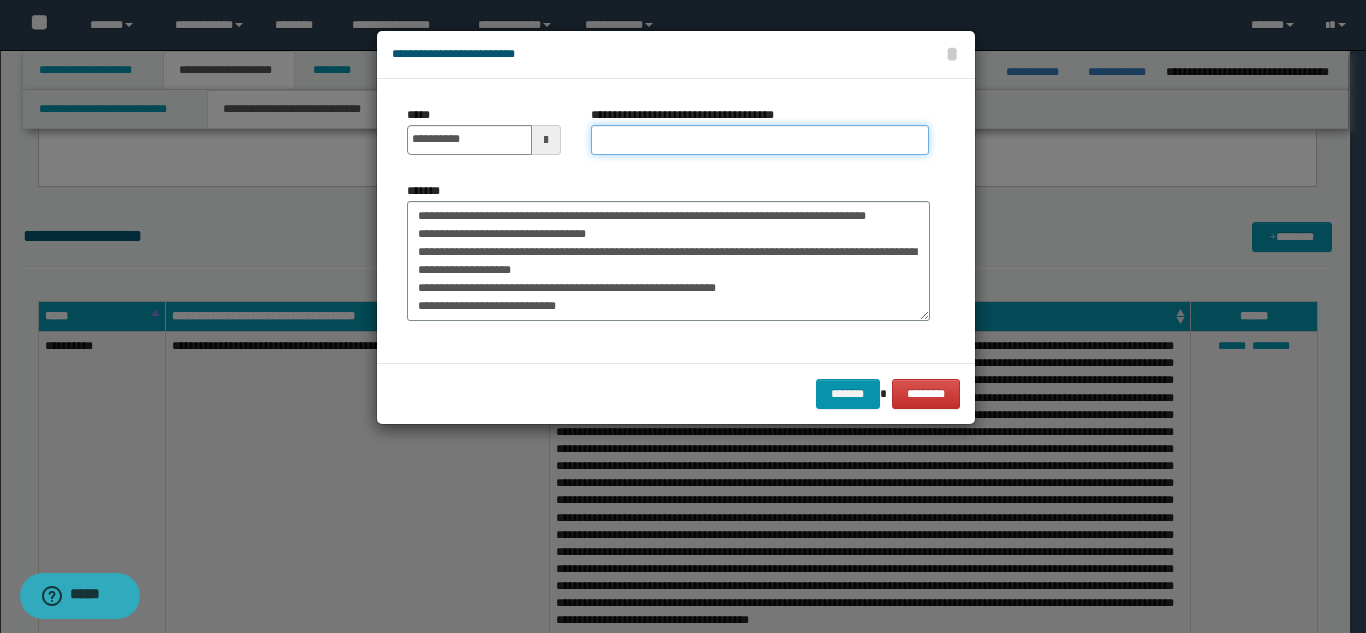 click on "**********" at bounding box center [760, 140] 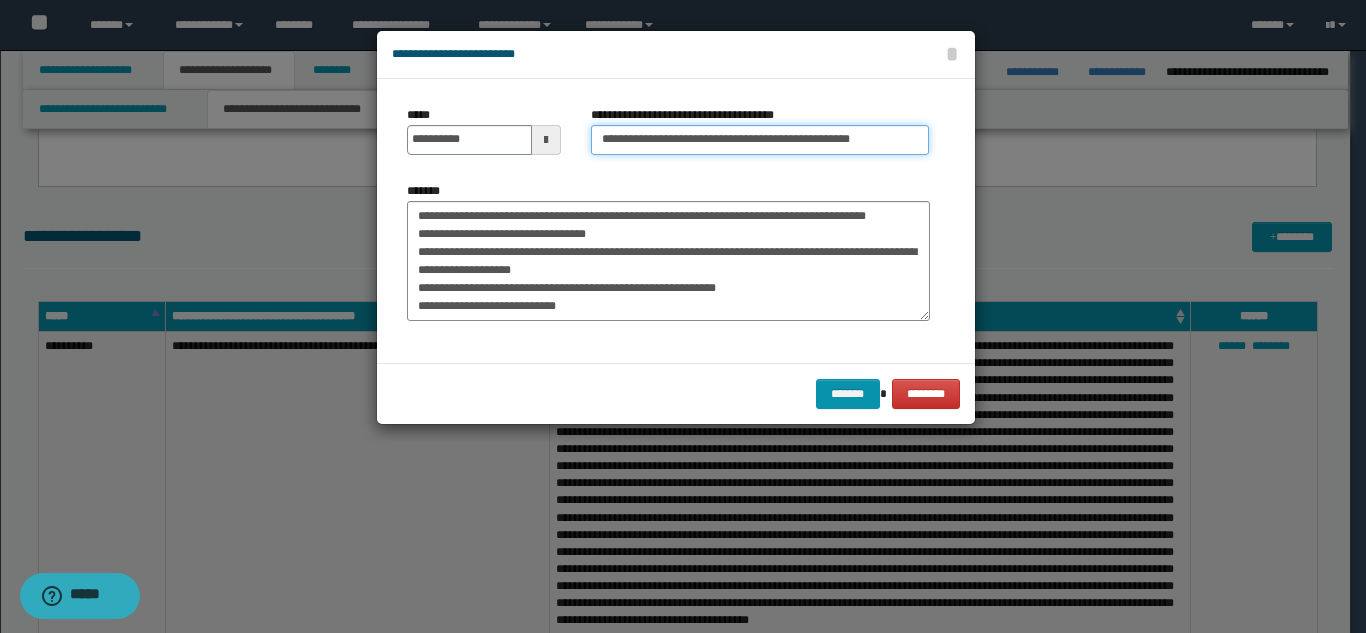 type on "**********" 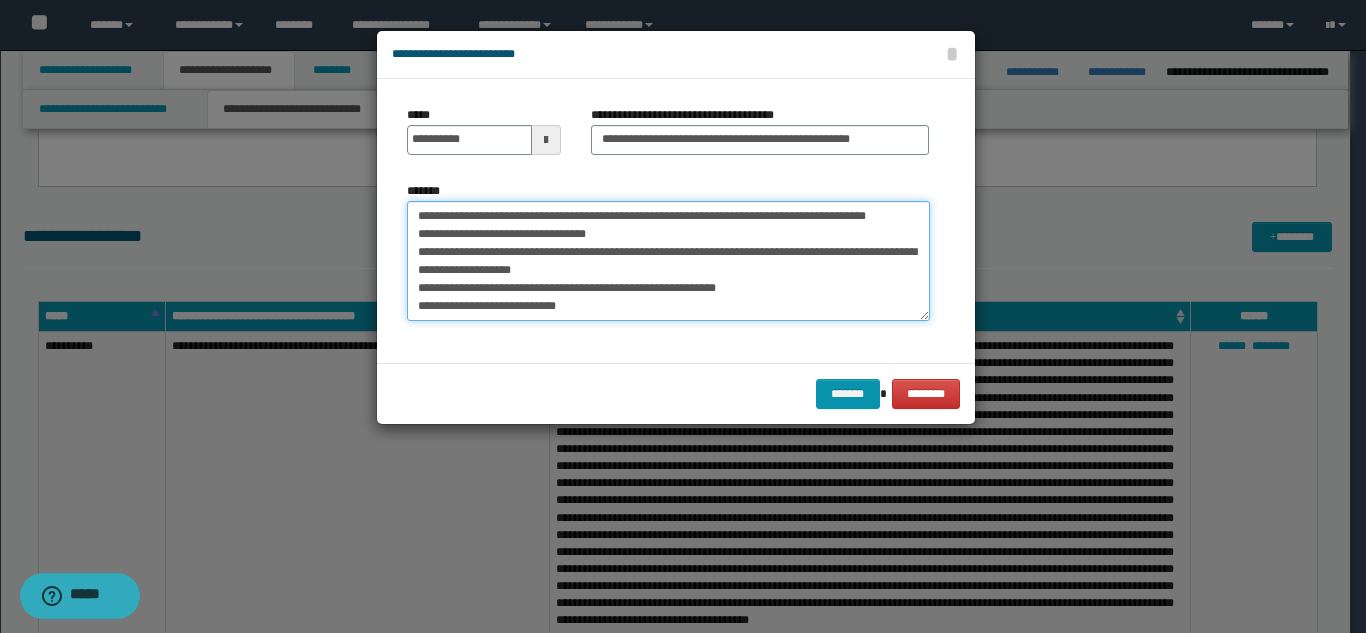 drag, startPoint x: 481, startPoint y: 233, endPoint x: 512, endPoint y: 239, distance: 31.575306 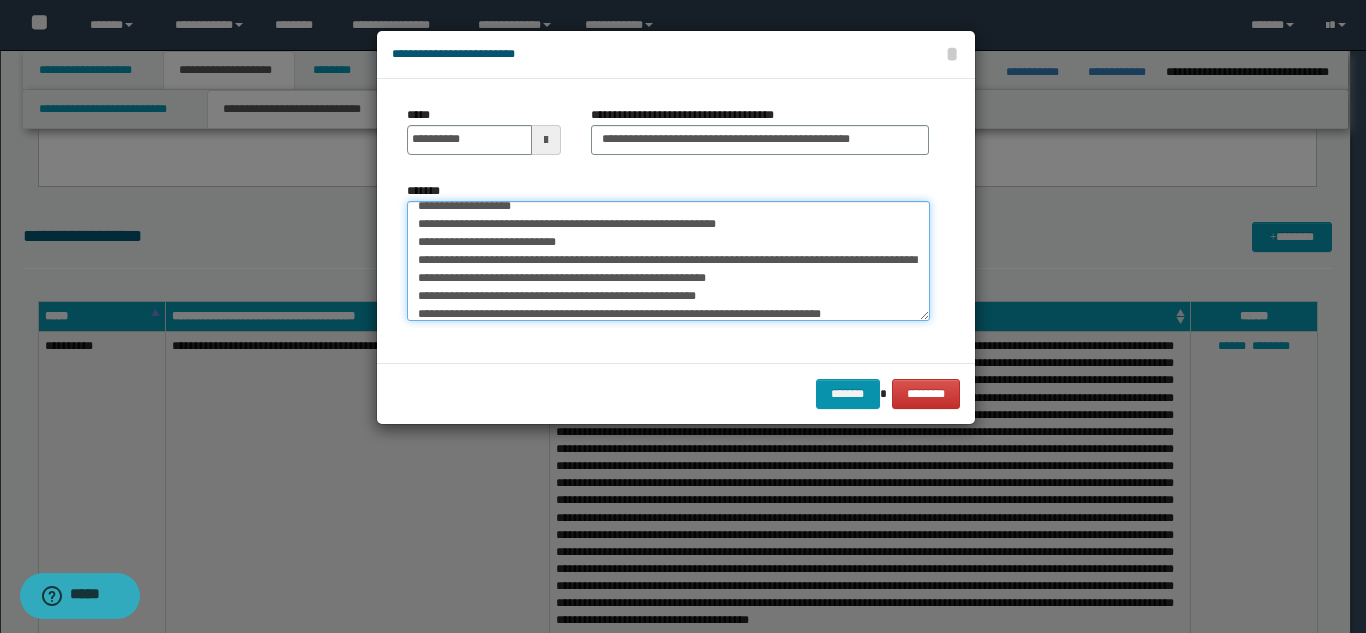 scroll, scrollTop: 72, scrollLeft: 0, axis: vertical 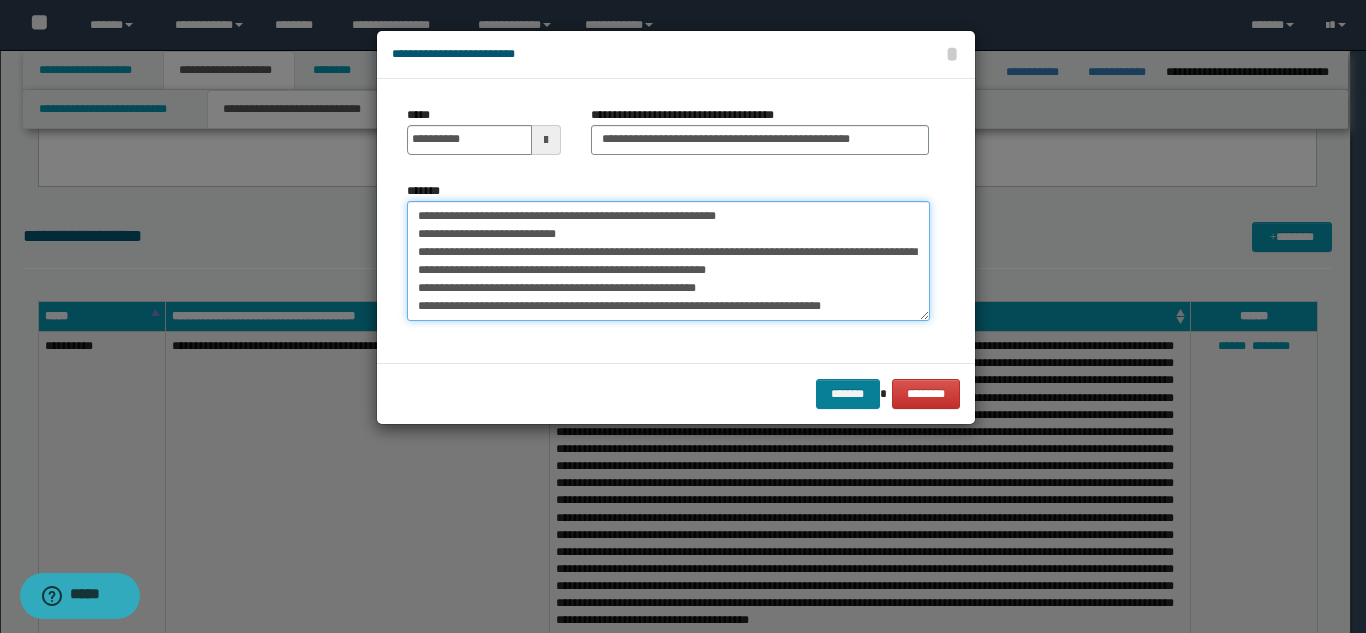type on "**********" 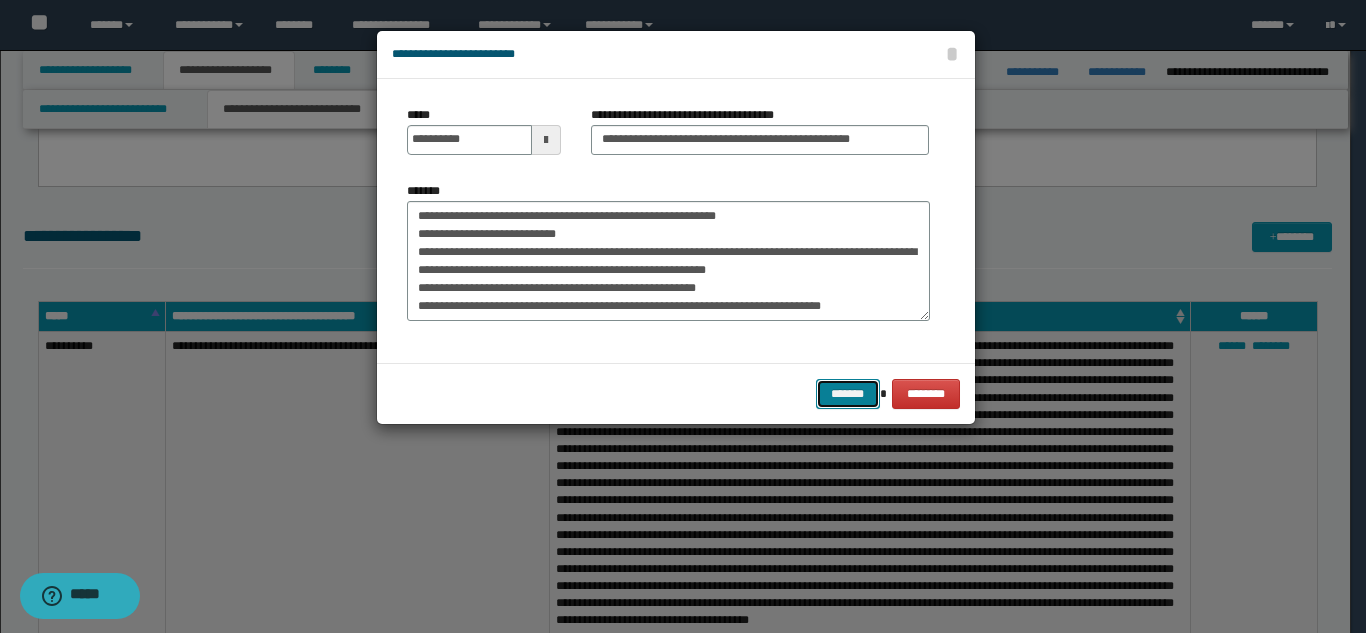 click on "*******" at bounding box center [848, 394] 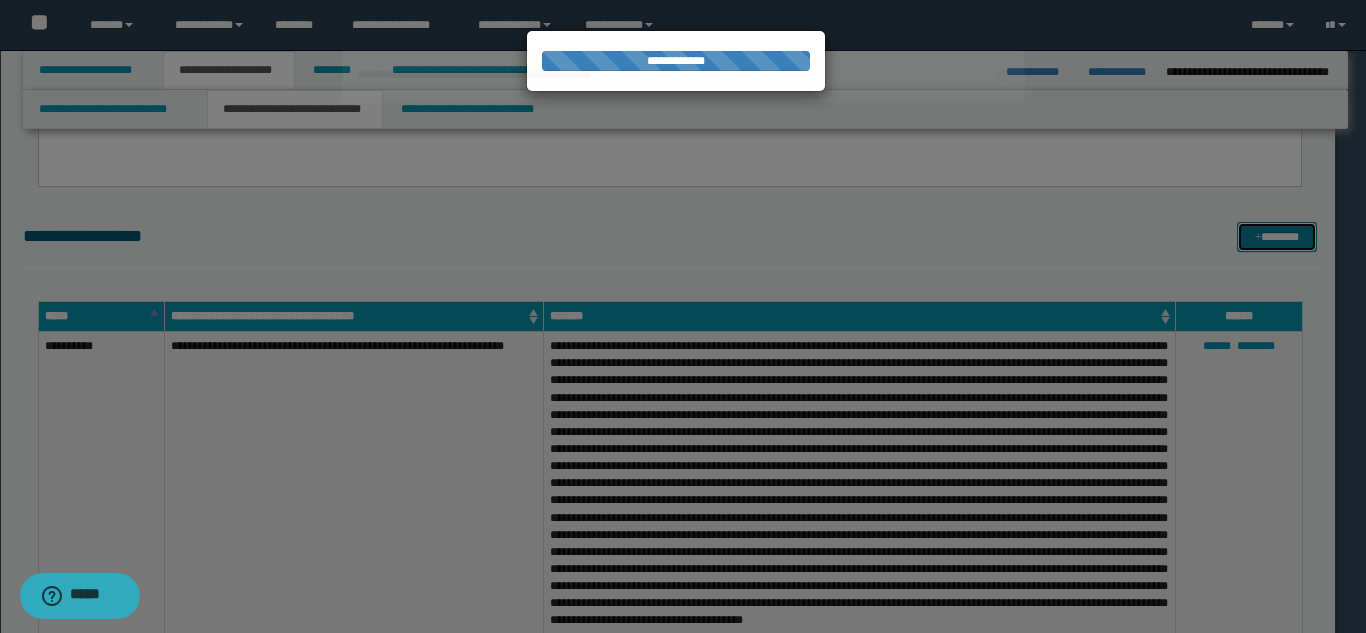 type 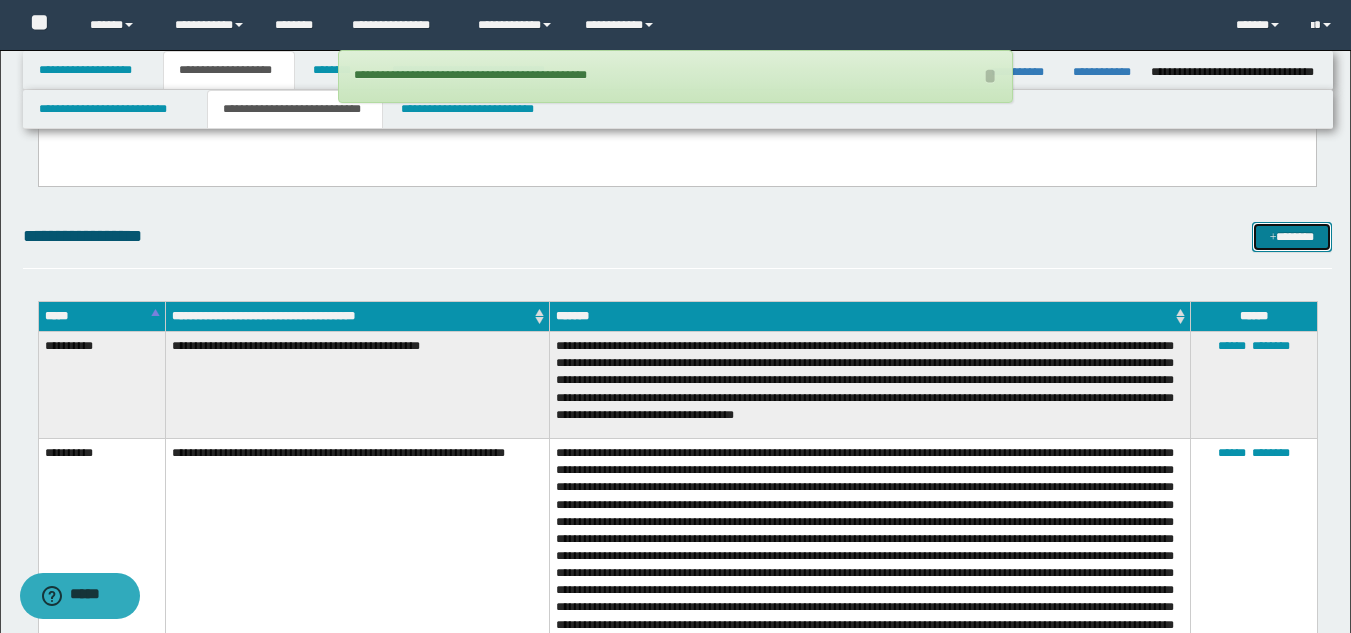 click on "*******" at bounding box center (1292, 237) 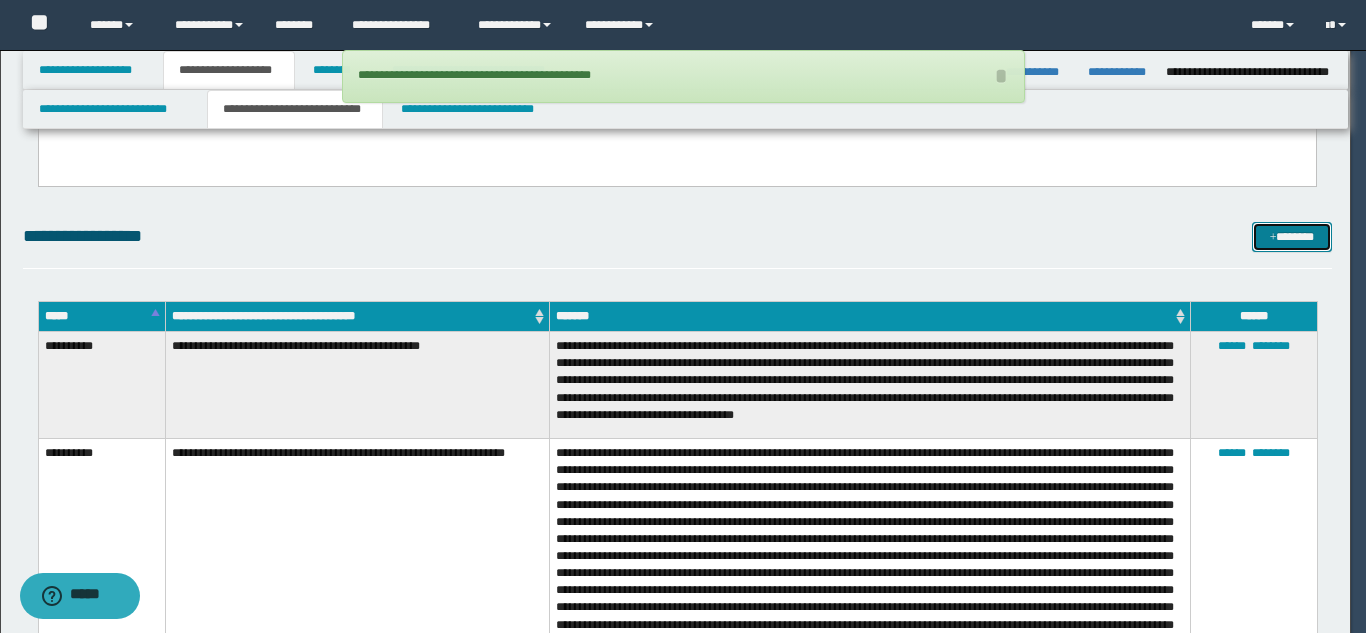 scroll, scrollTop: 0, scrollLeft: 0, axis: both 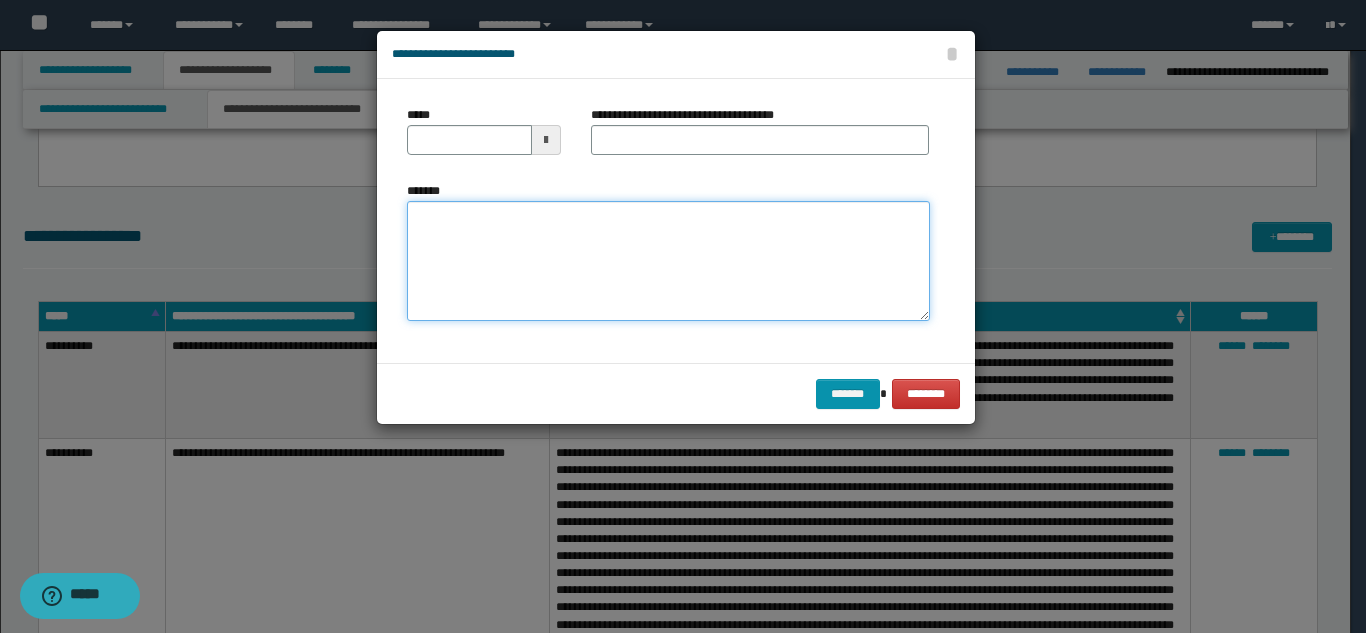 click on "*******" at bounding box center [668, 261] 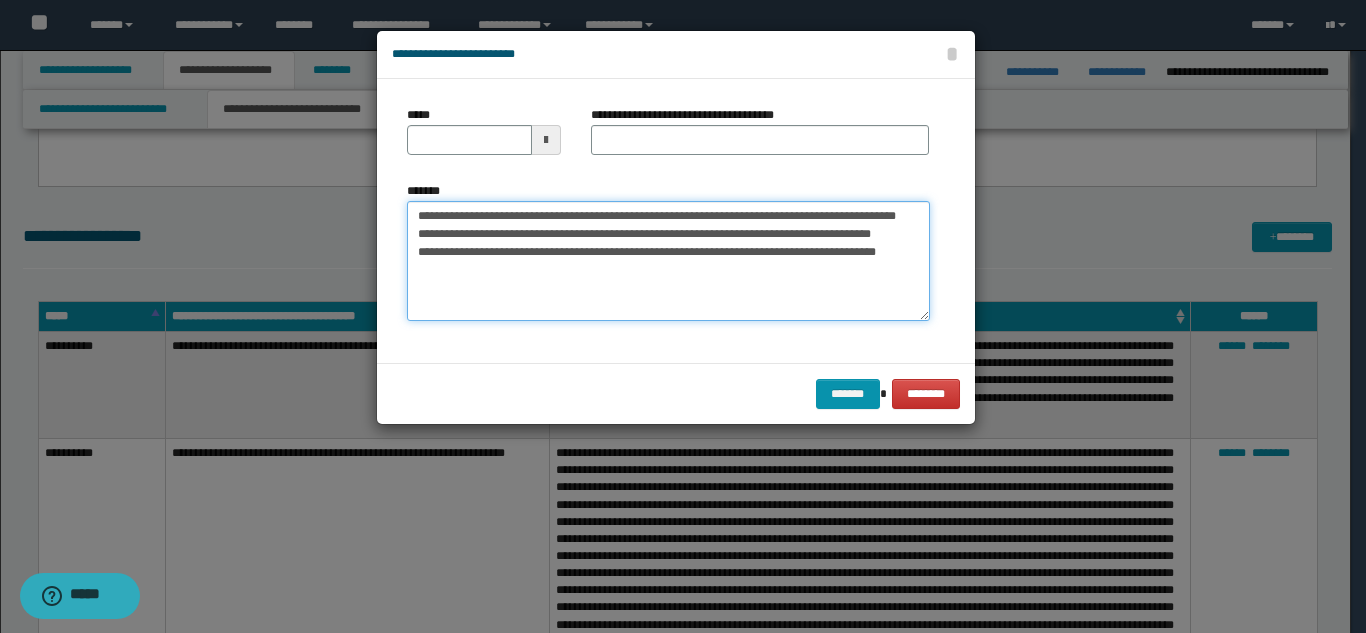 type 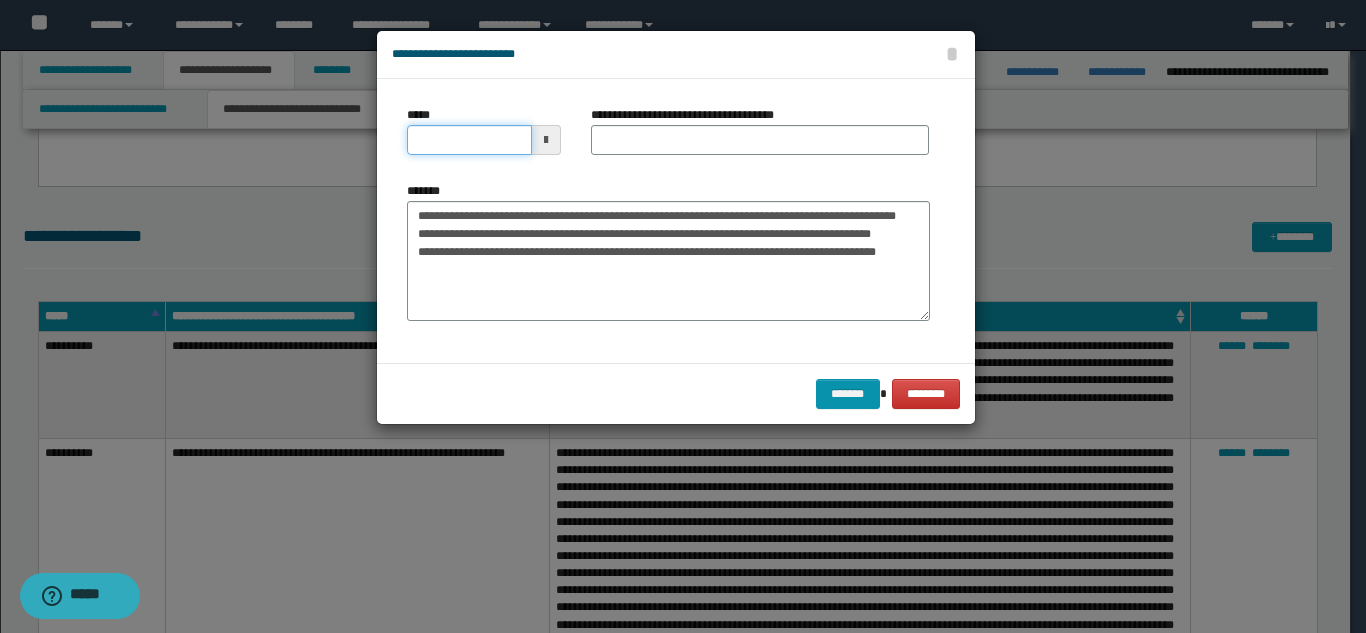 click on "*****" at bounding box center (469, 140) 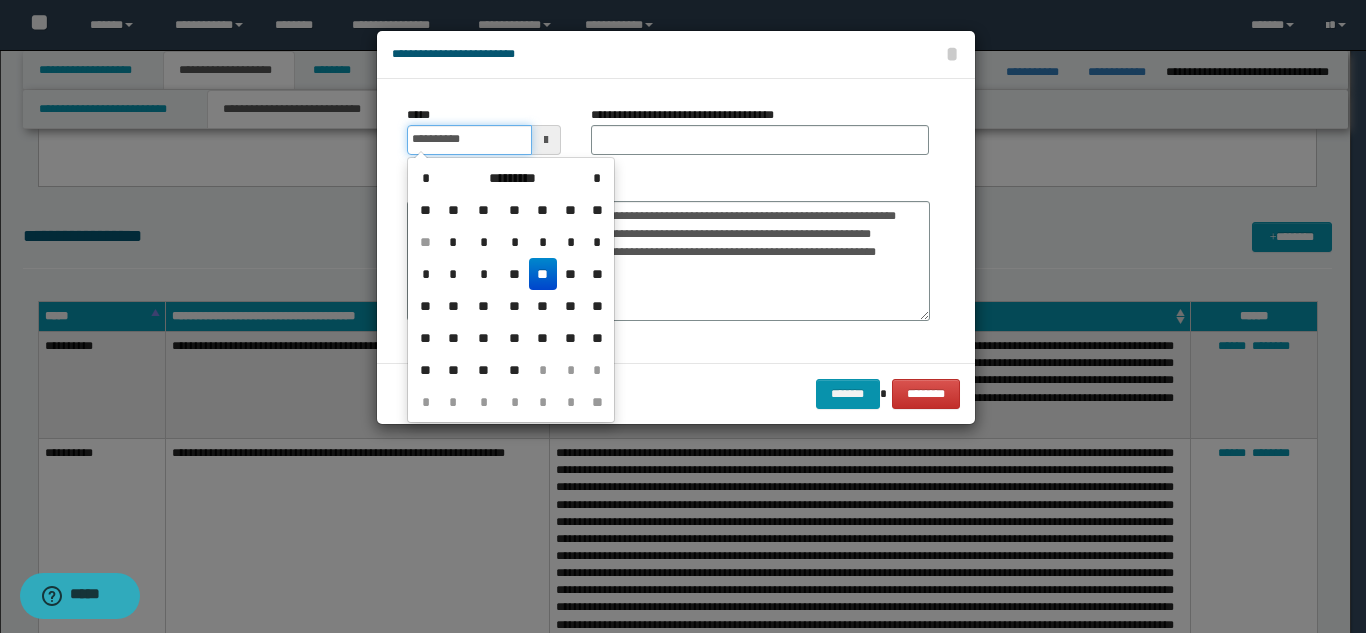 type on "**********" 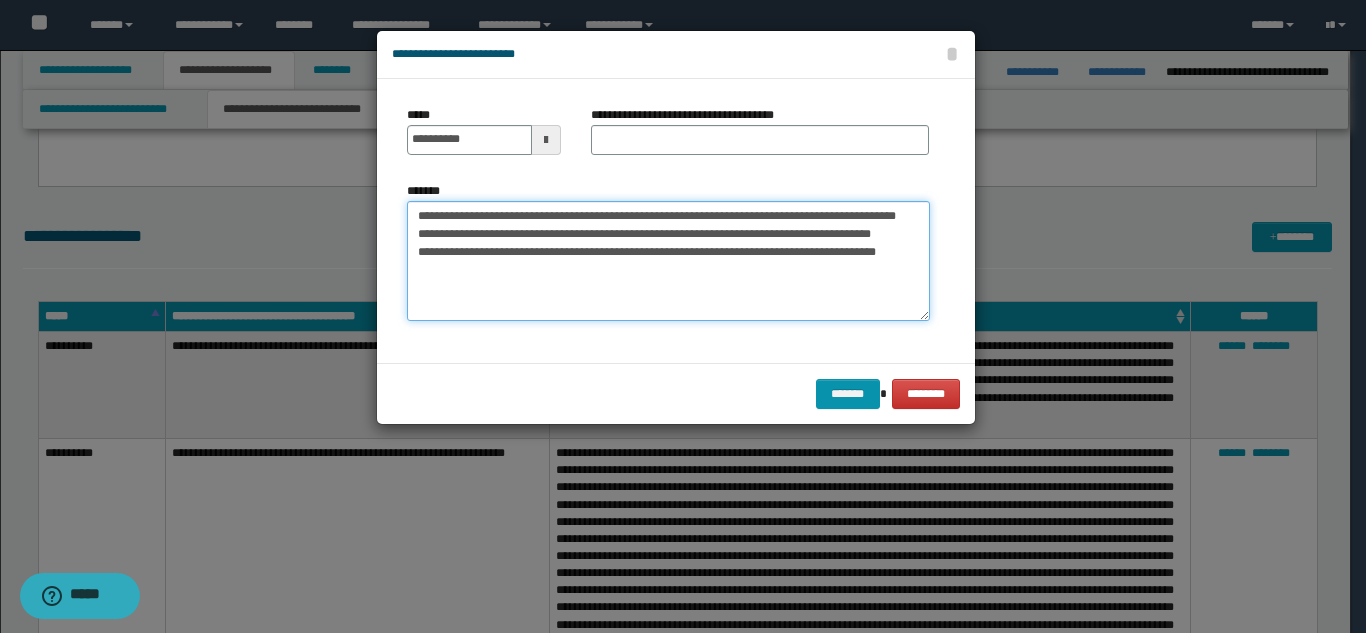 drag, startPoint x: 568, startPoint y: 215, endPoint x: 893, endPoint y: 228, distance: 325.2599 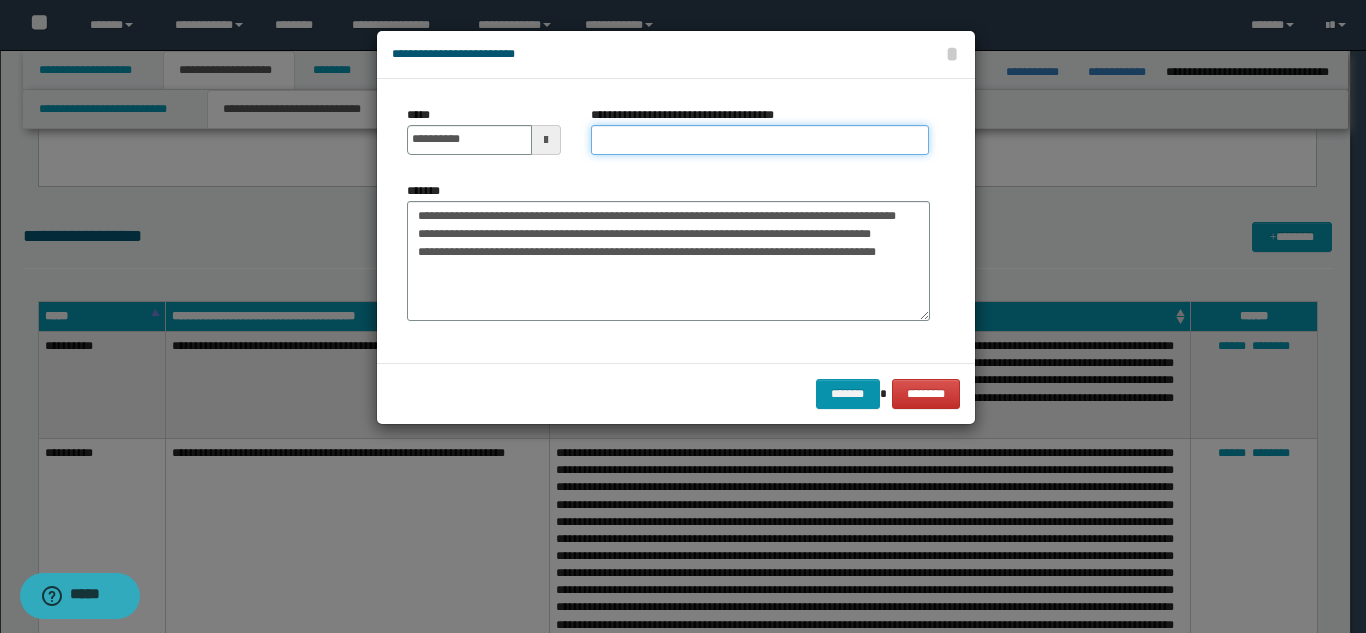 click on "**********" at bounding box center [760, 140] 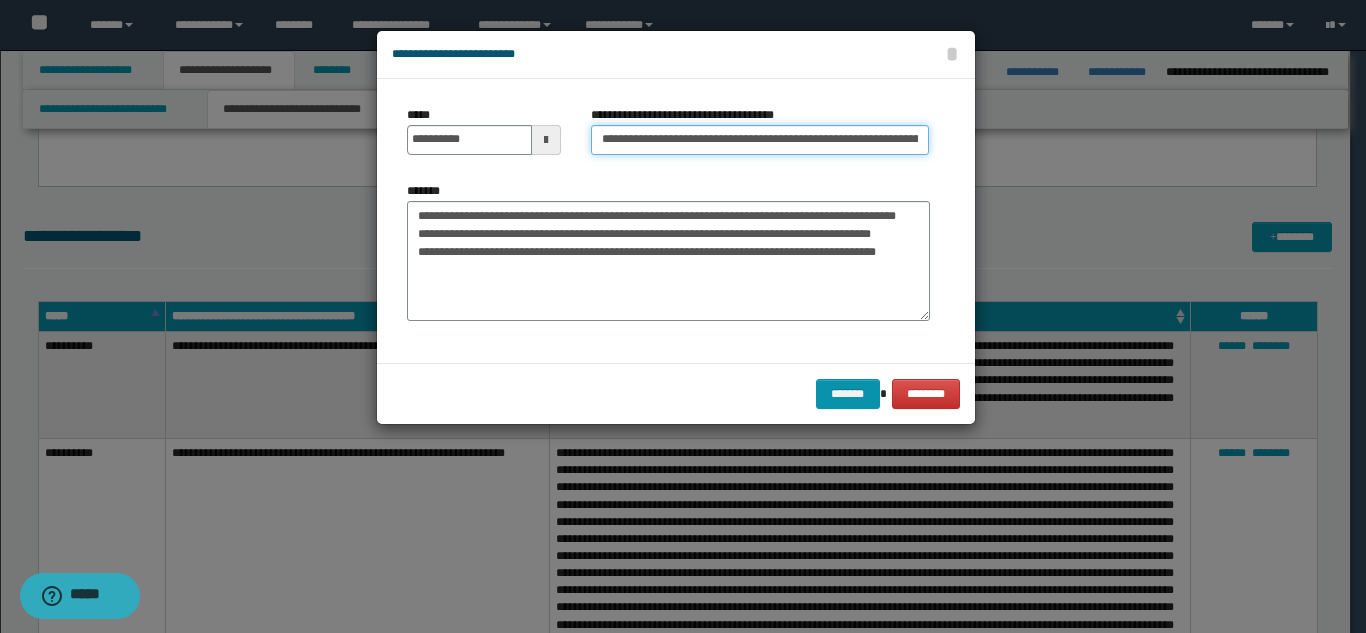 scroll, scrollTop: 0, scrollLeft: 66, axis: horizontal 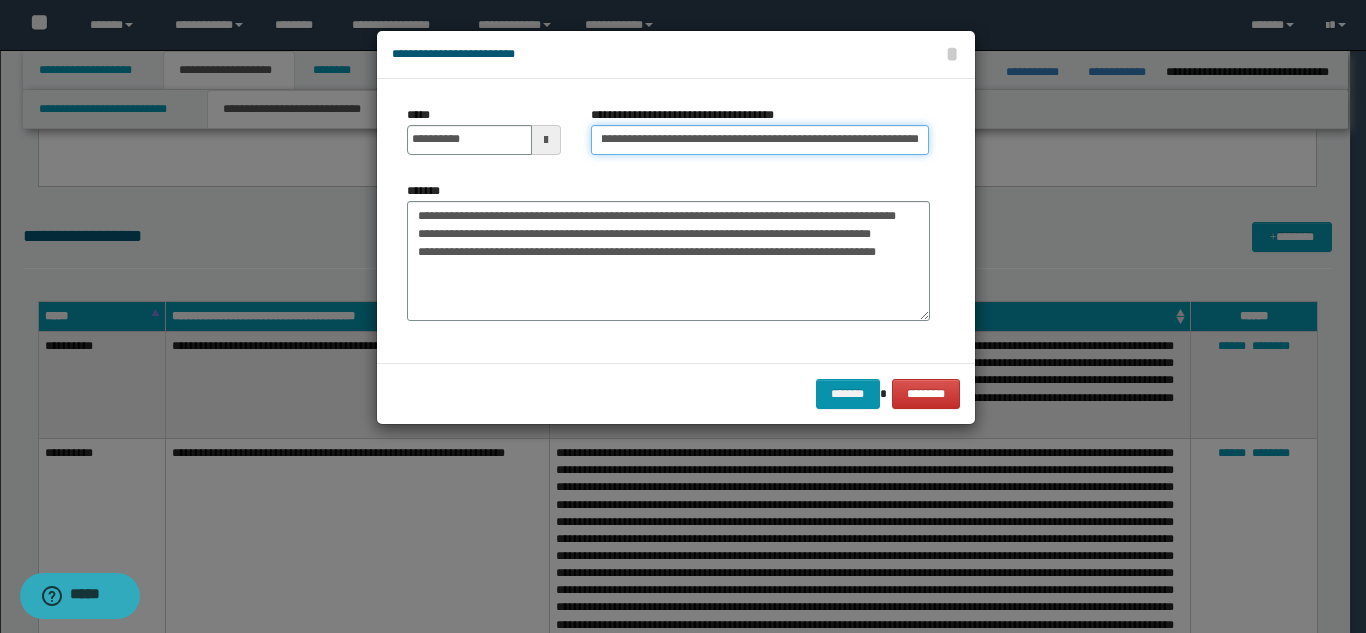 type on "**********" 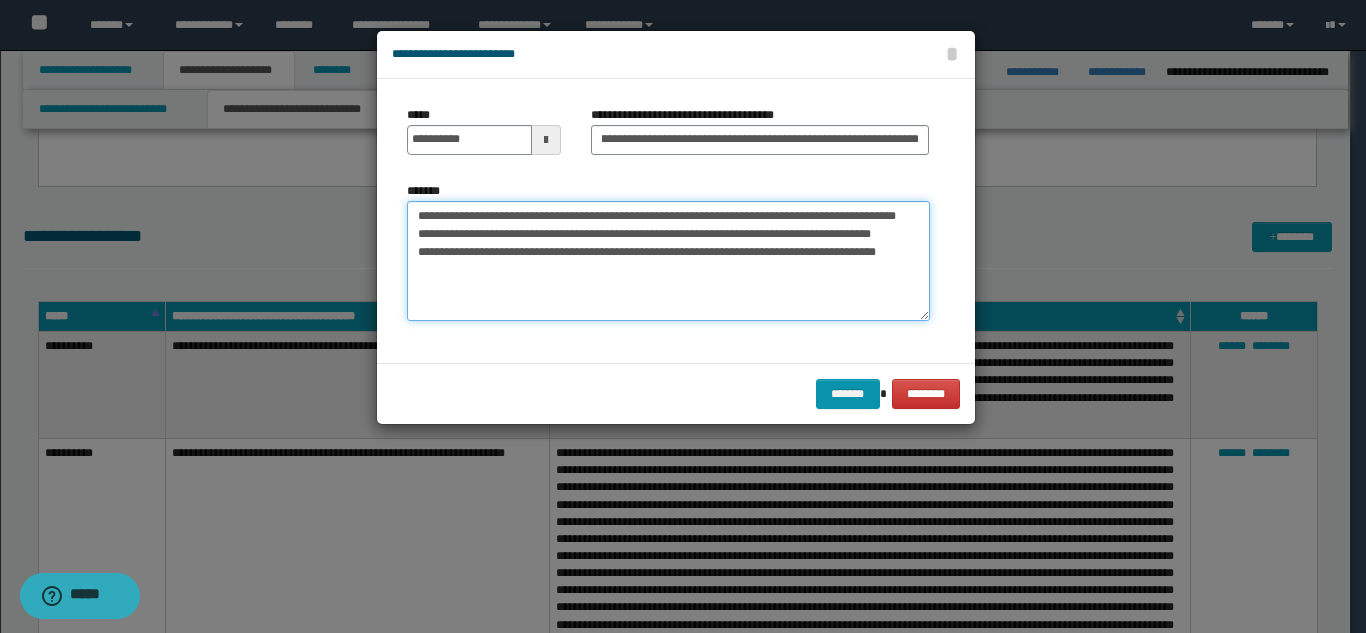 scroll, scrollTop: 0, scrollLeft: 0, axis: both 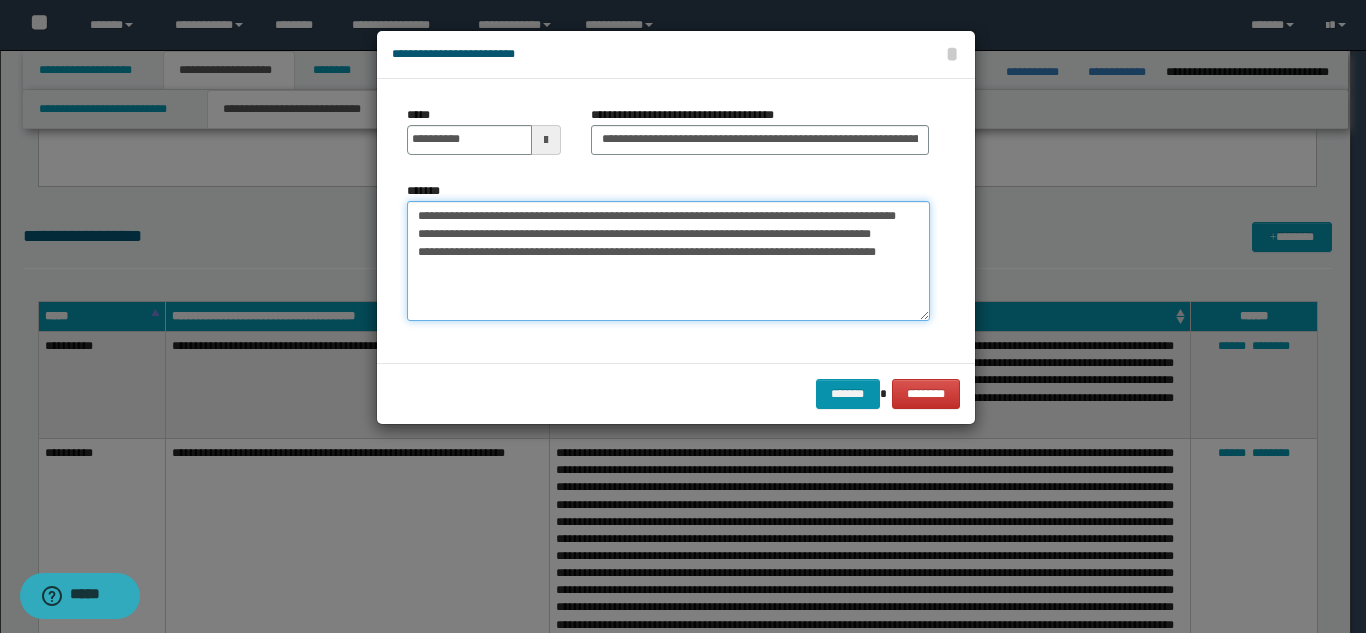 drag, startPoint x: 420, startPoint y: 213, endPoint x: 504, endPoint y: 236, distance: 87.0919 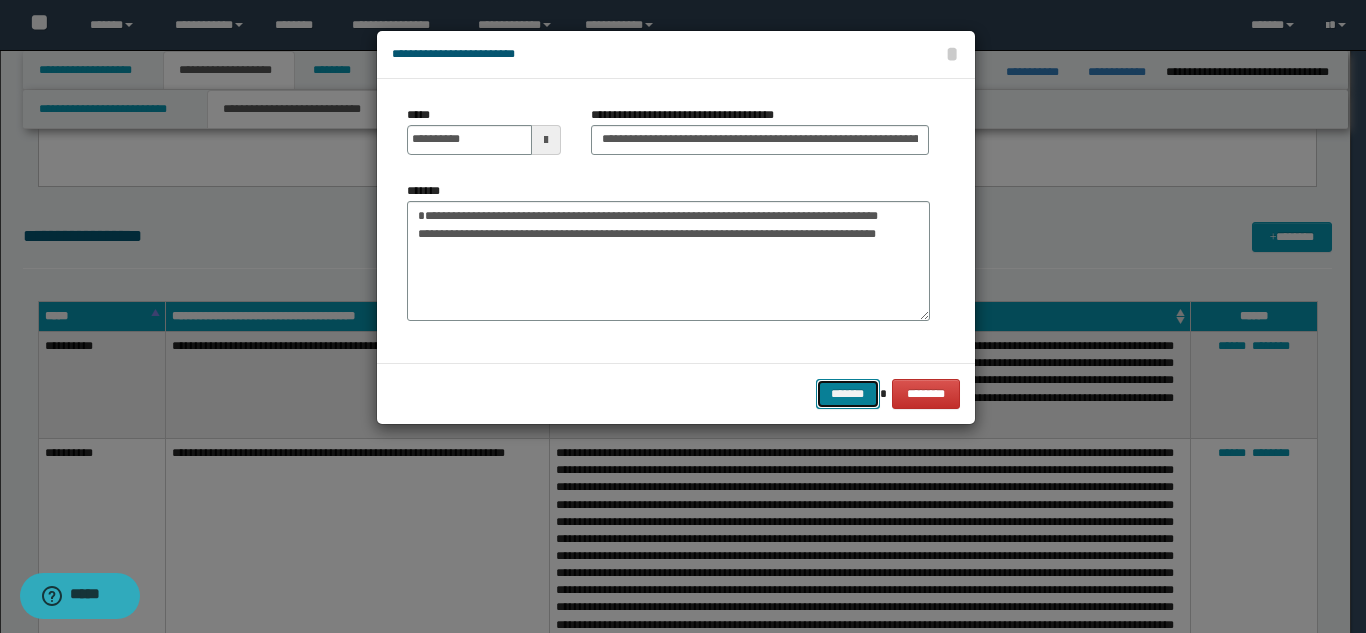 click on "*******" at bounding box center [848, 394] 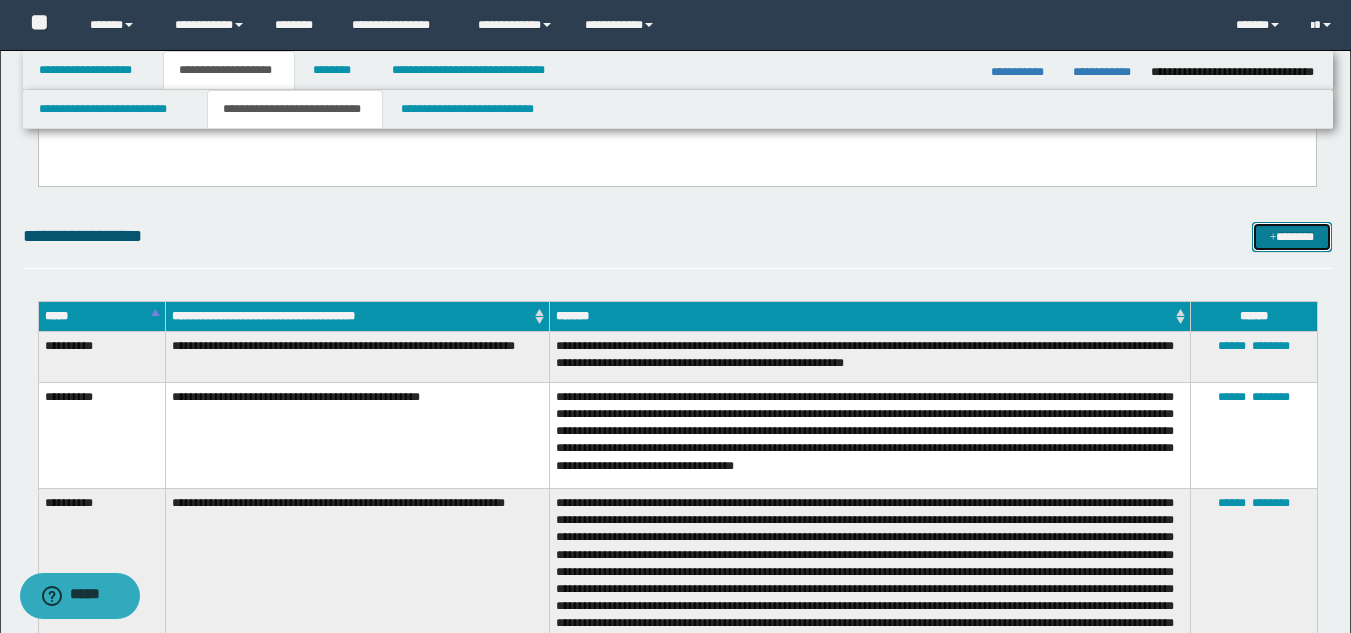 click at bounding box center [1273, 238] 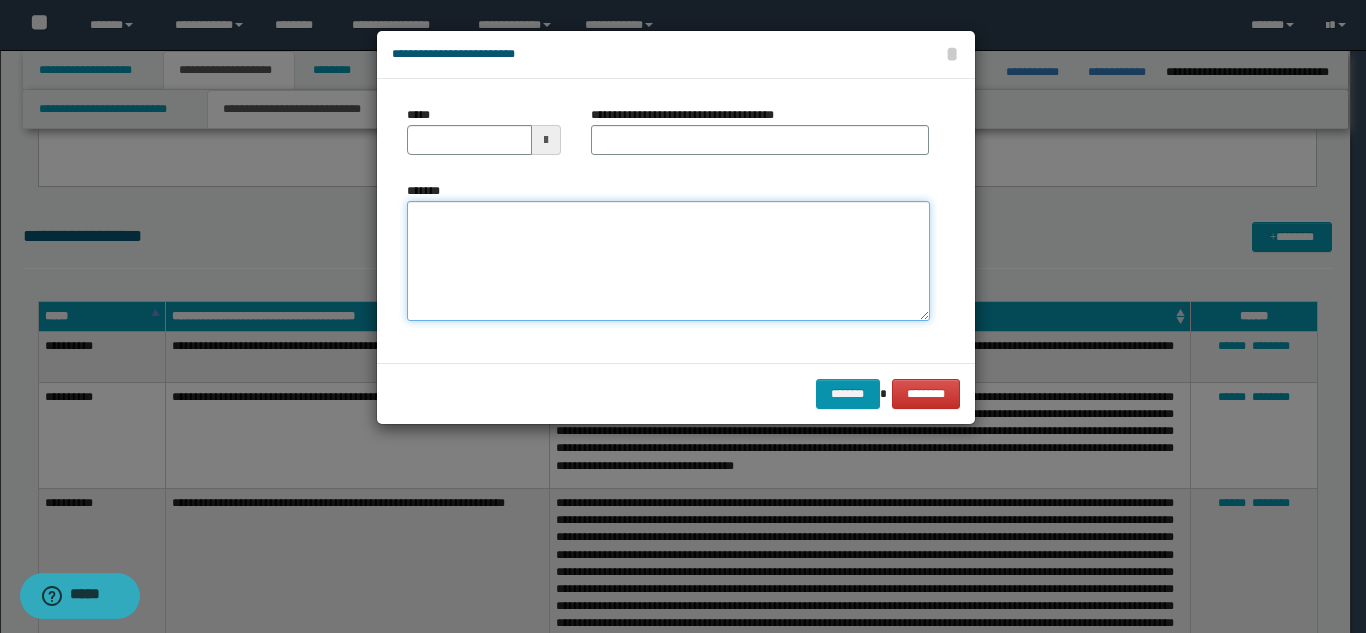 click on "*******" at bounding box center [668, 261] 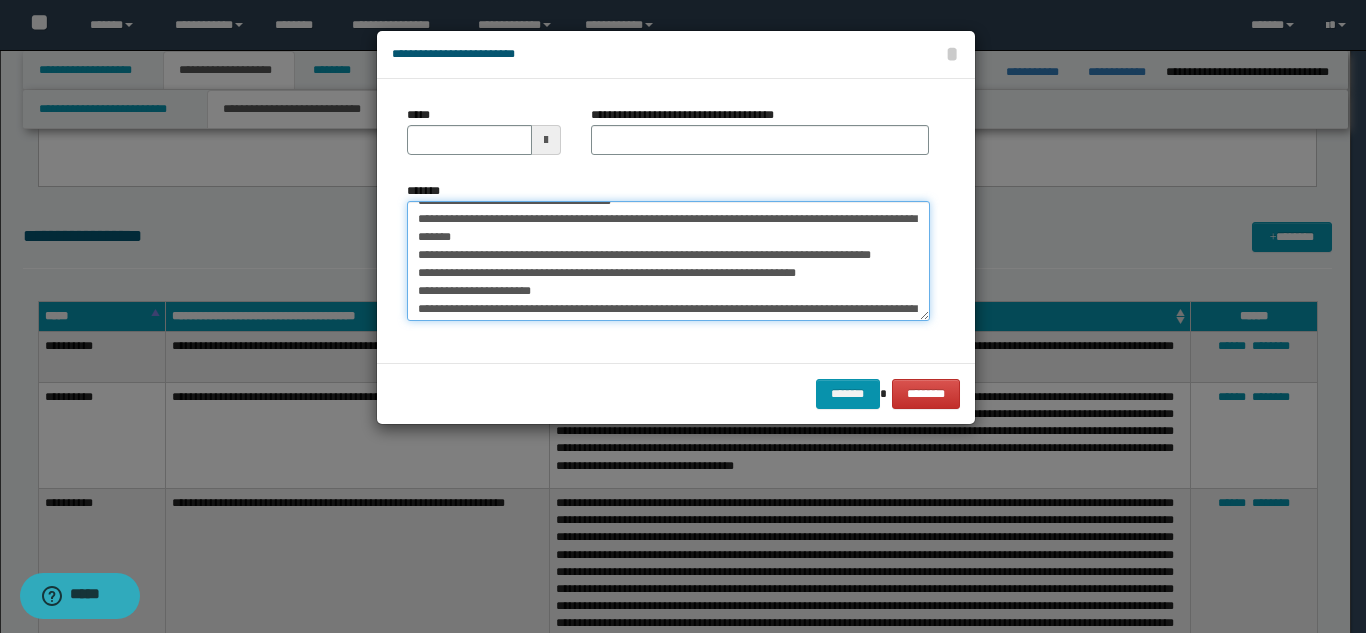 scroll, scrollTop: 0, scrollLeft: 0, axis: both 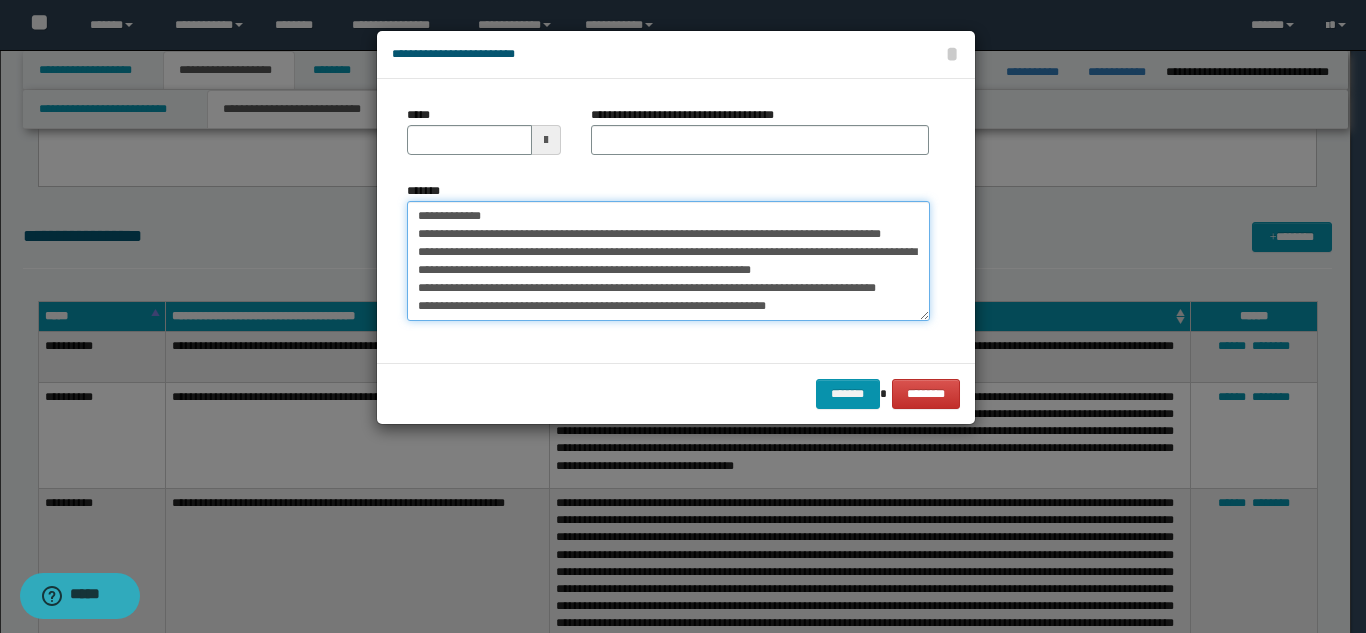 type 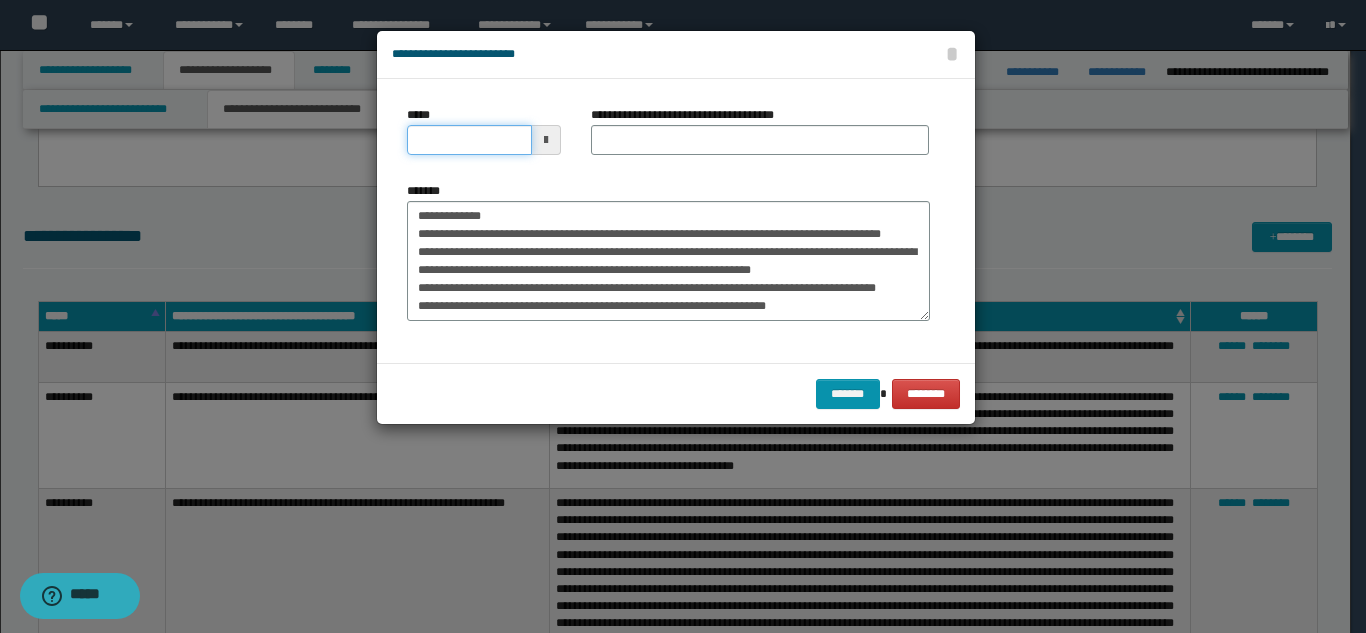 click on "*****" at bounding box center [469, 140] 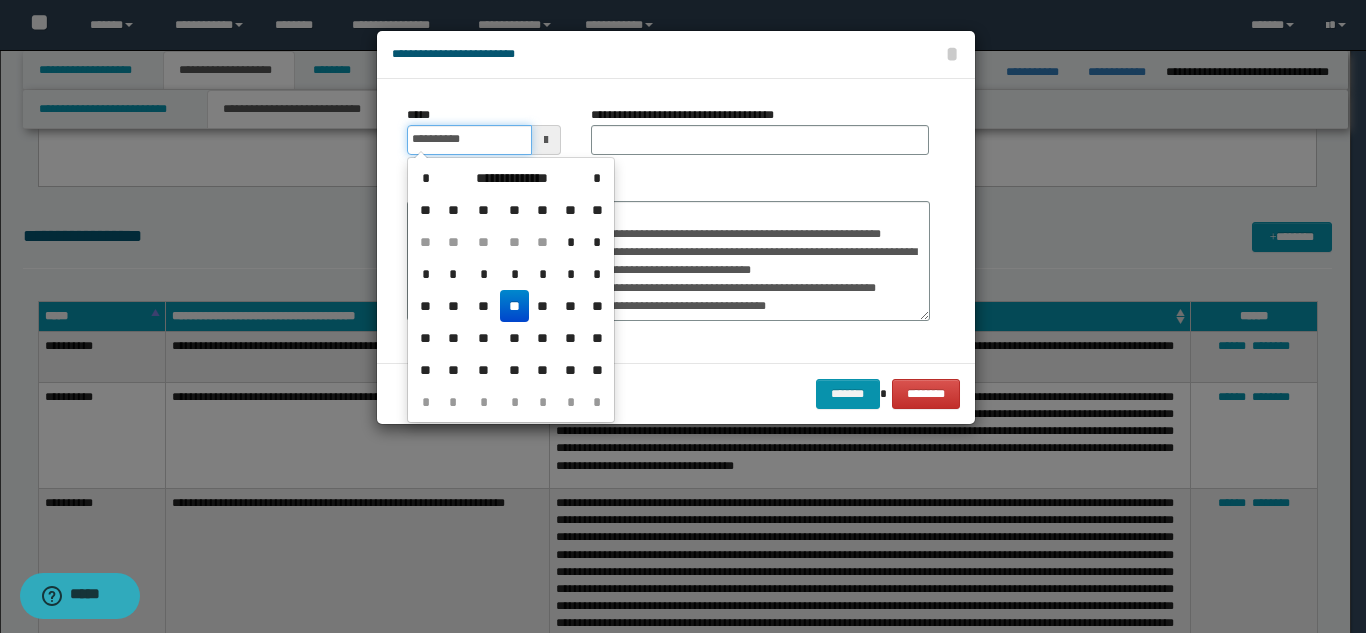 type on "**********" 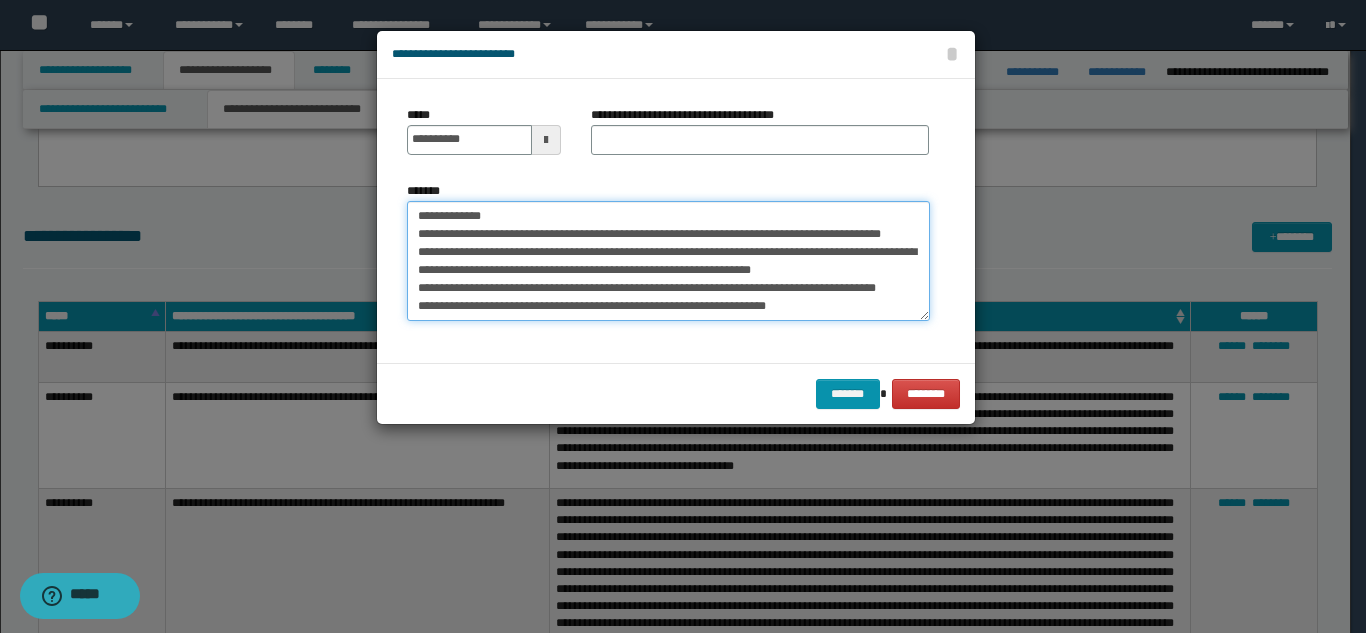 drag, startPoint x: 669, startPoint y: 233, endPoint x: 893, endPoint y: 246, distance: 224.37692 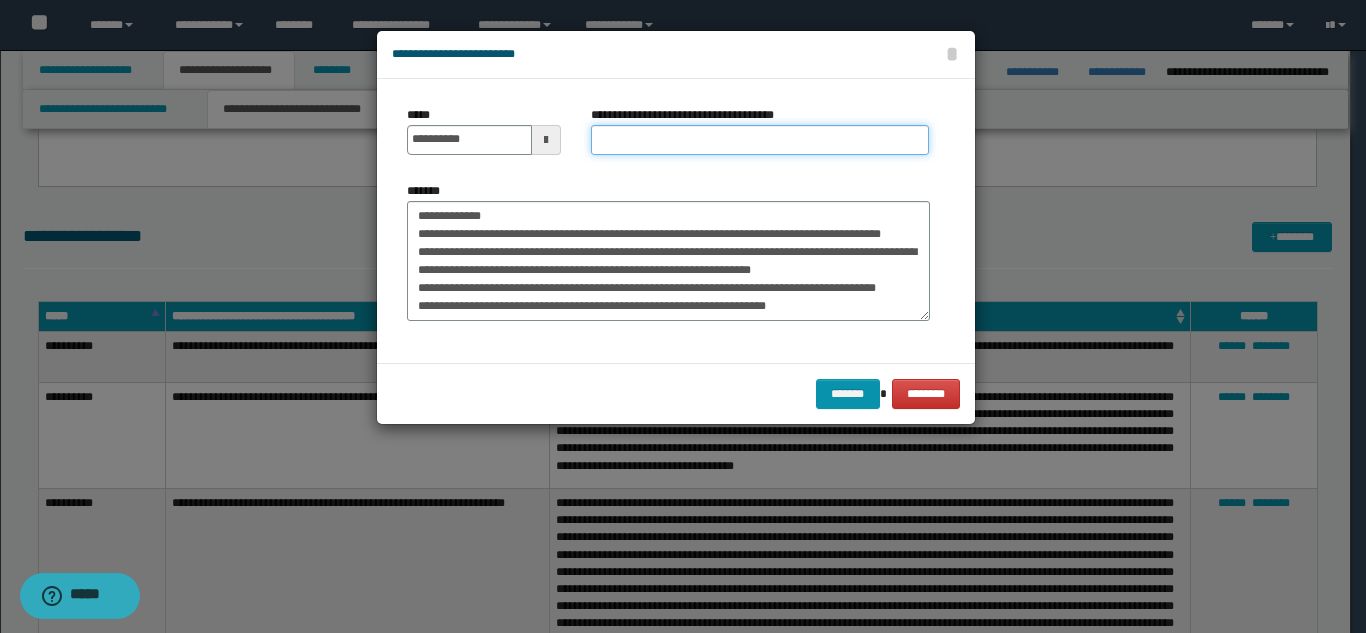 click on "**********" at bounding box center (760, 140) 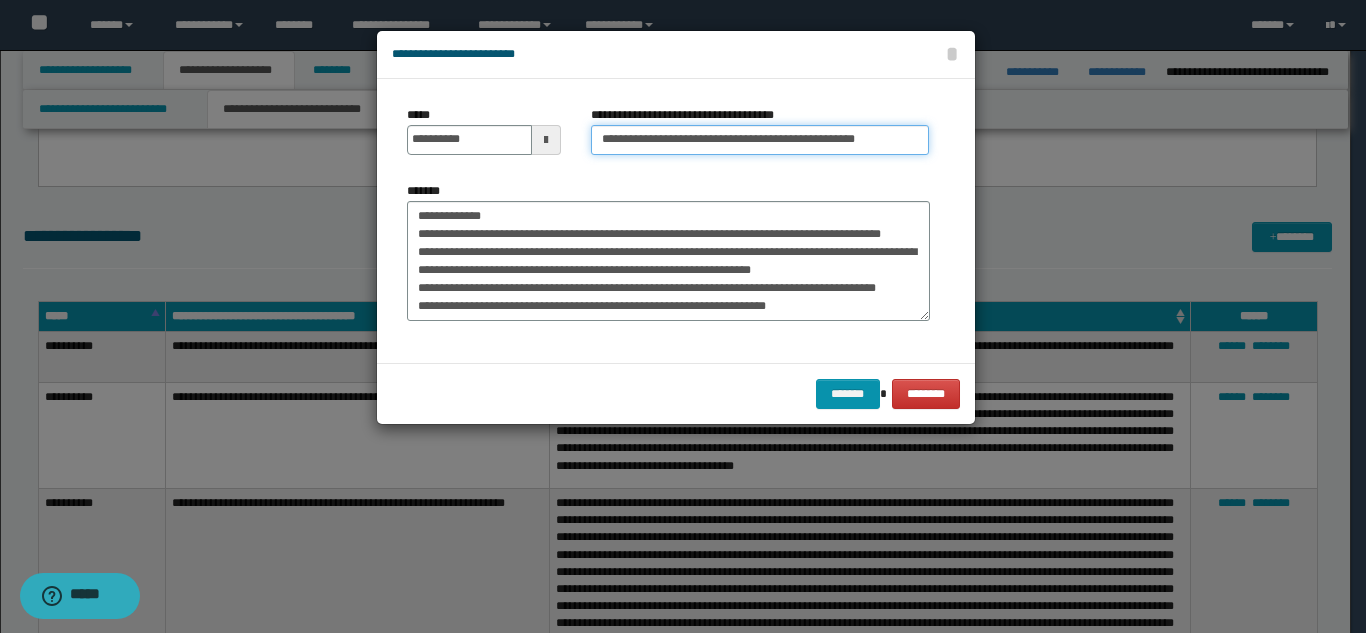 type on "**********" 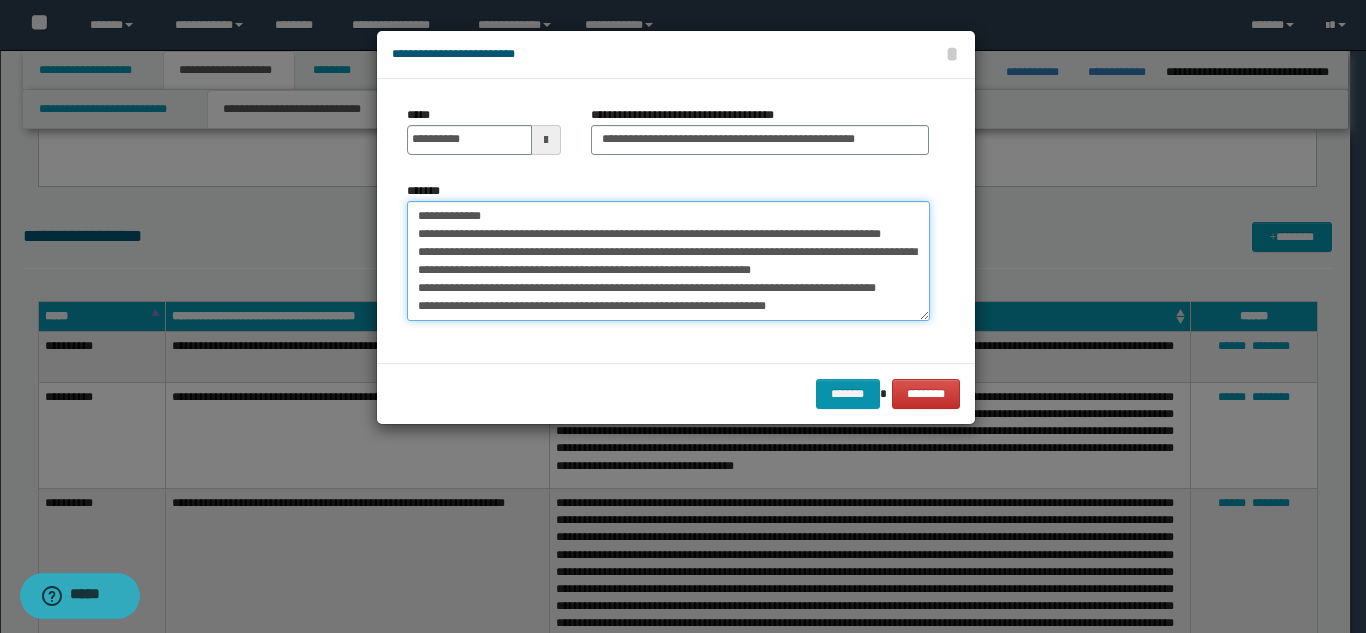 drag, startPoint x: 413, startPoint y: 220, endPoint x: 525, endPoint y: 252, distance: 116.48176 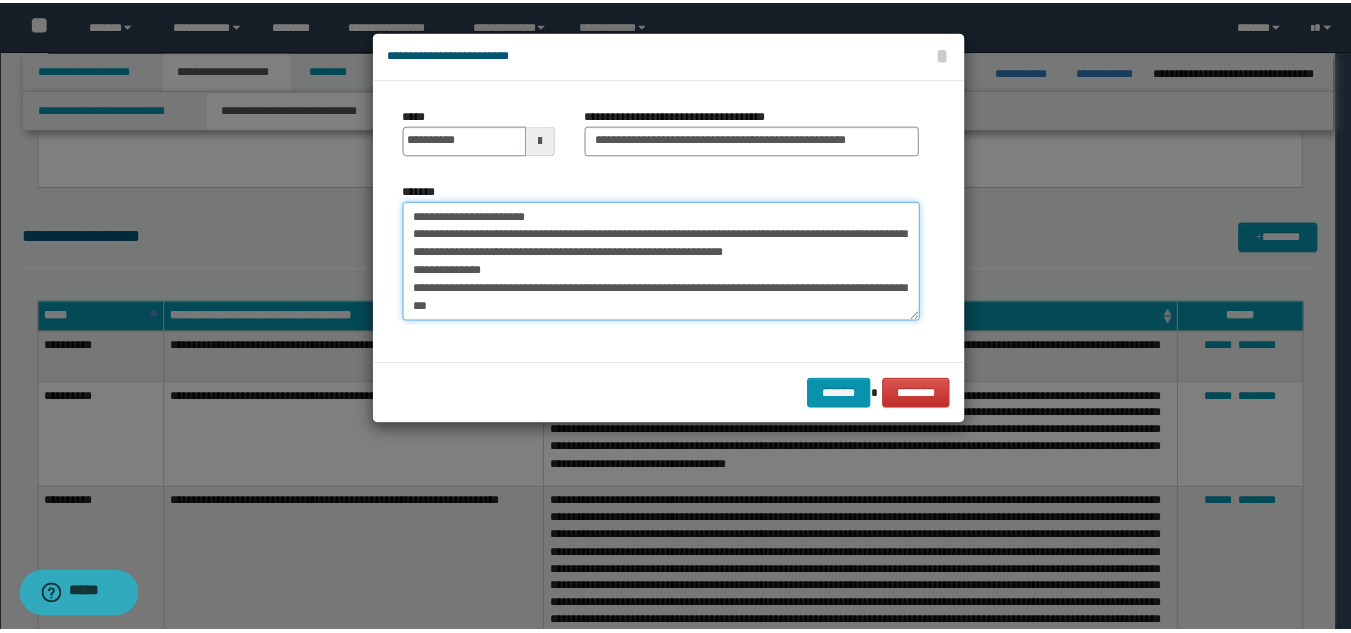 scroll, scrollTop: 252, scrollLeft: 0, axis: vertical 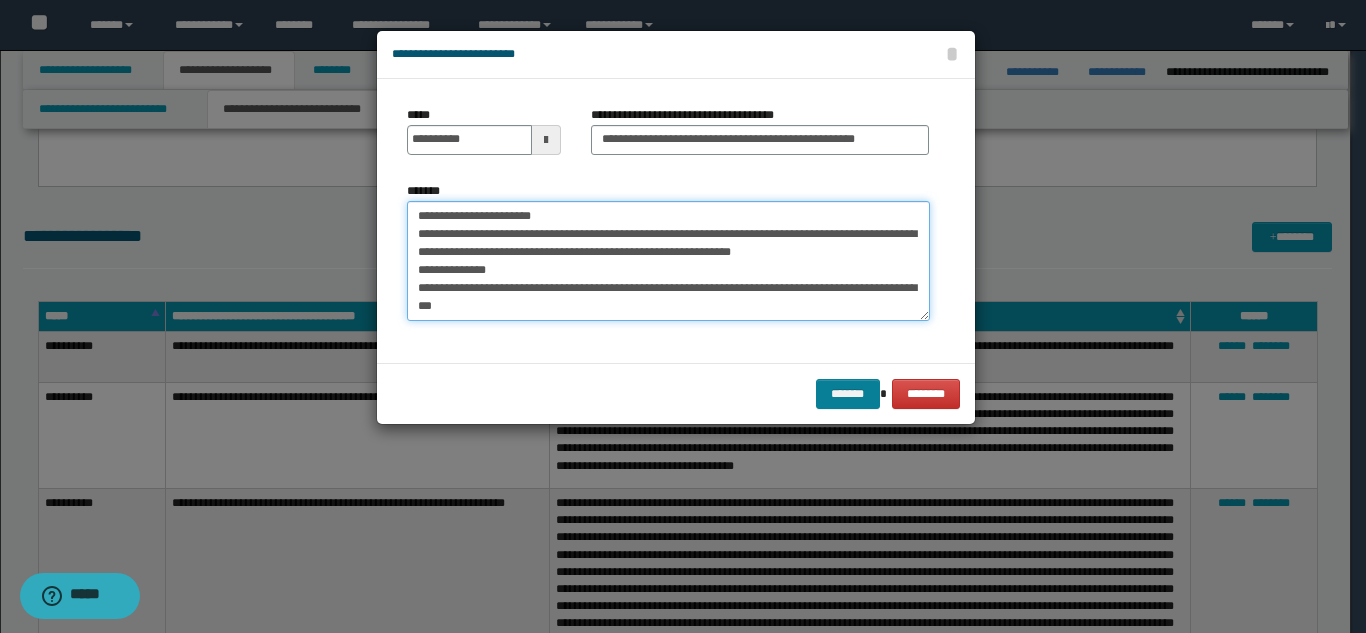 type on "**********" 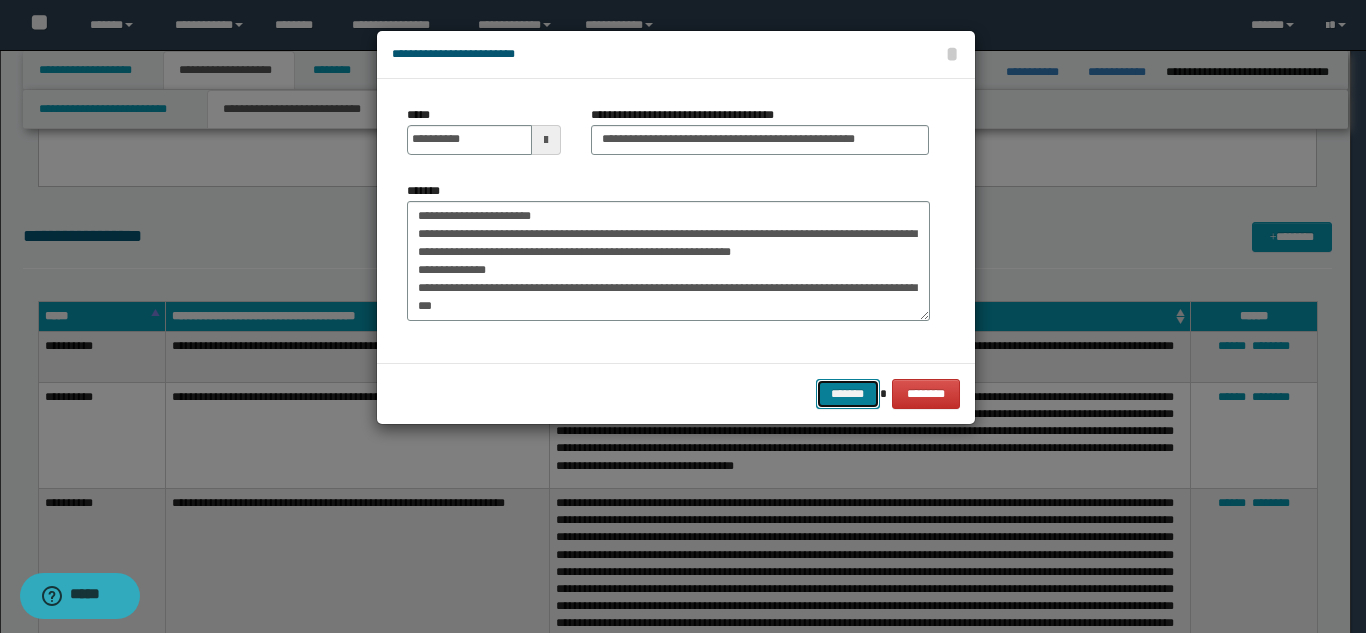 click on "*******" at bounding box center (848, 394) 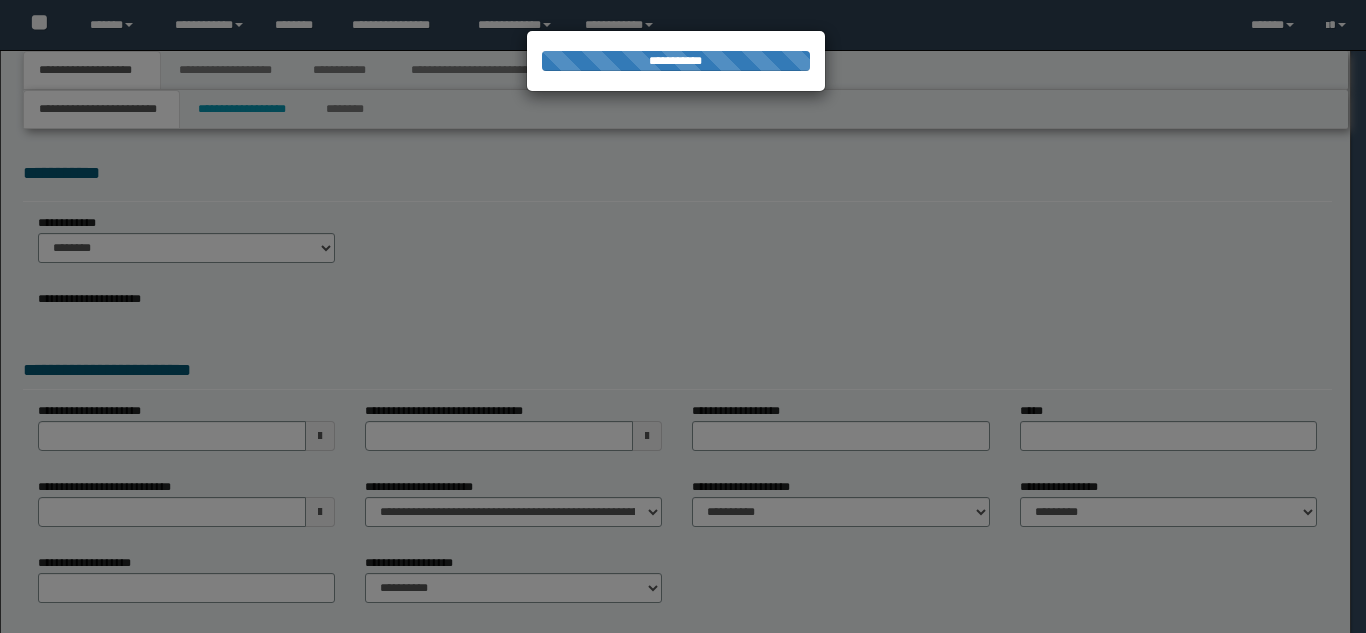 scroll, scrollTop: 0, scrollLeft: 0, axis: both 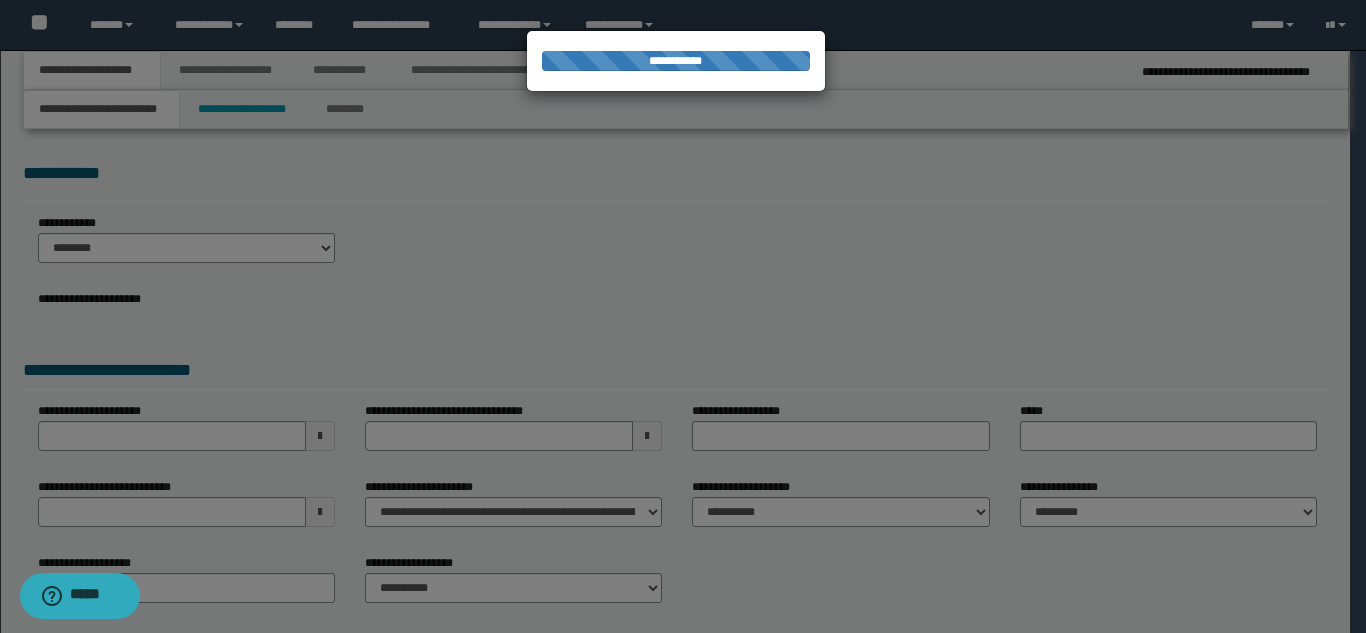 select on "*" 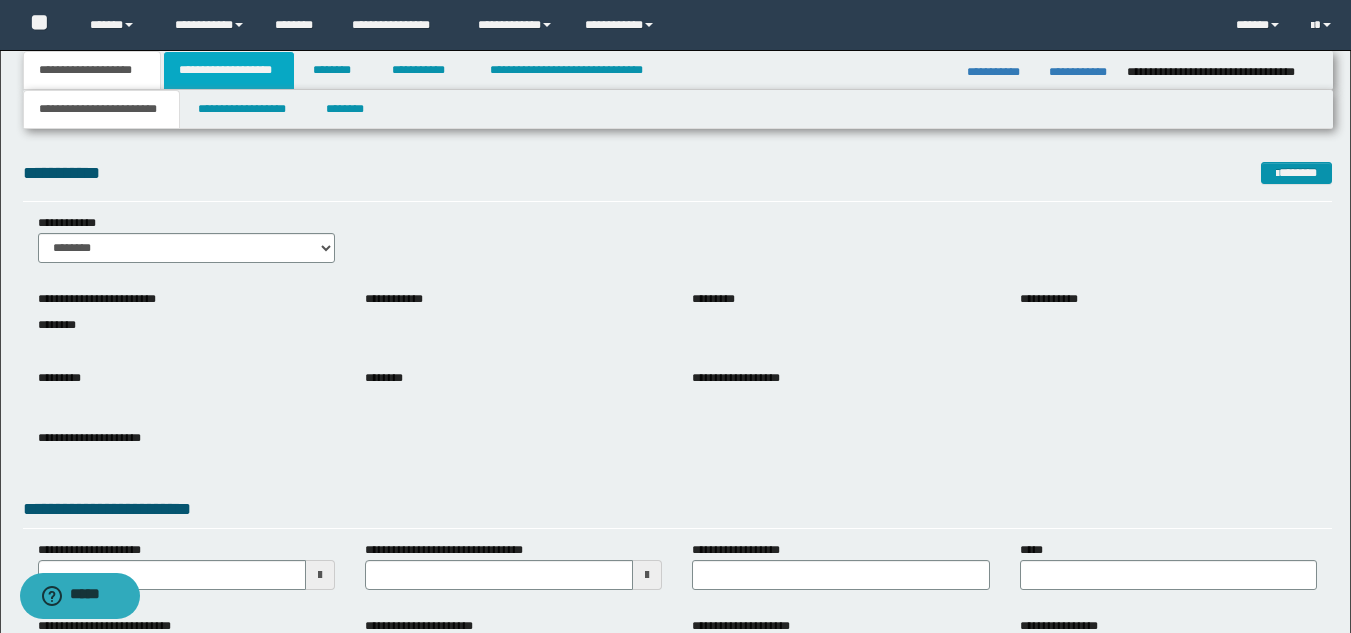 click on "**********" at bounding box center [229, 70] 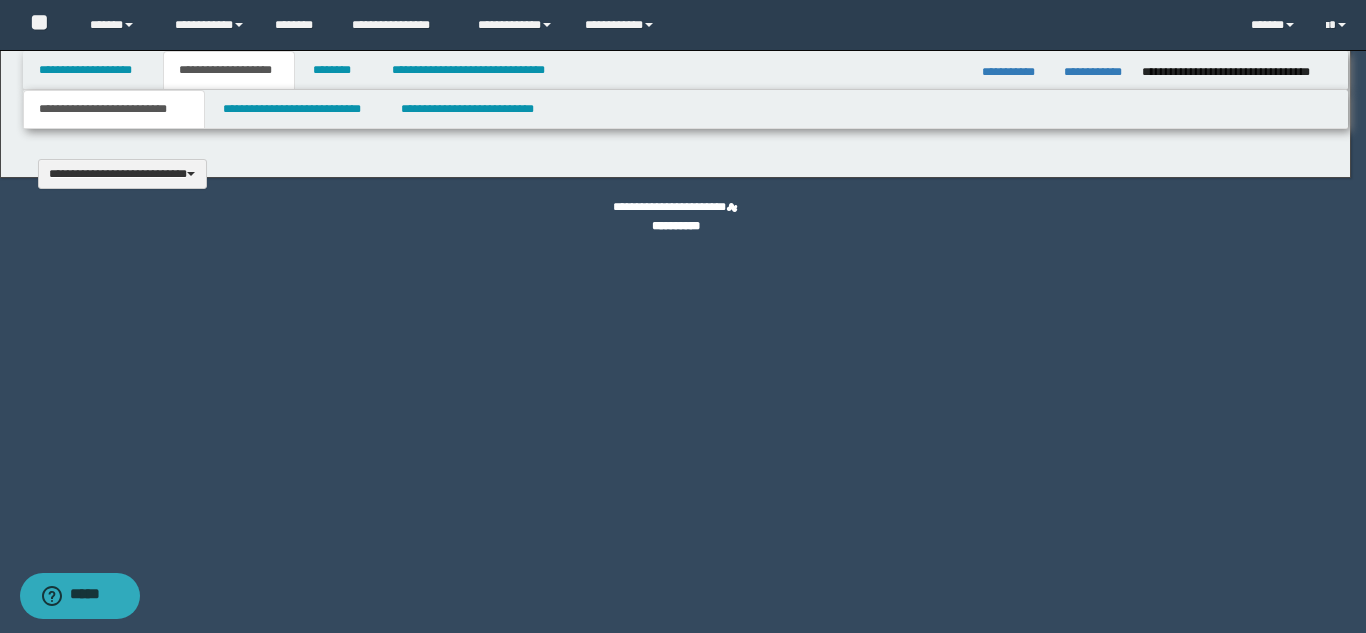 type 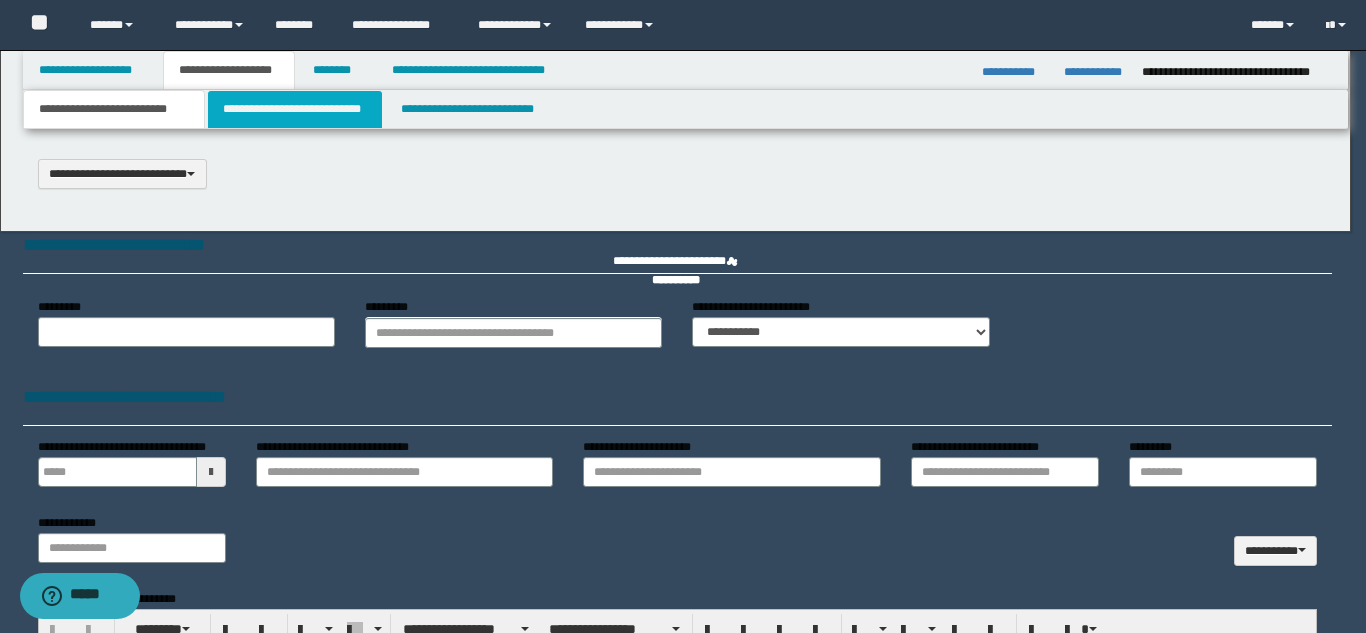 scroll, scrollTop: 0, scrollLeft: 0, axis: both 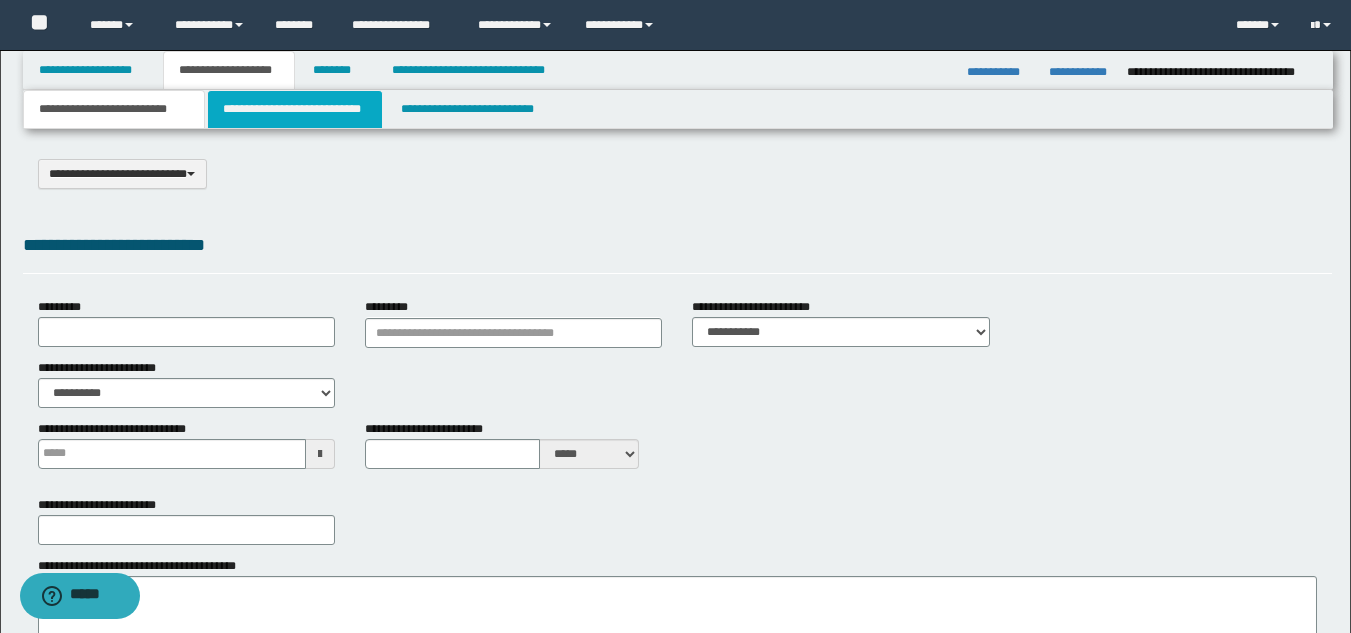 click on "**********" at bounding box center (295, 109) 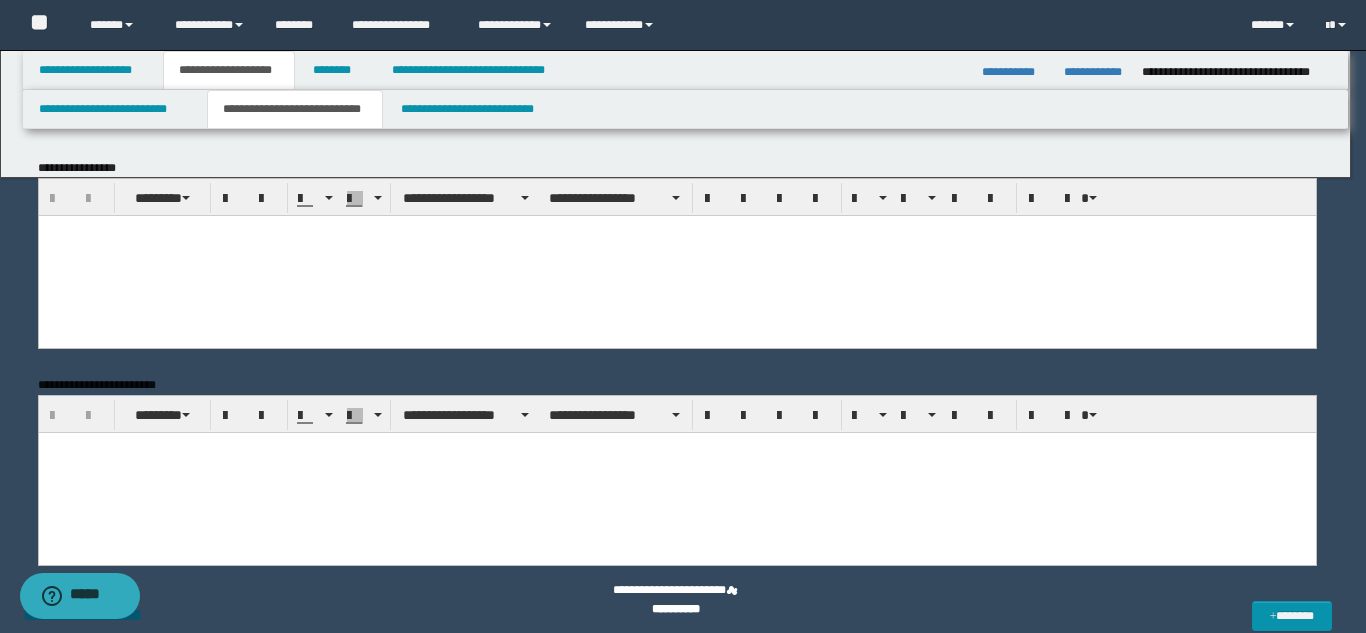 scroll, scrollTop: 0, scrollLeft: 0, axis: both 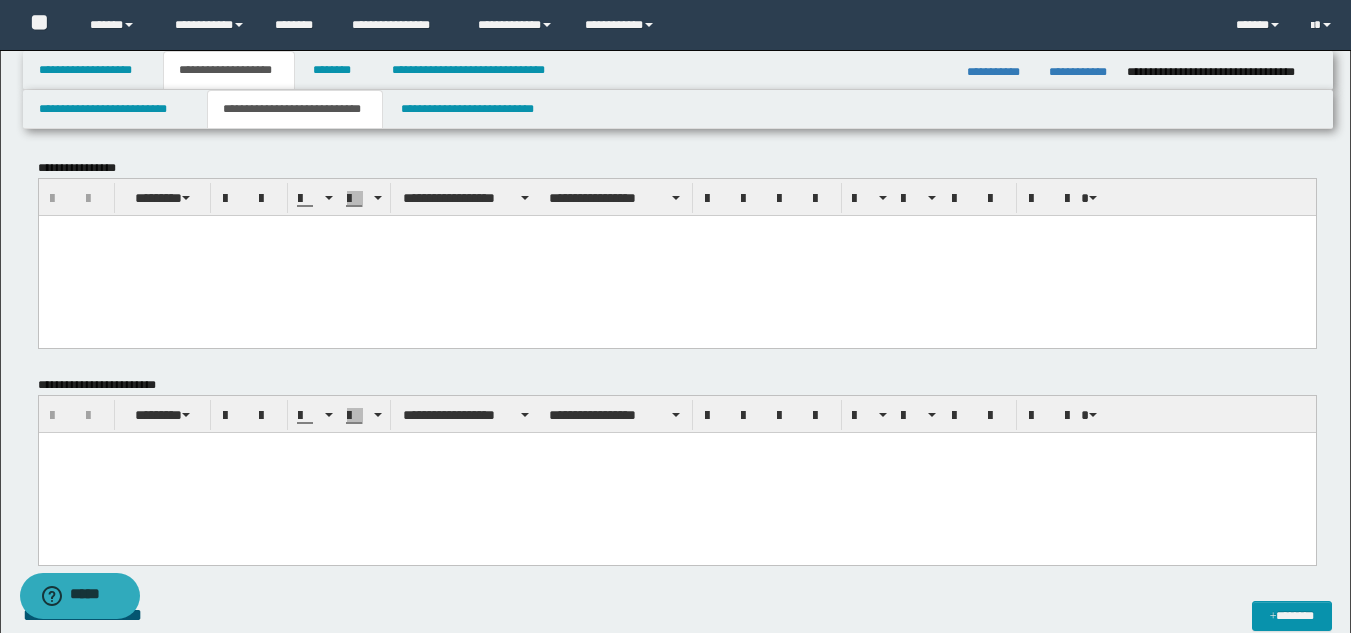 click at bounding box center [676, 255] 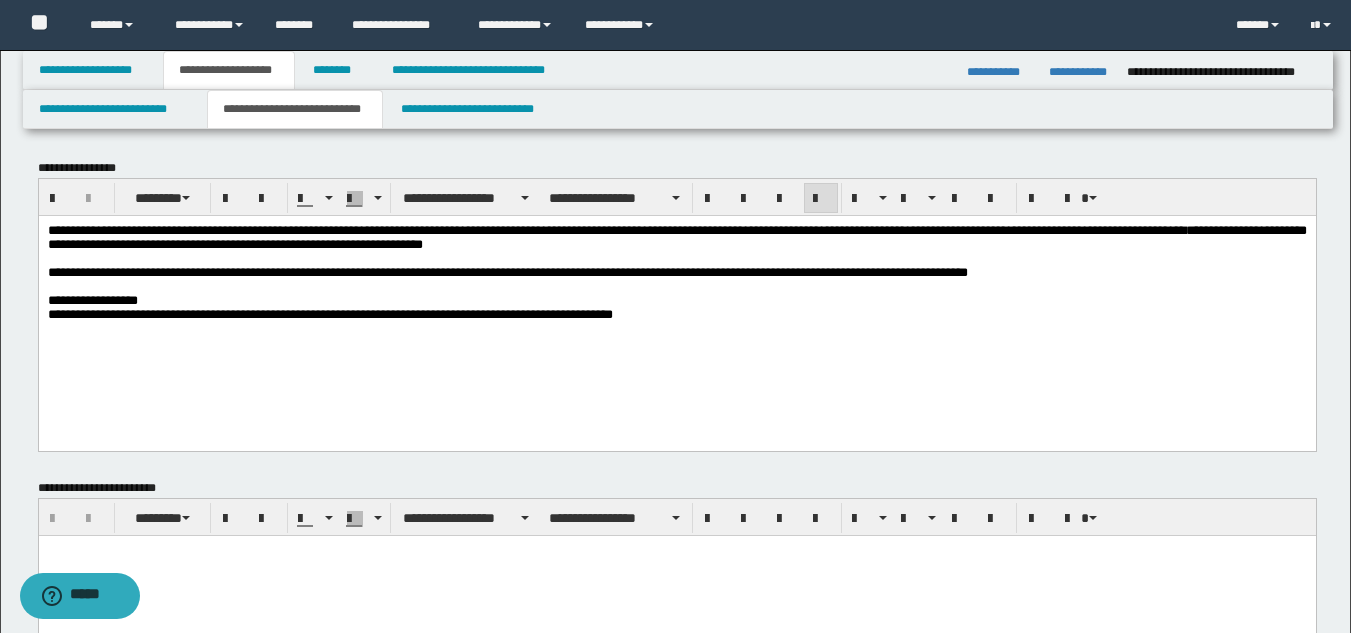 click at bounding box center [676, 575] 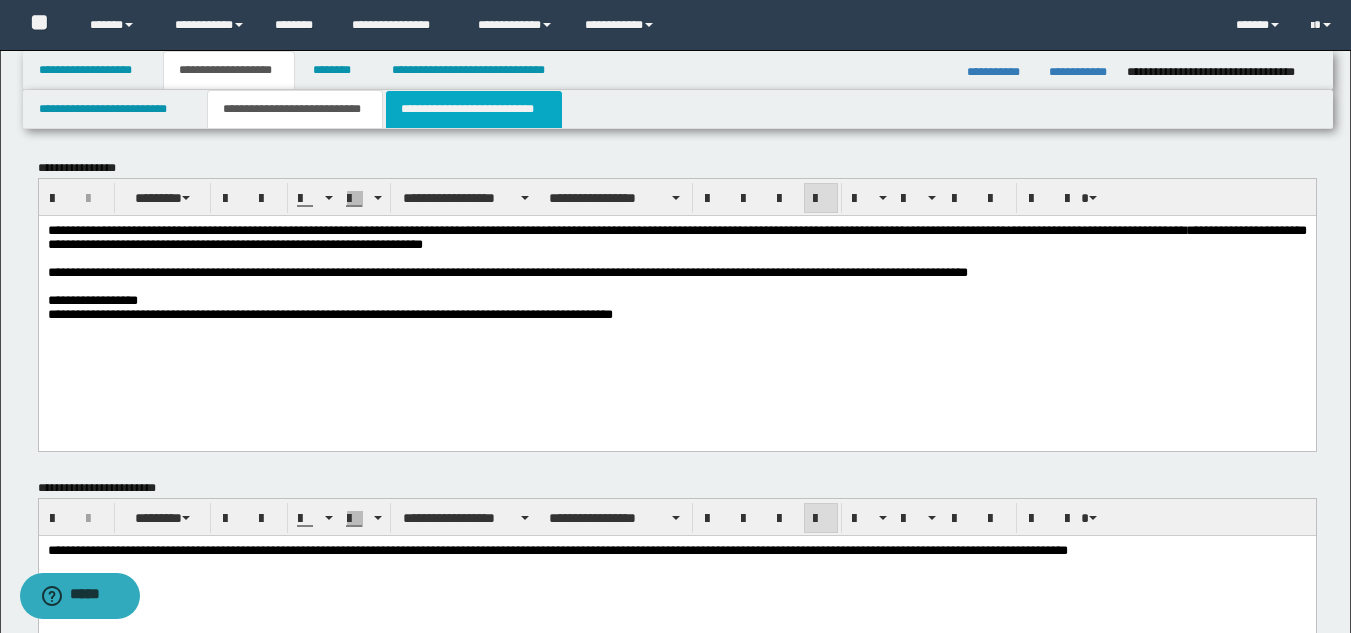 click on "**********" at bounding box center (474, 109) 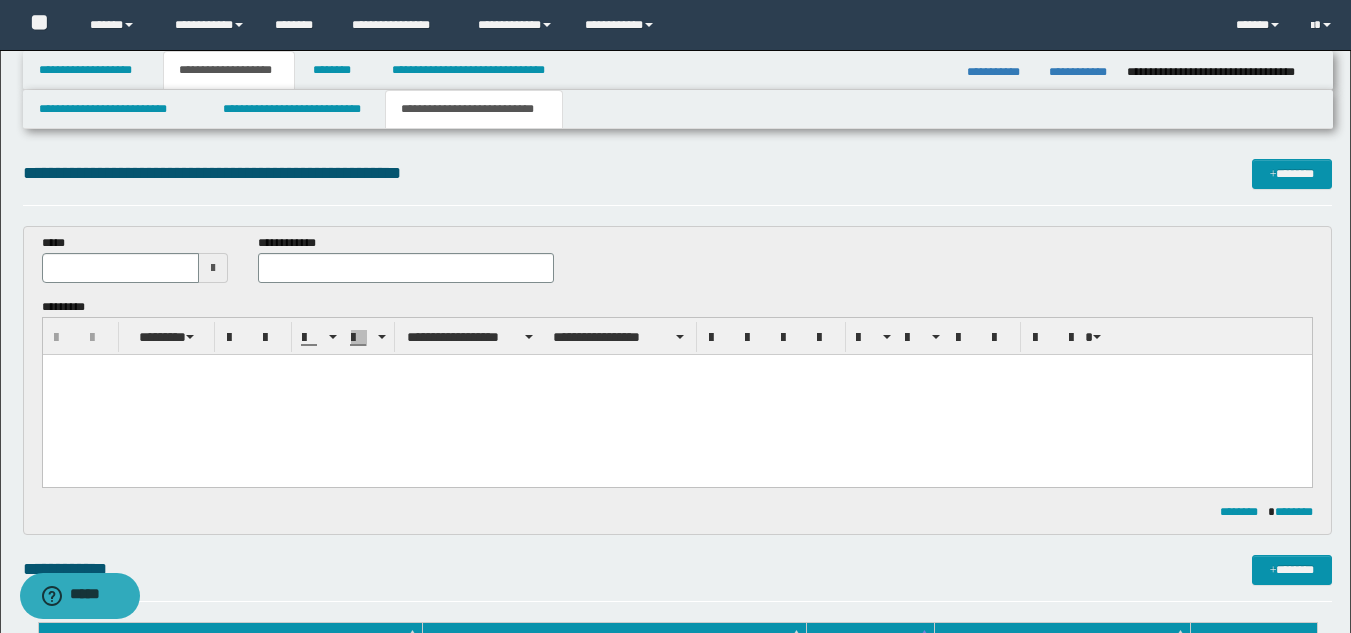 scroll, scrollTop: 0, scrollLeft: 0, axis: both 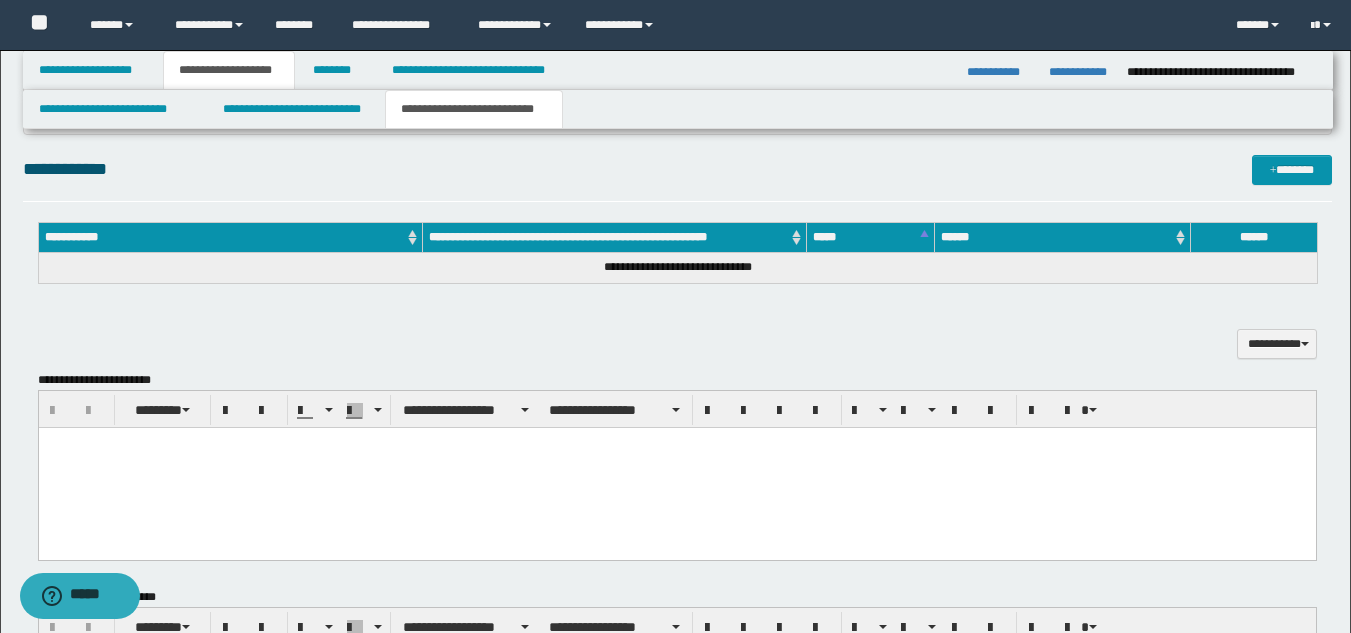 click at bounding box center [676, 468] 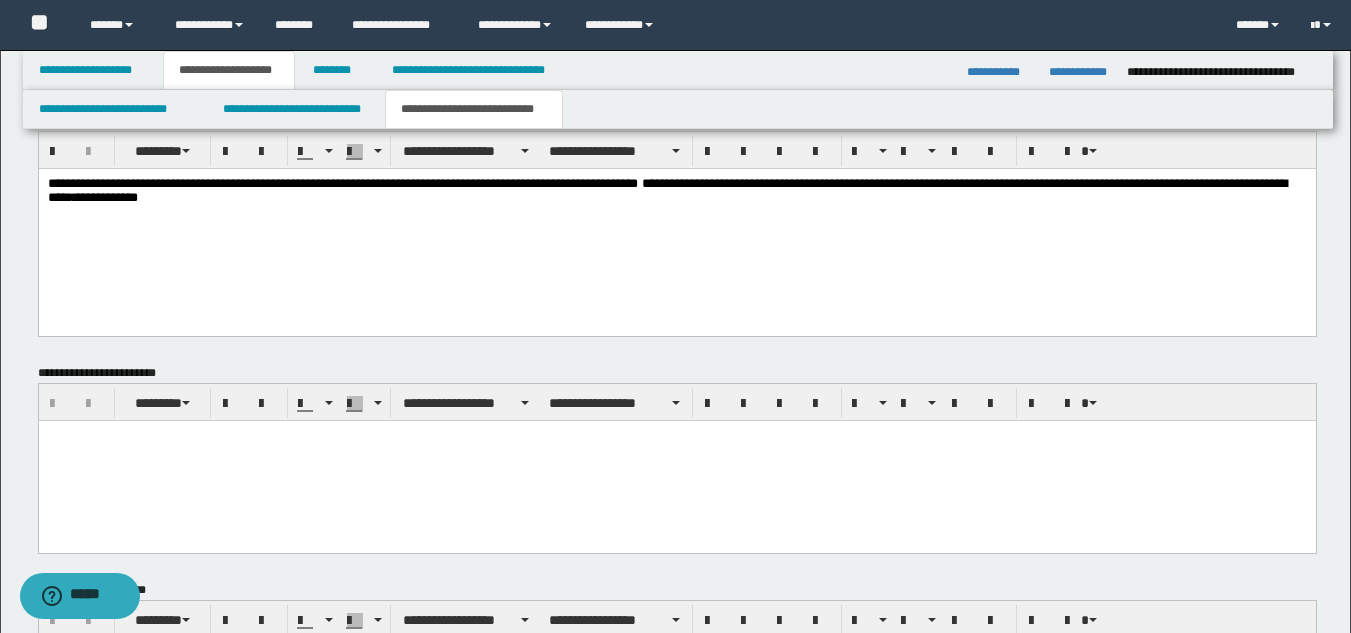 scroll, scrollTop: 700, scrollLeft: 0, axis: vertical 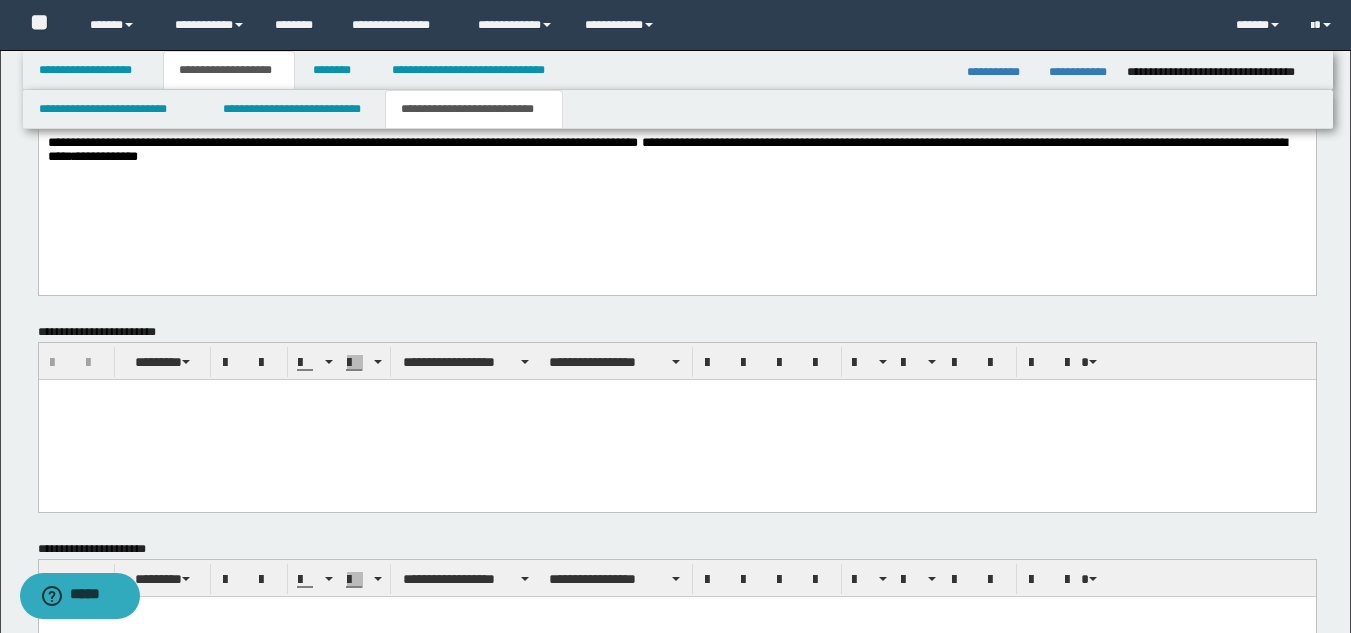 click at bounding box center [676, 419] 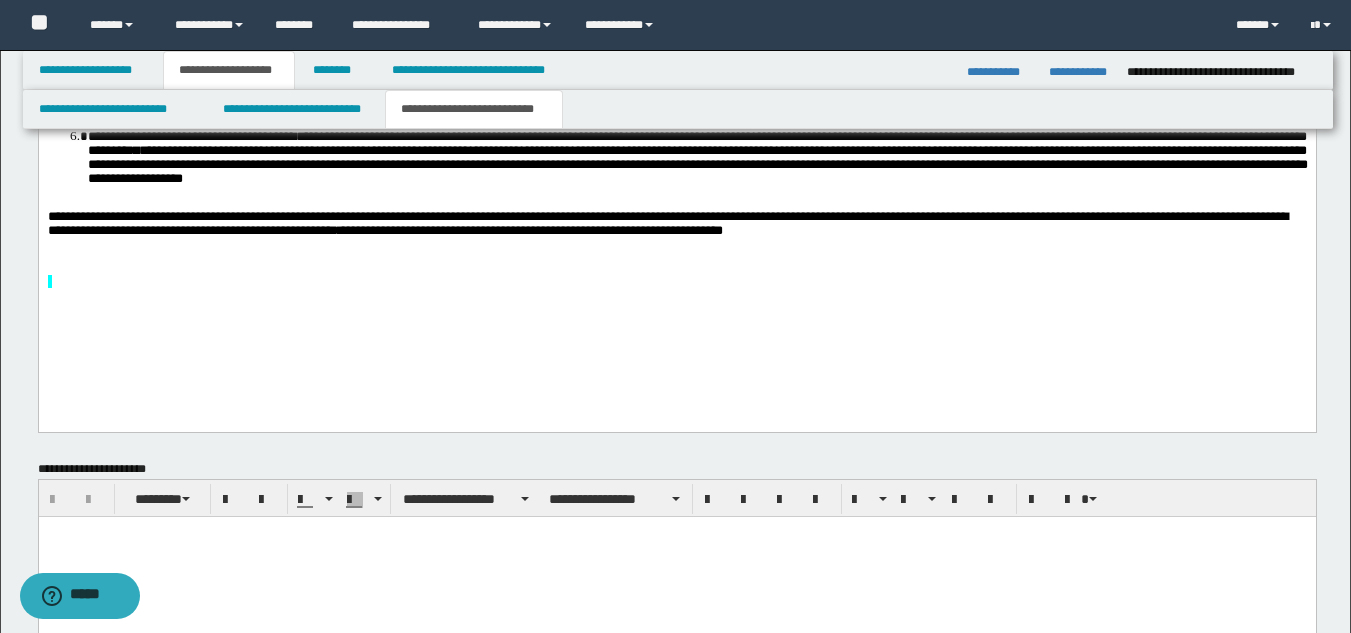 scroll, scrollTop: 1200, scrollLeft: 0, axis: vertical 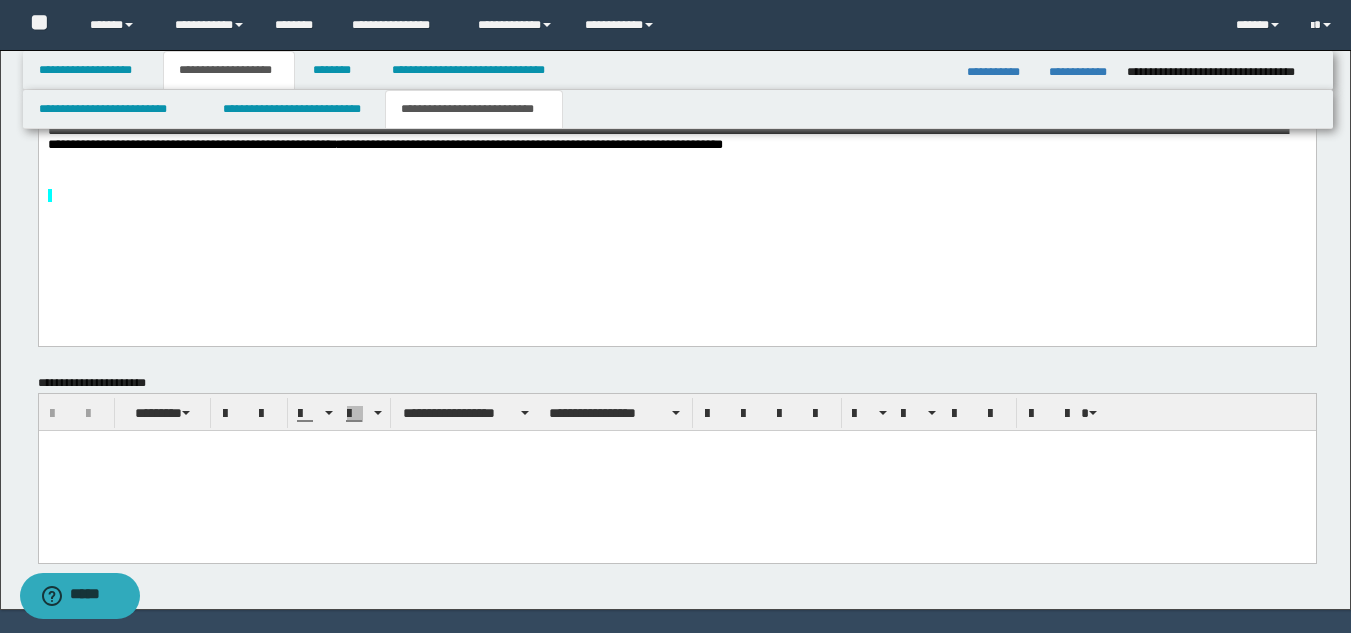 drag, startPoint x: 111, startPoint y: 501, endPoint x: 126, endPoint y: 507, distance: 16.155495 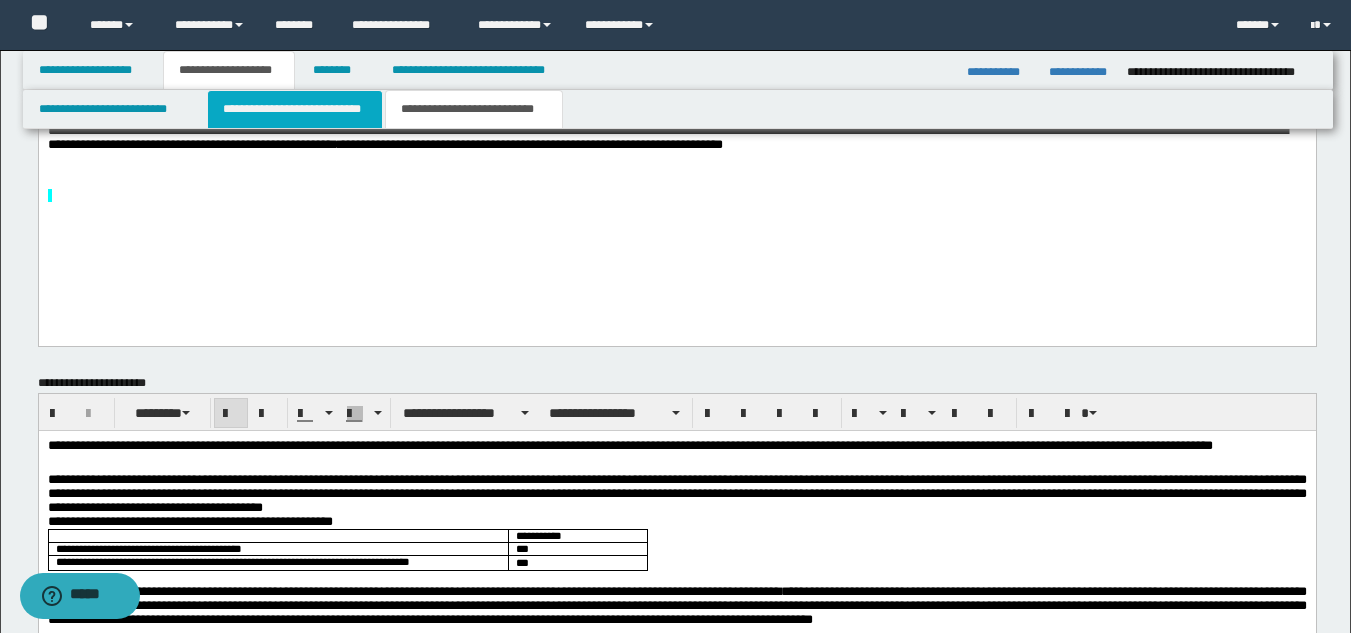 click on "**********" at bounding box center (295, 109) 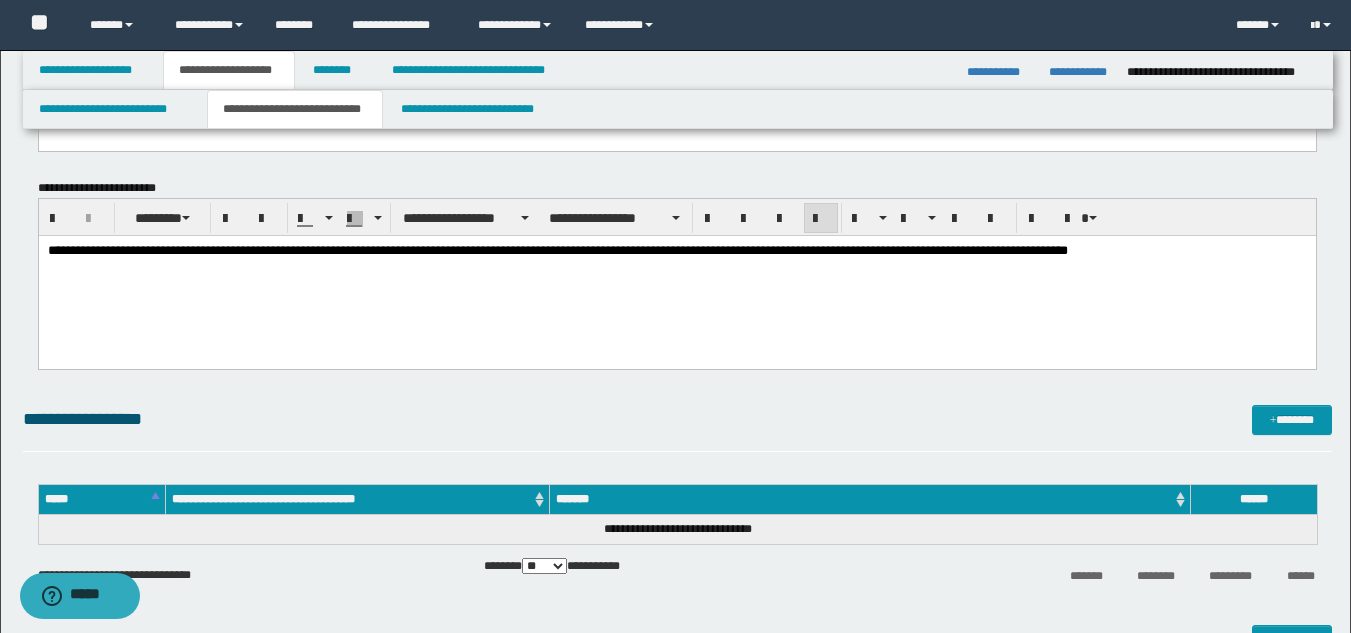 scroll, scrollTop: 250, scrollLeft: 0, axis: vertical 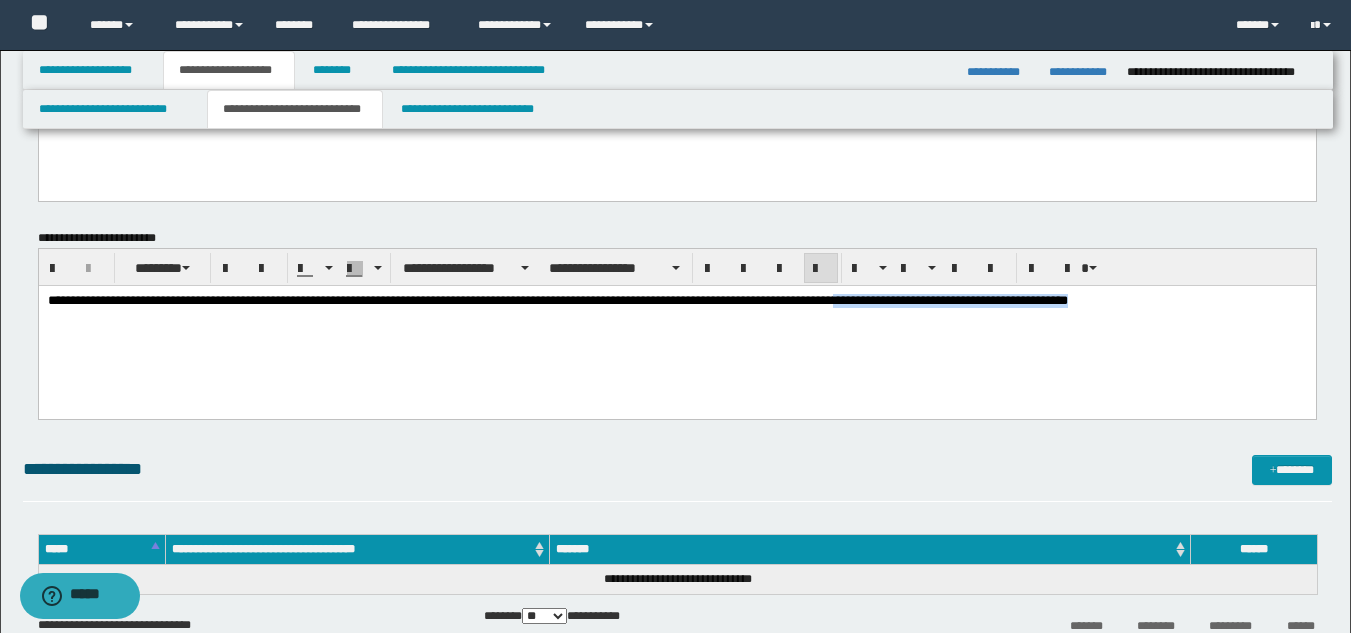 drag, startPoint x: 1249, startPoint y: 304, endPoint x: 947, endPoint y: 318, distance: 302.32434 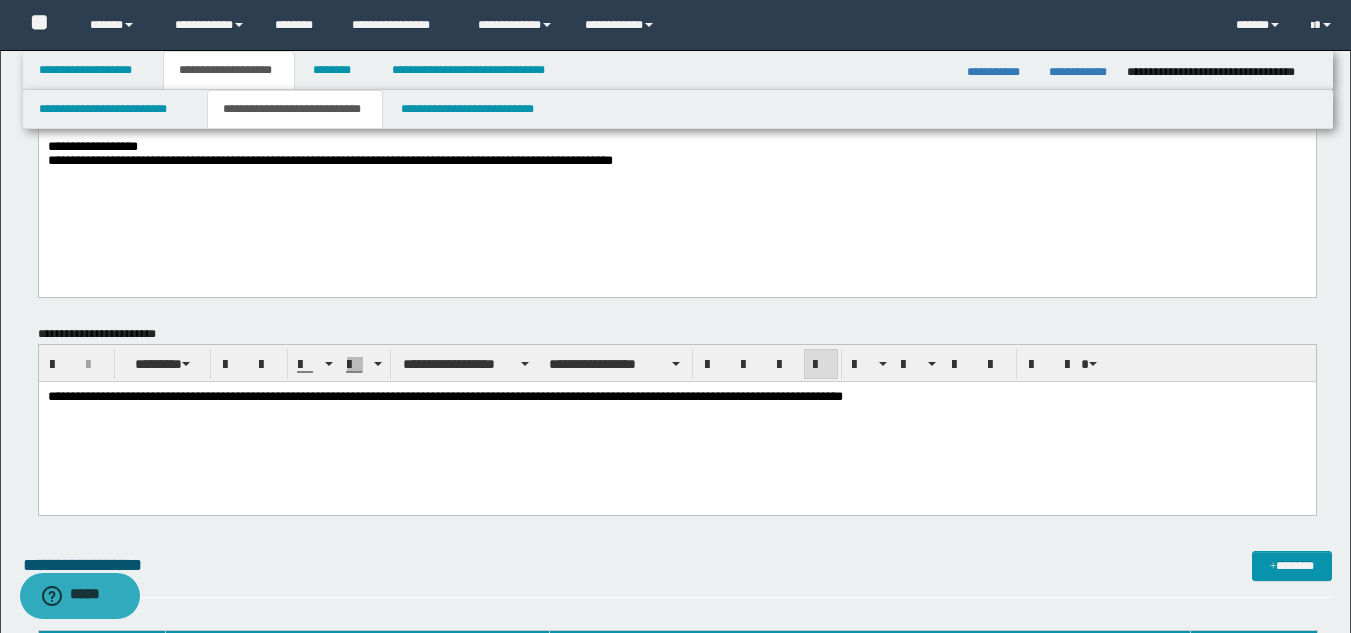 scroll, scrollTop: 0, scrollLeft: 0, axis: both 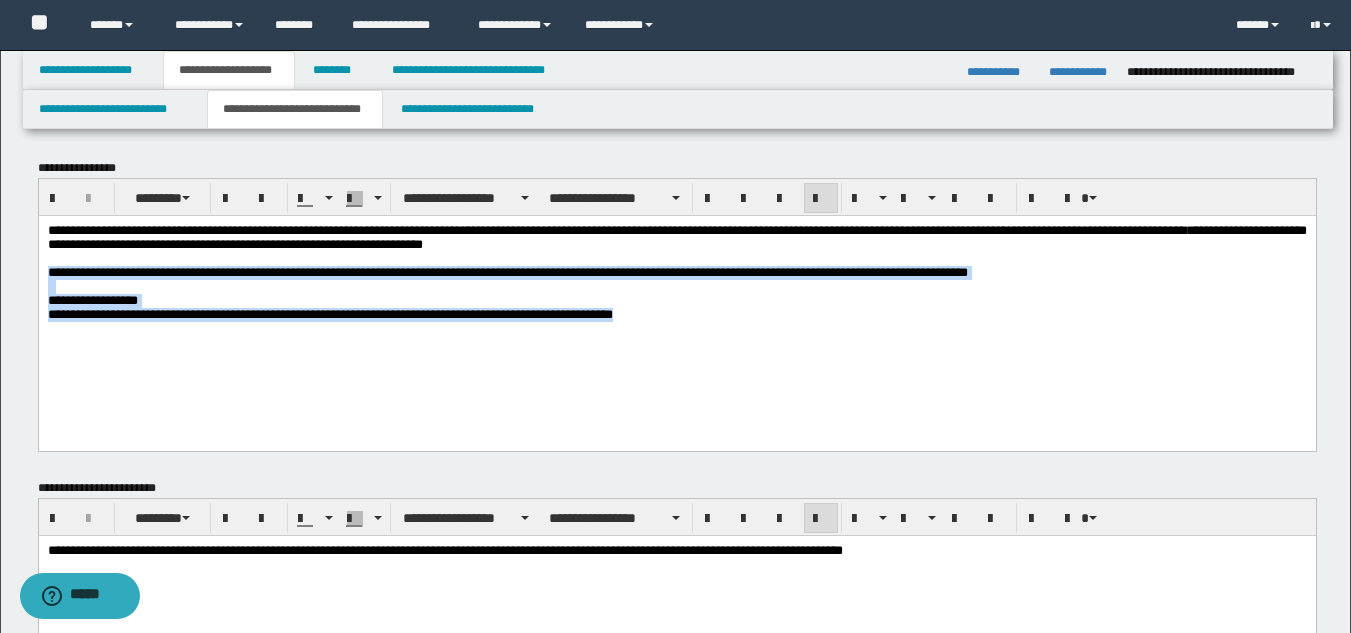 drag, startPoint x: 49, startPoint y: 279, endPoint x: 832, endPoint y: 372, distance: 788.50366 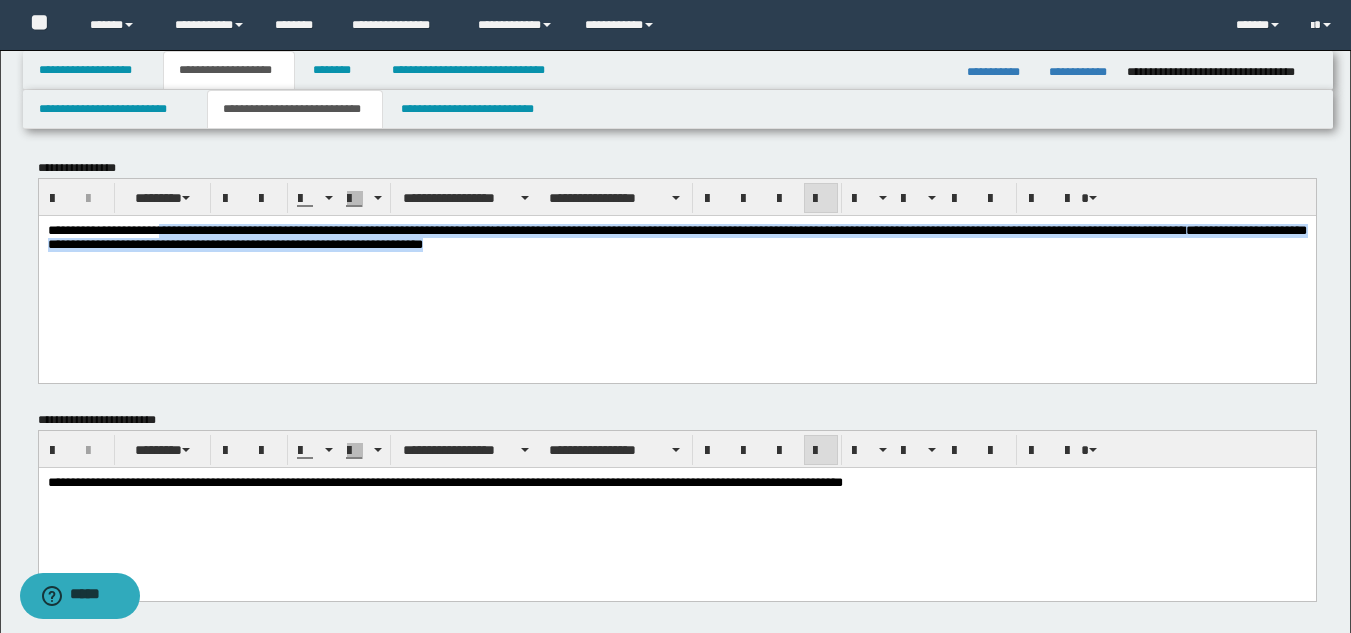 drag, startPoint x: 183, startPoint y: 229, endPoint x: 855, endPoint y: 249, distance: 672.29755 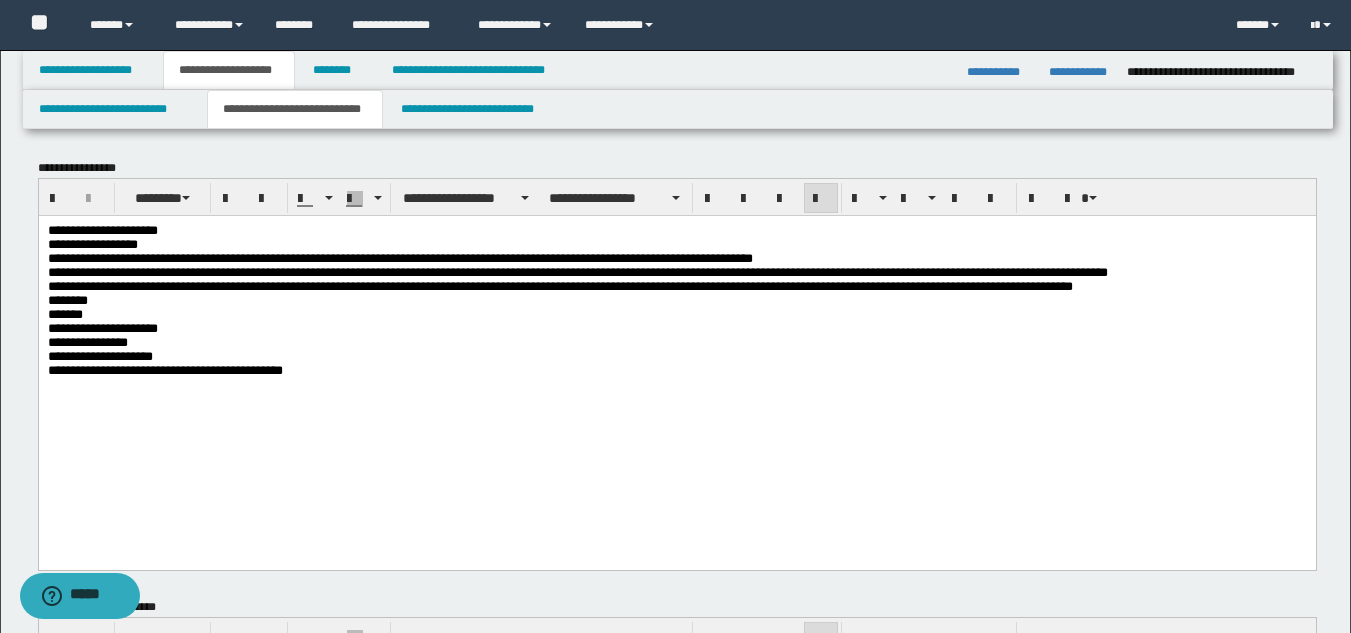 click on "**********" at bounding box center (102, 229) 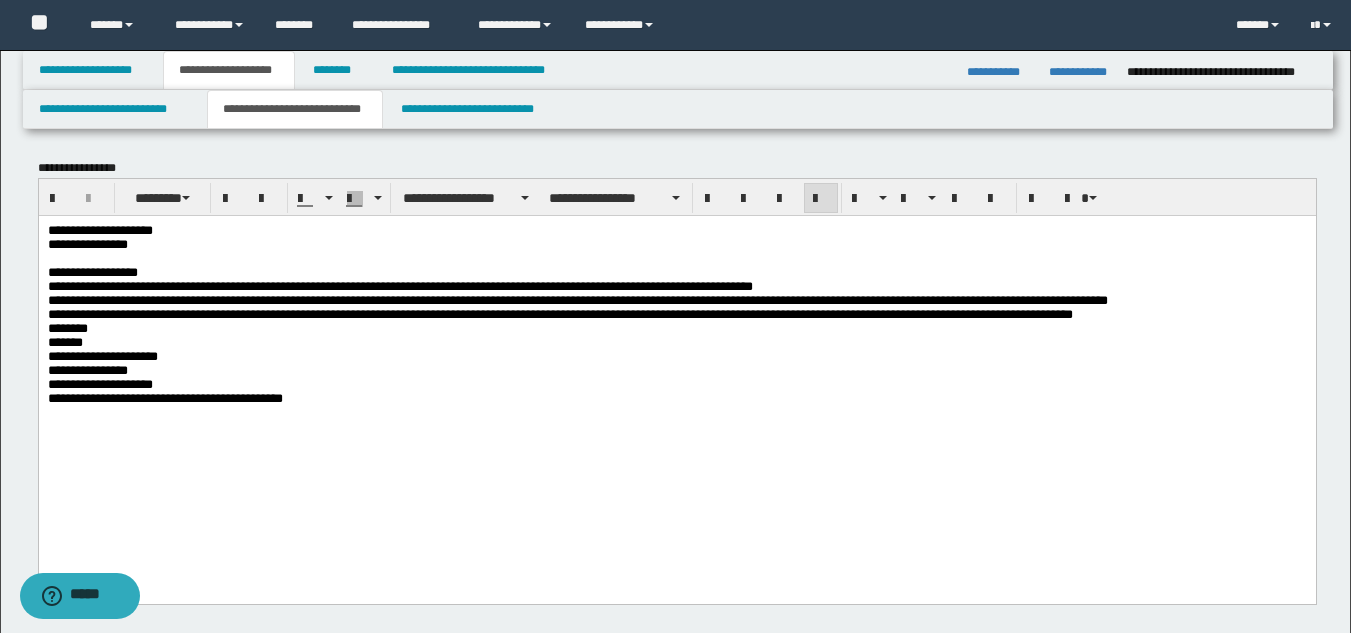 click on "**********" at bounding box center [577, 334] 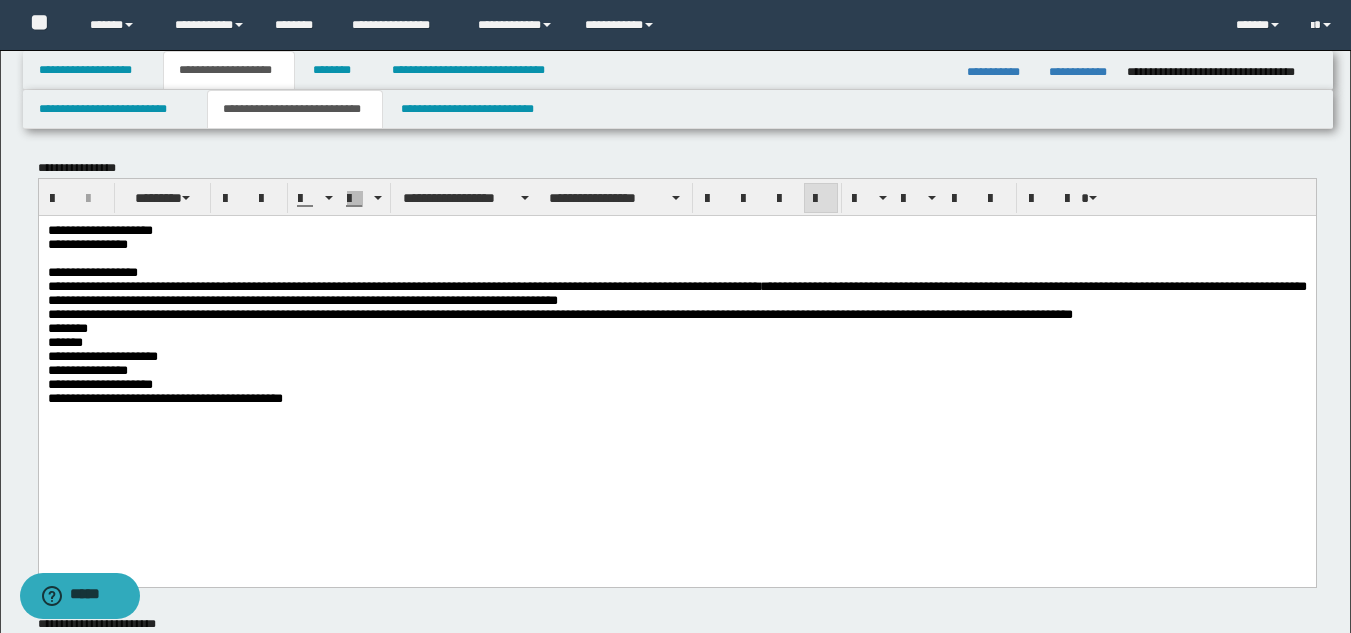 click on "**********" at bounding box center (676, 346) 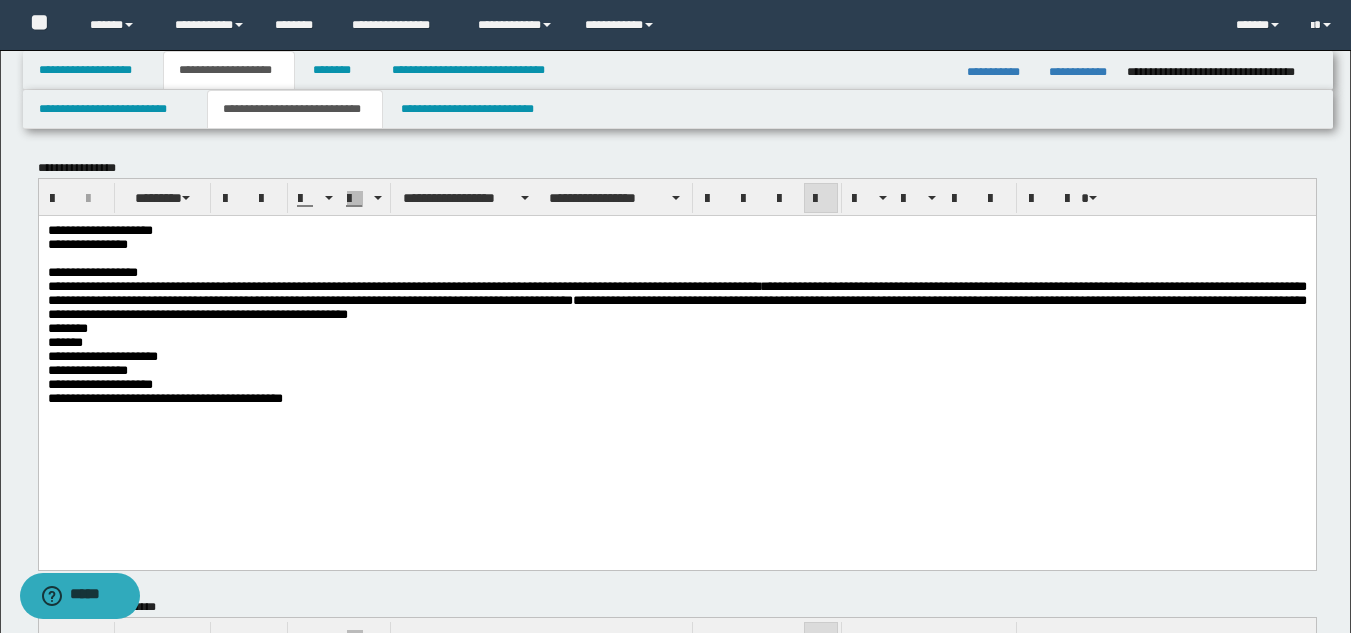 click on "**********" at bounding box center [676, 334] 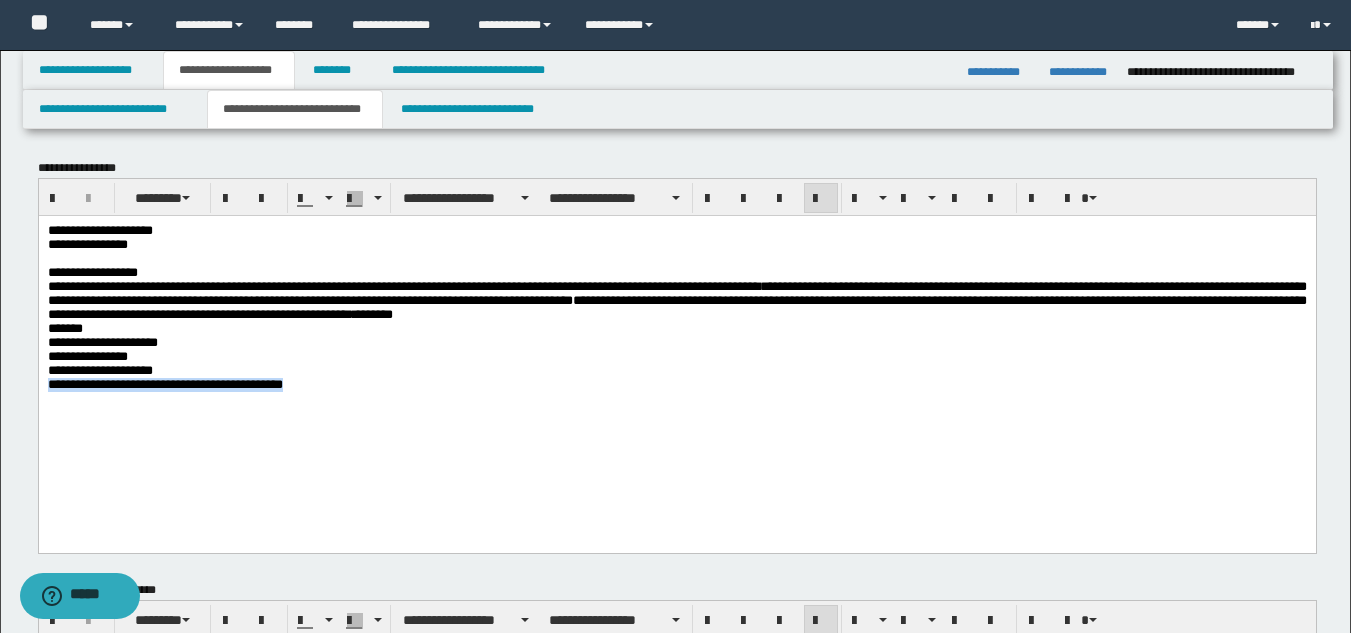 drag, startPoint x: 345, startPoint y: 415, endPoint x: 72, endPoint y: 627, distance: 345.64865 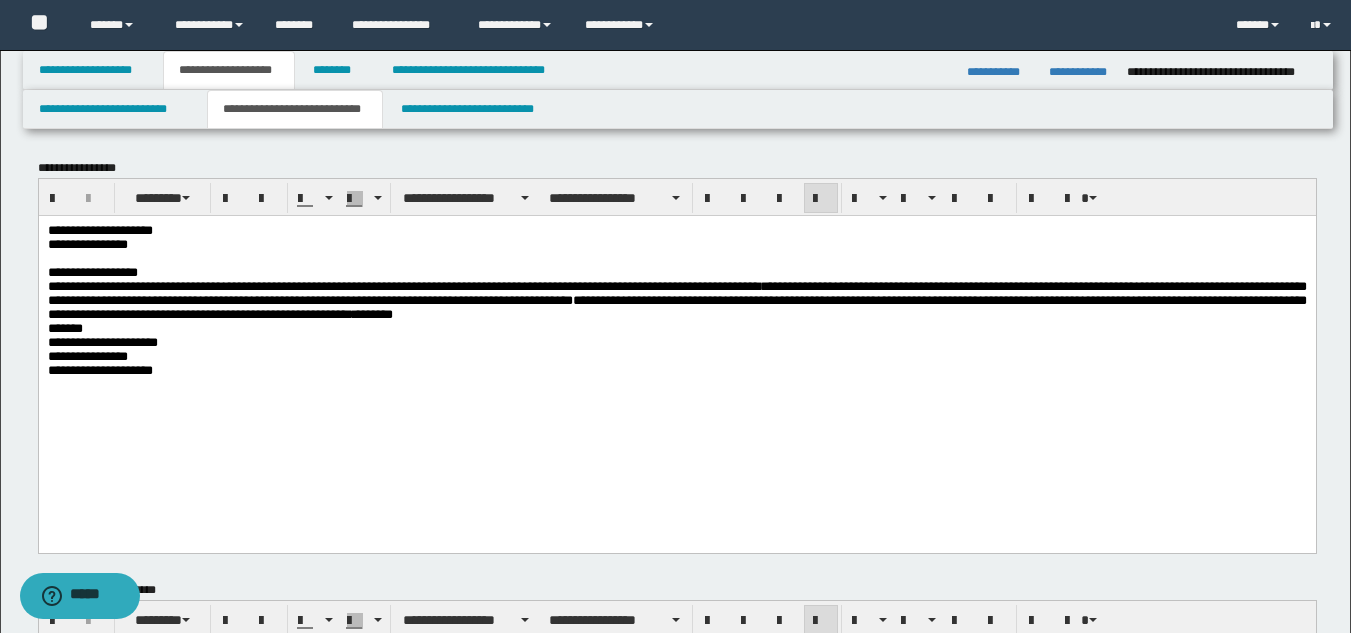 click on "**********" at bounding box center [676, 320] 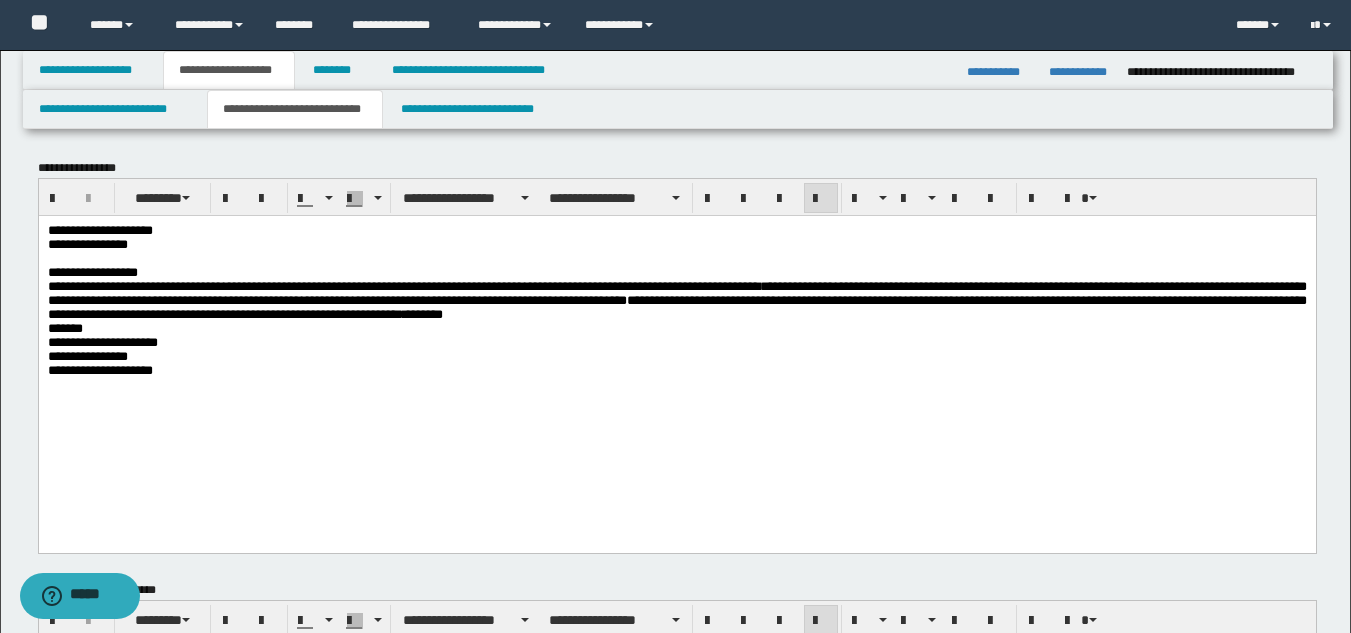 click on "**********" at bounding box center (676, 328) 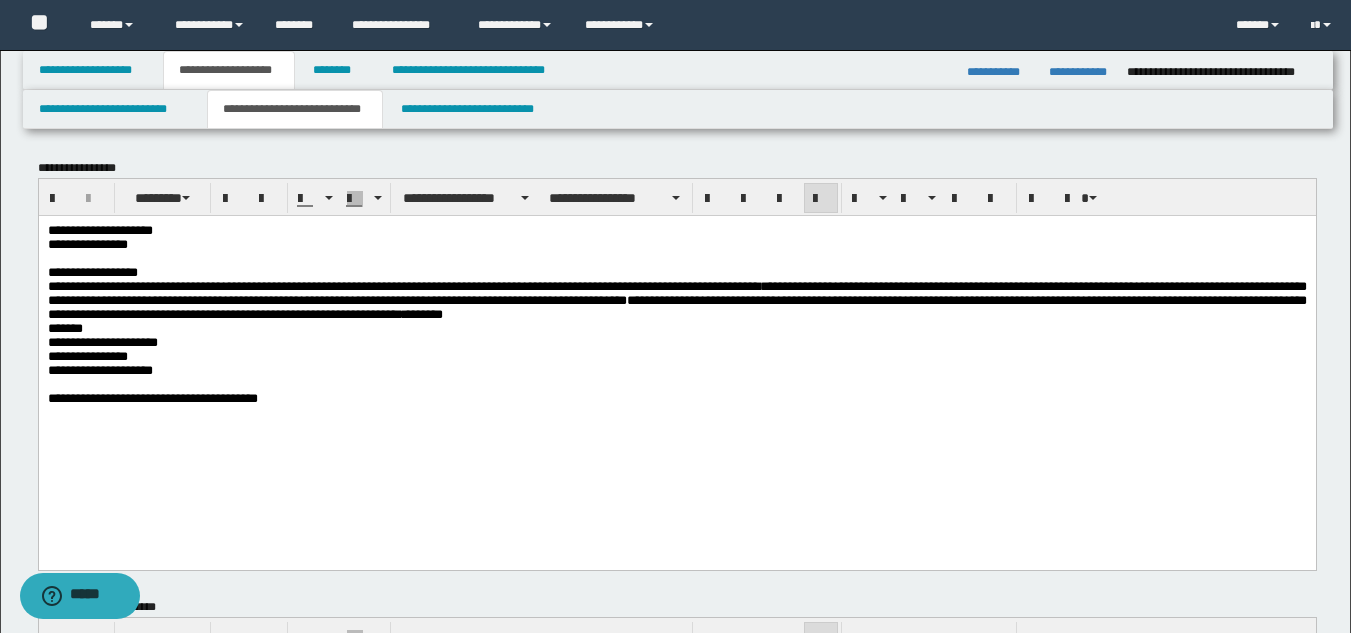 click on "**********" at bounding box center (152, 397) 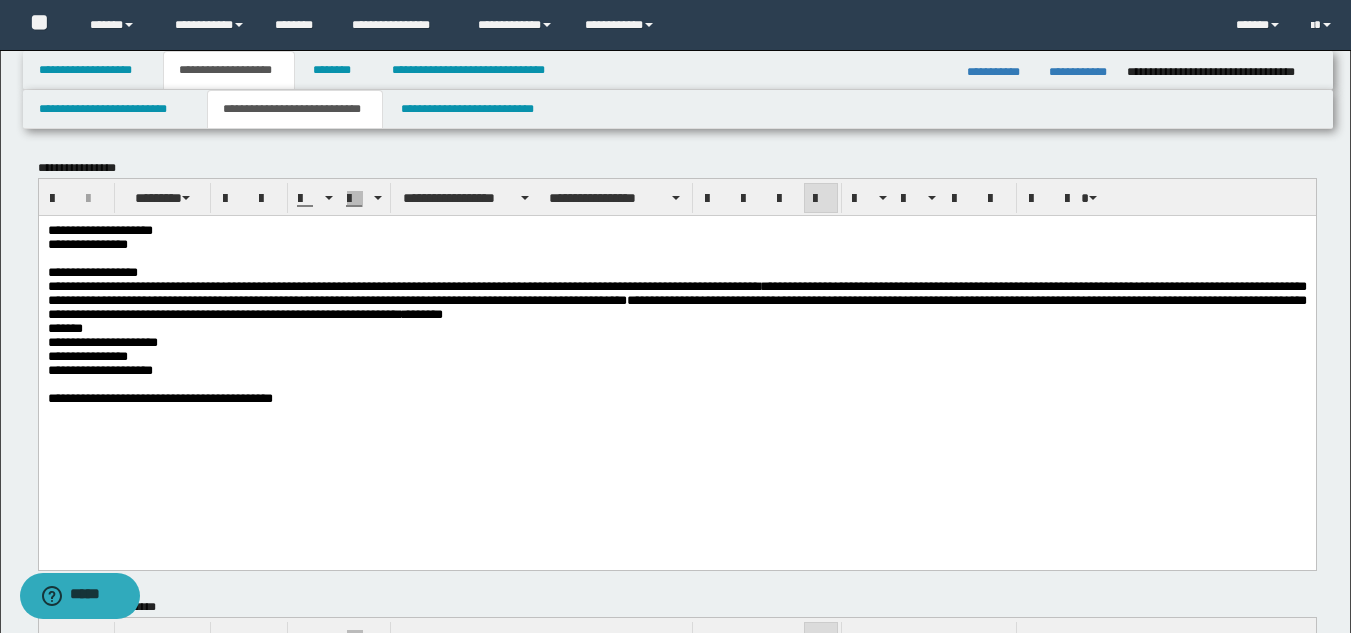 click on "**********" at bounding box center [676, 398] 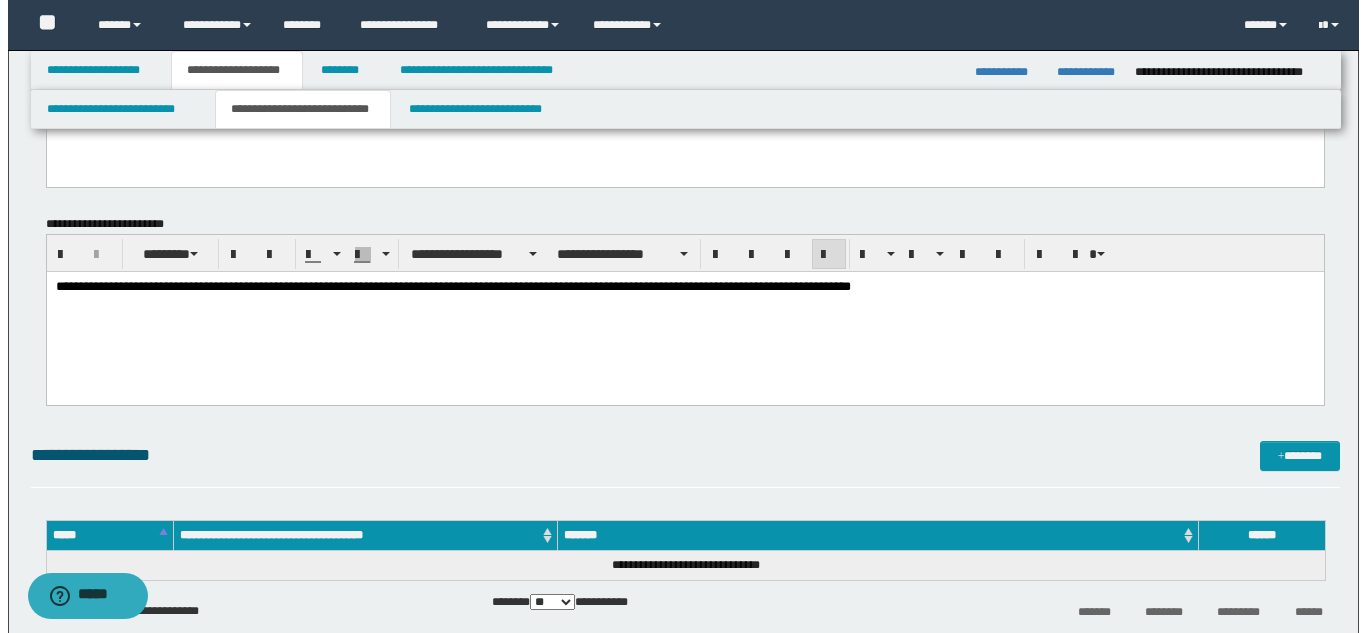 scroll, scrollTop: 600, scrollLeft: 0, axis: vertical 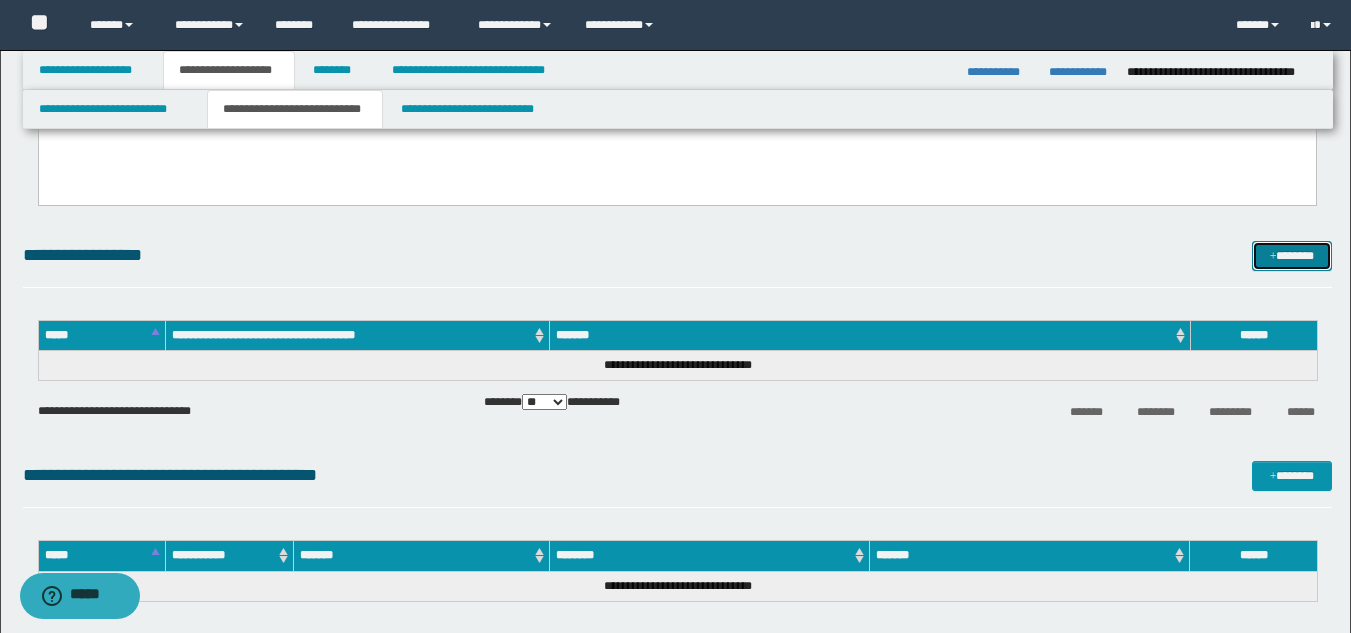 click on "*******" at bounding box center (1292, 256) 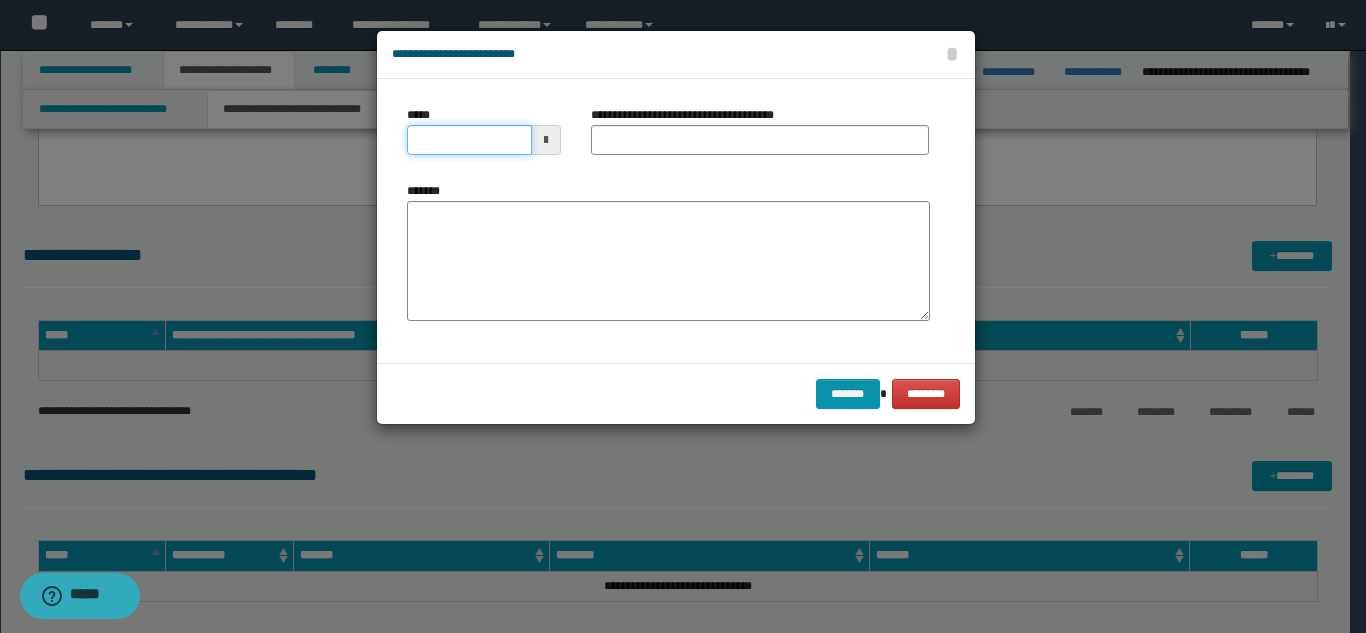 click on "*****" at bounding box center [469, 140] 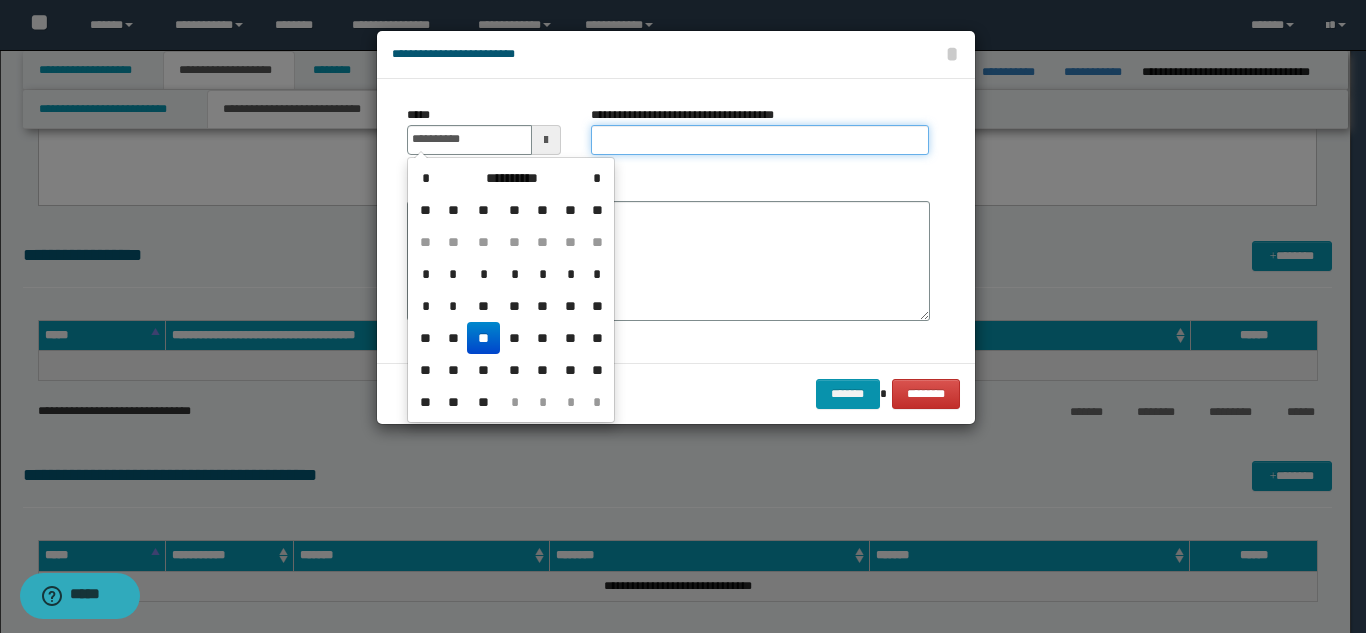 type on "**********" 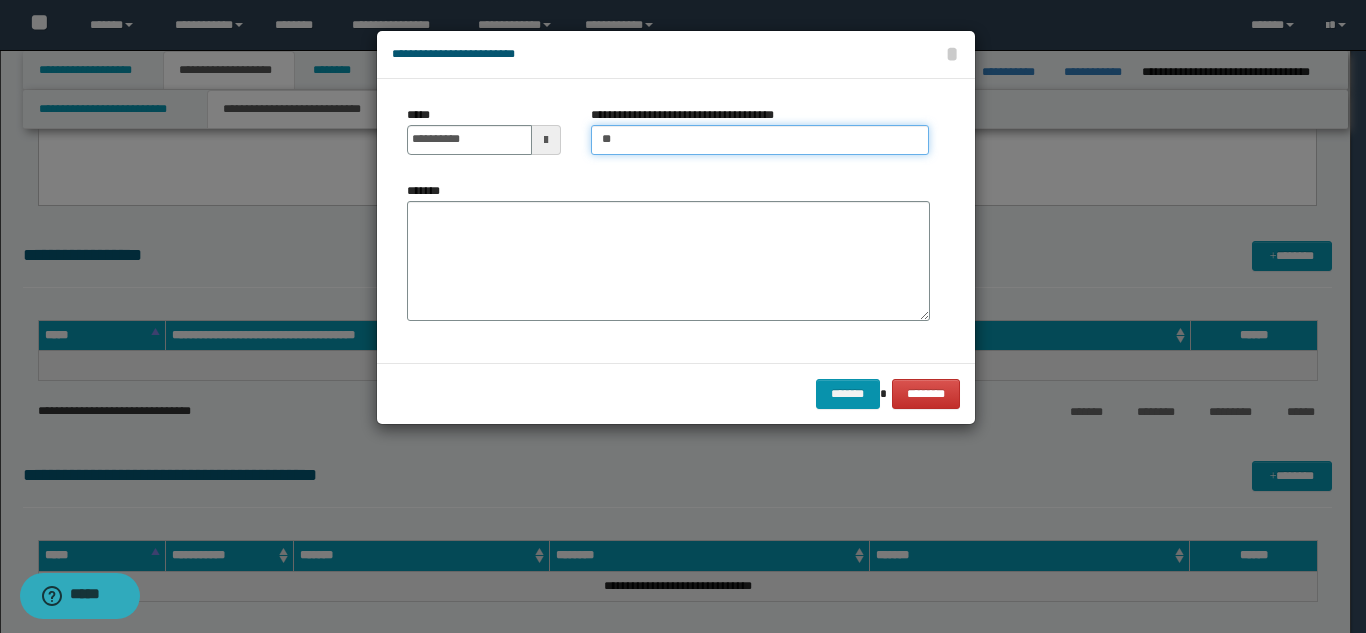 type on "*" 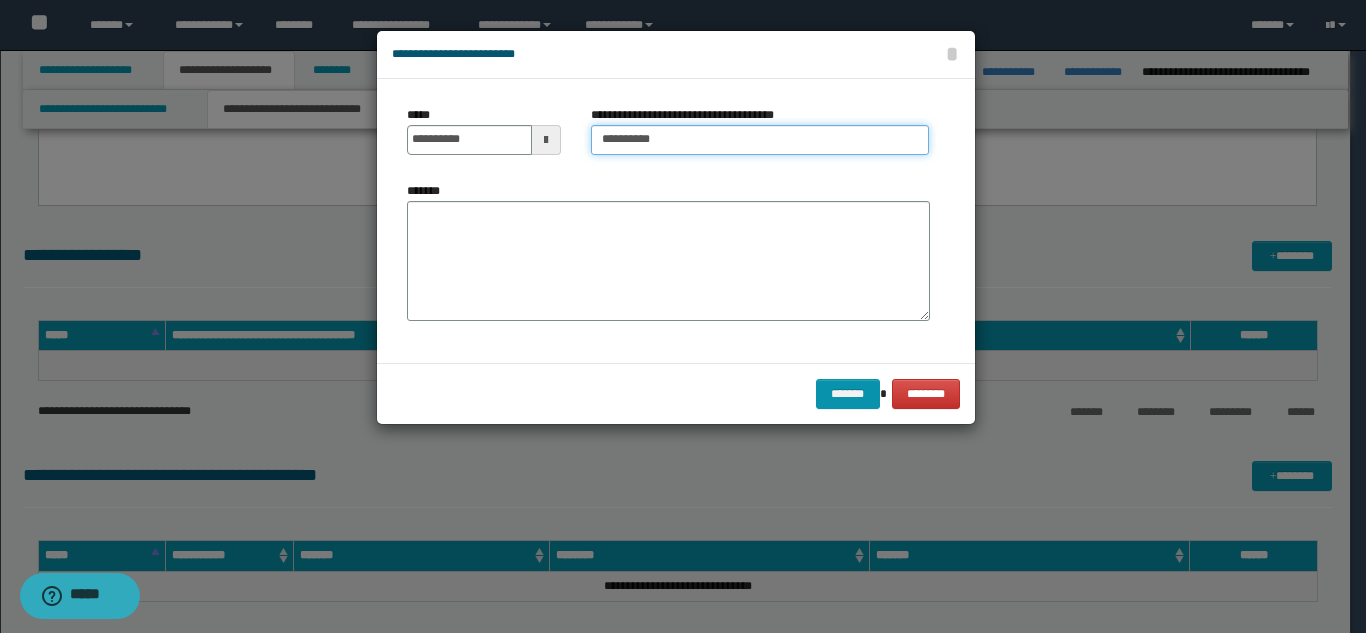 type on "**********" 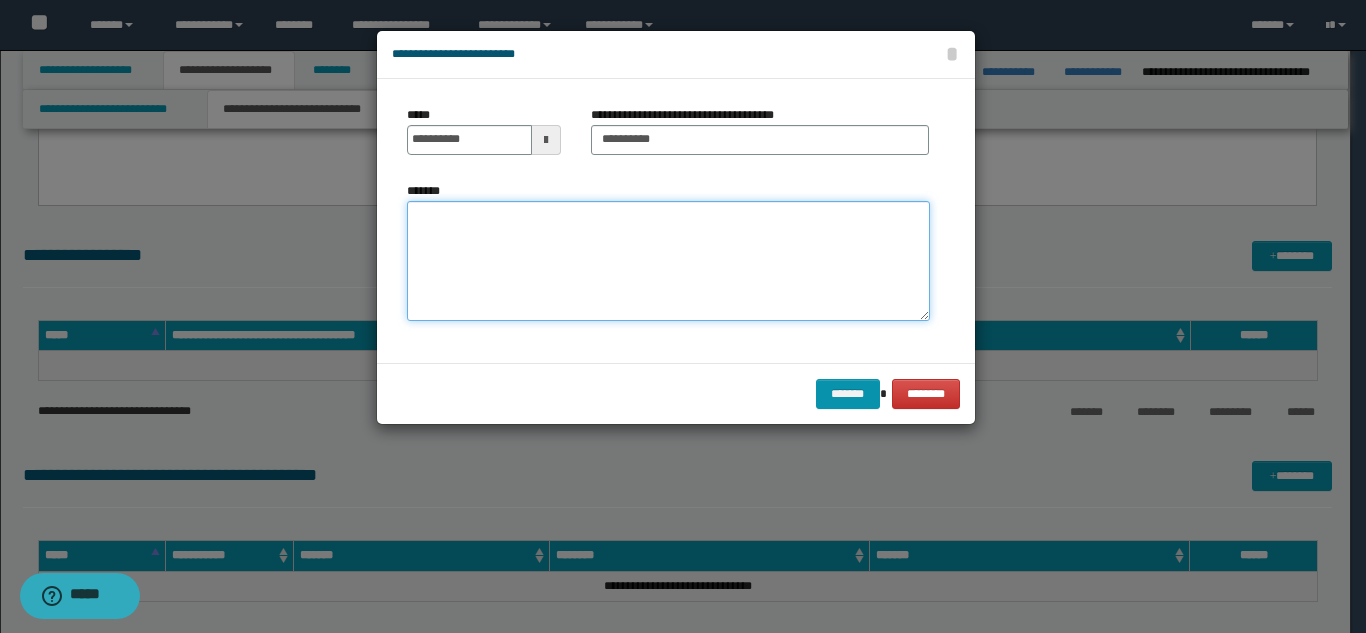click on "*******" at bounding box center (668, 261) 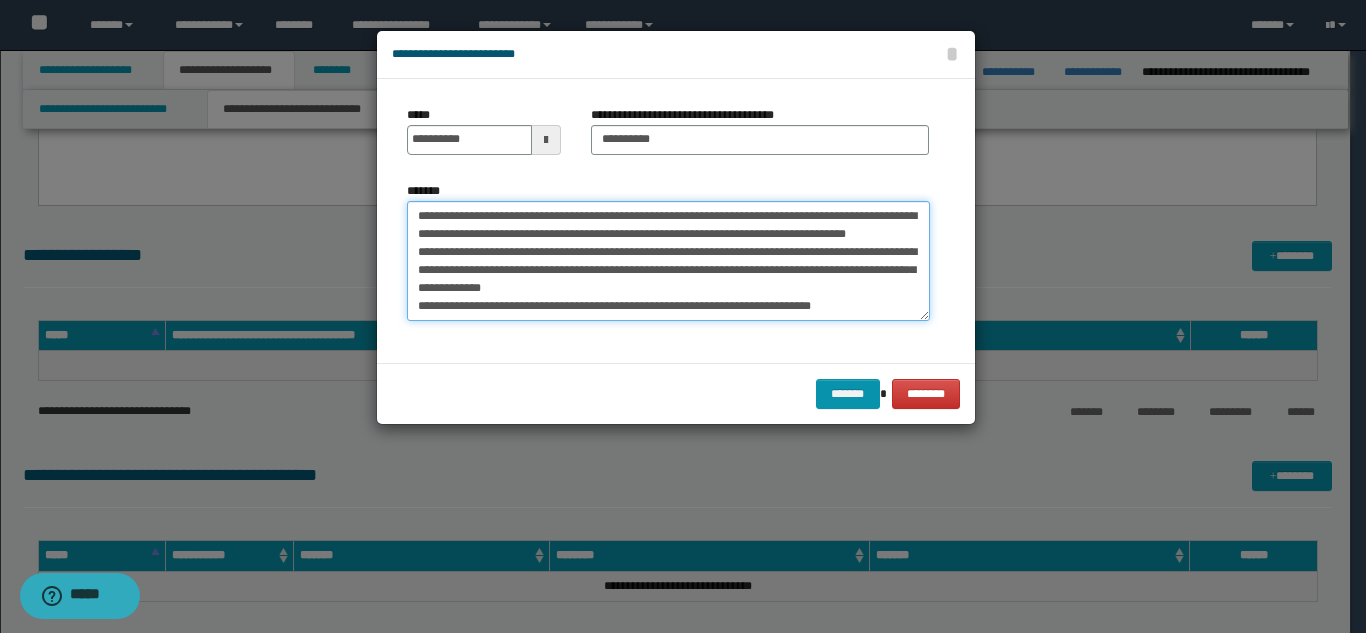 scroll, scrollTop: 74, scrollLeft: 0, axis: vertical 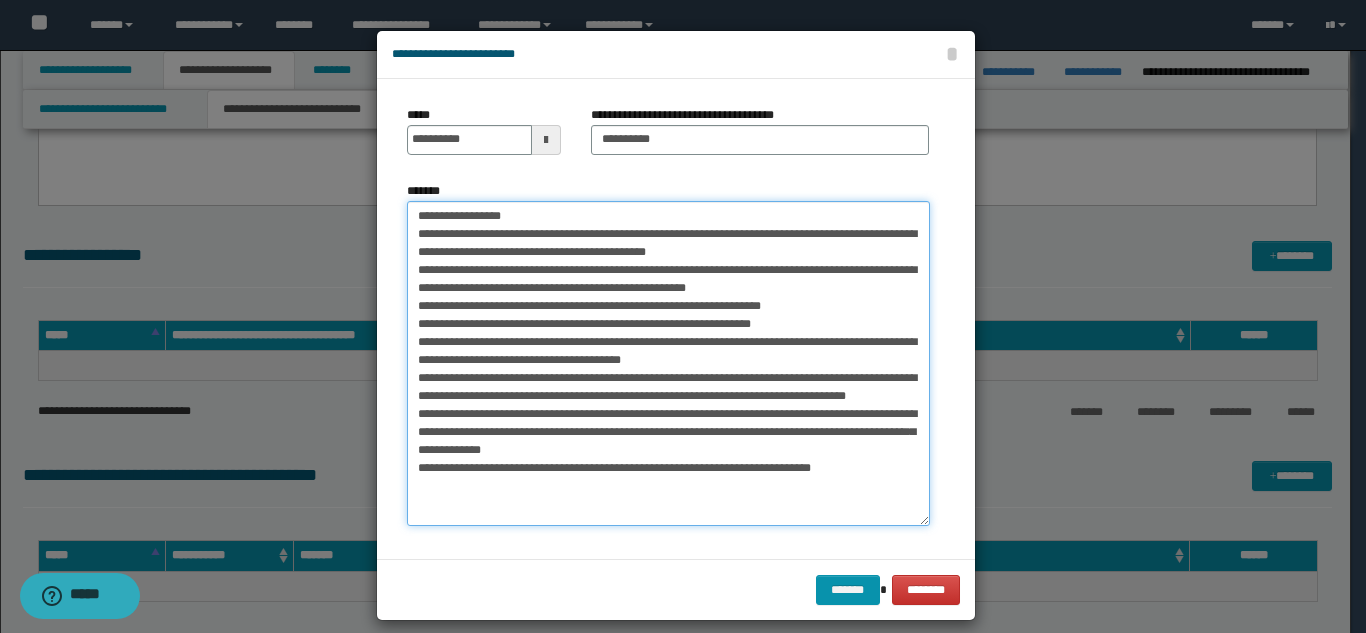 drag, startPoint x: 922, startPoint y: 310, endPoint x: 962, endPoint y: 515, distance: 208.86598 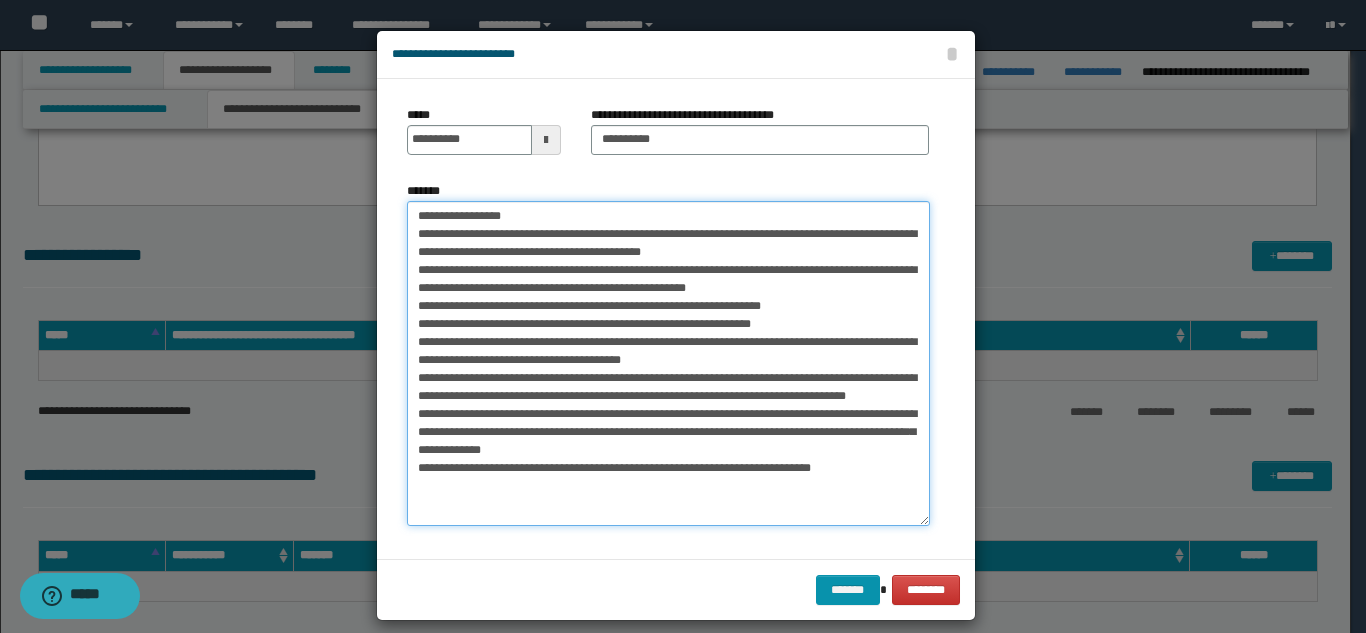 drag, startPoint x: 472, startPoint y: 253, endPoint x: 403, endPoint y: 254, distance: 69.00725 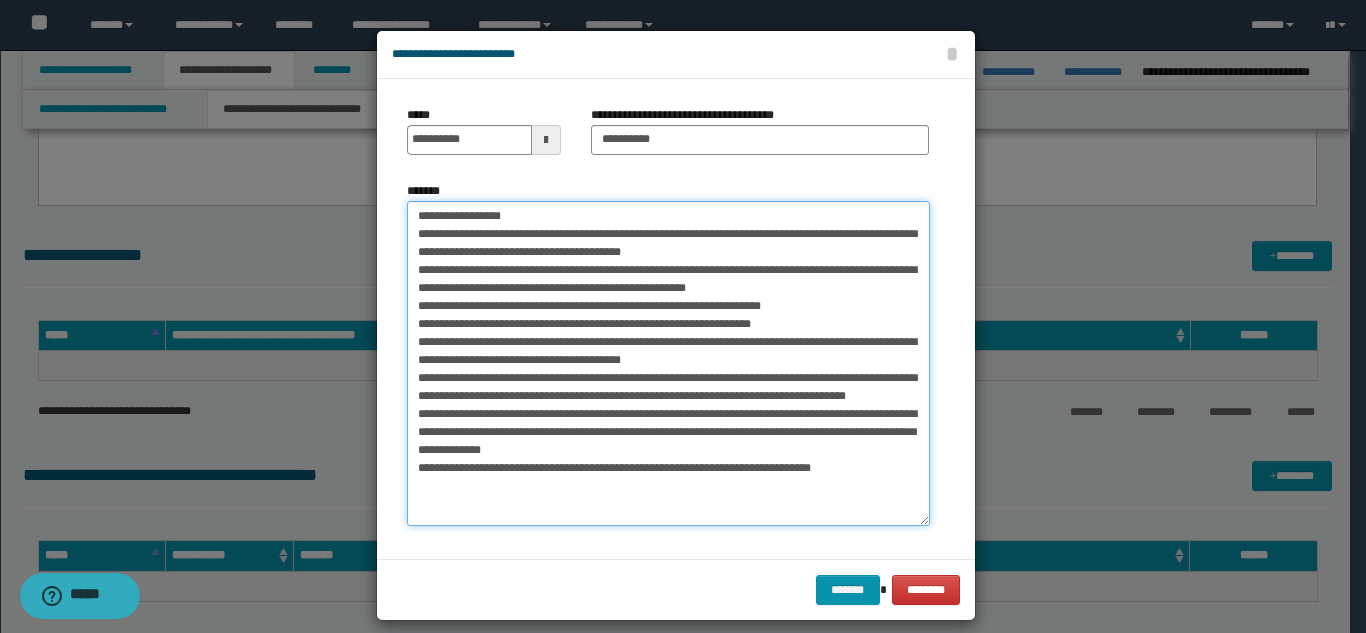 click on "*******" at bounding box center (668, 363) 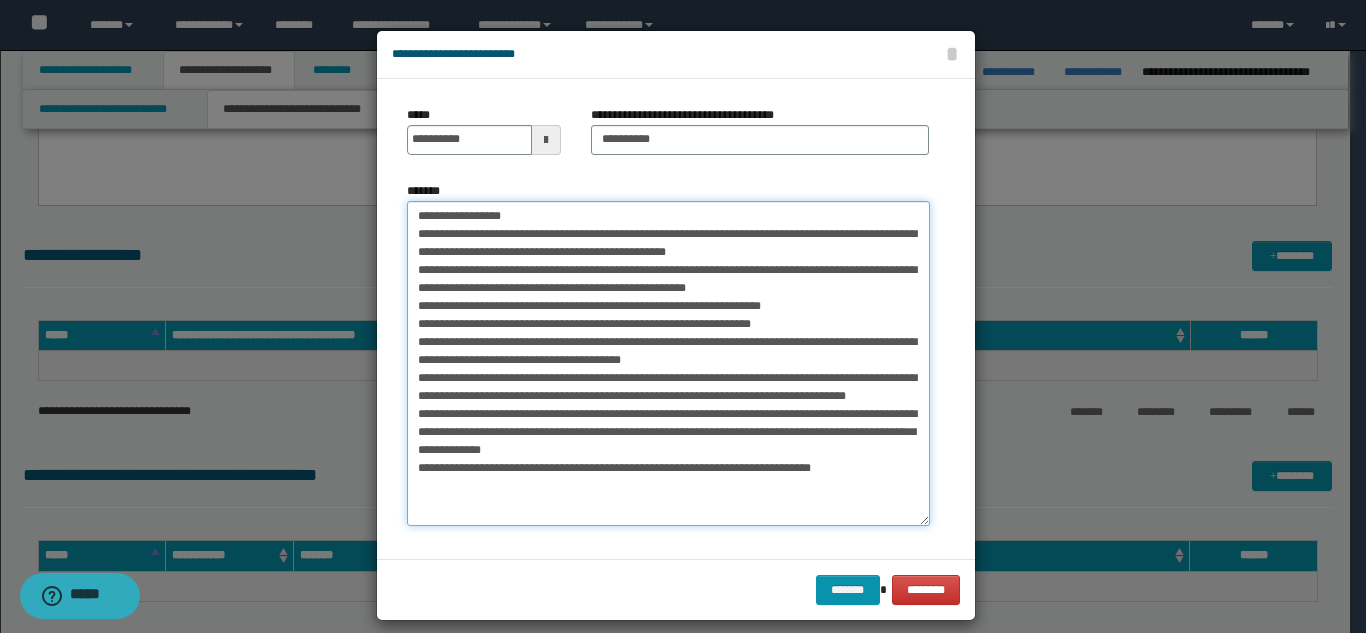 click on "*******" at bounding box center [668, 363] 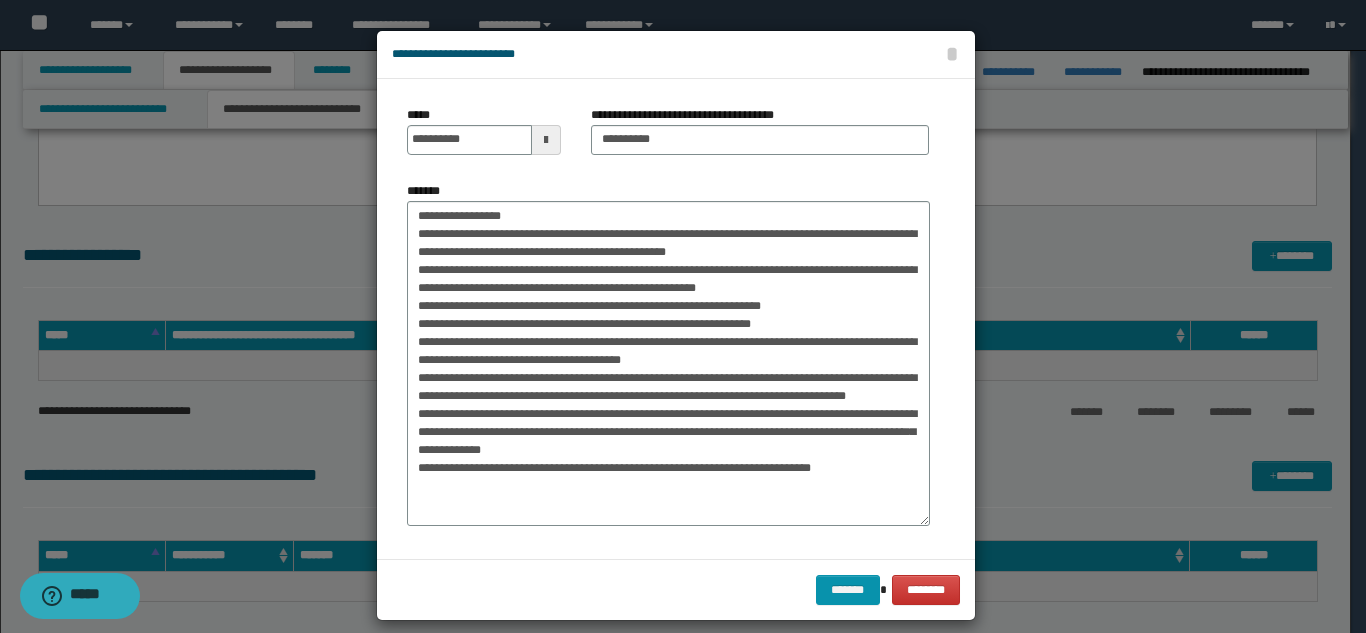 drag, startPoint x: 435, startPoint y: 308, endPoint x: 325, endPoint y: 266, distance: 117.74549 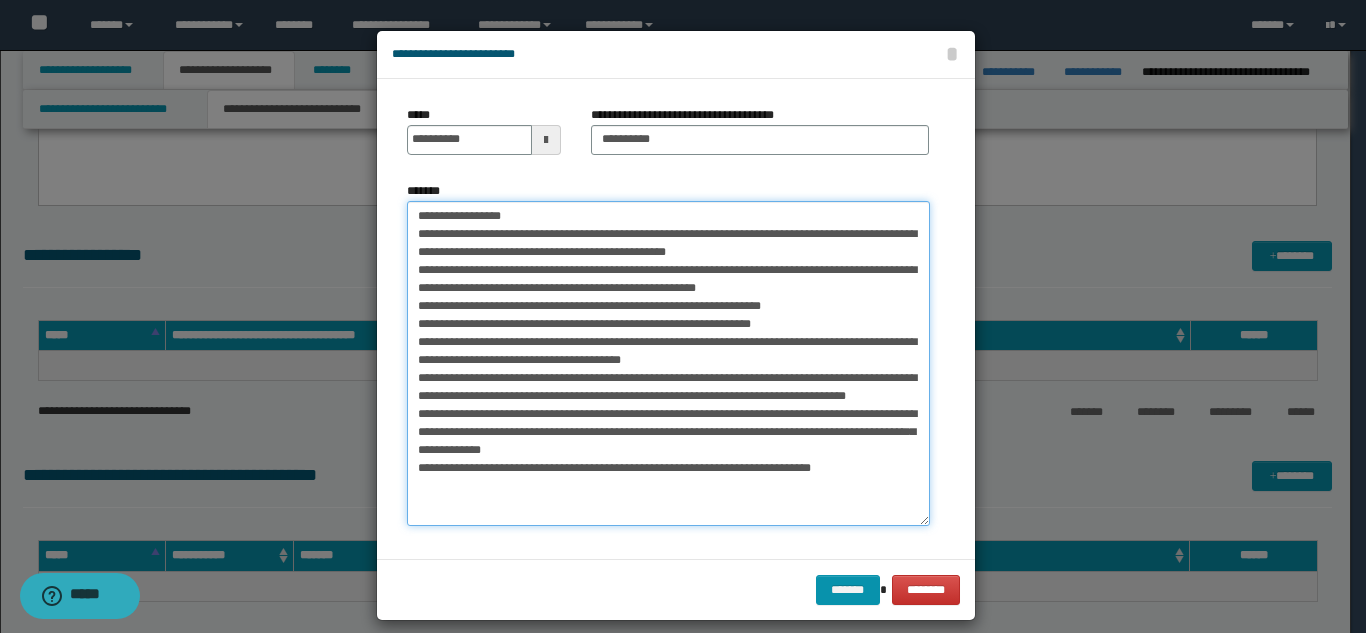 drag, startPoint x: 473, startPoint y: 304, endPoint x: 392, endPoint y: 301, distance: 81.055534 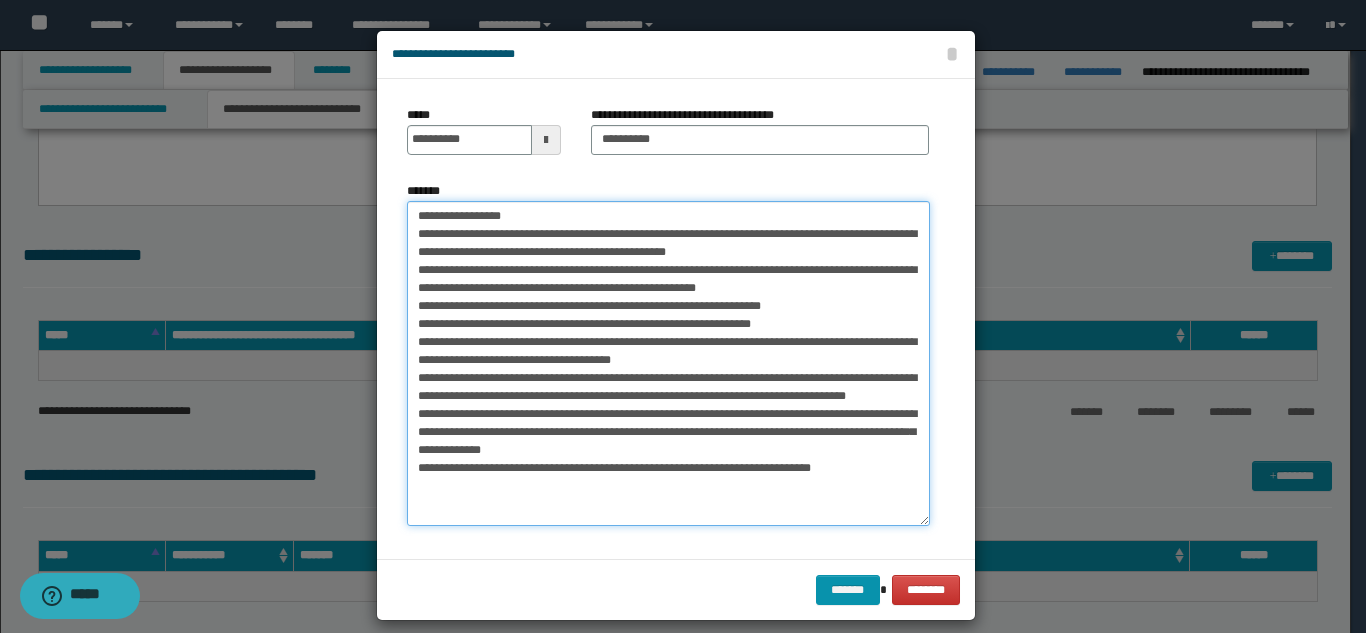 drag, startPoint x: 601, startPoint y: 343, endPoint x: 585, endPoint y: 343, distance: 16 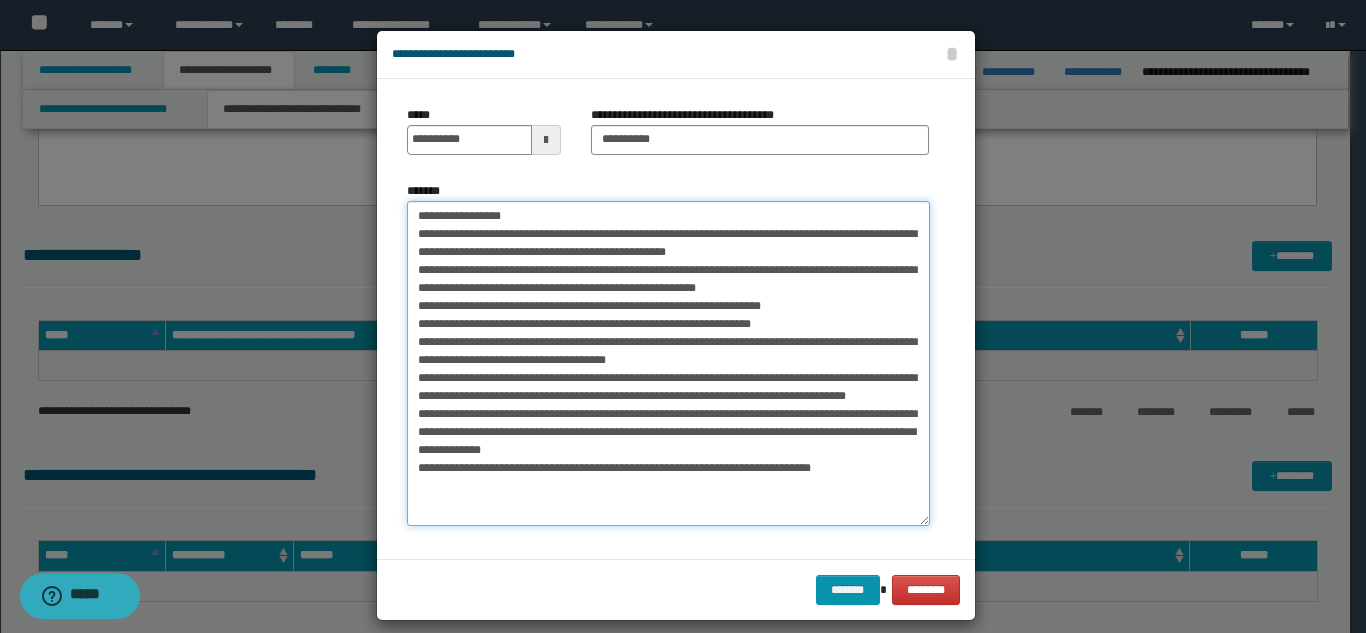 click on "*******" at bounding box center [668, 363] 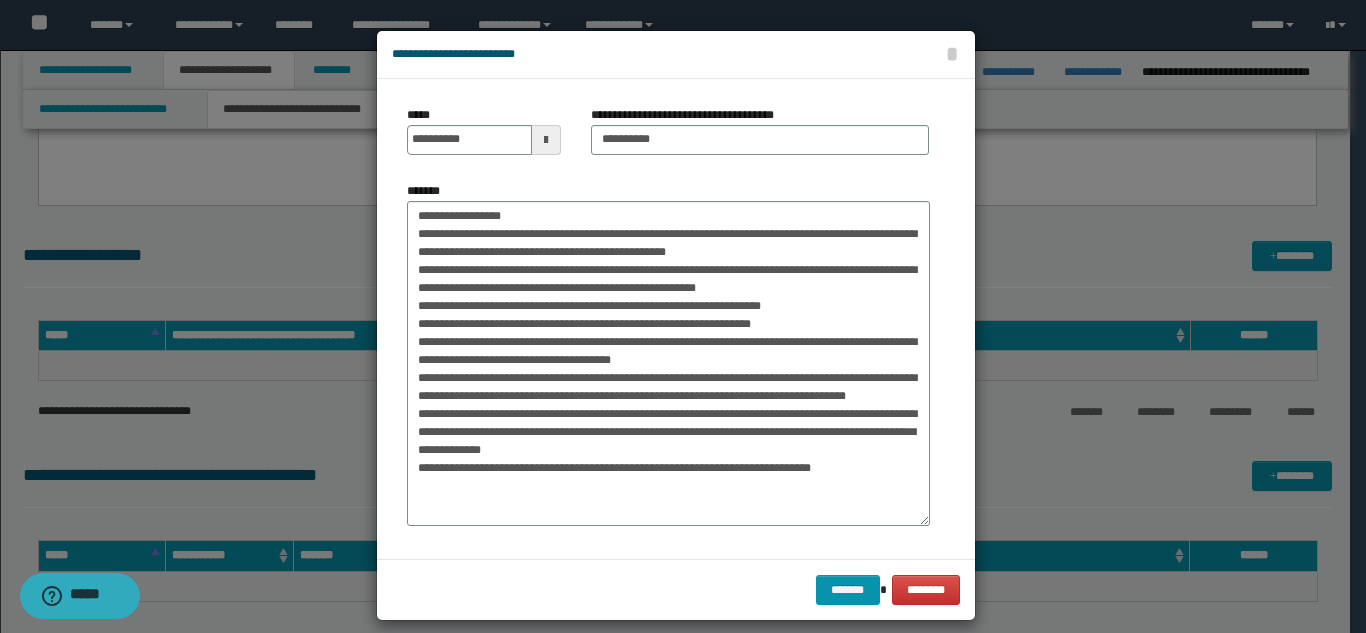 drag, startPoint x: 626, startPoint y: 367, endPoint x: 940, endPoint y: 274, distance: 327.48282 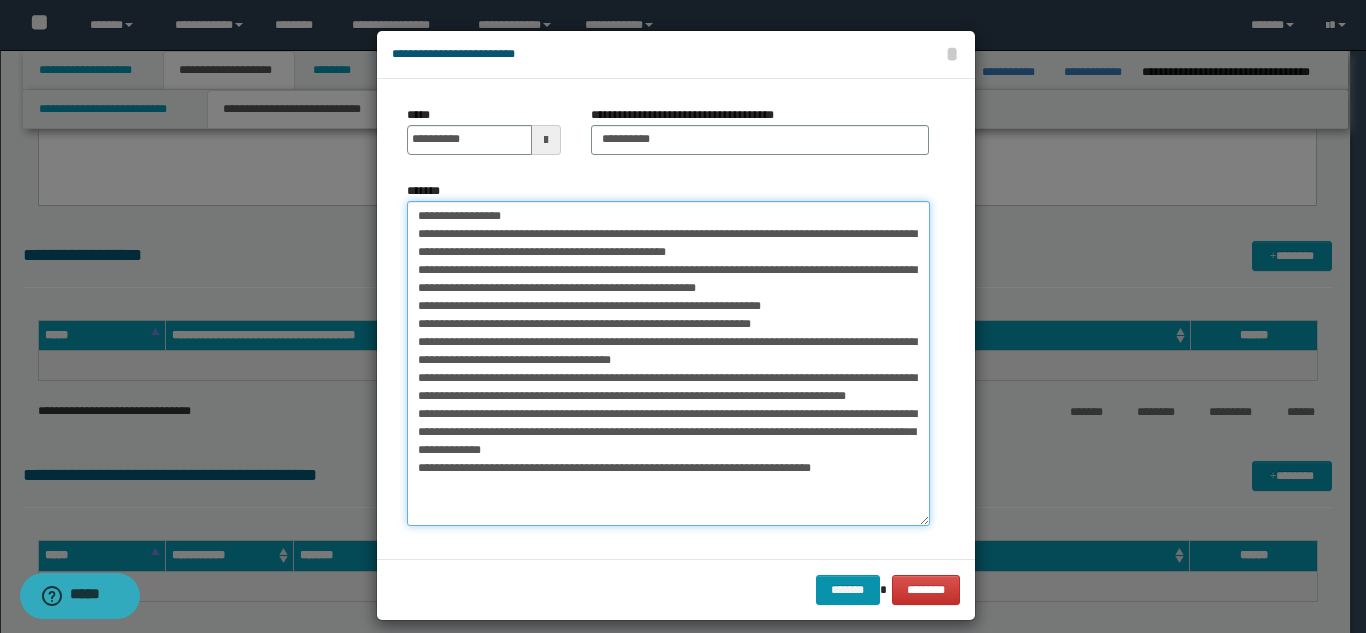 drag, startPoint x: 640, startPoint y: 358, endPoint x: 606, endPoint y: 361, distance: 34.132095 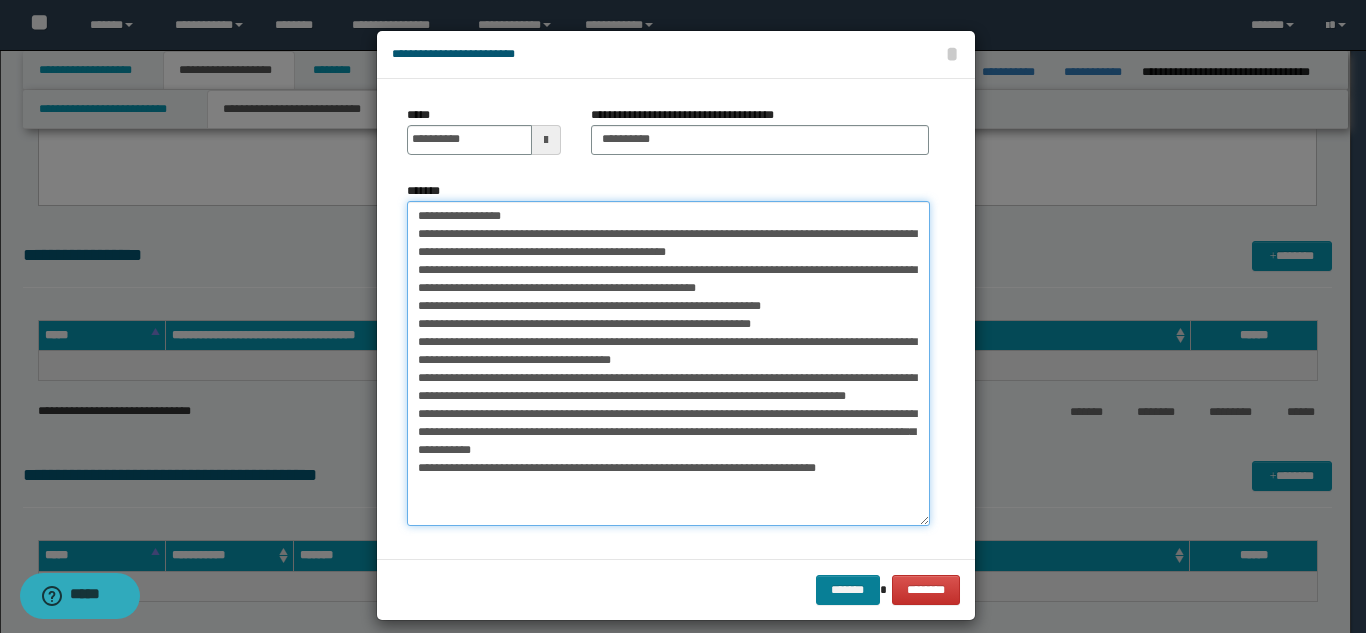 type on "**********" 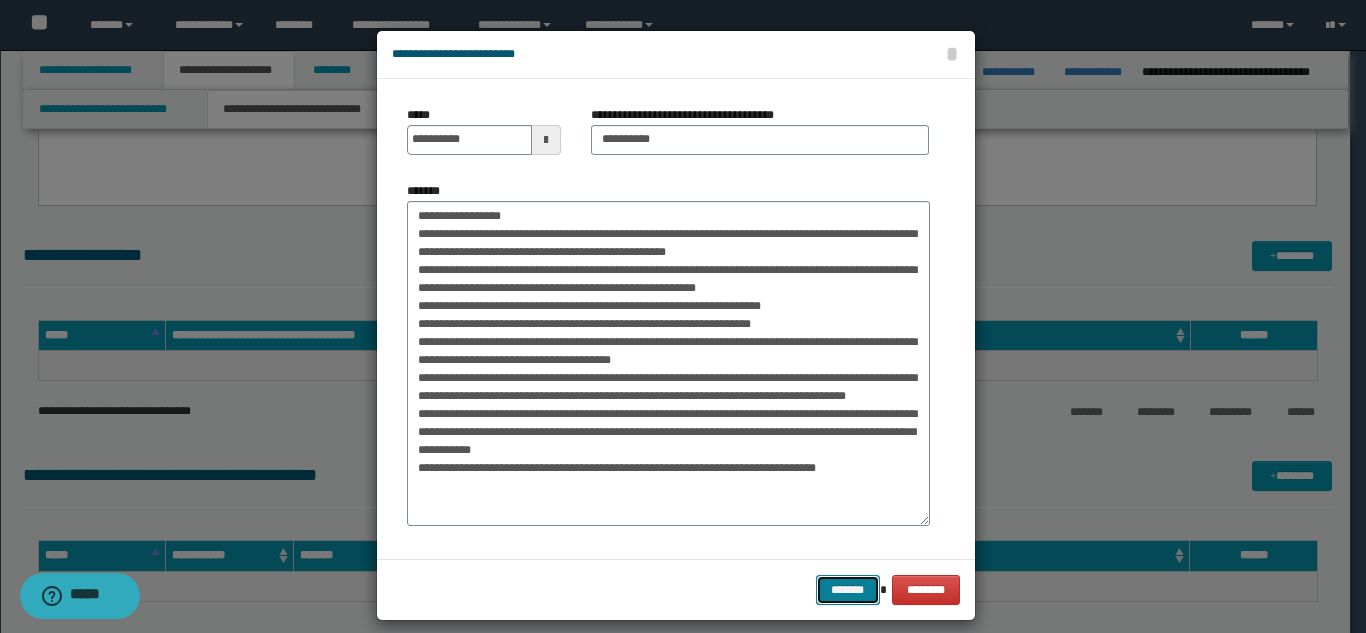click on "*******" at bounding box center [848, 590] 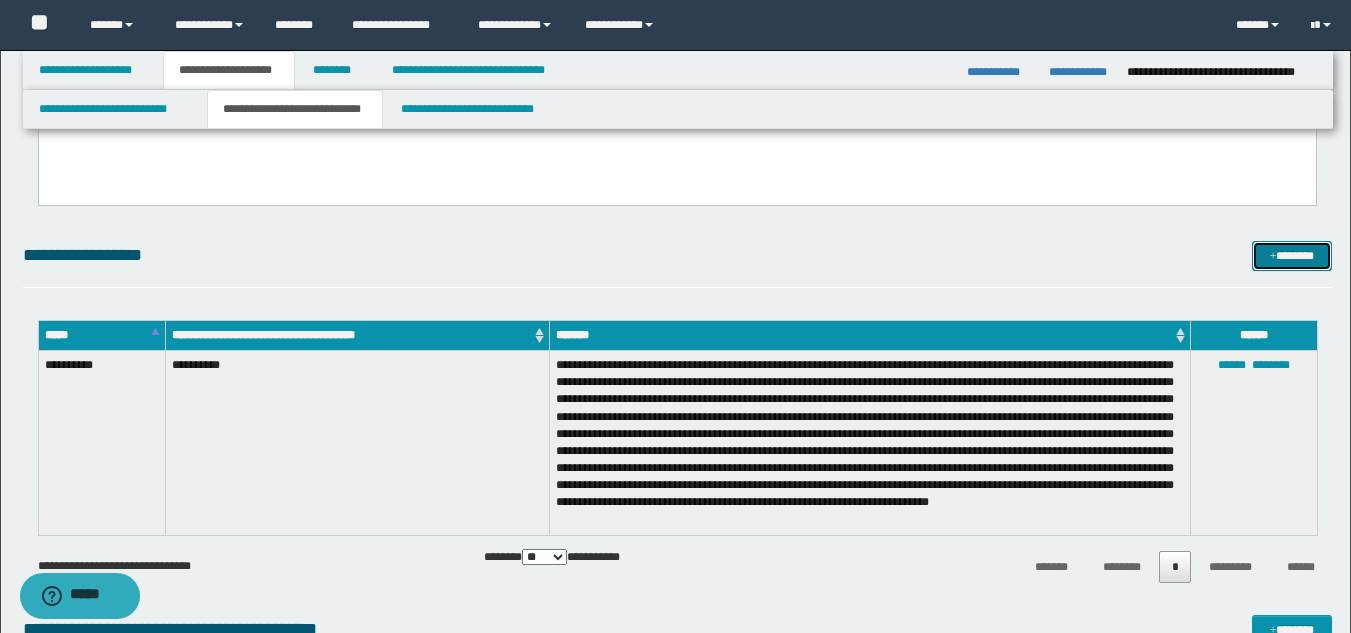 click on "*******" at bounding box center [1292, 256] 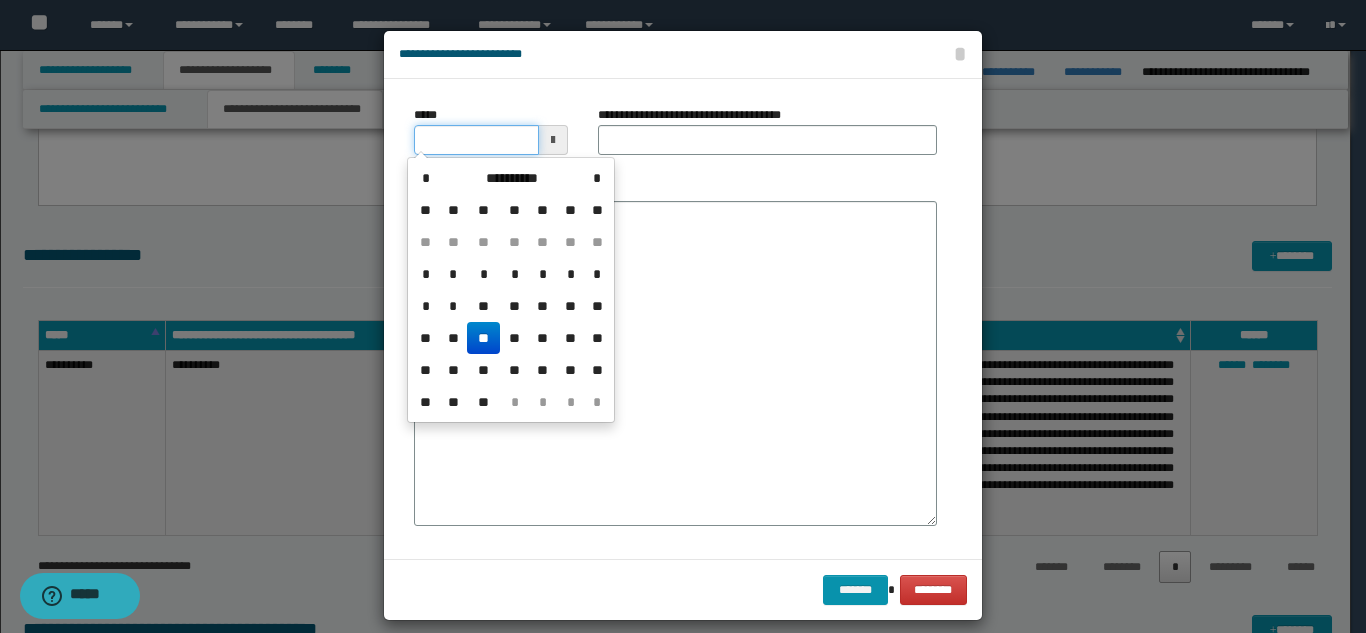 click on "*****" at bounding box center [476, 140] 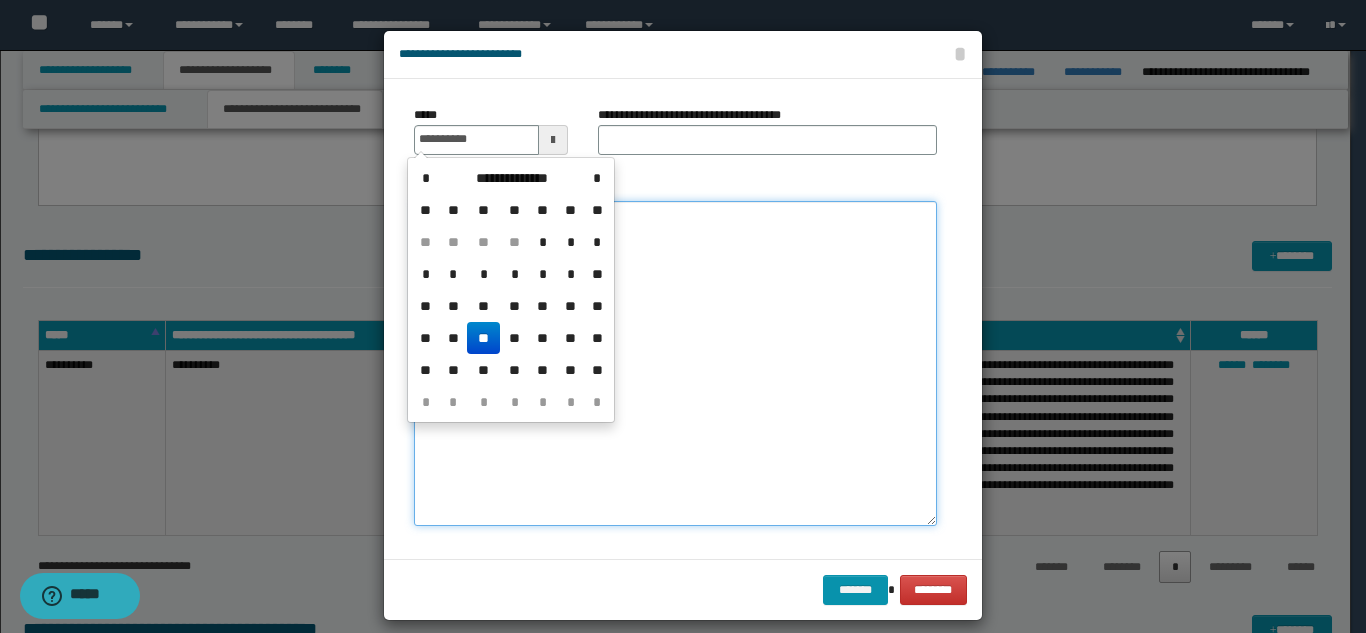 type on "**********" 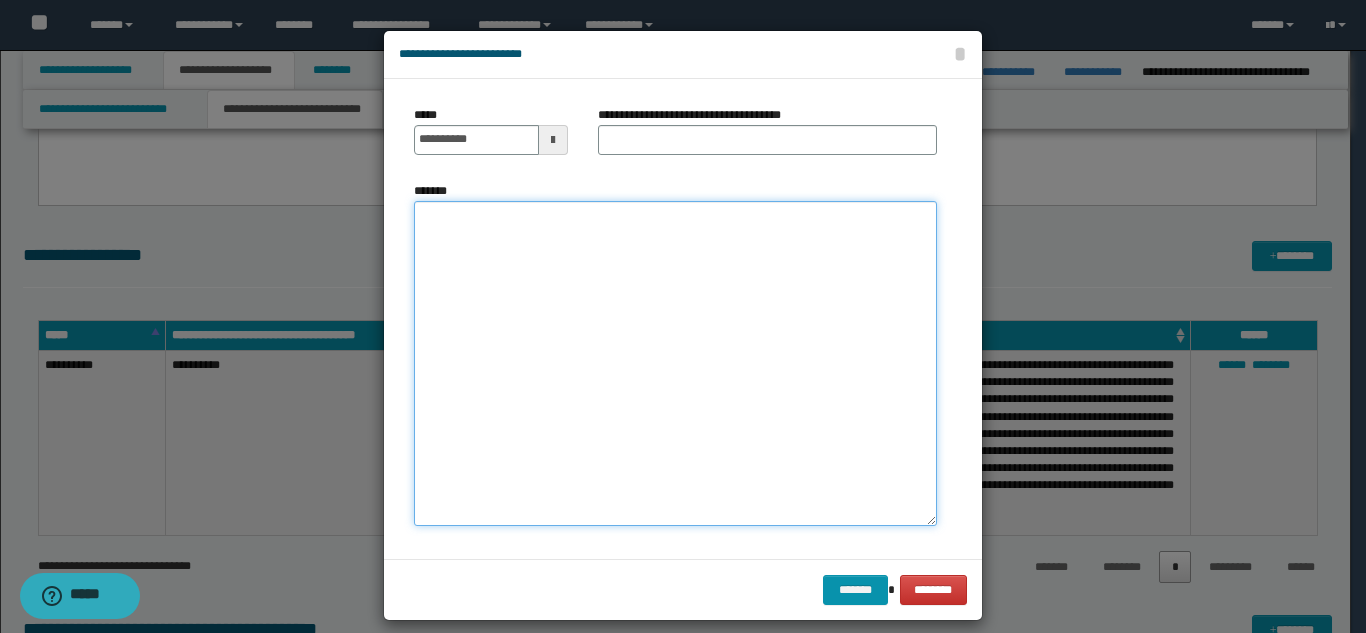 click on "*******" at bounding box center (675, 363) 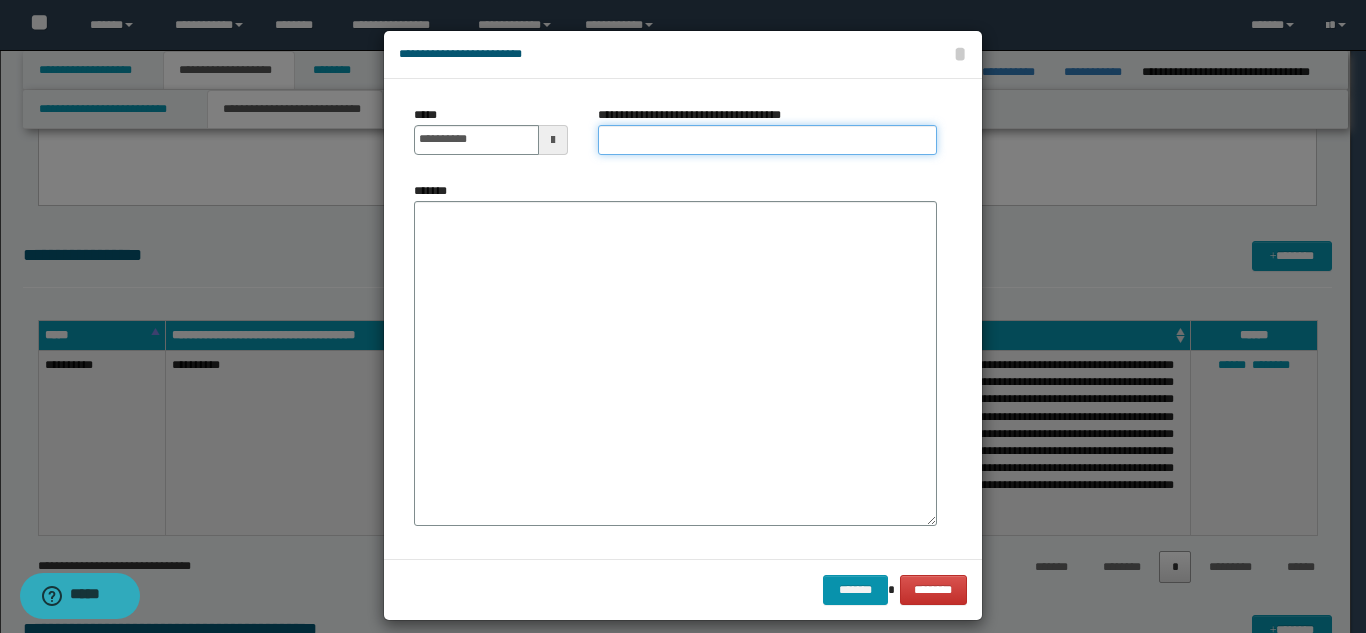 click on "**********" at bounding box center [767, 140] 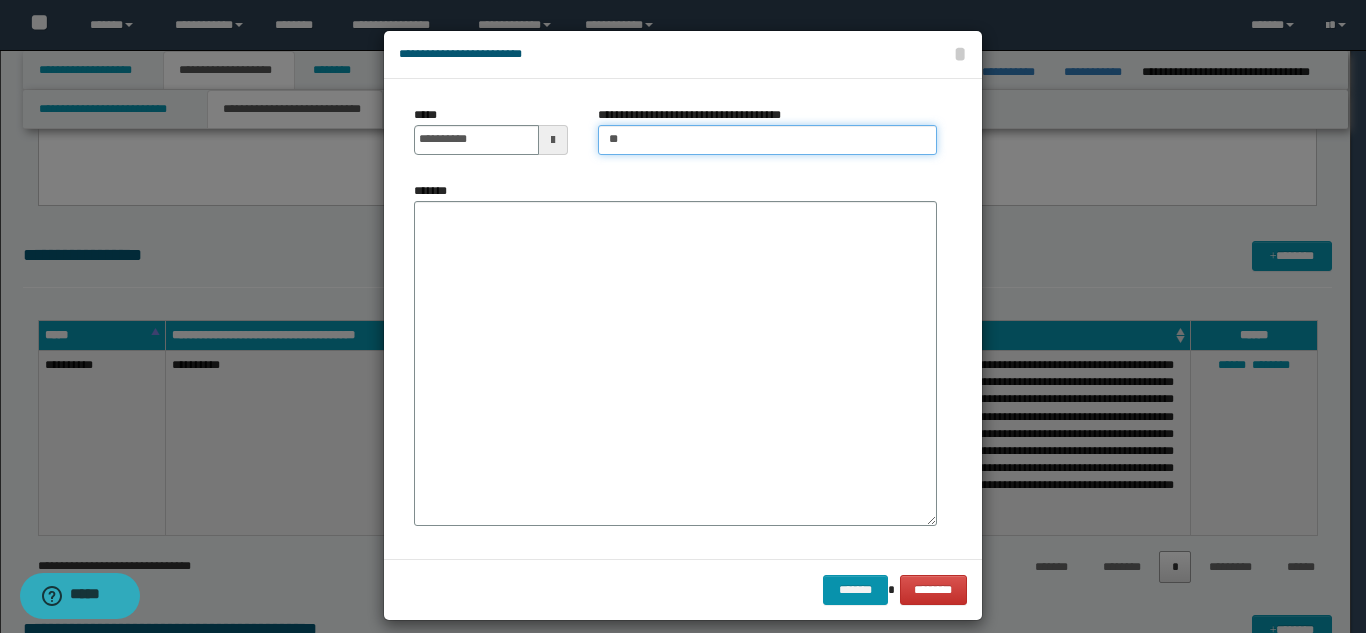 type on "*" 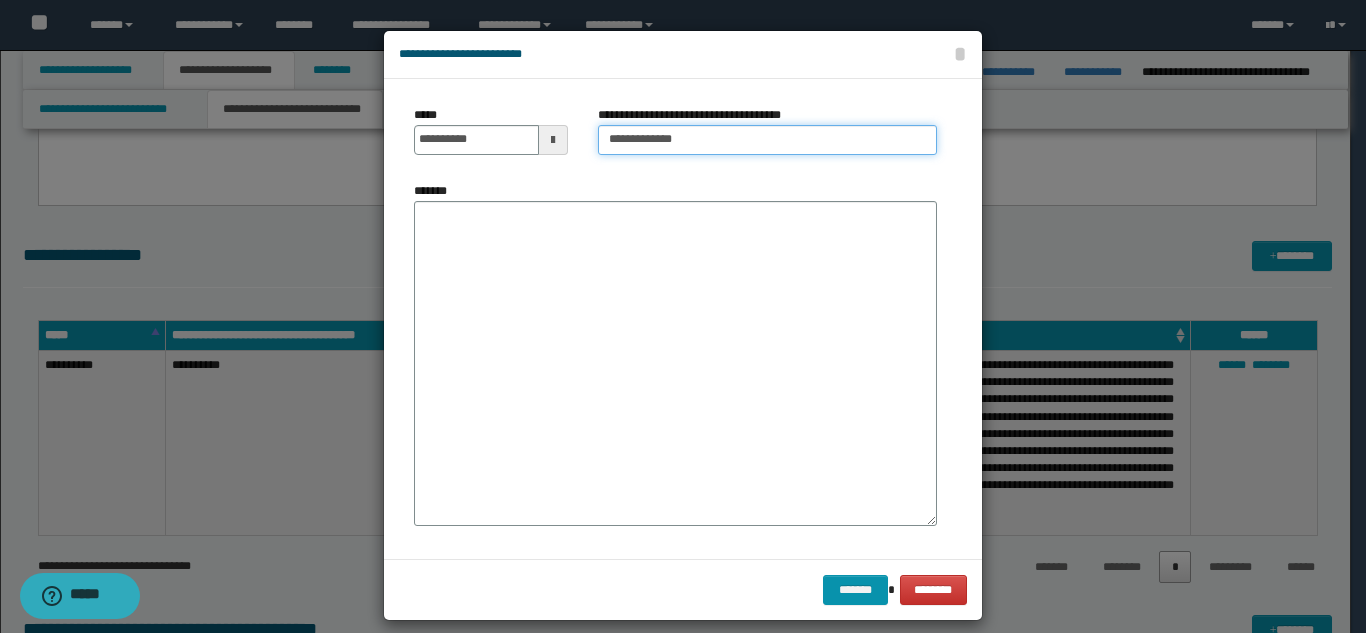 type on "**********" 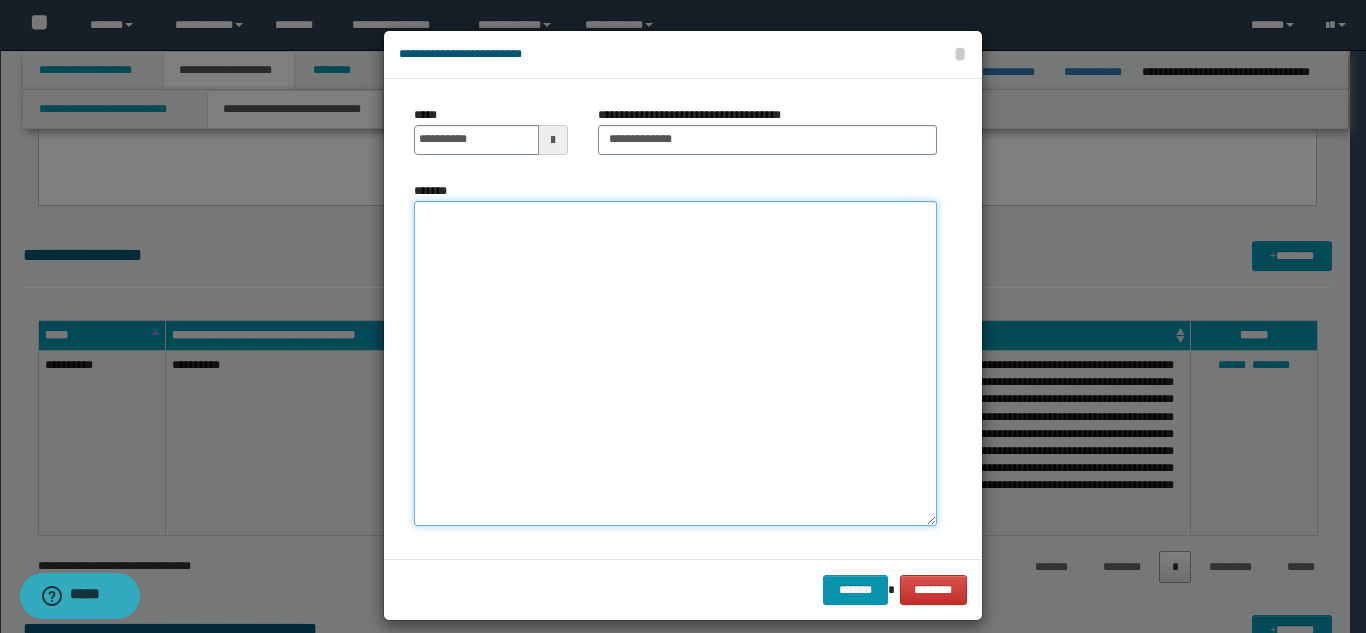 click on "*******" at bounding box center [675, 363] 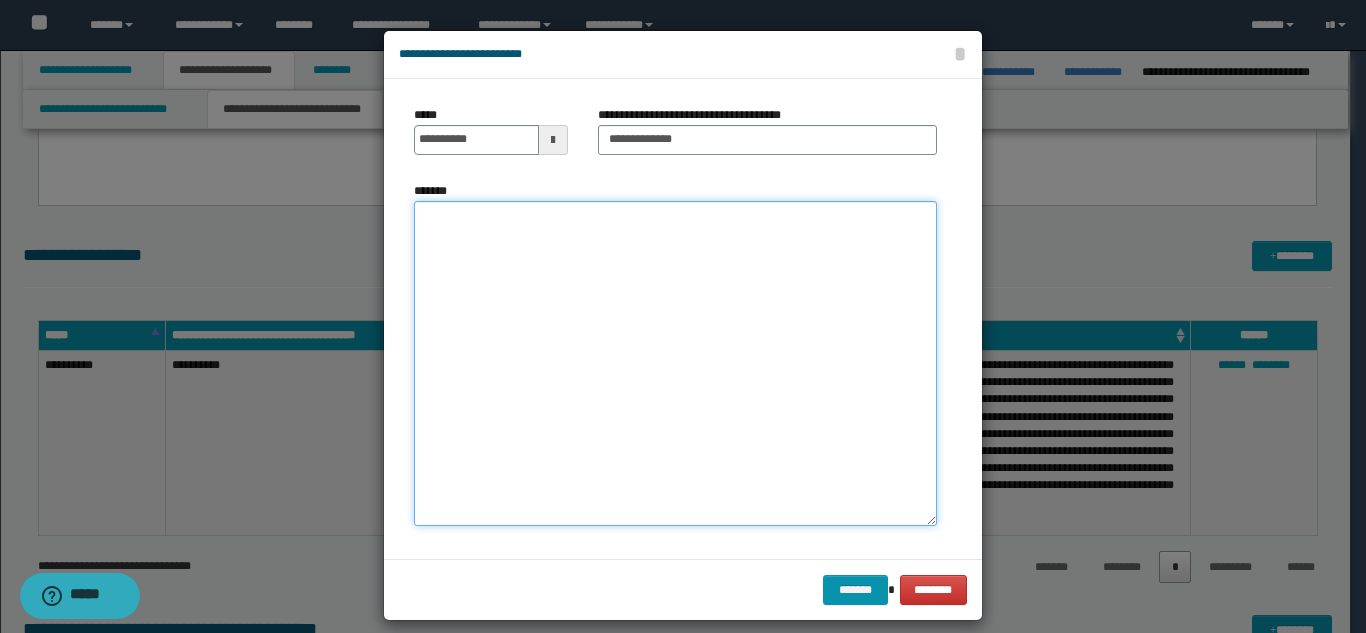 click on "*******" at bounding box center (675, 363) 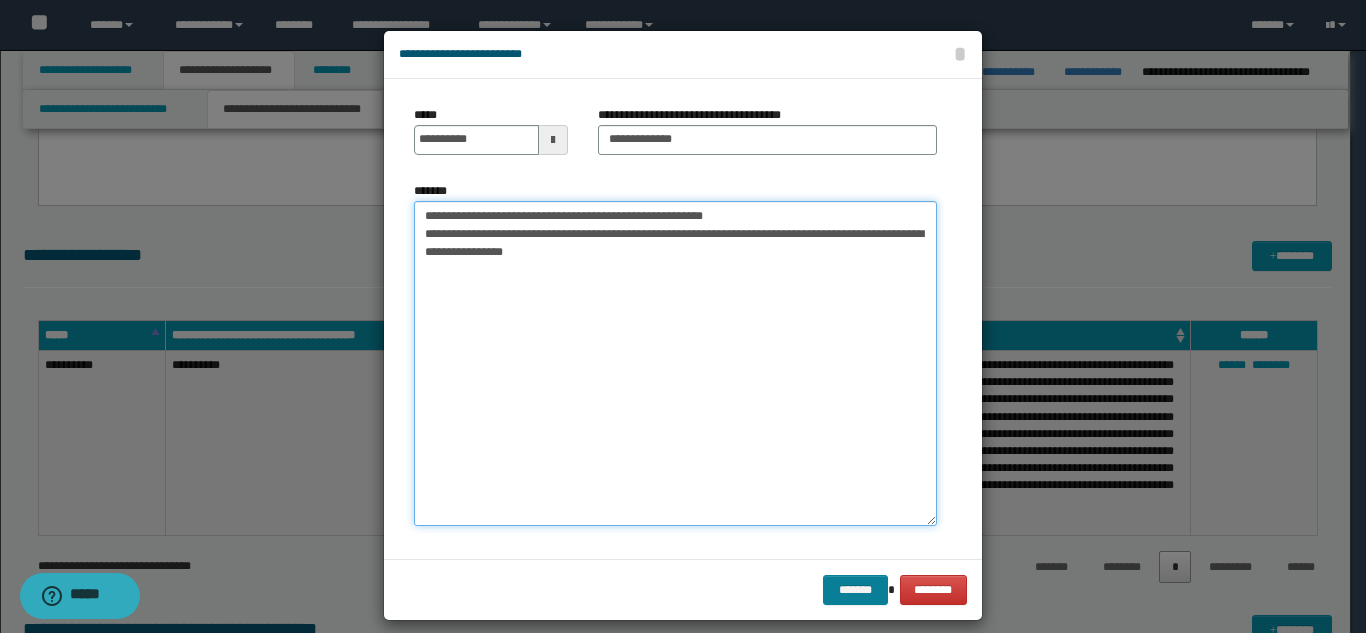 type on "**********" 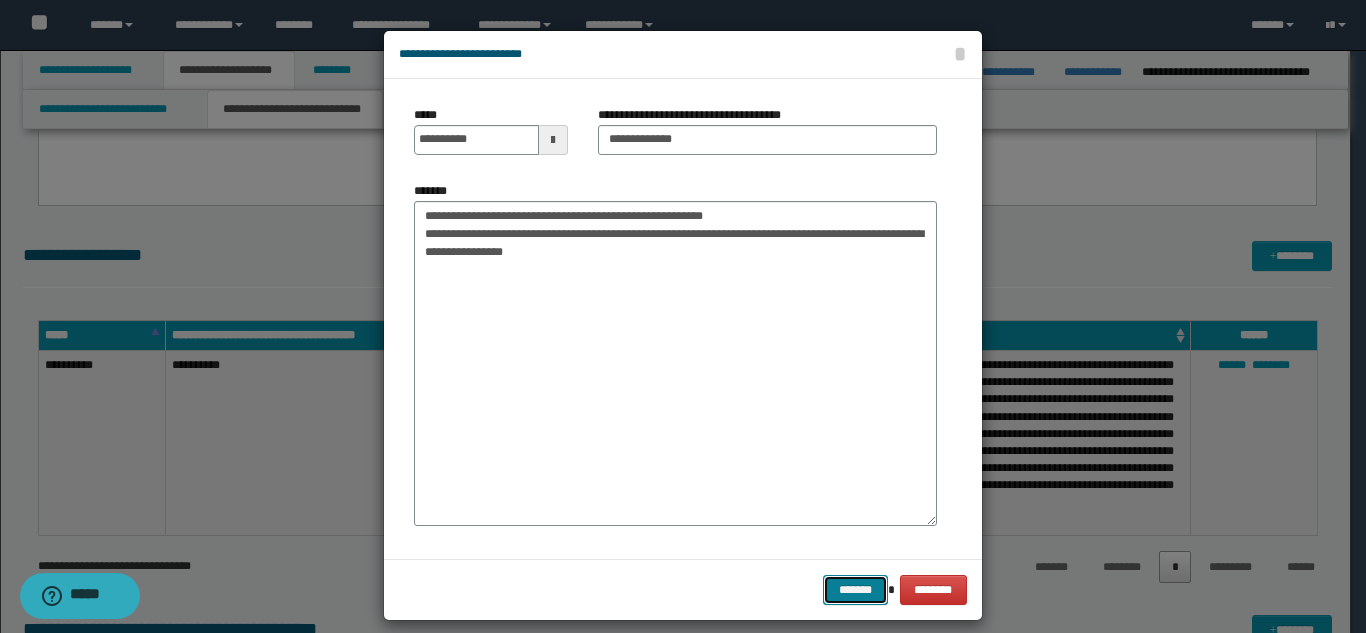 click on "*******" at bounding box center [855, 590] 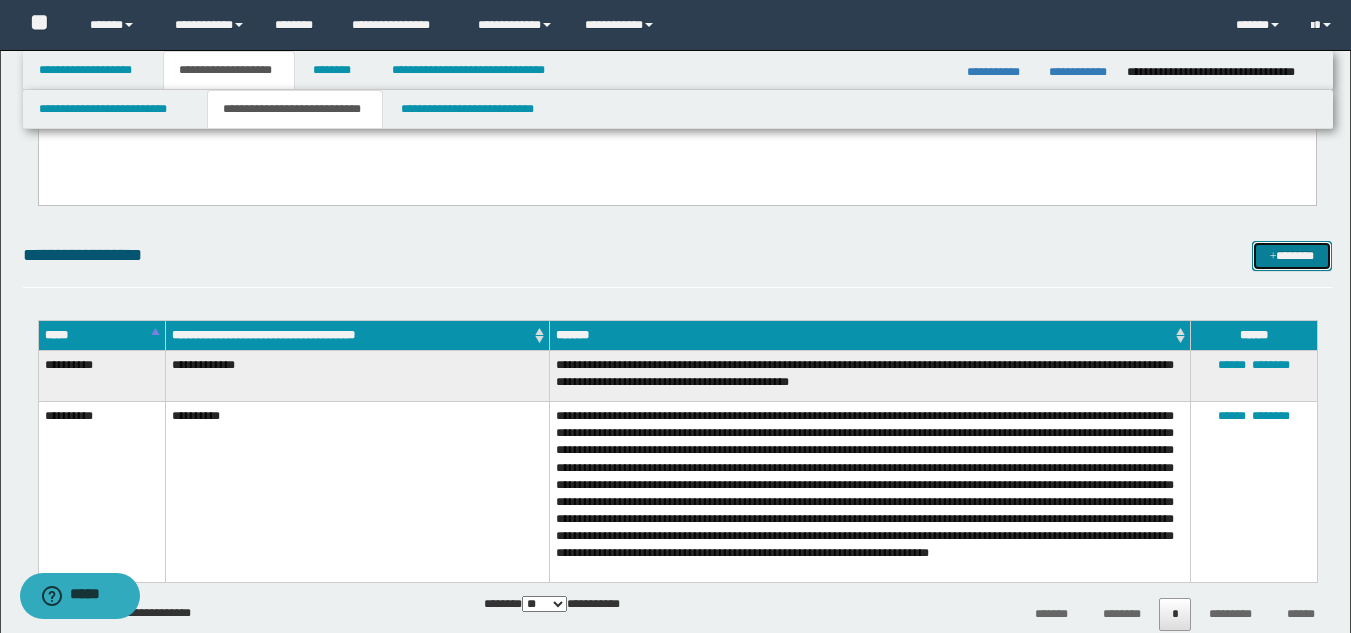 click on "*******" at bounding box center [1292, 256] 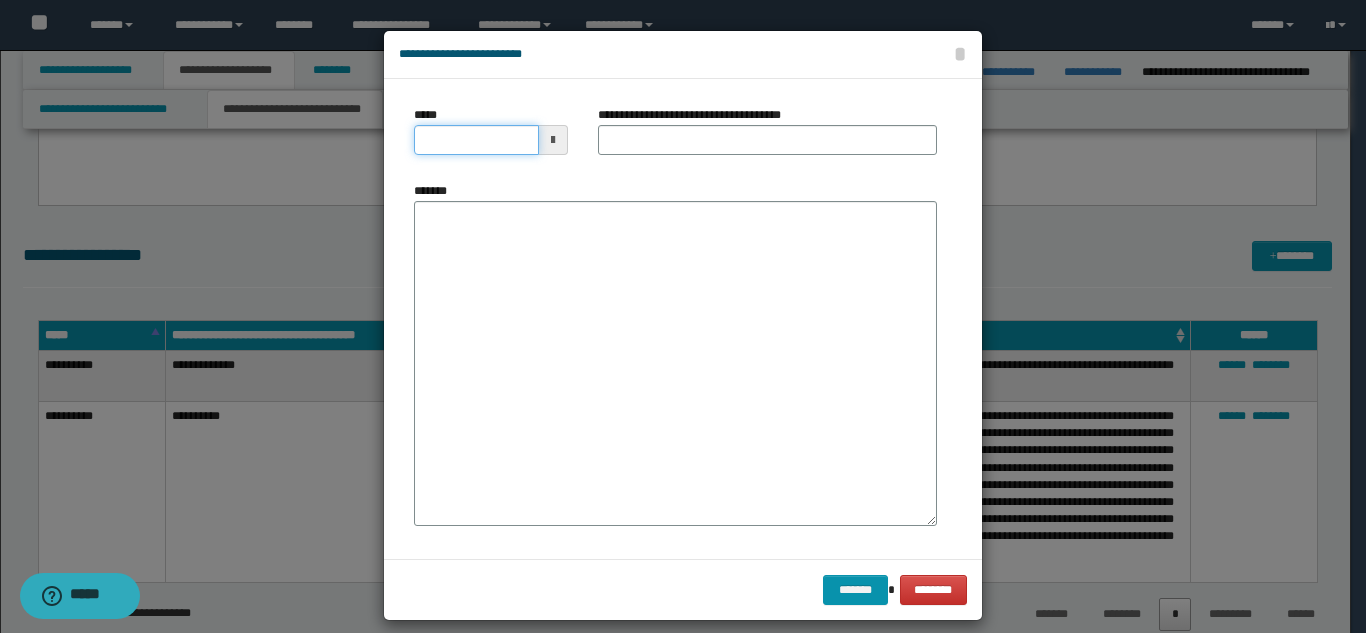 click on "*****" at bounding box center (476, 140) 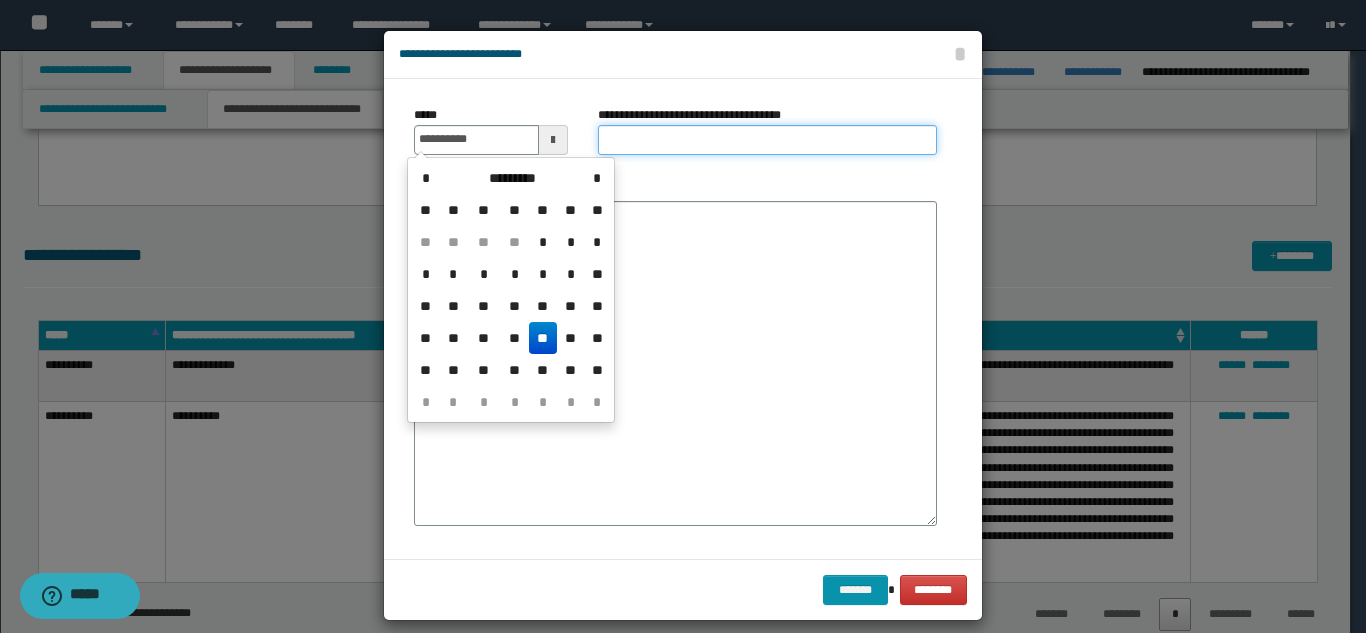 type on "**********" 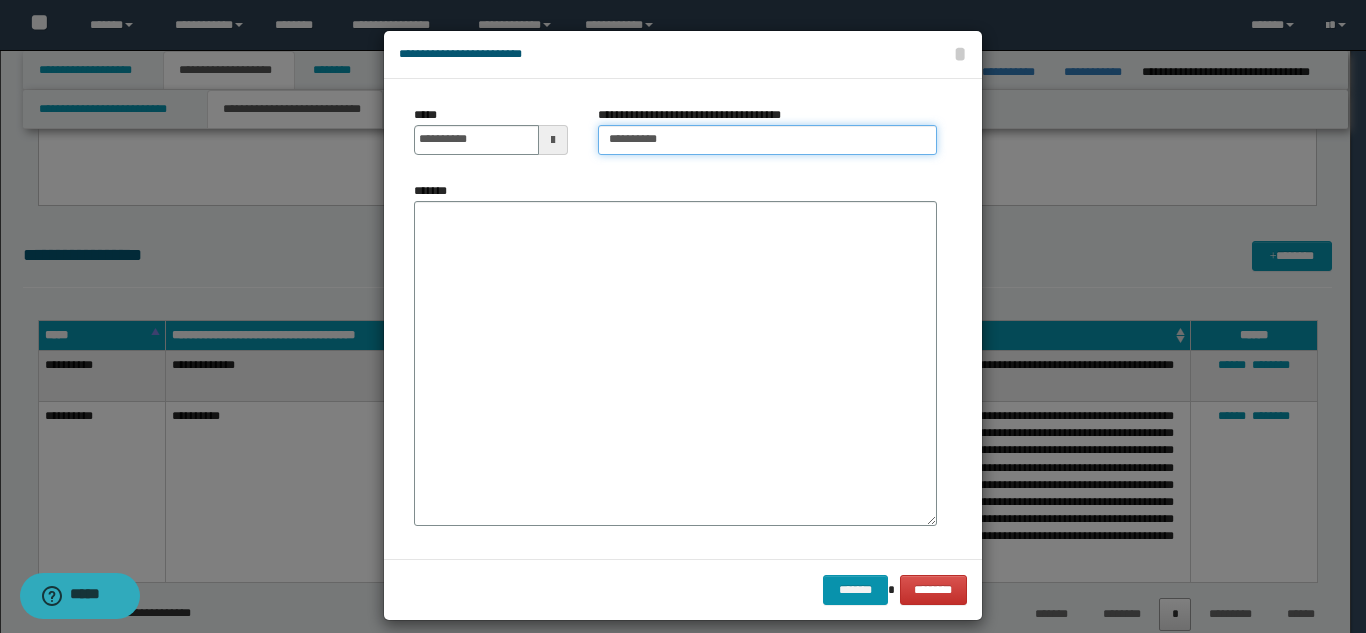 type on "**********" 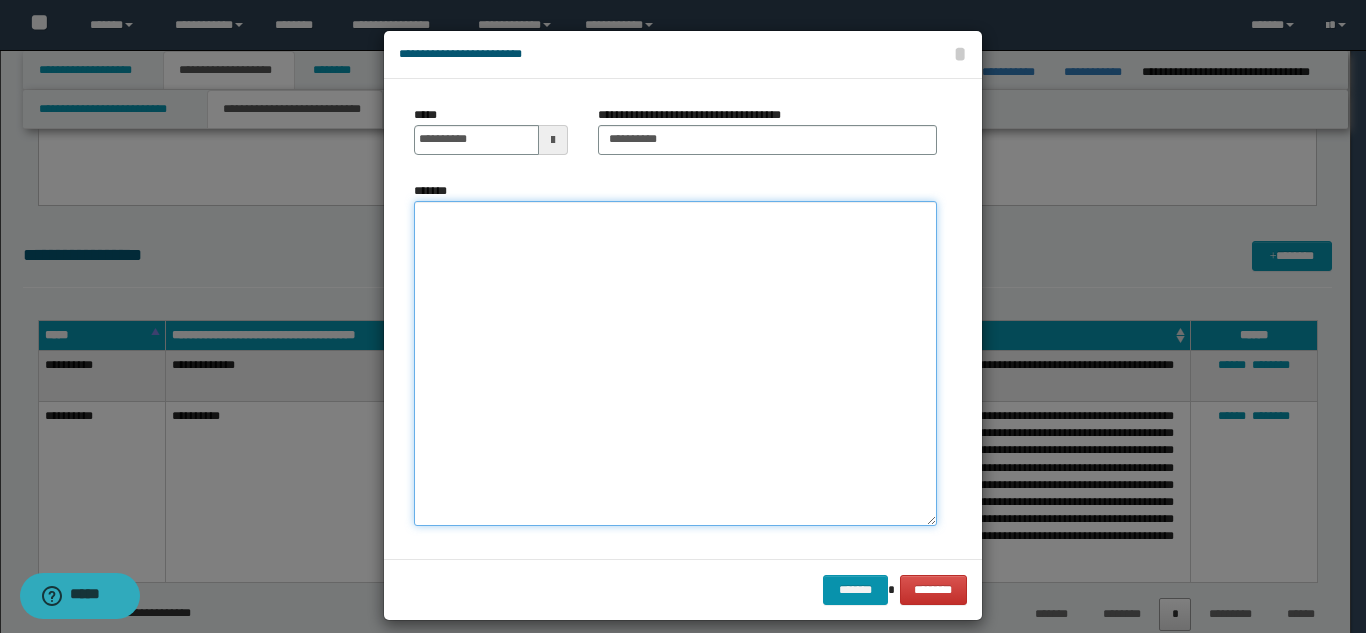 click on "*******" at bounding box center (675, 363) 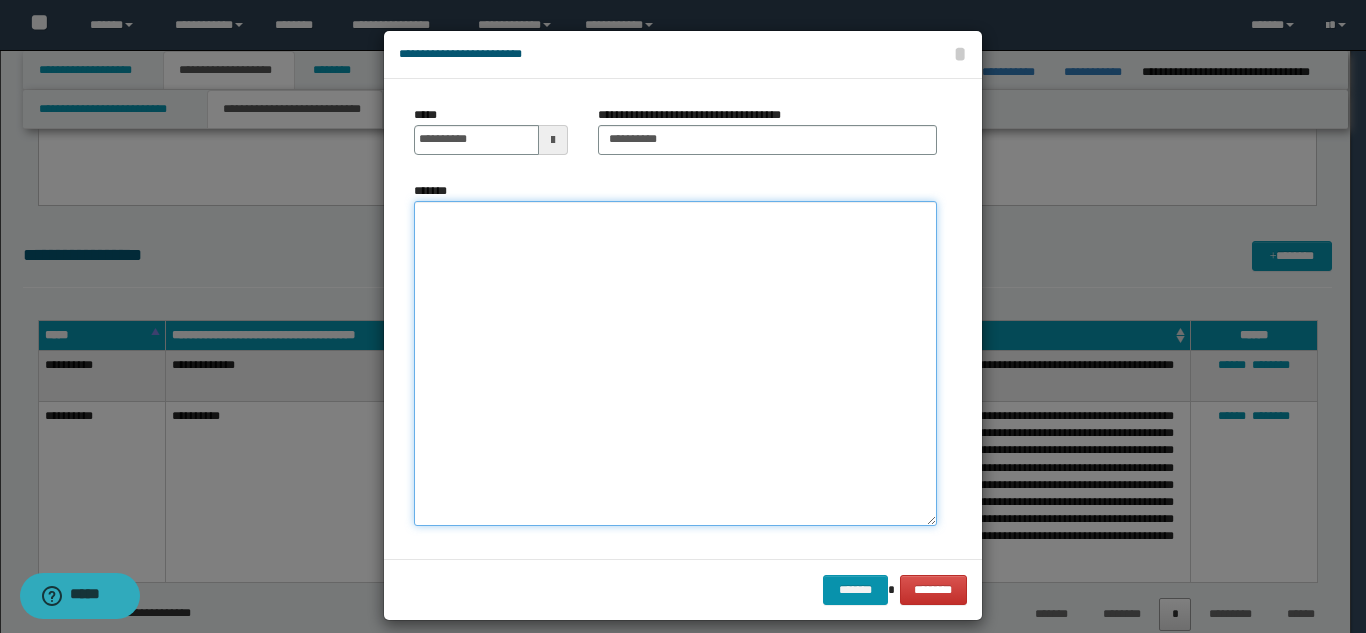 click on "*******" at bounding box center [675, 363] 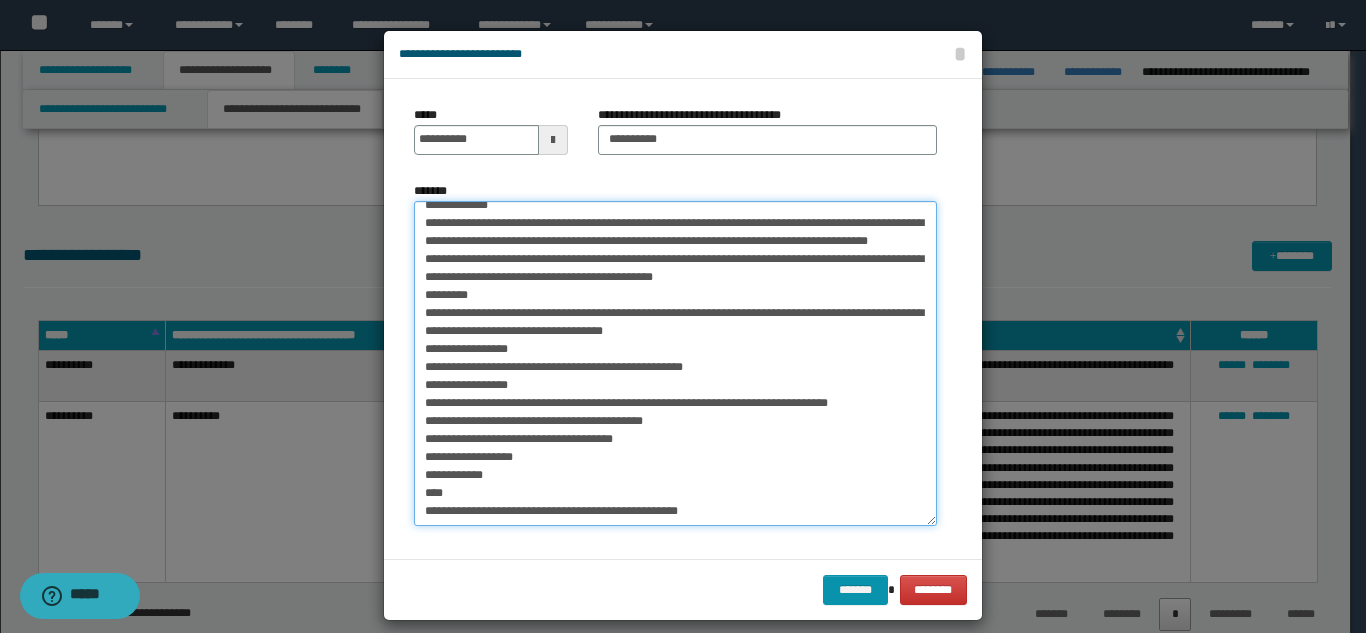 scroll, scrollTop: 0, scrollLeft: 0, axis: both 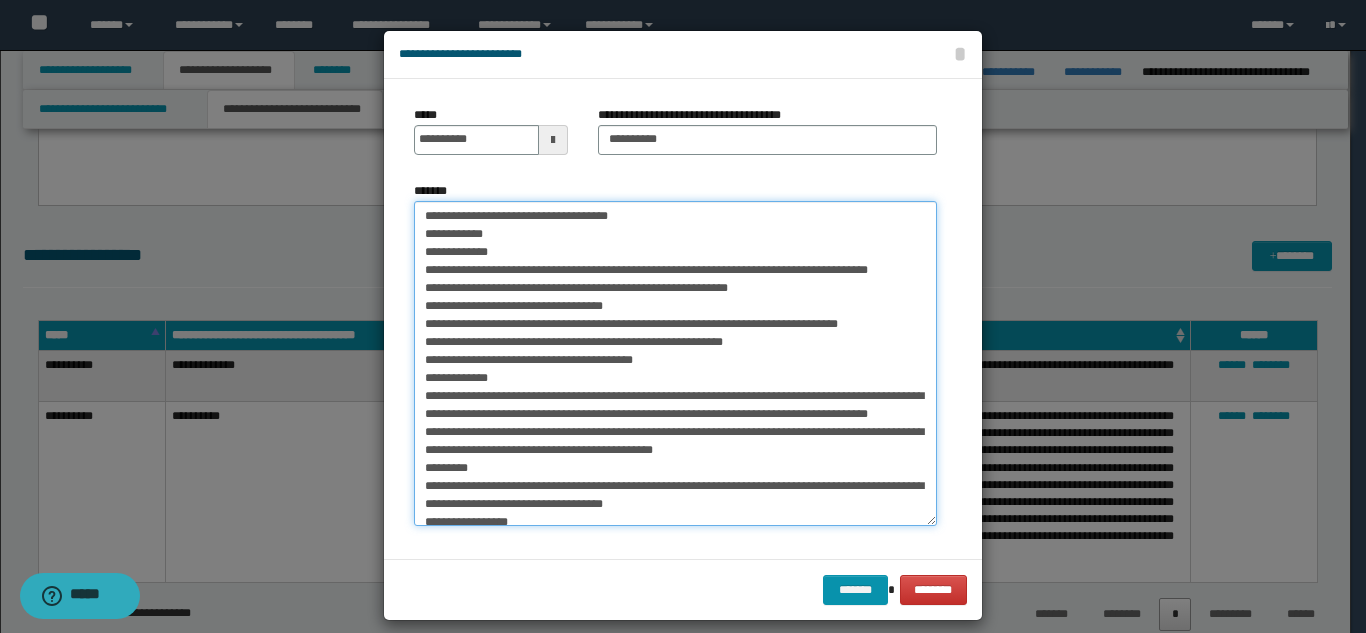 click on "*******" at bounding box center [675, 363] 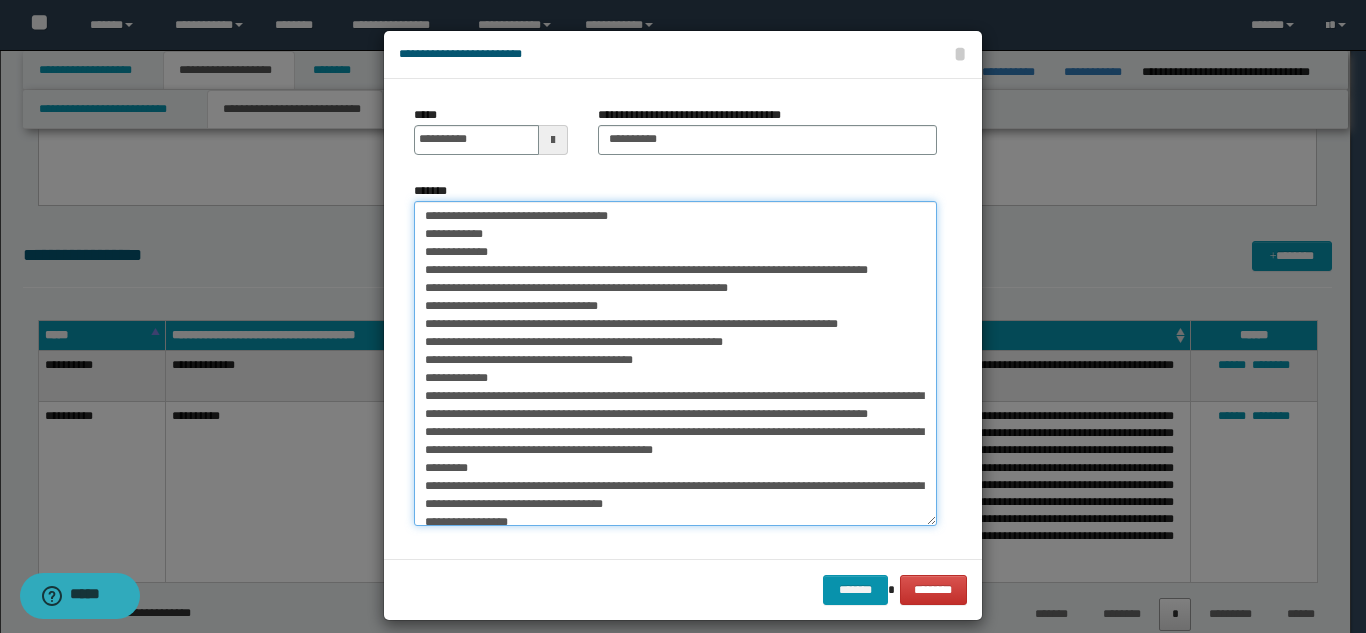 scroll, scrollTop: 100, scrollLeft: 0, axis: vertical 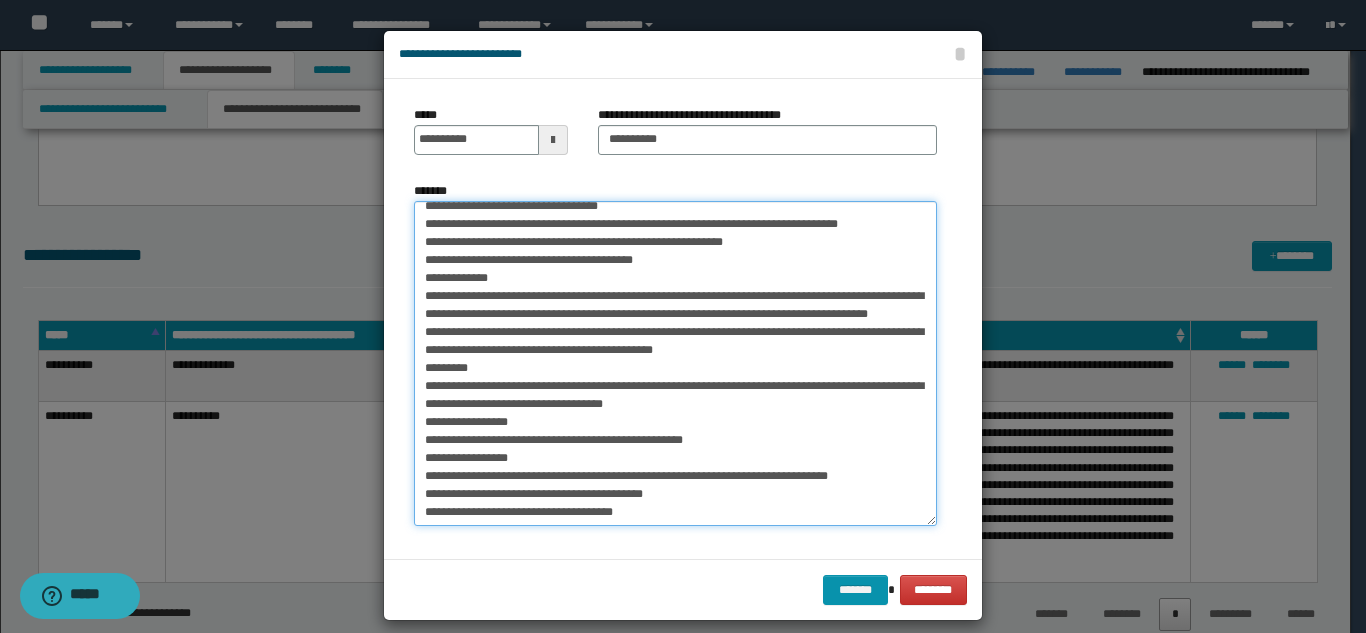 drag, startPoint x: 574, startPoint y: 293, endPoint x: 896, endPoint y: 243, distance: 325.85886 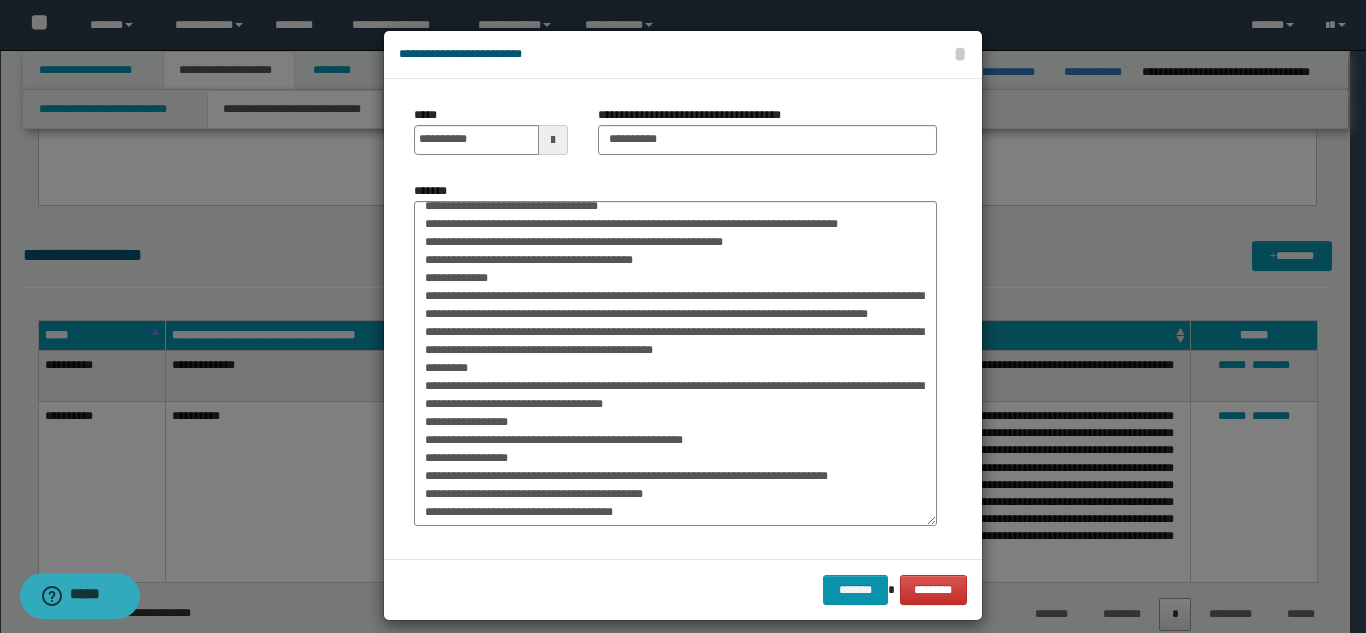 drag, startPoint x: 565, startPoint y: 314, endPoint x: 617, endPoint y: 184, distance: 140.01428 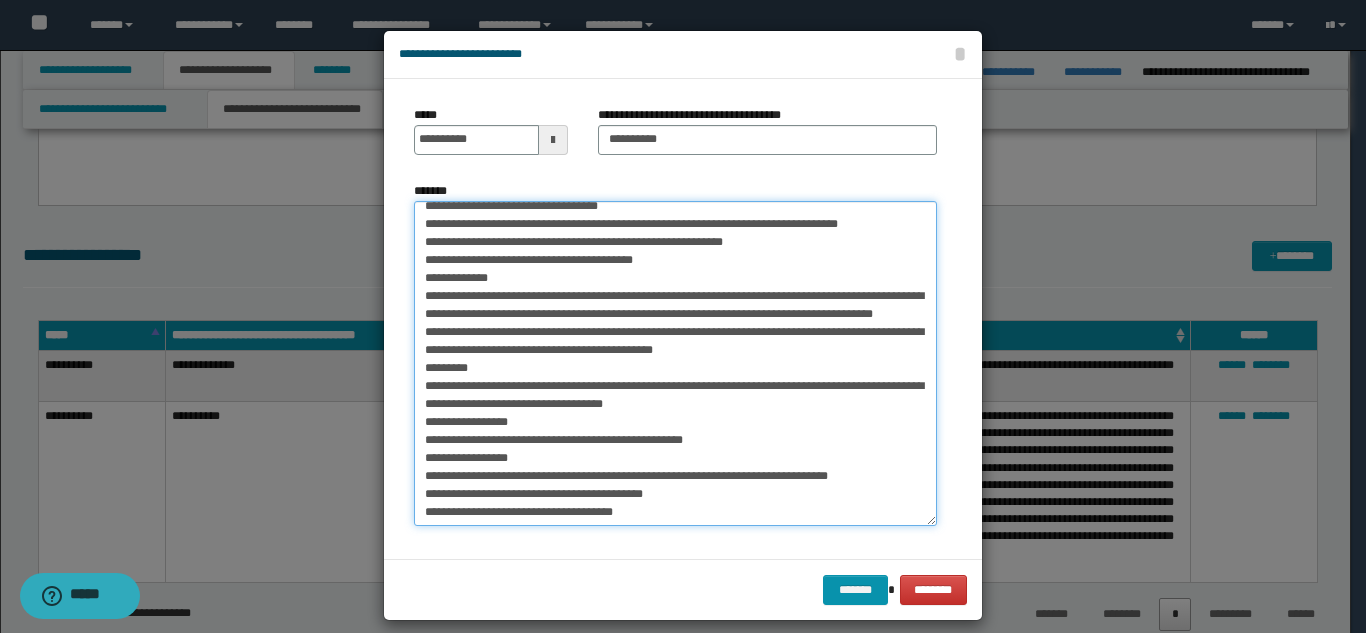 drag, startPoint x: 846, startPoint y: 323, endPoint x: 816, endPoint y: 329, distance: 30.594116 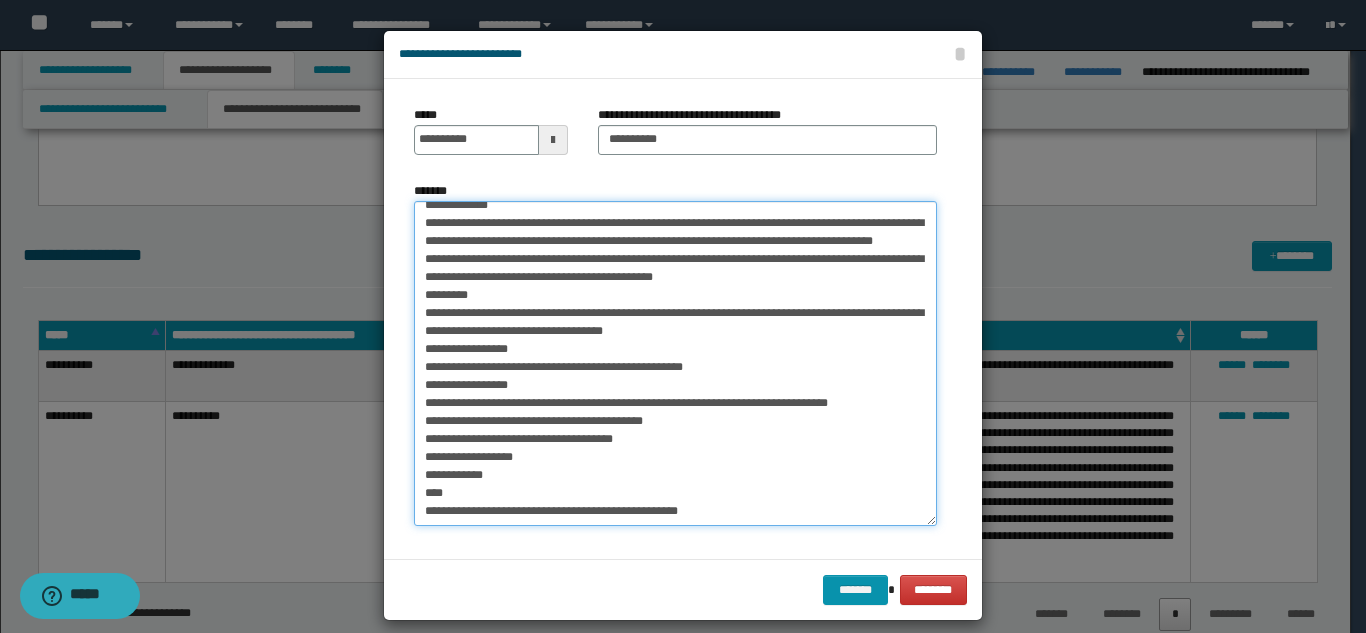 click on "*******" at bounding box center [675, 363] 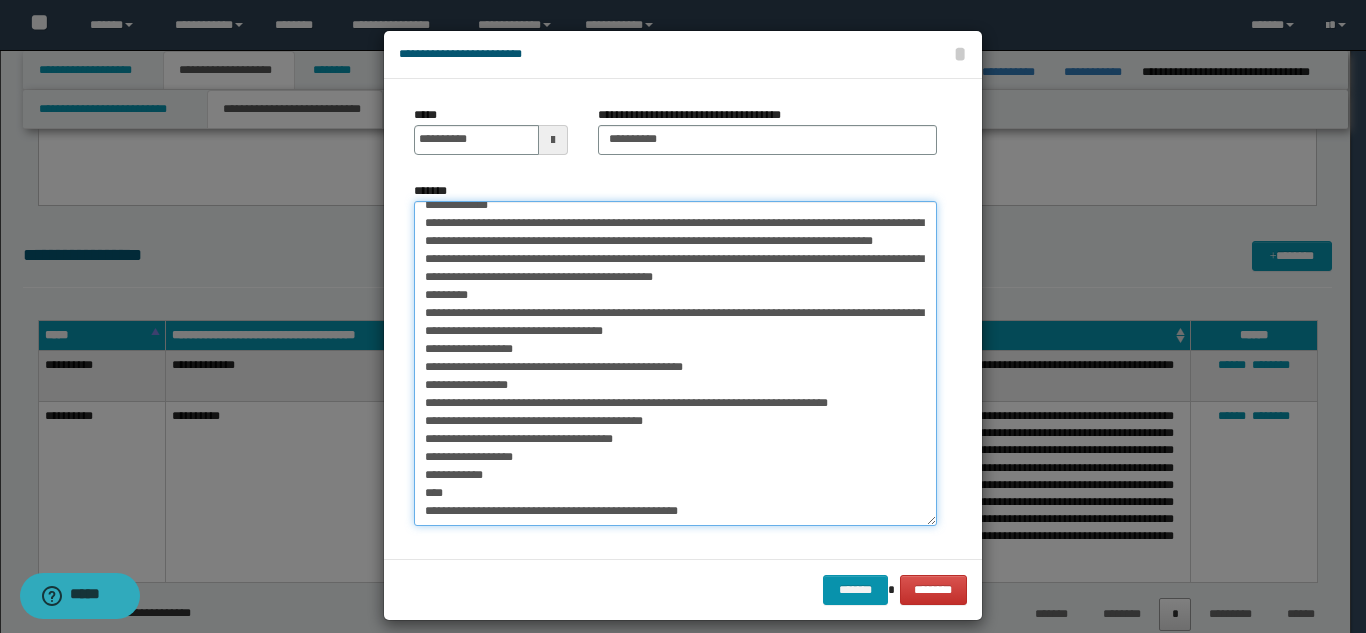 click on "*******" at bounding box center [675, 363] 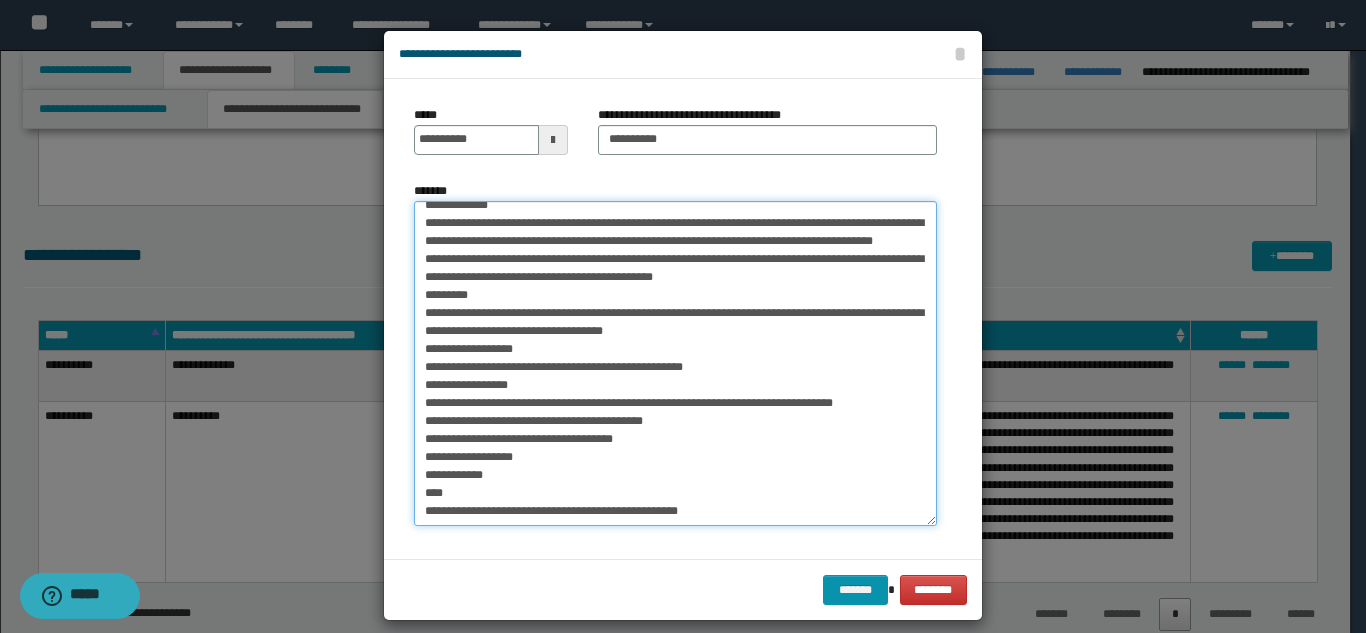 drag, startPoint x: 902, startPoint y: 399, endPoint x: 871, endPoint y: 400, distance: 31.016125 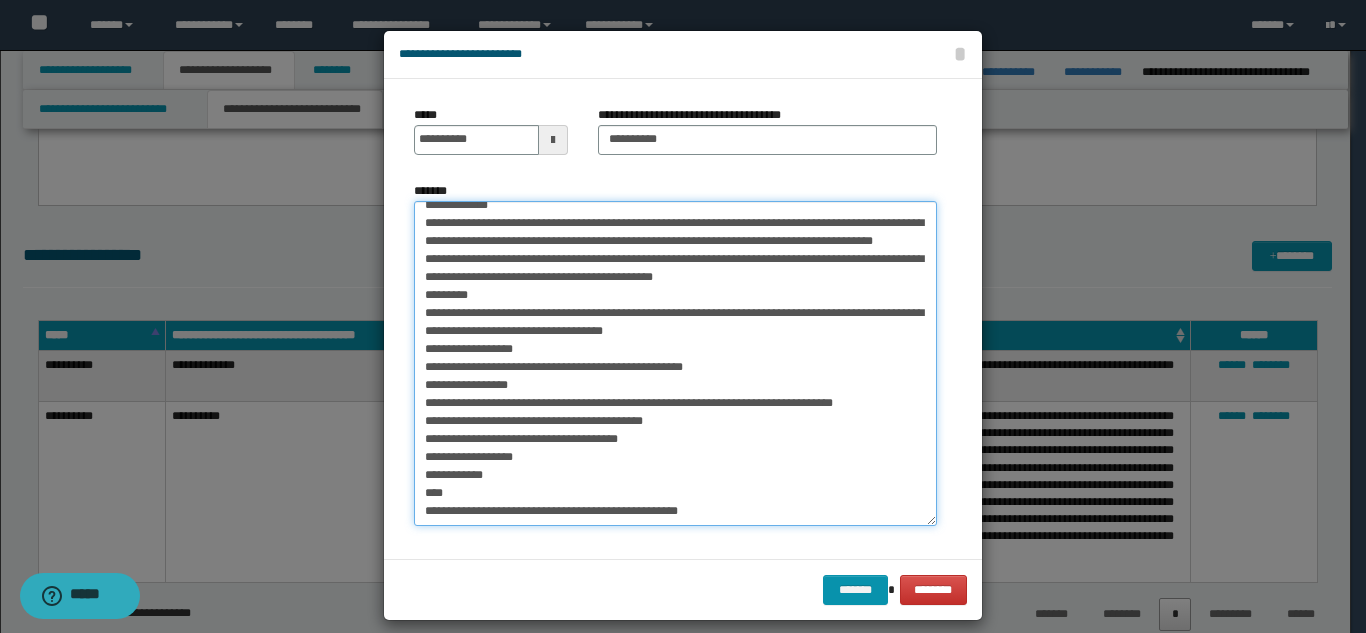 click on "*******" at bounding box center [675, 363] 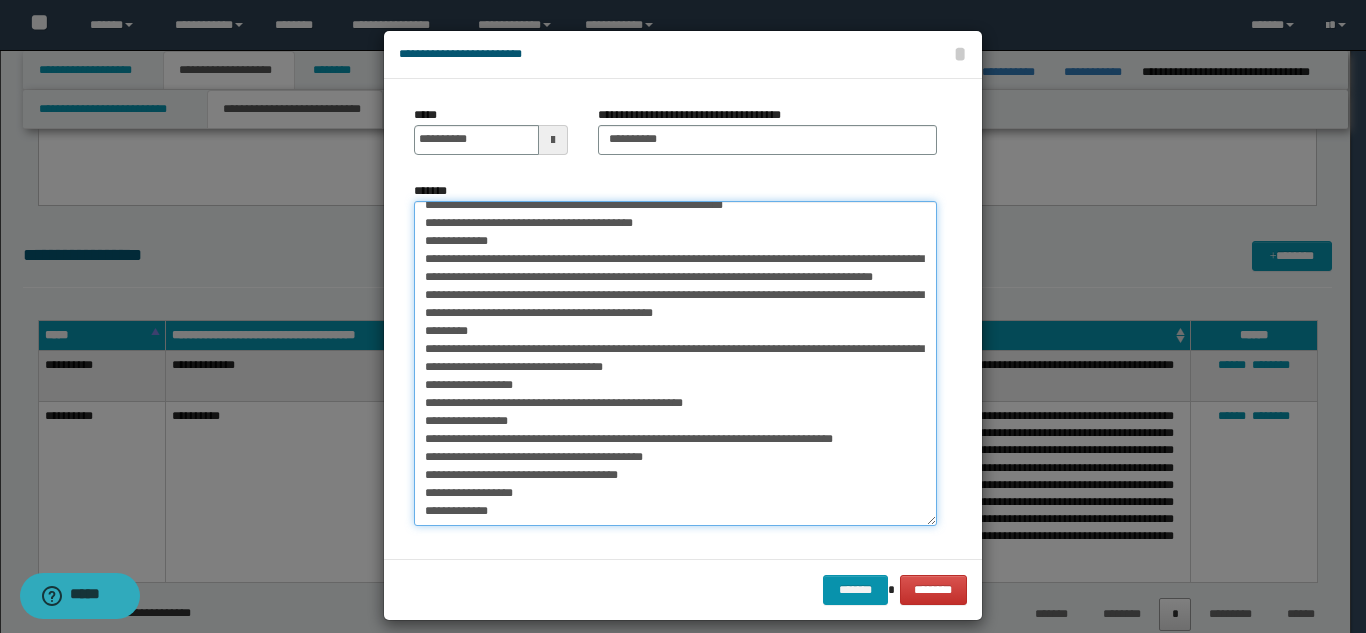 scroll, scrollTop: 173, scrollLeft: 0, axis: vertical 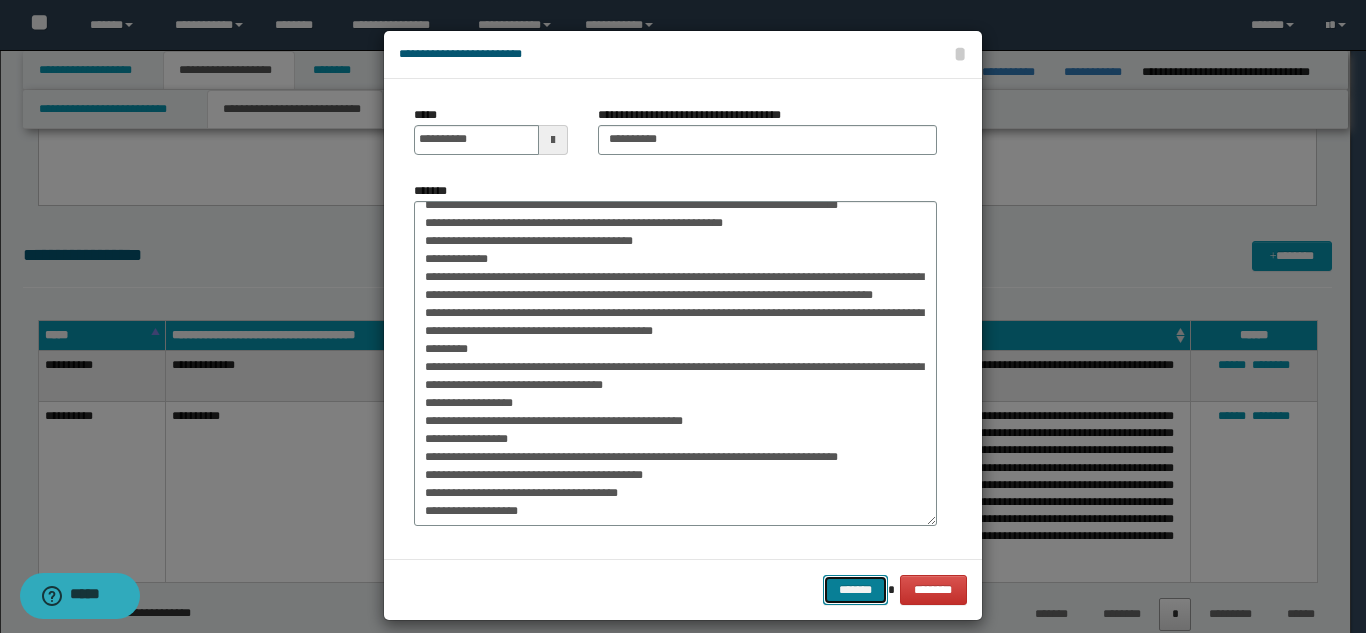 click on "*******" at bounding box center (855, 590) 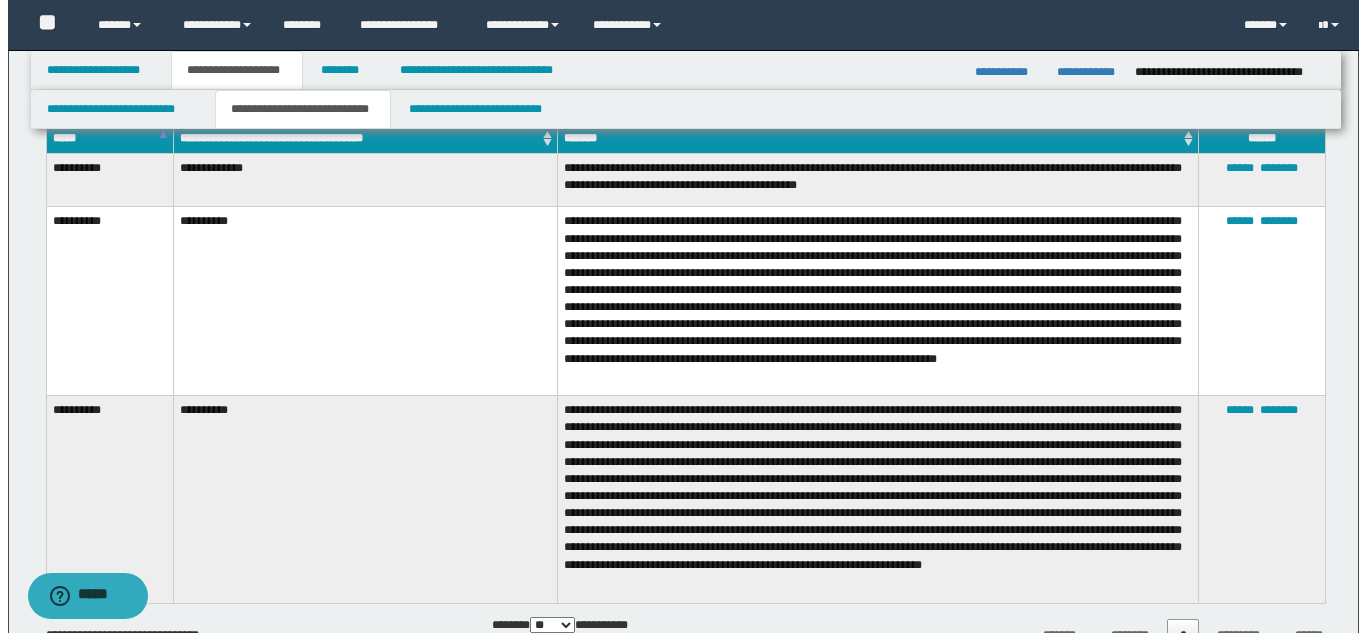 scroll, scrollTop: 800, scrollLeft: 0, axis: vertical 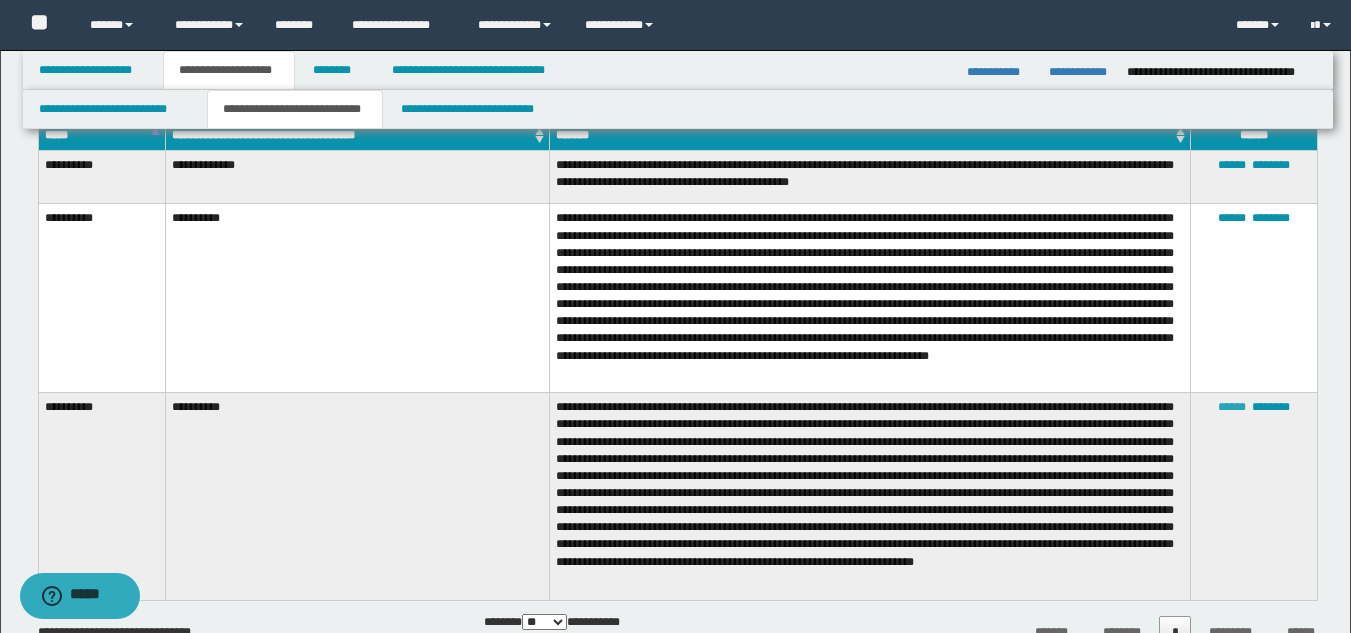 click on "******" at bounding box center [1232, 407] 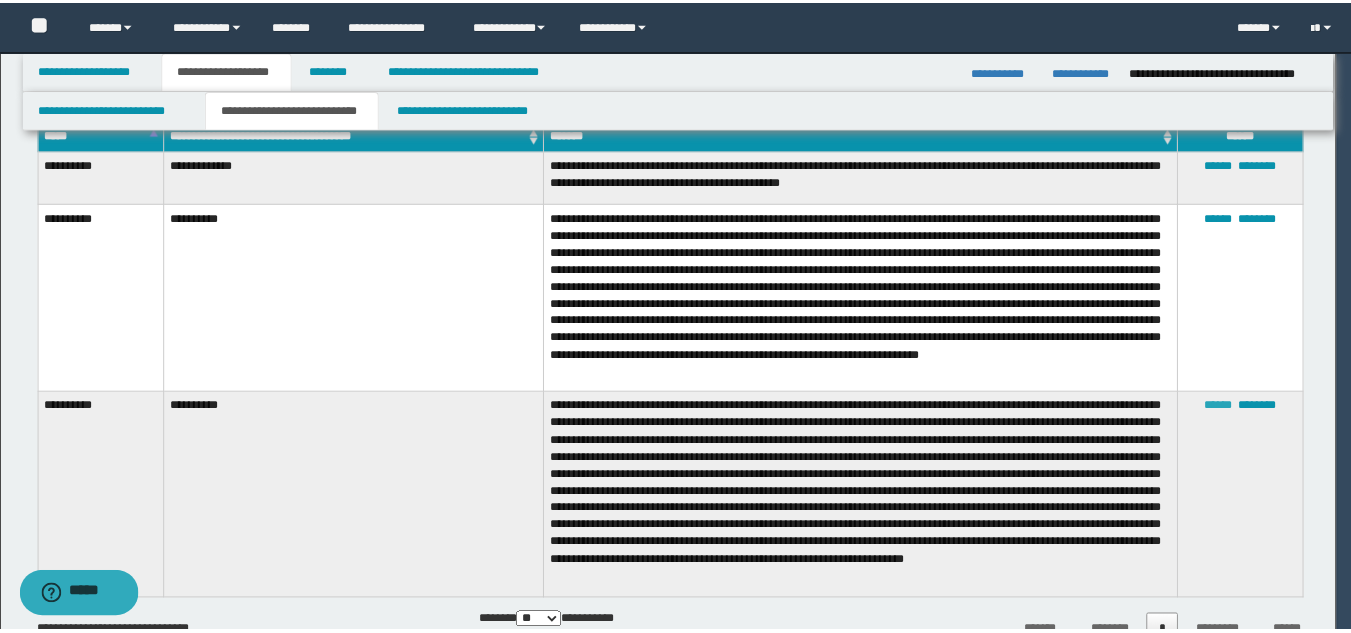 scroll, scrollTop: 0, scrollLeft: 0, axis: both 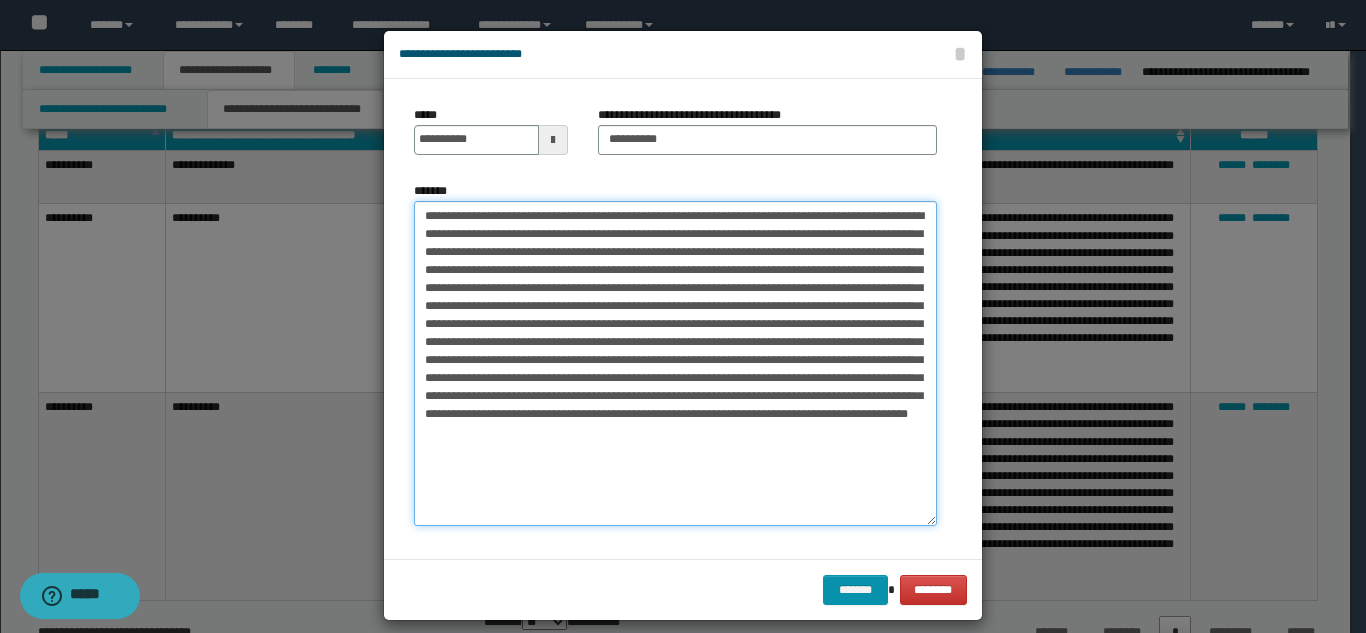 click on "*******" at bounding box center [675, 363] 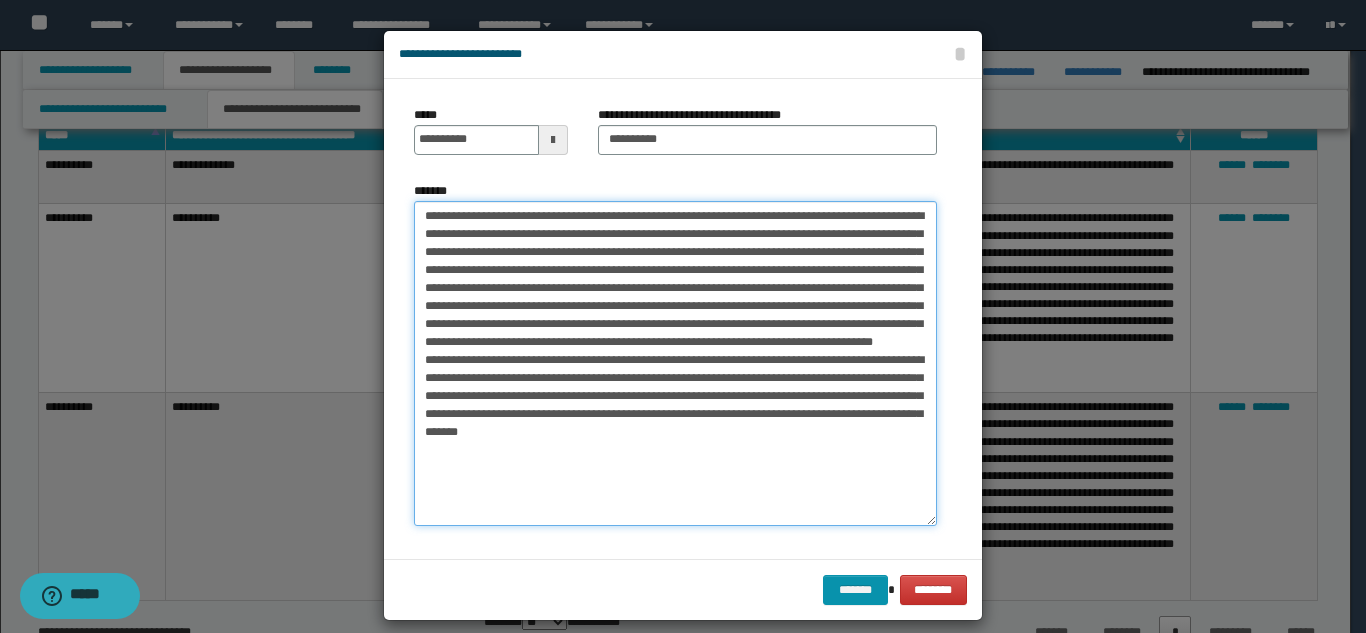 click on "*******" at bounding box center (675, 363) 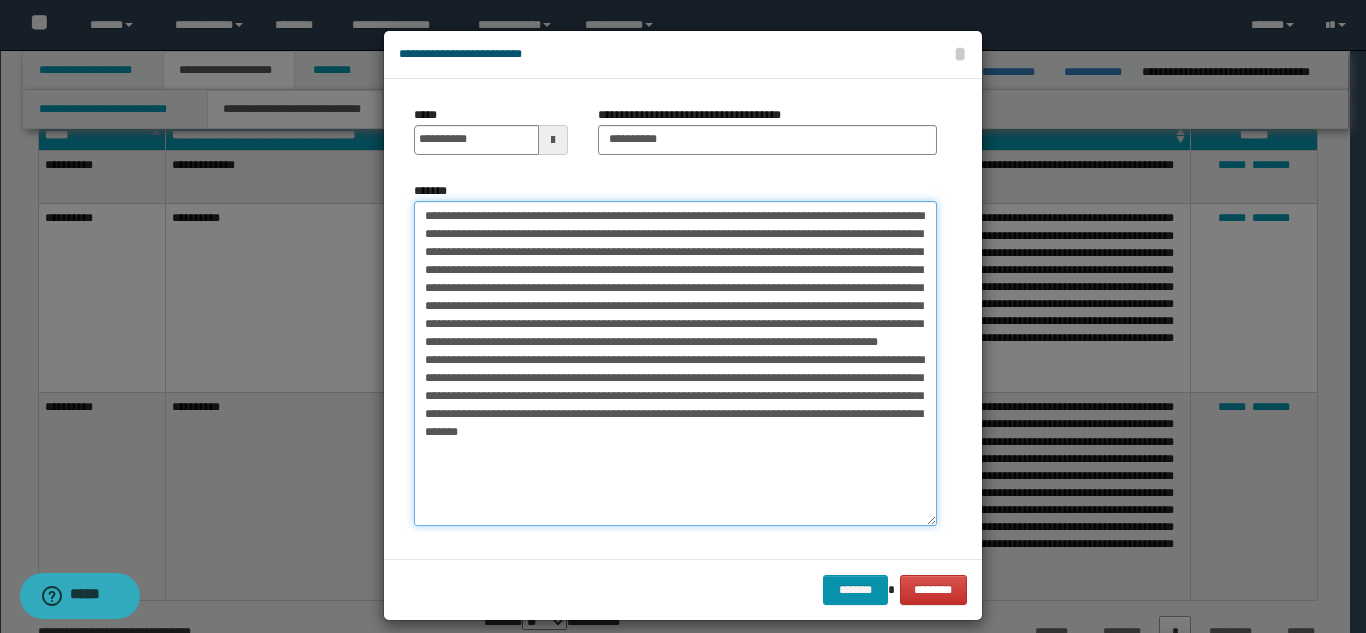 click on "*******" at bounding box center (675, 363) 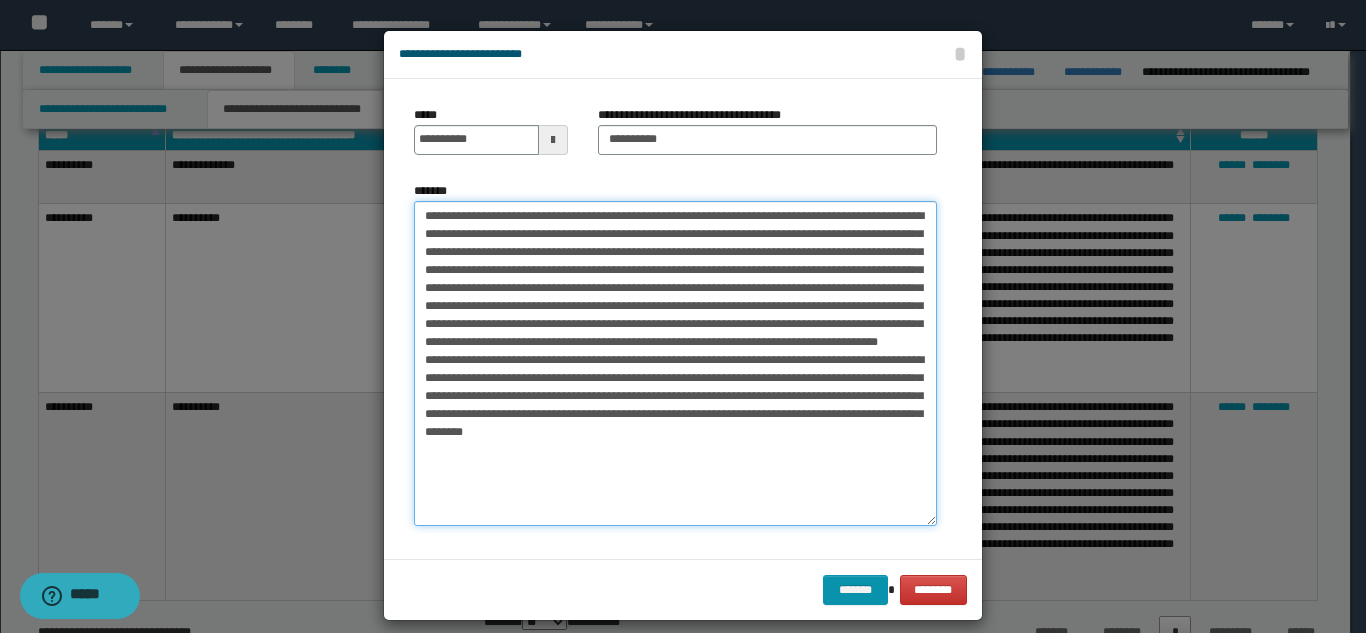 click on "*******" at bounding box center (675, 363) 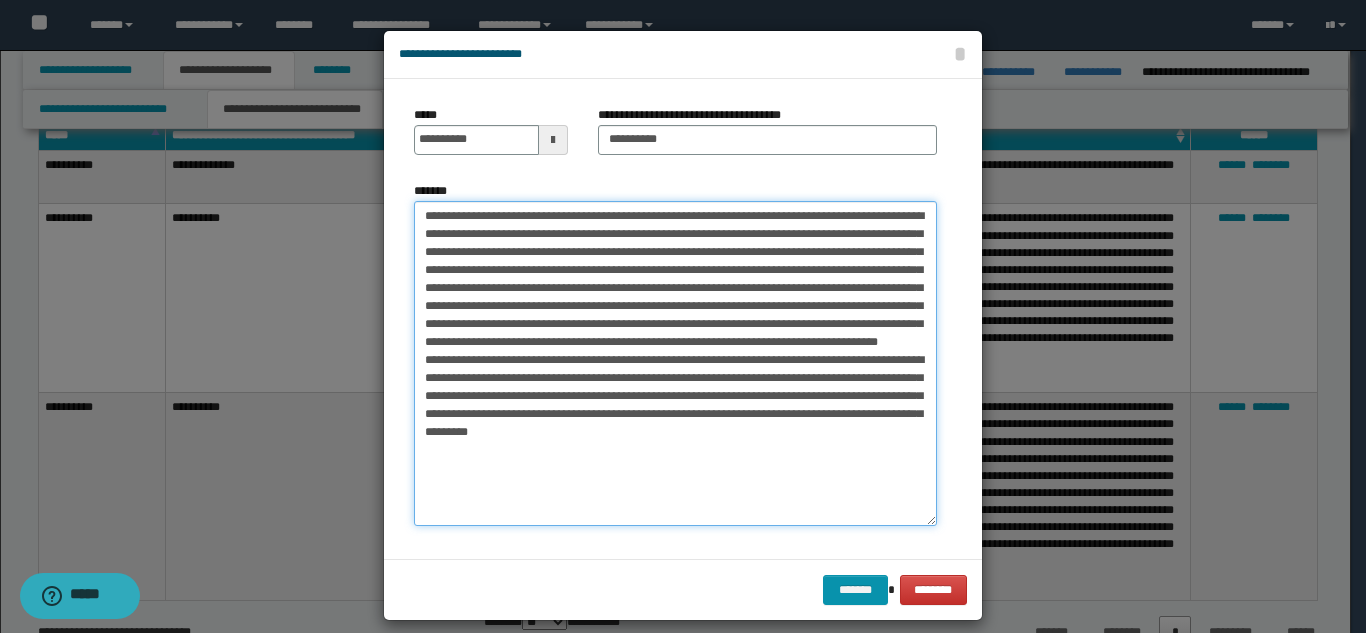 drag, startPoint x: 884, startPoint y: 431, endPoint x: 770, endPoint y: 429, distance: 114.01754 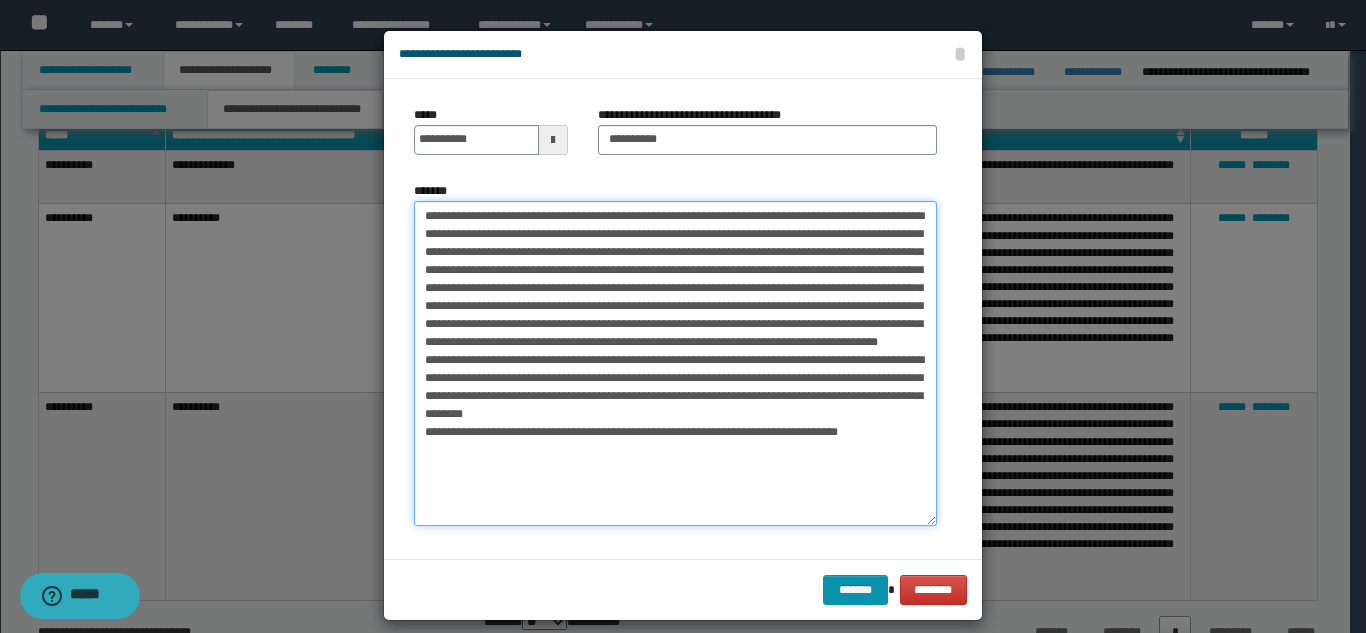 click on "*******" at bounding box center (675, 363) 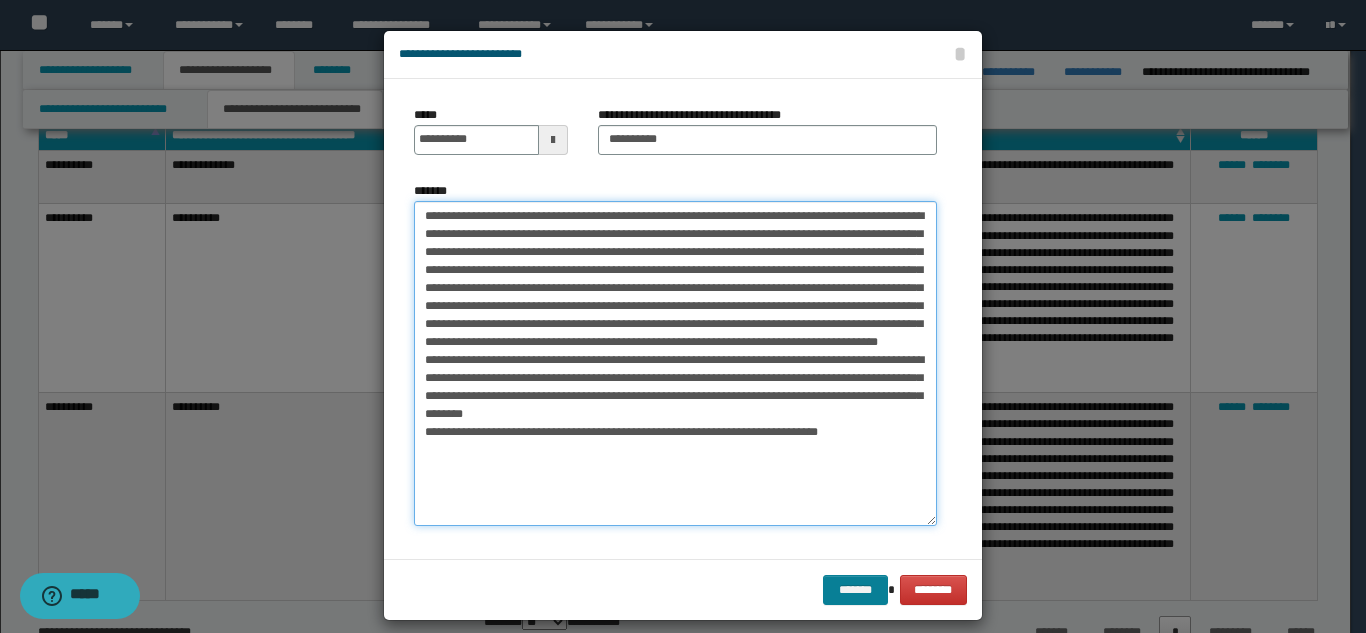 type on "**********" 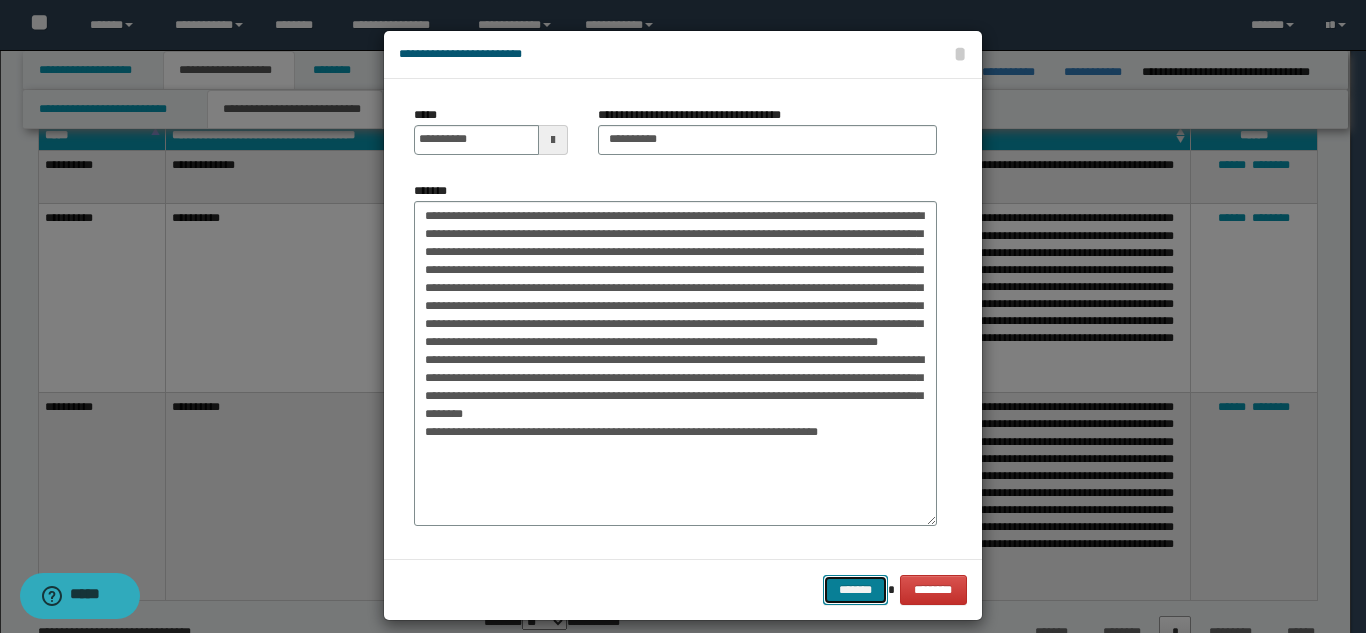 click on "*******" at bounding box center (855, 590) 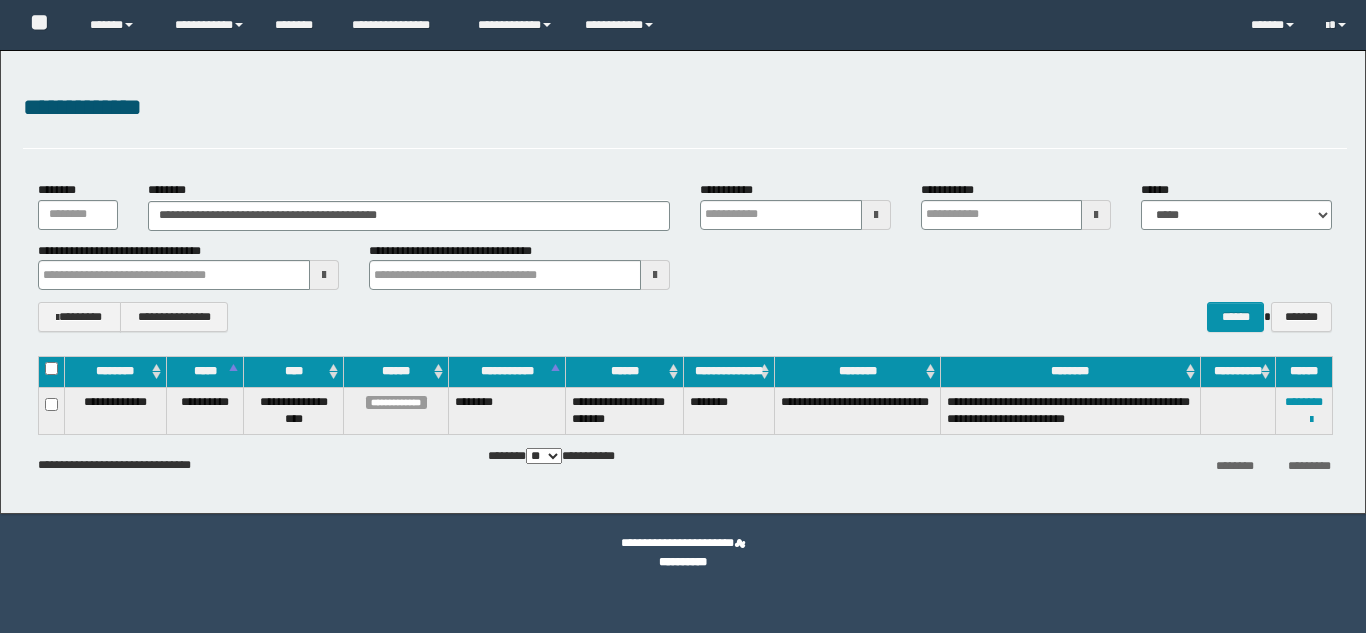 scroll, scrollTop: 0, scrollLeft: 0, axis: both 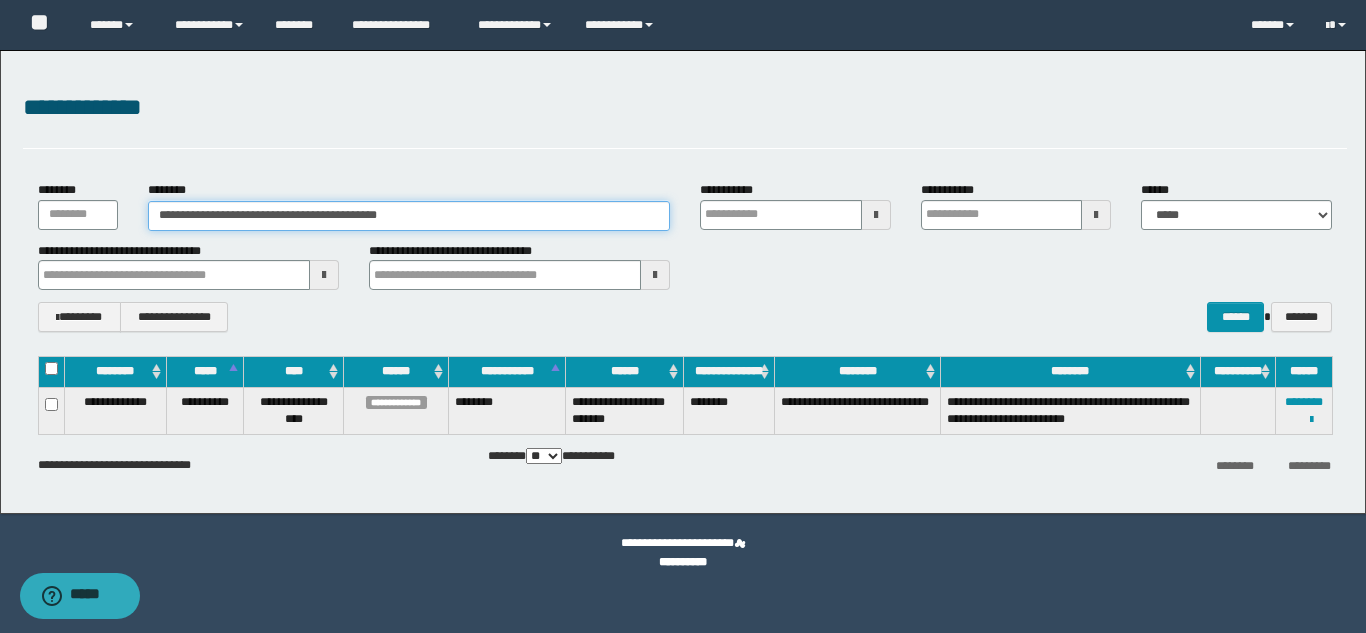 drag, startPoint x: 455, startPoint y: 219, endPoint x: 158, endPoint y: 210, distance: 297.13632 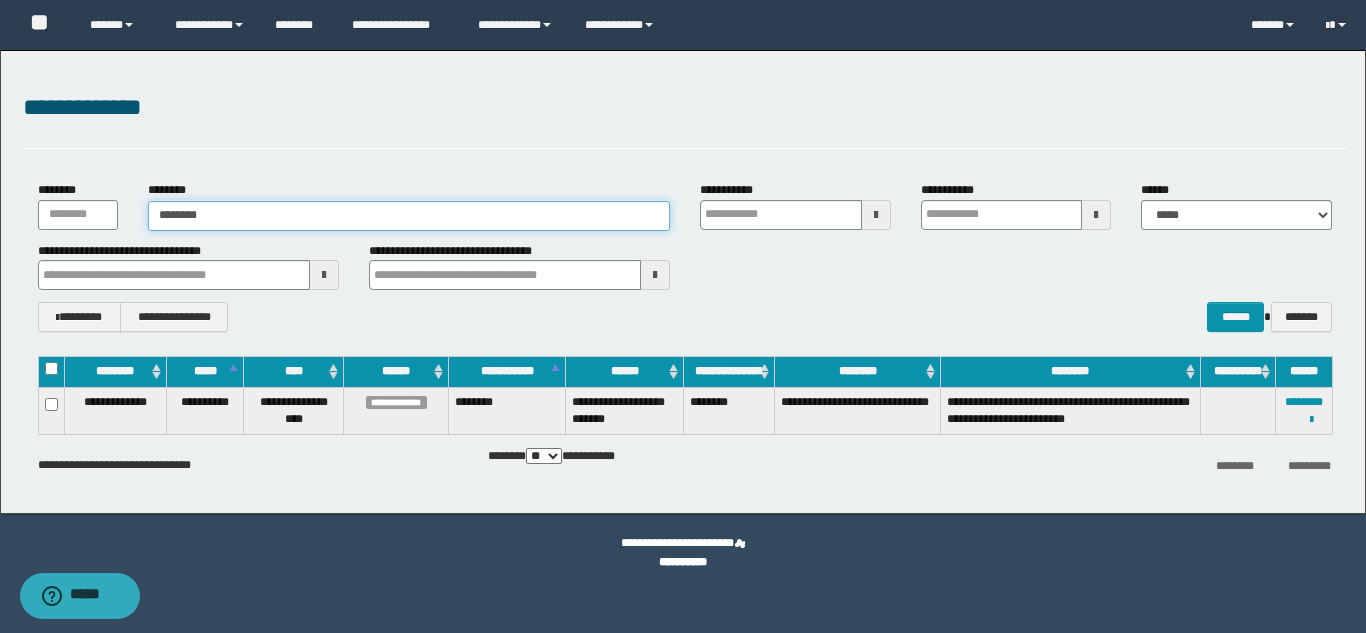 type on "********" 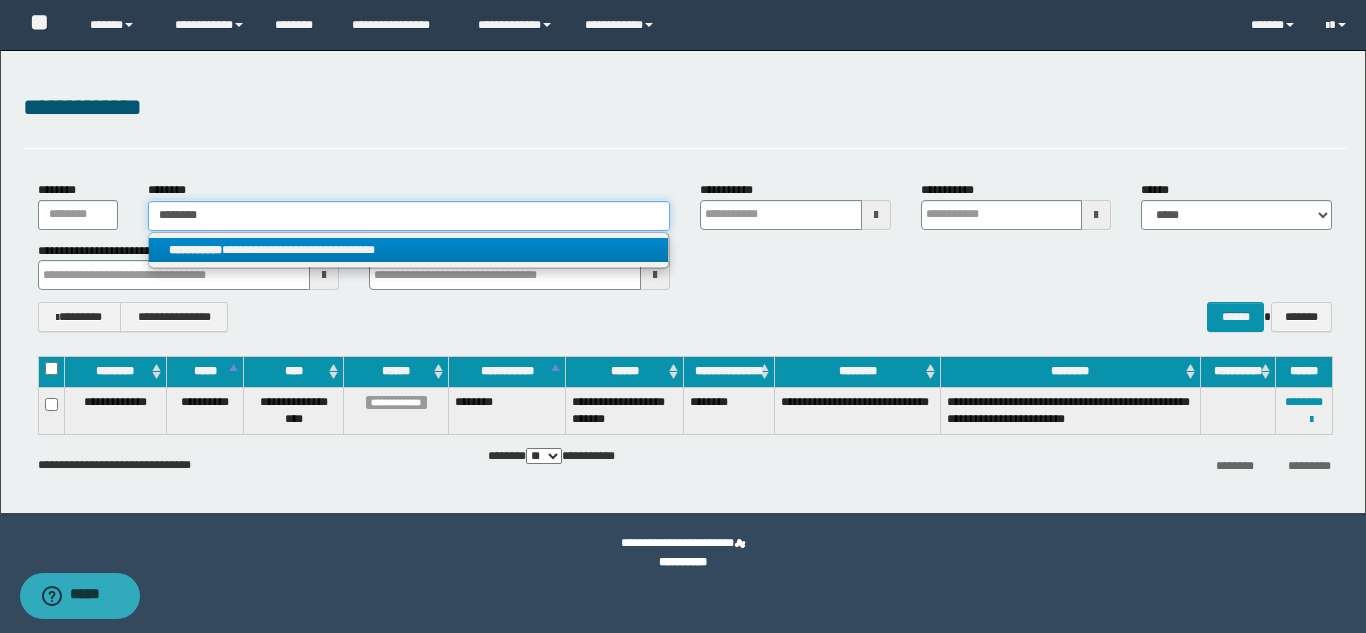 type on "********" 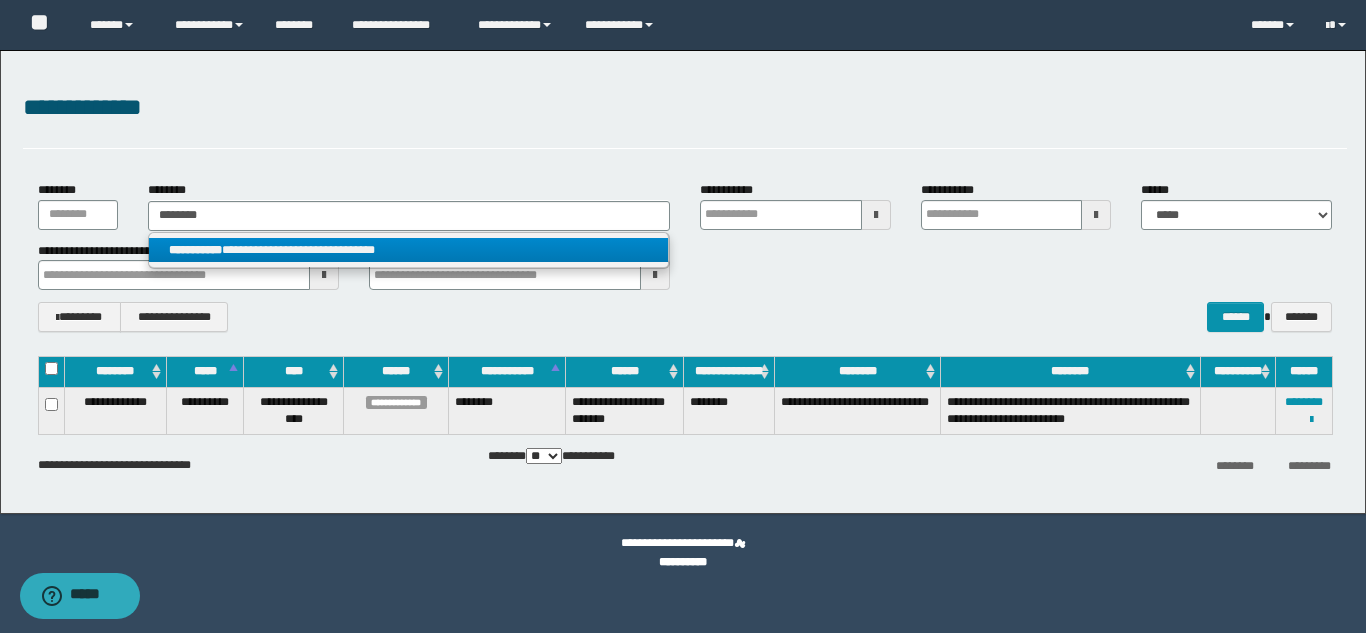 click on "**********" at bounding box center (195, 250) 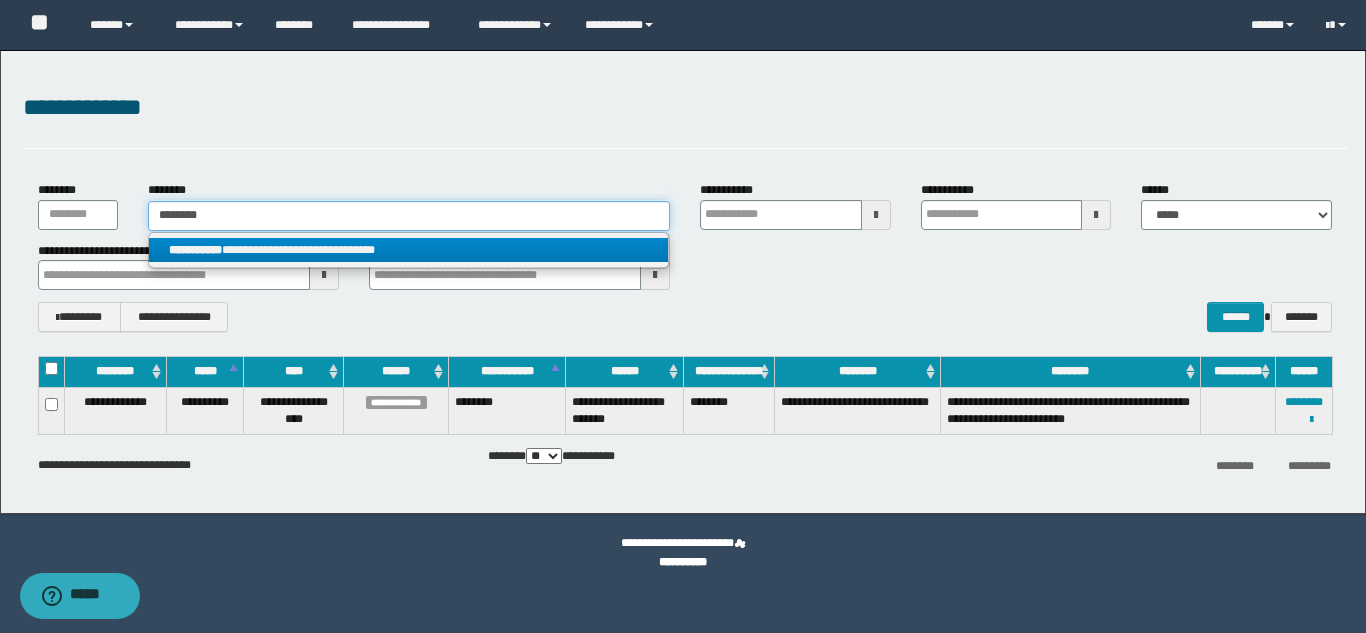 type 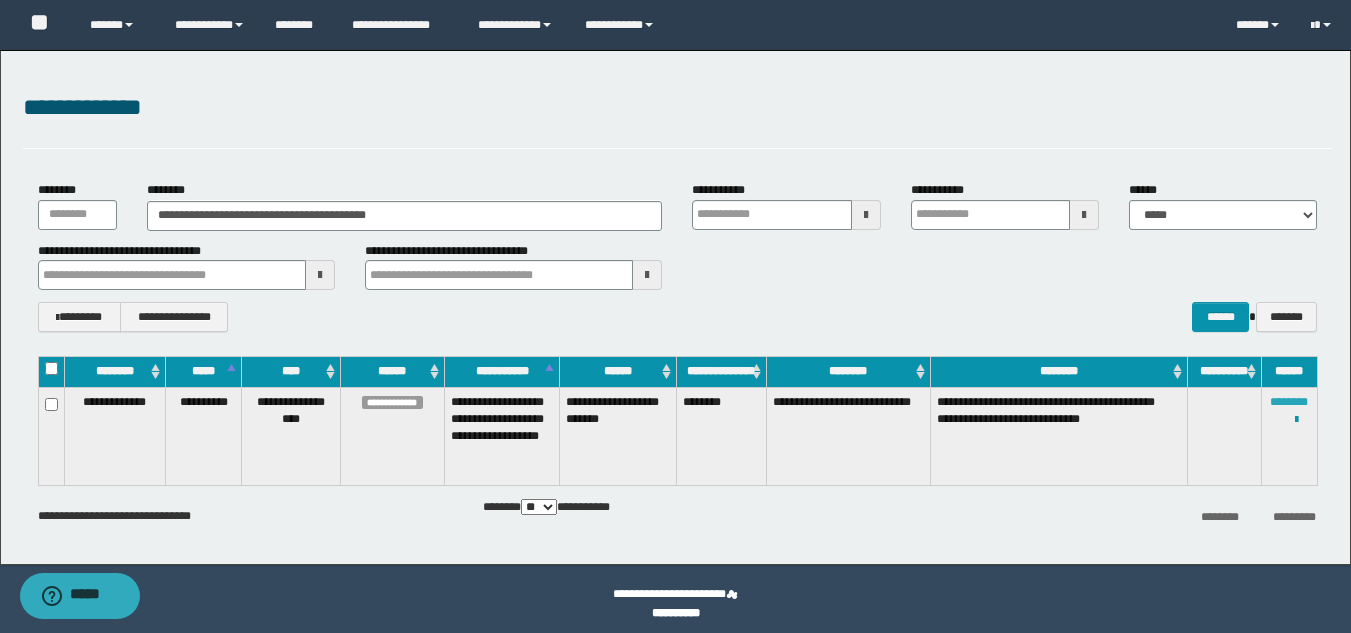 click on "********" at bounding box center [1289, 402] 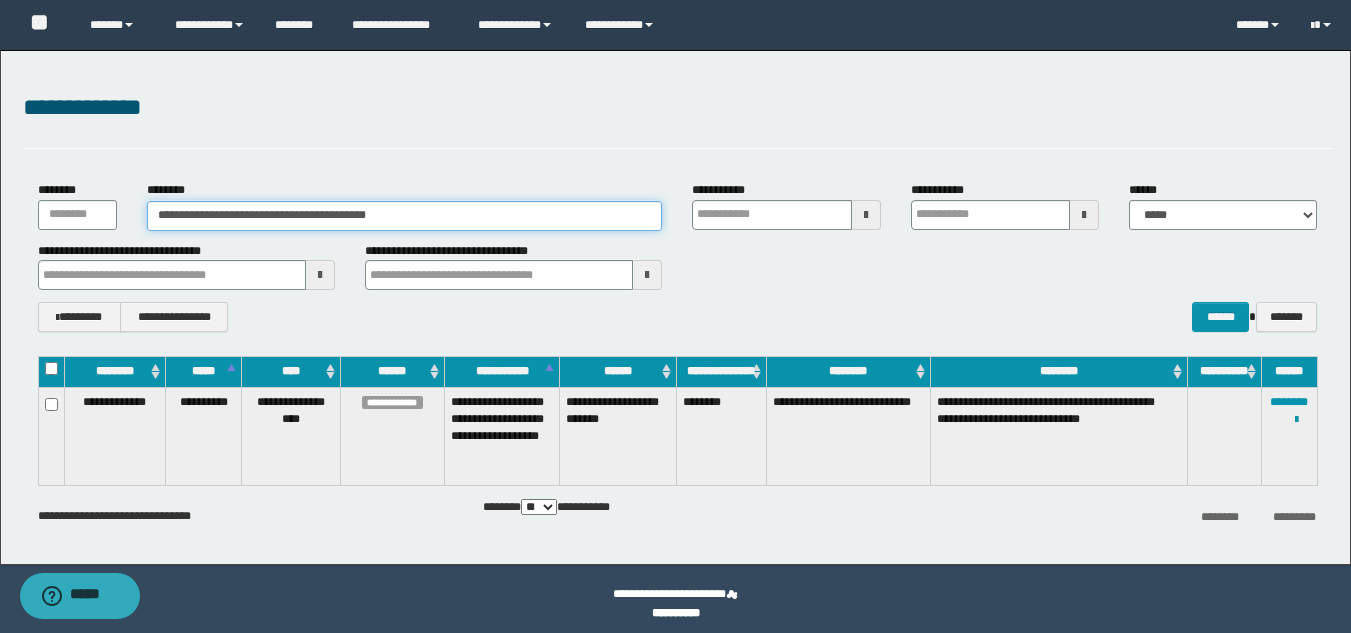 drag, startPoint x: 457, startPoint y: 217, endPoint x: 117, endPoint y: 214, distance: 340.01324 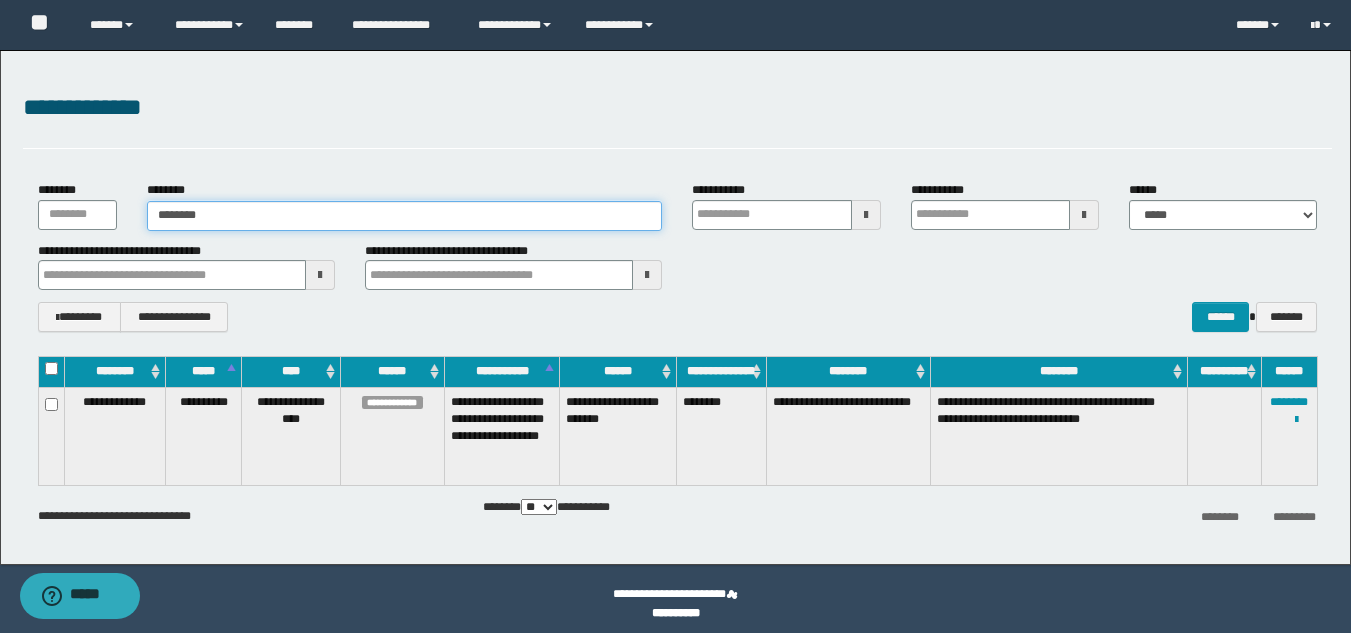 type on "********" 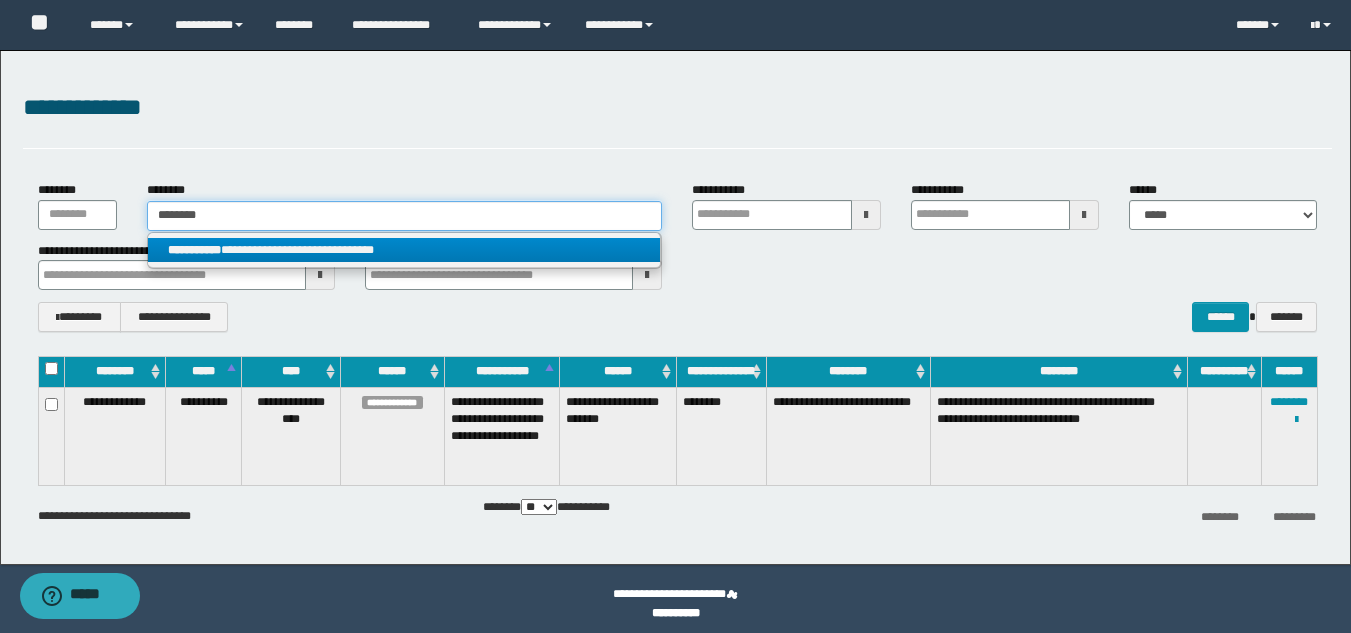 type on "********" 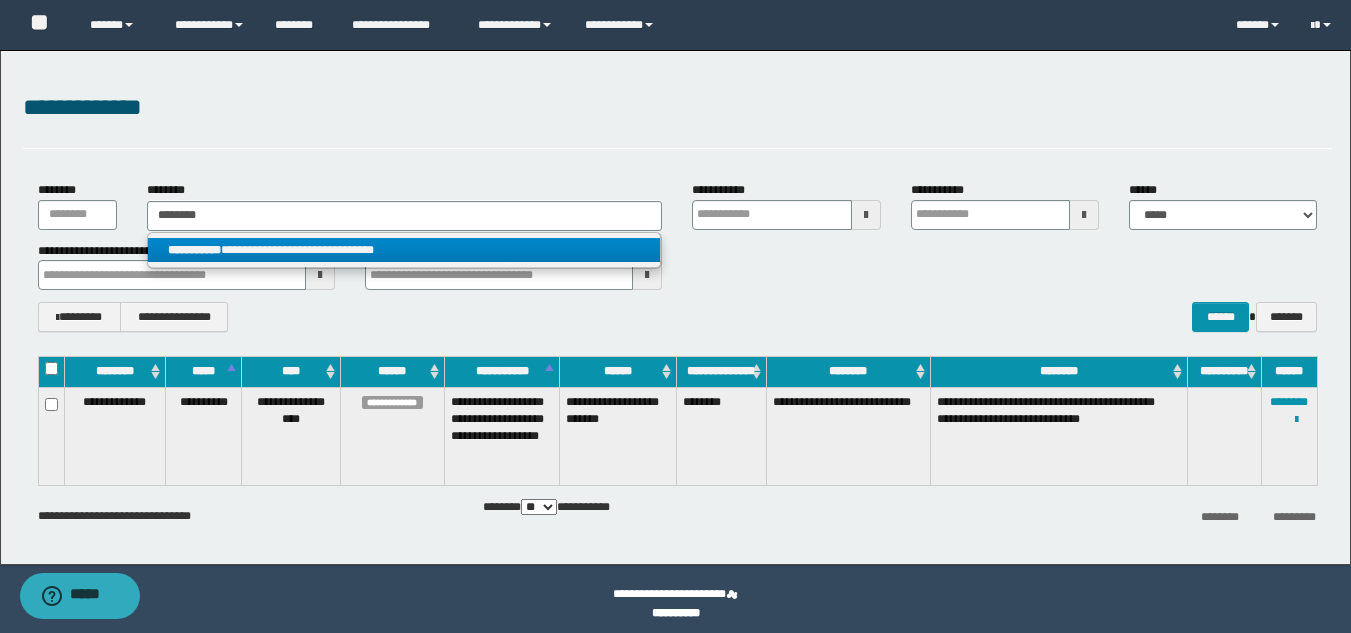 click on "**********" at bounding box center [404, 250] 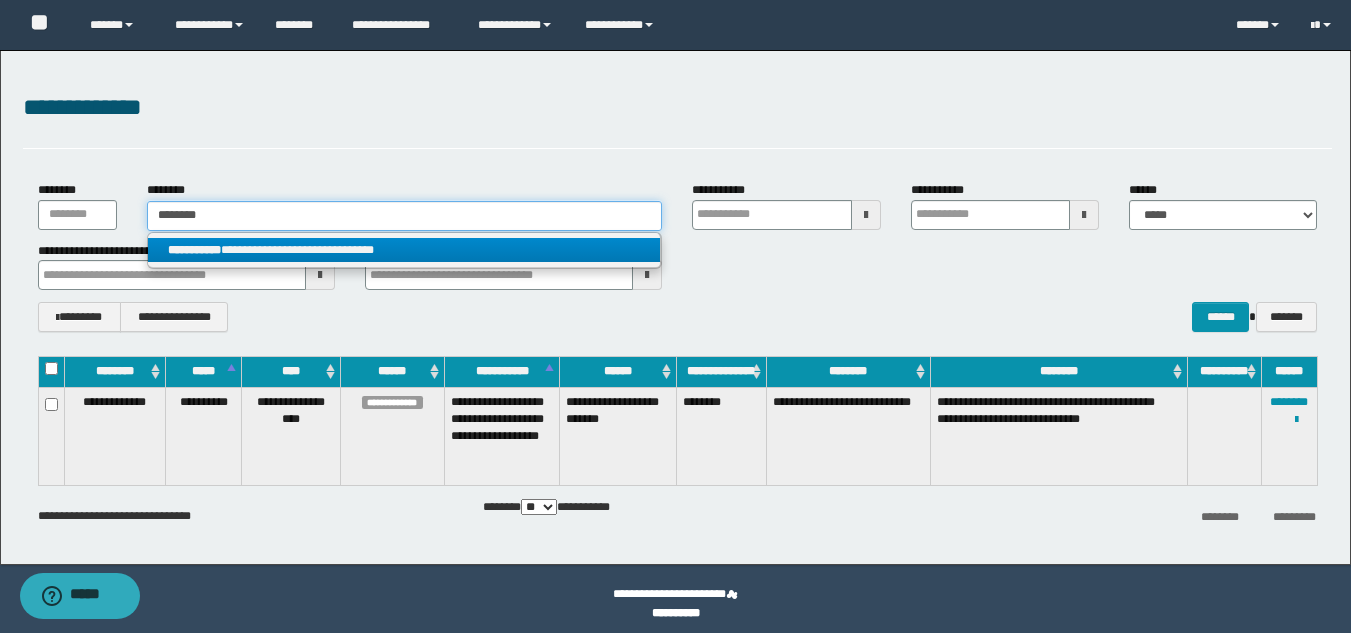 type 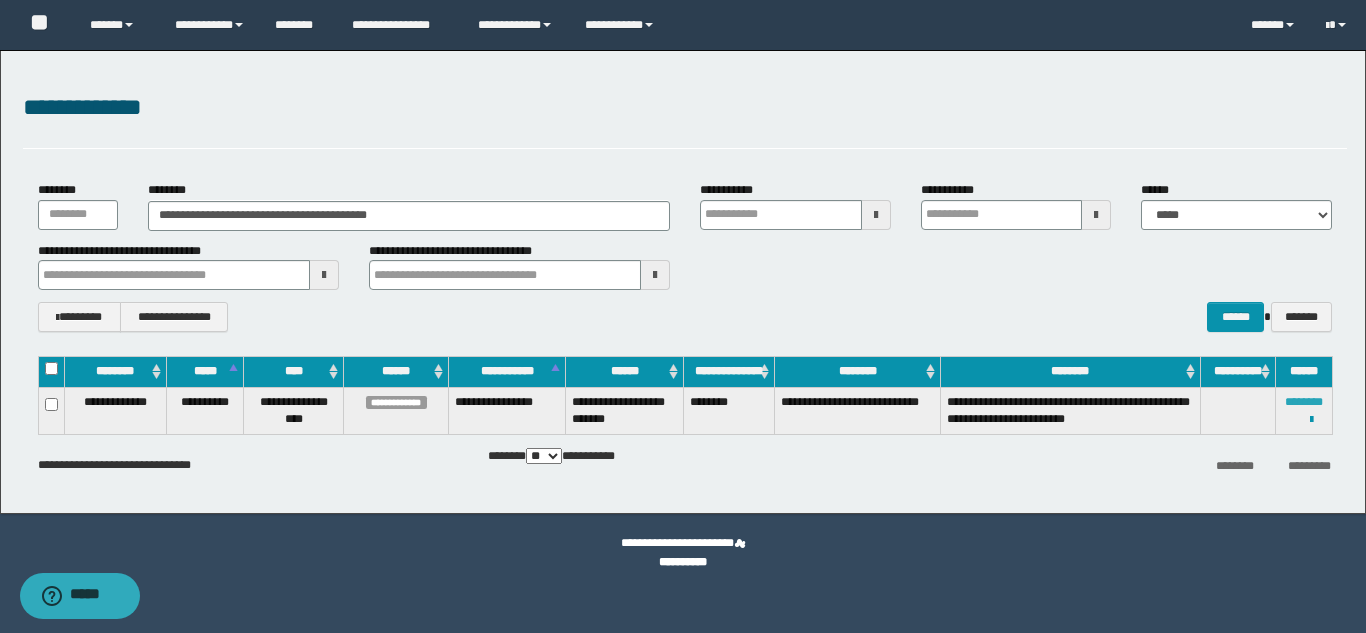 click on "********" at bounding box center [1304, 402] 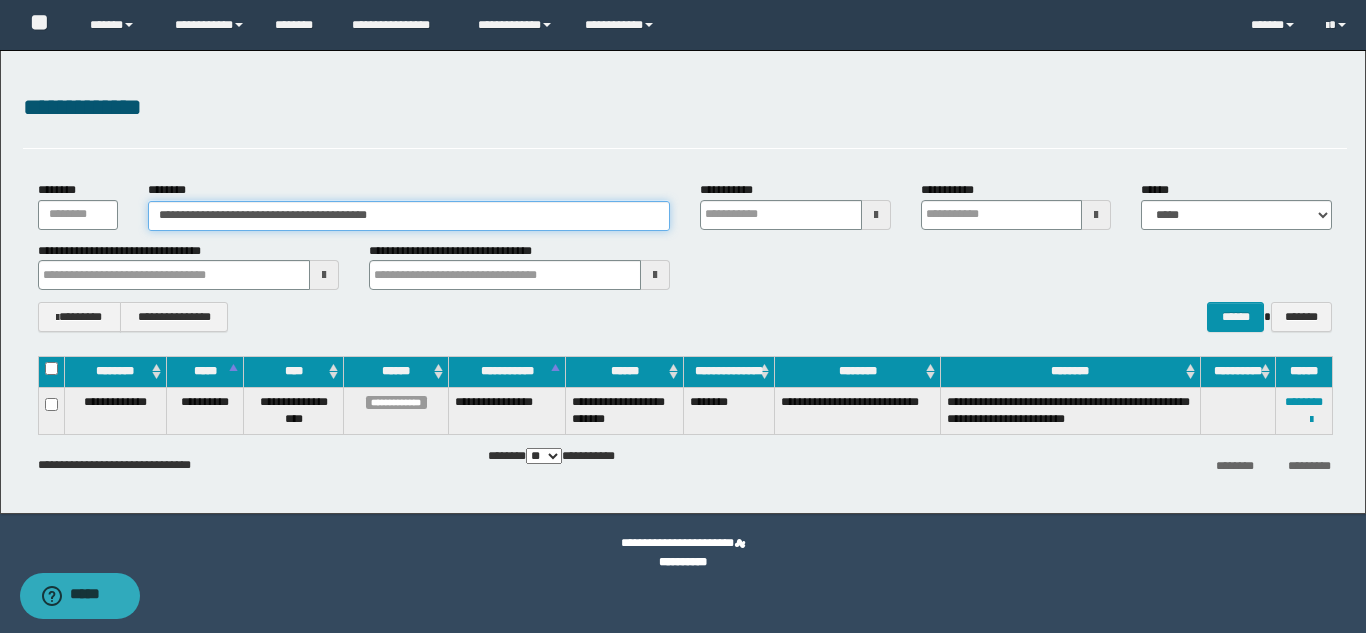 drag, startPoint x: 429, startPoint y: 225, endPoint x: 145, endPoint y: 213, distance: 284.25342 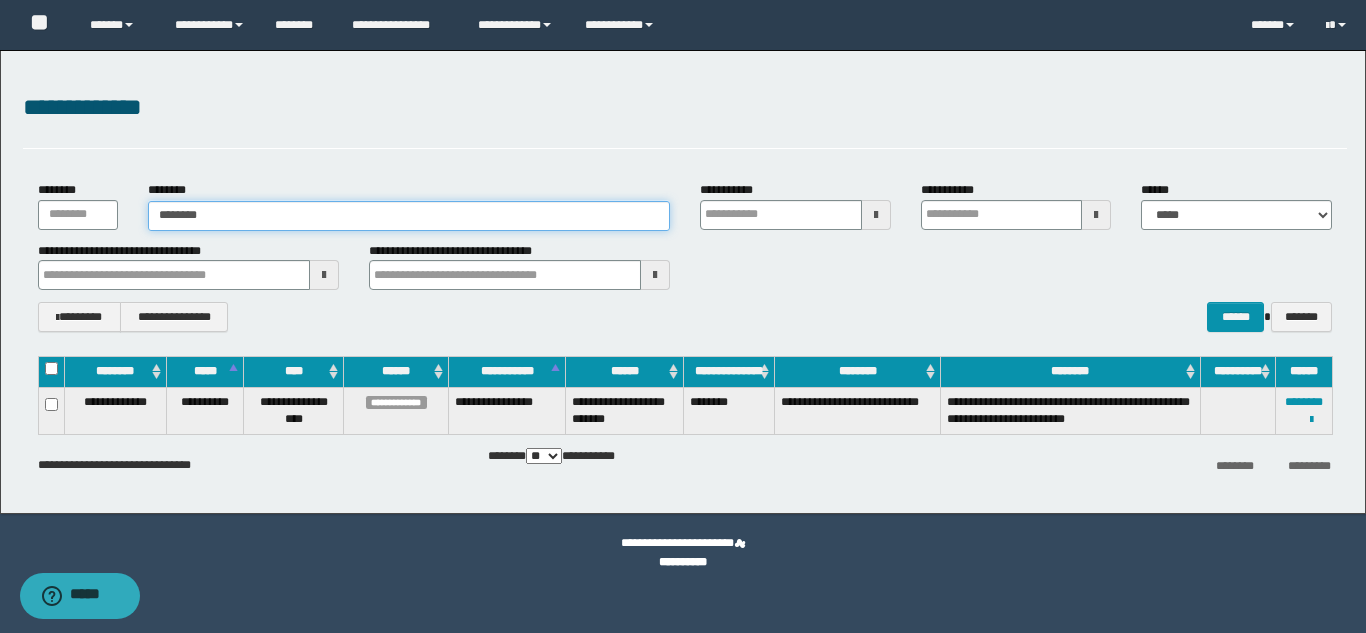 type on "********" 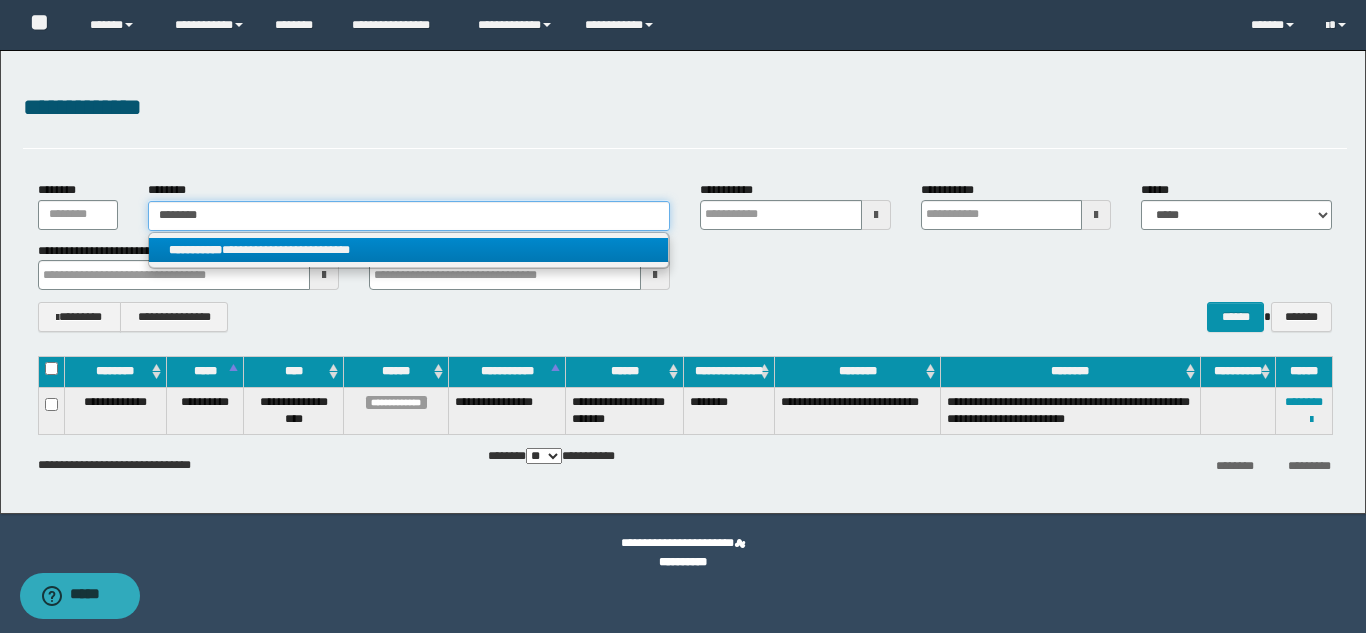 type on "********" 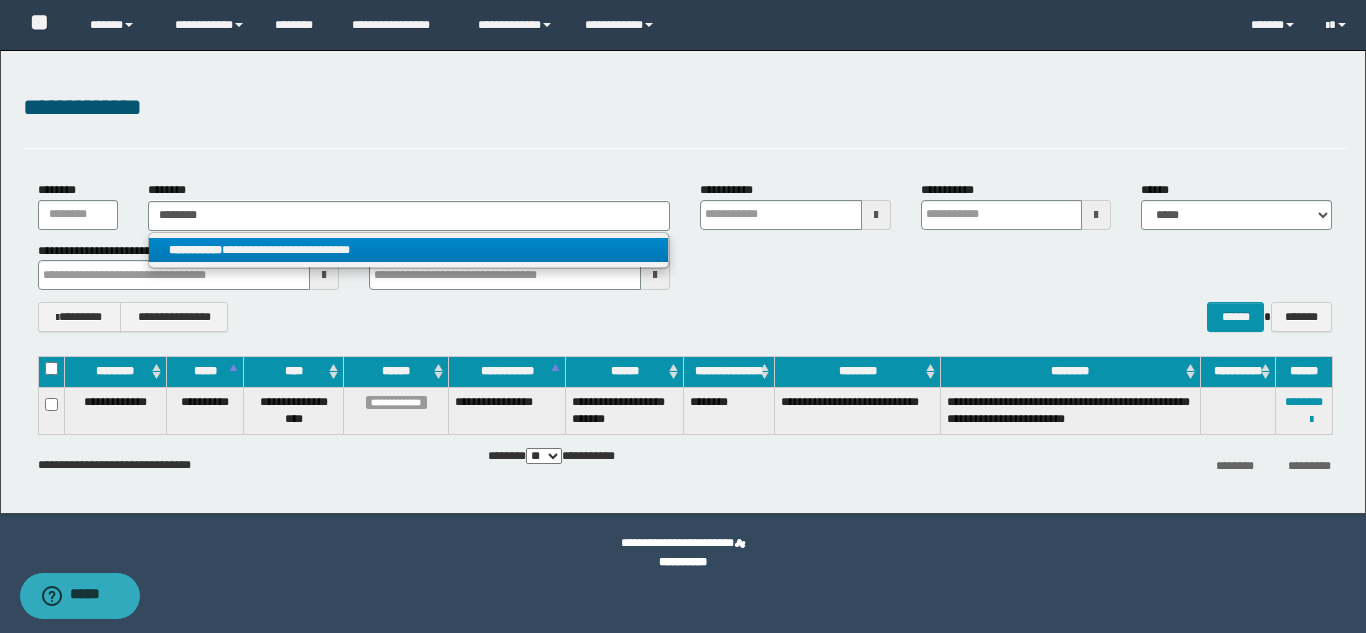click on "**********" at bounding box center (408, 250) 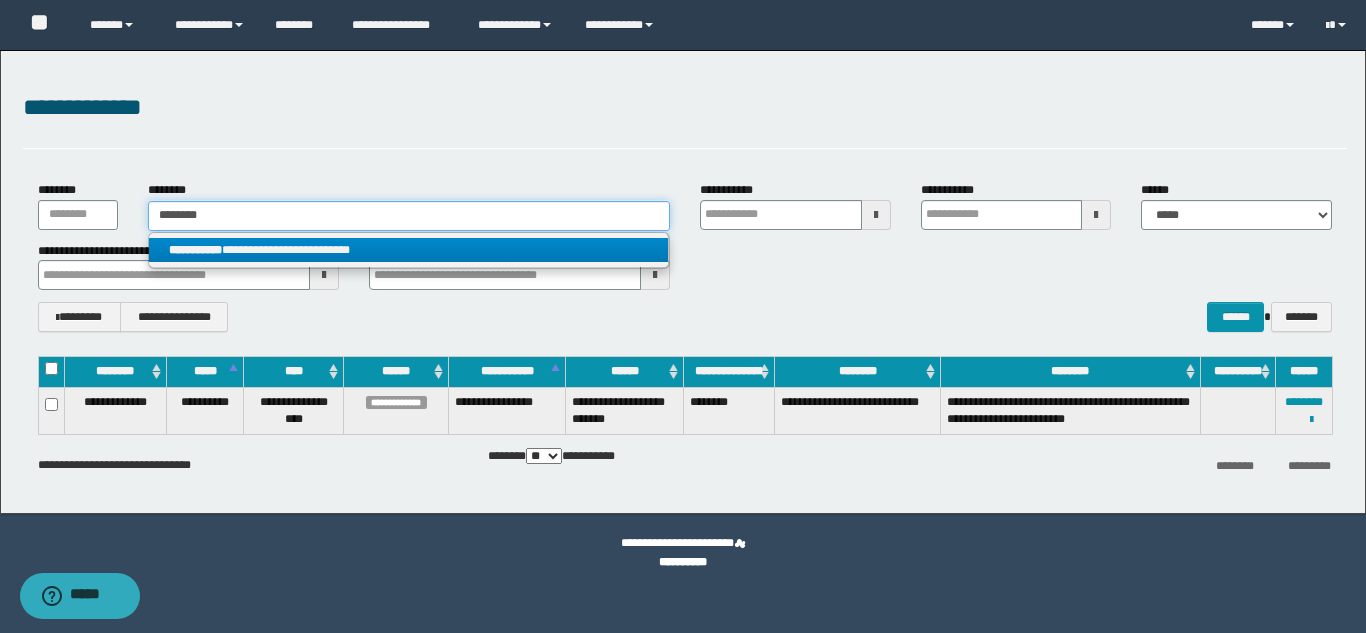 type 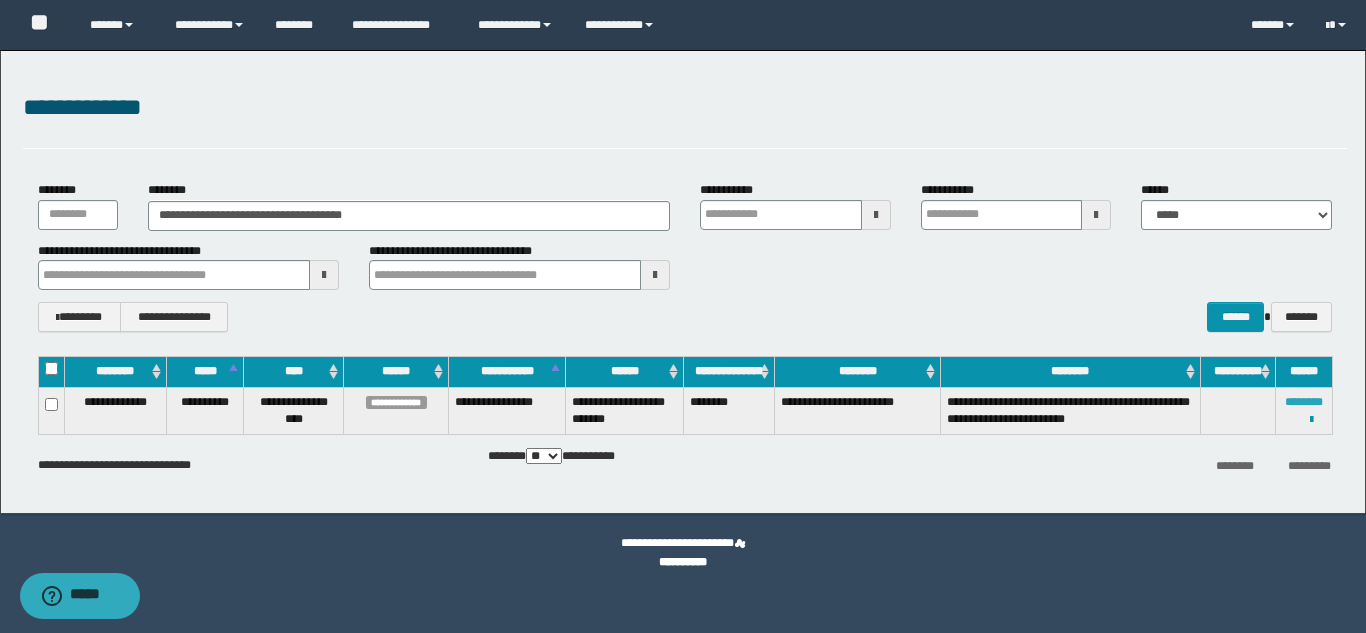 click on "********" at bounding box center (1304, 402) 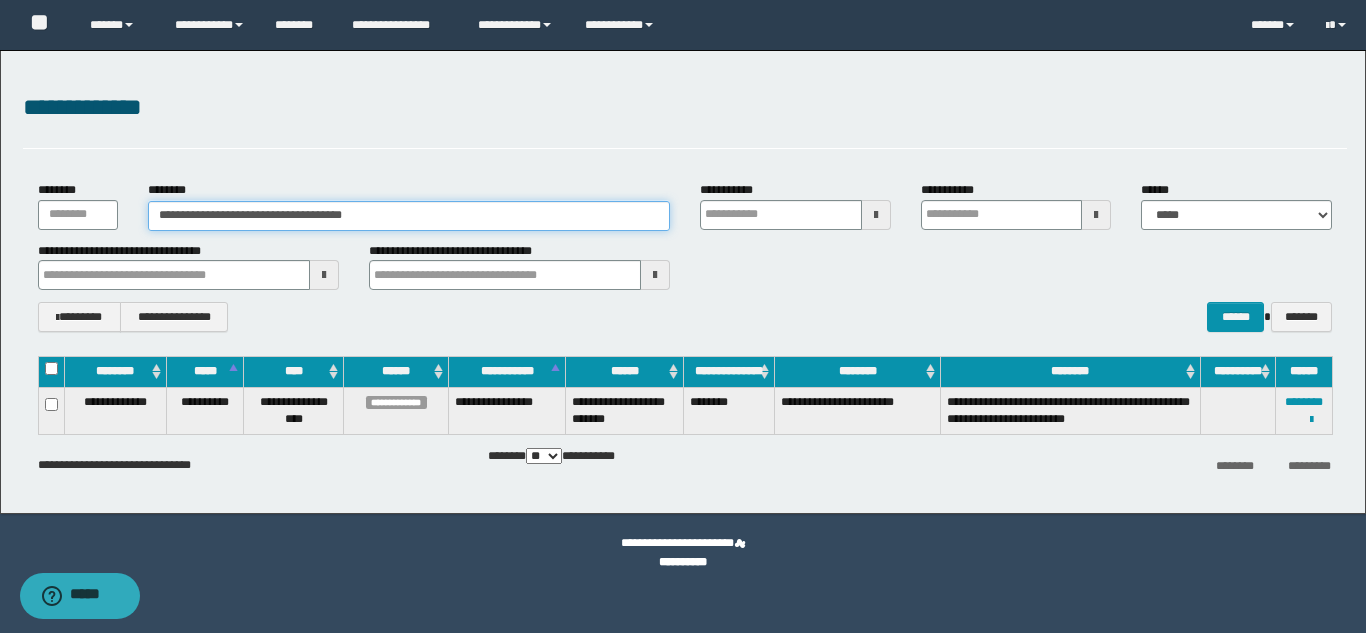 drag, startPoint x: 383, startPoint y: 218, endPoint x: 160, endPoint y: 210, distance: 223.14345 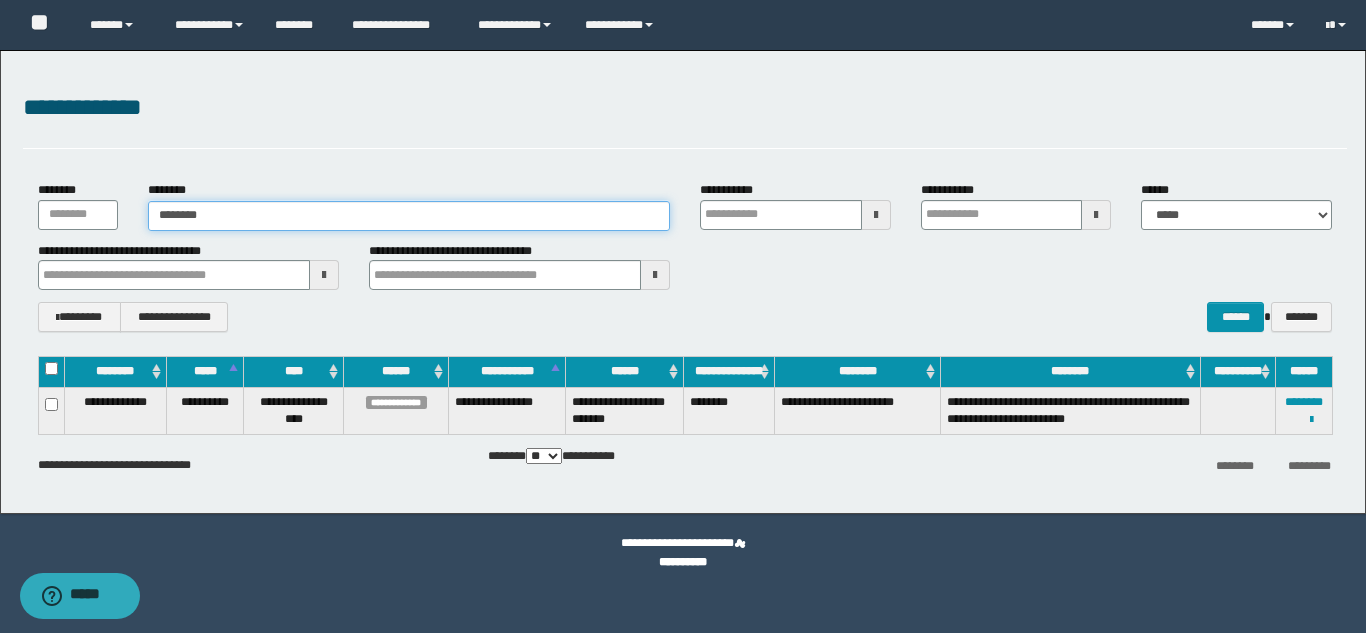 type on "********" 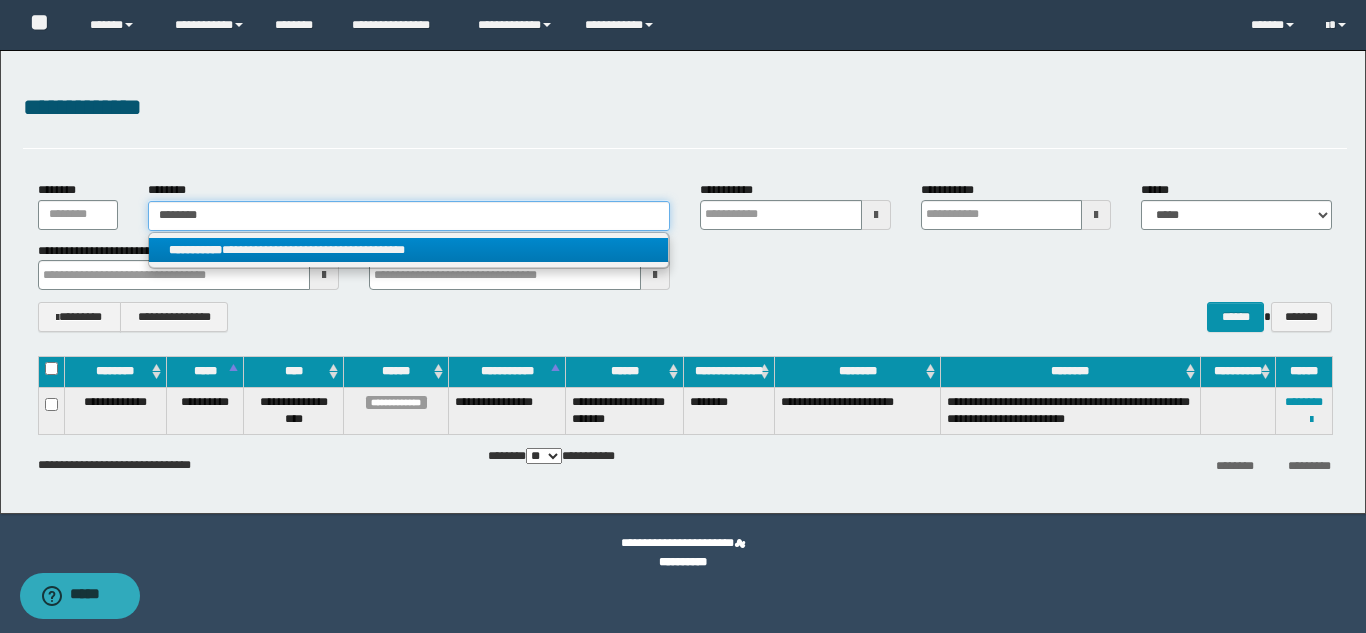 type on "********" 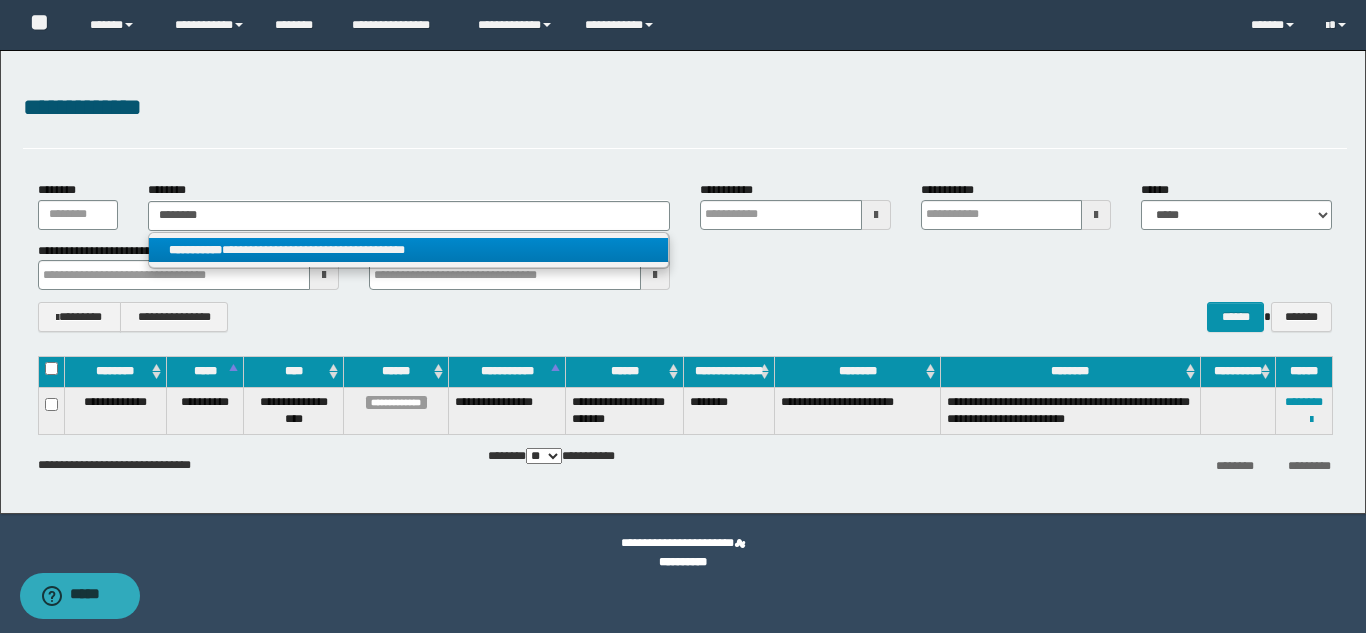 click on "**********" at bounding box center (408, 250) 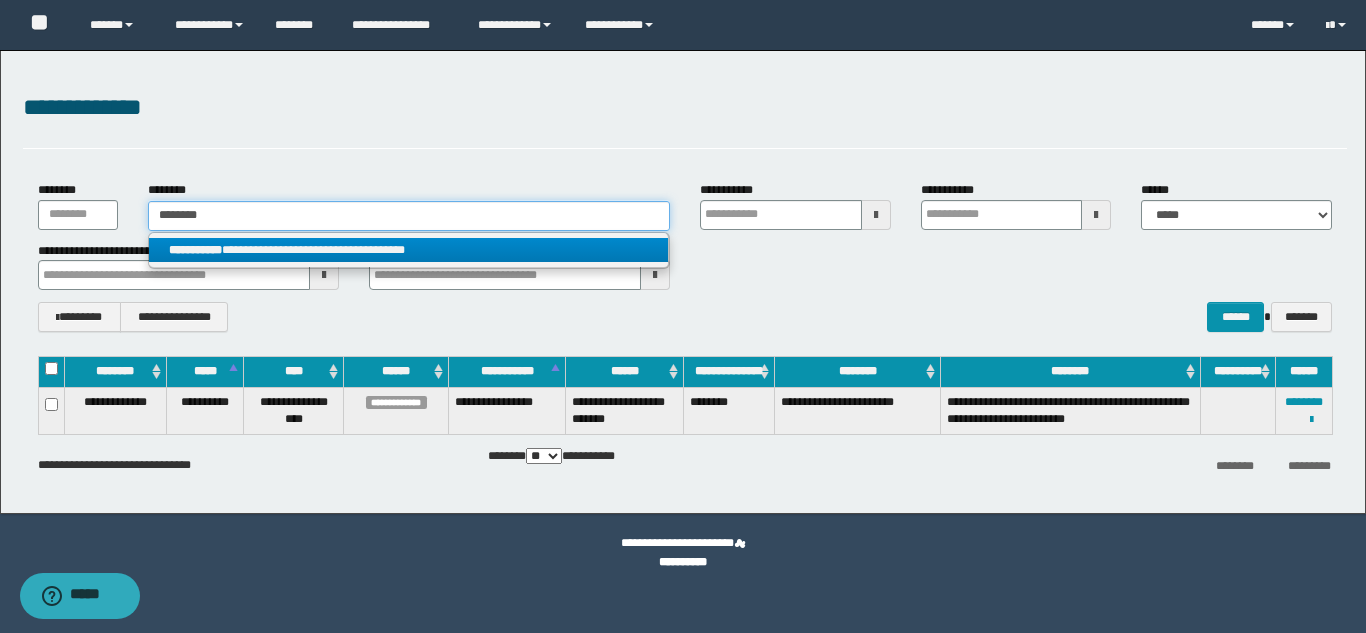 type 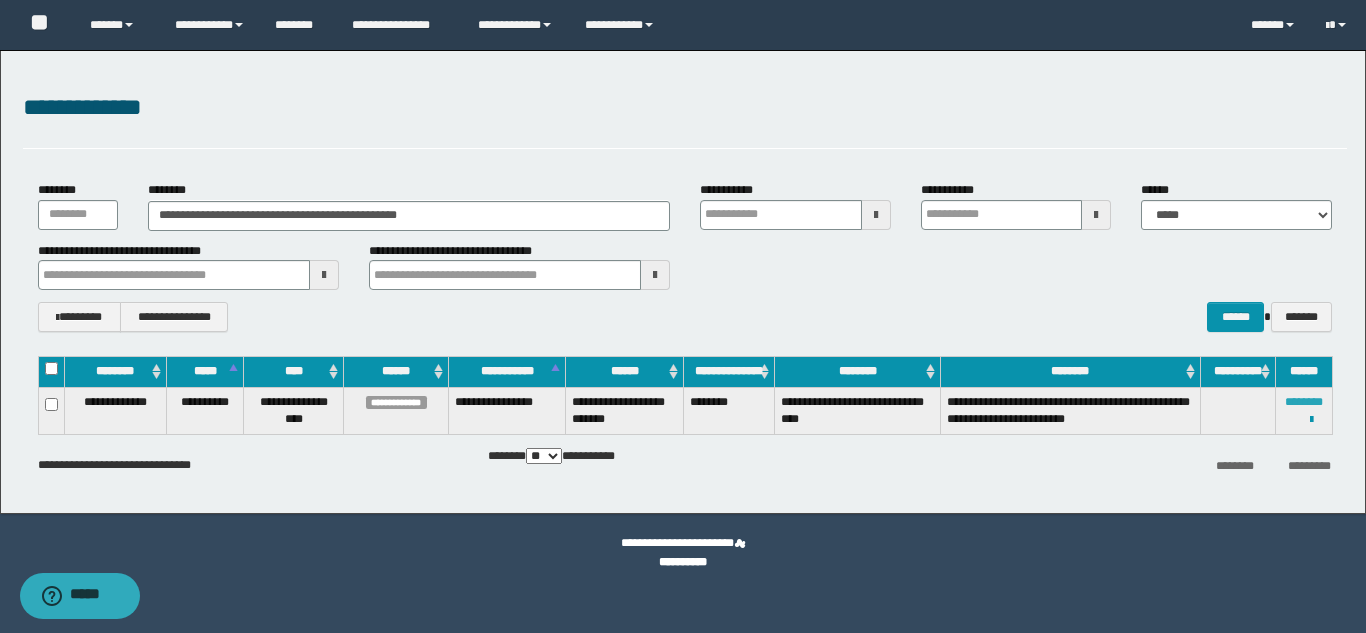 click on "********" at bounding box center [1304, 402] 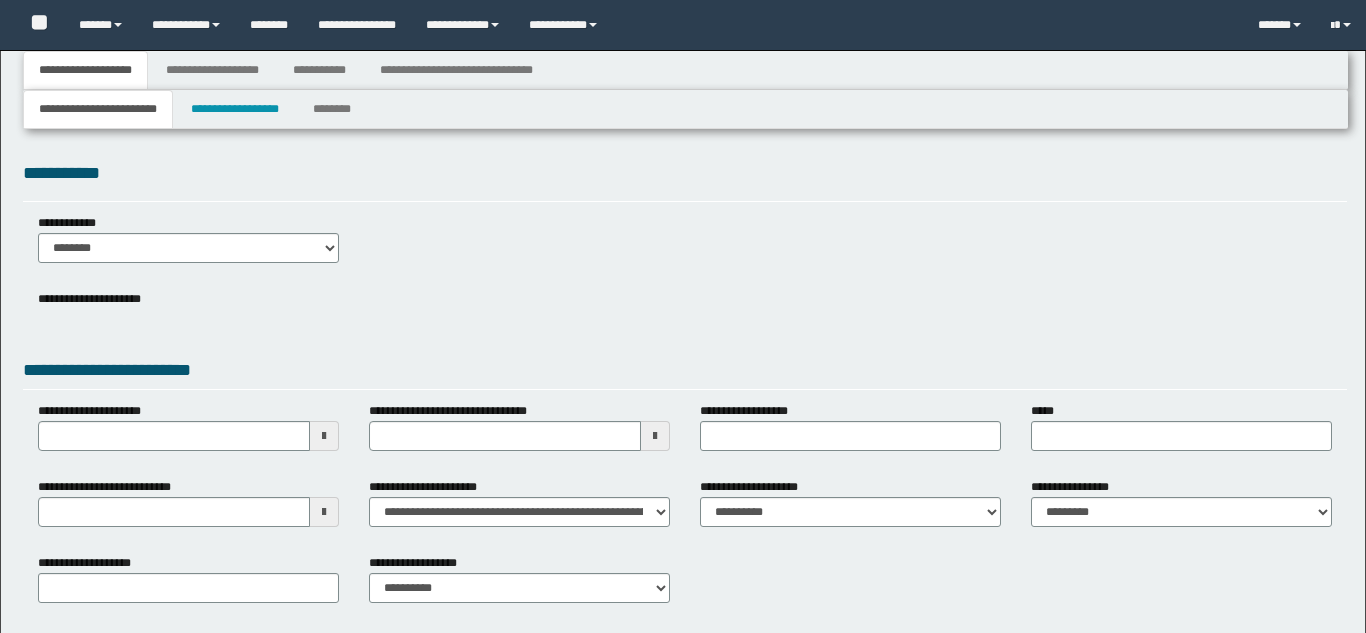 type 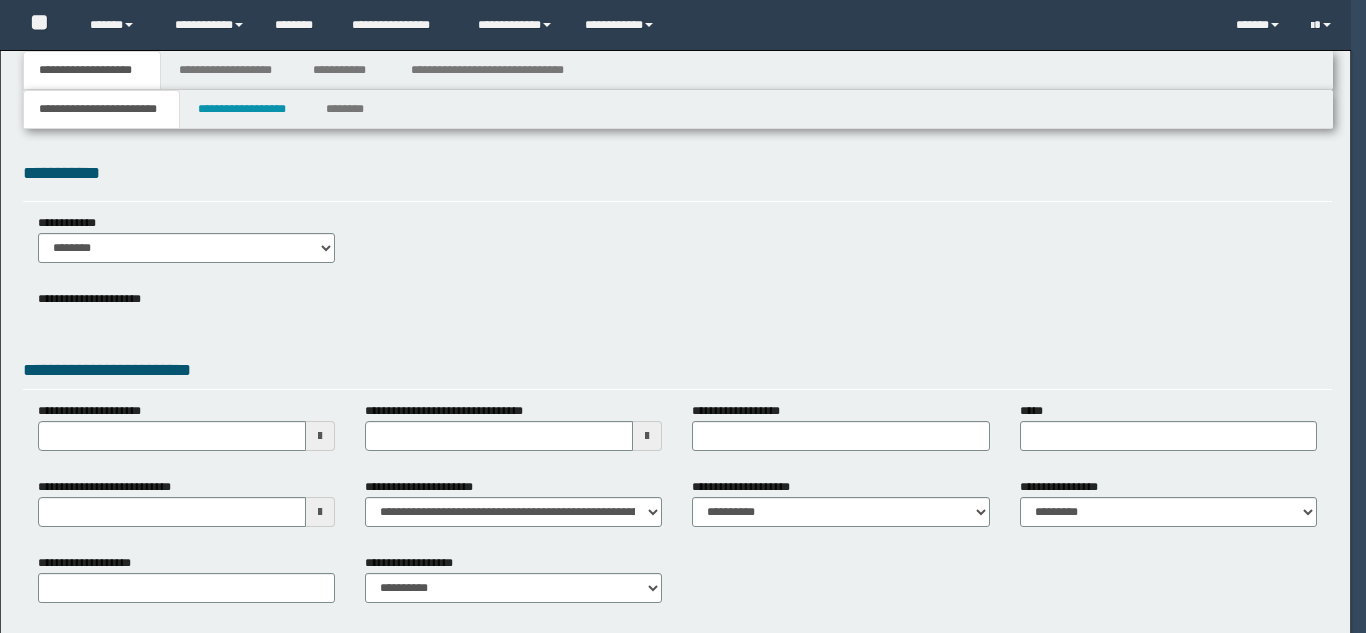 scroll, scrollTop: 0, scrollLeft: 0, axis: both 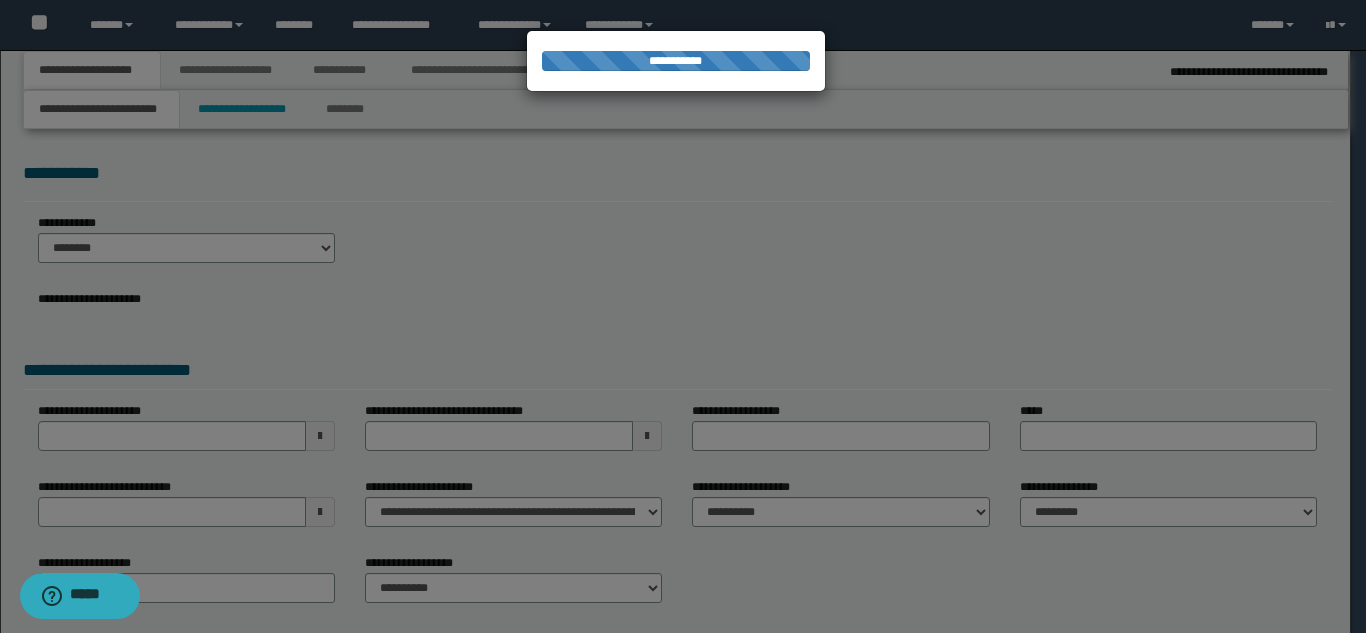 type on "**********" 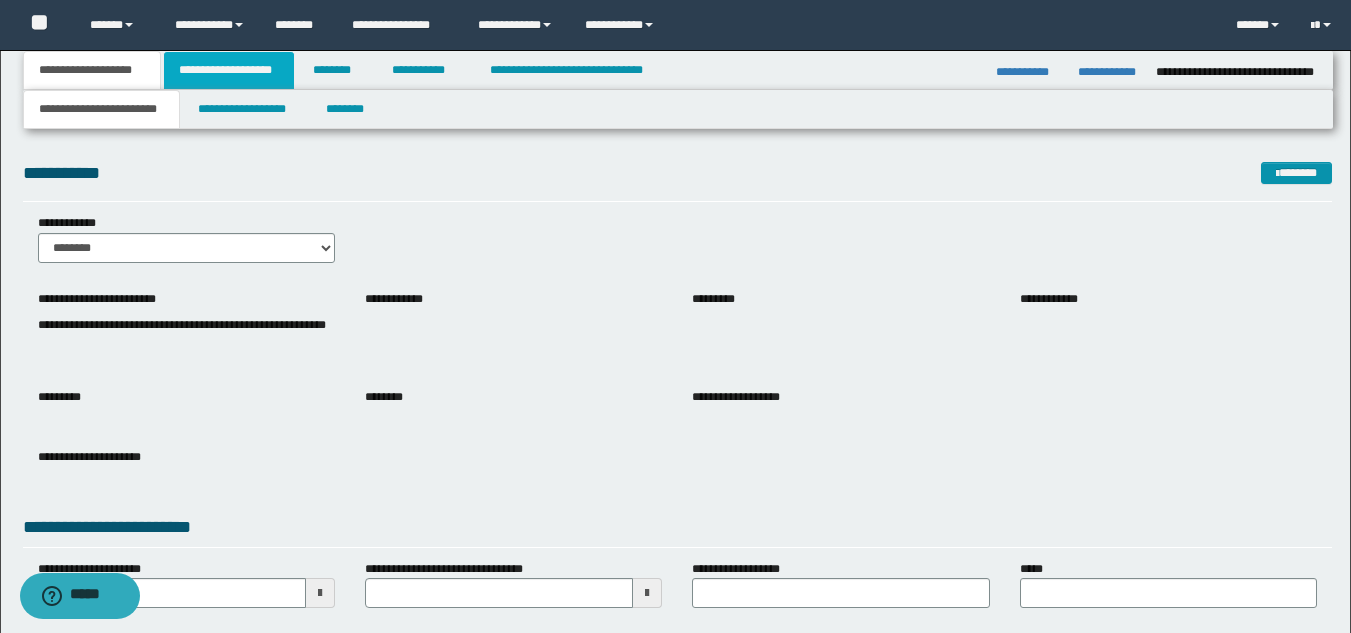 click on "**********" at bounding box center [229, 70] 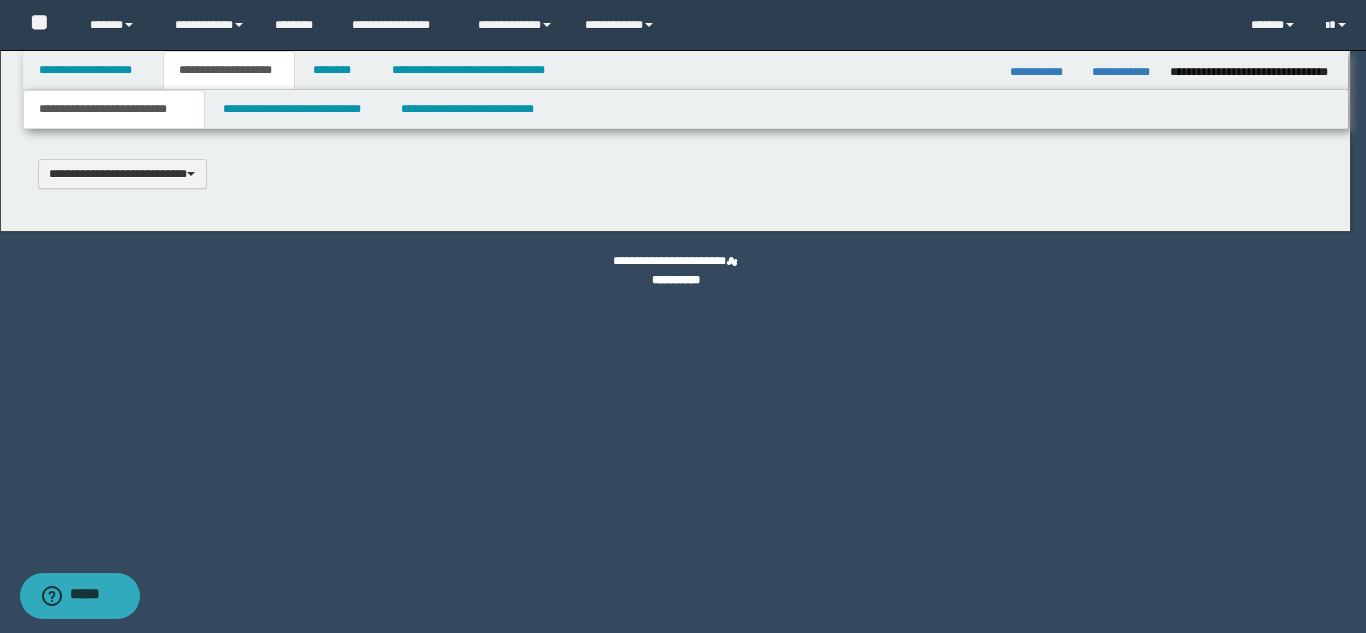 type 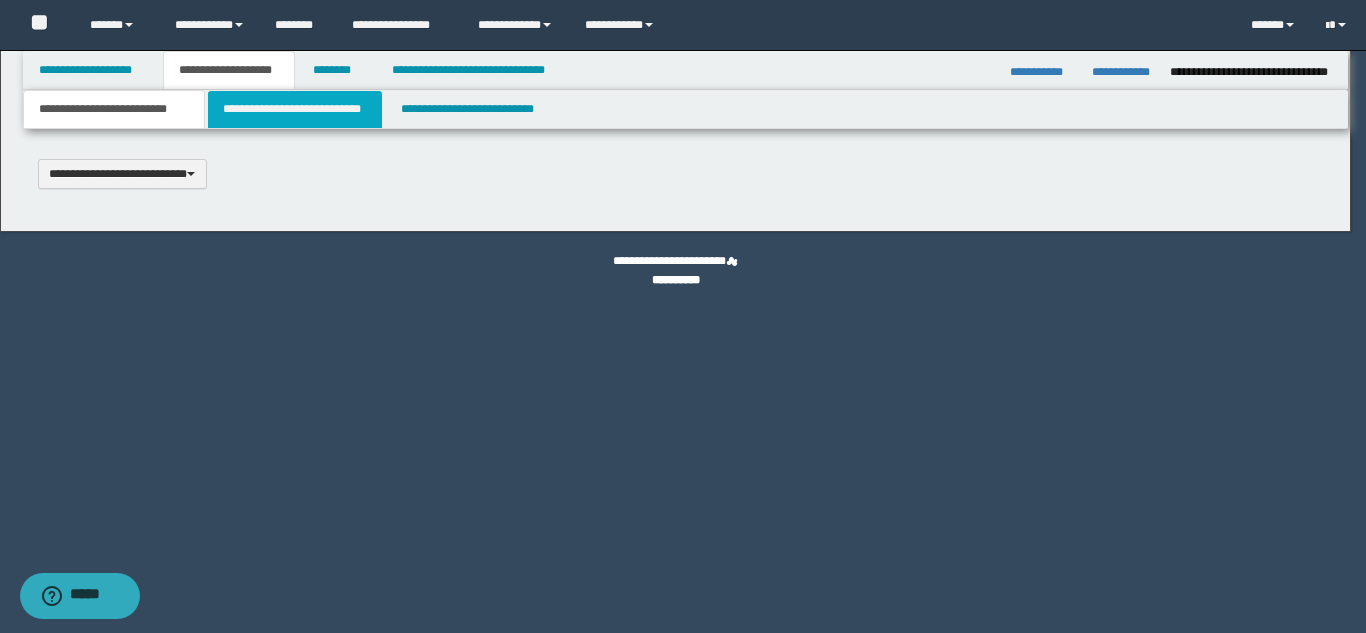 scroll, scrollTop: 0, scrollLeft: 0, axis: both 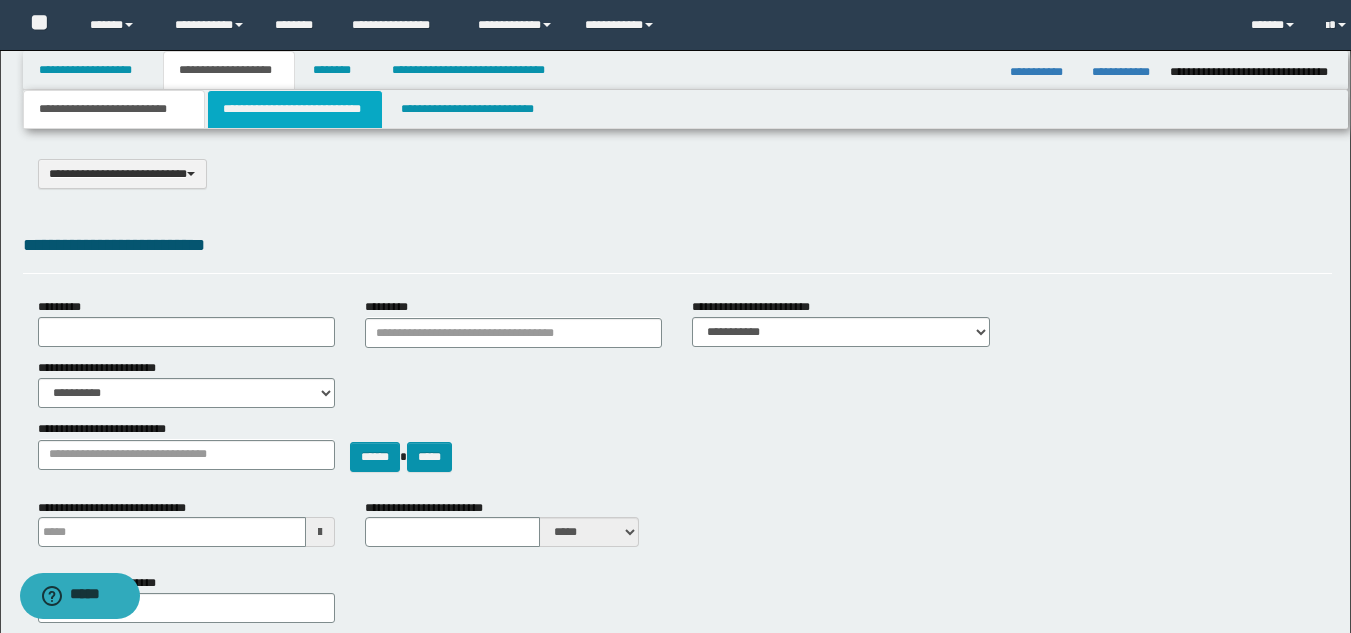 click on "**********" at bounding box center [295, 109] 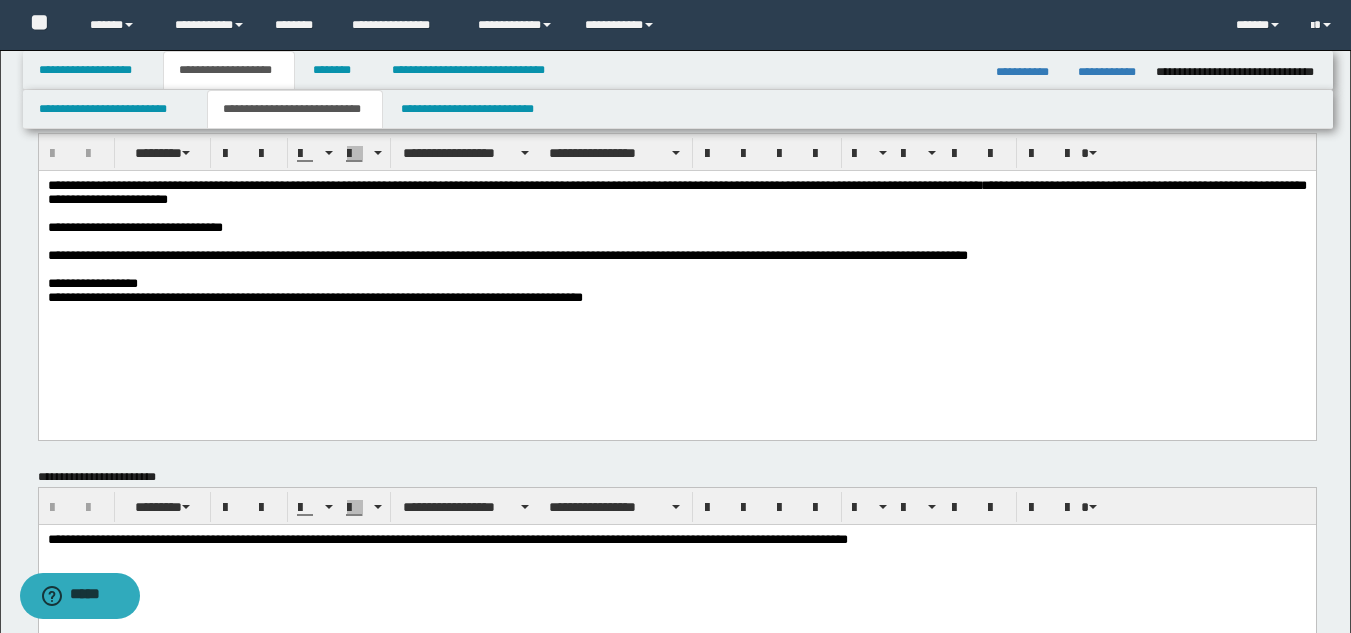 scroll, scrollTop: 0, scrollLeft: 0, axis: both 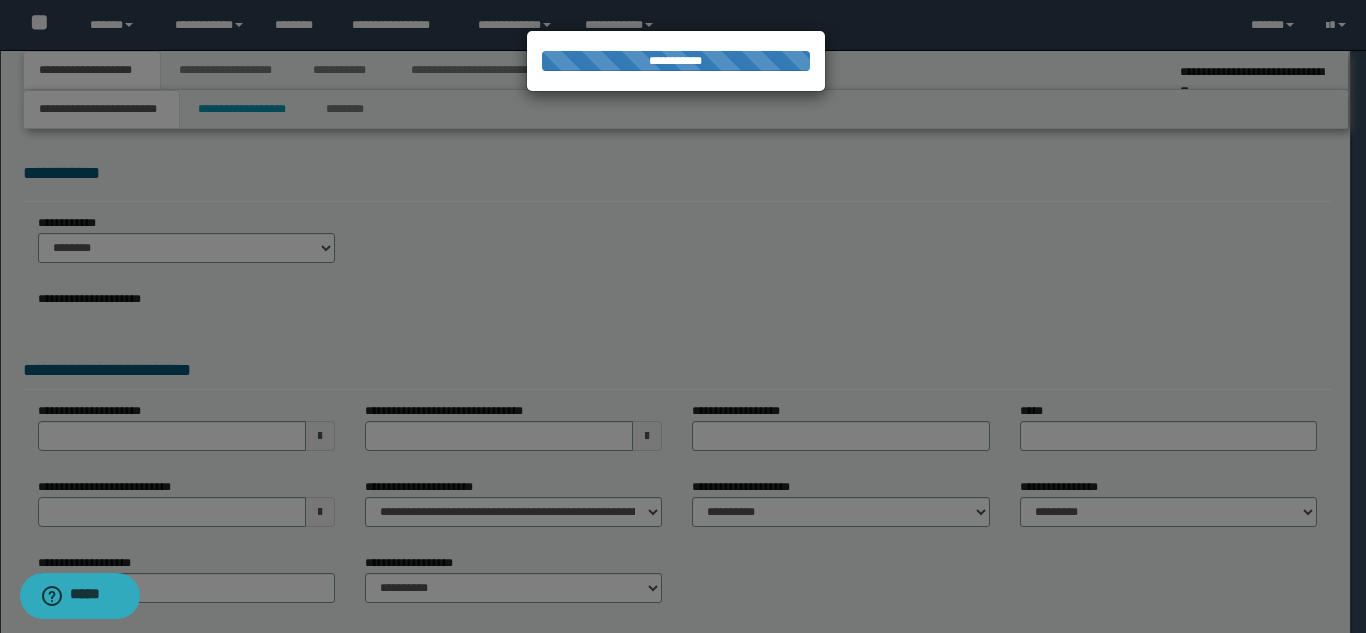 select on "*" 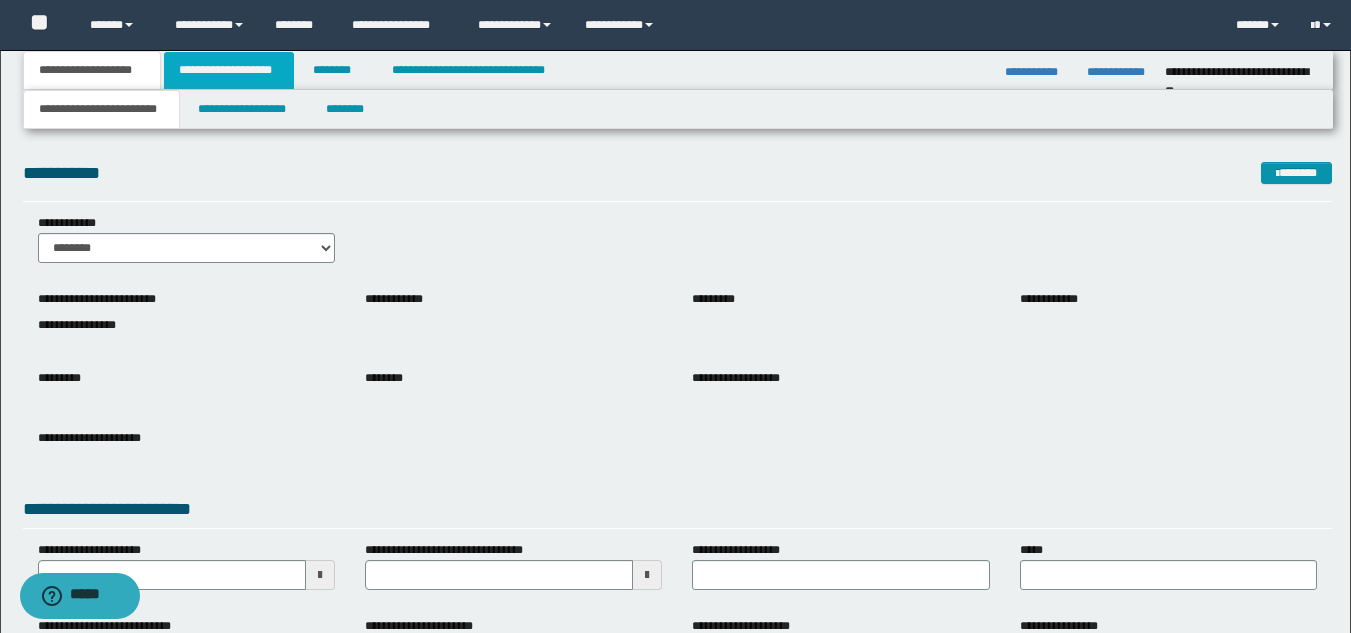 click on "**********" at bounding box center [229, 70] 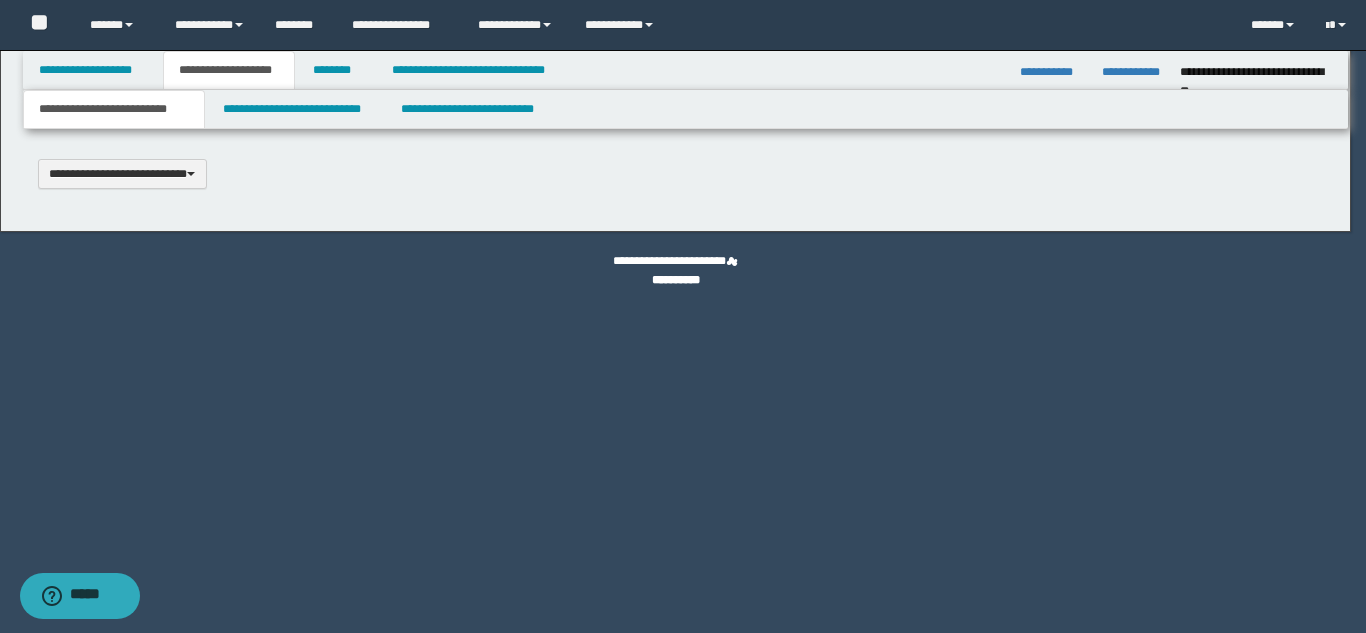 type 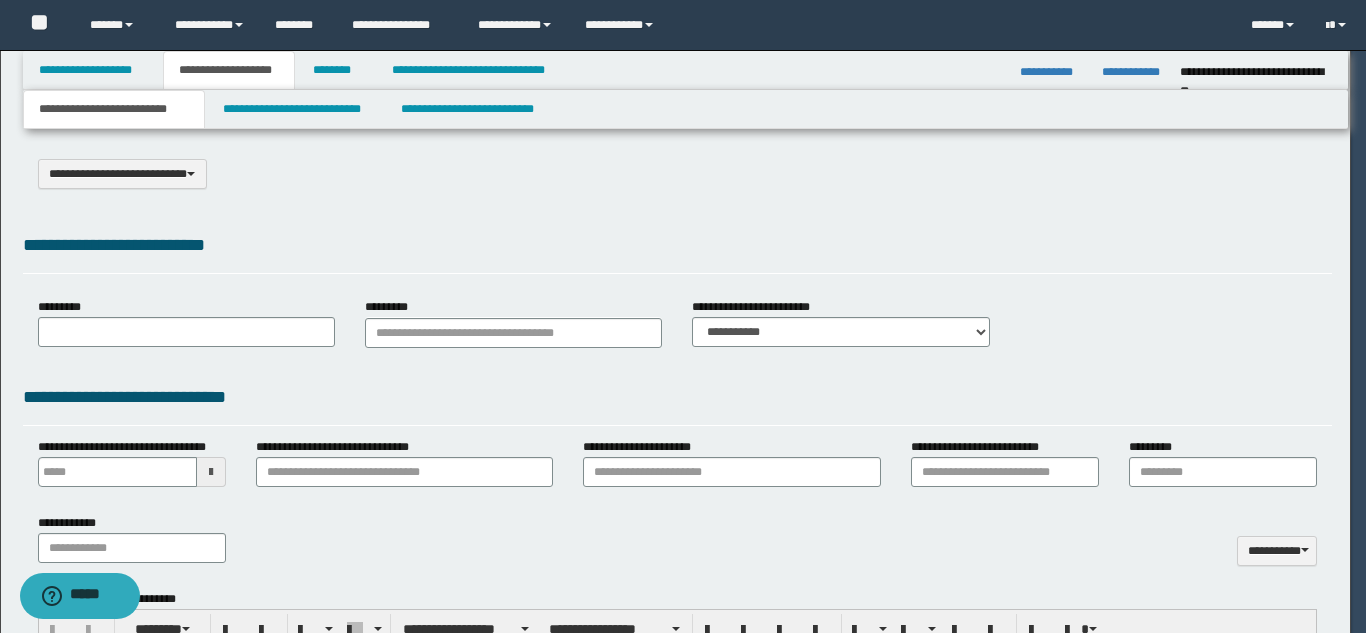 select on "*" 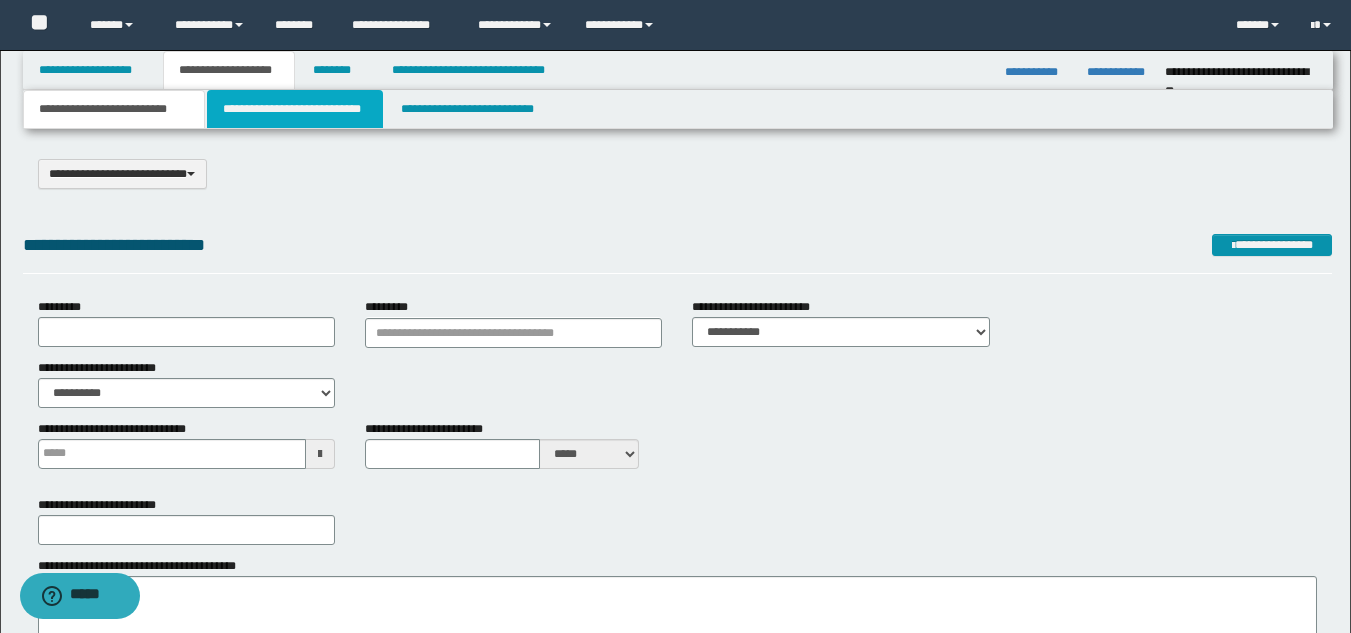 click on "**********" at bounding box center (295, 109) 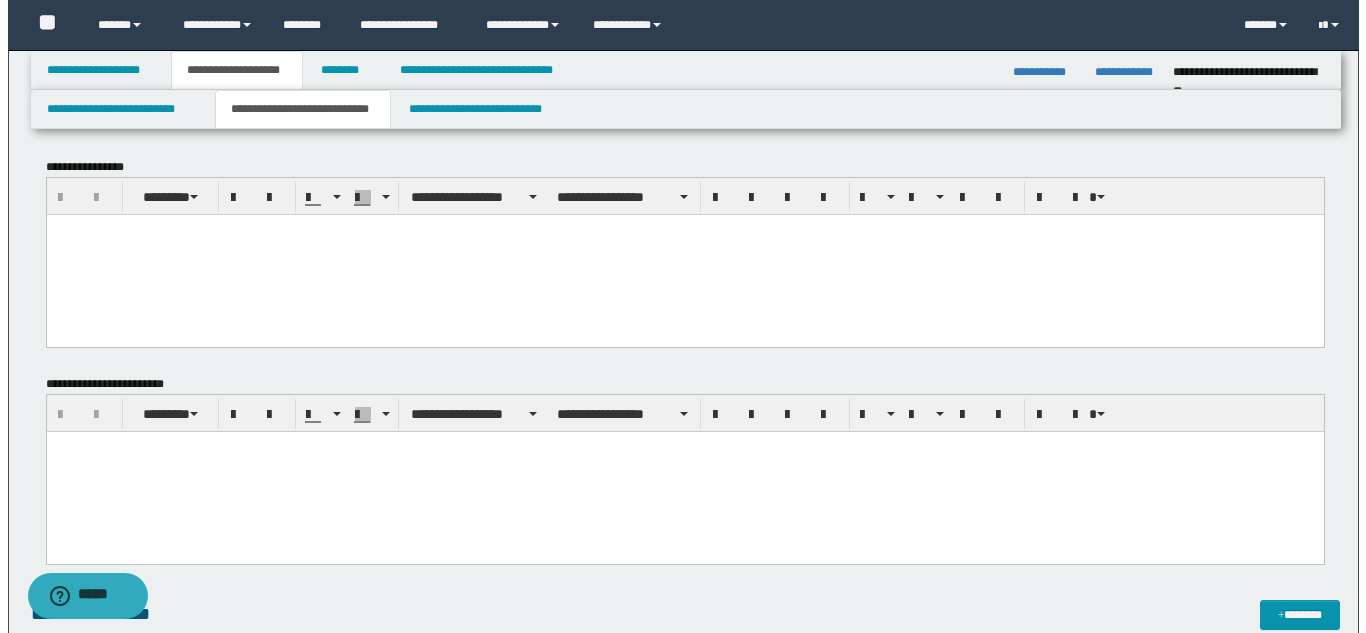 scroll, scrollTop: 0, scrollLeft: 0, axis: both 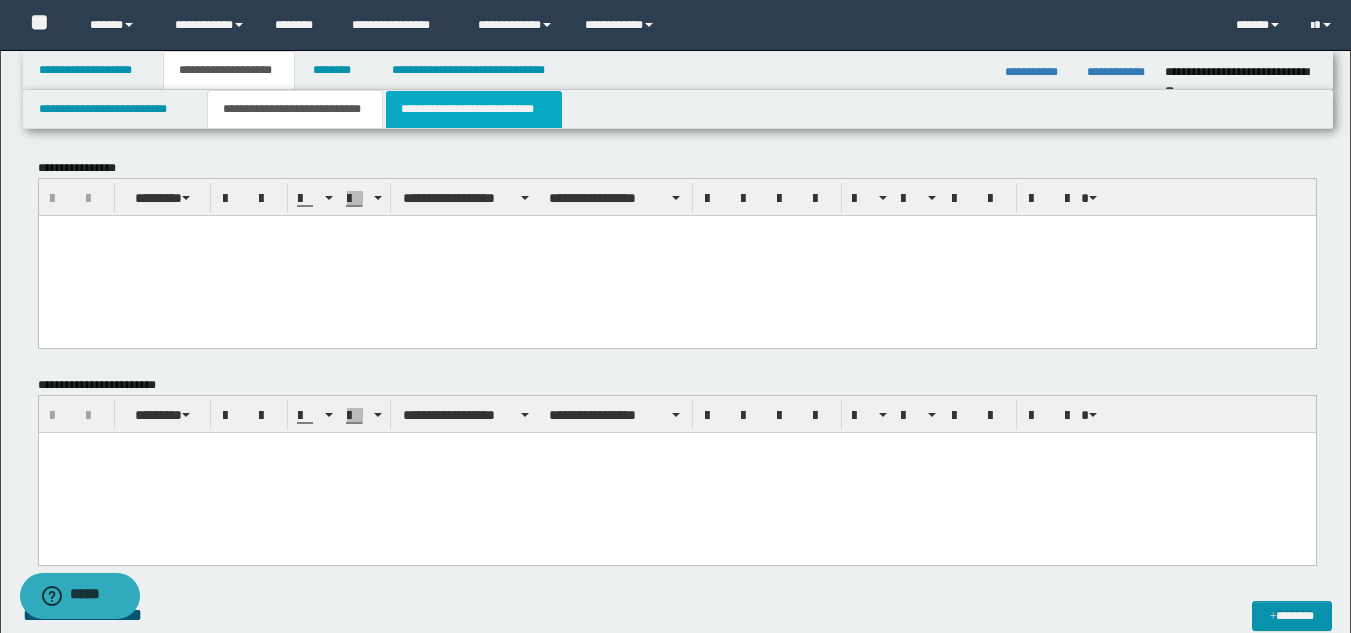 click on "**********" at bounding box center (474, 109) 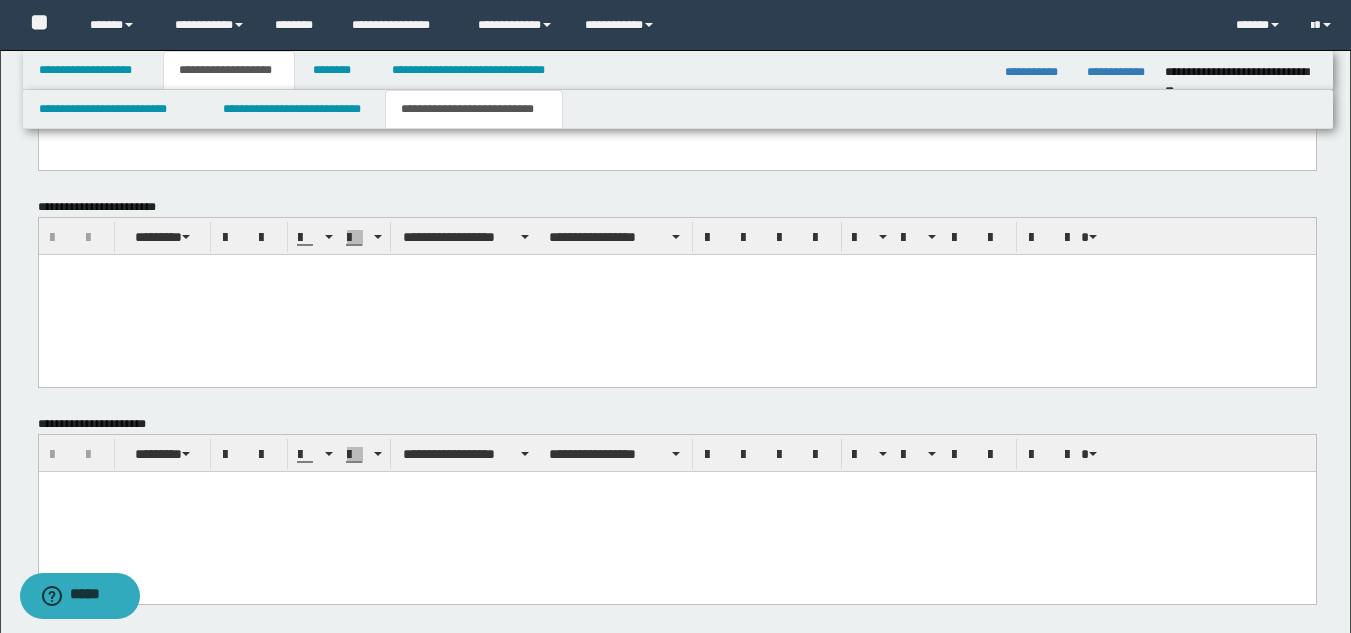 scroll, scrollTop: 885, scrollLeft: 0, axis: vertical 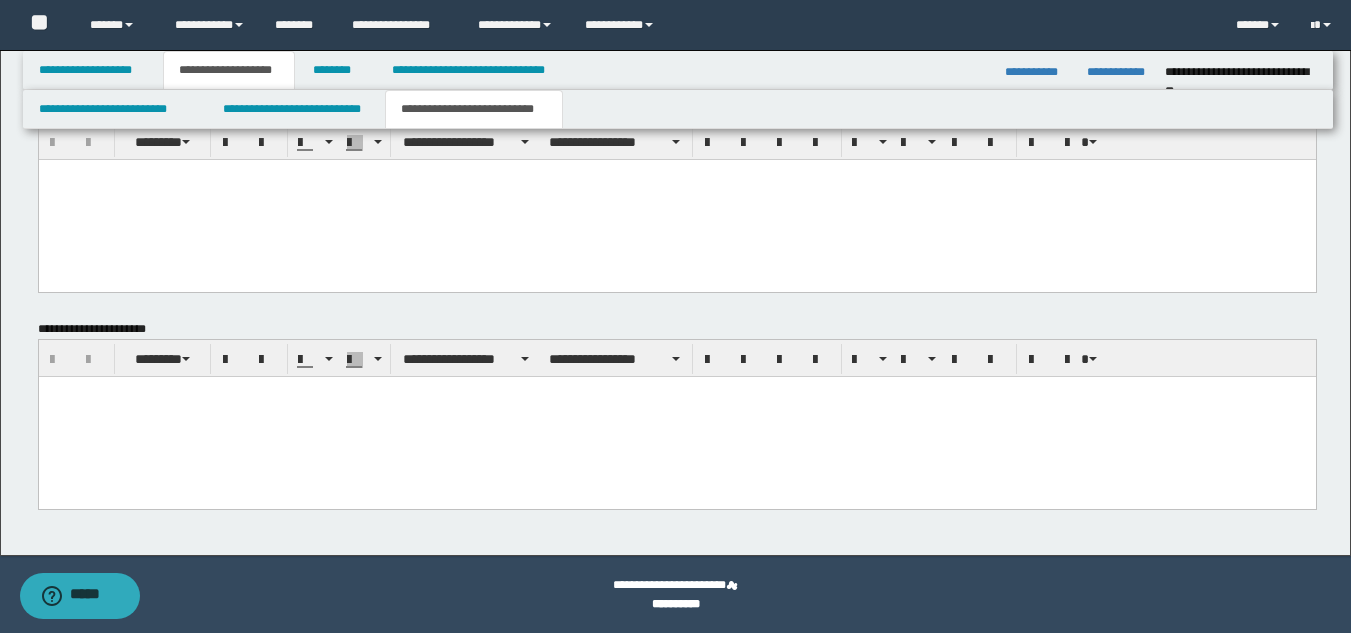 click at bounding box center (676, 416) 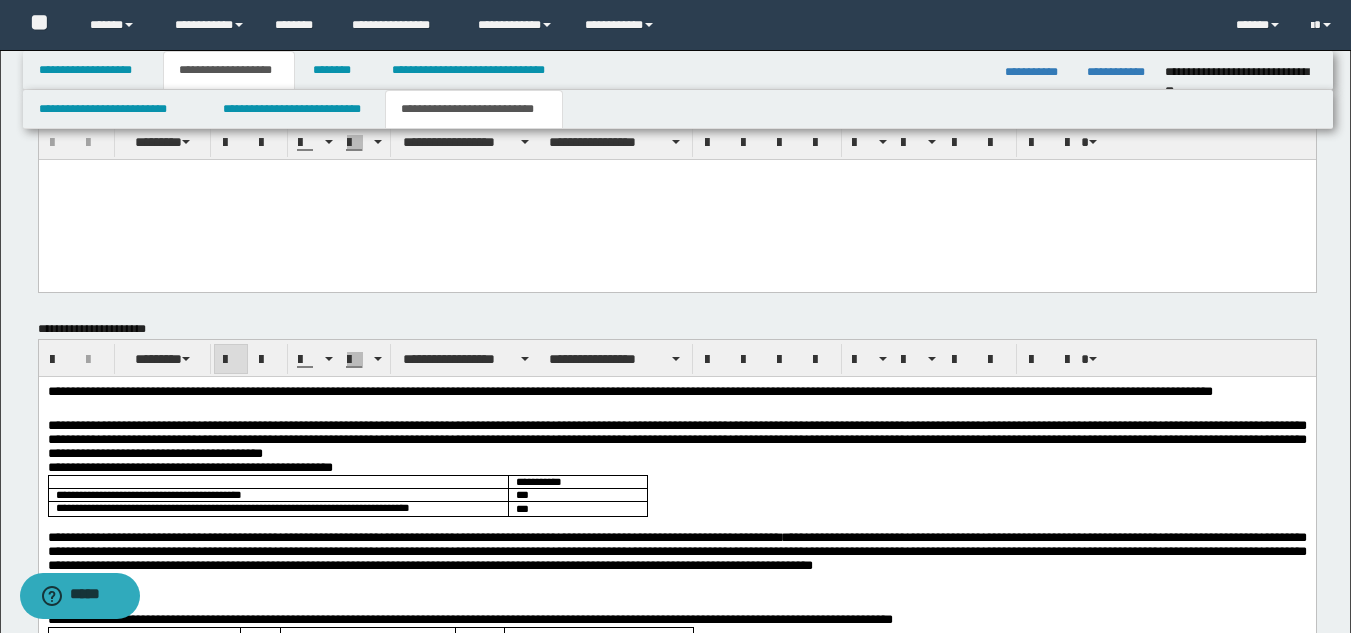 click at bounding box center [676, 199] 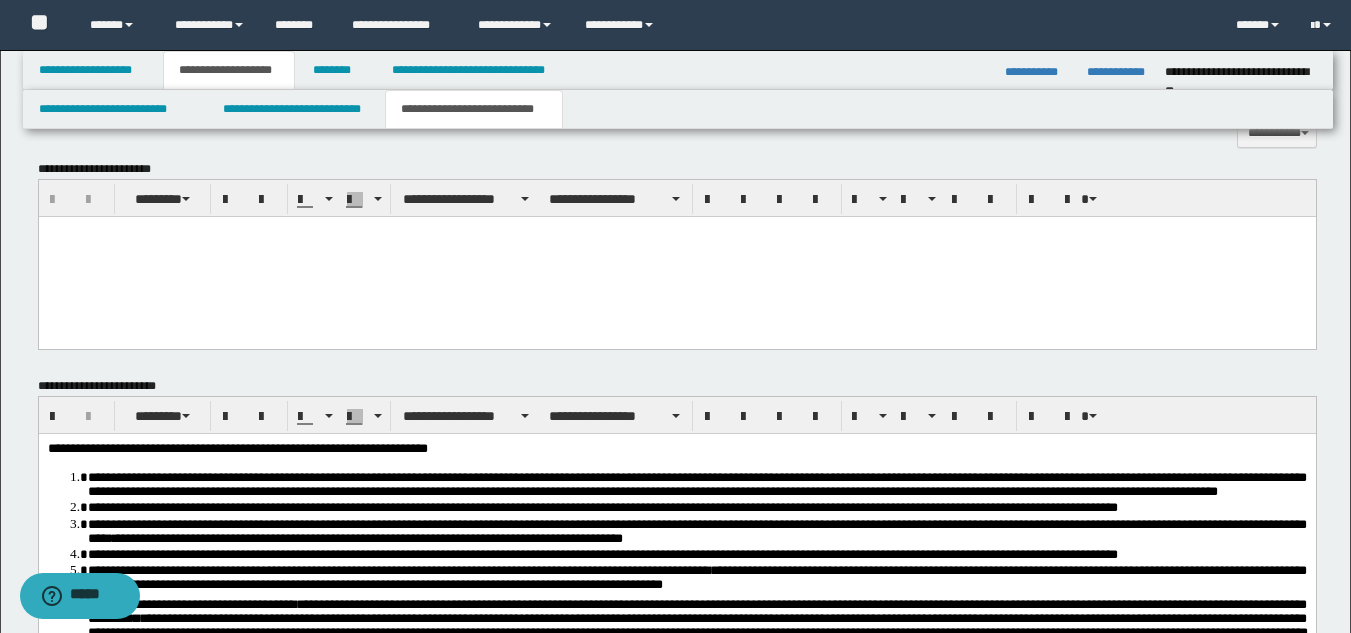 scroll, scrollTop: 585, scrollLeft: 0, axis: vertical 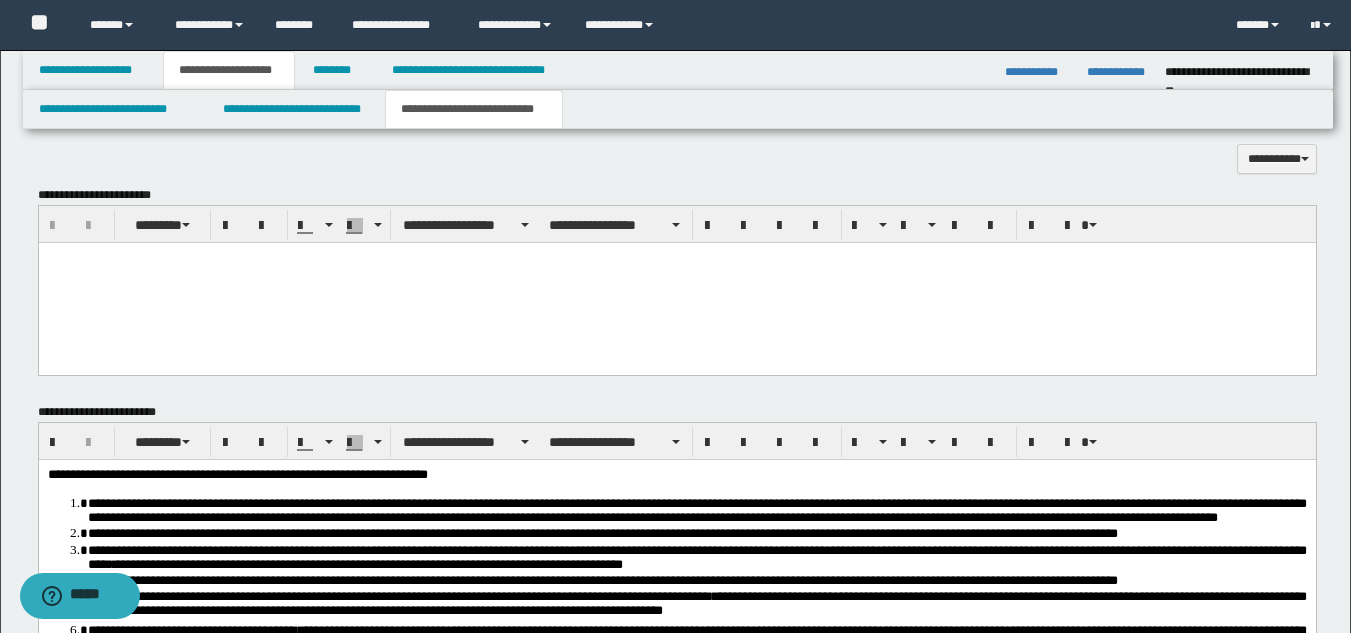 click at bounding box center [676, 258] 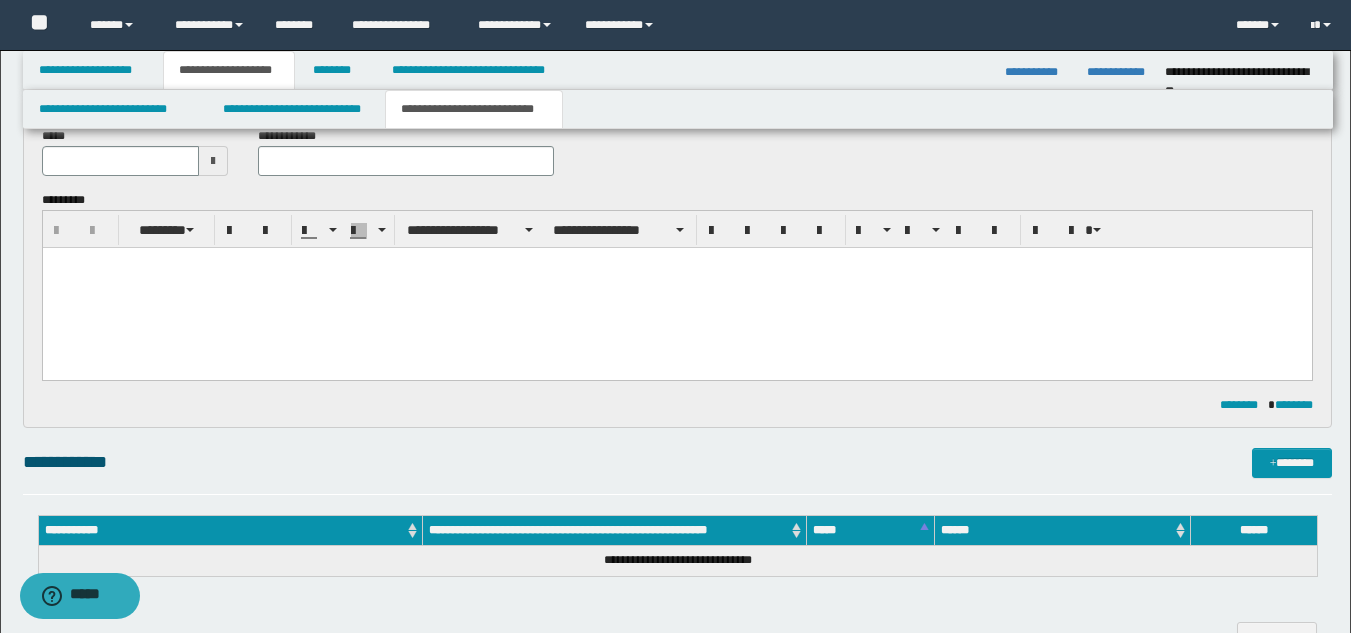 scroll, scrollTop: 85, scrollLeft: 0, axis: vertical 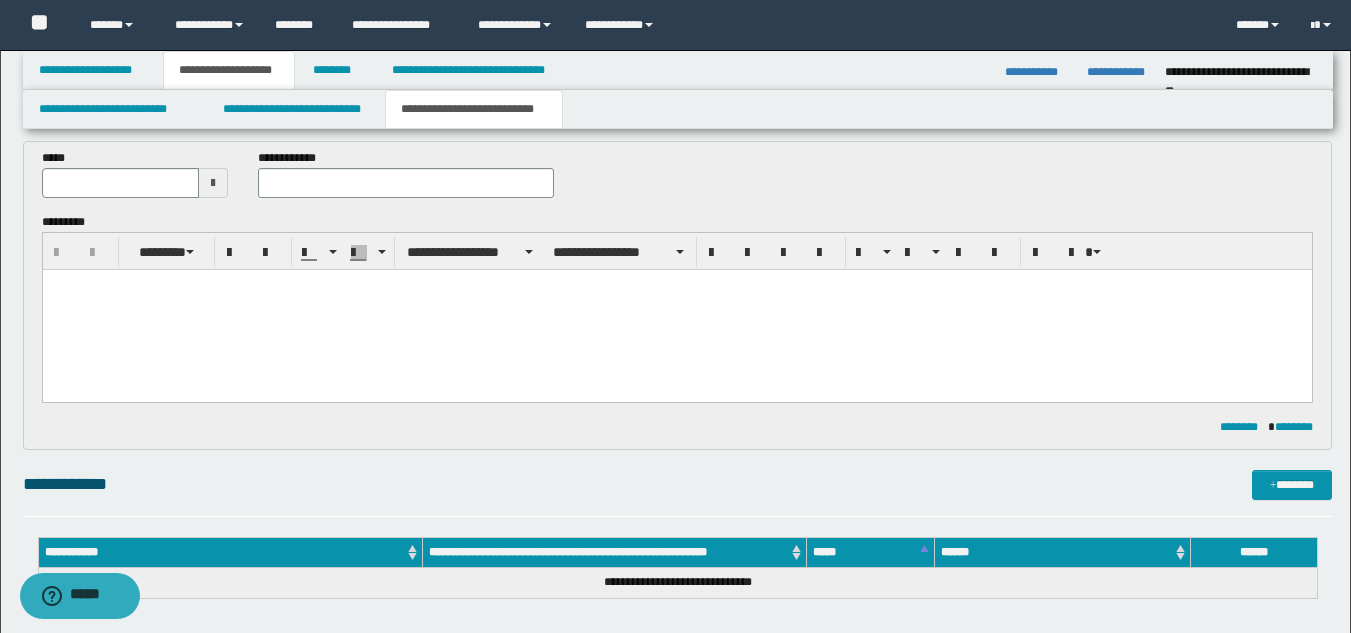 type 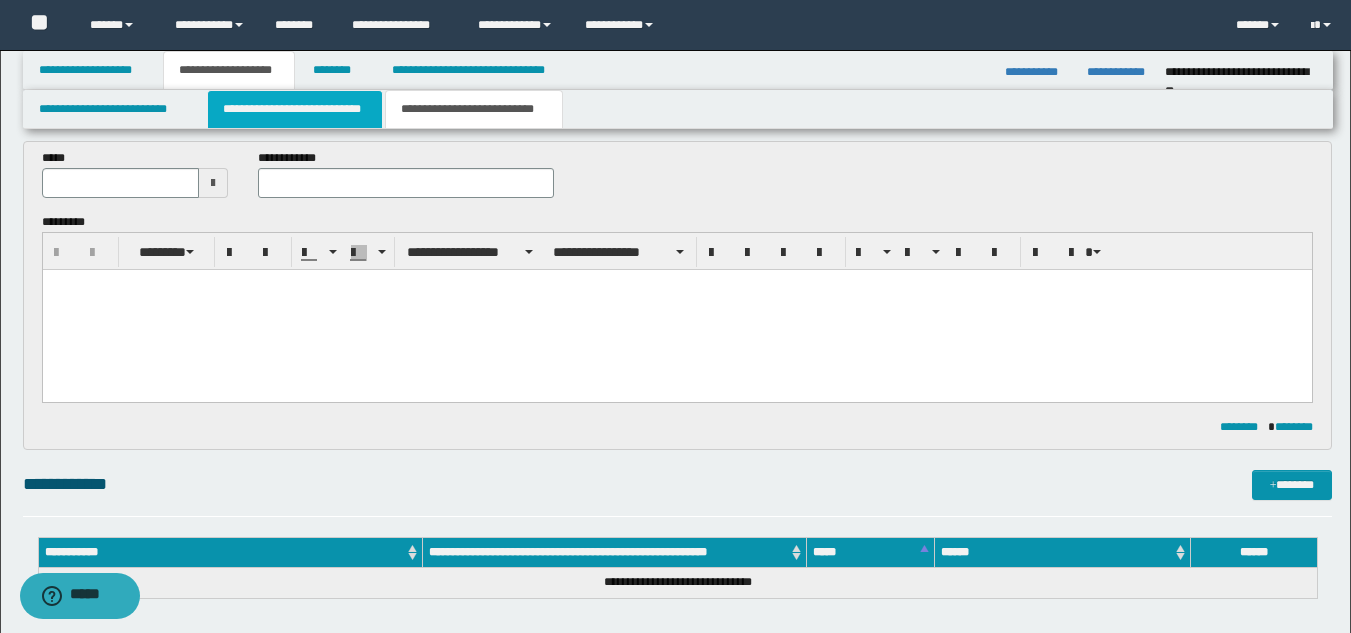 click on "**********" at bounding box center (295, 109) 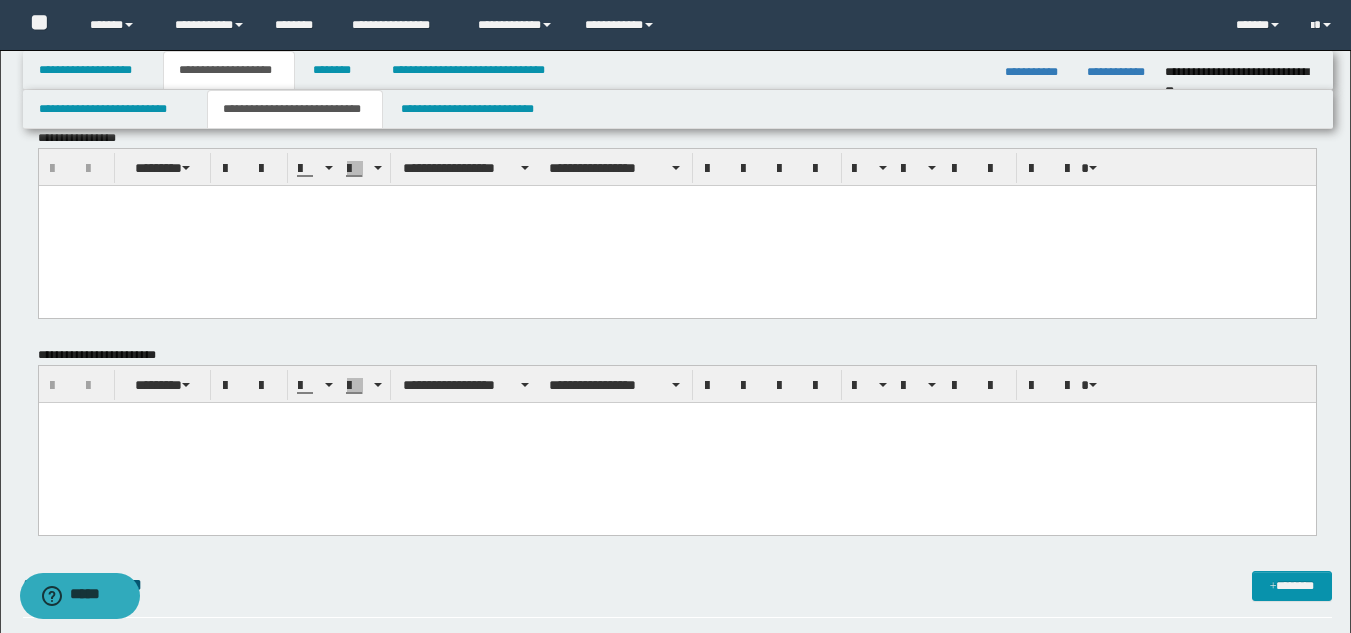 scroll, scrollTop: 0, scrollLeft: 0, axis: both 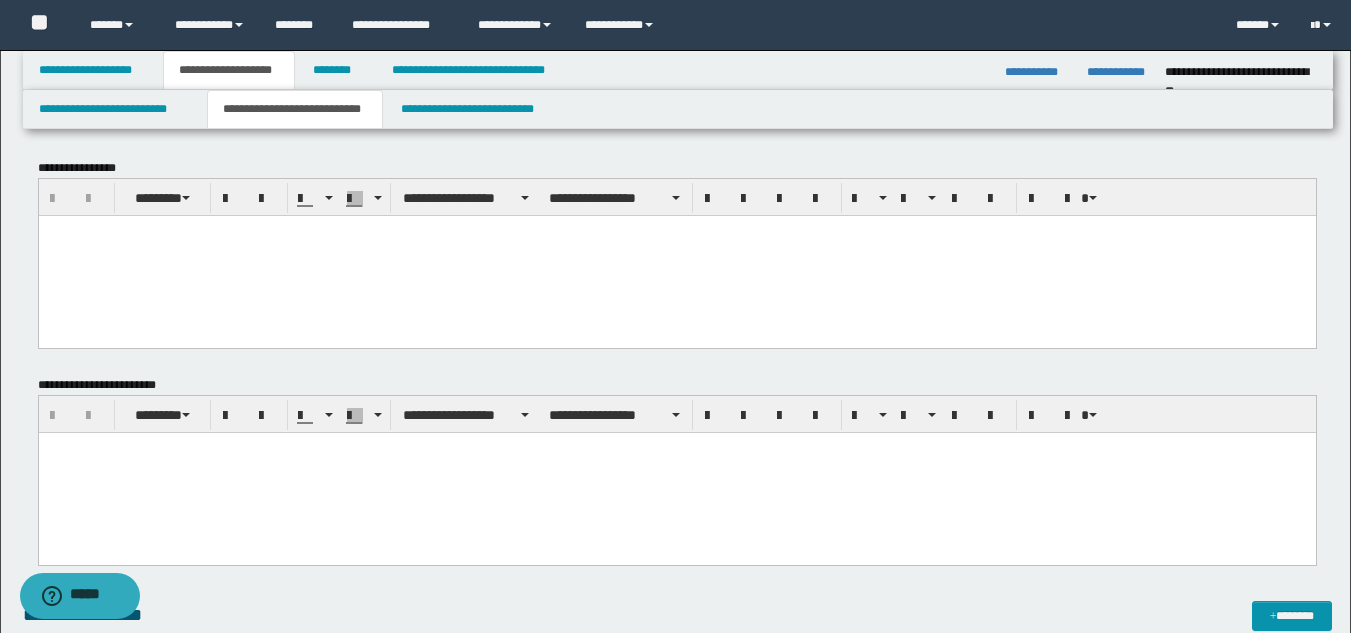 click at bounding box center [676, 472] 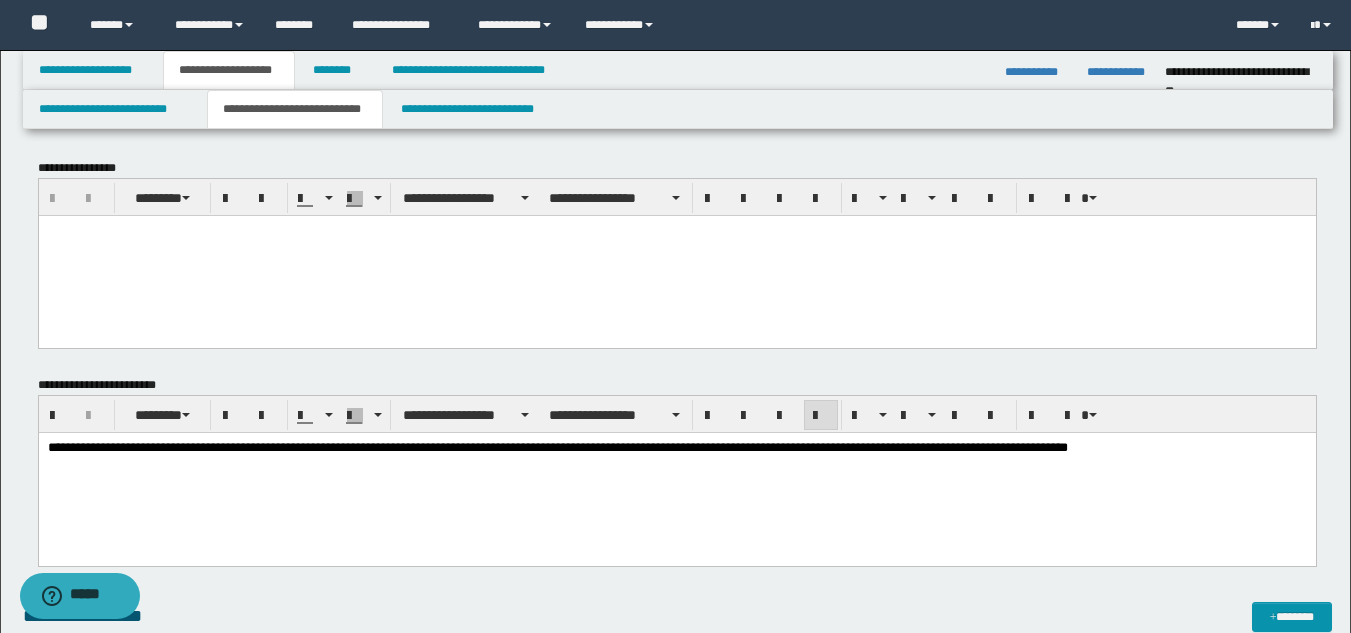 click at bounding box center [676, 255] 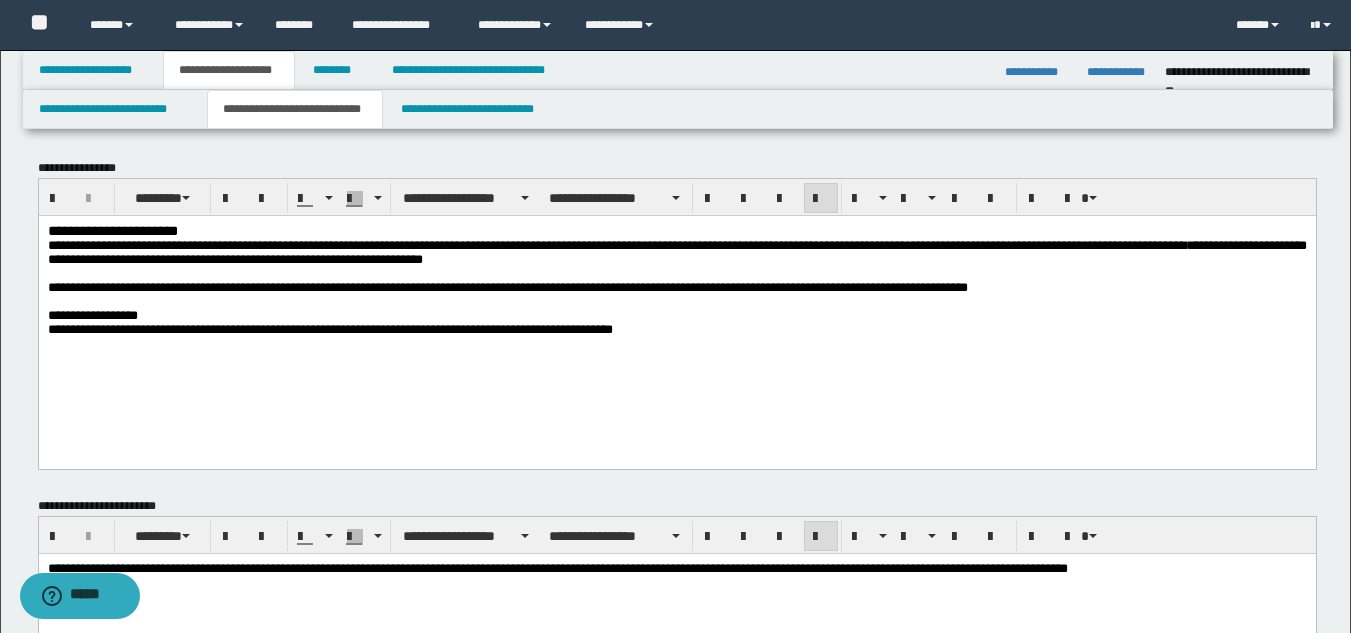 drag, startPoint x: 1236, startPoint y: 559, endPoint x: 1159, endPoint y: 601, distance: 87.70975 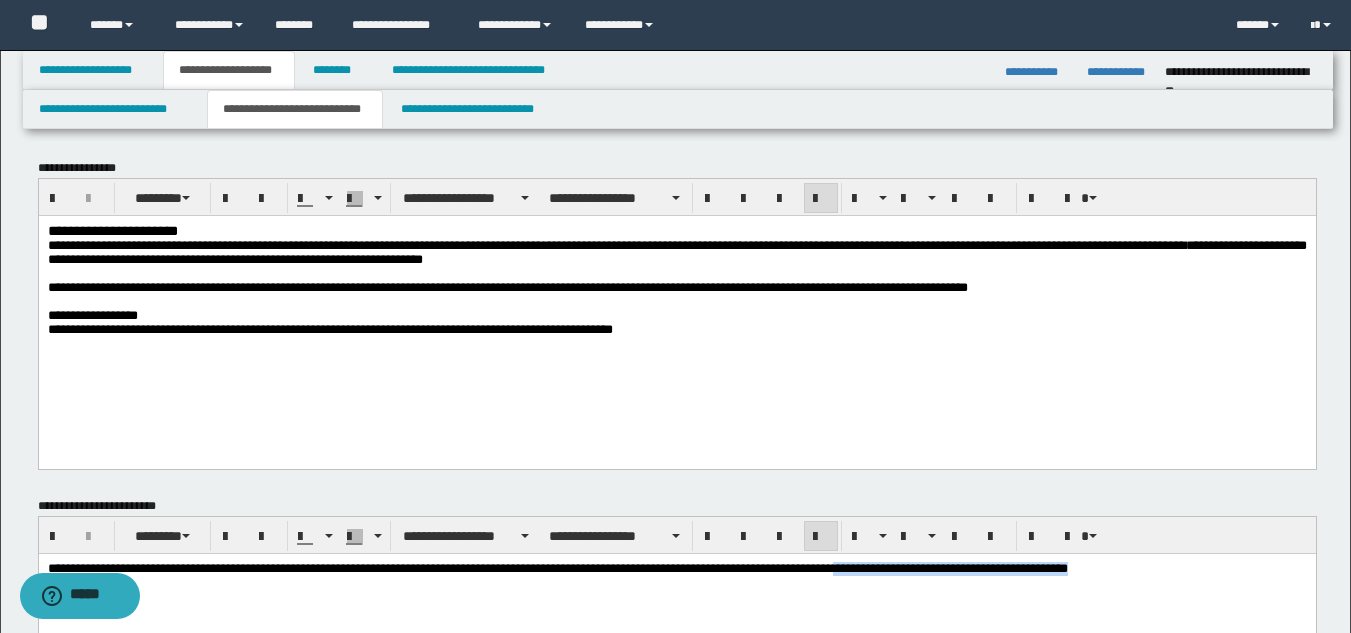 drag, startPoint x: 1259, startPoint y: 567, endPoint x: 948, endPoint y: 568, distance: 311.00162 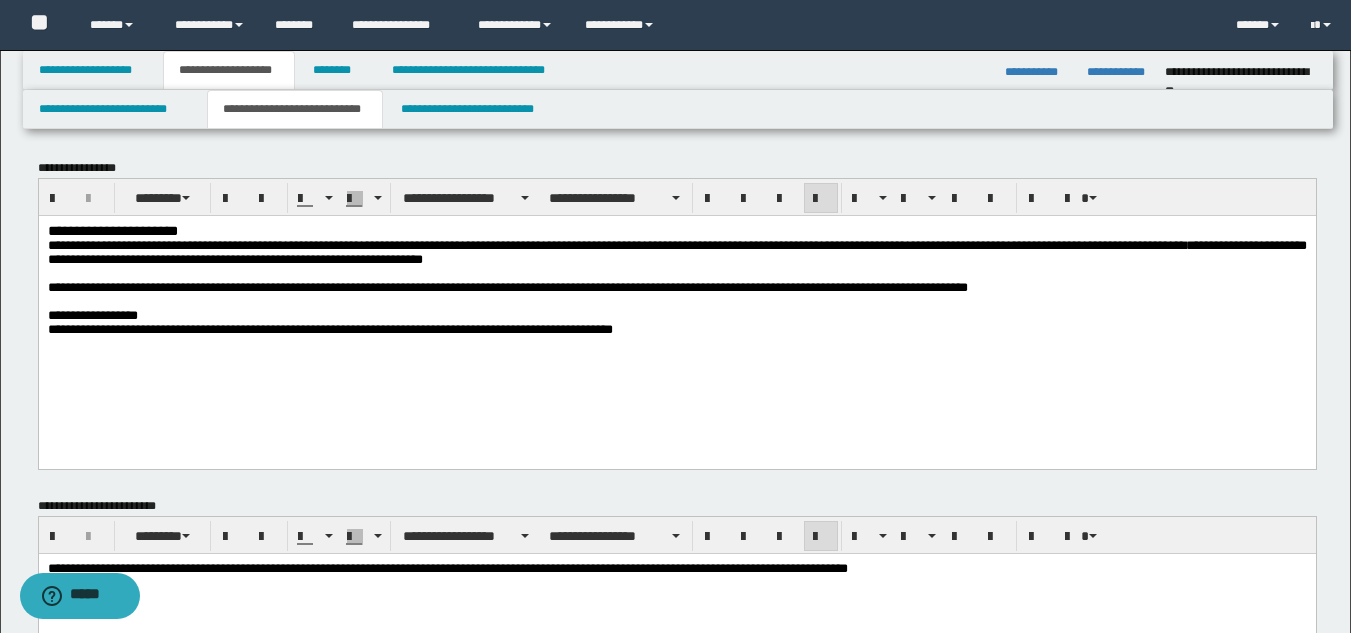 click on "**********" at bounding box center (676, 304) 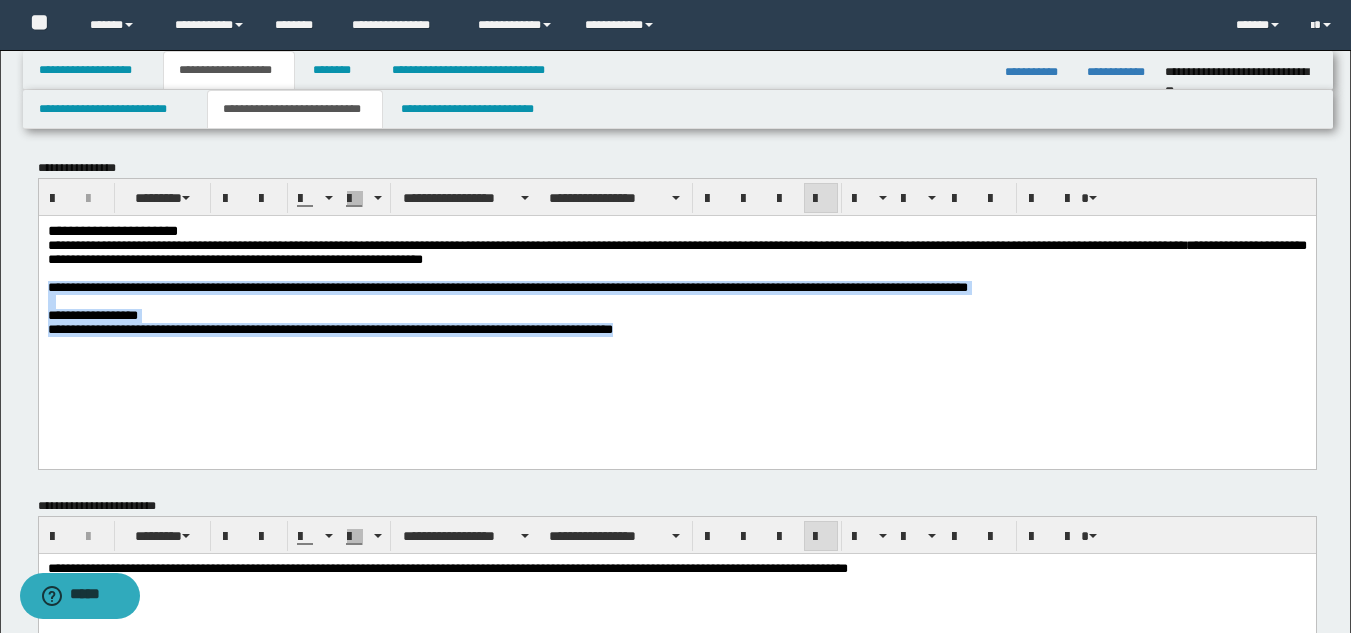 drag, startPoint x: 49, startPoint y: 295, endPoint x: 882, endPoint y: 441, distance: 845.69794 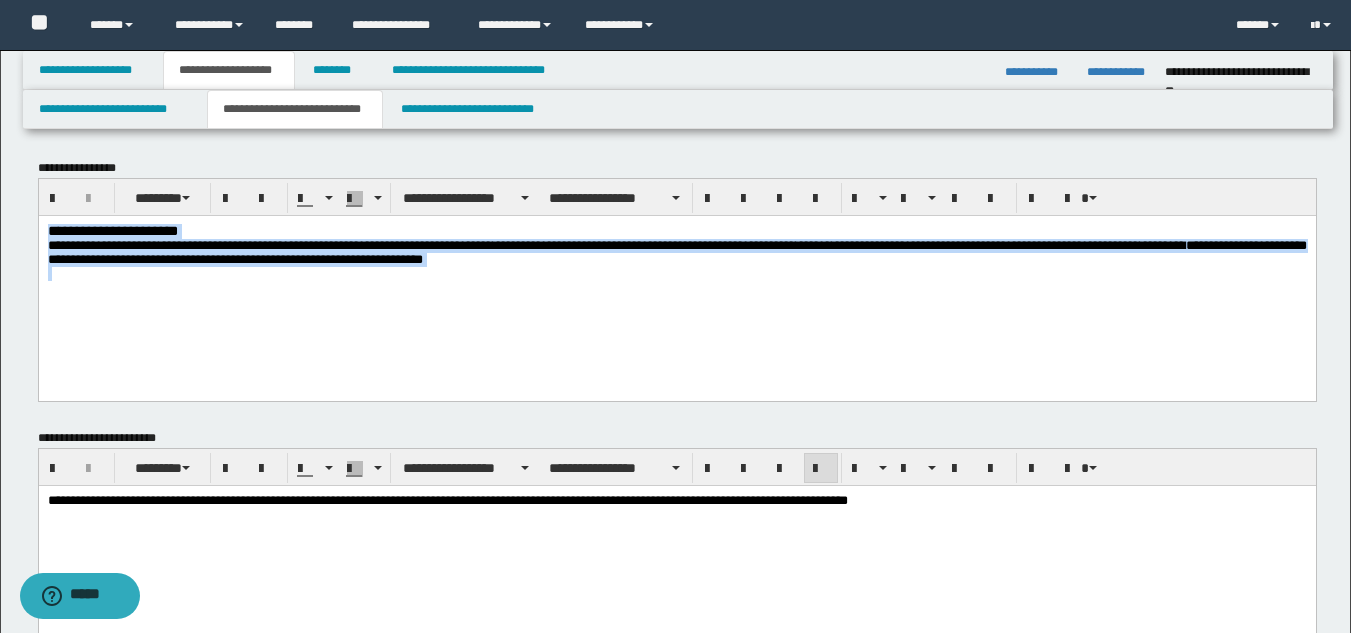 drag, startPoint x: 49, startPoint y: 226, endPoint x: 852, endPoint y: 636, distance: 901.6147 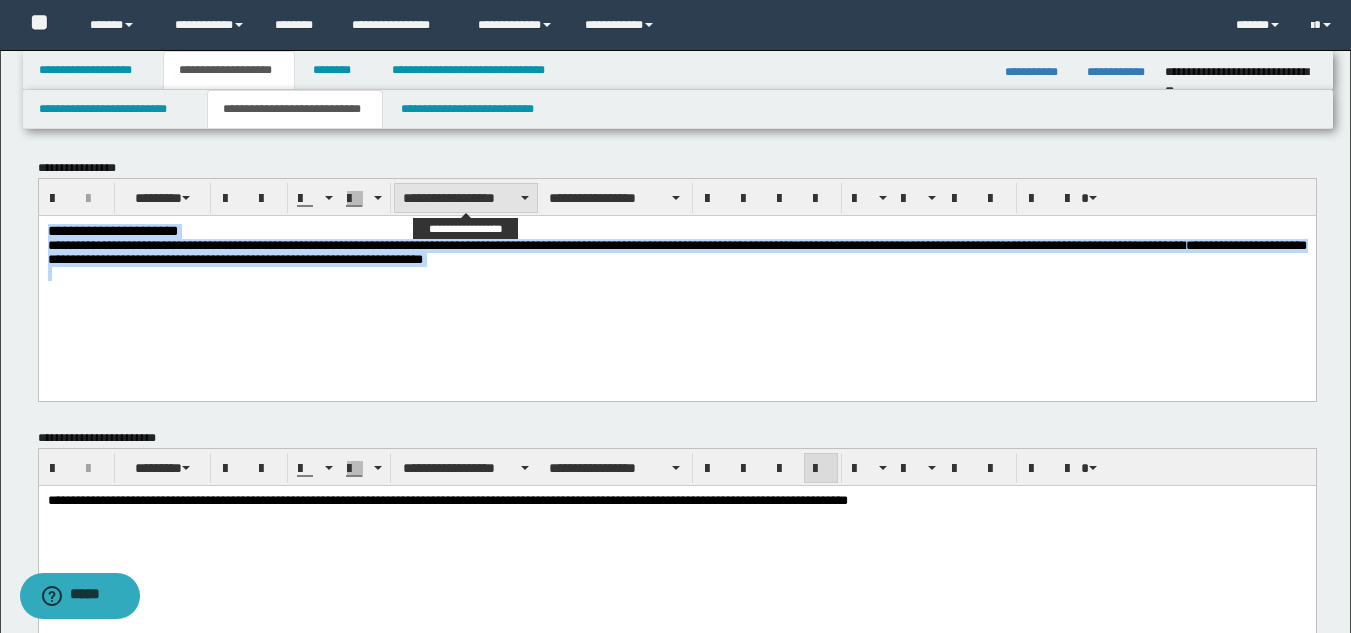 click on "**********" at bounding box center [466, 198] 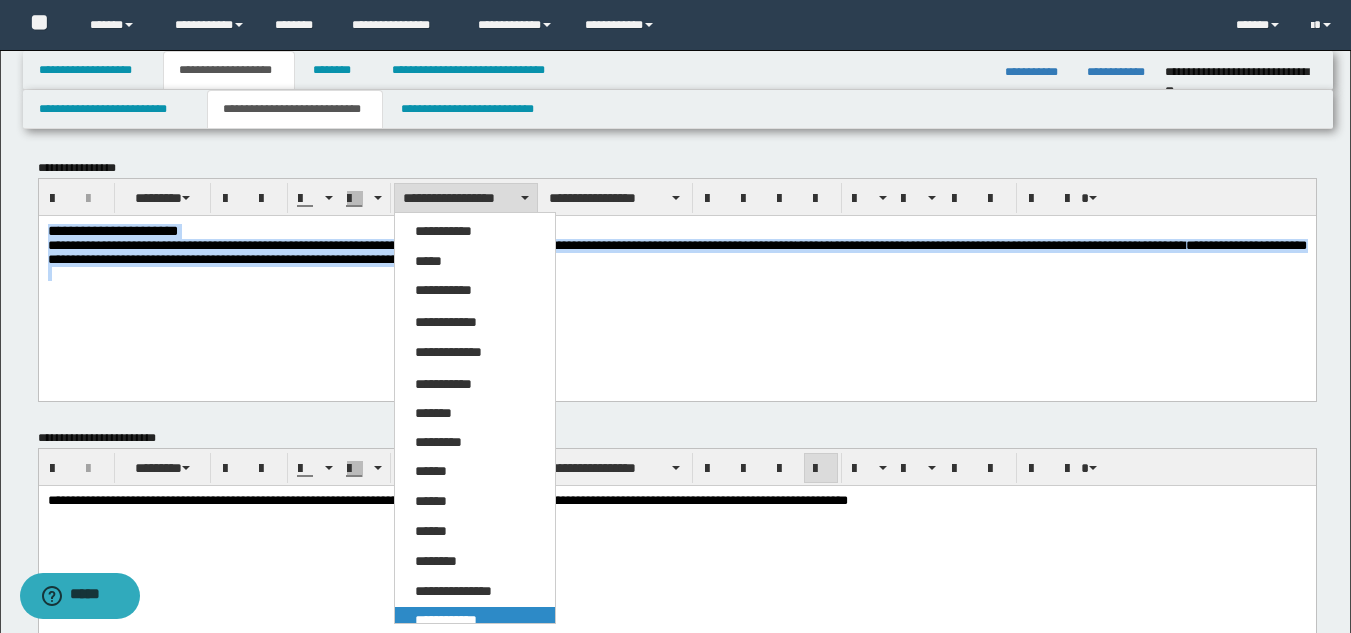 click on "**********" at bounding box center [446, 620] 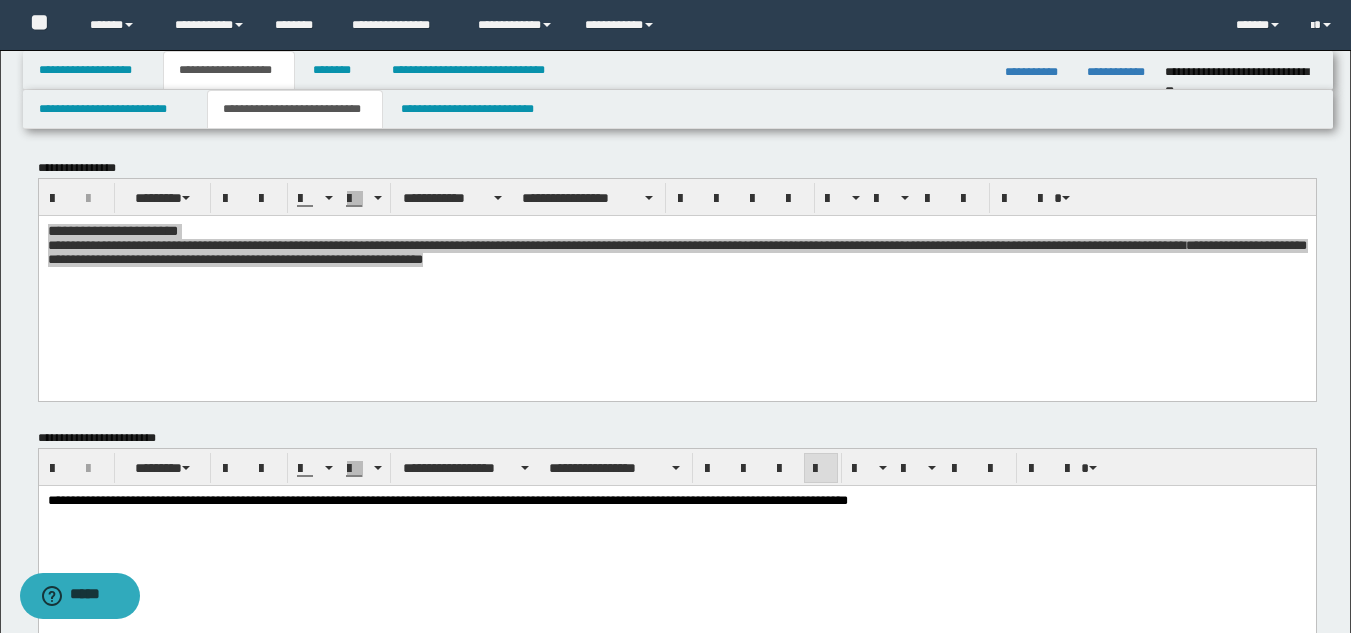 click on "**********" at bounding box center (677, 197) 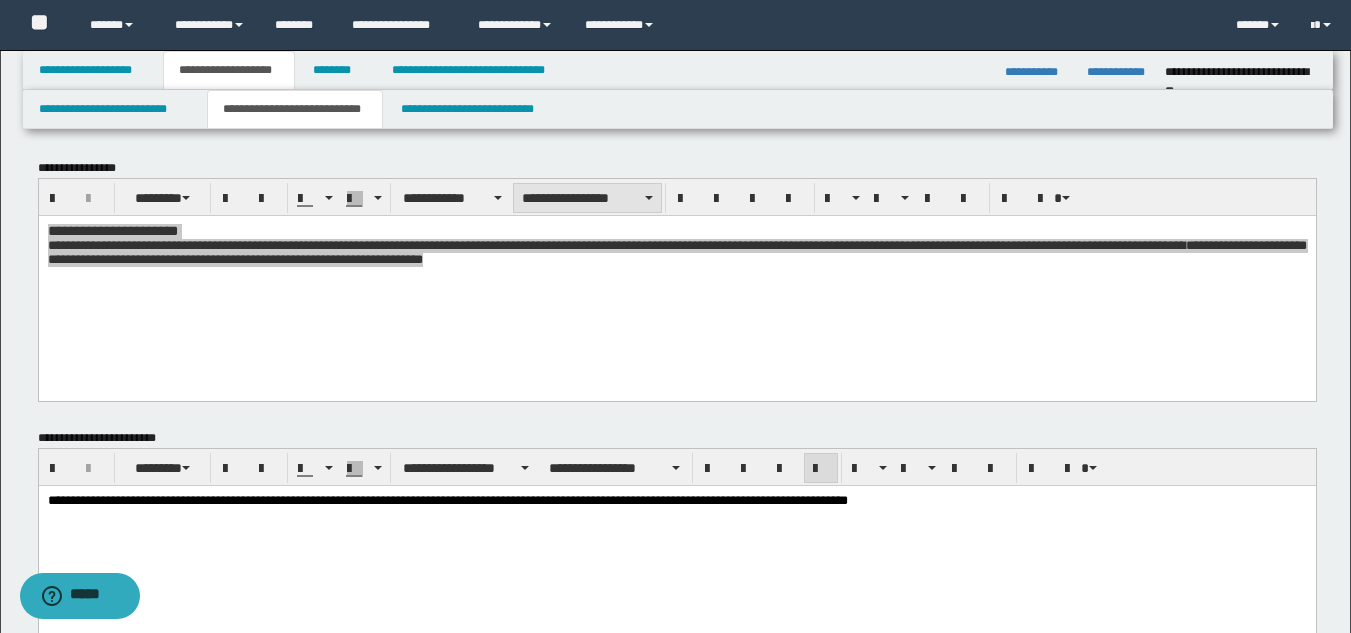 click on "**********" at bounding box center [587, 198] 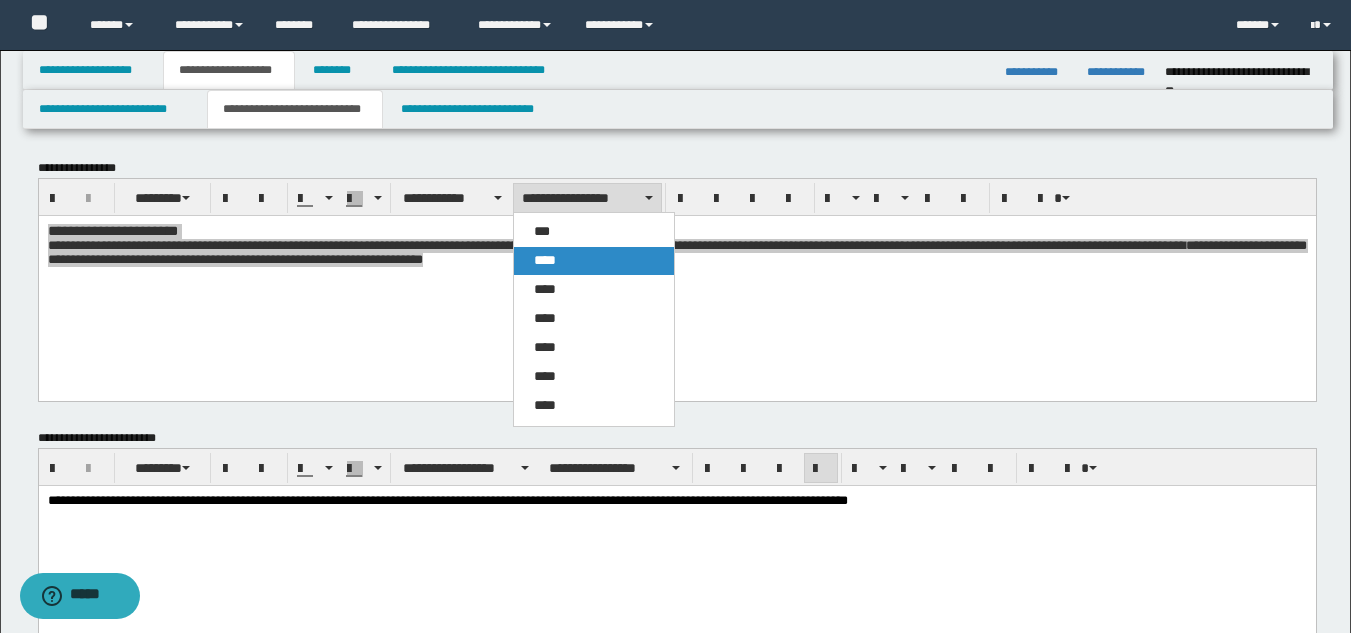 click on "****" at bounding box center (545, 260) 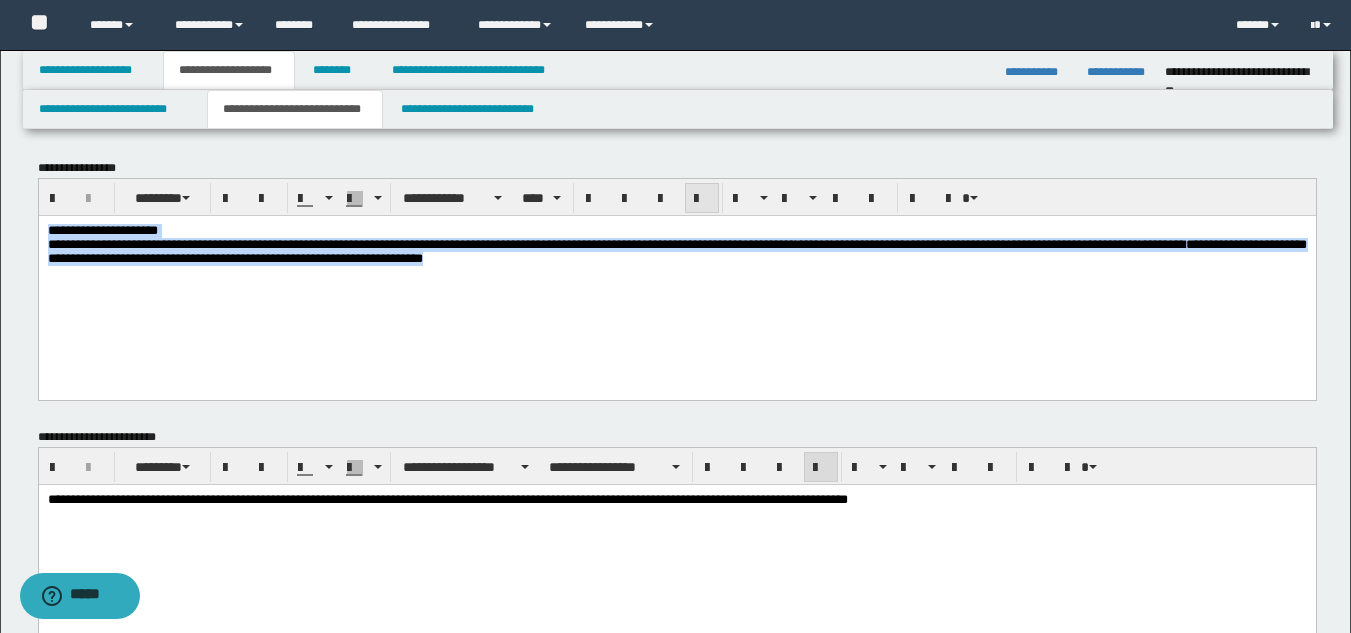 click at bounding box center (702, 199) 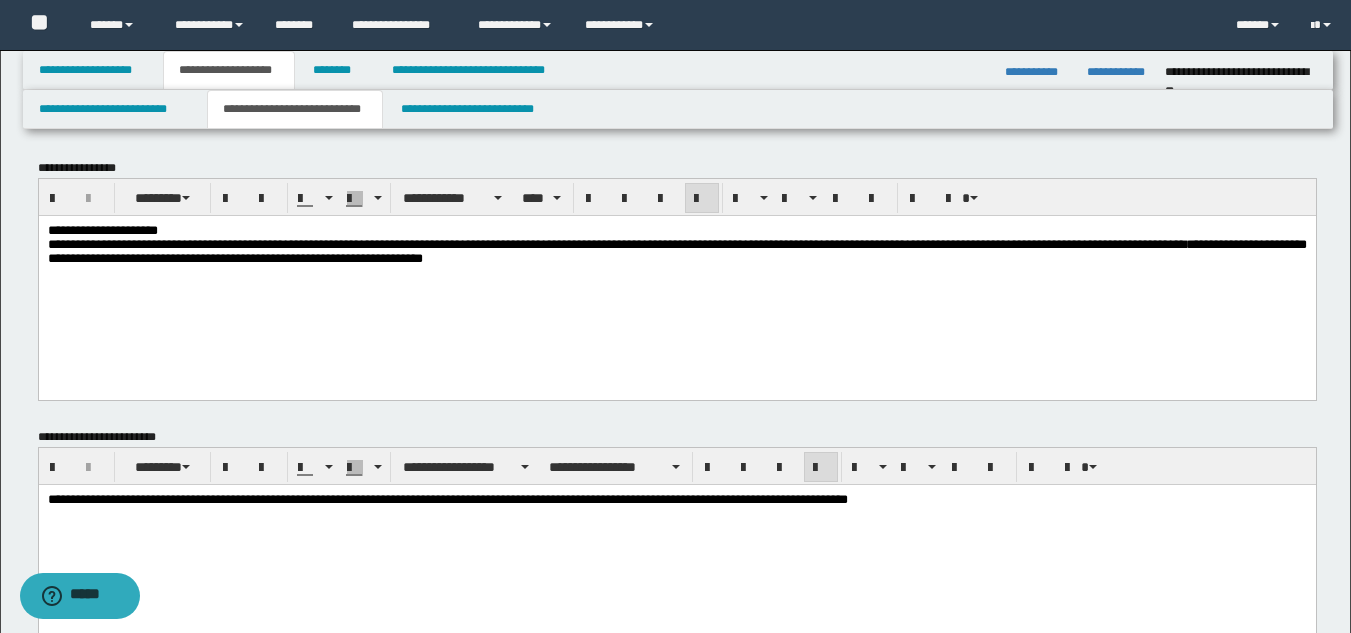 click on "**********" at bounding box center [676, 276] 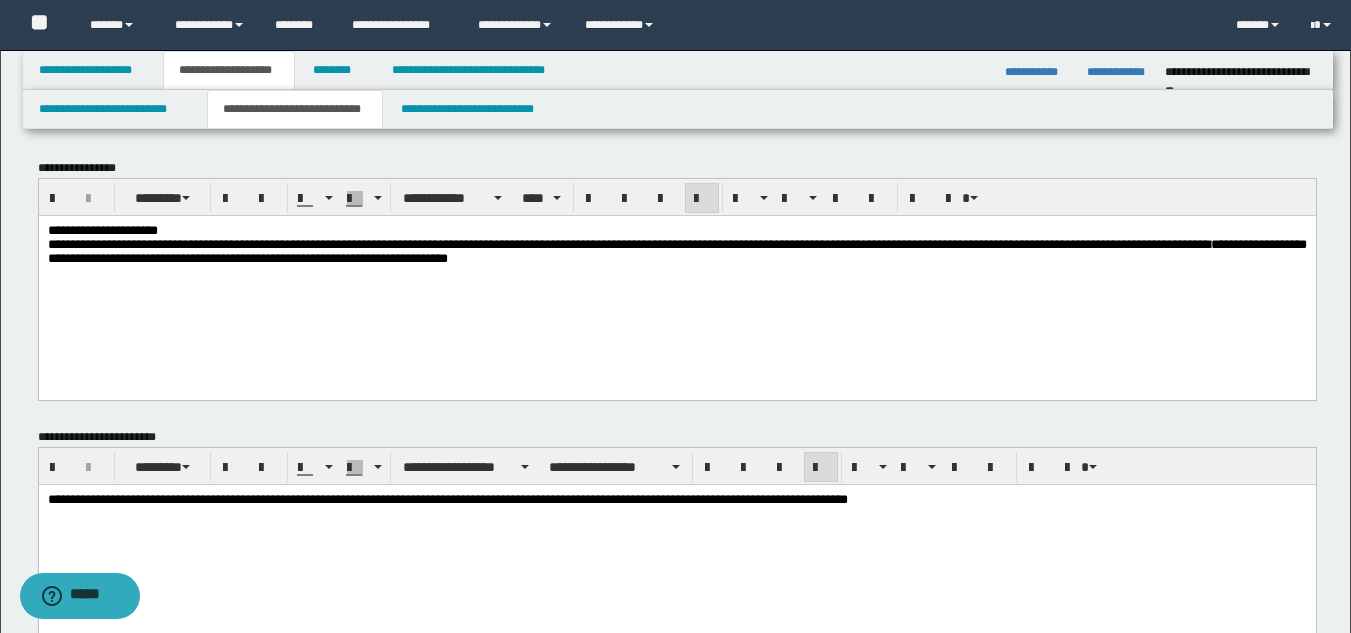 click on "**********" at bounding box center [676, 250] 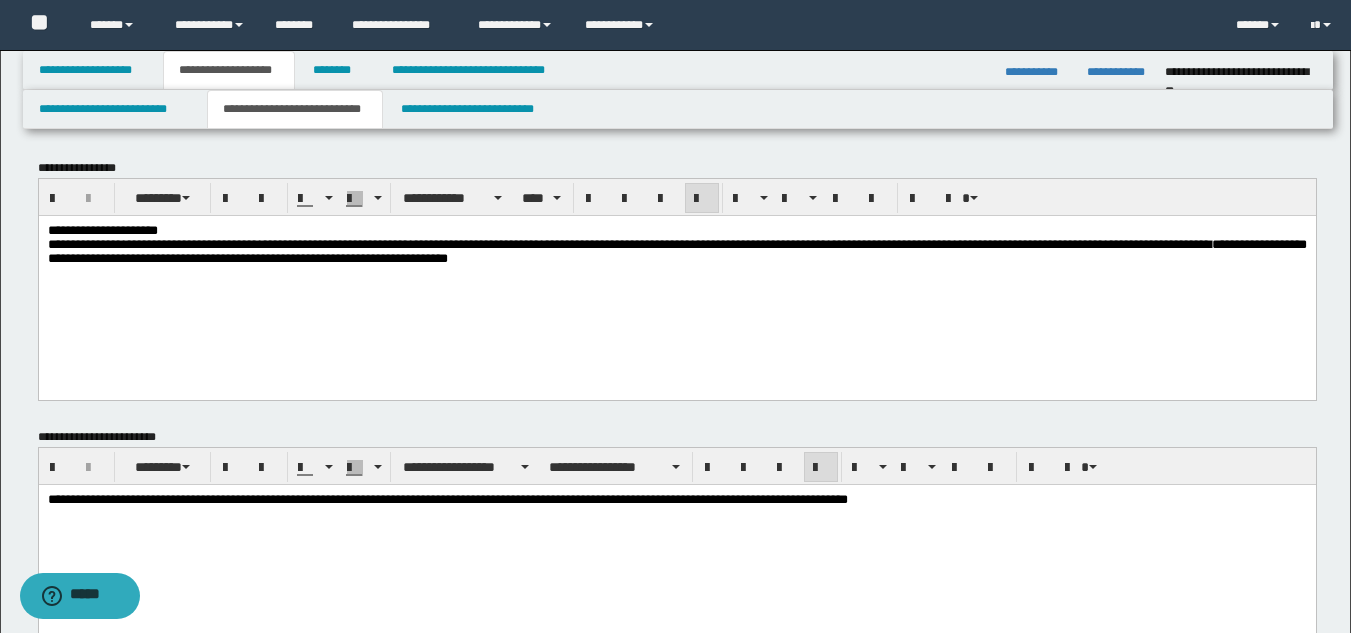 click on "**********" at bounding box center (676, 250) 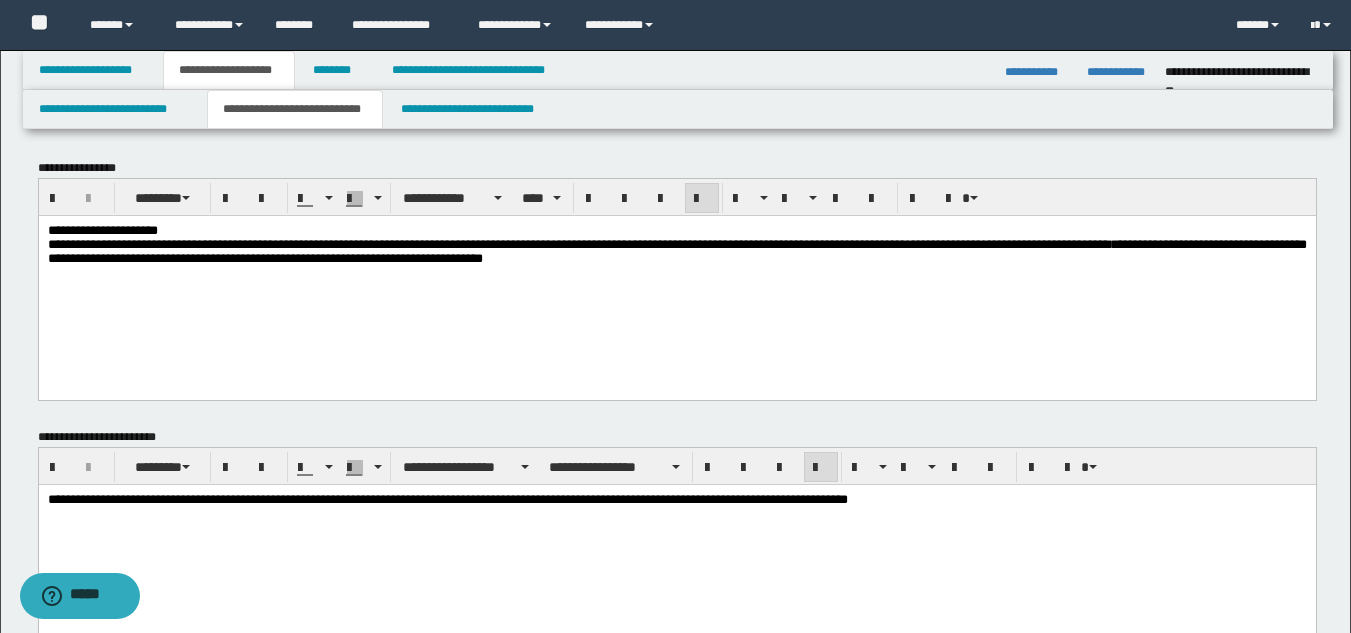 click on "**********" at bounding box center [676, 250] 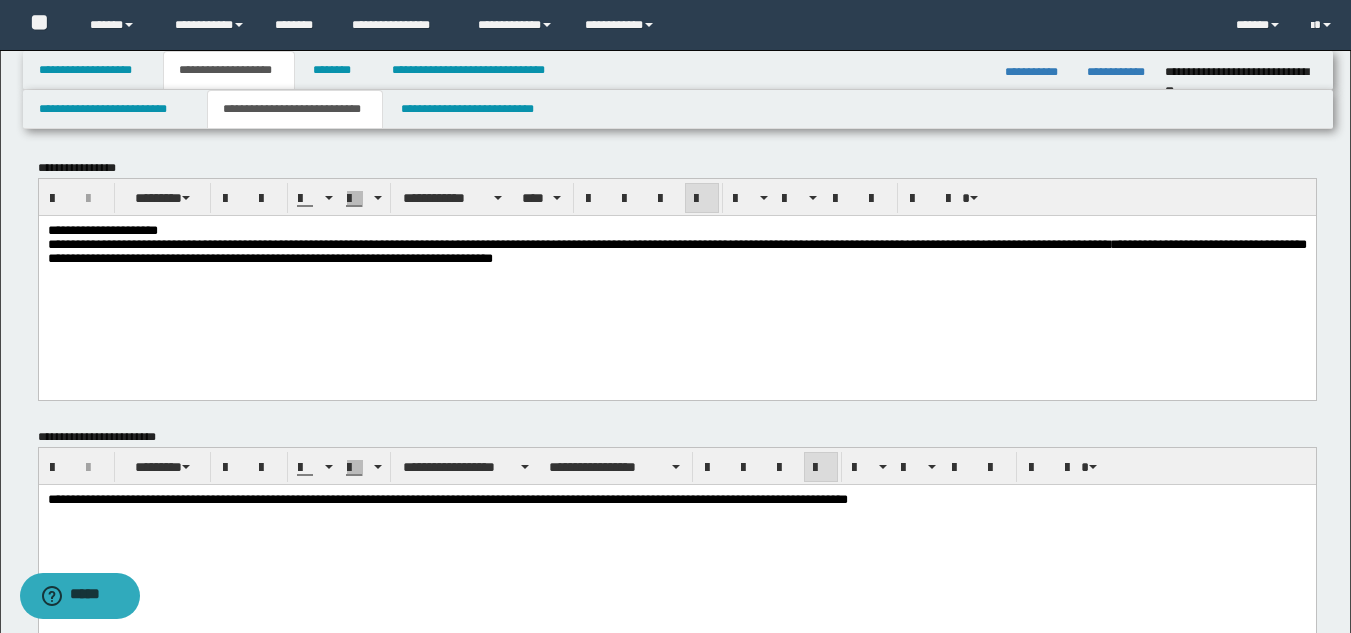 click on "**********" at bounding box center [676, 250] 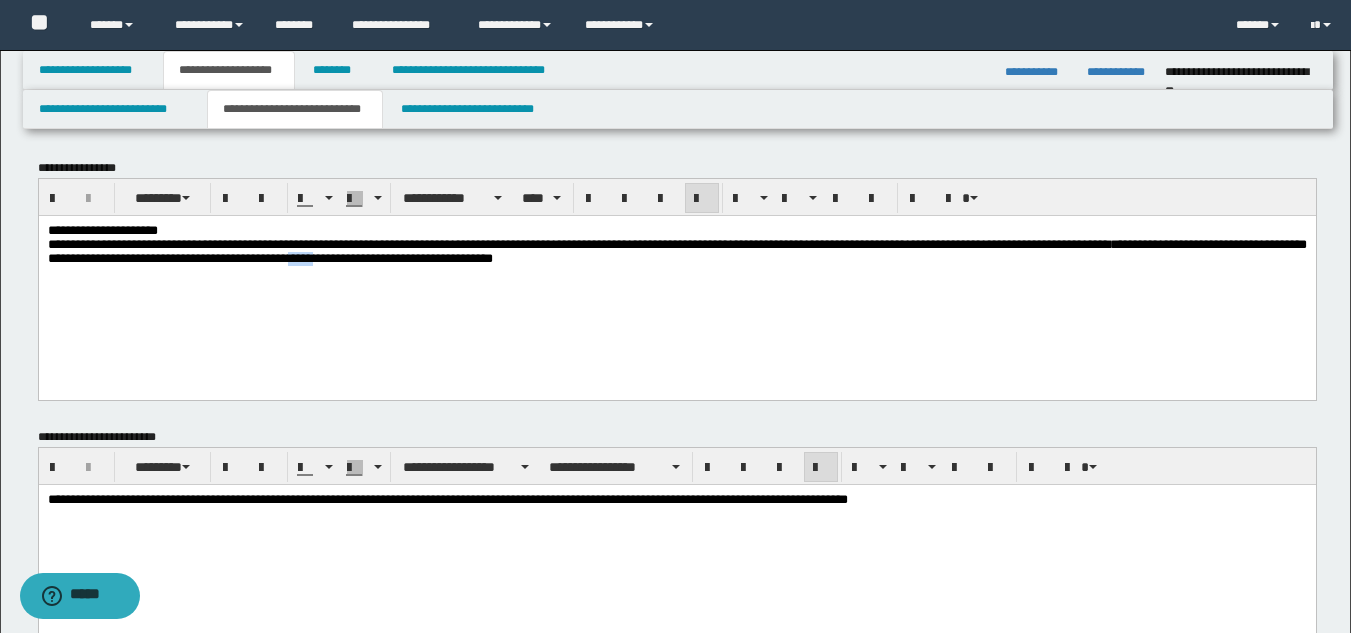 drag, startPoint x: 688, startPoint y: 268, endPoint x: 656, endPoint y: 265, distance: 32.140316 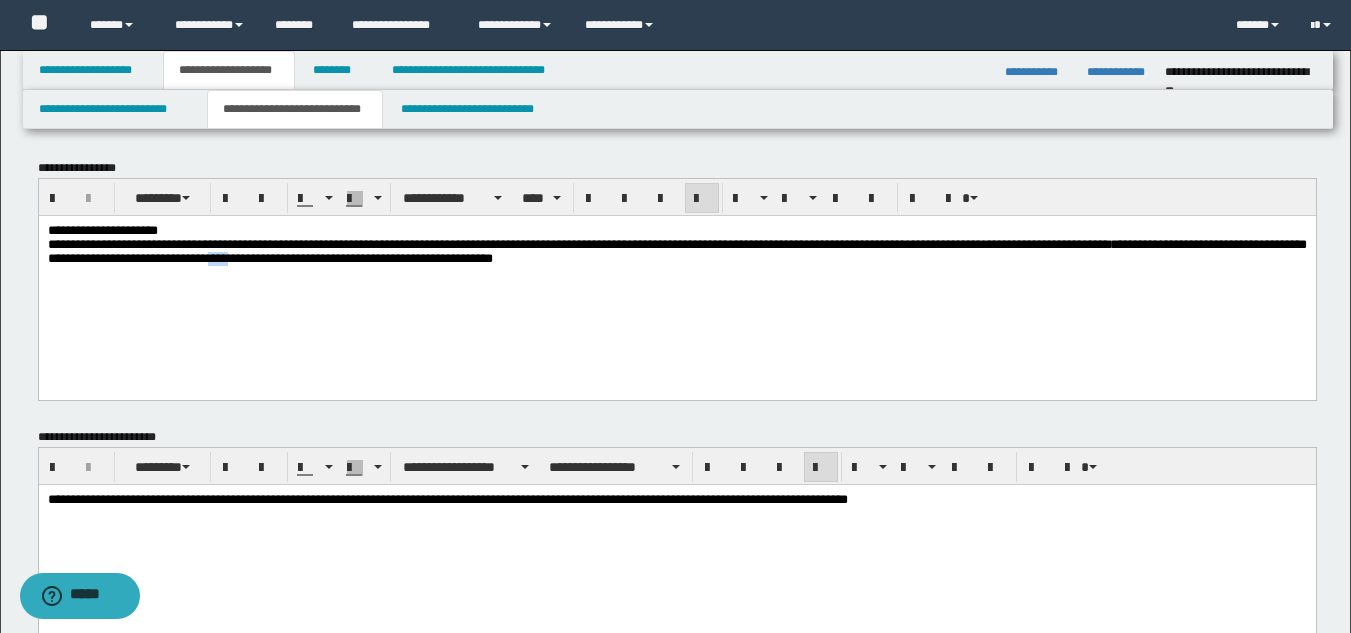 drag, startPoint x: 589, startPoint y: 263, endPoint x: 564, endPoint y: 261, distance: 25.079872 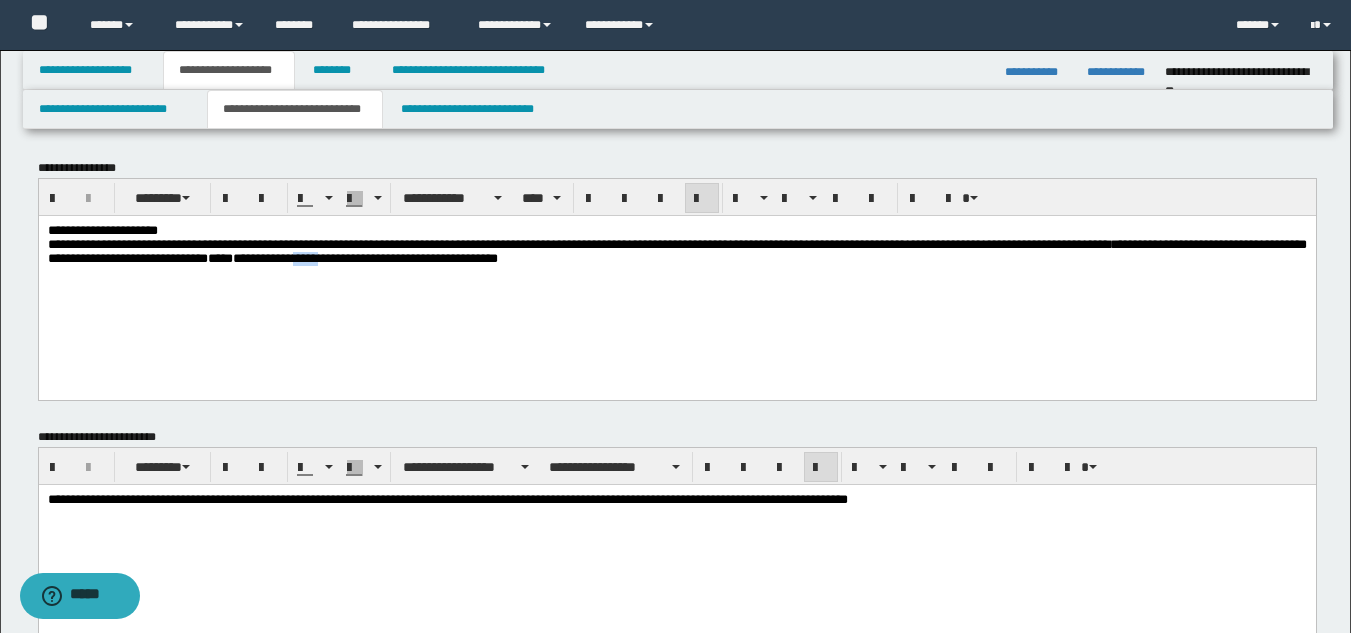 drag, startPoint x: 697, startPoint y: 266, endPoint x: 665, endPoint y: 266, distance: 32 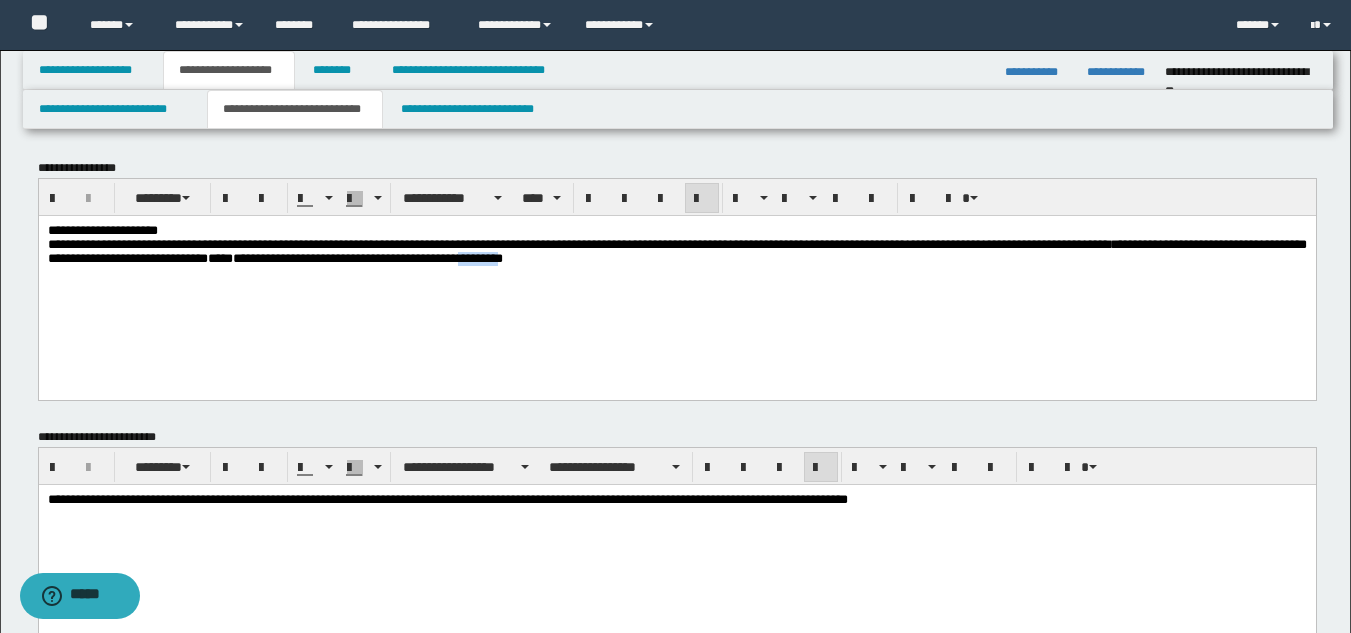 drag, startPoint x: 931, startPoint y: 266, endPoint x: 875, endPoint y: 268, distance: 56.0357 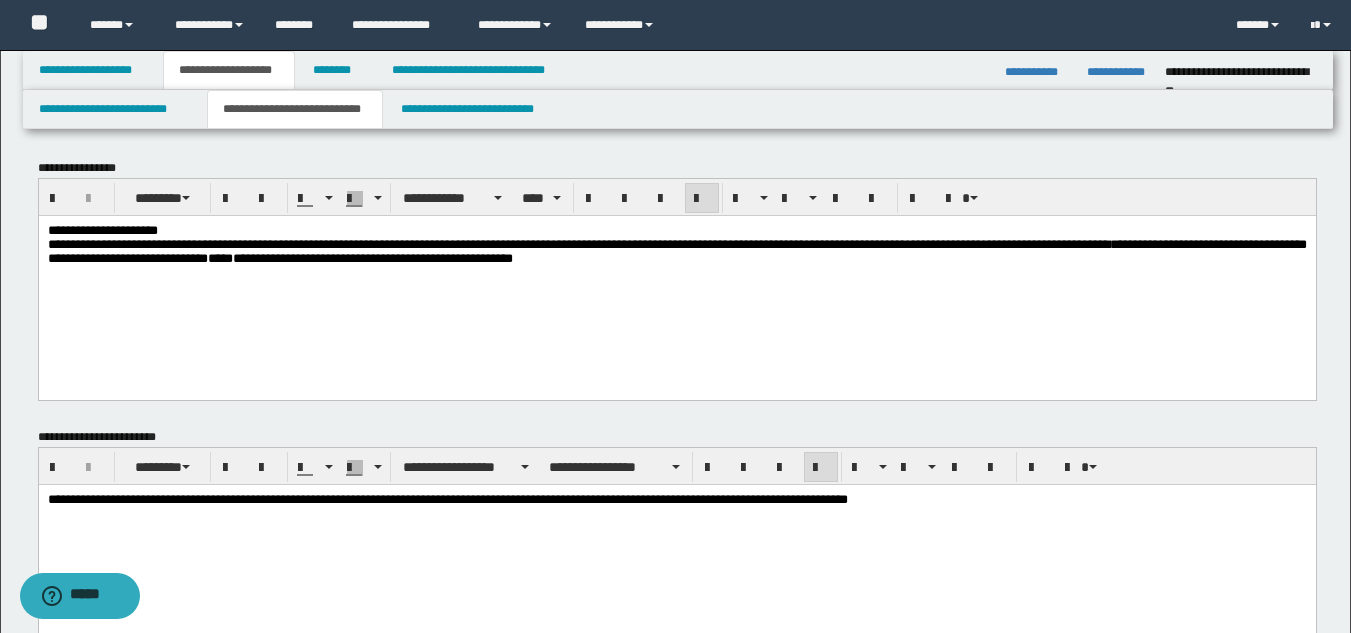 click on "**********" at bounding box center [578, 243] 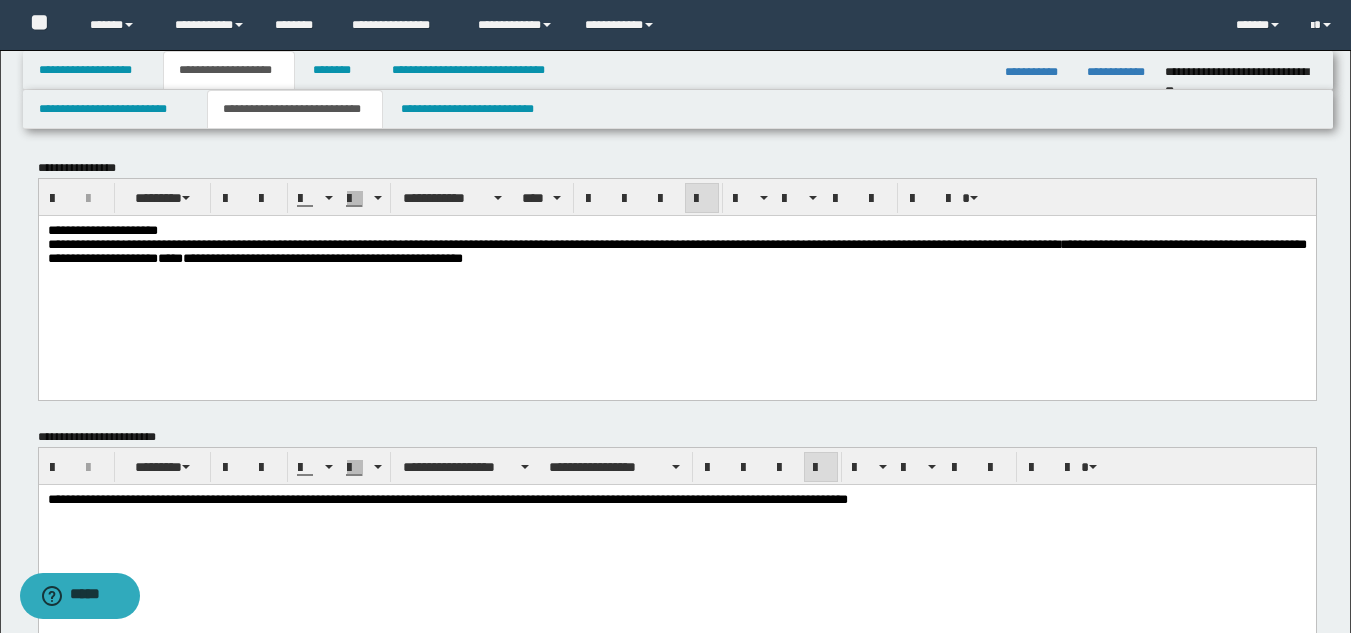 click on "**********" at bounding box center [553, 243] 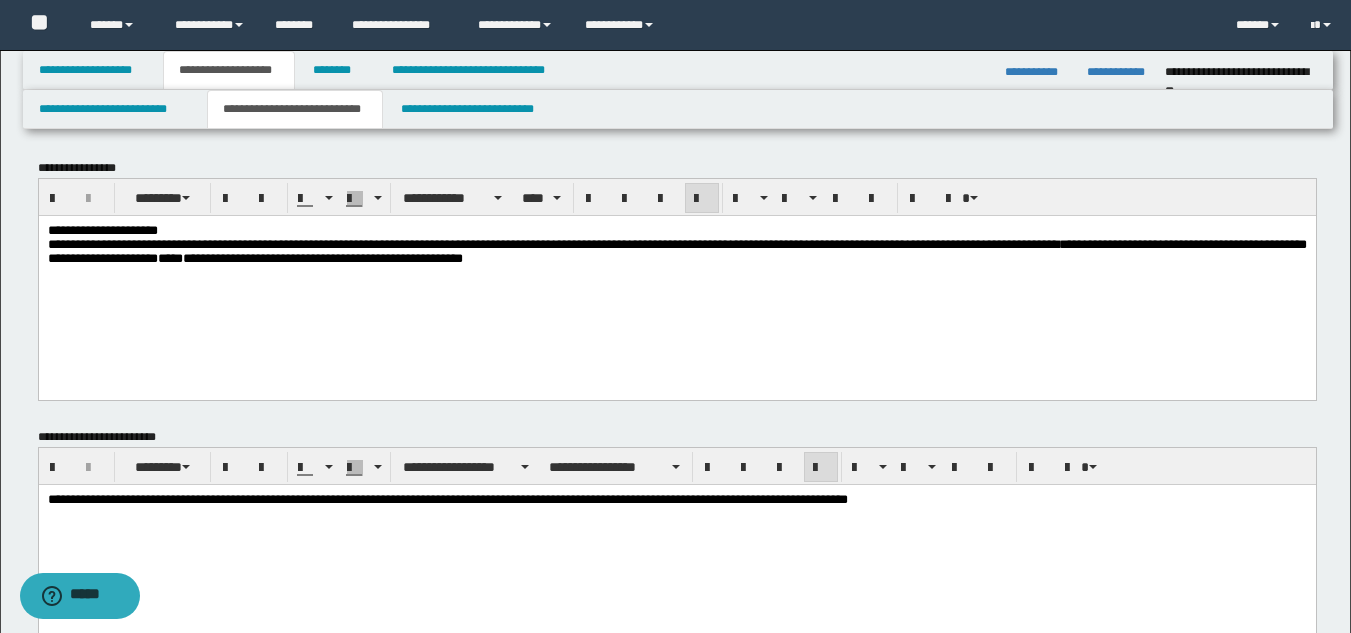 click on "**********" at bounding box center (676, 250) 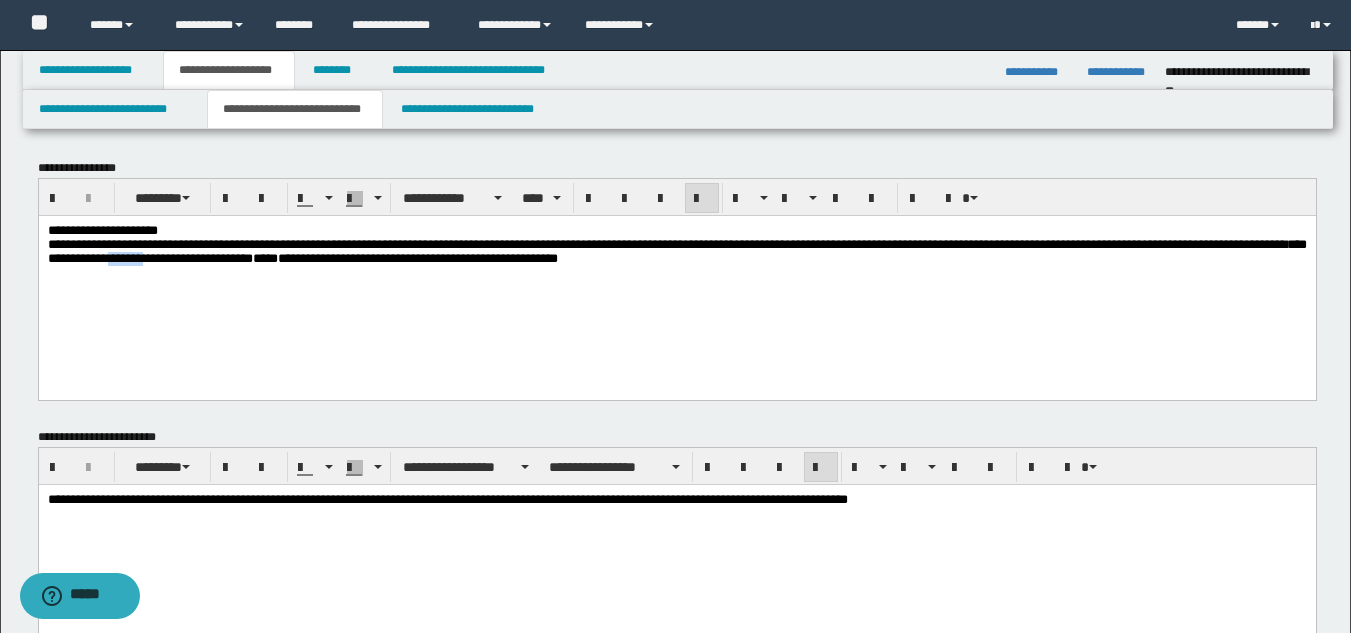 drag, startPoint x: 446, startPoint y: 265, endPoint x: 400, endPoint y: 265, distance: 46 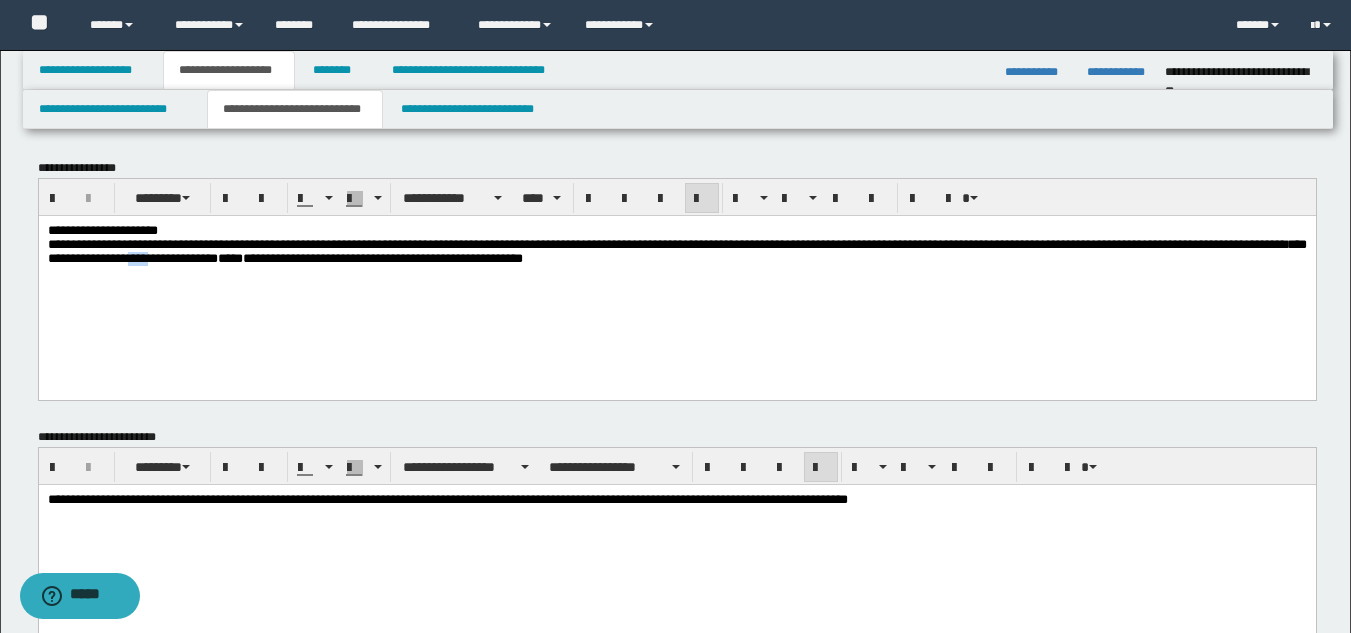 drag, startPoint x: 452, startPoint y: 263, endPoint x: 424, endPoint y: 264, distance: 28.01785 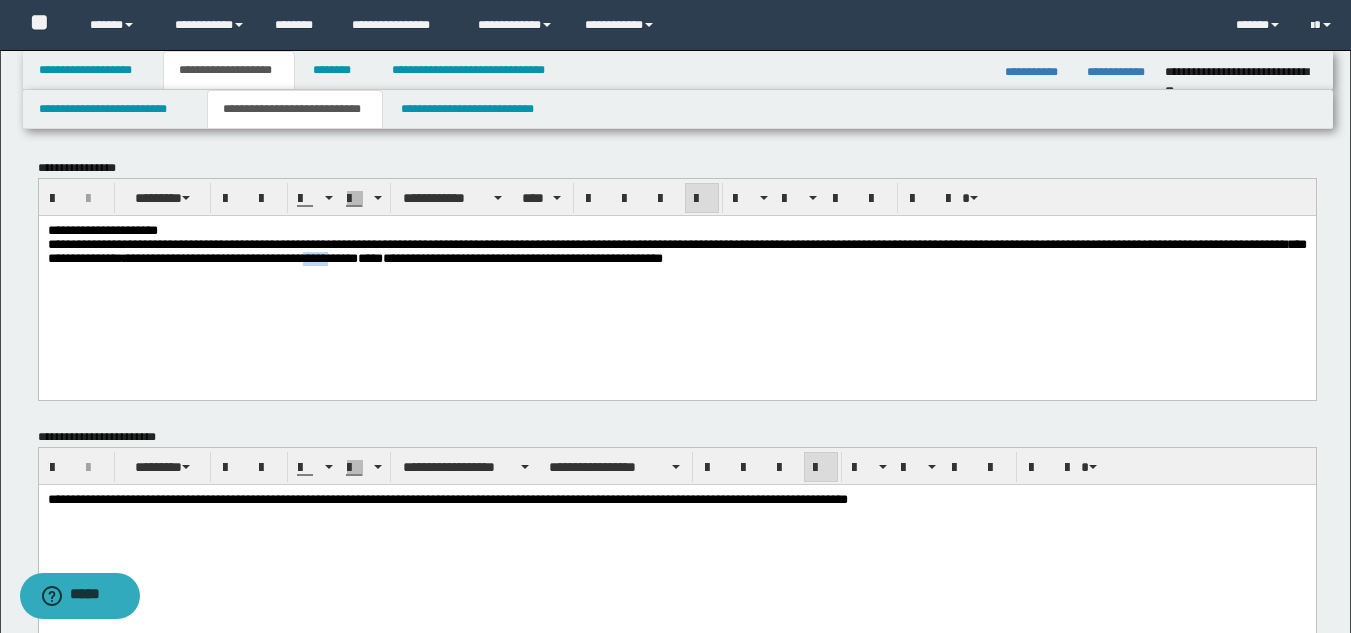 drag, startPoint x: 694, startPoint y: 267, endPoint x: 664, endPoint y: 266, distance: 30.016663 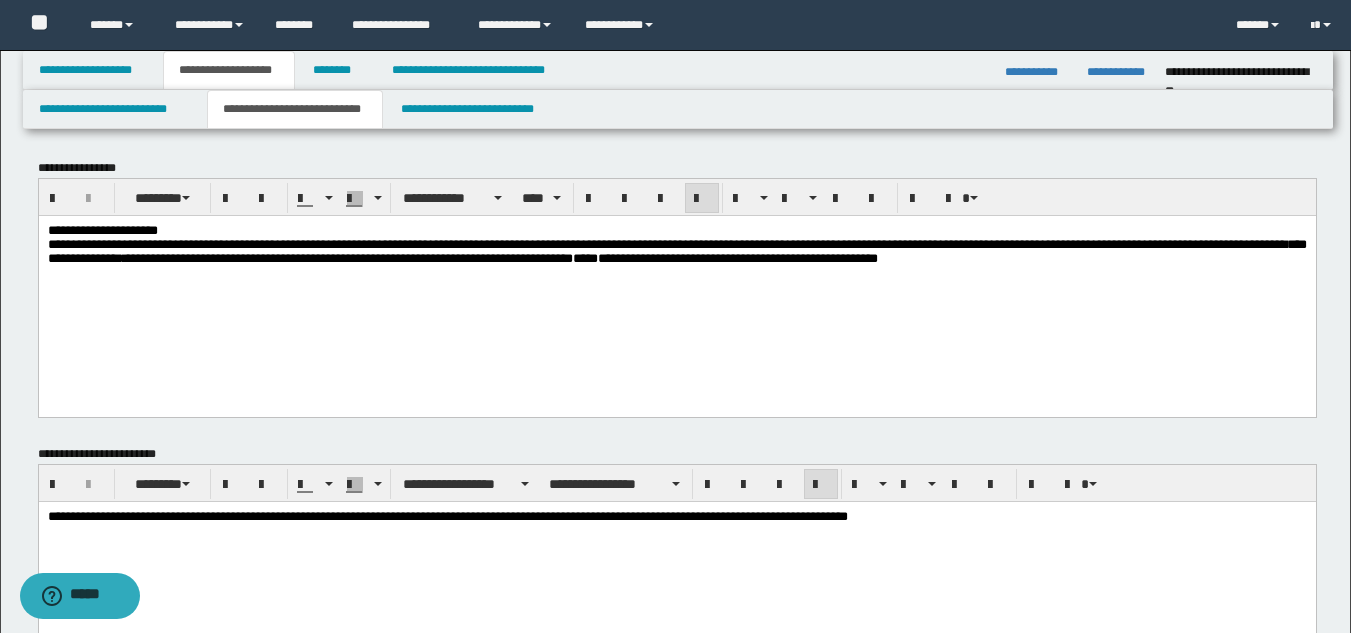 click on "**********" at bounding box center (676, 250) 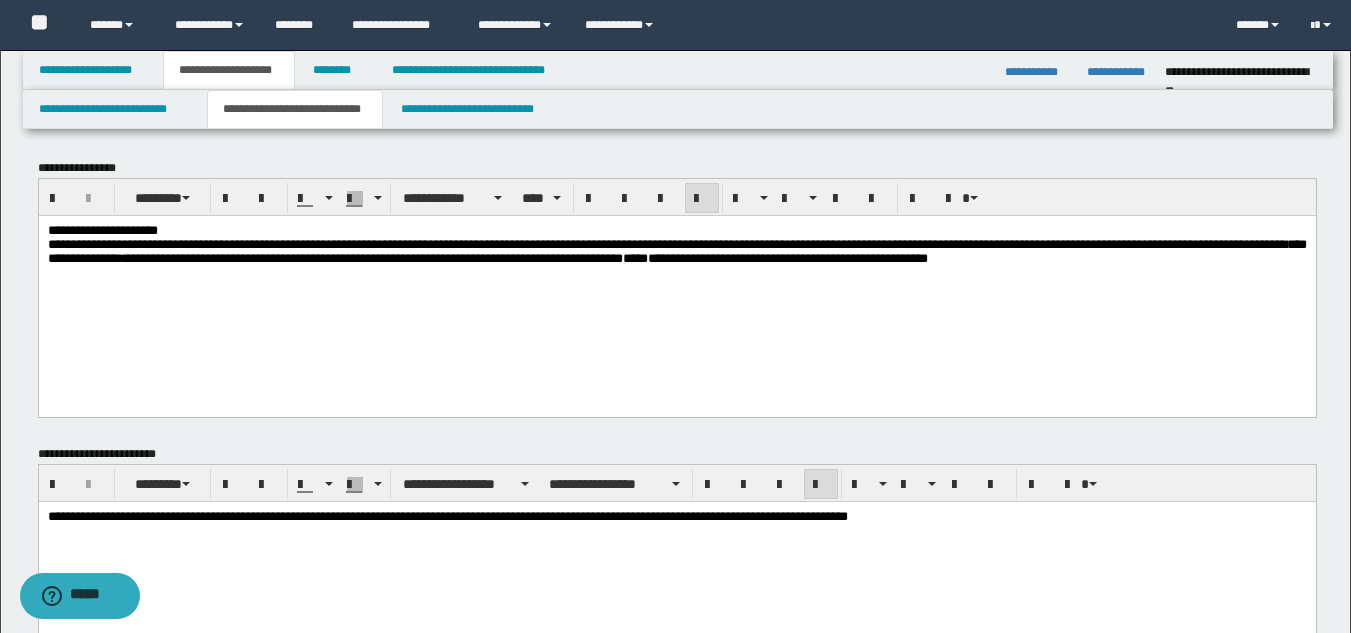 click on "**********" at bounding box center [676, 250] 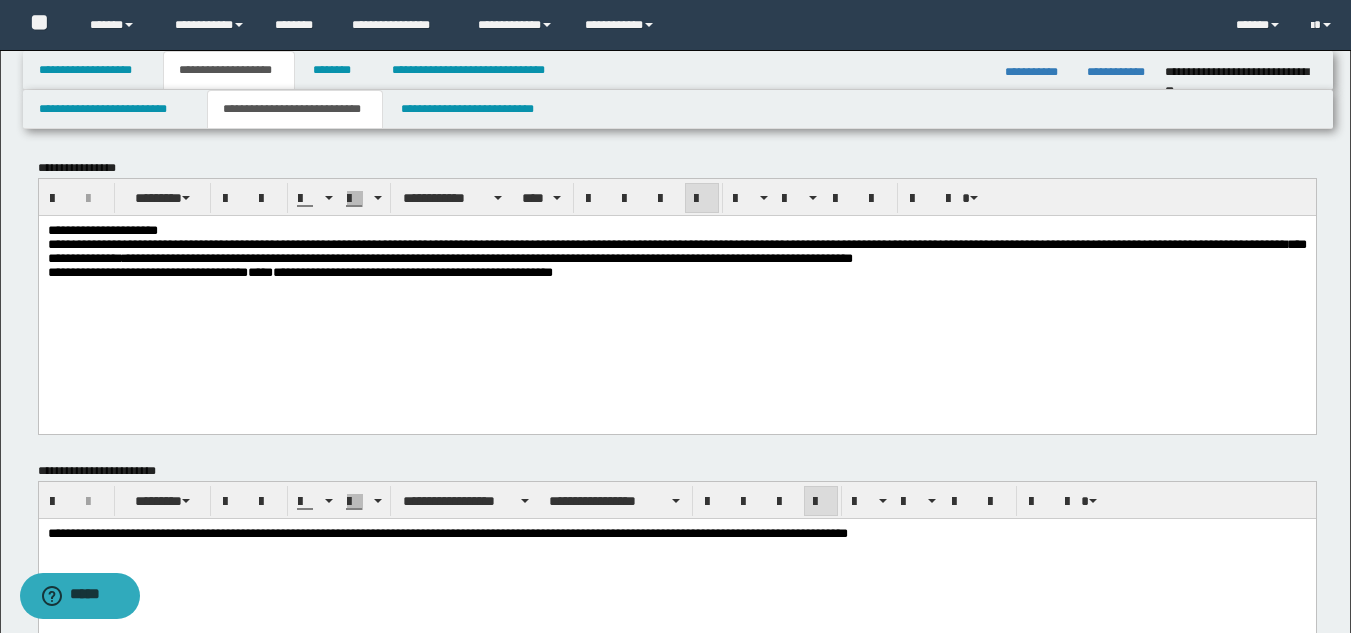 click on "**********" at bounding box center [676, 257] 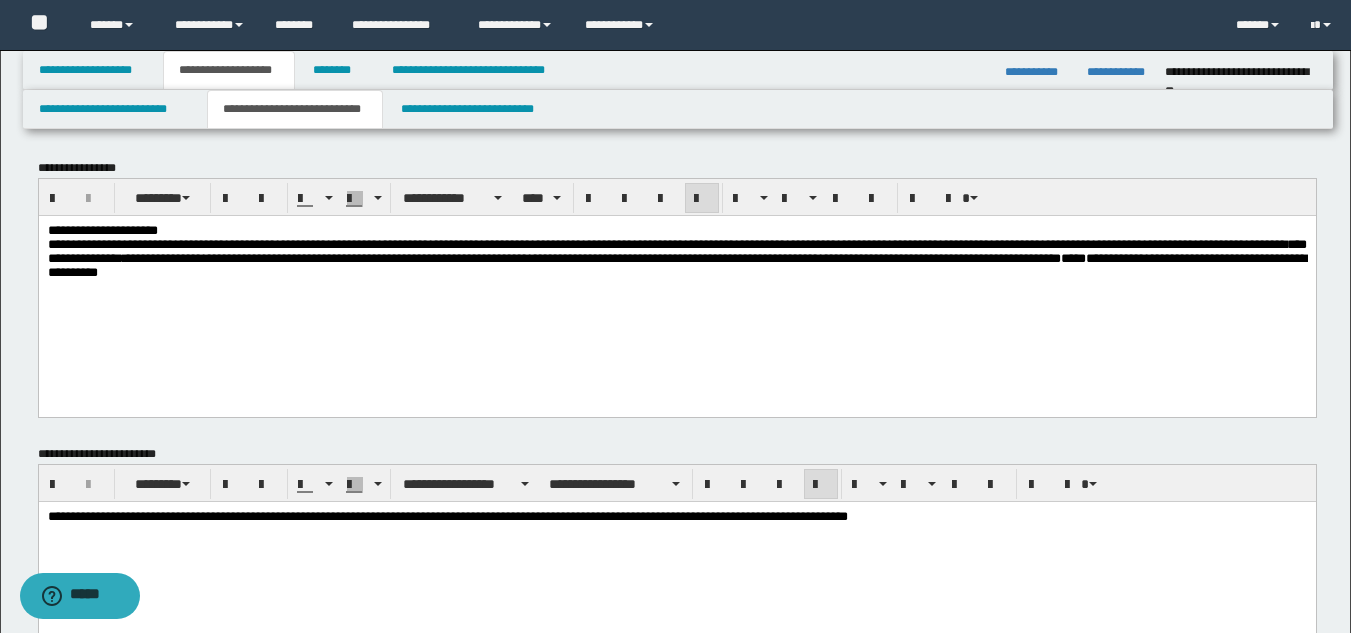 click on "**********" at bounding box center [676, 257] 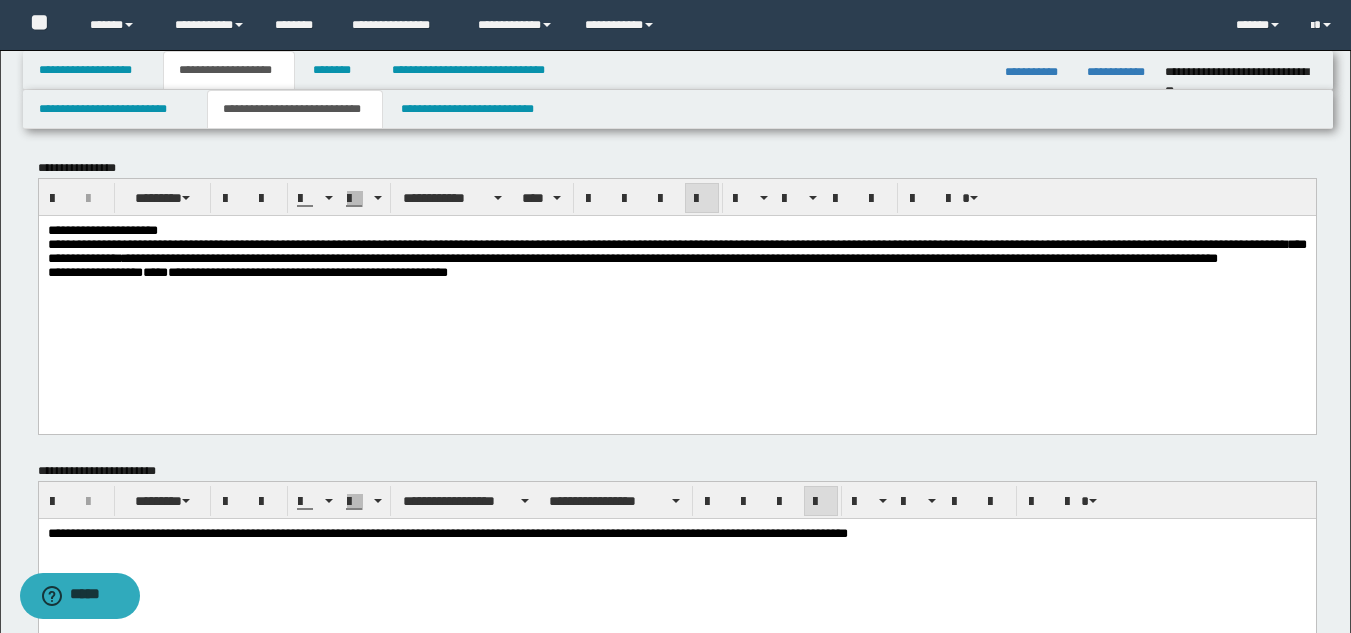 click on "**********" at bounding box center [676, 257] 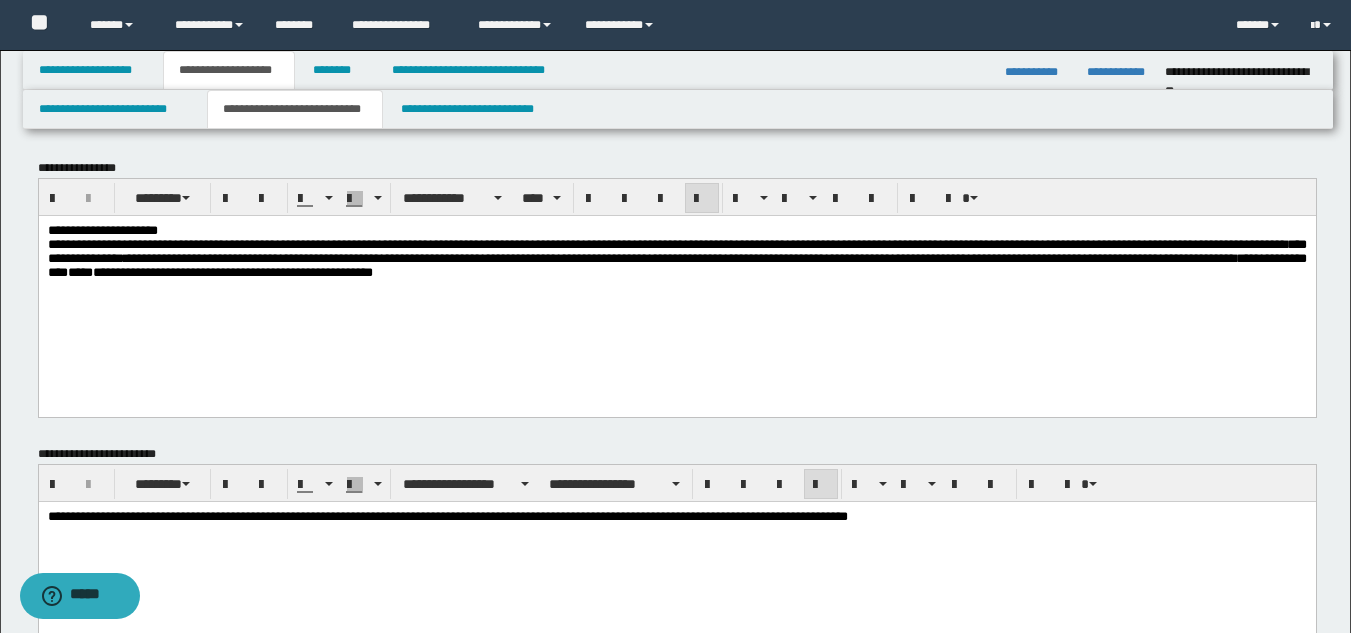 click on "**********" at bounding box center [676, 257] 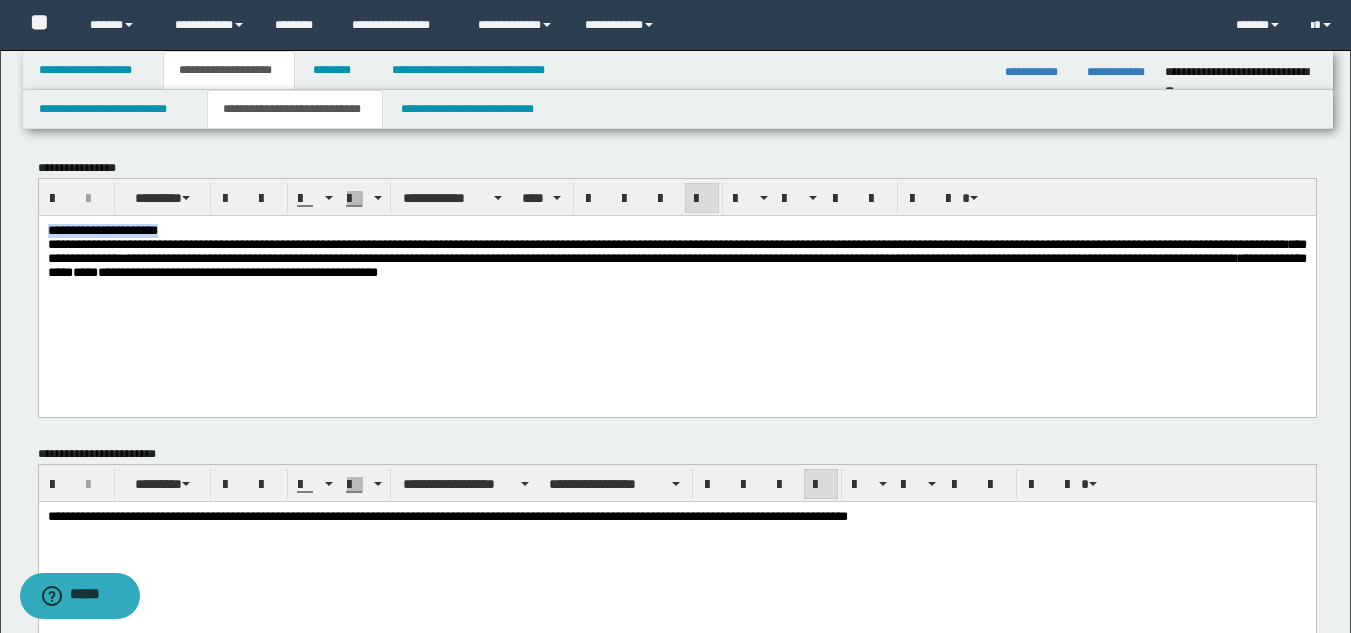 drag, startPoint x: 221, startPoint y: 227, endPoint x: 68, endPoint y: 443, distance: 264.69794 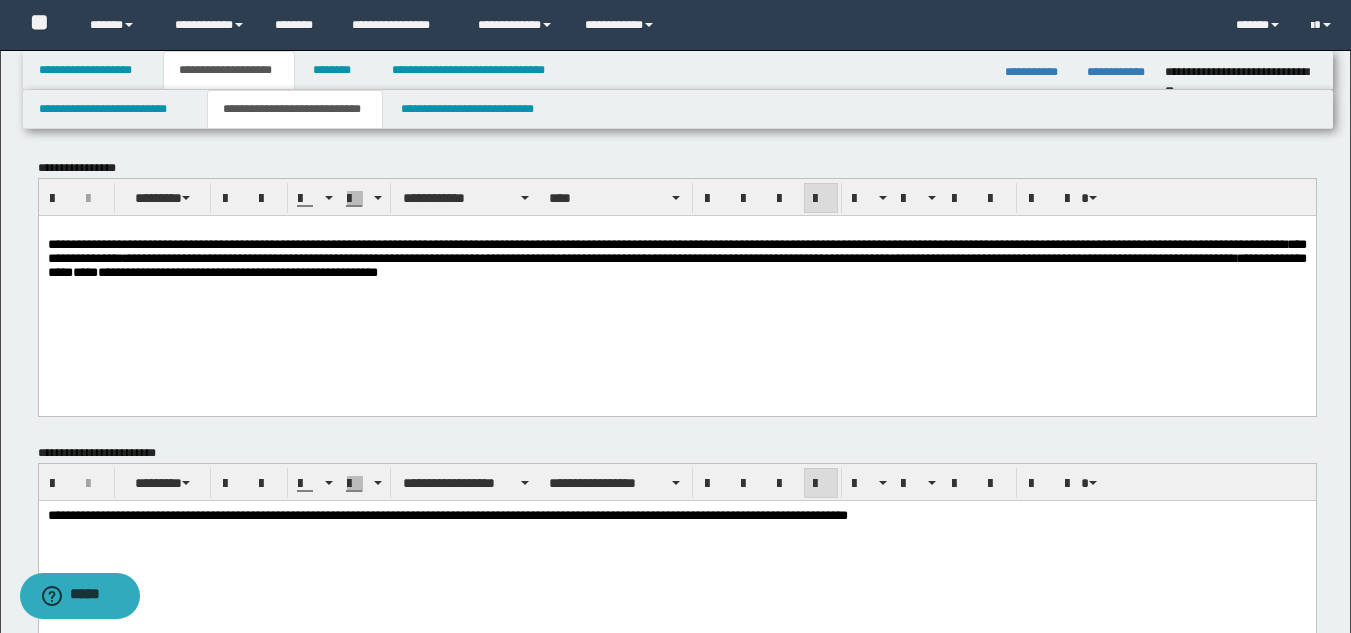 click on "**********" at bounding box center [676, 283] 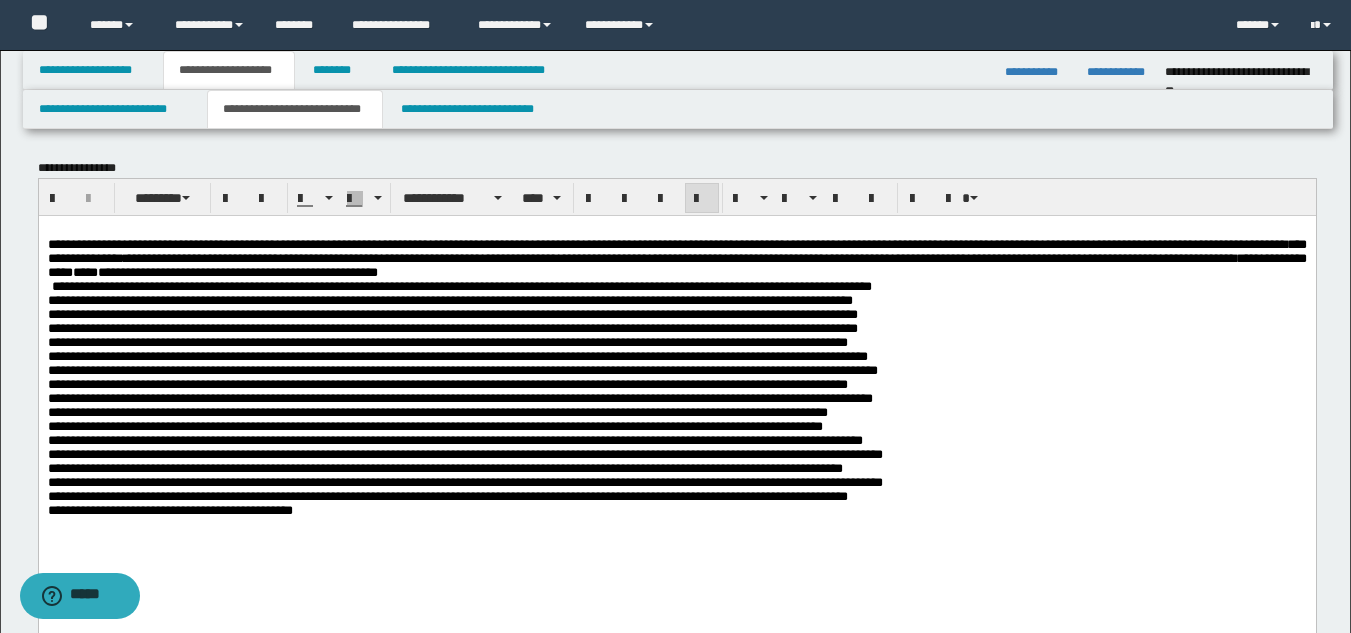 click on "**********" at bounding box center [676, 258] 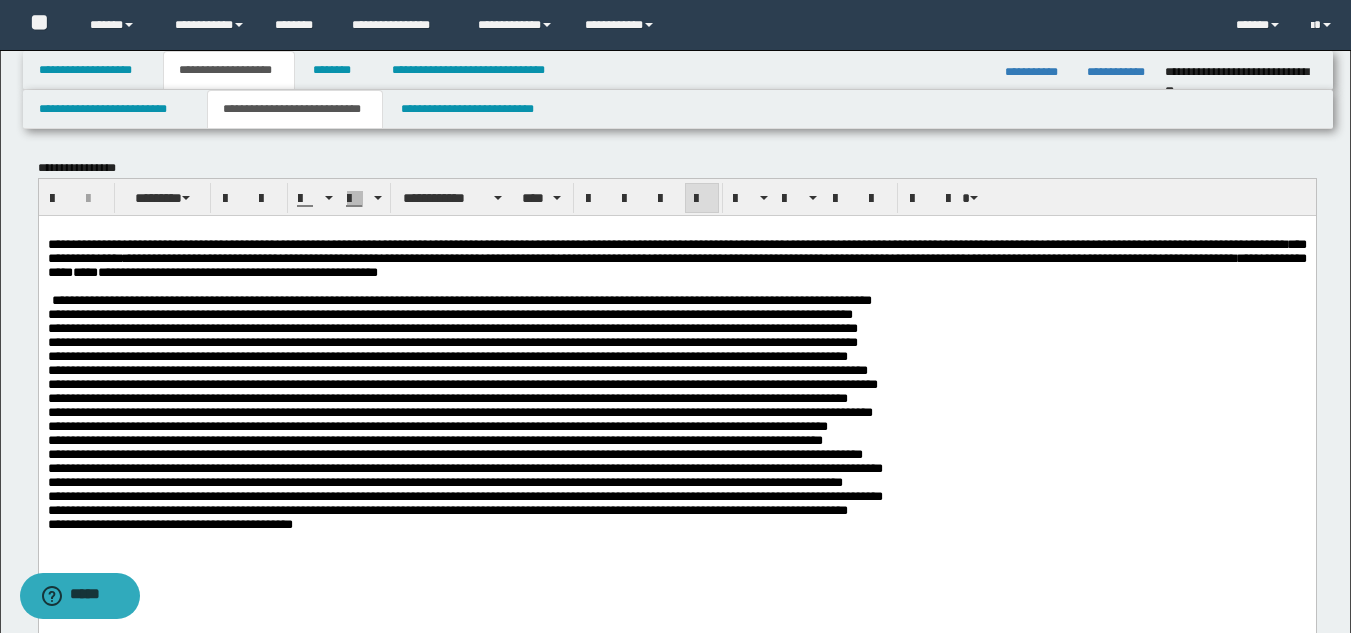 click on "**********" at bounding box center [464, 411] 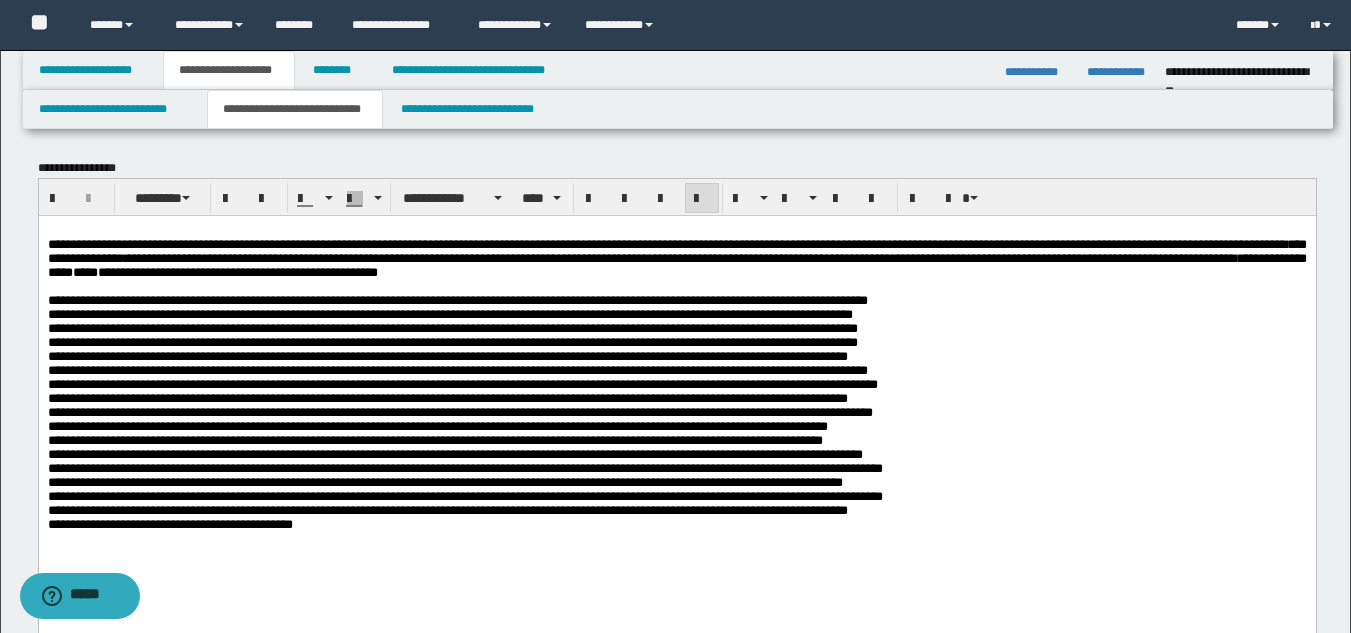 click on "**********" at bounding box center (464, 411) 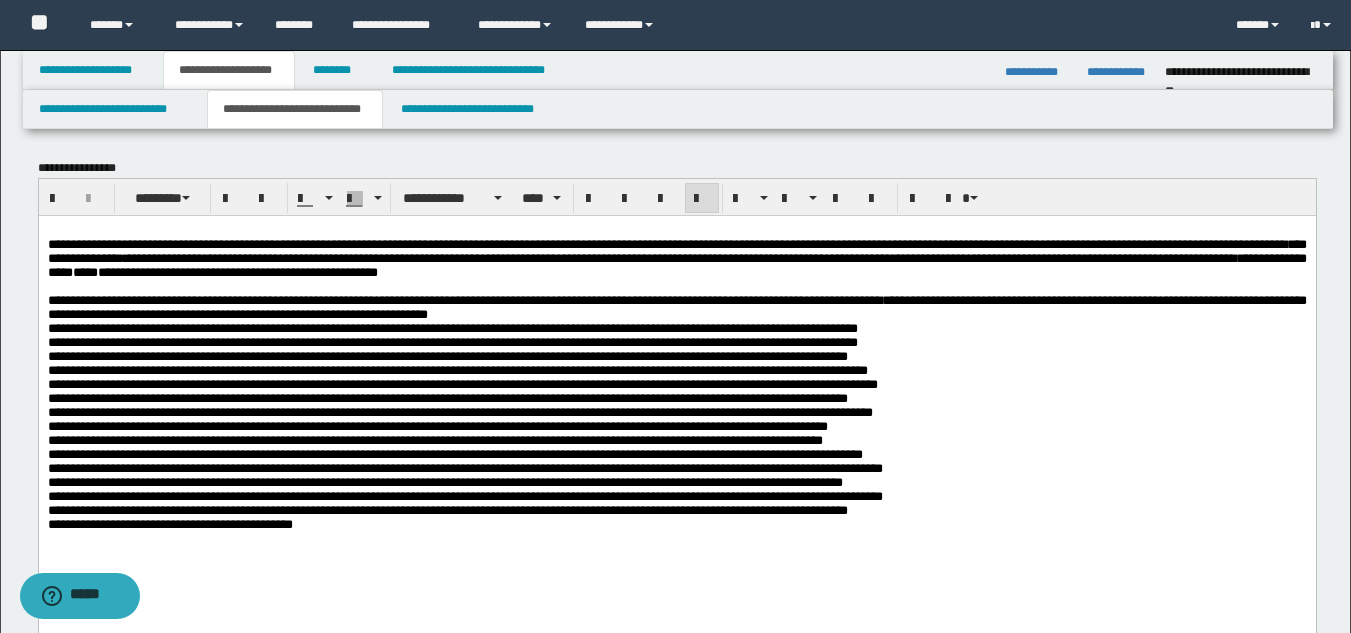 click on "**********" at bounding box center [676, 402] 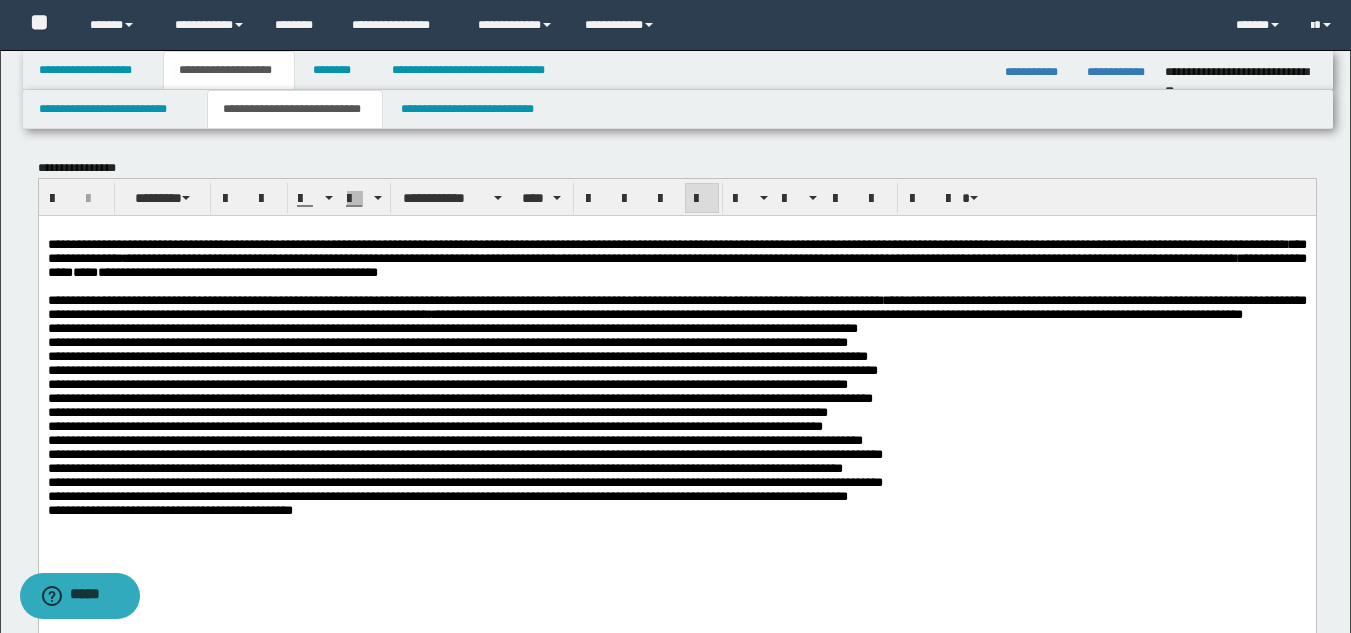 click on "**********" at bounding box center (676, 404) 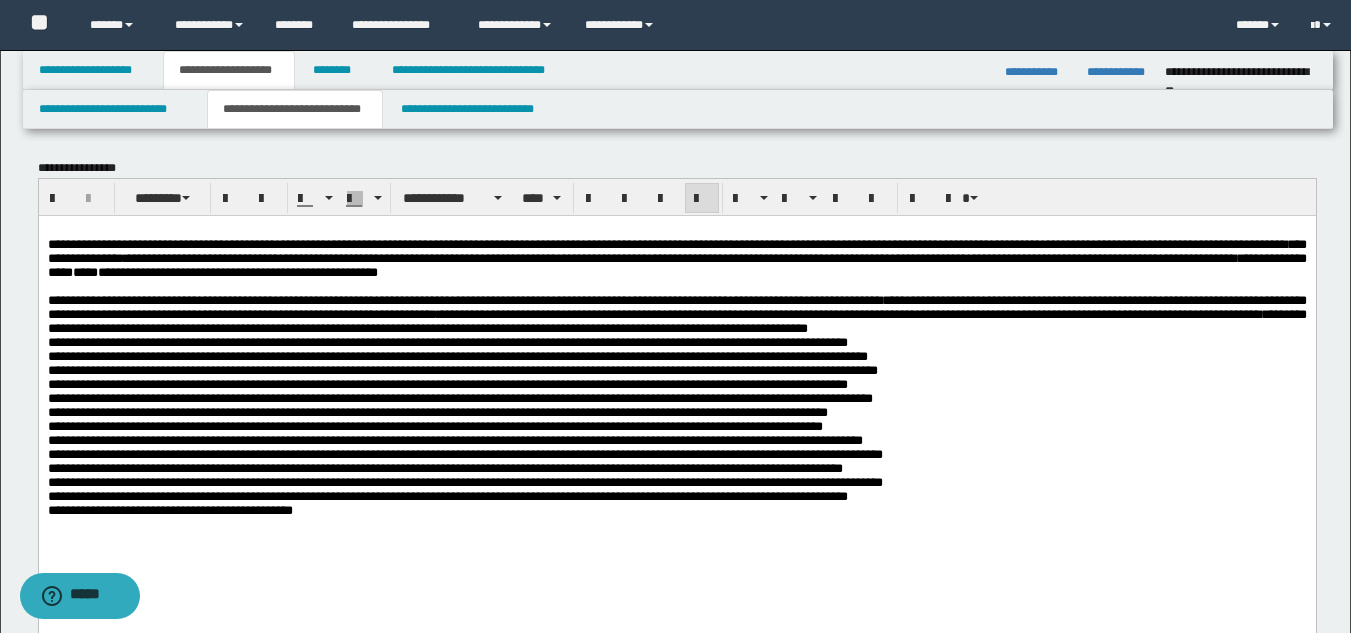 click on "**********" at bounding box center (676, 404) 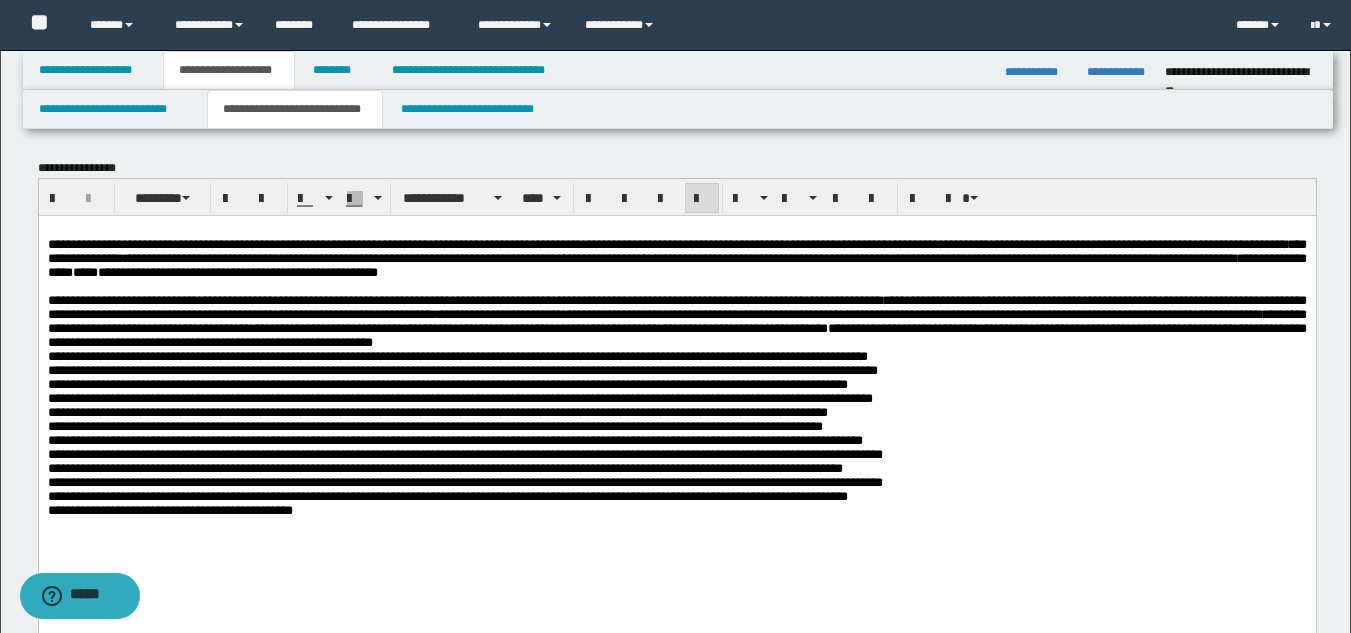 click on "**********" at bounding box center [676, 404] 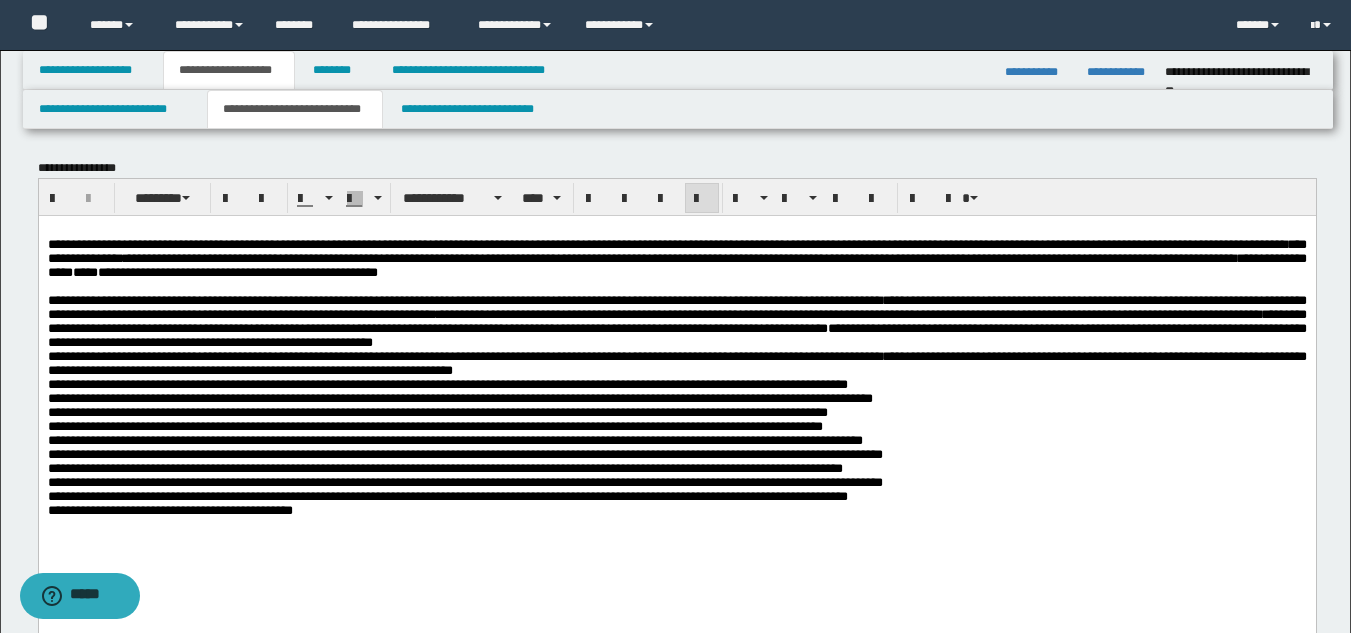 click on "**********" at bounding box center [676, 395] 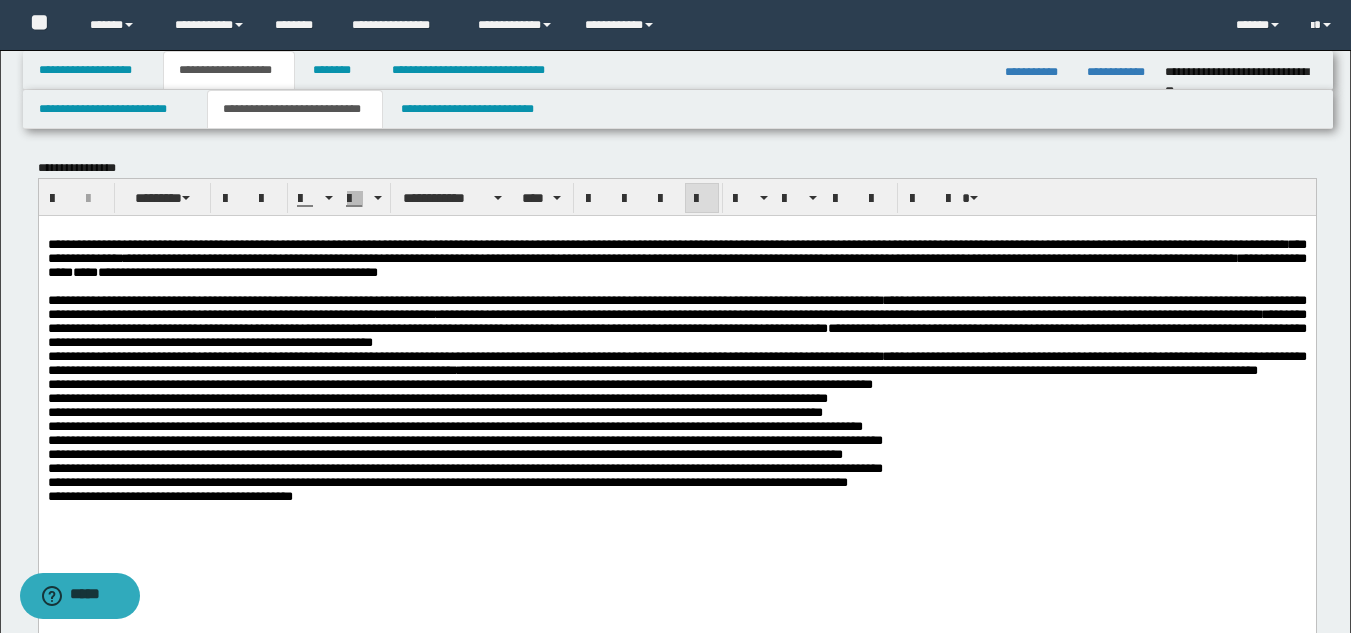 click on "**********" at bounding box center (676, 397) 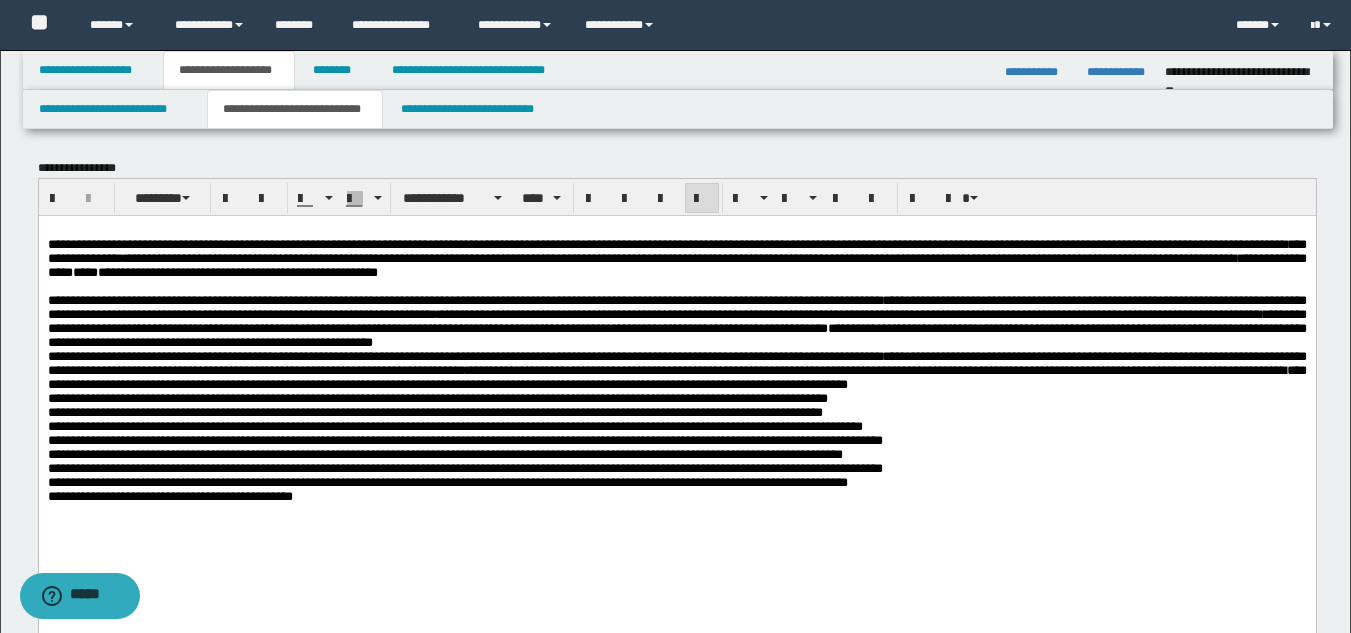 click on "**********" at bounding box center [676, 397] 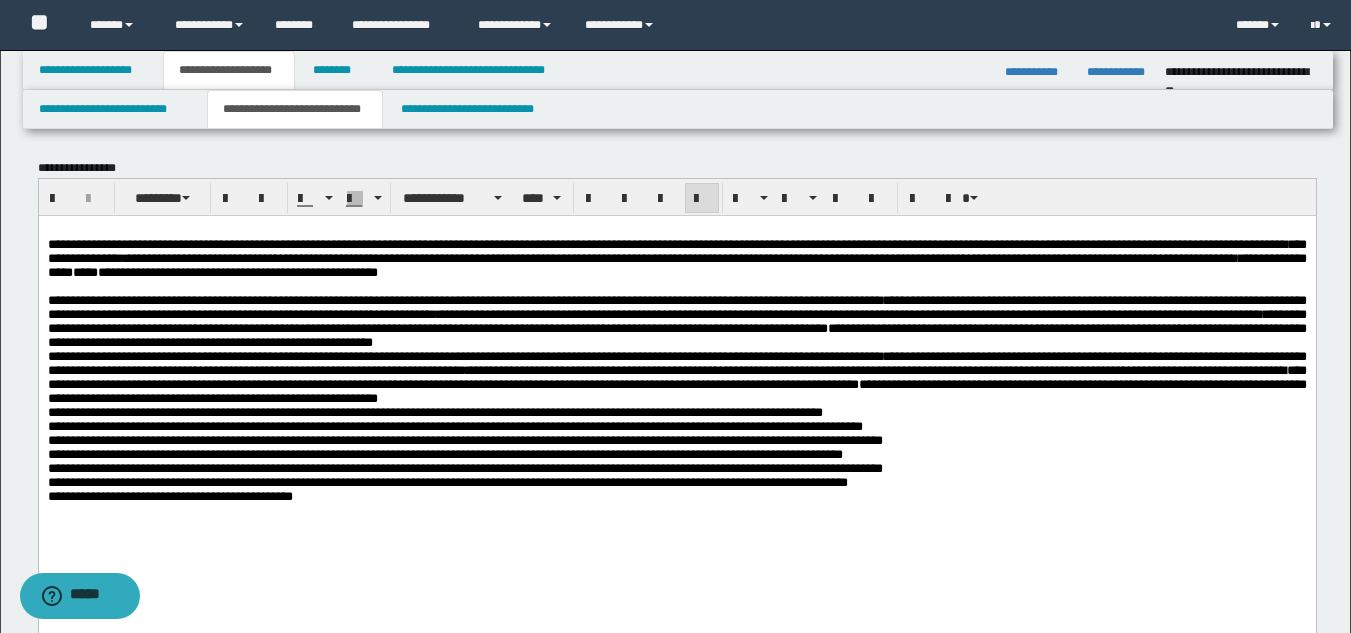 click on "**********" at bounding box center [676, 397] 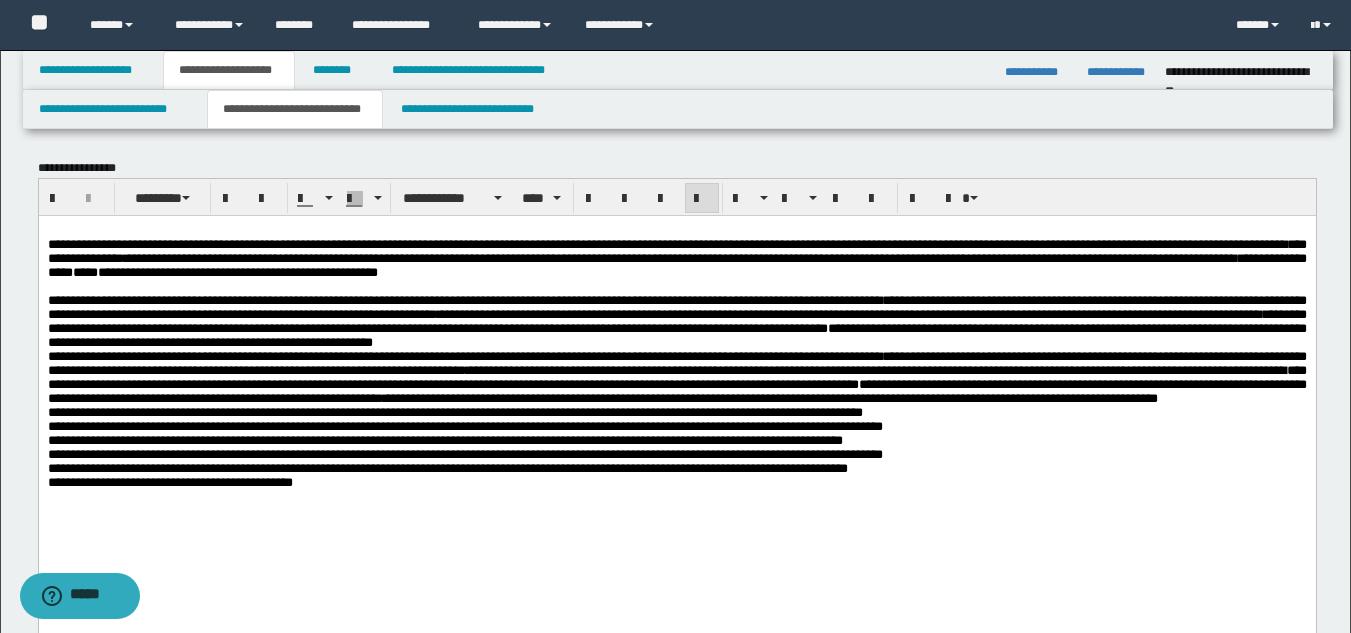 click on "**********" at bounding box center [676, 381] 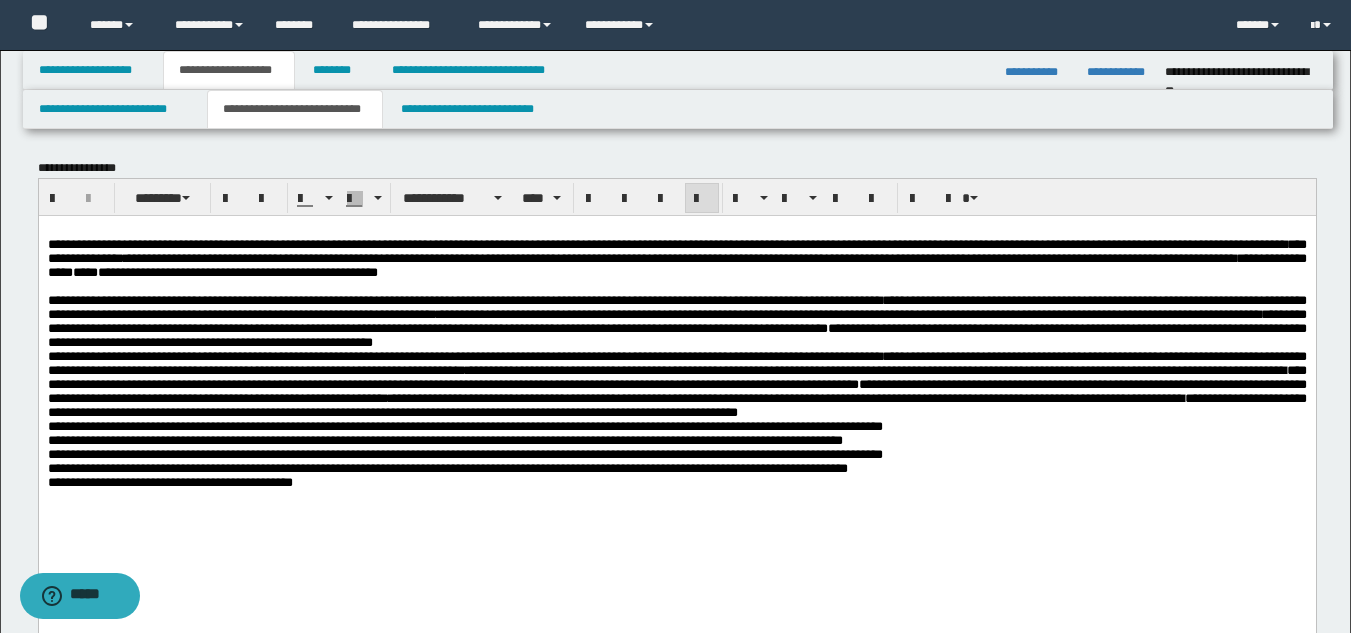 click on "**********" at bounding box center [676, 390] 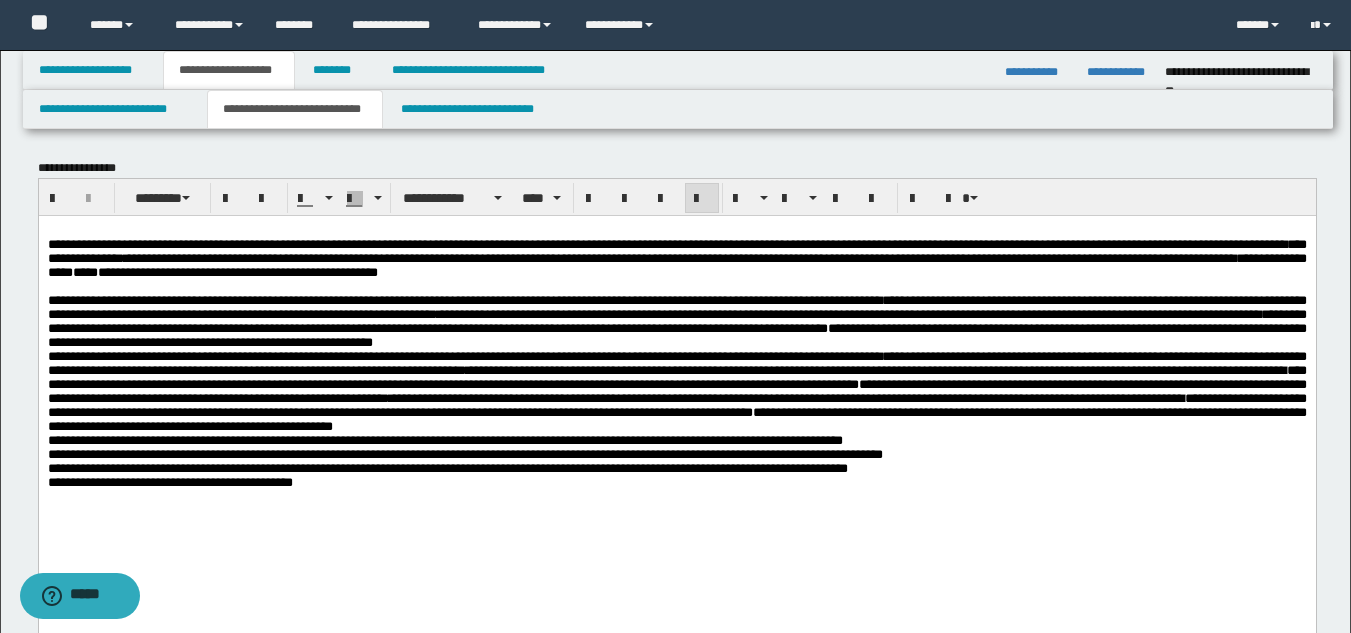 click on "**********" at bounding box center [676, 390] 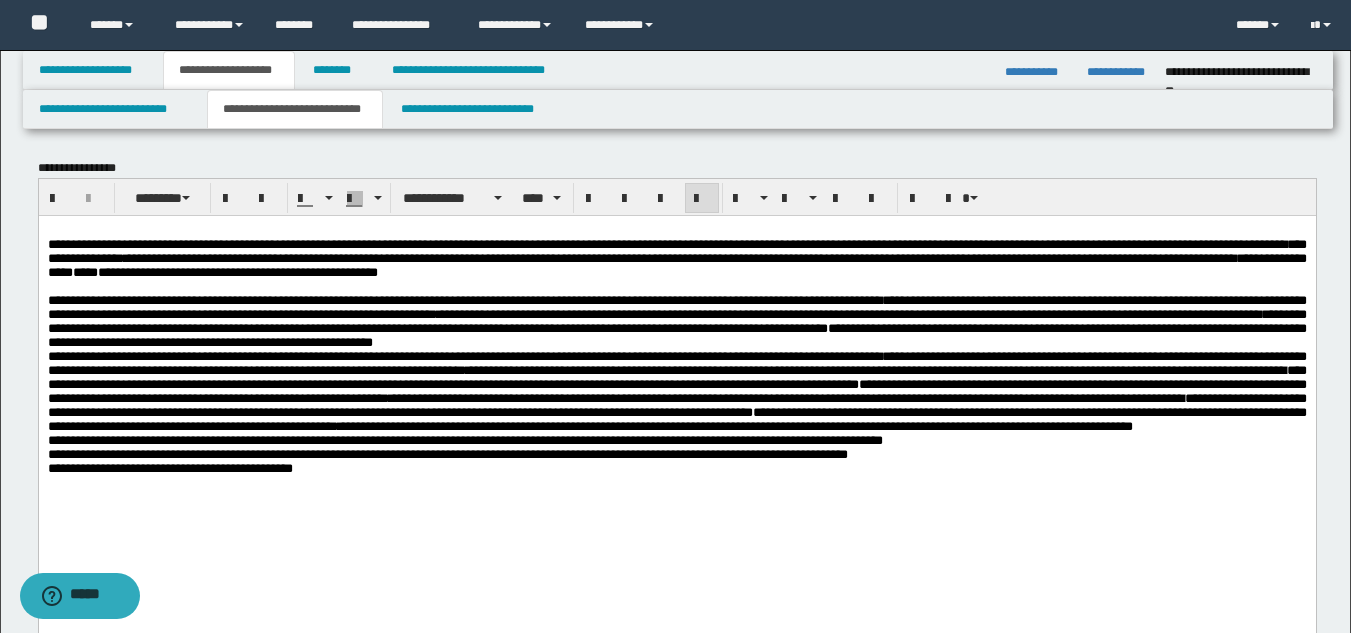 click on "**********" at bounding box center (676, 383) 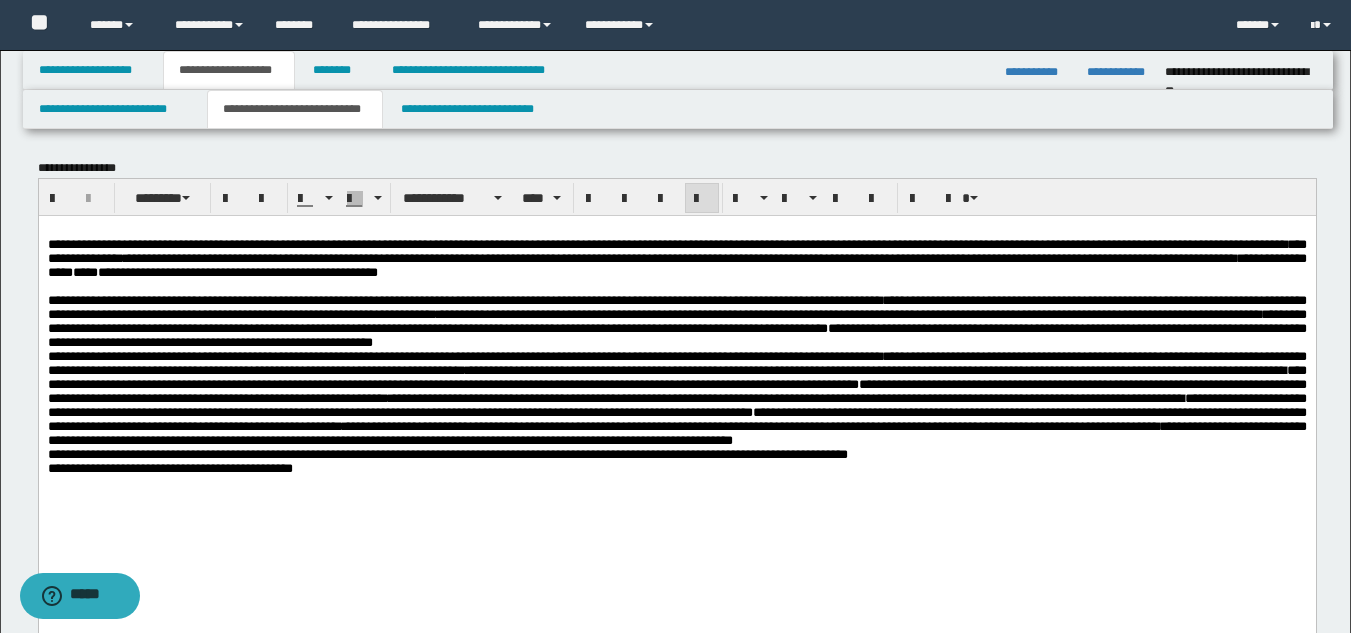 click on "**********" at bounding box center (676, 383) 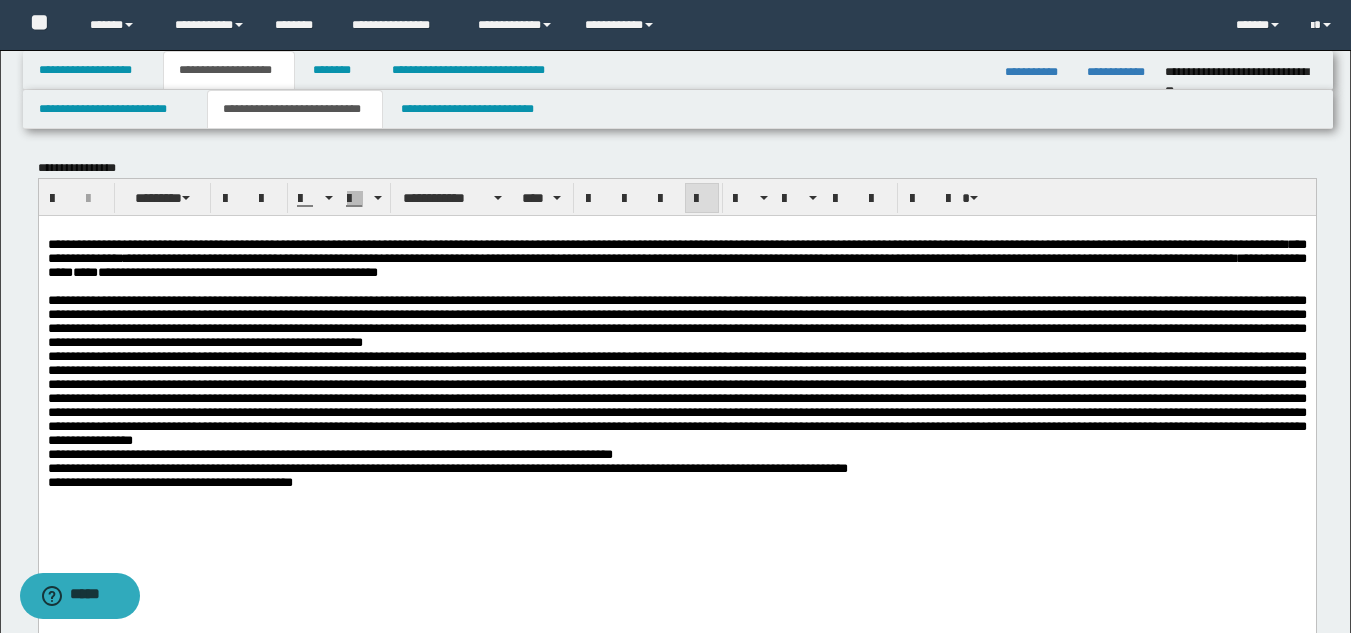 click on "**********" at bounding box center [447, 467] 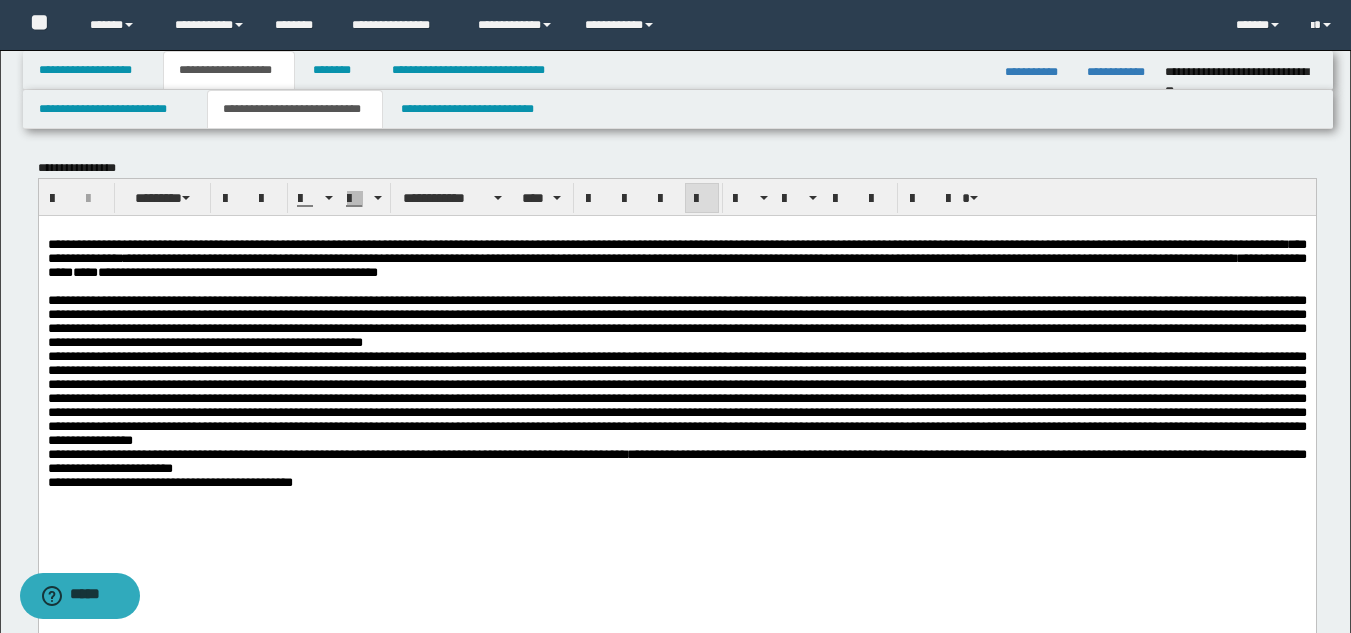 click on "**********" at bounding box center (676, 467) 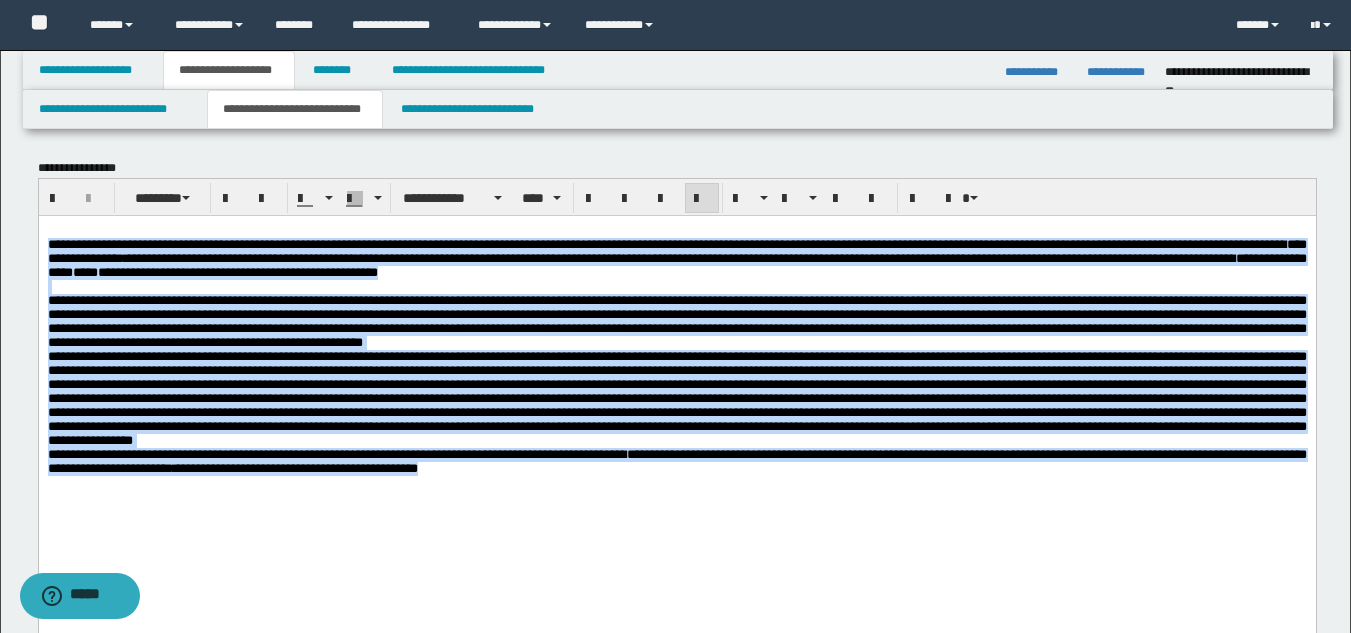 drag, startPoint x: 50, startPoint y: 240, endPoint x: 766, endPoint y: 561, distance: 784.66364 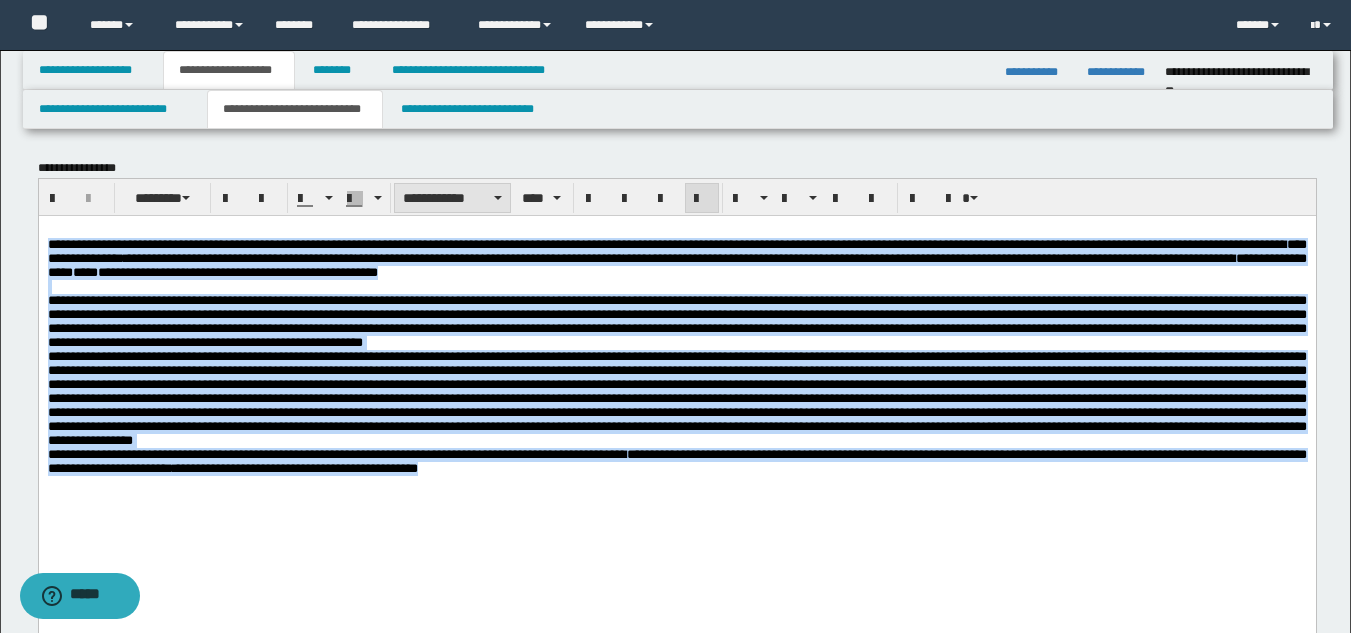 click on "**********" at bounding box center [452, 198] 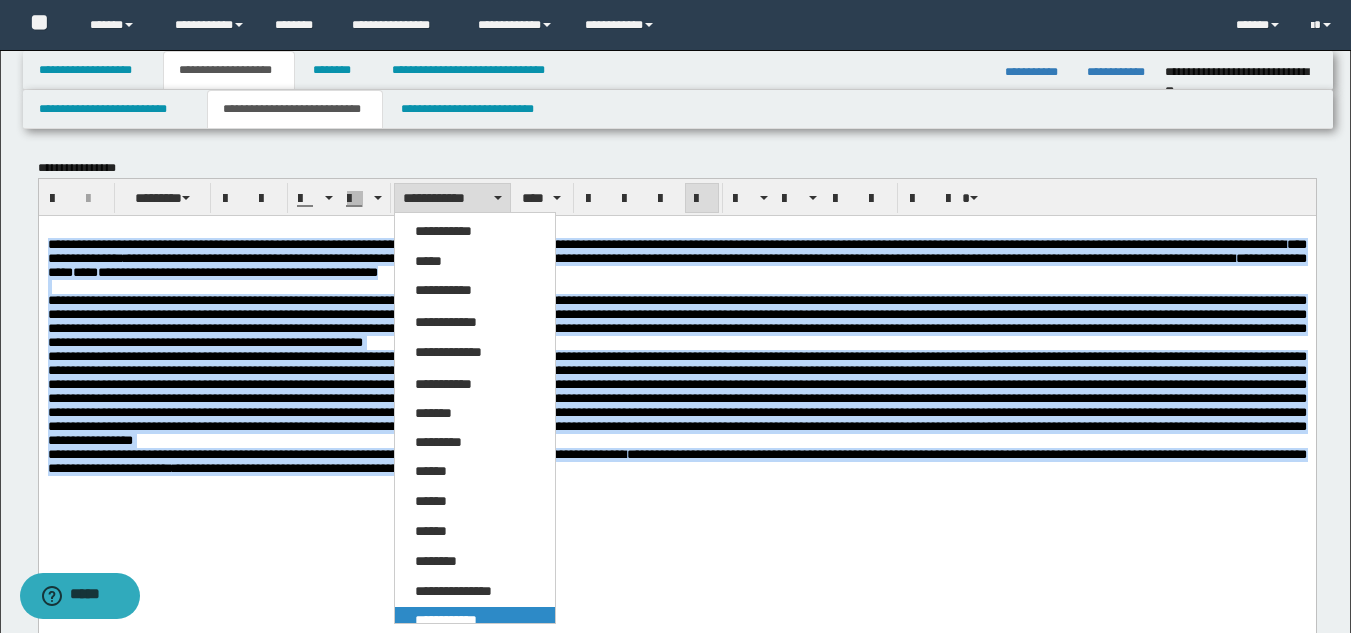 click on "**********" at bounding box center (475, 621) 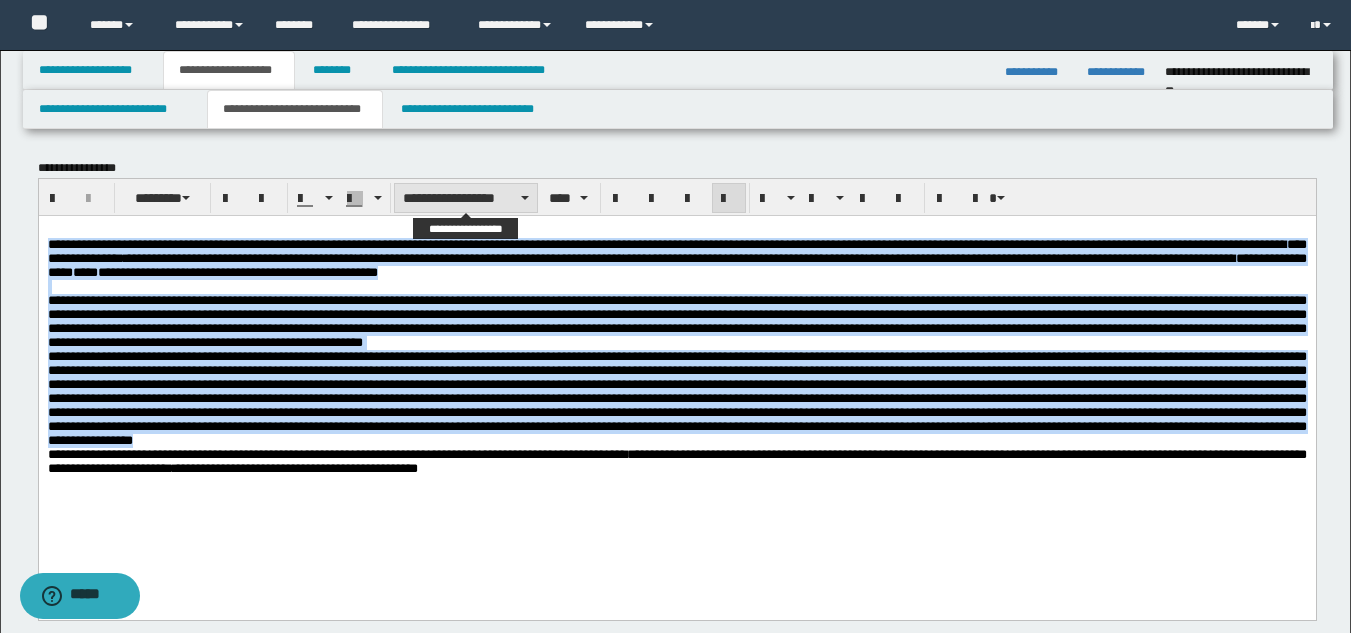 click on "**********" at bounding box center (466, 198) 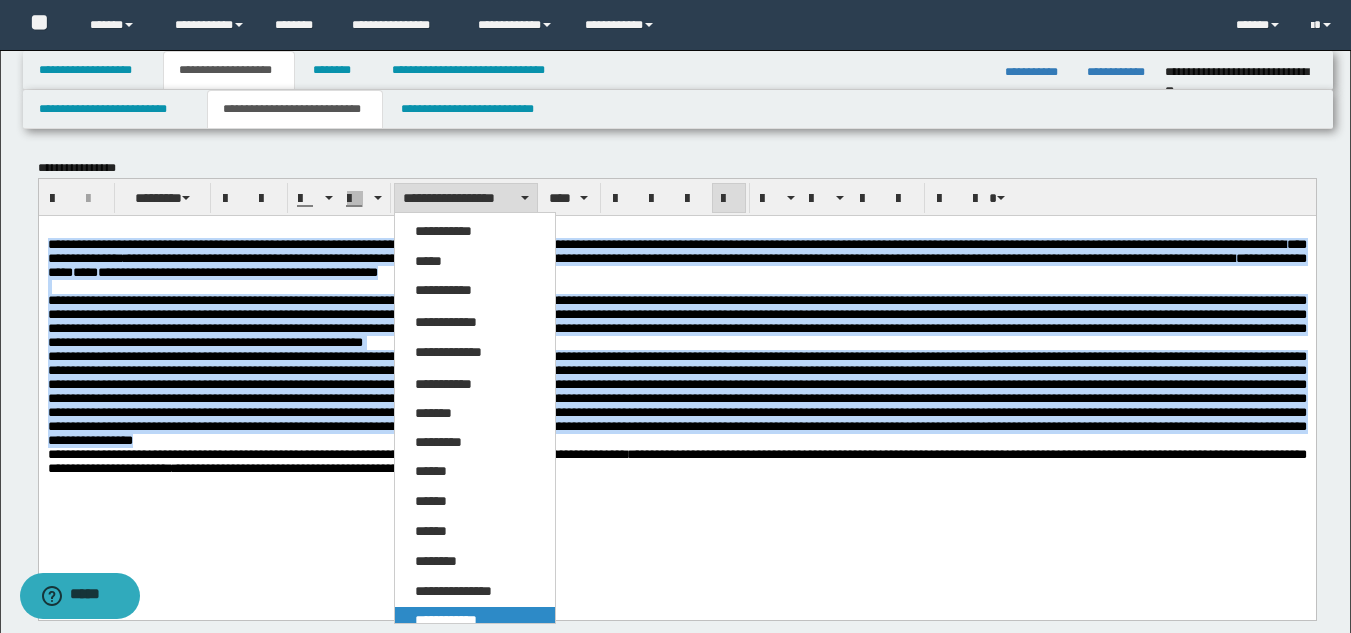 click on "**********" at bounding box center [446, 620] 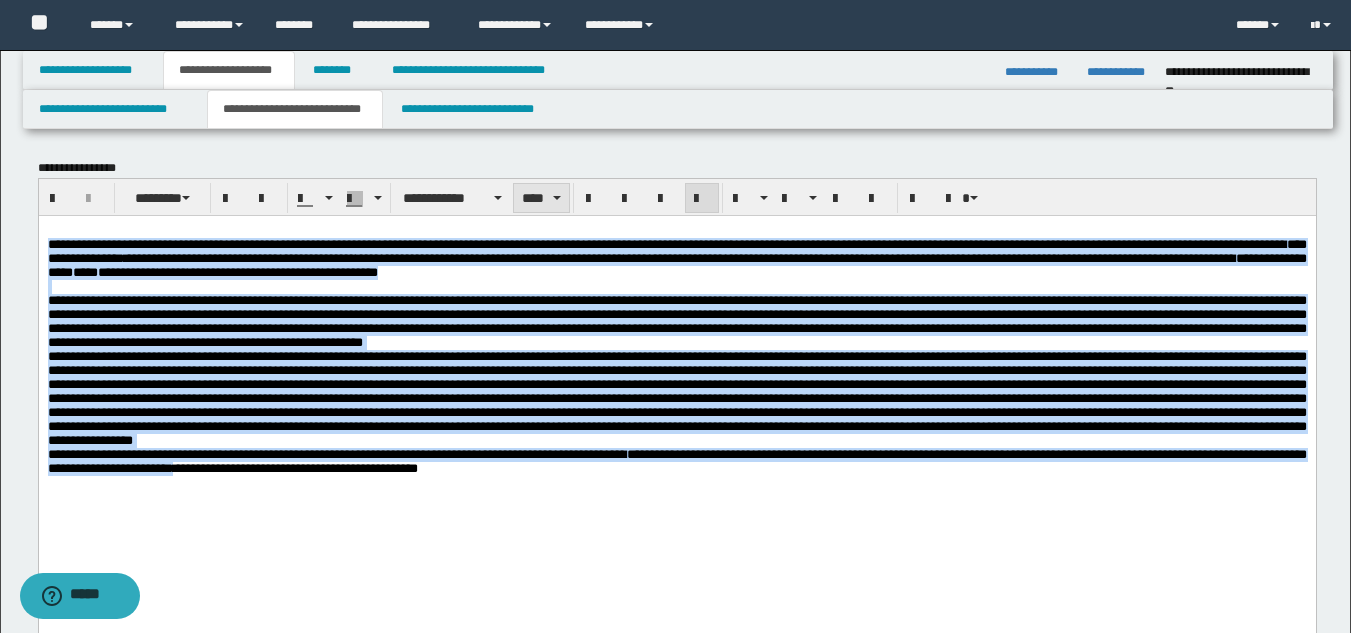 click on "****" at bounding box center [541, 198] 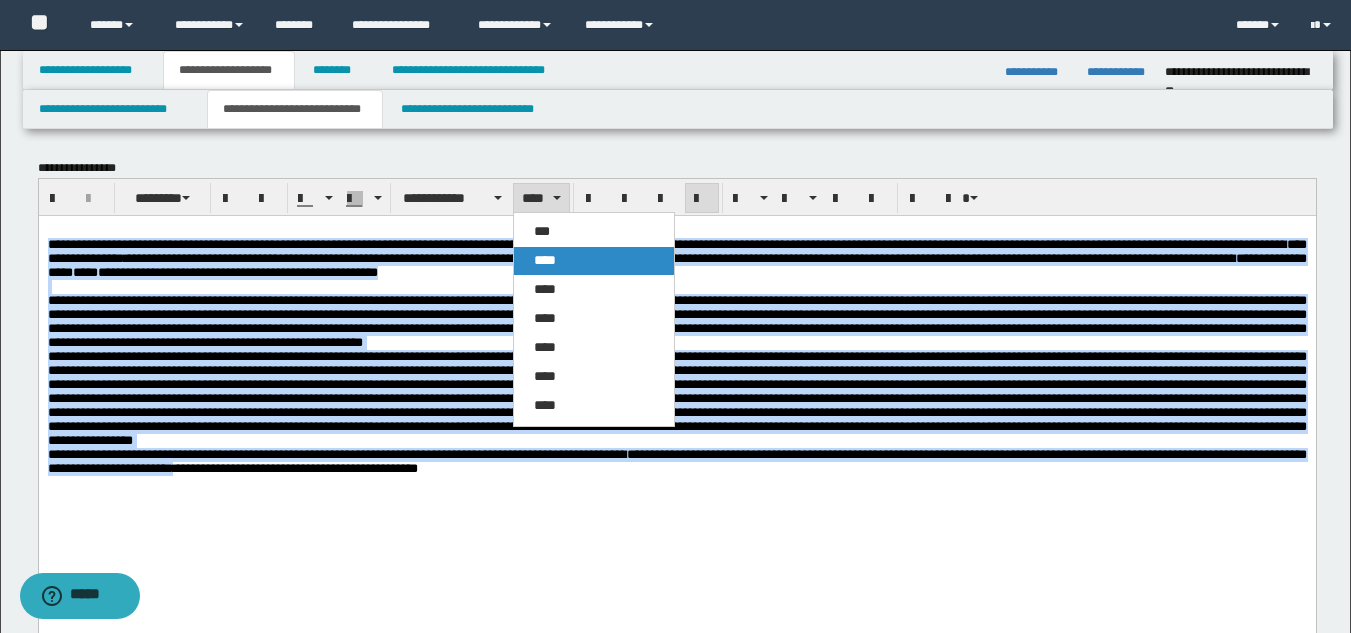 click on "****" at bounding box center [545, 260] 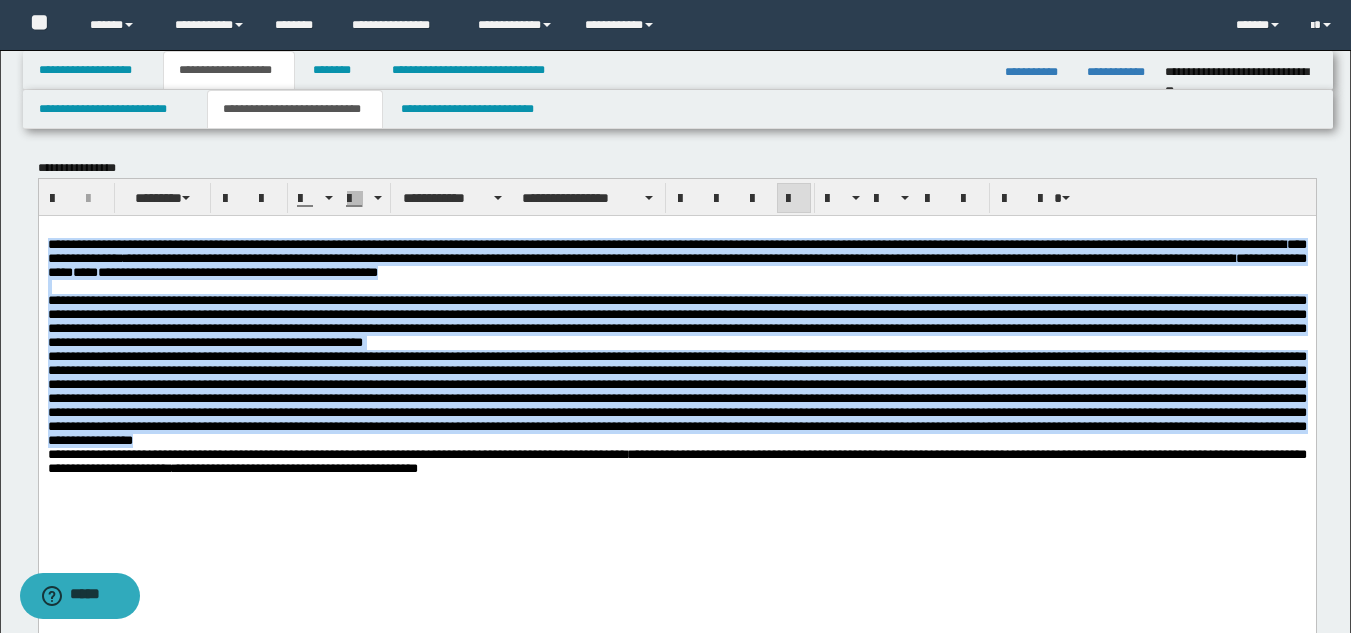 click at bounding box center (794, 199) 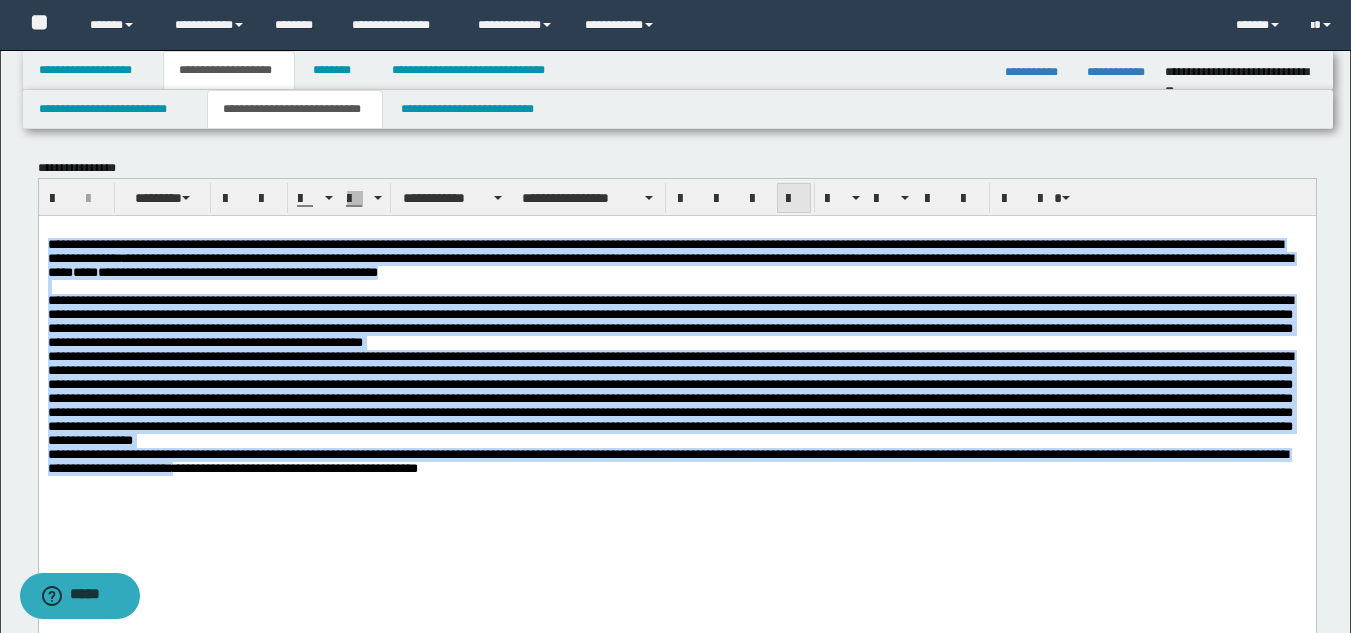 click at bounding box center [794, 198] 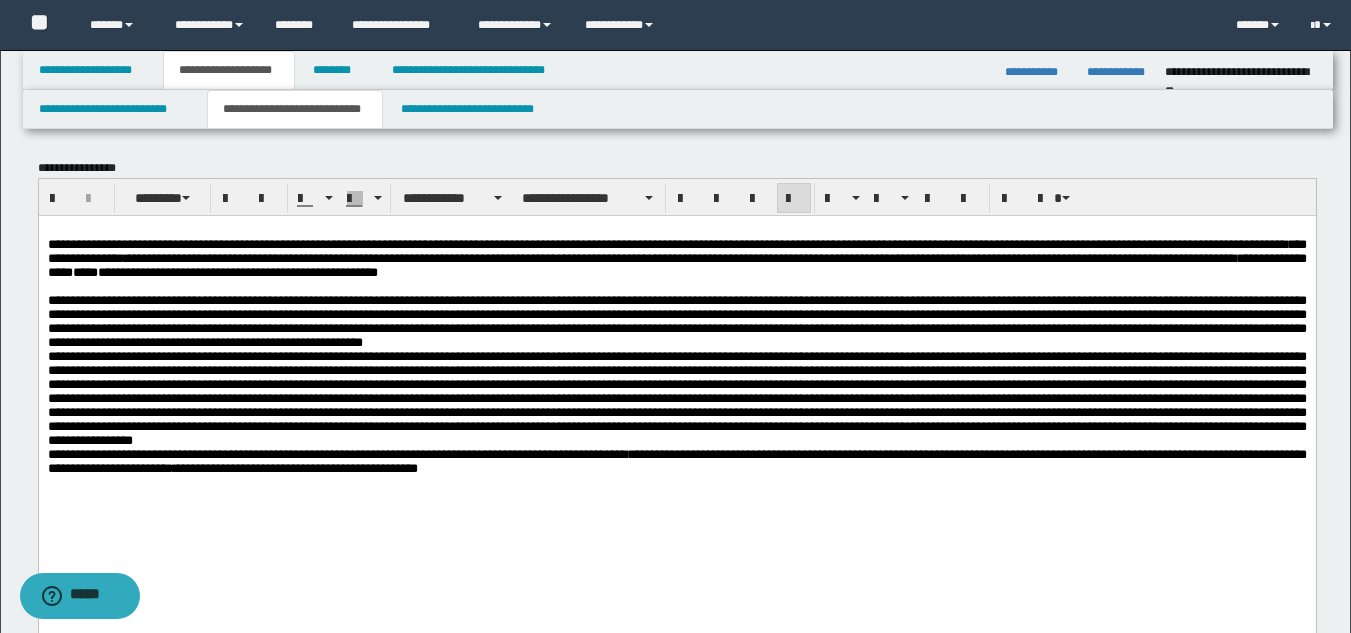 click on "**********" at bounding box center (676, 374) 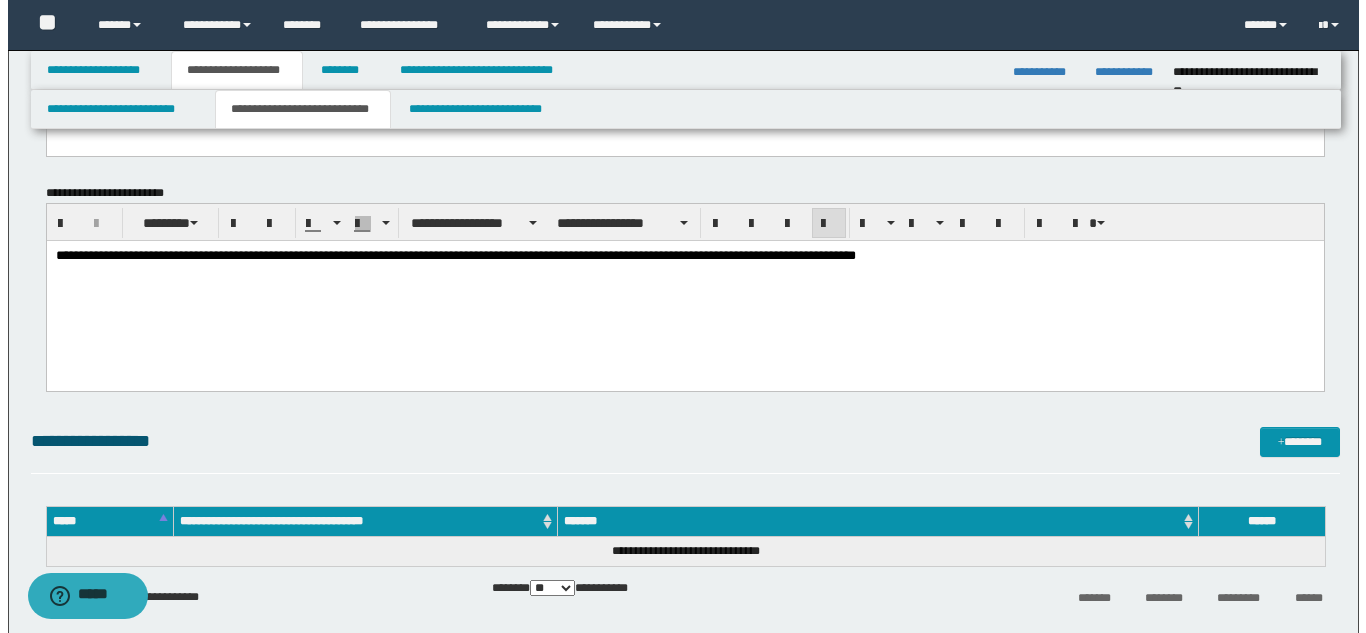 scroll, scrollTop: 500, scrollLeft: 0, axis: vertical 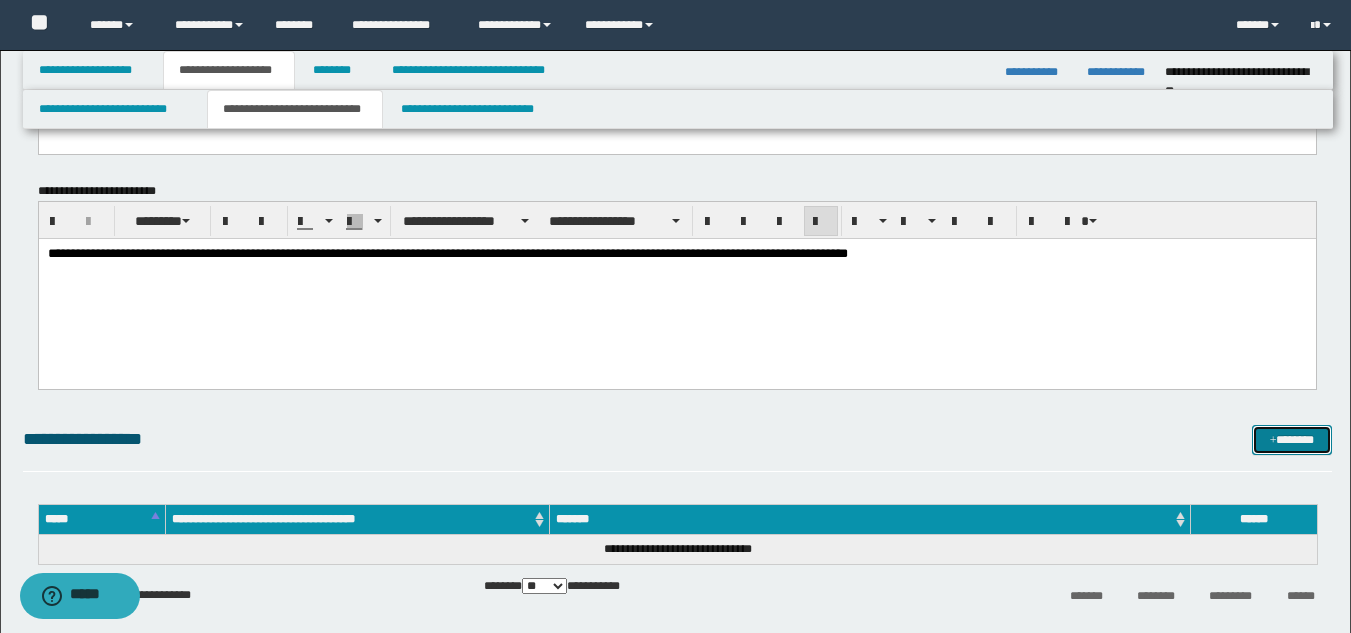 click on "*******" at bounding box center (1292, 440) 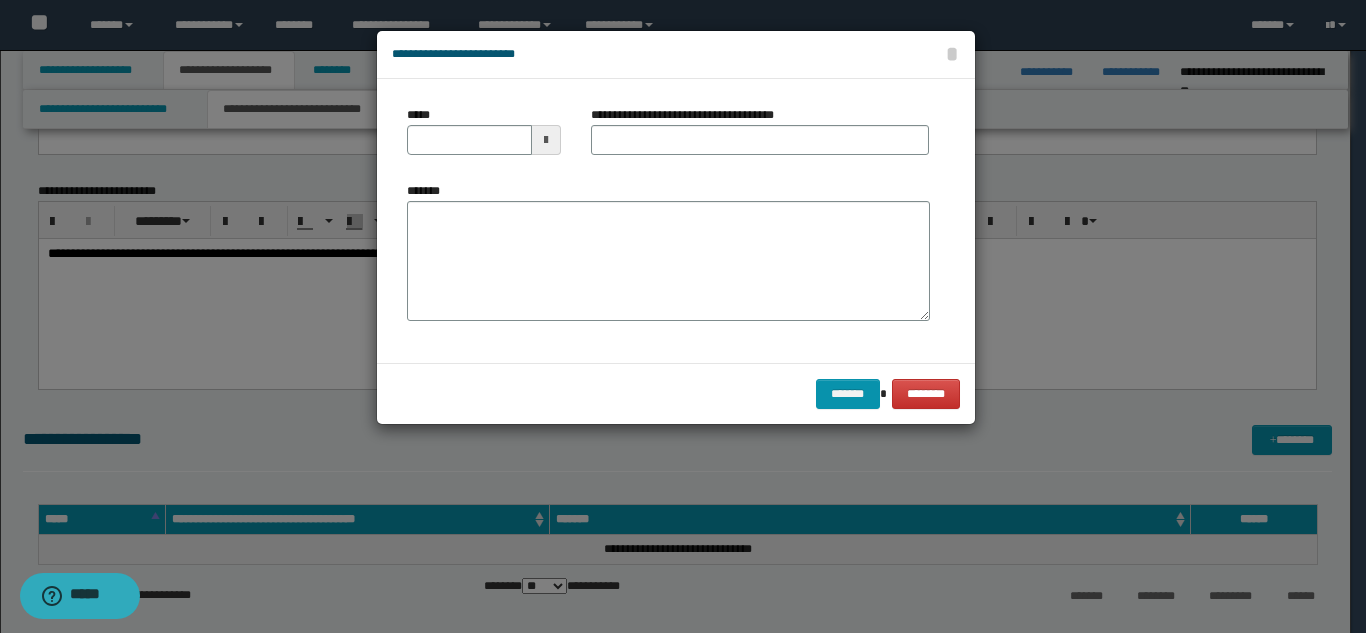 type 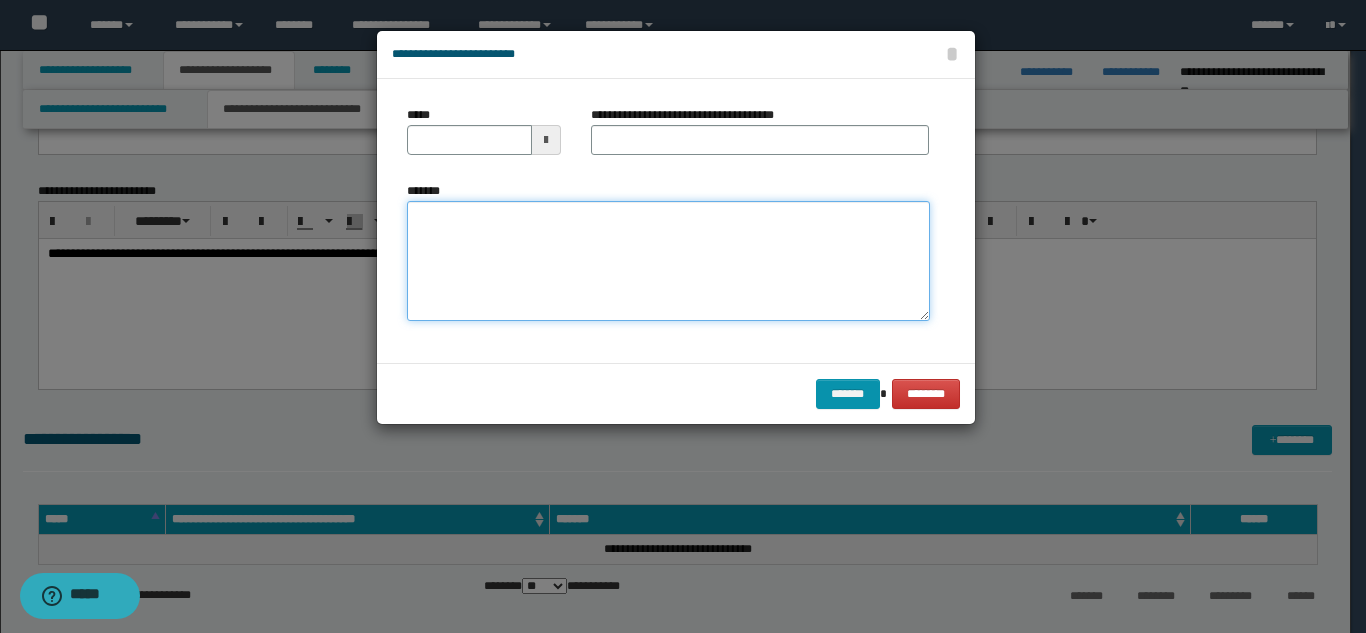 click on "*******" at bounding box center [668, 261] 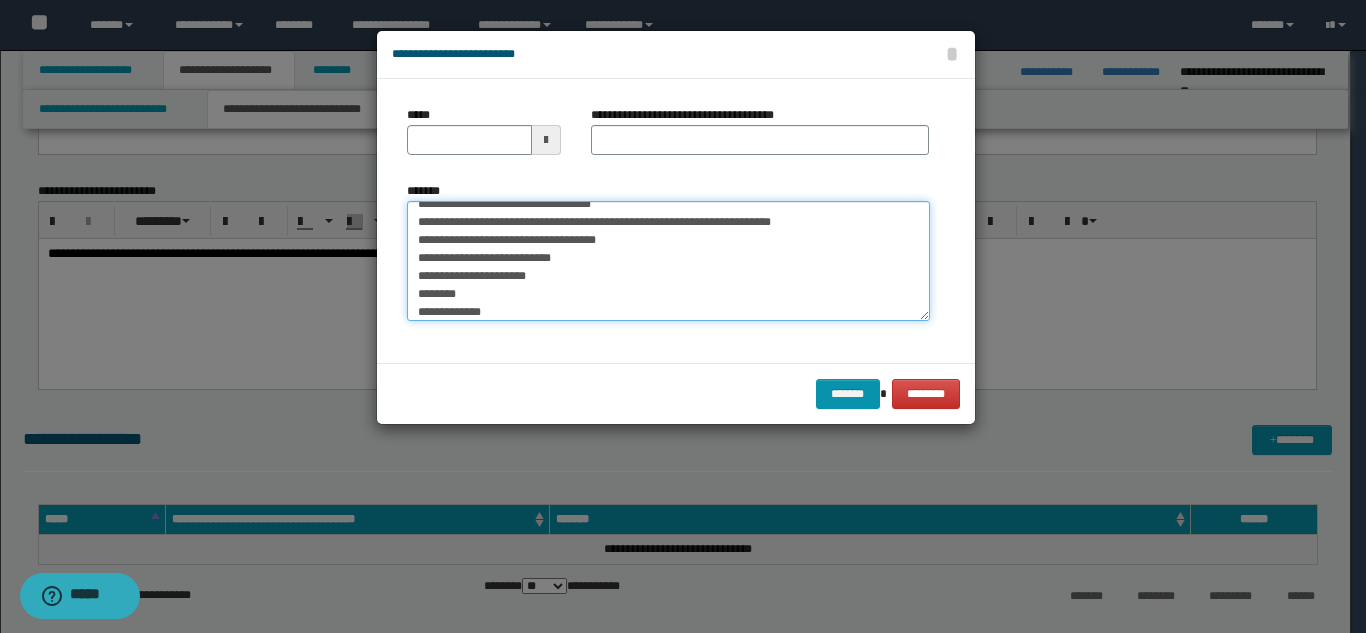 scroll, scrollTop: 0, scrollLeft: 0, axis: both 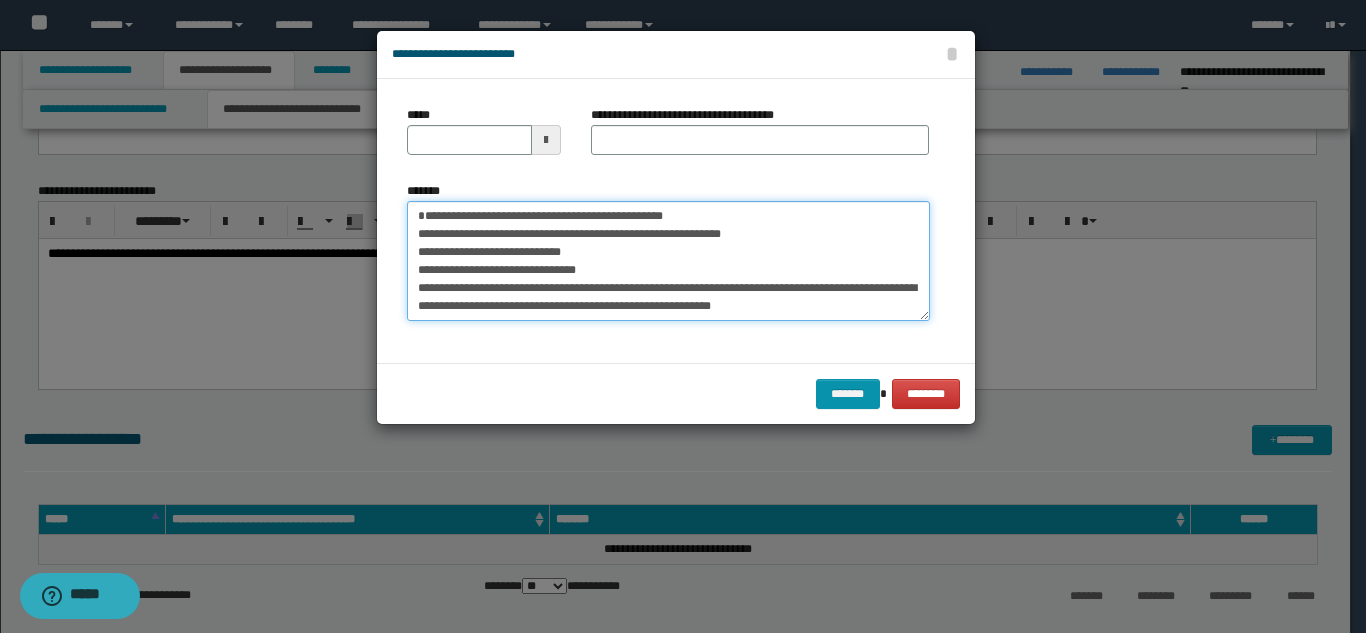 type 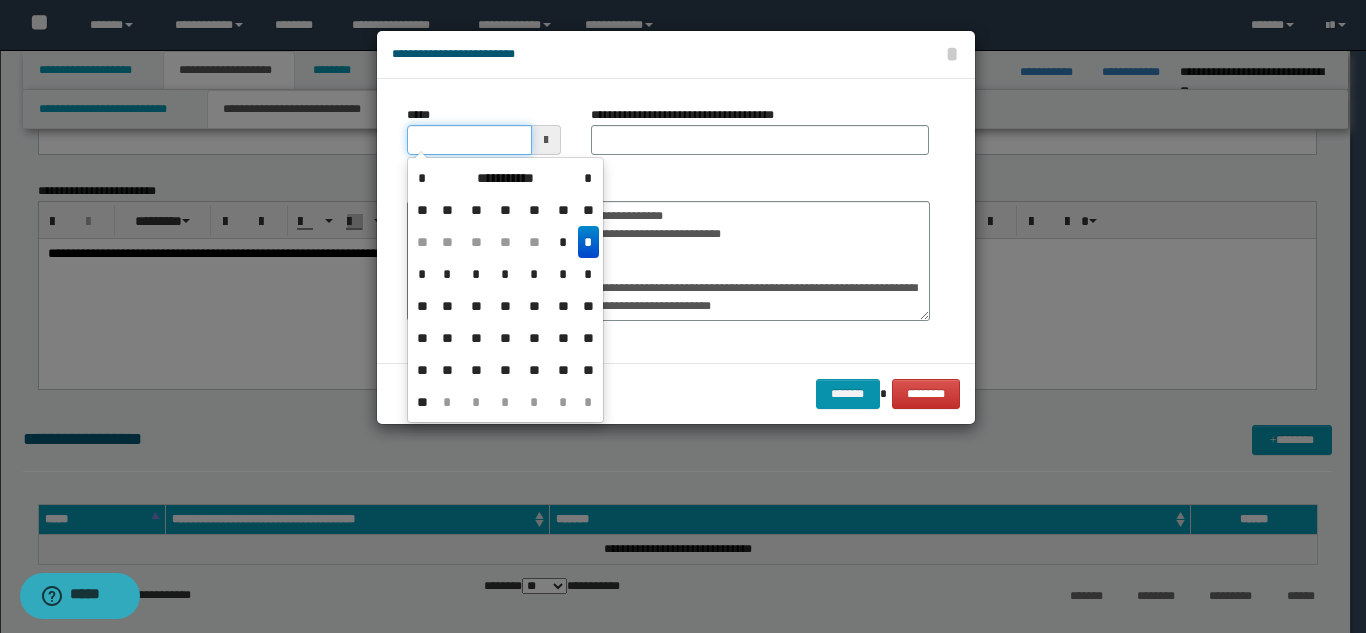 click on "*****" at bounding box center [469, 140] 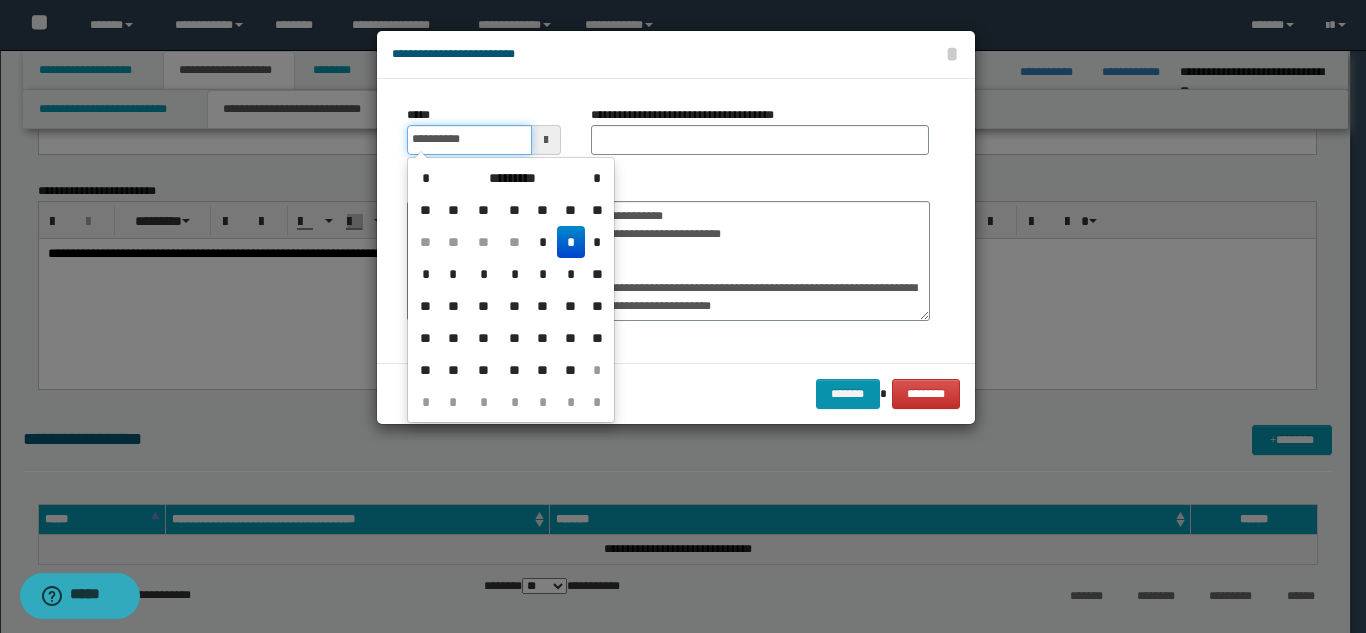 type on "**********" 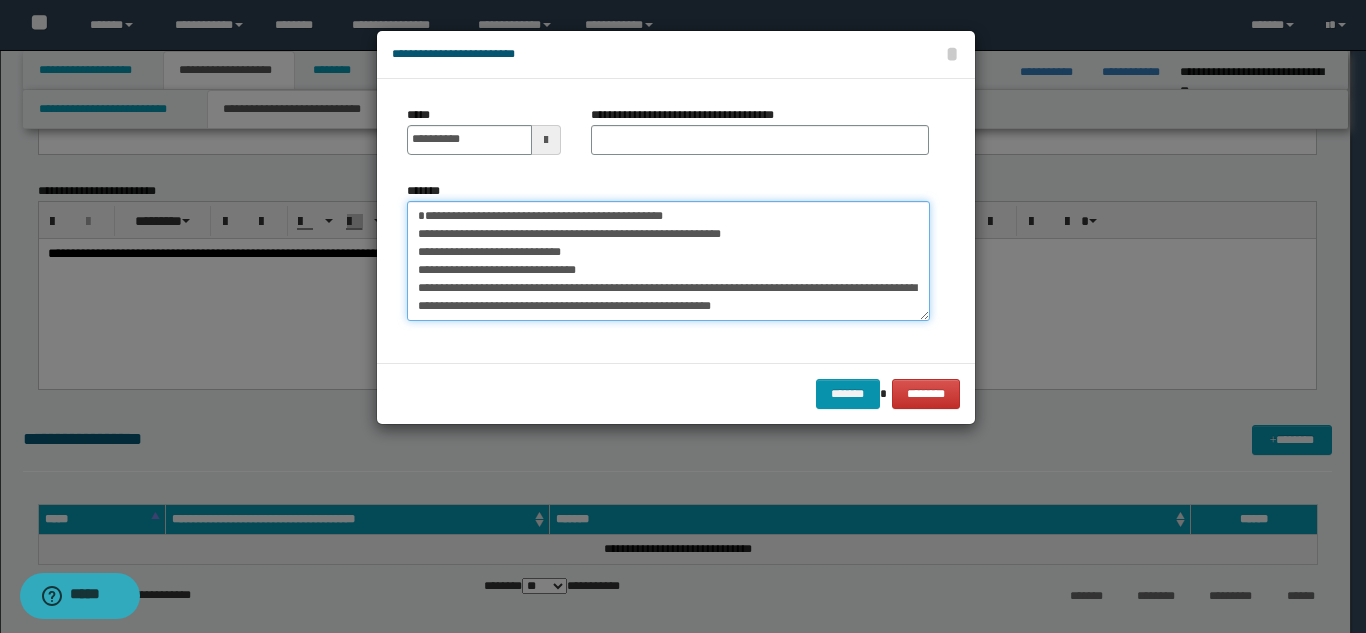 drag, startPoint x: 559, startPoint y: 212, endPoint x: 813, endPoint y: 240, distance: 255.53865 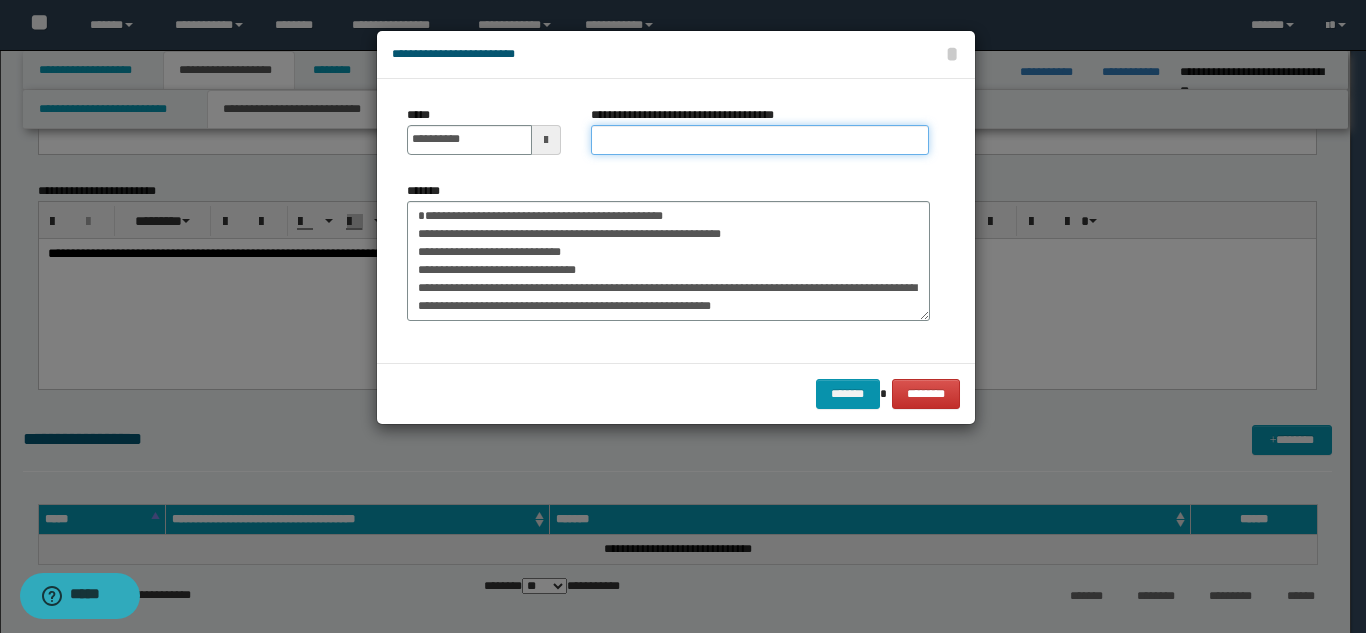 click on "**********" at bounding box center [760, 140] 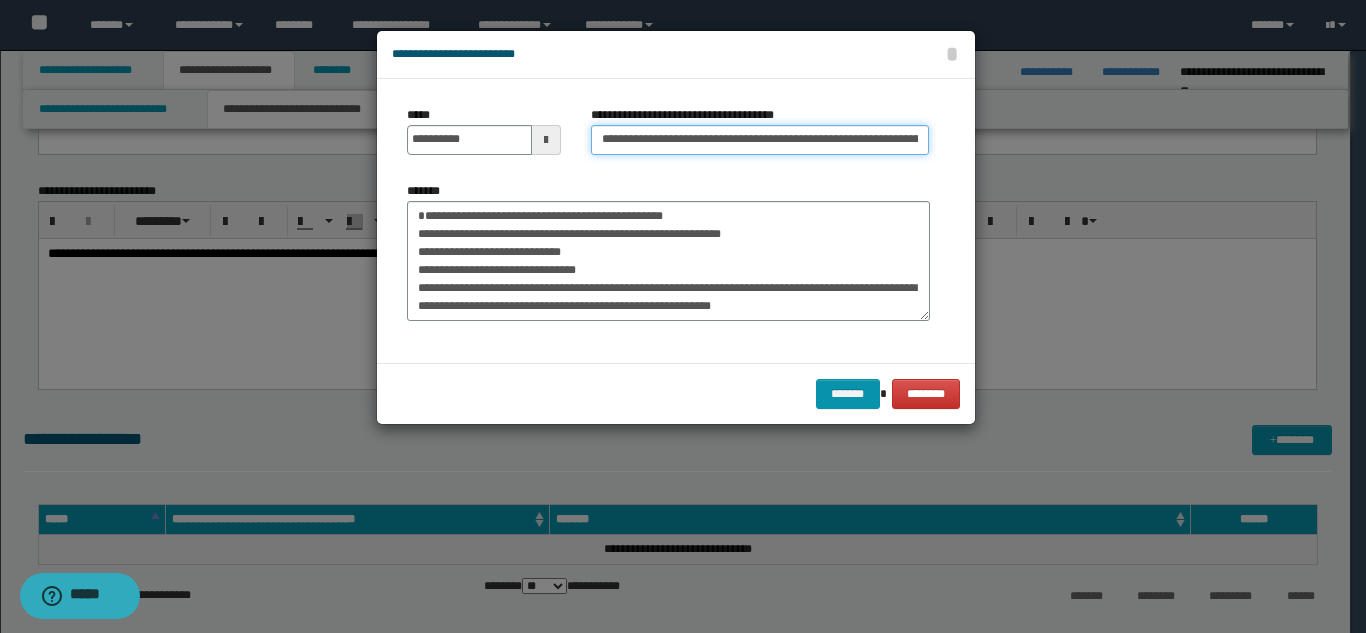 scroll, scrollTop: 0, scrollLeft: 201, axis: horizontal 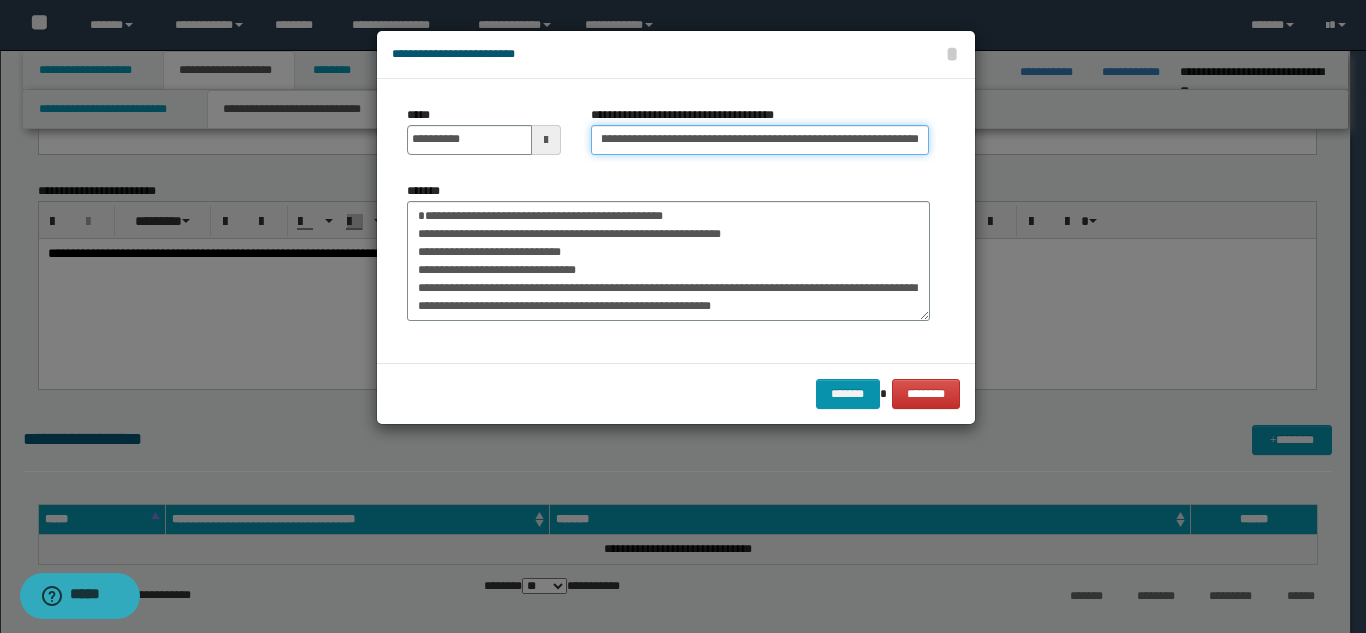 type on "**********" 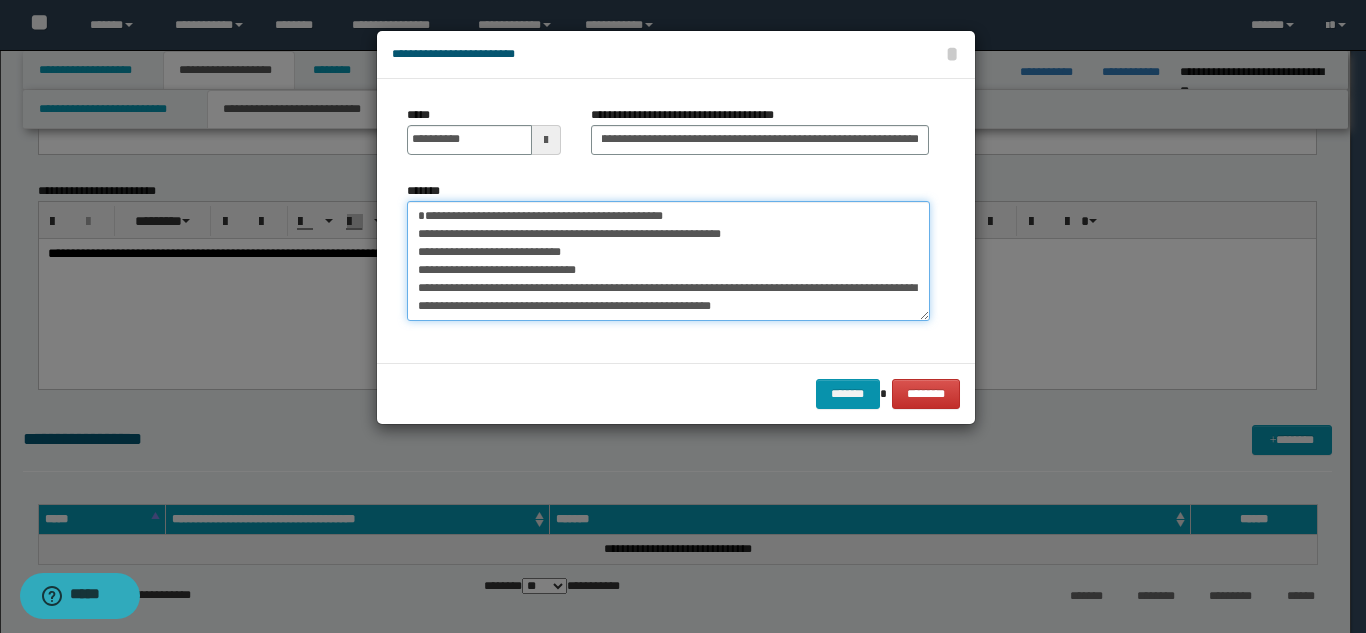 scroll, scrollTop: 0, scrollLeft: 0, axis: both 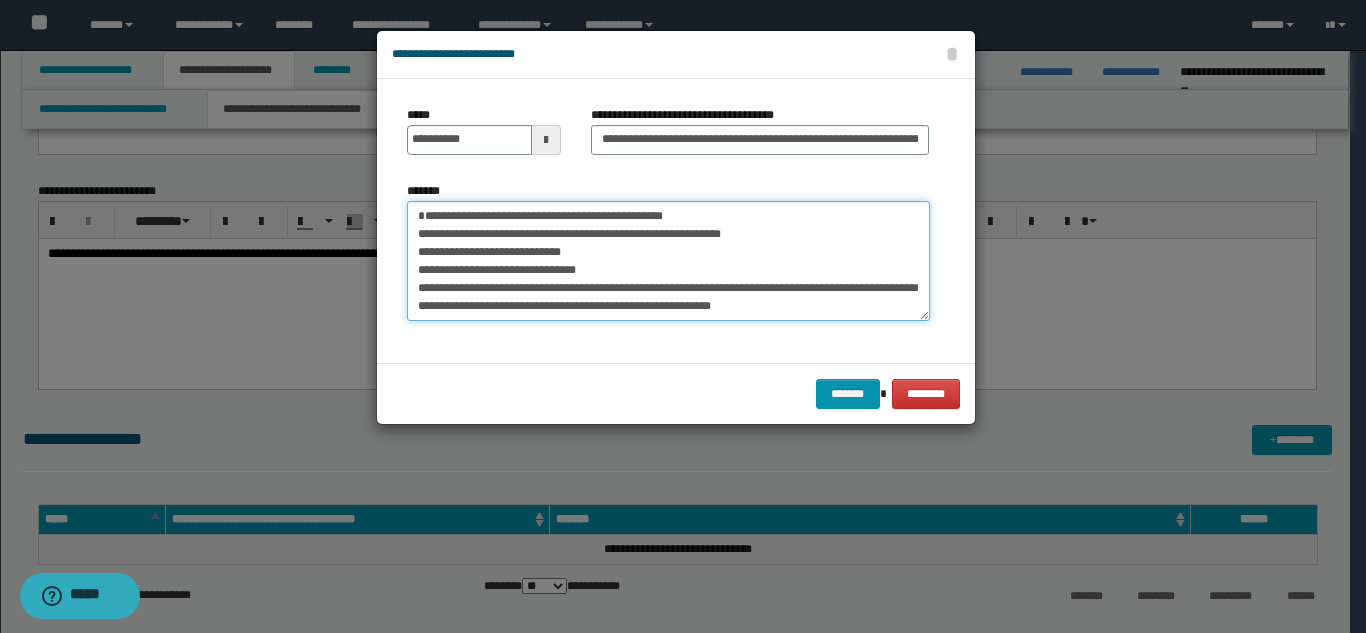 drag, startPoint x: 415, startPoint y: 214, endPoint x: 840, endPoint y: 233, distance: 425.4245 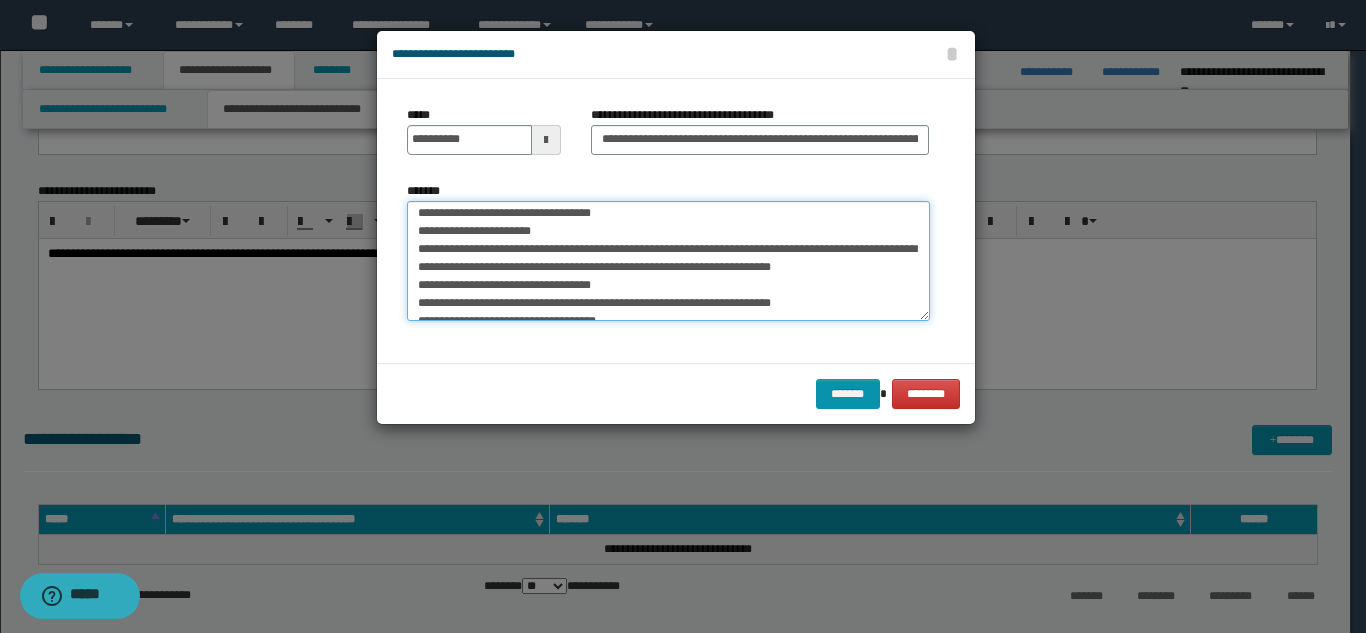 scroll, scrollTop: 180, scrollLeft: 0, axis: vertical 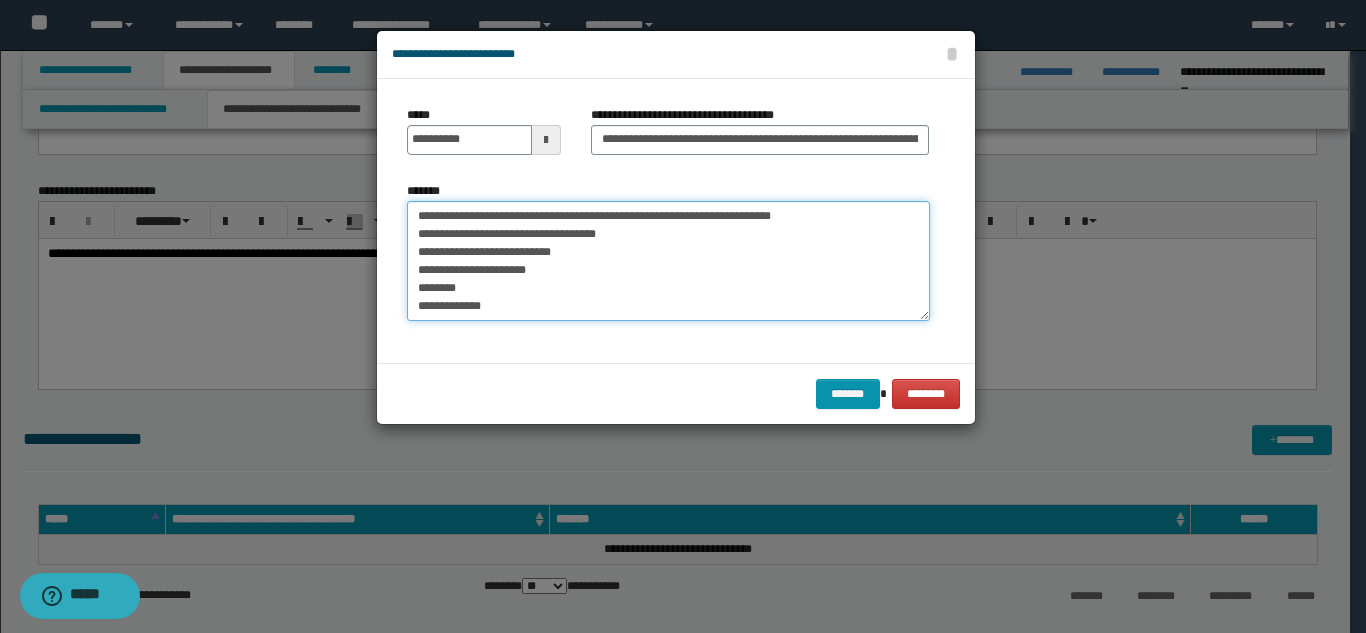 click on "**********" at bounding box center (668, 261) 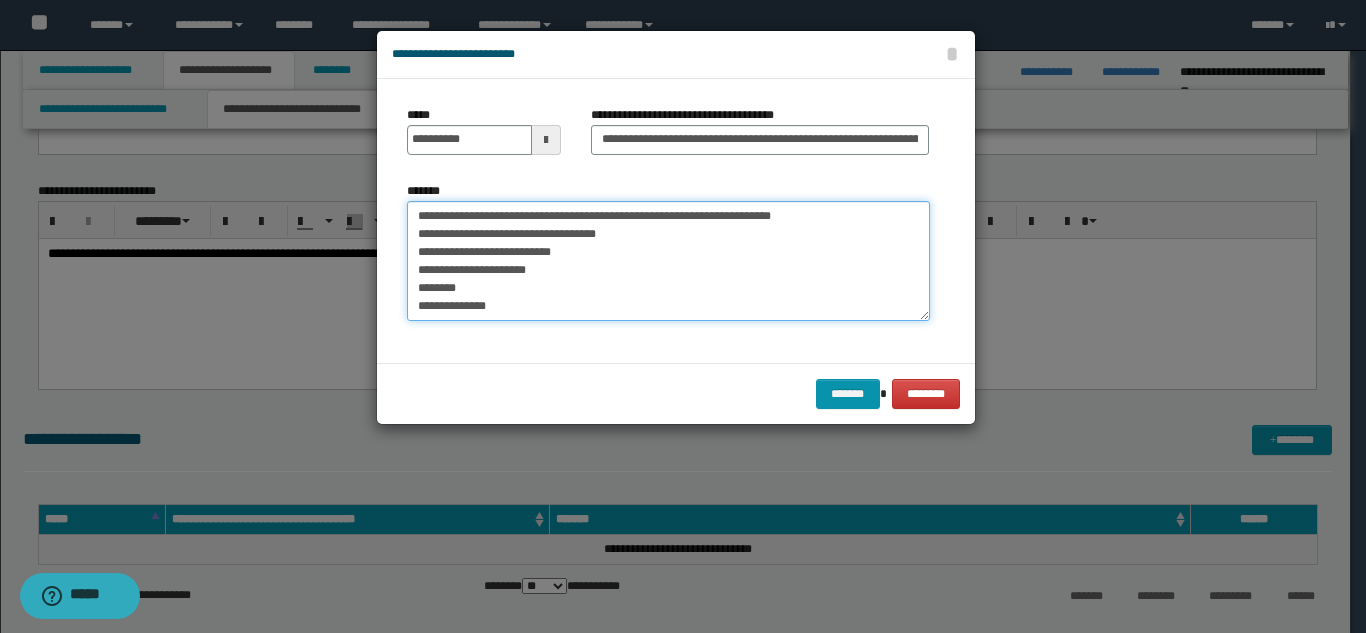 scroll, scrollTop: 192, scrollLeft: 0, axis: vertical 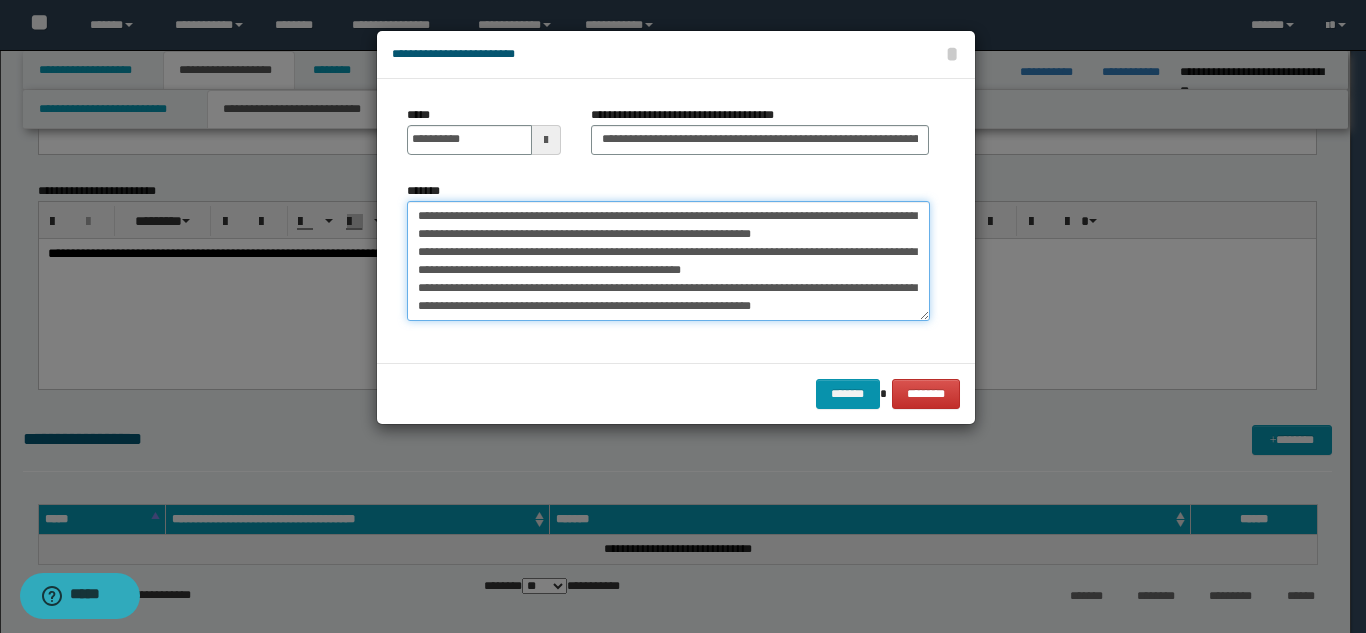 paste on "**********" 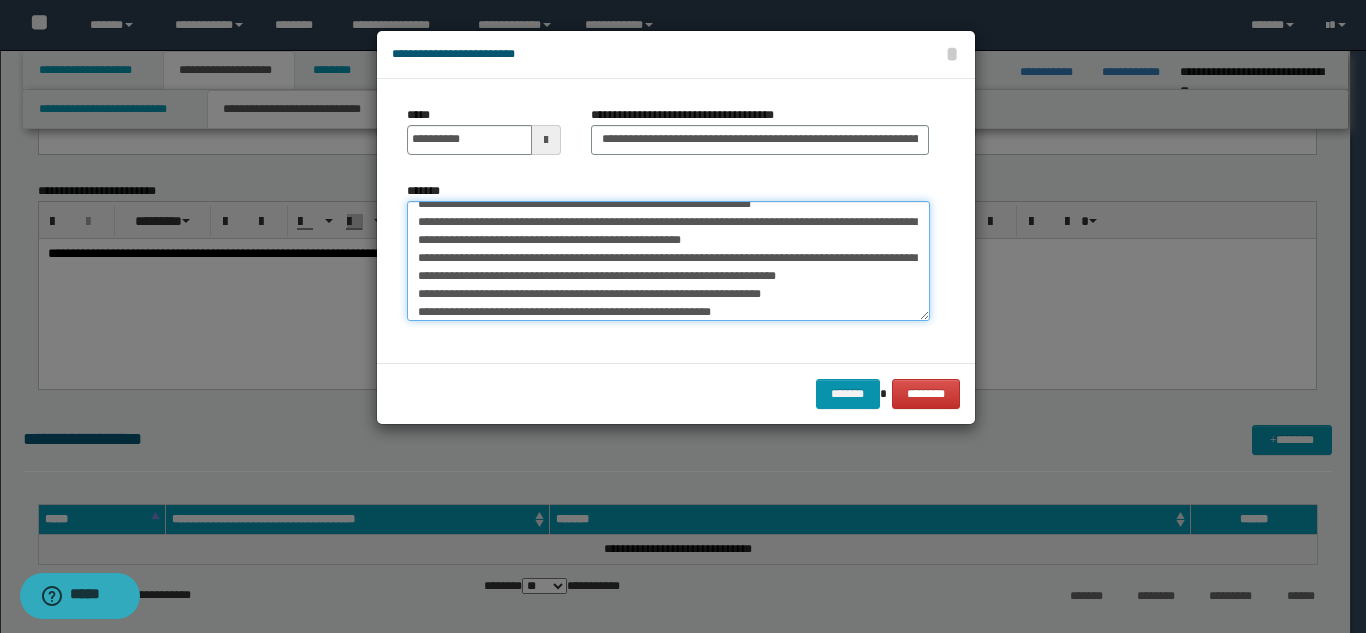 scroll, scrollTop: 840, scrollLeft: 0, axis: vertical 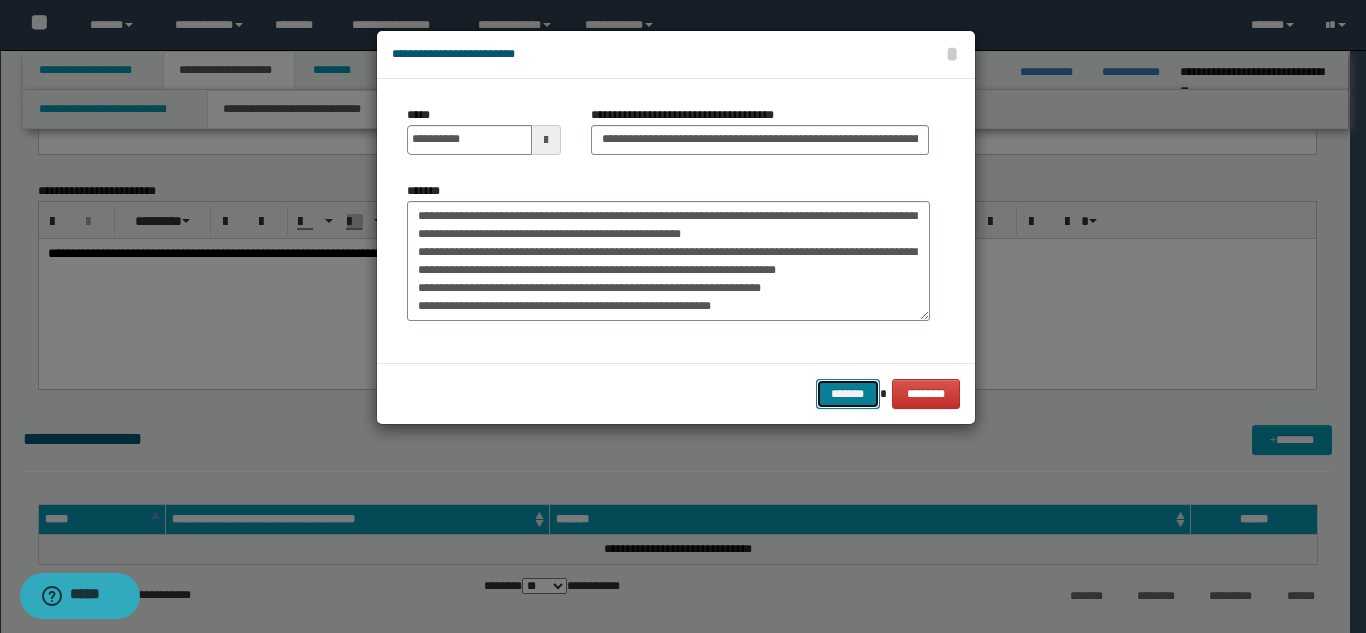 click on "*******" at bounding box center [848, 394] 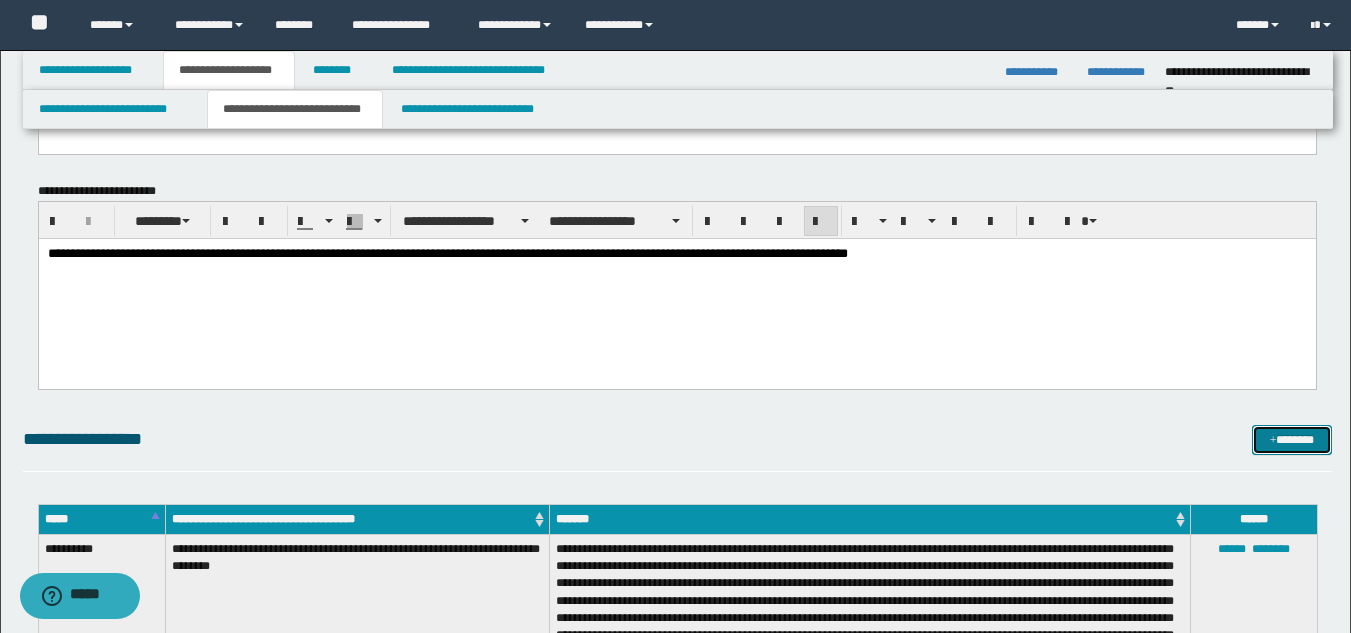 click at bounding box center (1273, 441) 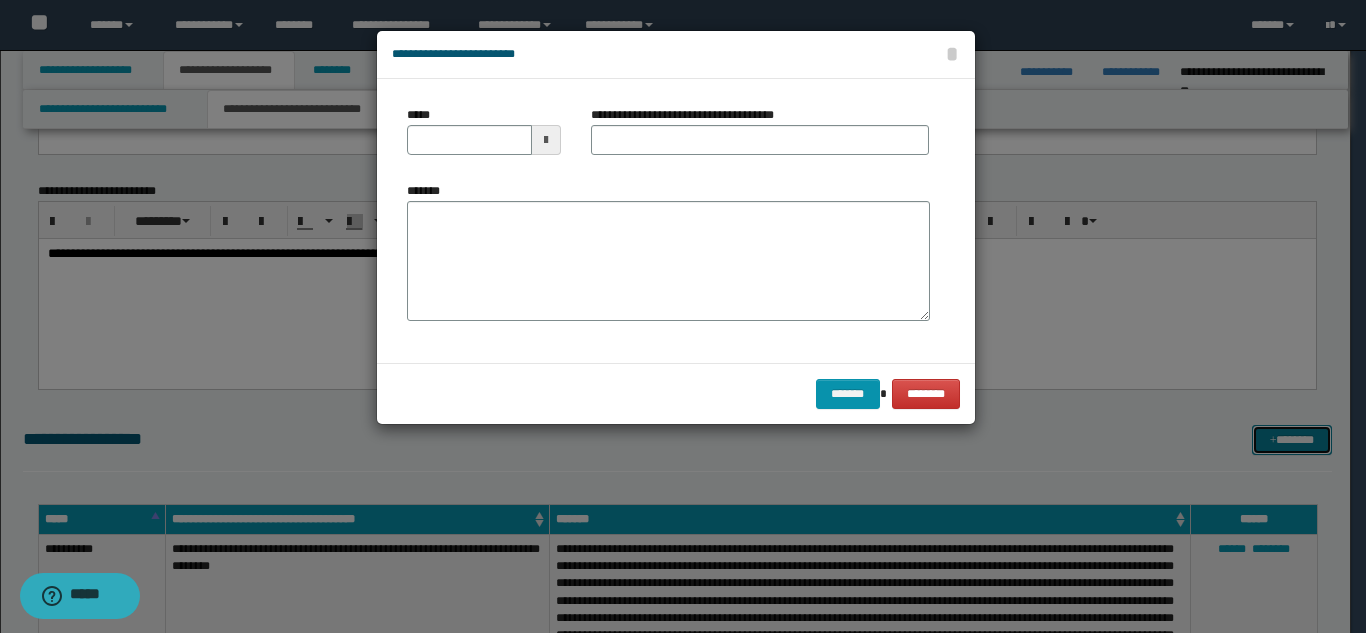 scroll, scrollTop: 0, scrollLeft: 0, axis: both 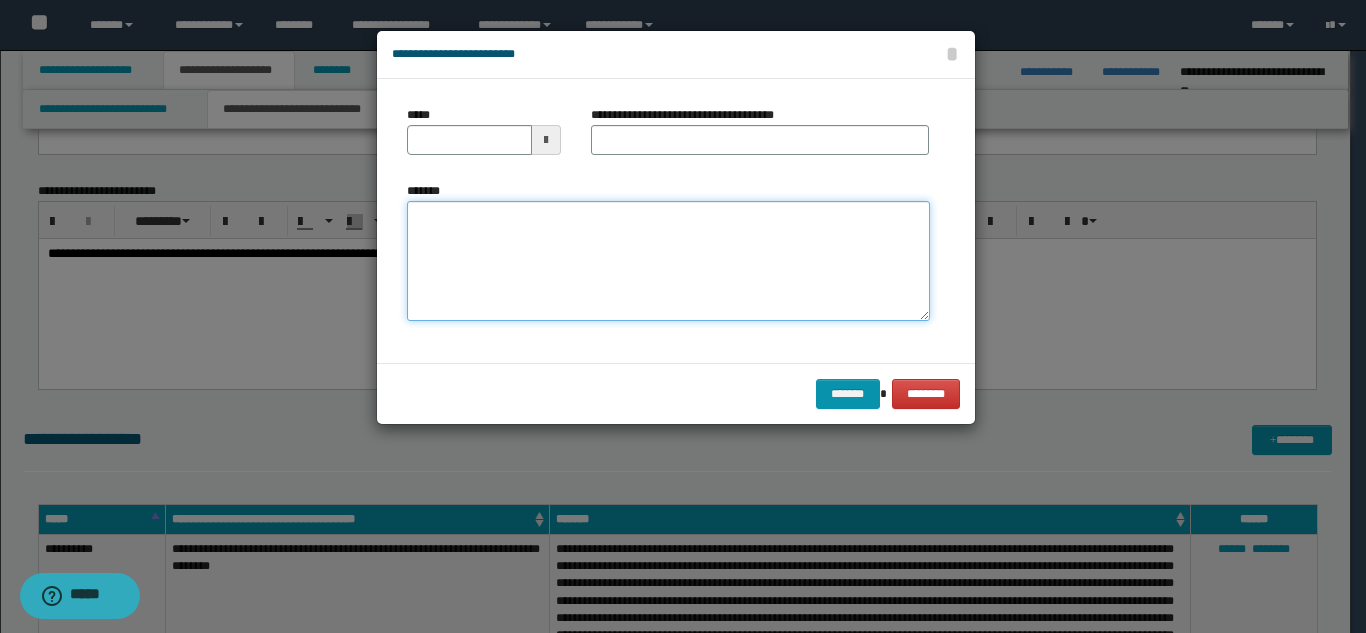 click on "*******" at bounding box center (668, 261) 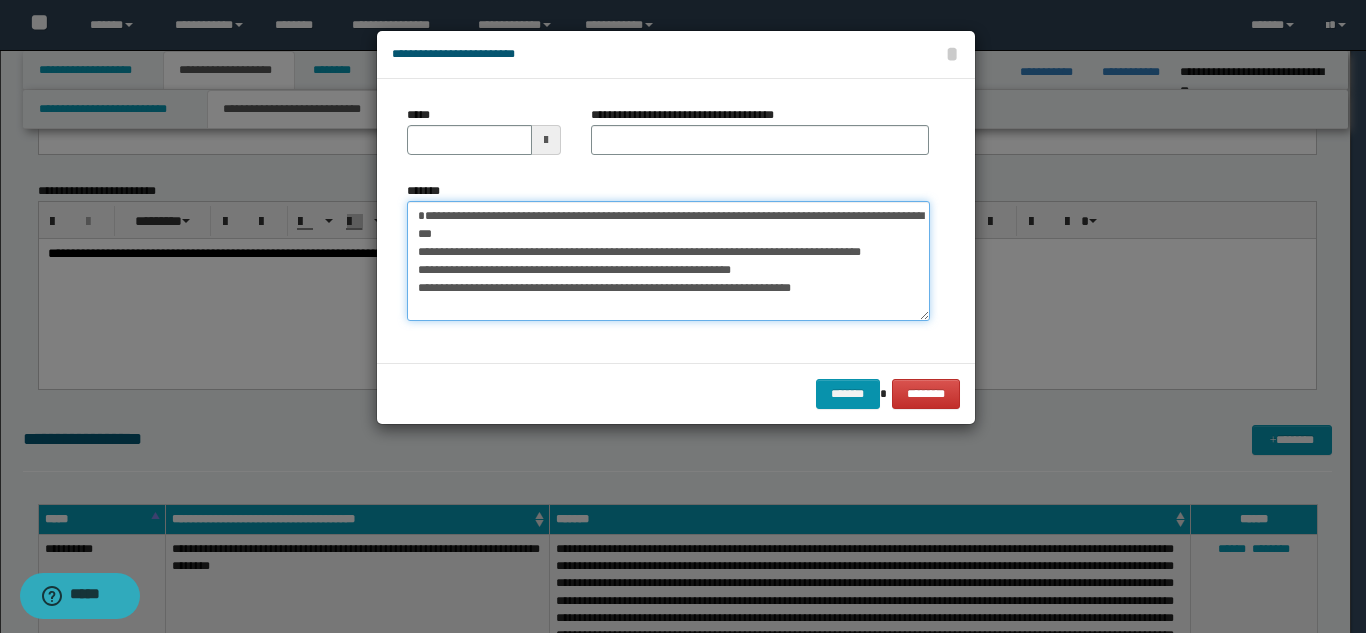 type 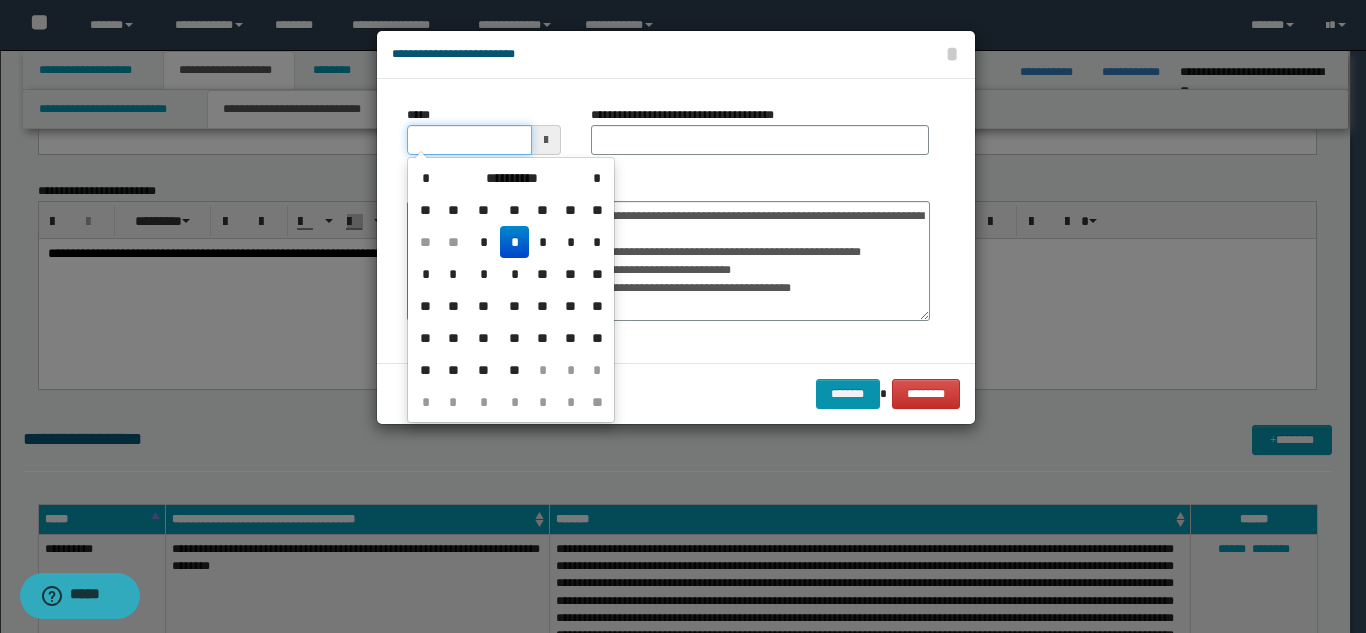 click on "*****" at bounding box center [469, 140] 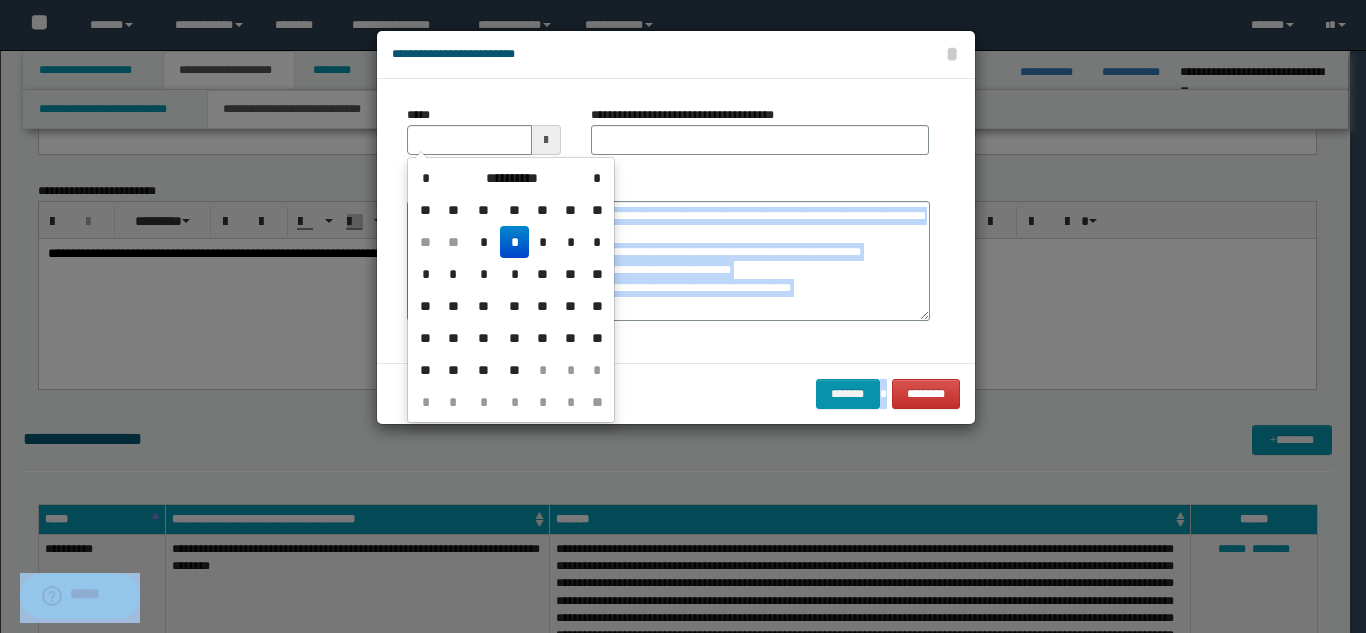 drag, startPoint x: 614, startPoint y: 334, endPoint x: 640, endPoint y: 353, distance: 32.202484 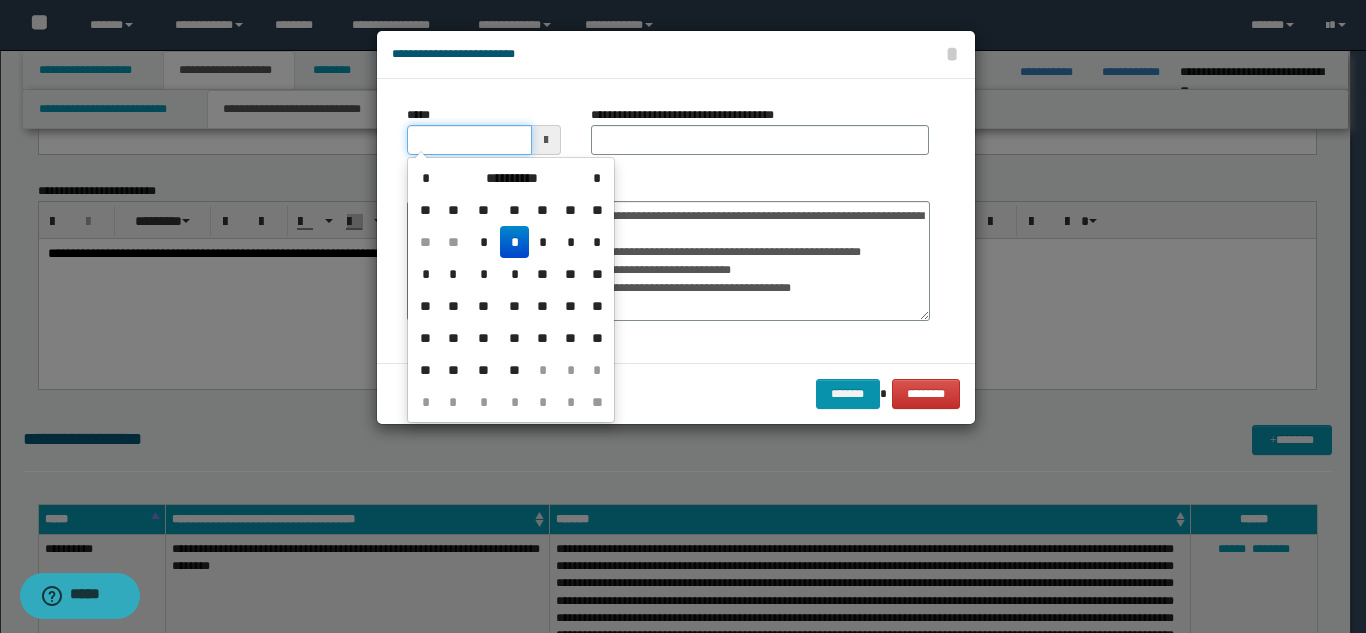 click on "*****" at bounding box center (469, 140) 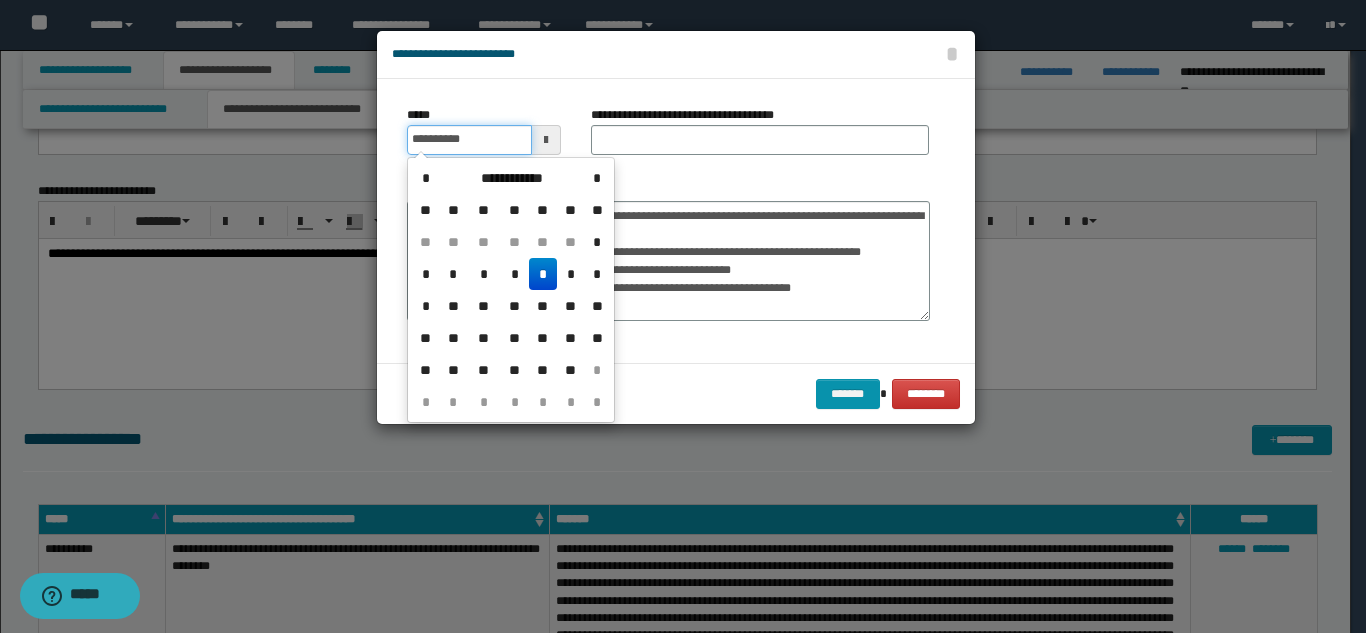 type on "**********" 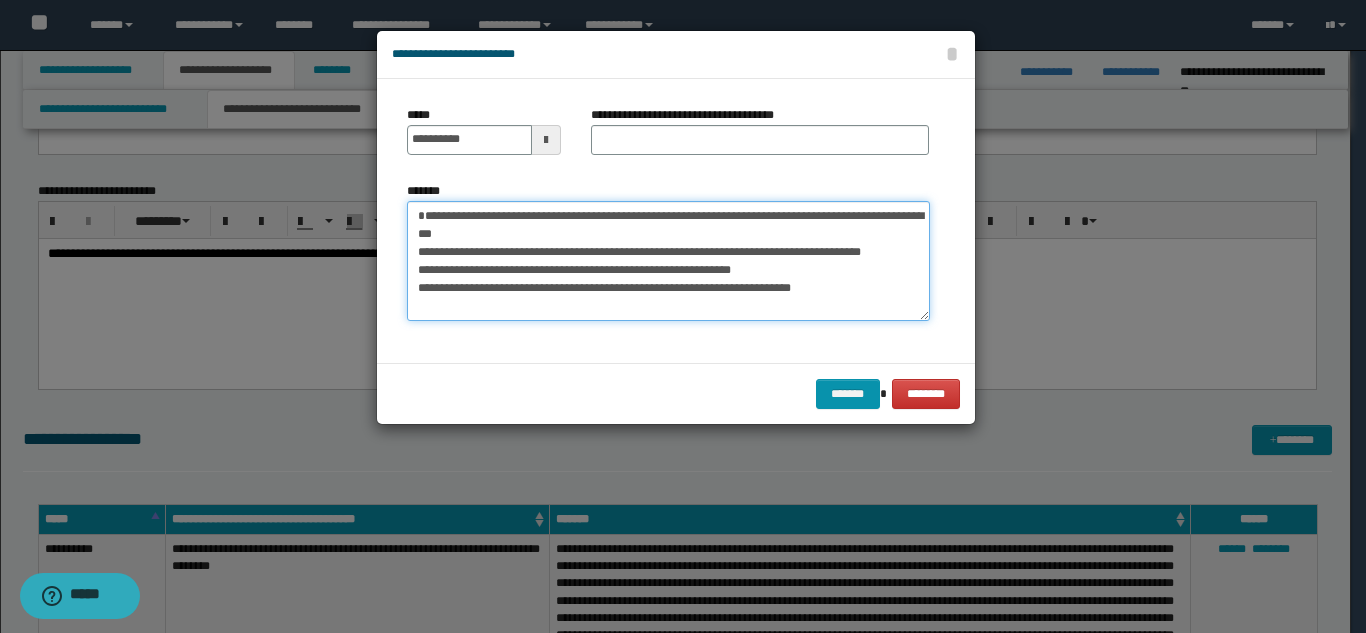 drag, startPoint x: 578, startPoint y: 215, endPoint x: 628, endPoint y: 226, distance: 51.1957 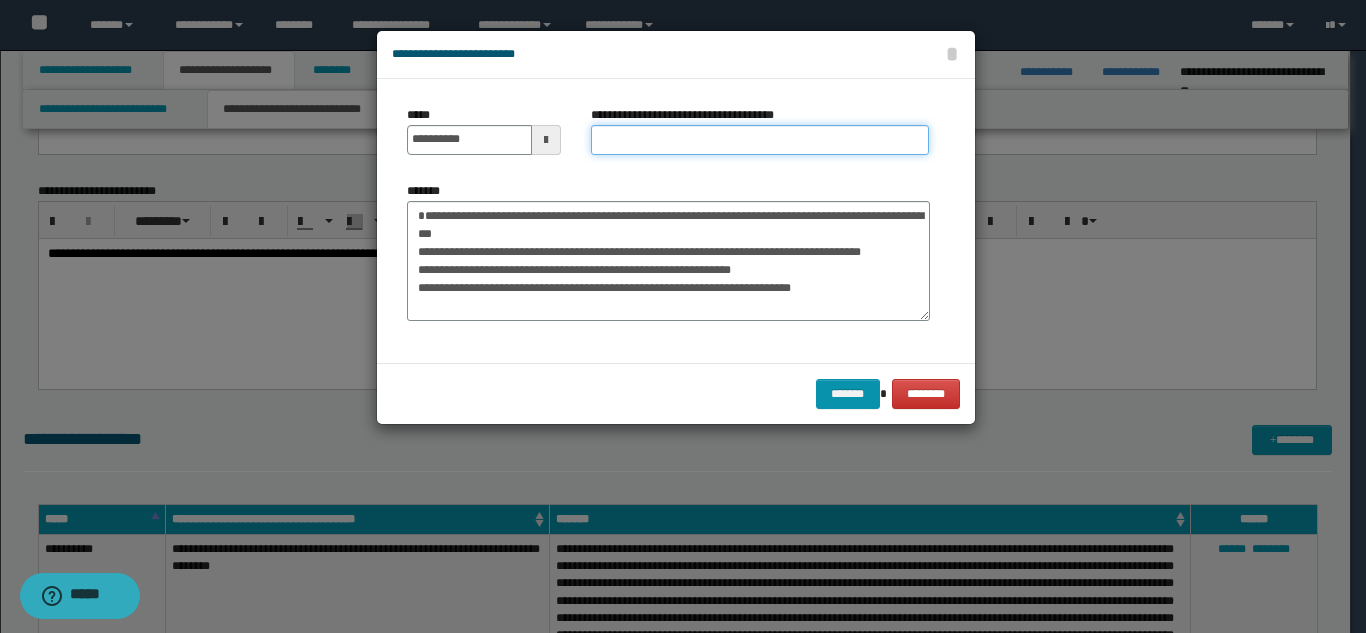 click on "**********" at bounding box center [760, 140] 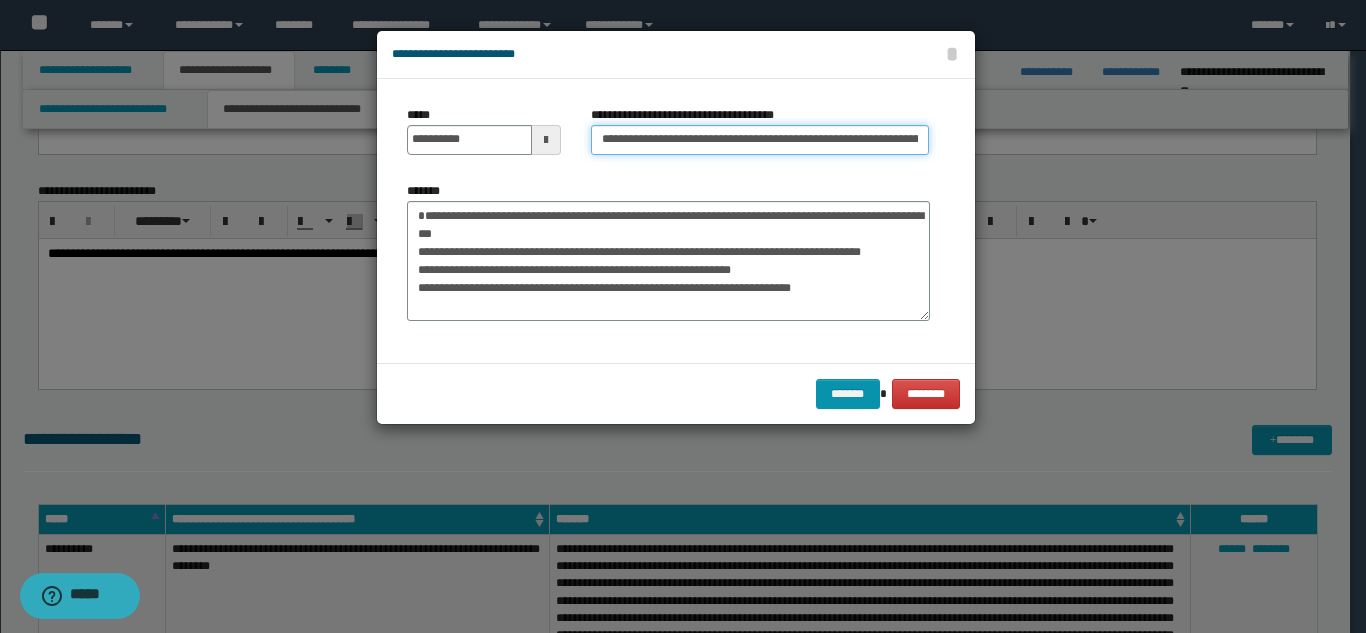 scroll, scrollTop: 0, scrollLeft: 98, axis: horizontal 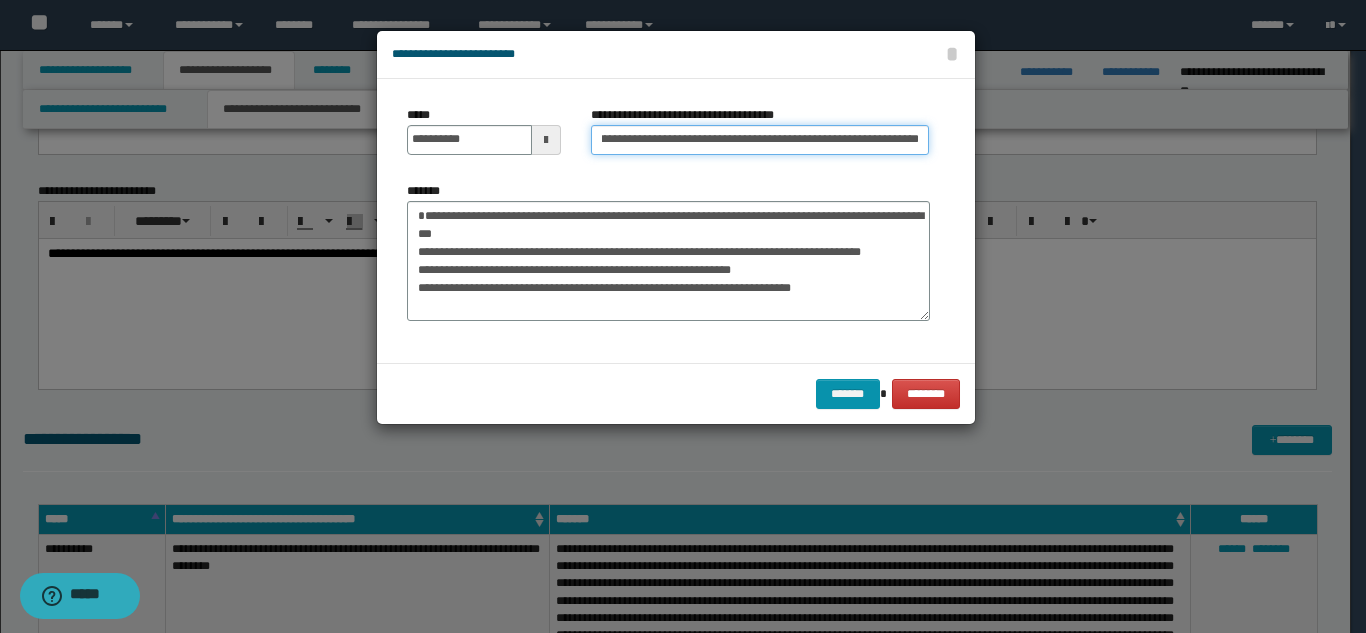 type on "**********" 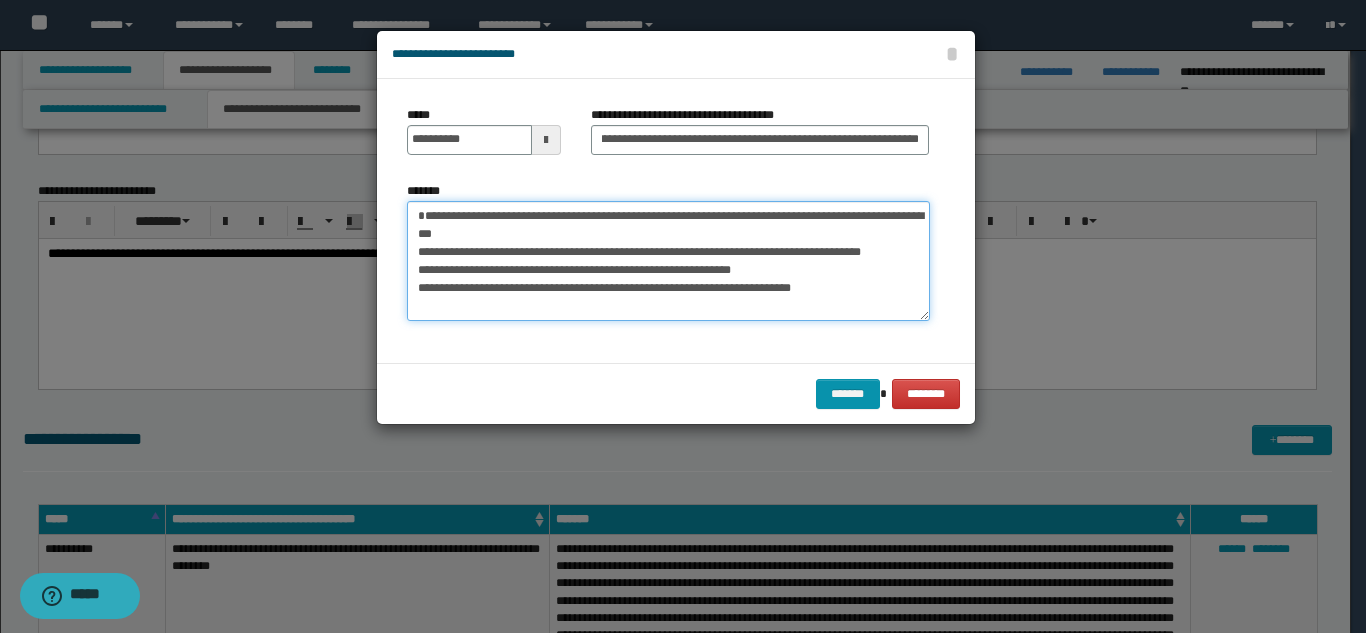 scroll, scrollTop: 0, scrollLeft: 0, axis: both 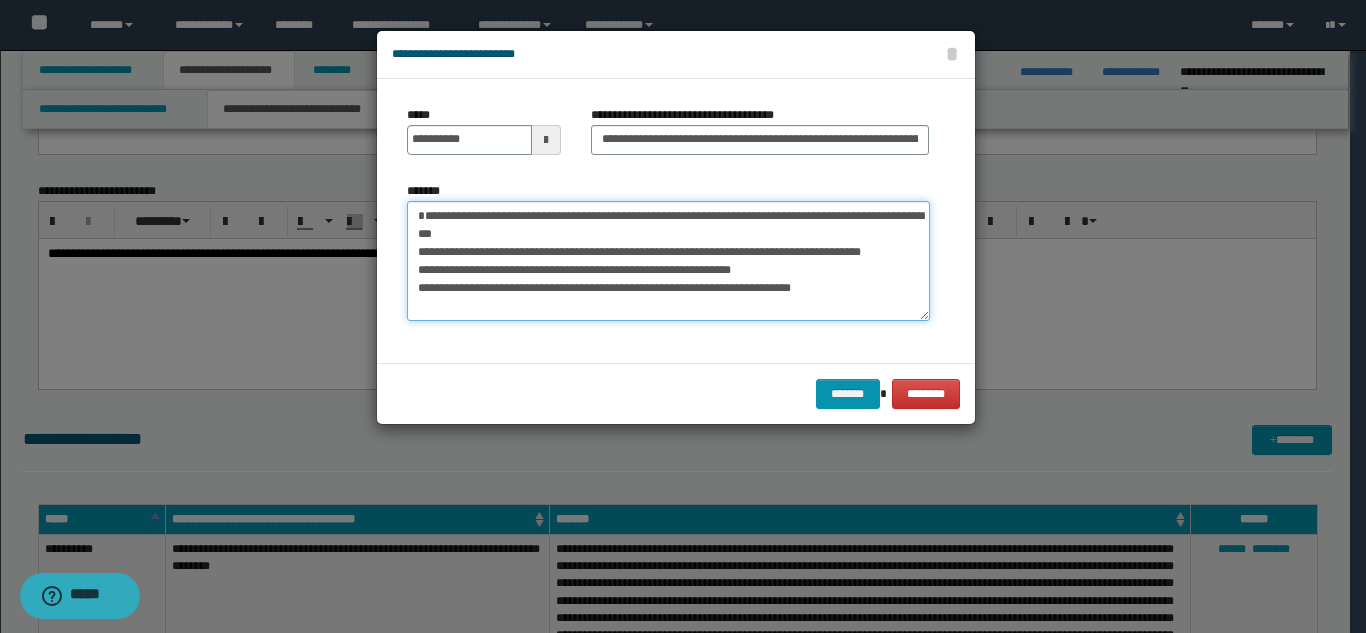 drag, startPoint x: 419, startPoint y: 217, endPoint x: 574, endPoint y: 239, distance: 156.55351 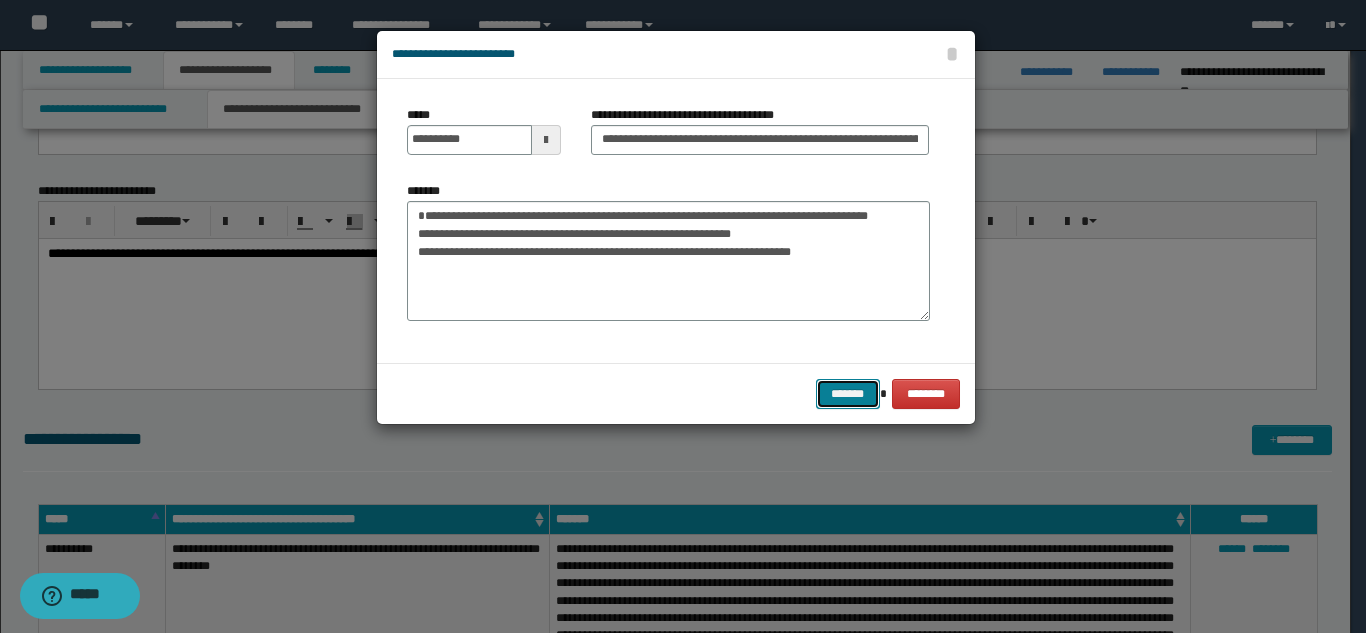 click on "*******" at bounding box center [848, 394] 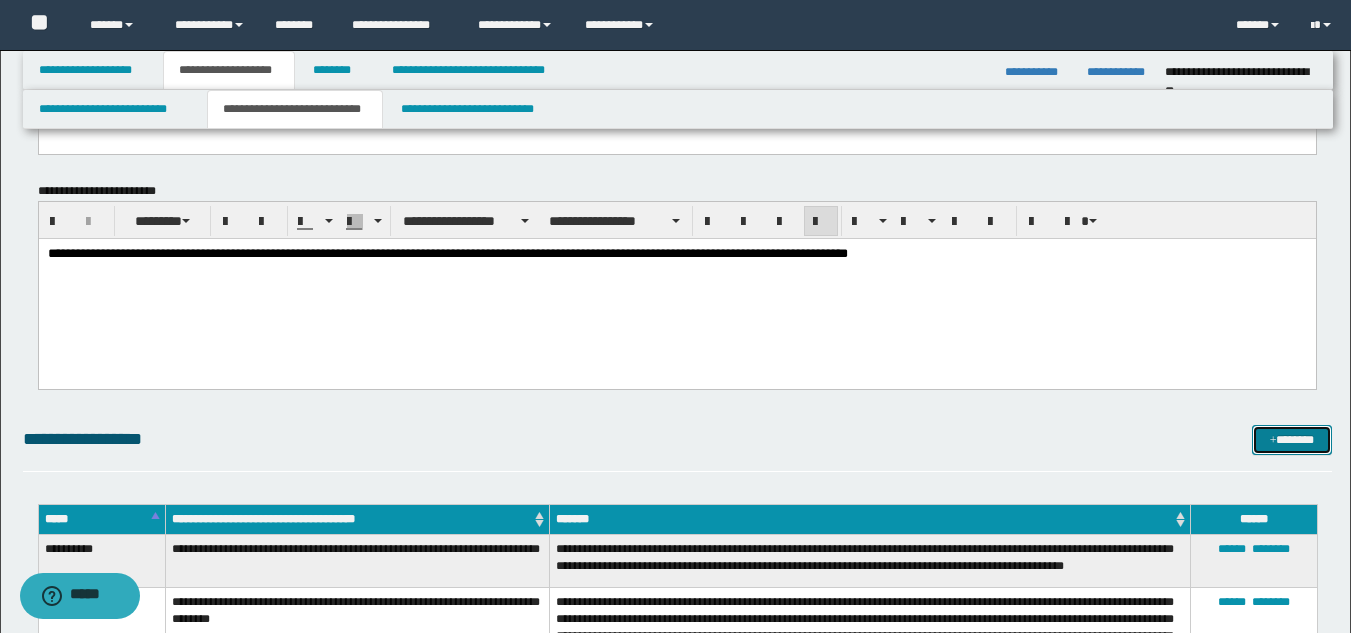 click on "*******" at bounding box center [1292, 440] 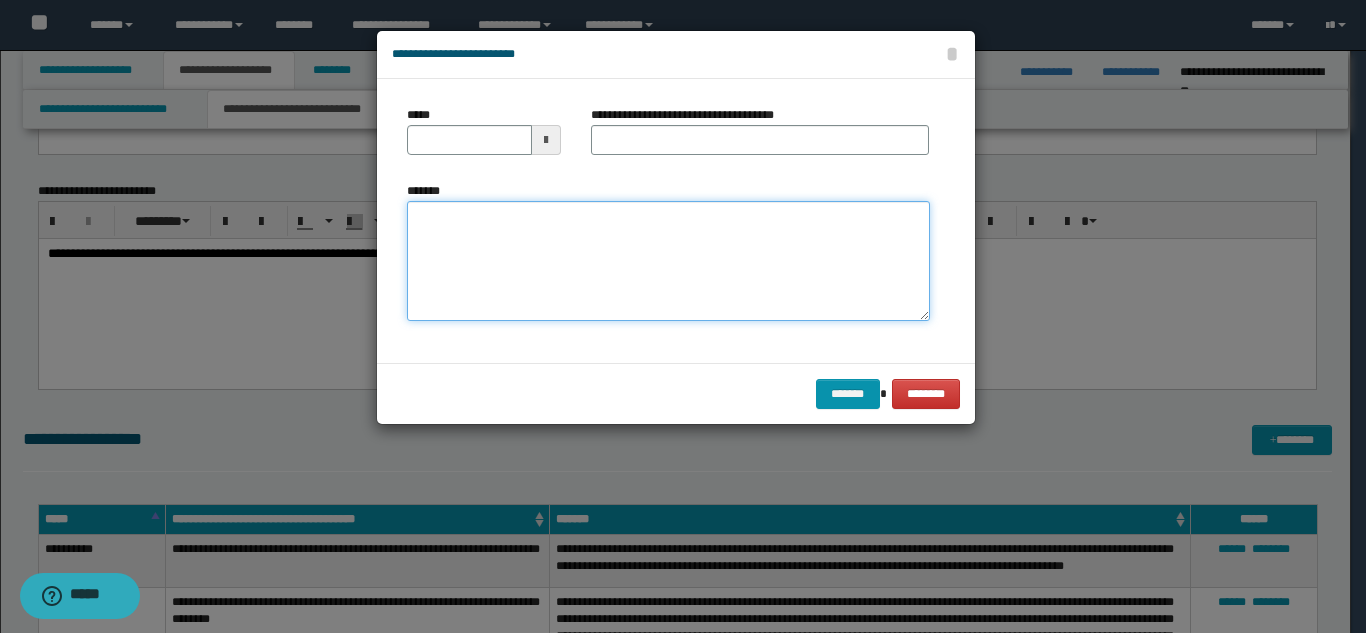 click on "*******" at bounding box center [668, 261] 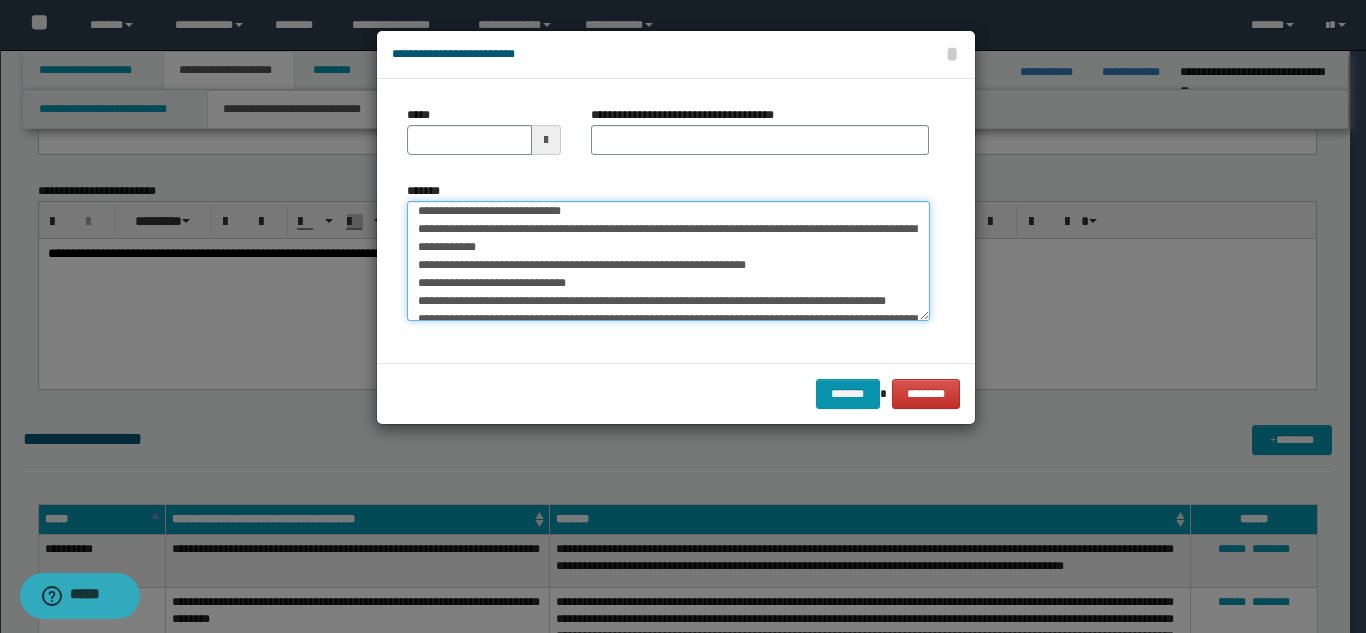 scroll, scrollTop: 0, scrollLeft: 0, axis: both 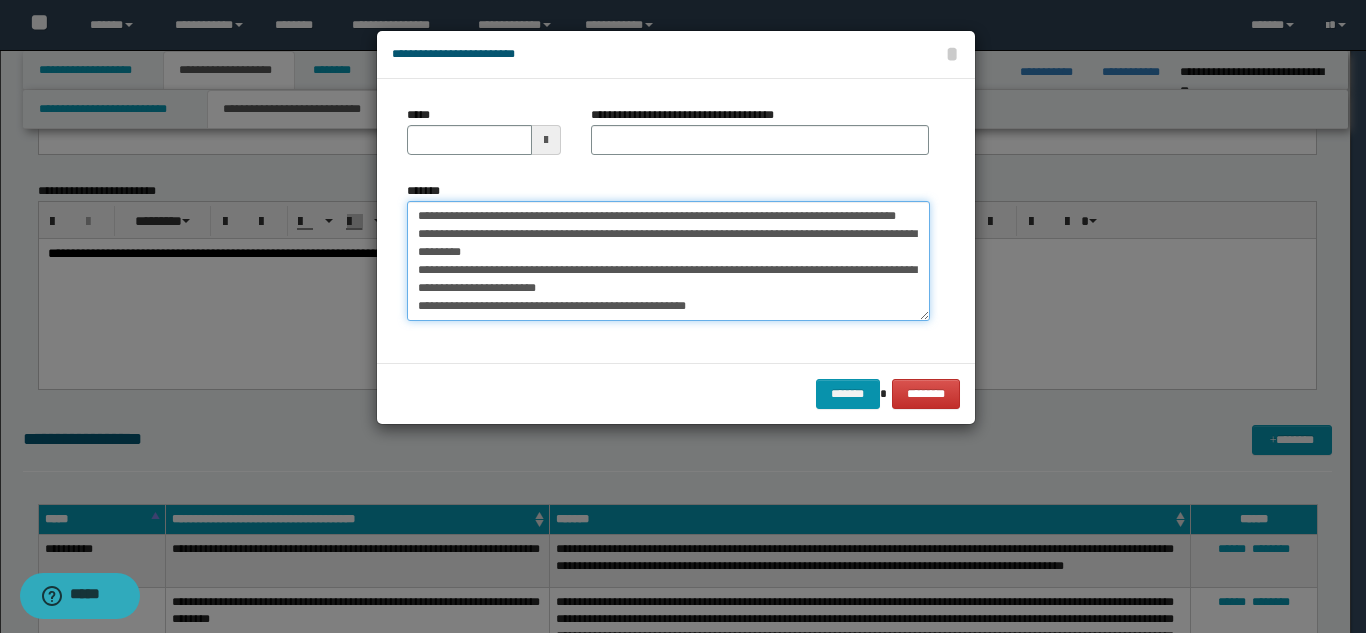 type 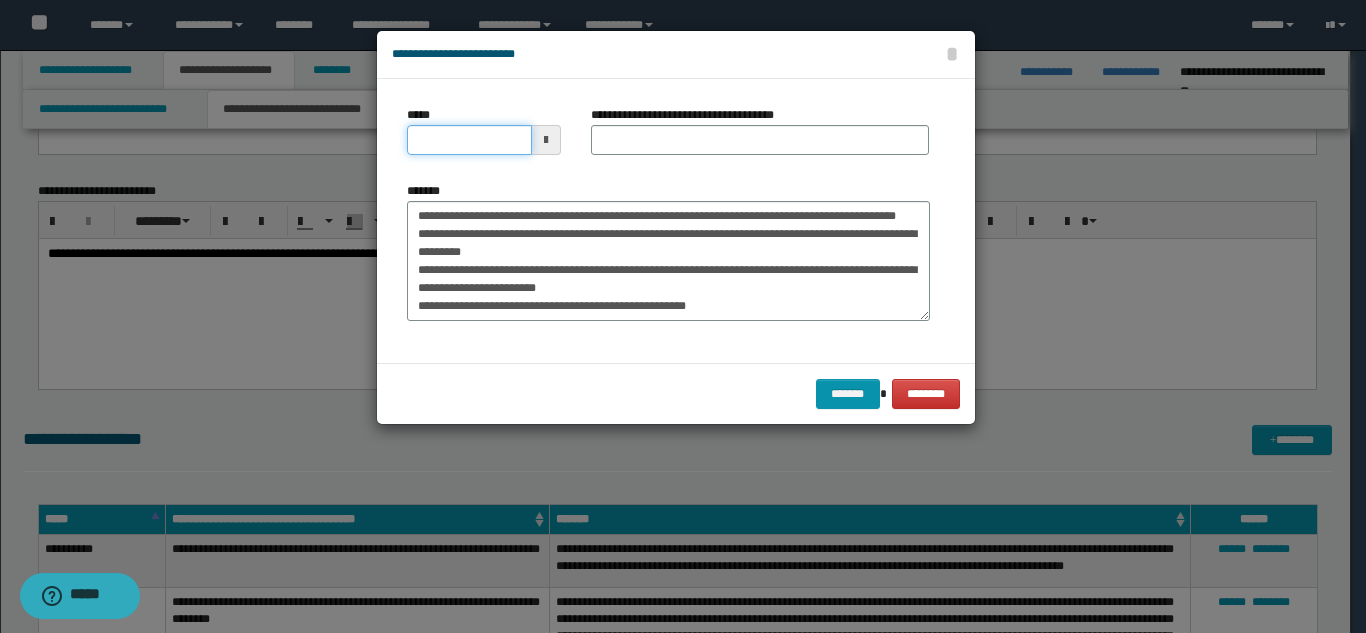 click on "*****" at bounding box center (469, 140) 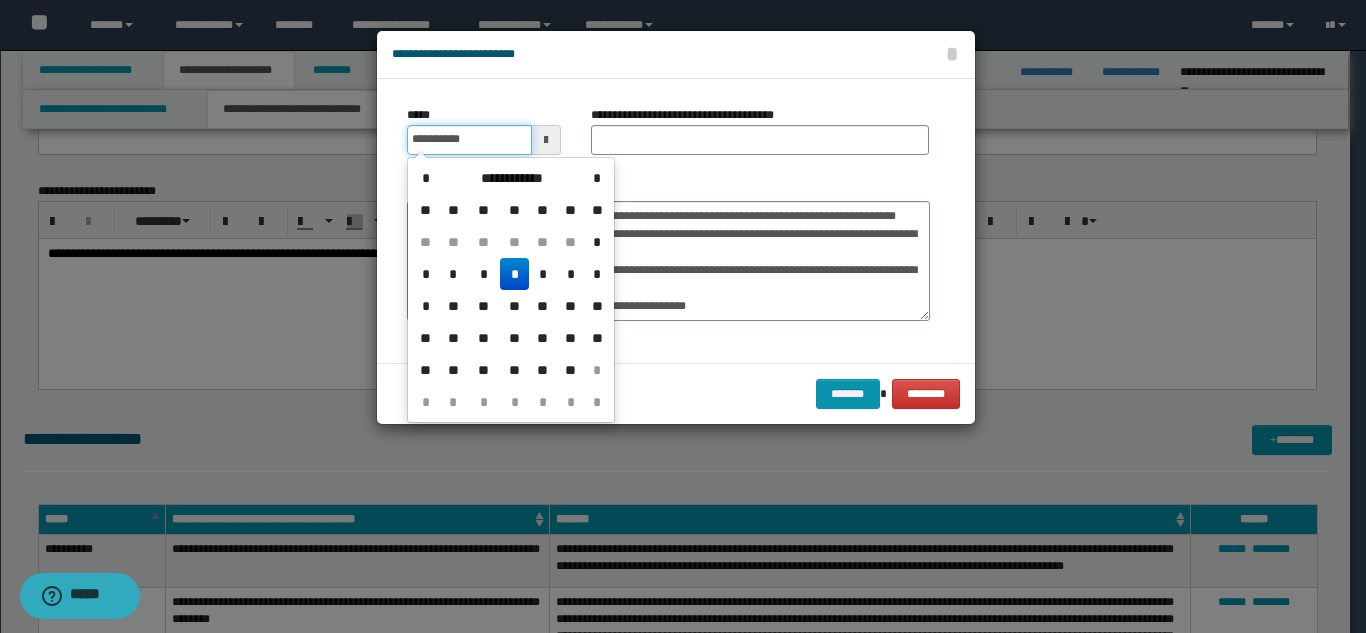 type on "**********" 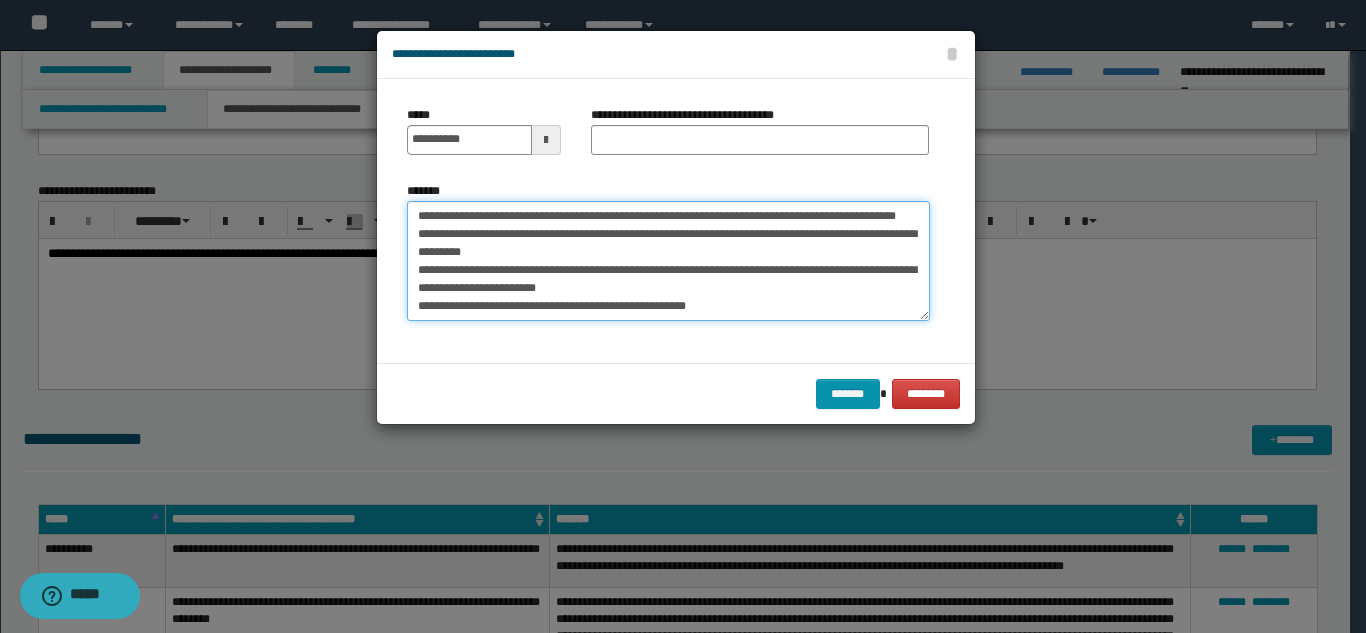 drag, startPoint x: 577, startPoint y: 213, endPoint x: 617, endPoint y: 228, distance: 42.72002 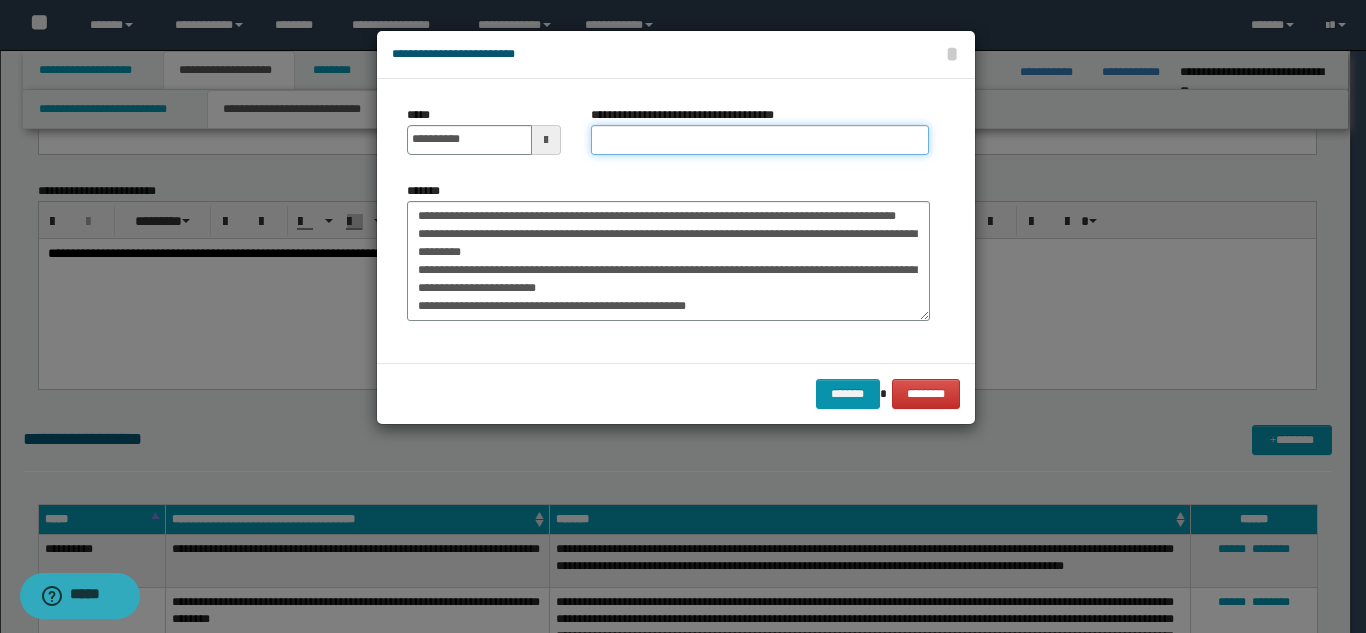 click on "**********" at bounding box center (760, 140) 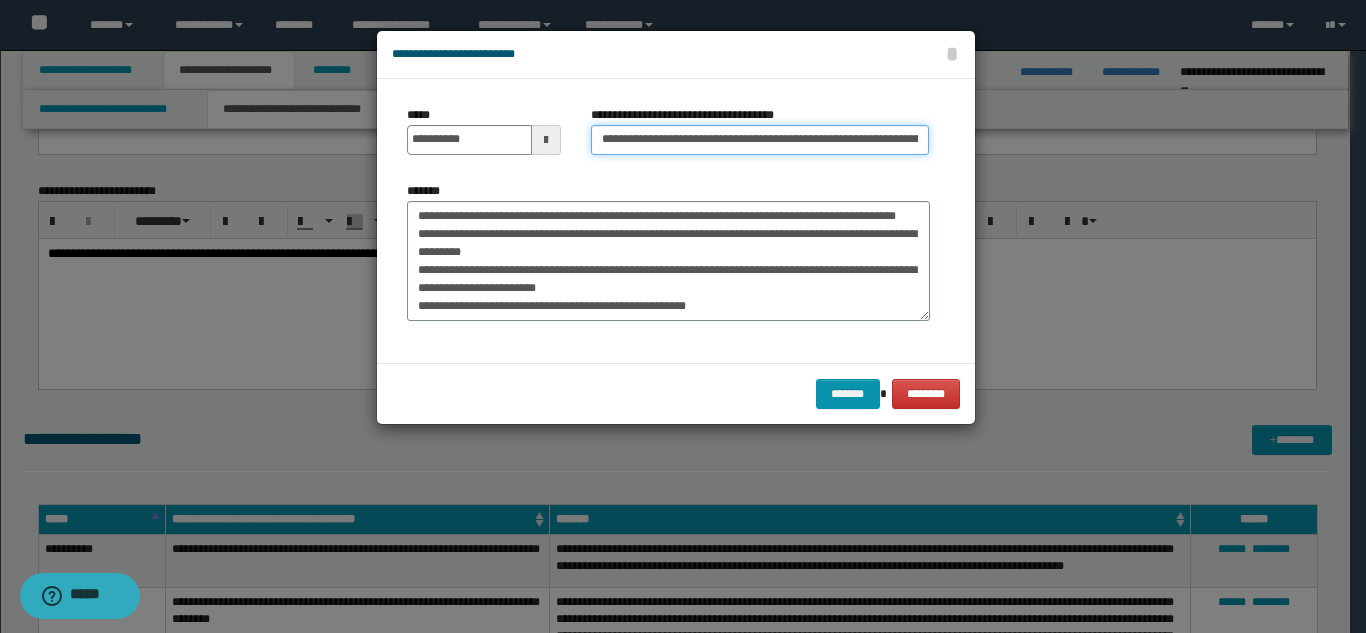 scroll, scrollTop: 0, scrollLeft: 68, axis: horizontal 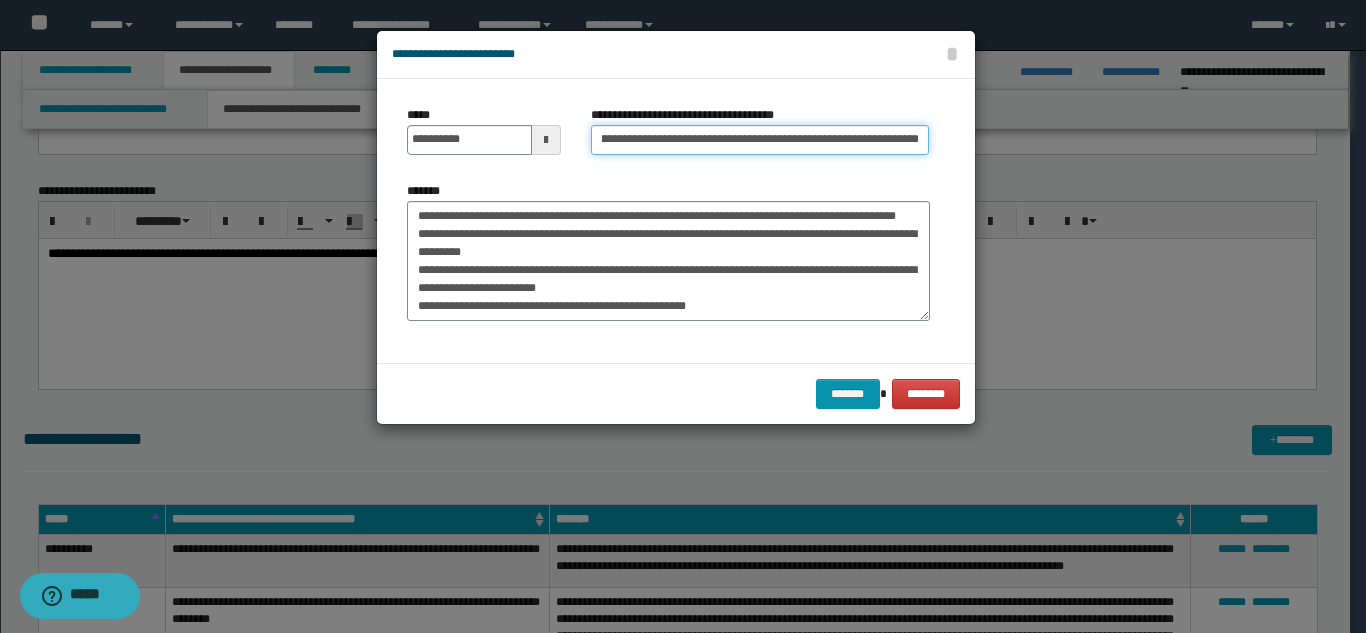 type on "**********" 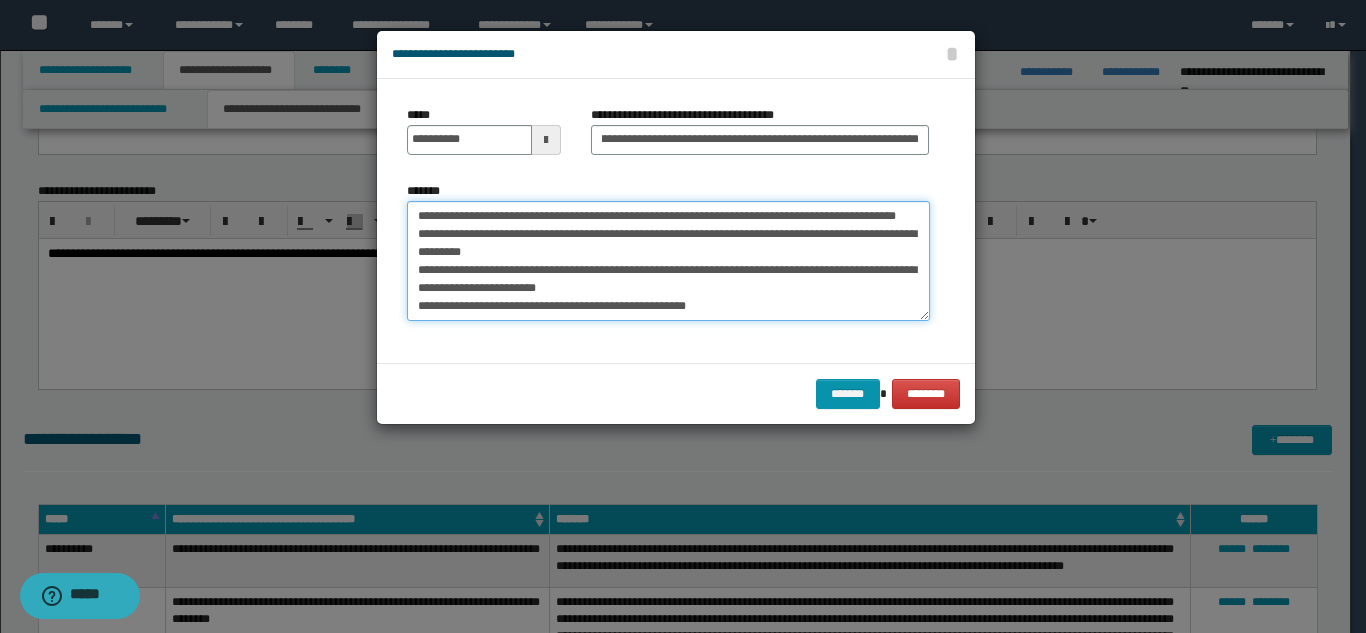 scroll, scrollTop: 0, scrollLeft: 0, axis: both 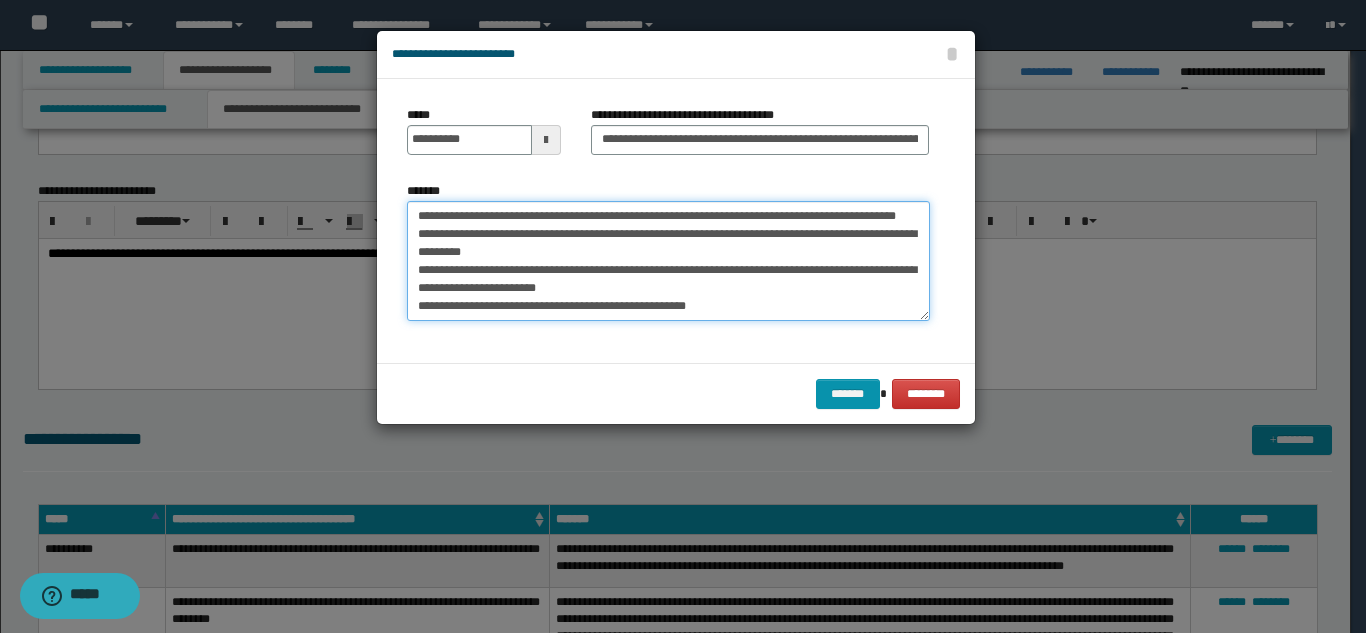 drag, startPoint x: 417, startPoint y: 219, endPoint x: 508, endPoint y: 234, distance: 92.22798 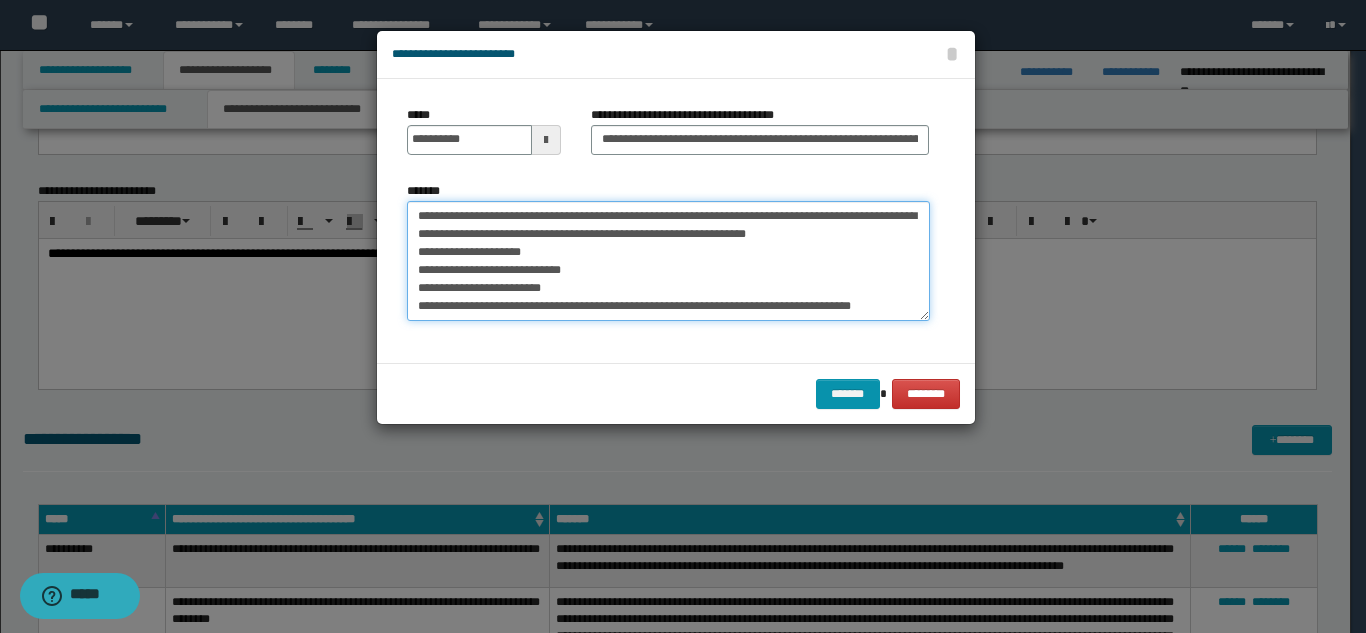 scroll, scrollTop: 378, scrollLeft: 0, axis: vertical 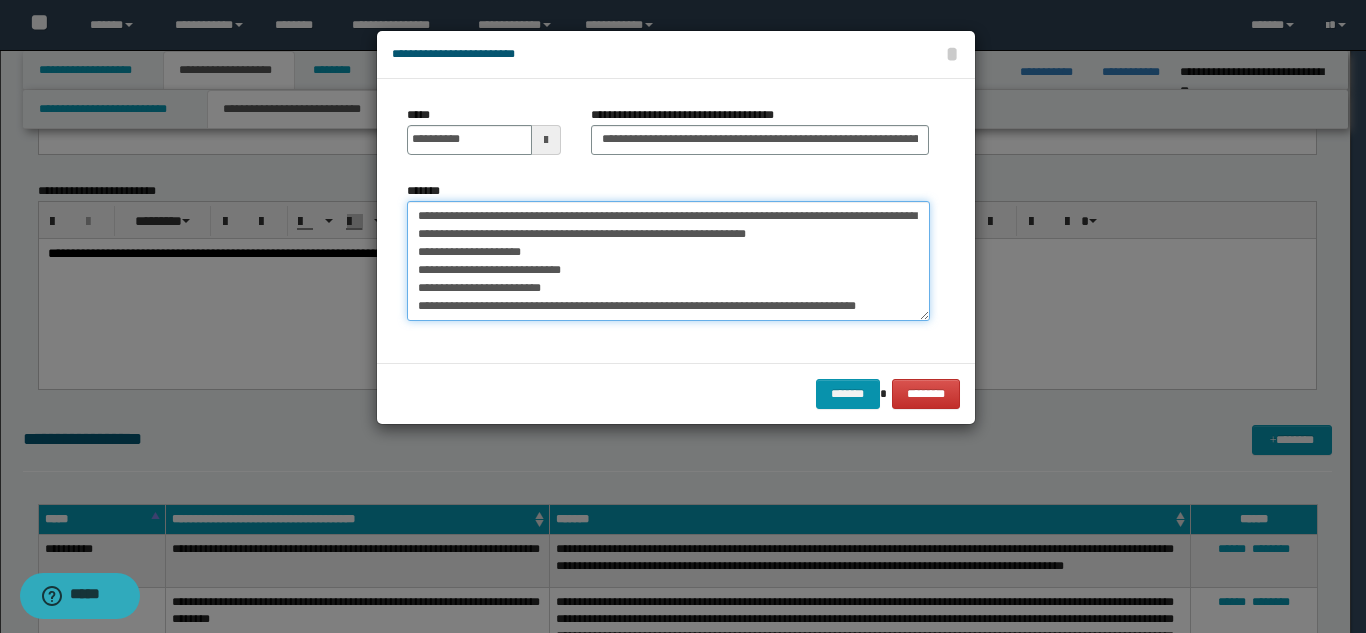 type on "**********" 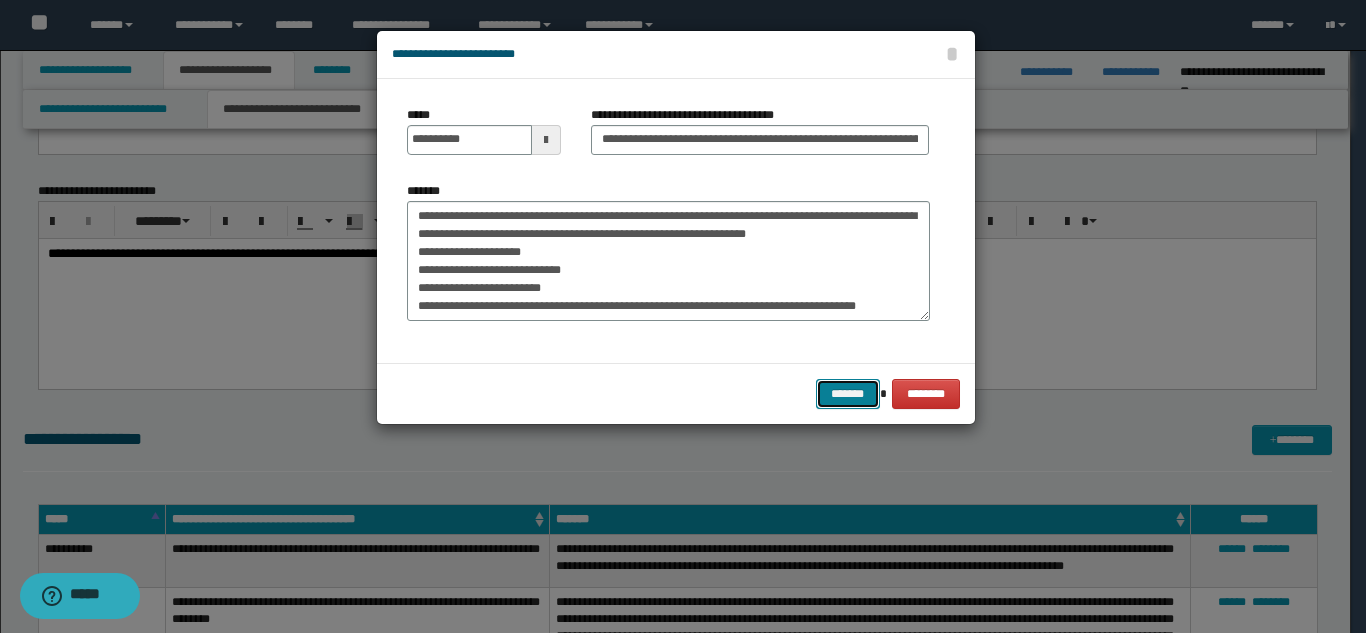 click on "*******" at bounding box center (848, 394) 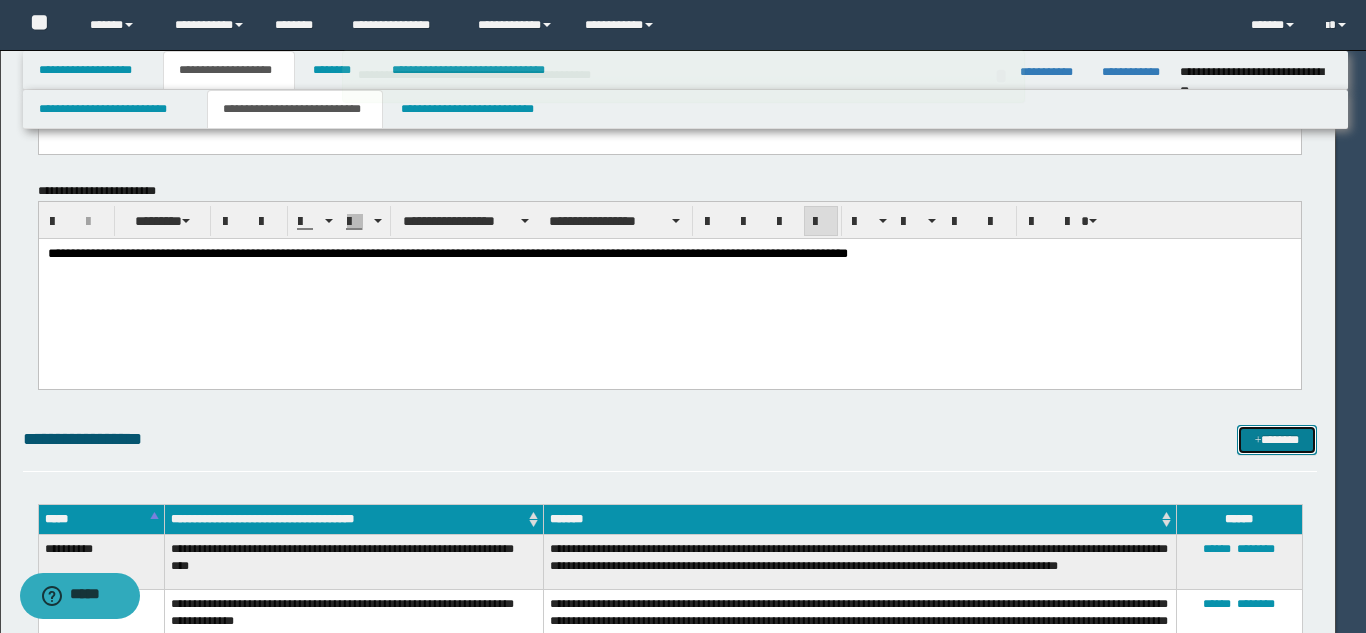 type 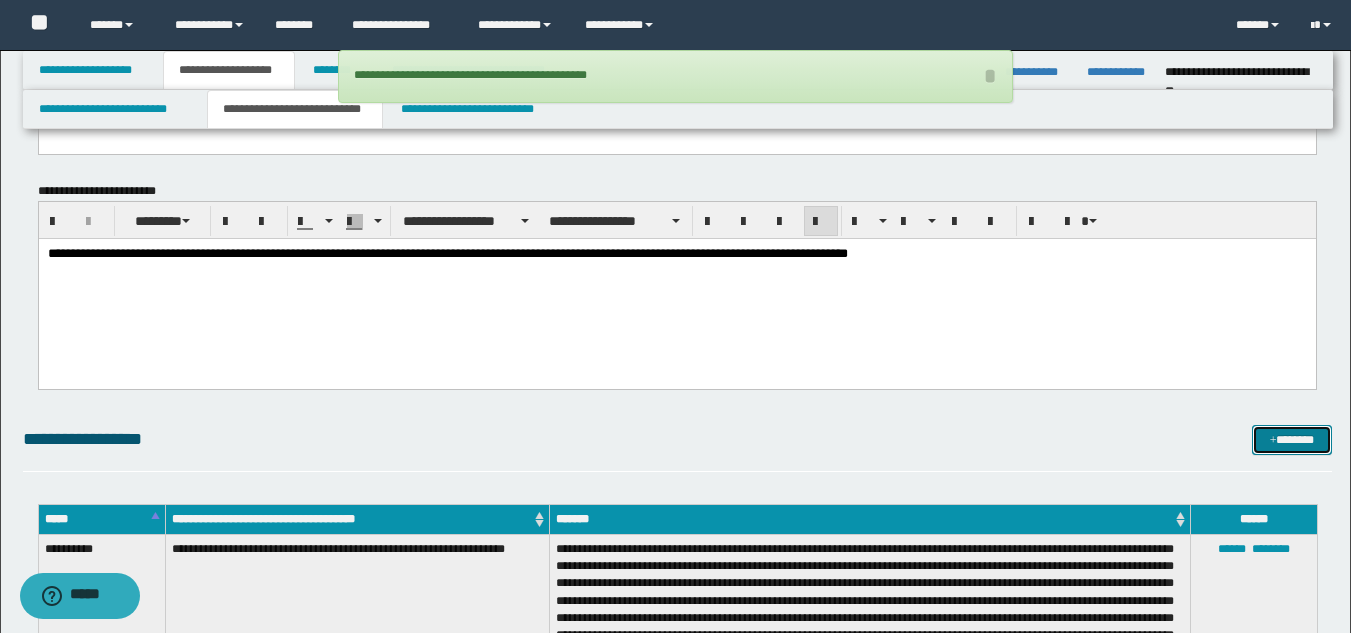 click at bounding box center (1273, 441) 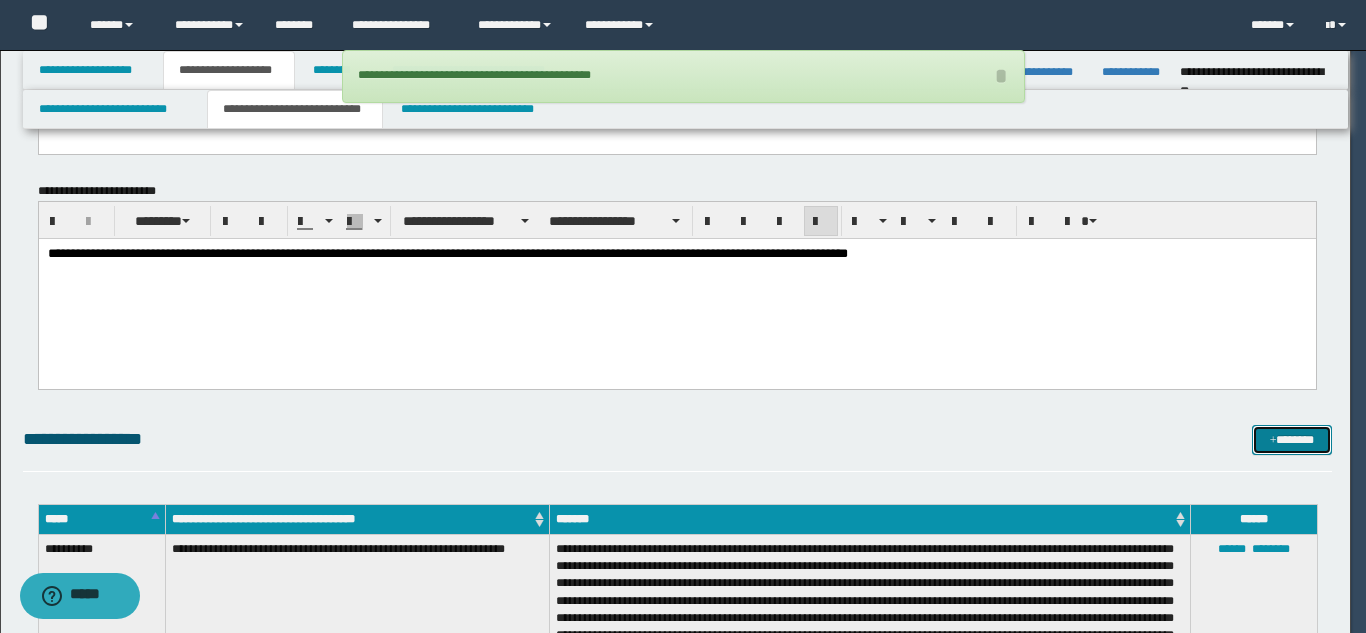 scroll, scrollTop: 0, scrollLeft: 0, axis: both 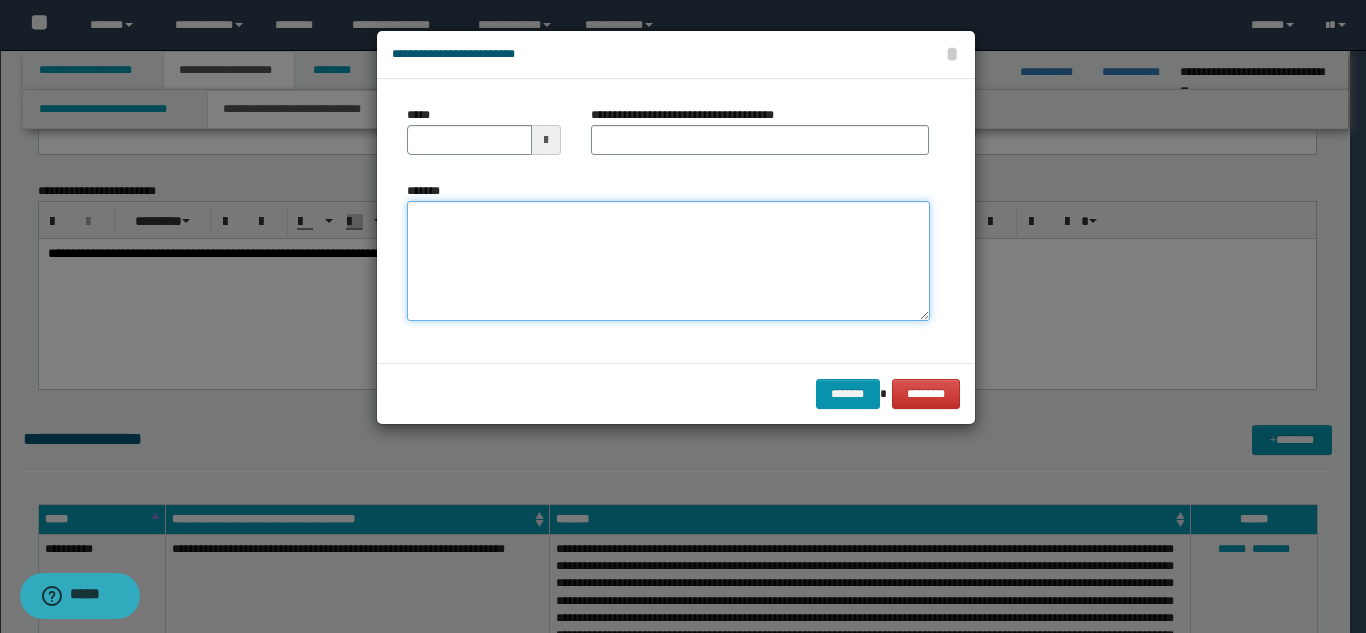 click on "*******" at bounding box center [668, 261] 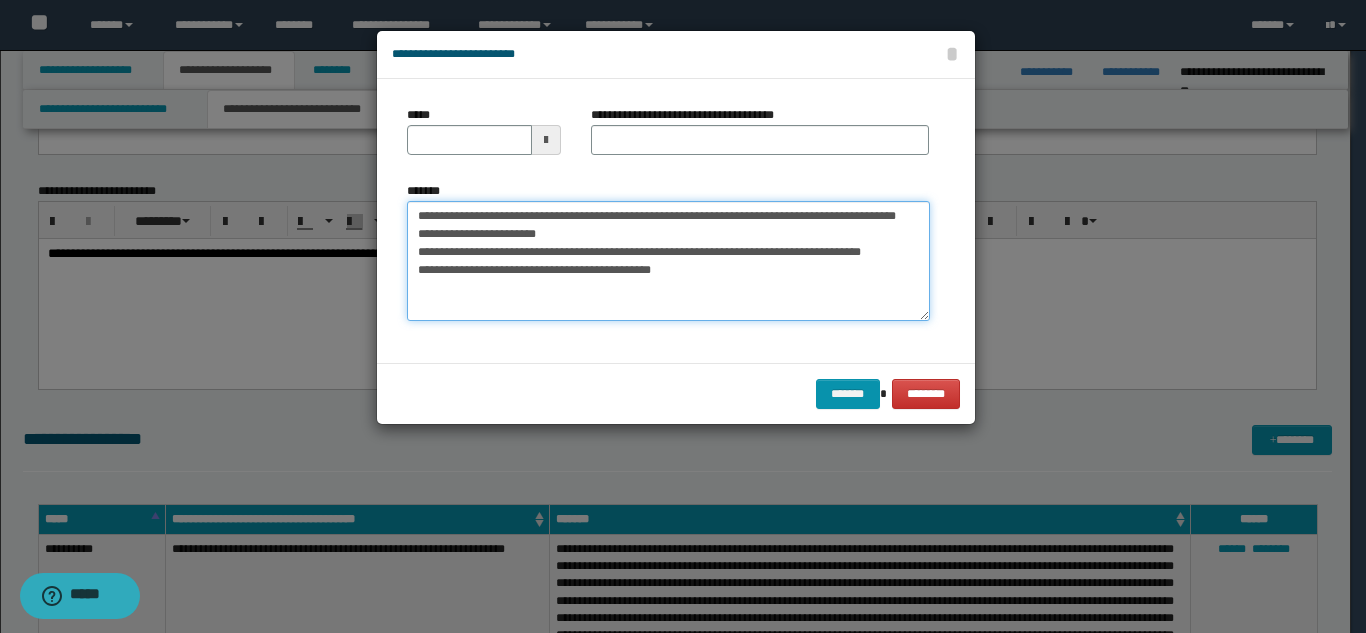 type on "**********" 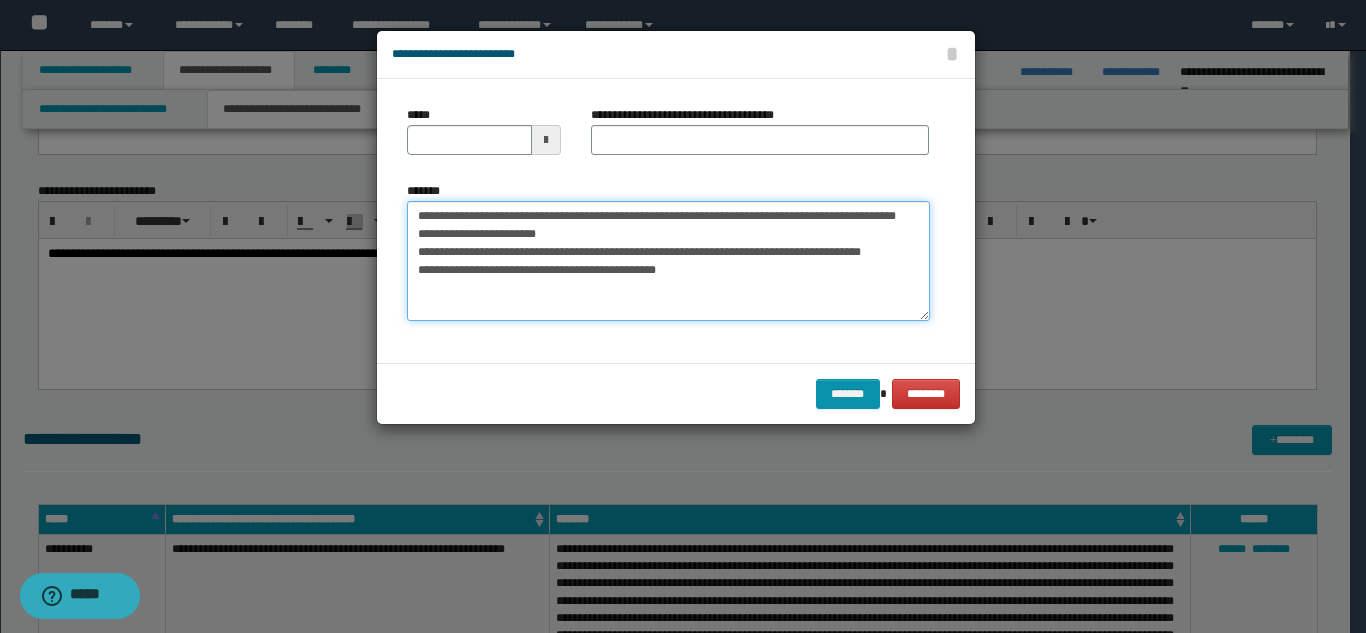 type 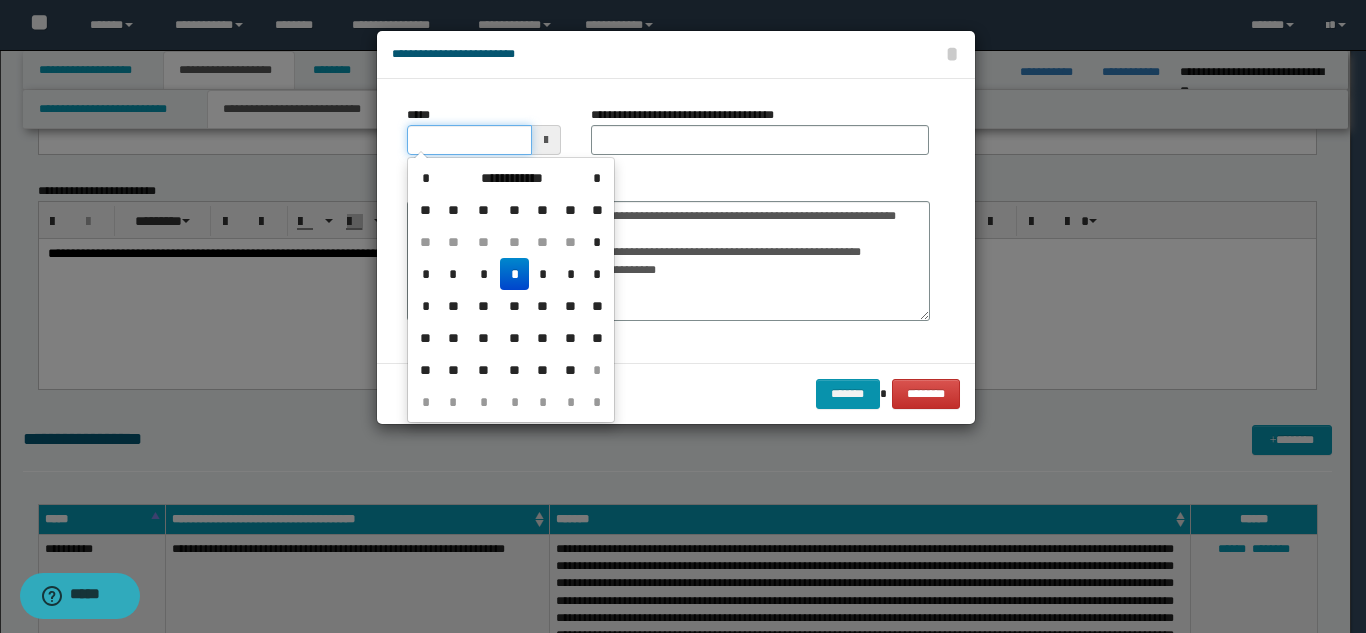 click on "*****" at bounding box center (469, 140) 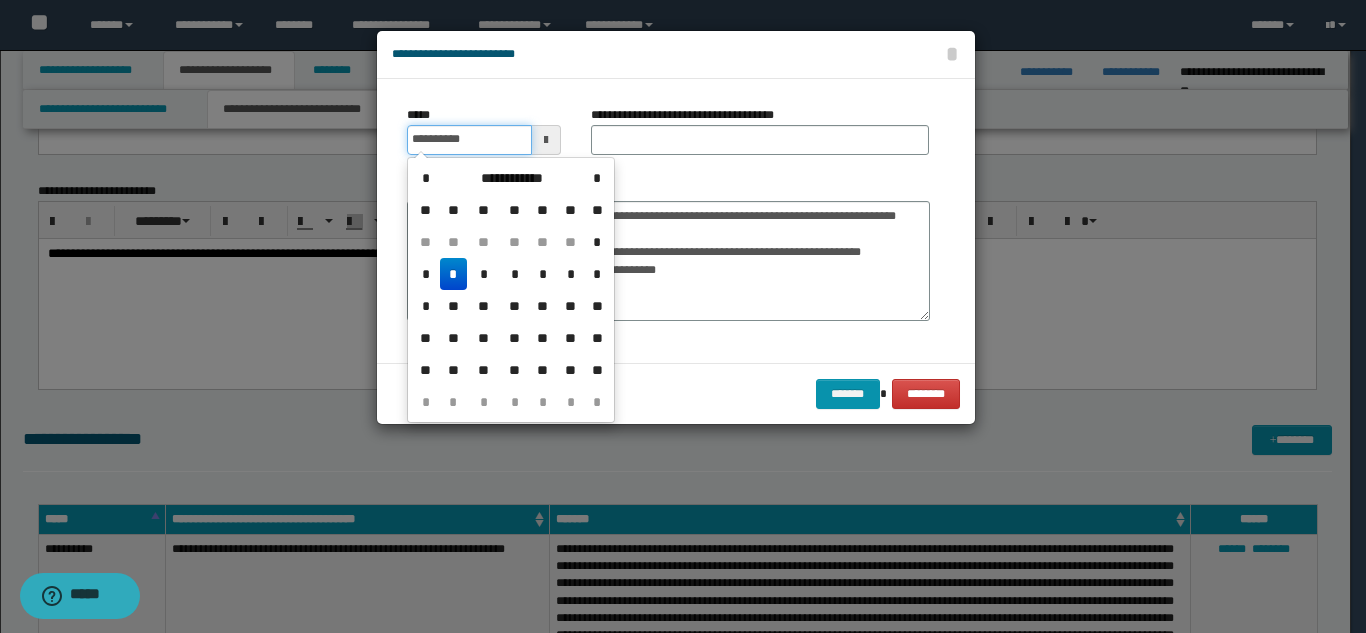 type on "**********" 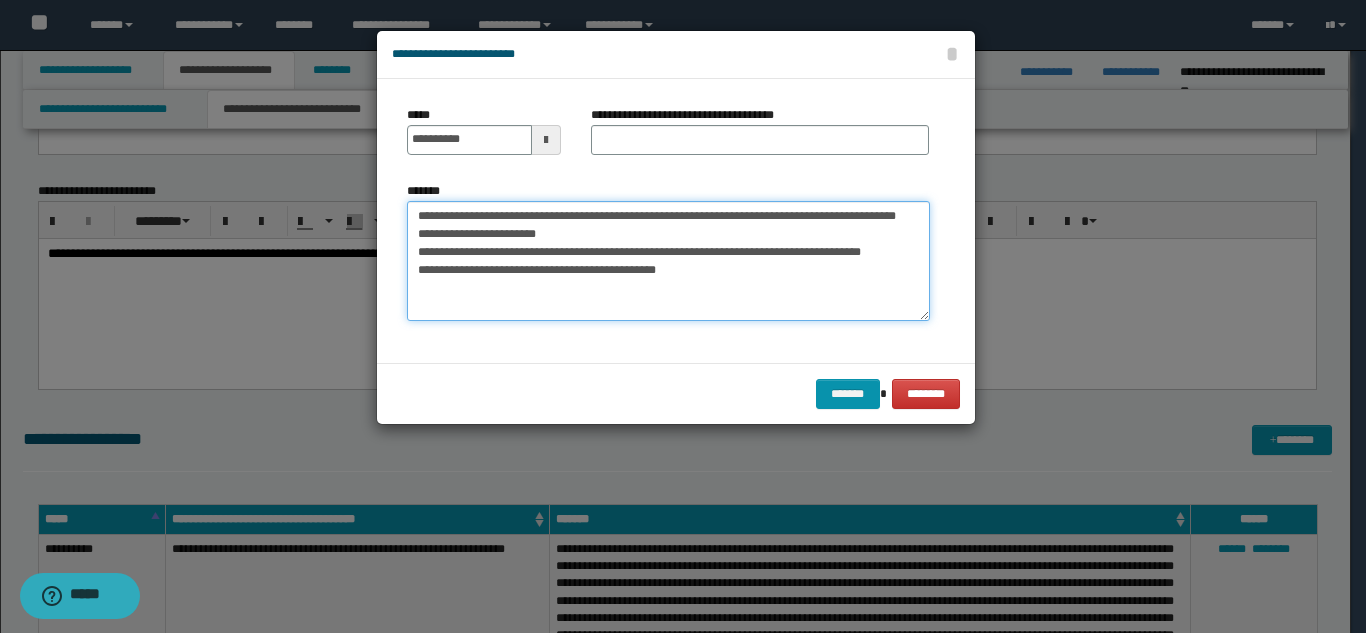 drag, startPoint x: 591, startPoint y: 214, endPoint x: 644, endPoint y: 221, distance: 53.460266 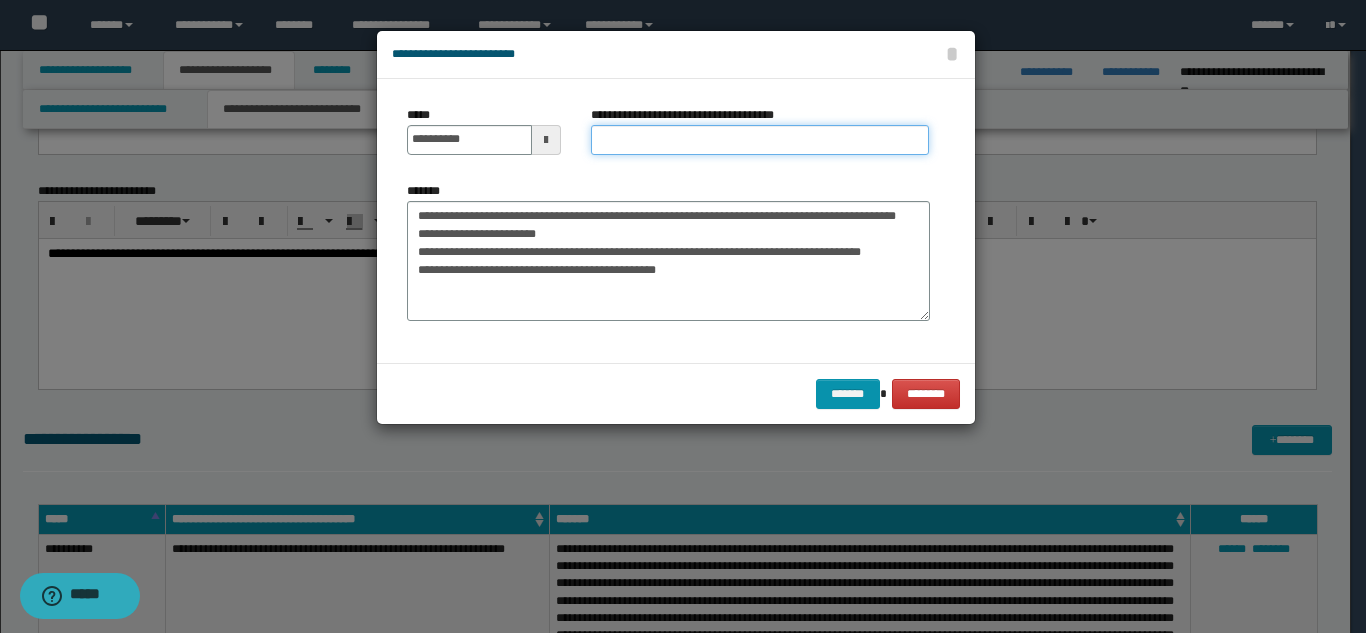 click on "**********" at bounding box center (760, 140) 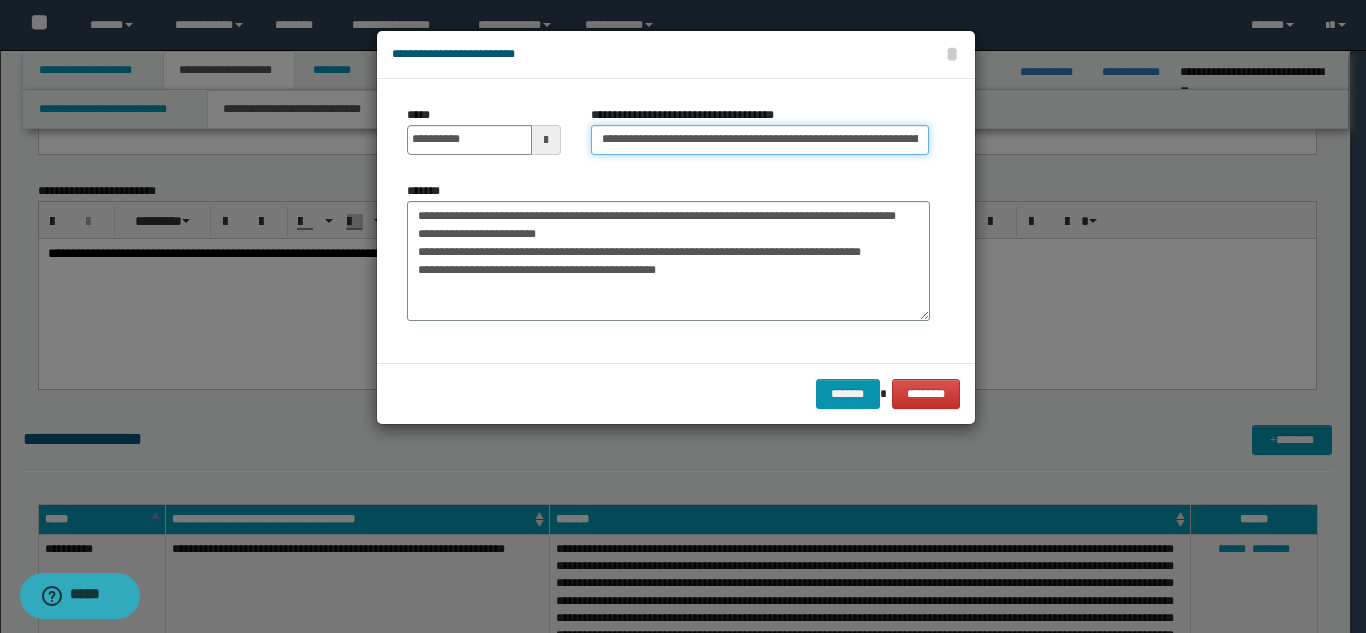 scroll, scrollTop: 0, scrollLeft: 54, axis: horizontal 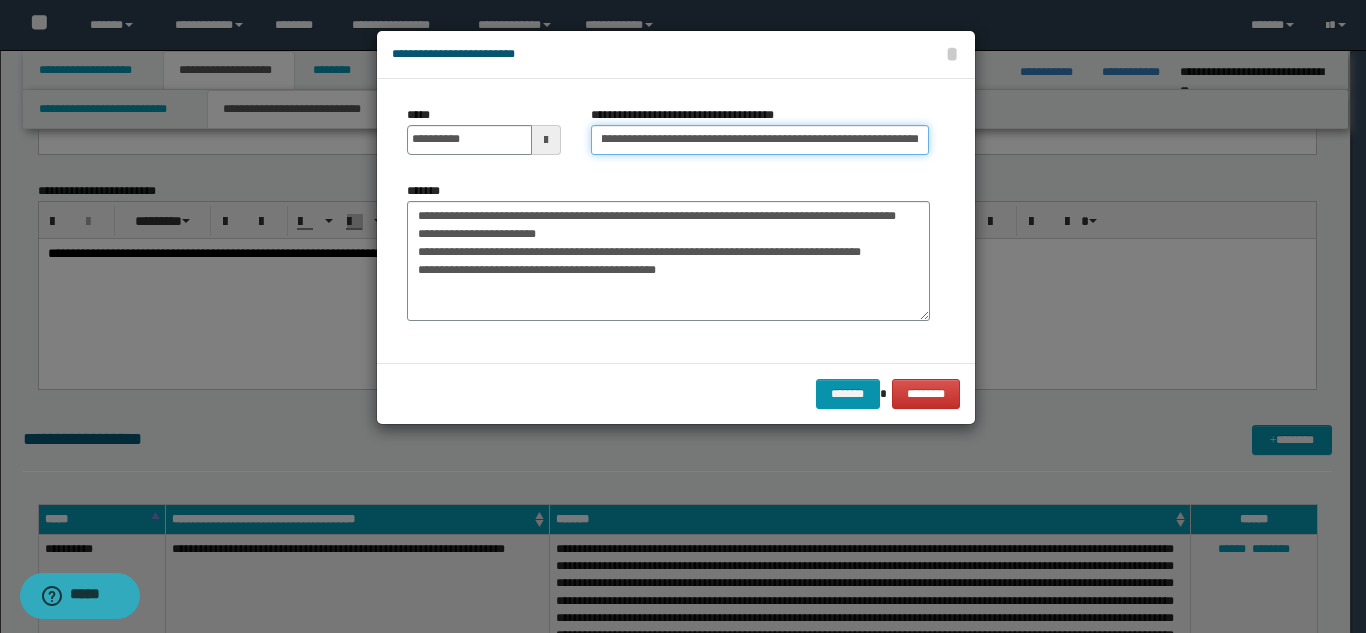 type on "**********" 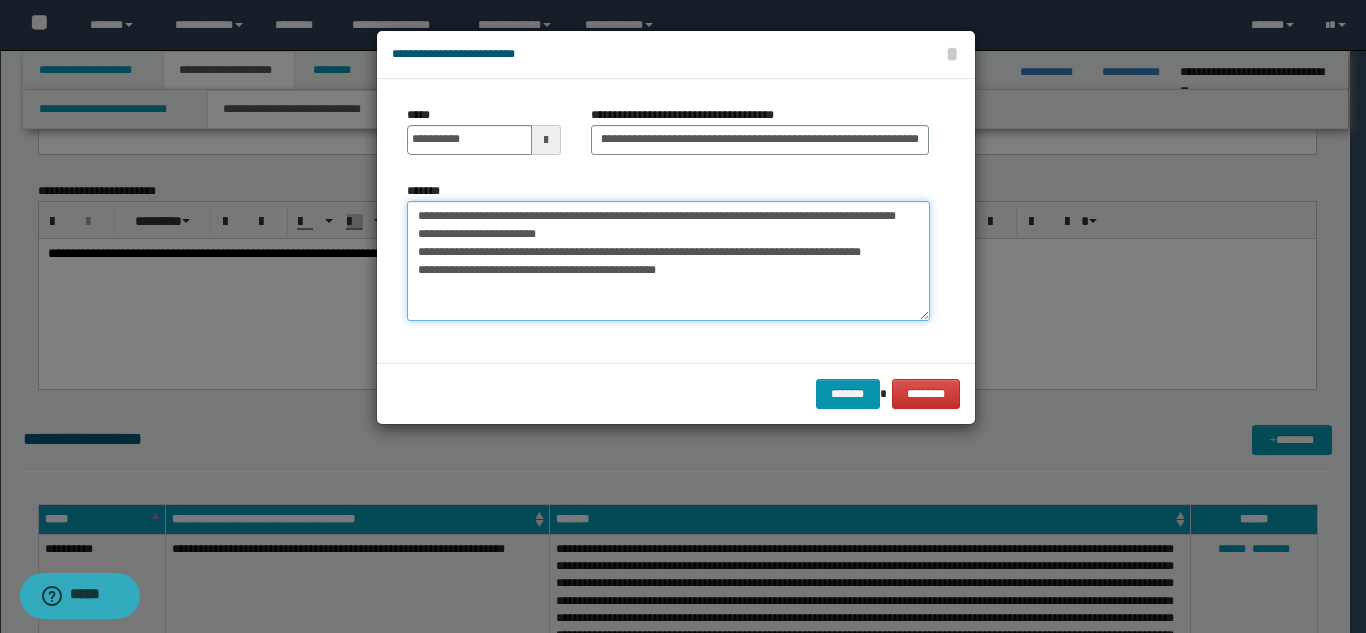 scroll, scrollTop: 0, scrollLeft: 0, axis: both 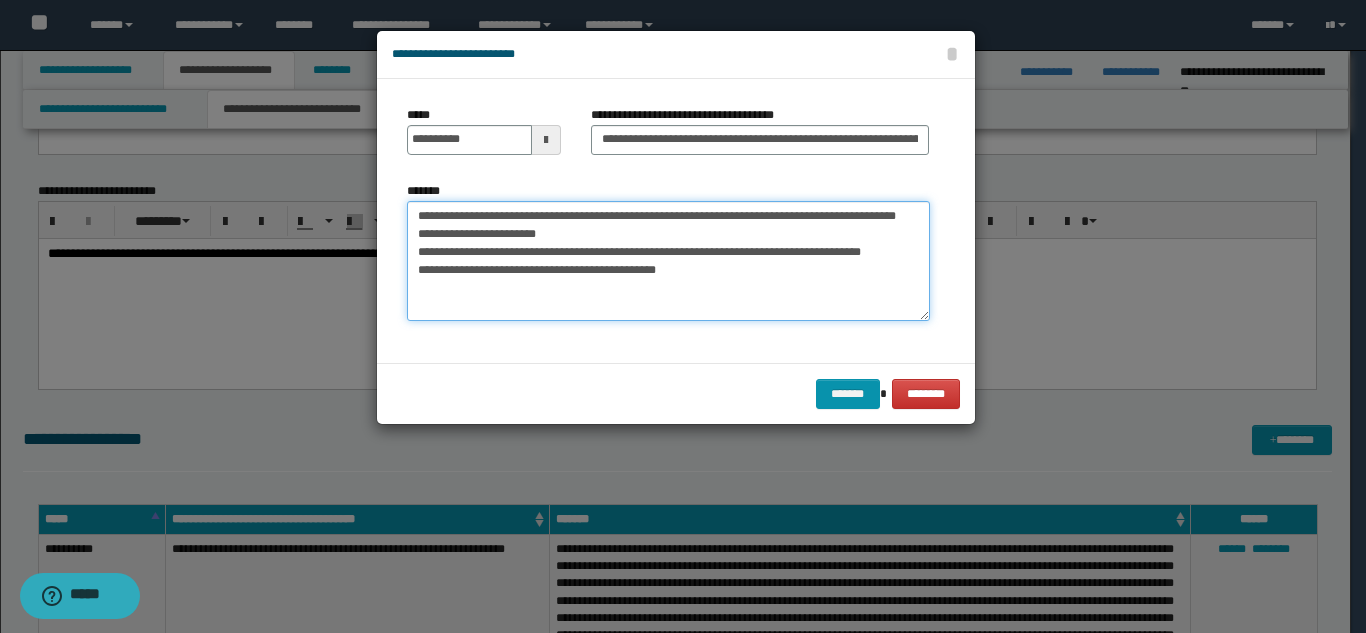 drag, startPoint x: 421, startPoint y: 216, endPoint x: 491, endPoint y: 236, distance: 72.8011 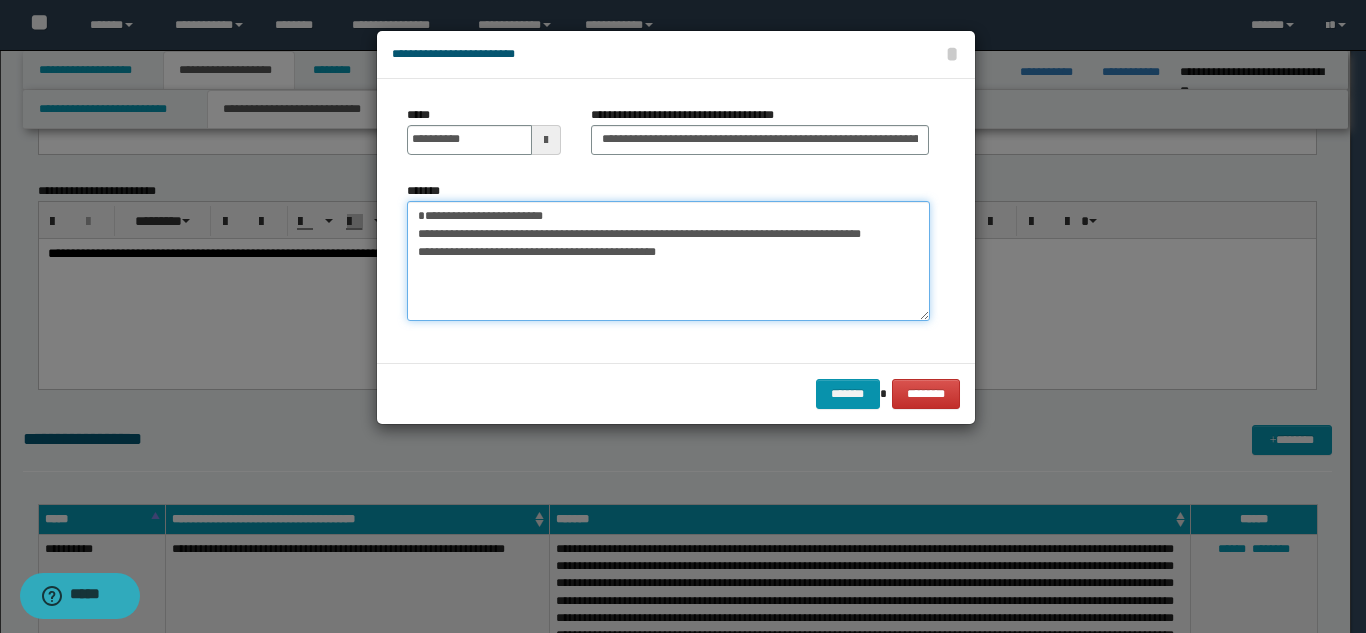 click on "**********" at bounding box center [668, 261] 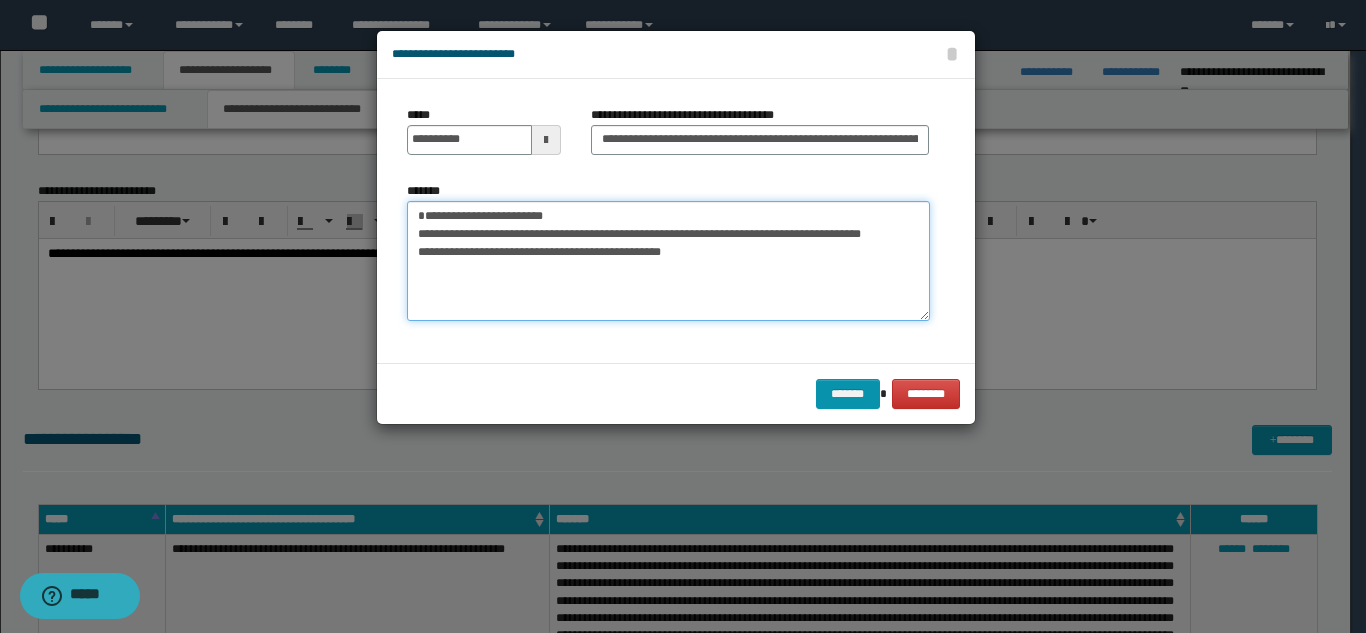 paste on "**********" 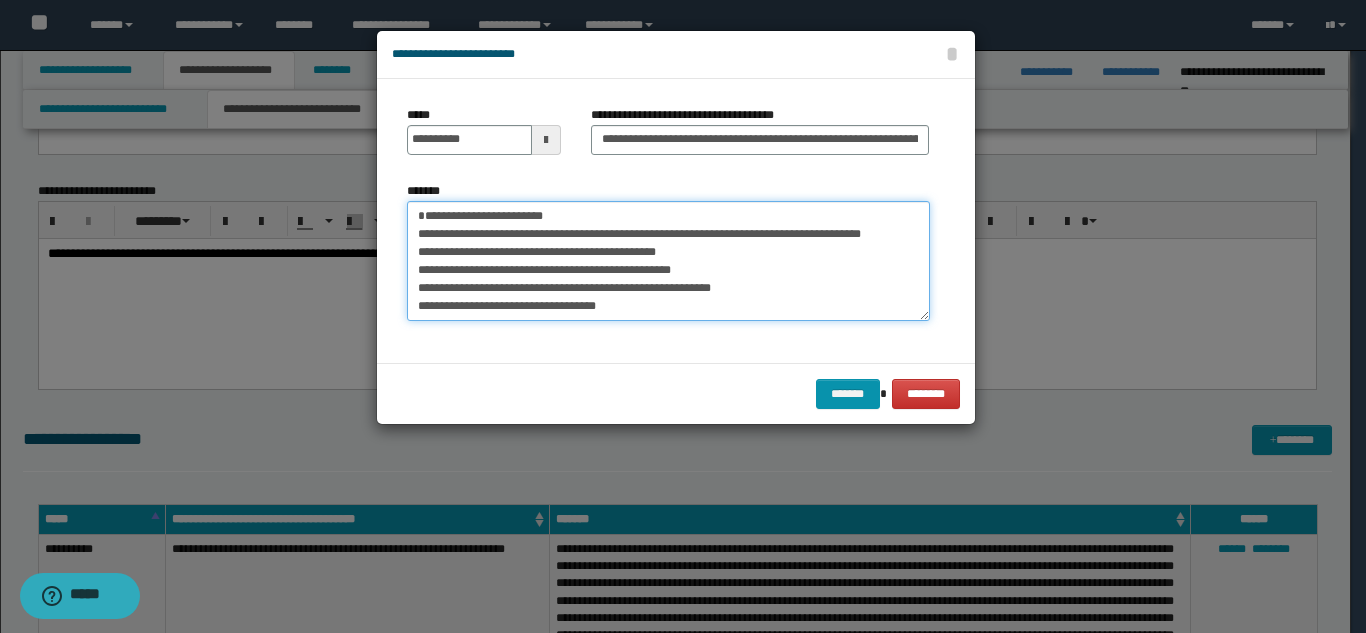 scroll, scrollTop: 138, scrollLeft: 0, axis: vertical 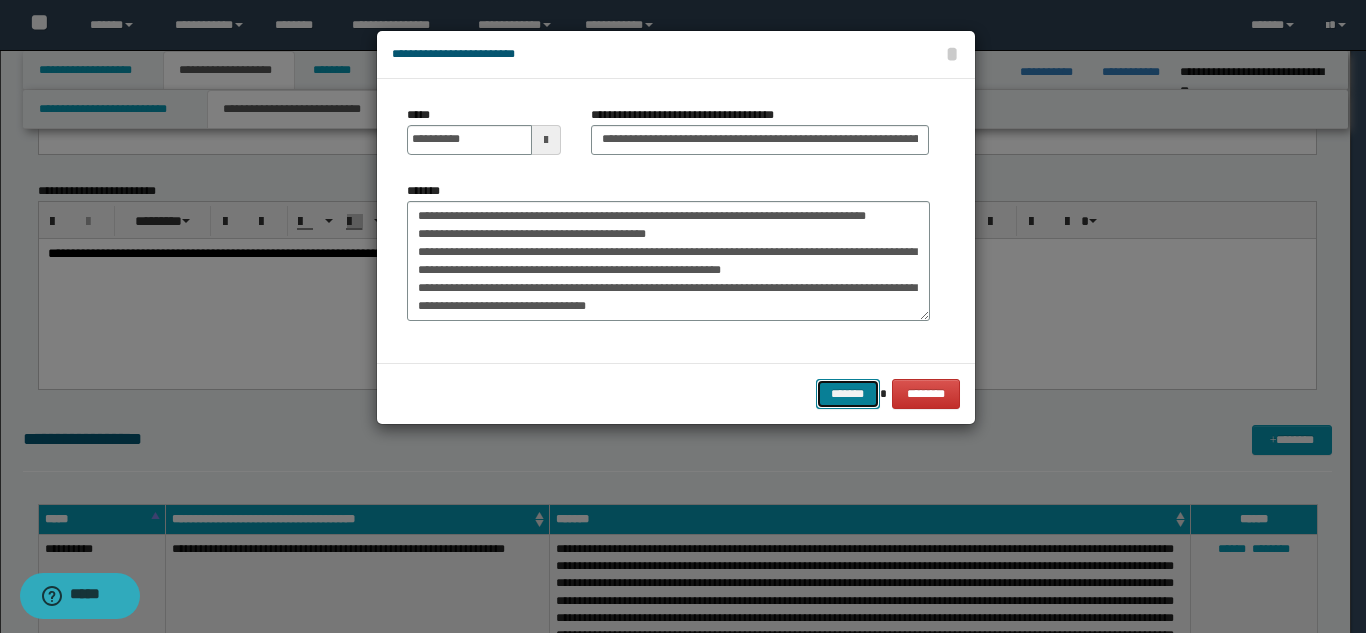 click on "*******" at bounding box center [848, 394] 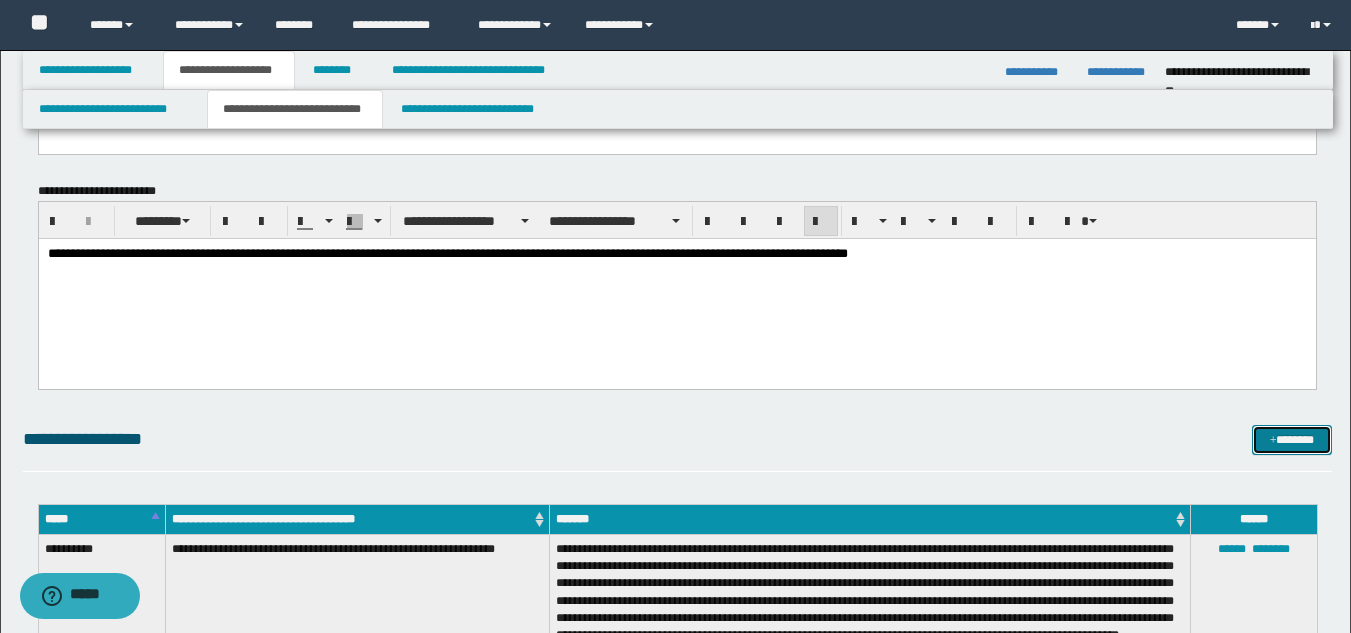 click on "*******" at bounding box center [1292, 440] 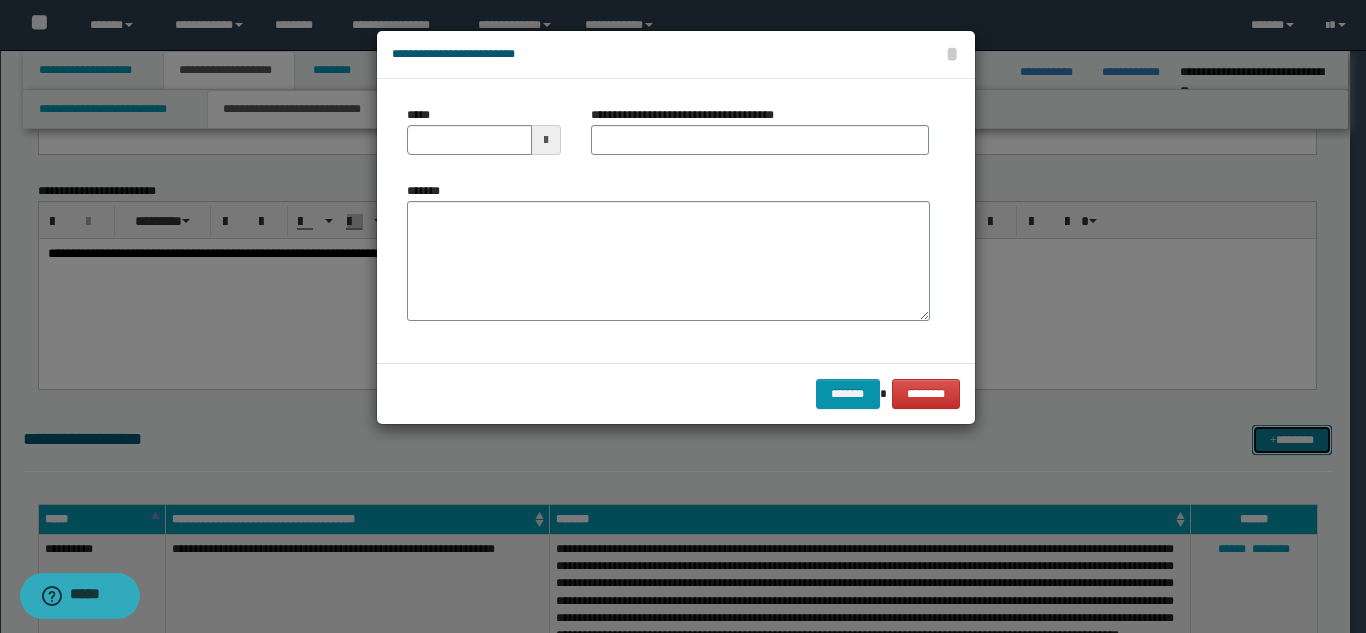 scroll, scrollTop: 0, scrollLeft: 0, axis: both 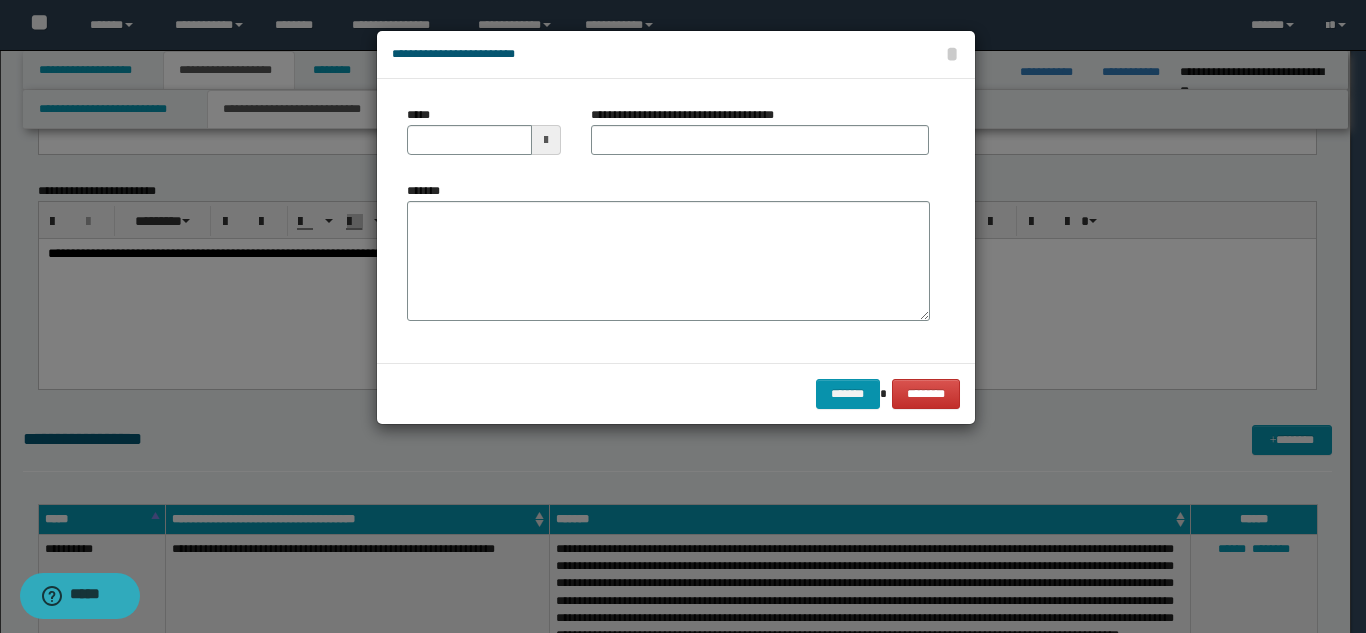 click on "*******" at bounding box center (668, 259) 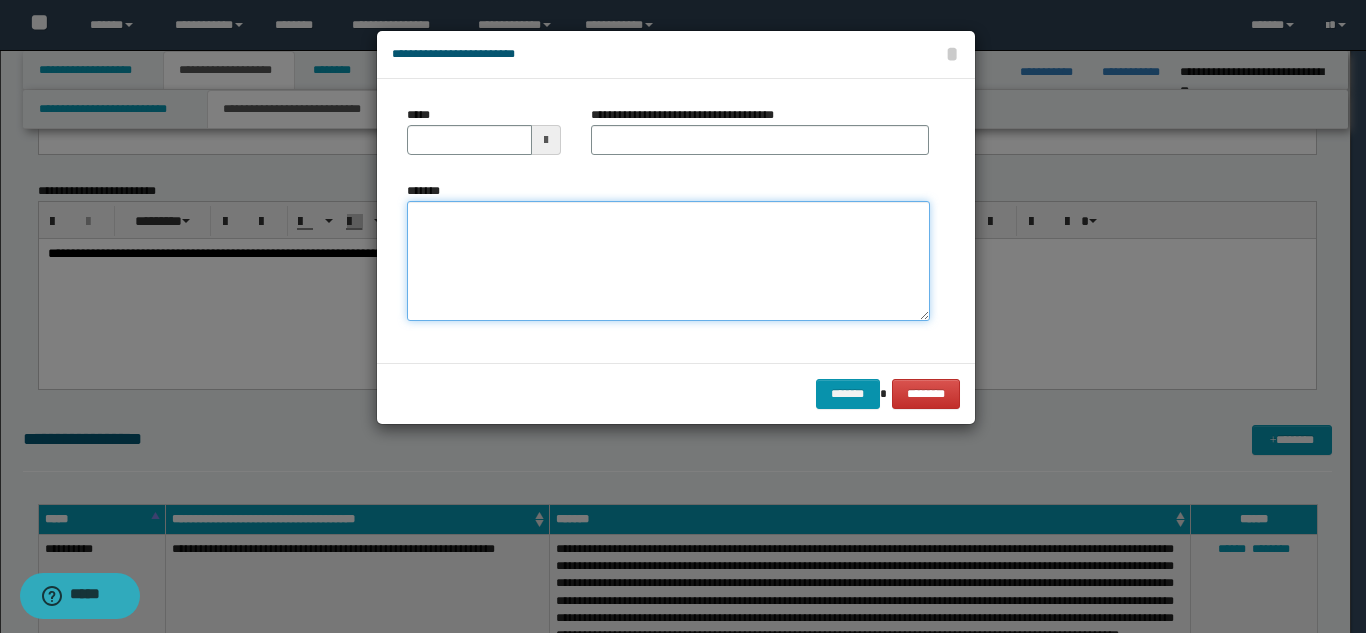 click on "*******" at bounding box center (668, 261) 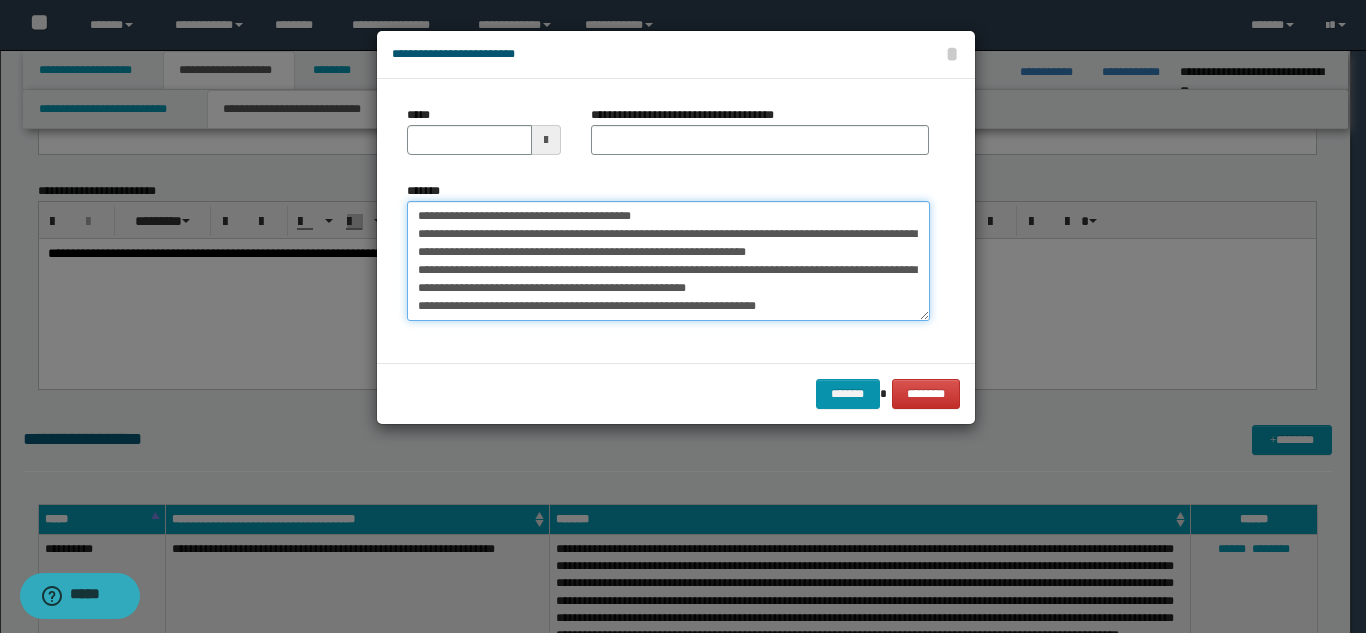 scroll, scrollTop: 0, scrollLeft: 0, axis: both 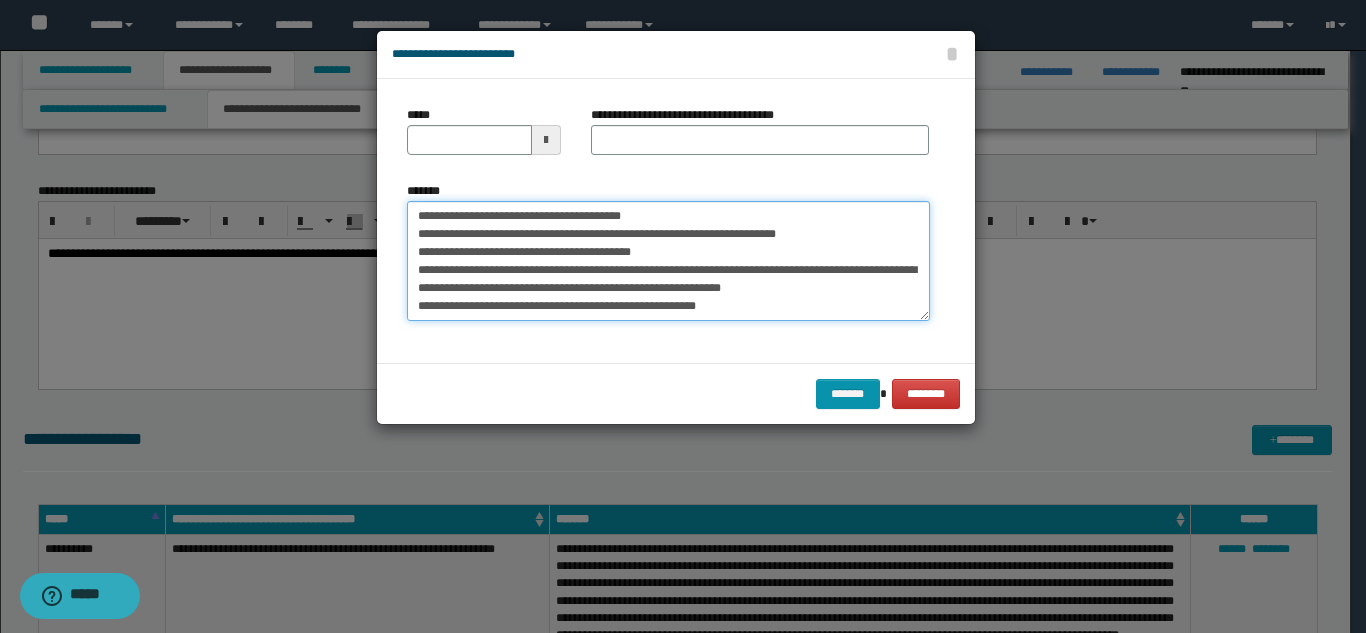 type 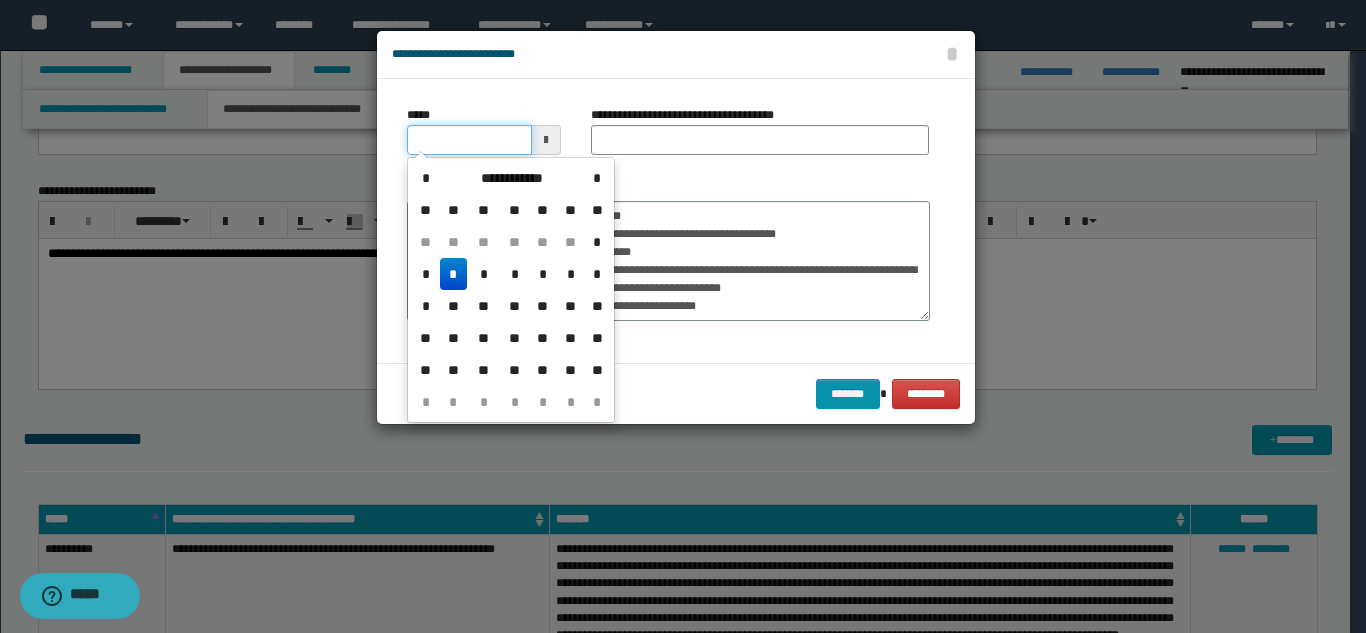 click on "*****" at bounding box center [469, 140] 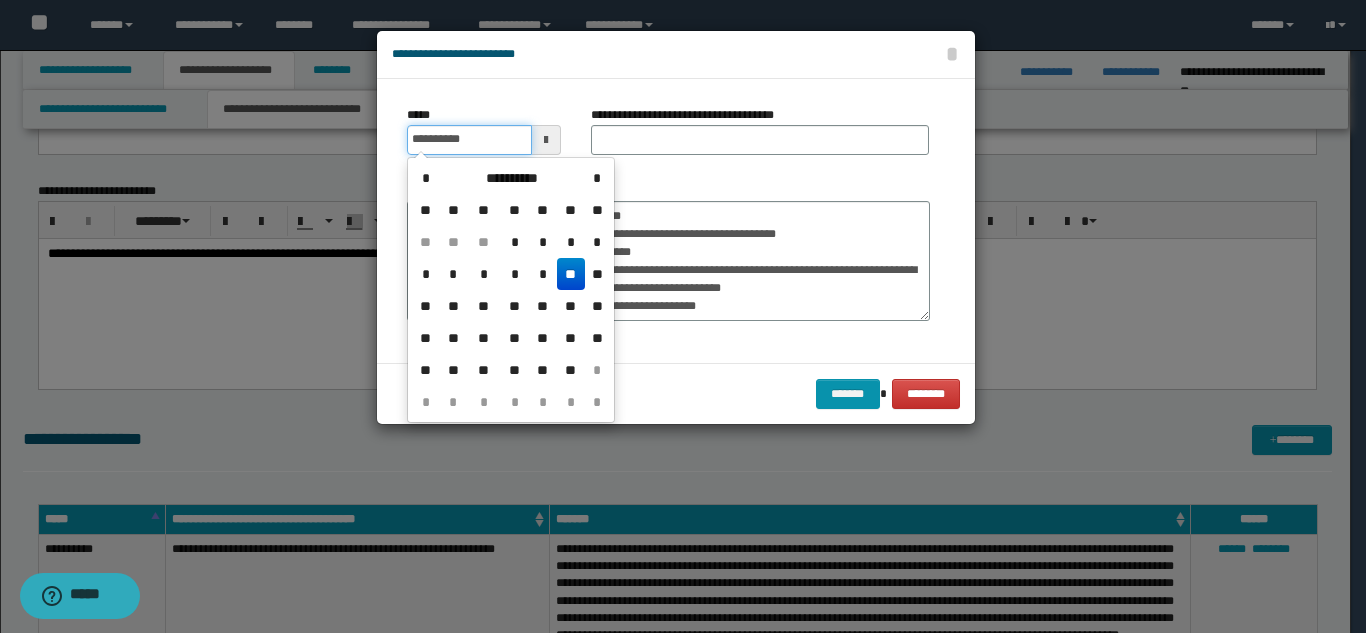 type on "**********" 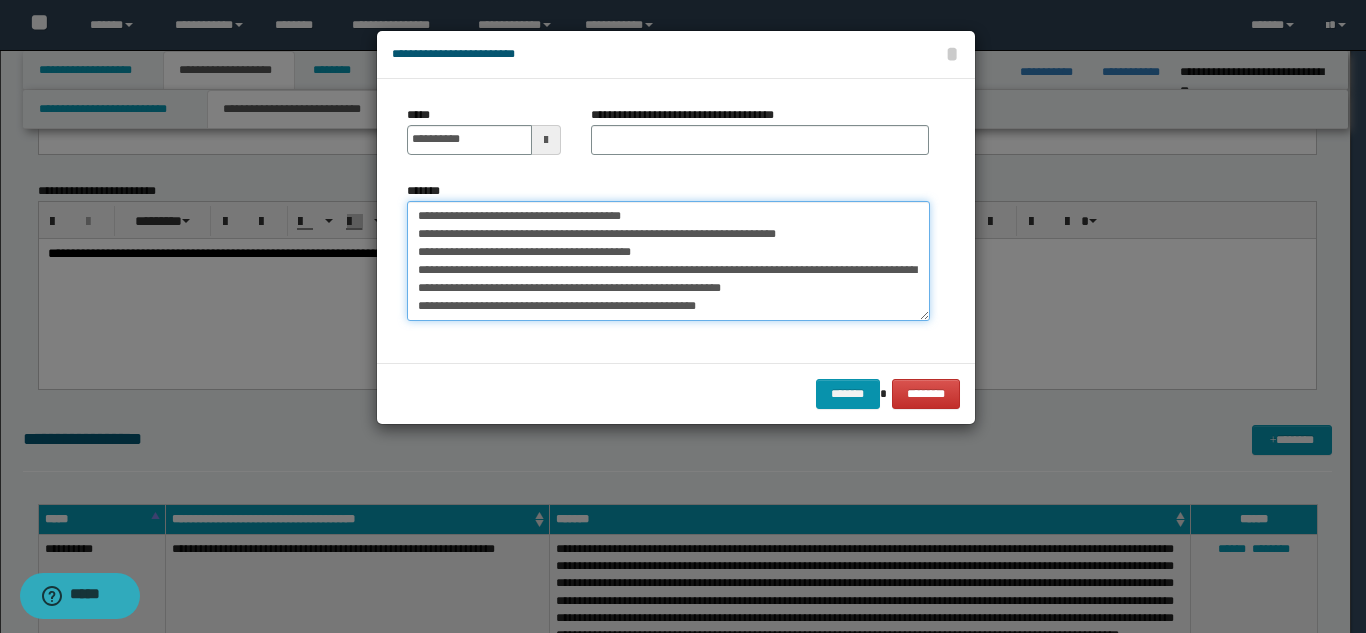 drag, startPoint x: 581, startPoint y: 216, endPoint x: 864, endPoint y: 234, distance: 283.57187 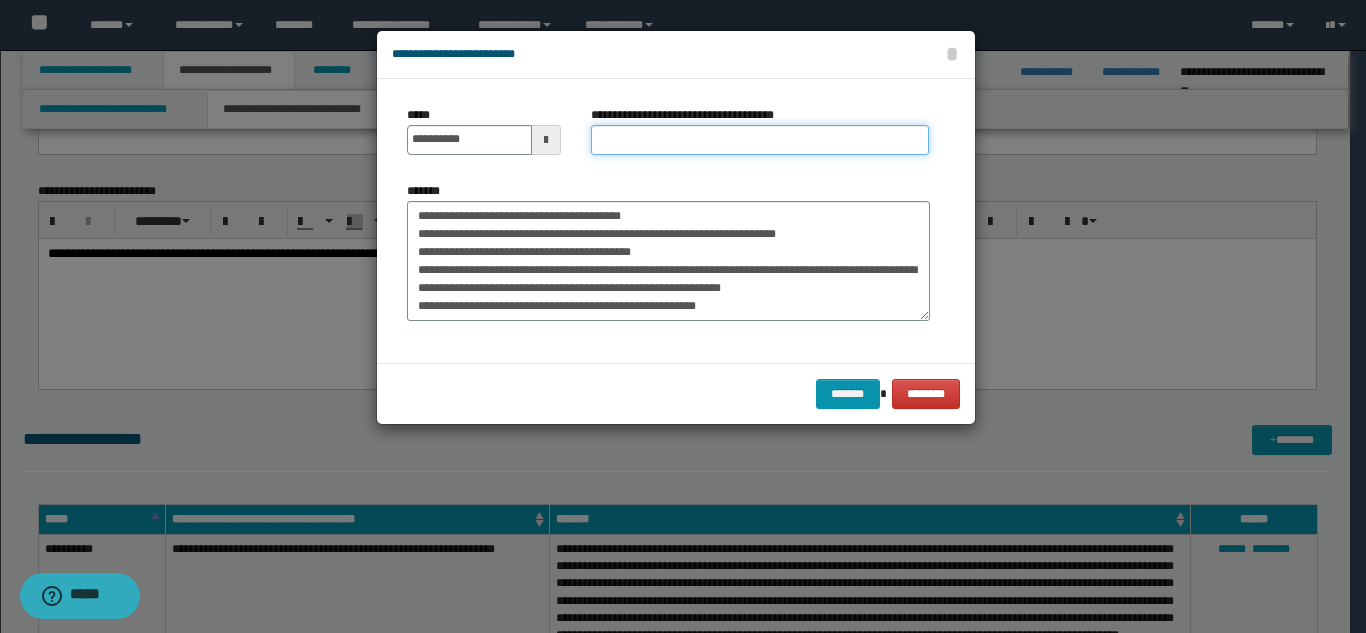 click on "**********" at bounding box center (760, 140) 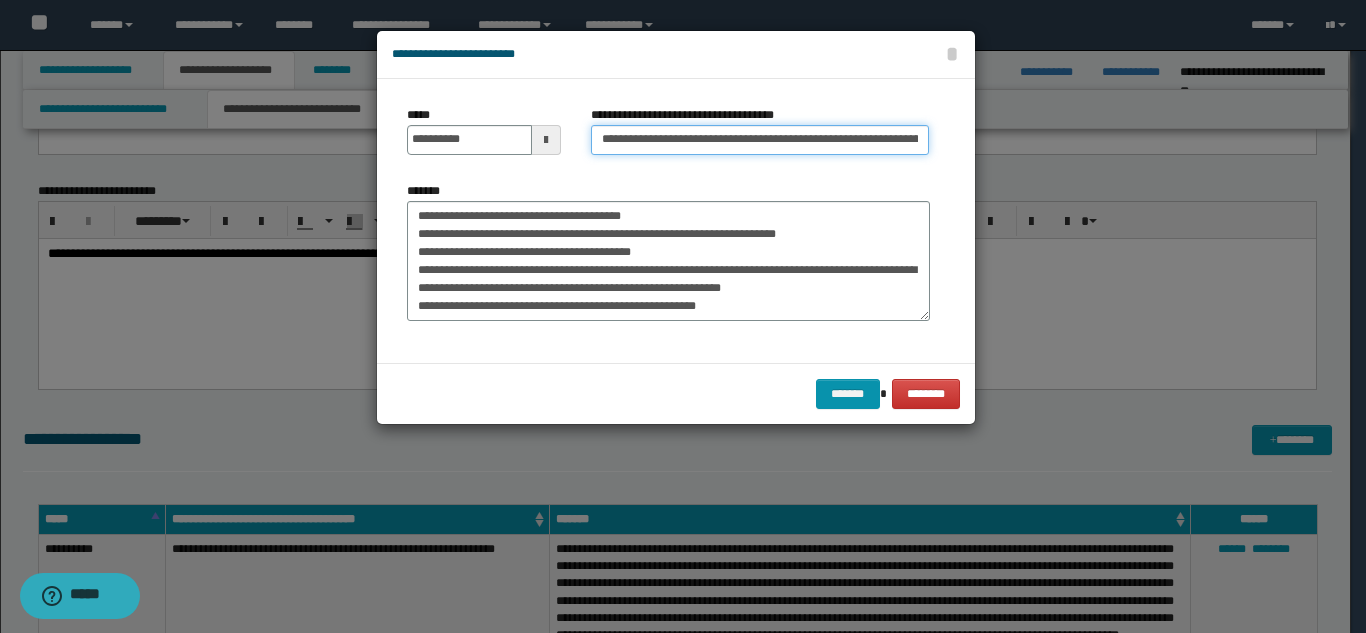 scroll, scrollTop: 0, scrollLeft: 194, axis: horizontal 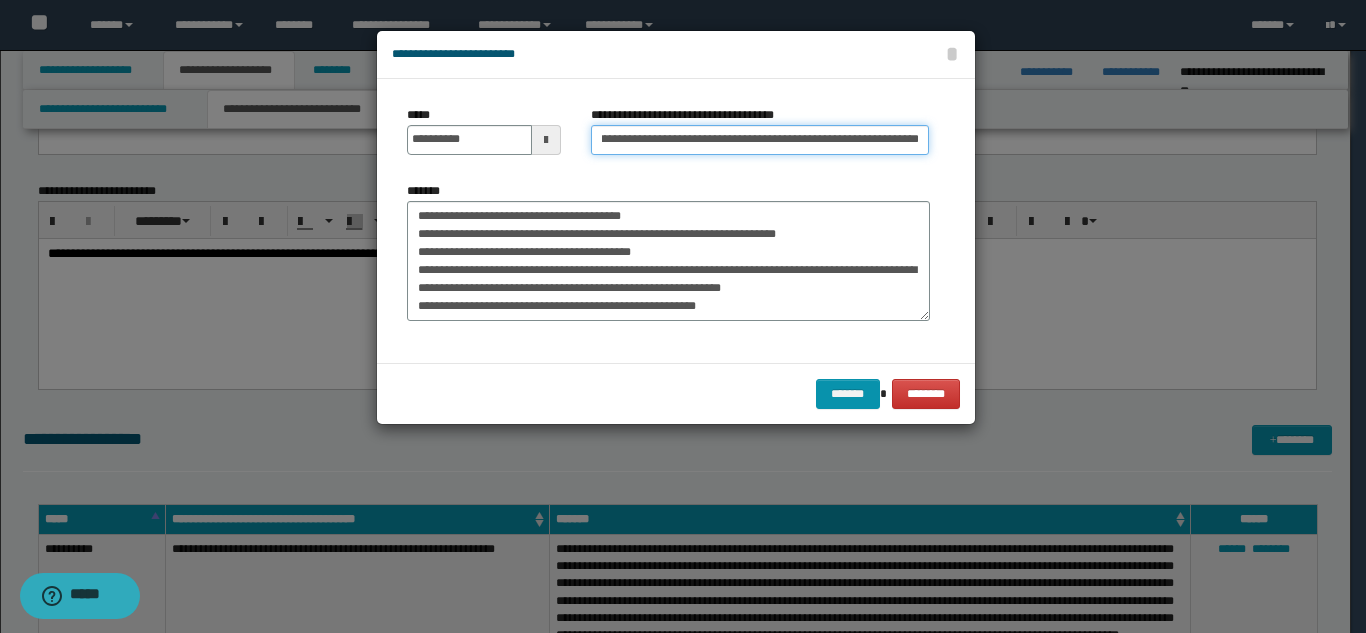 type on "**********" 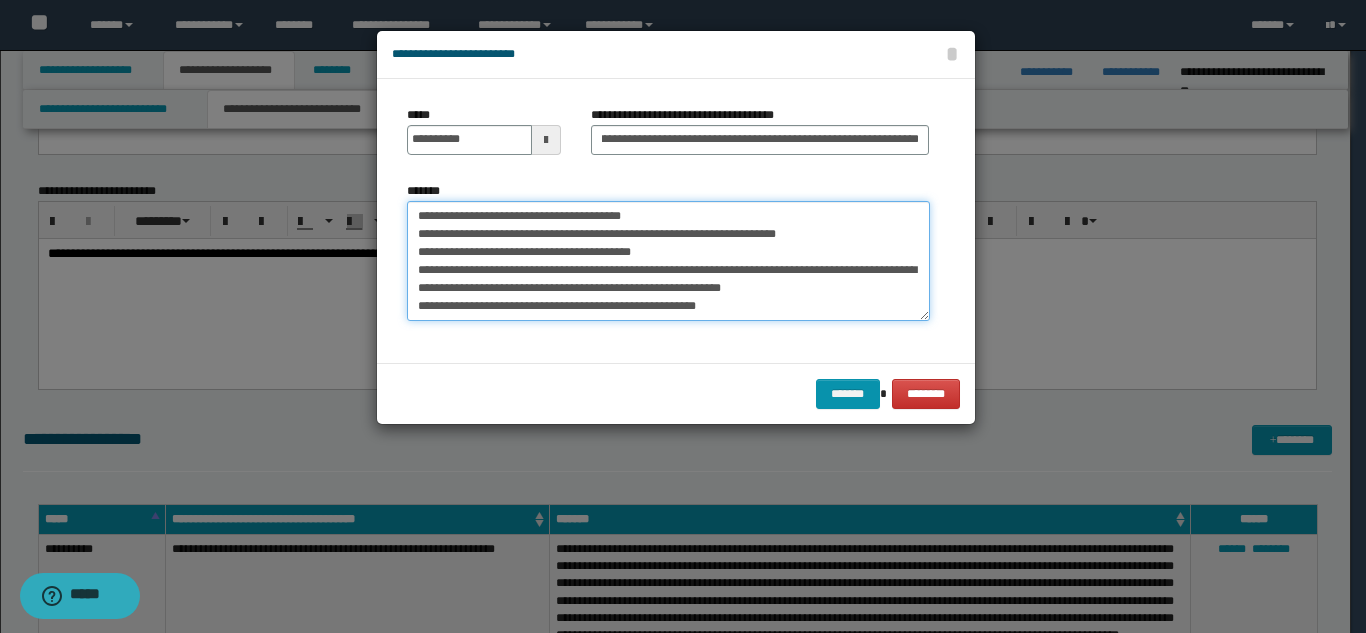 scroll, scrollTop: 0, scrollLeft: 0, axis: both 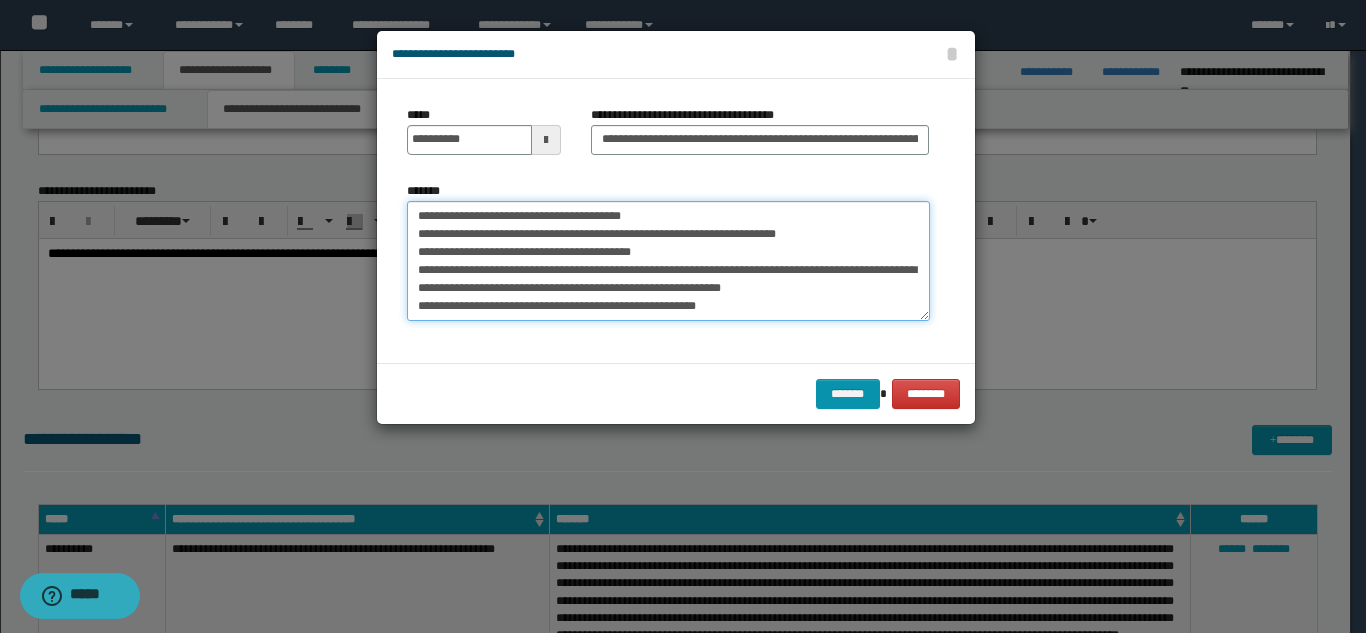 drag, startPoint x: 410, startPoint y: 218, endPoint x: 876, endPoint y: 237, distance: 466.38718 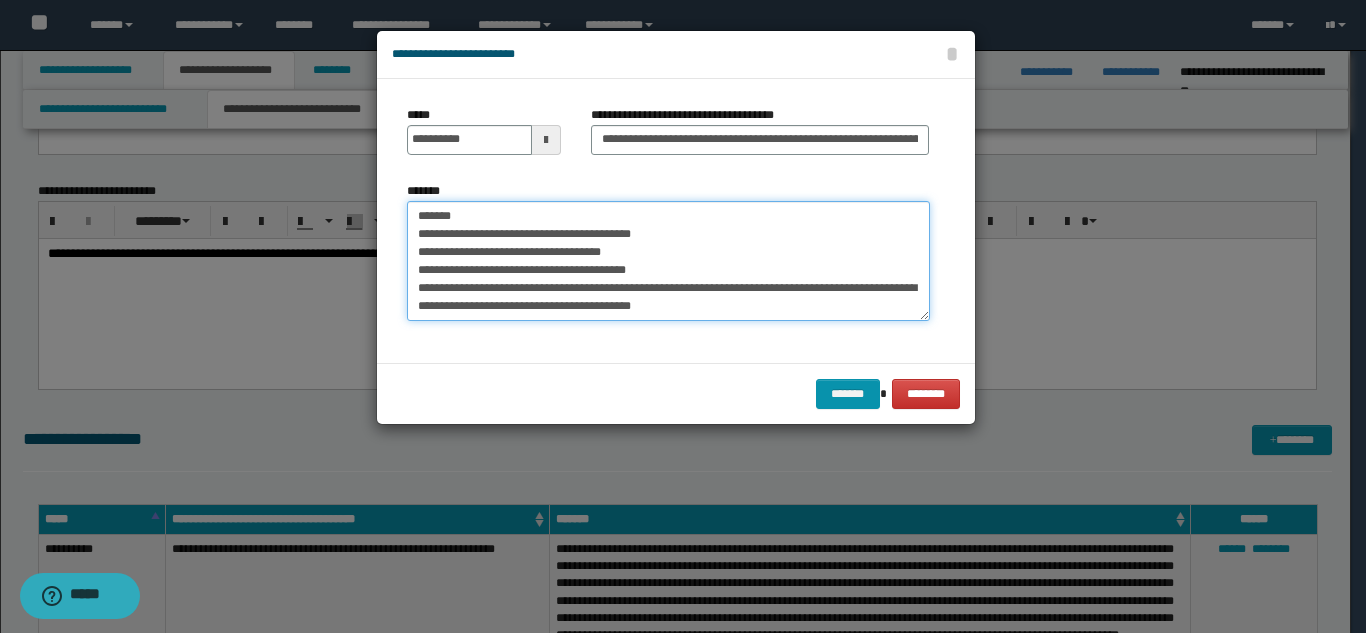 scroll, scrollTop: 216, scrollLeft: 0, axis: vertical 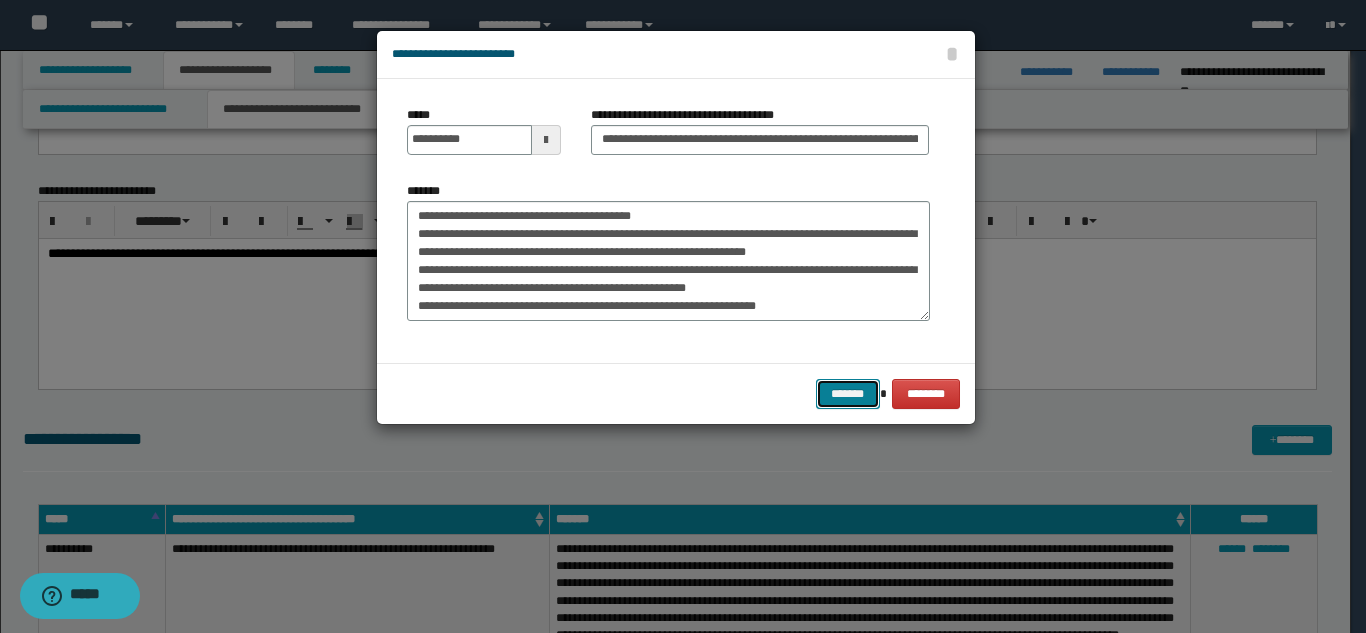 click on "*******" at bounding box center (848, 394) 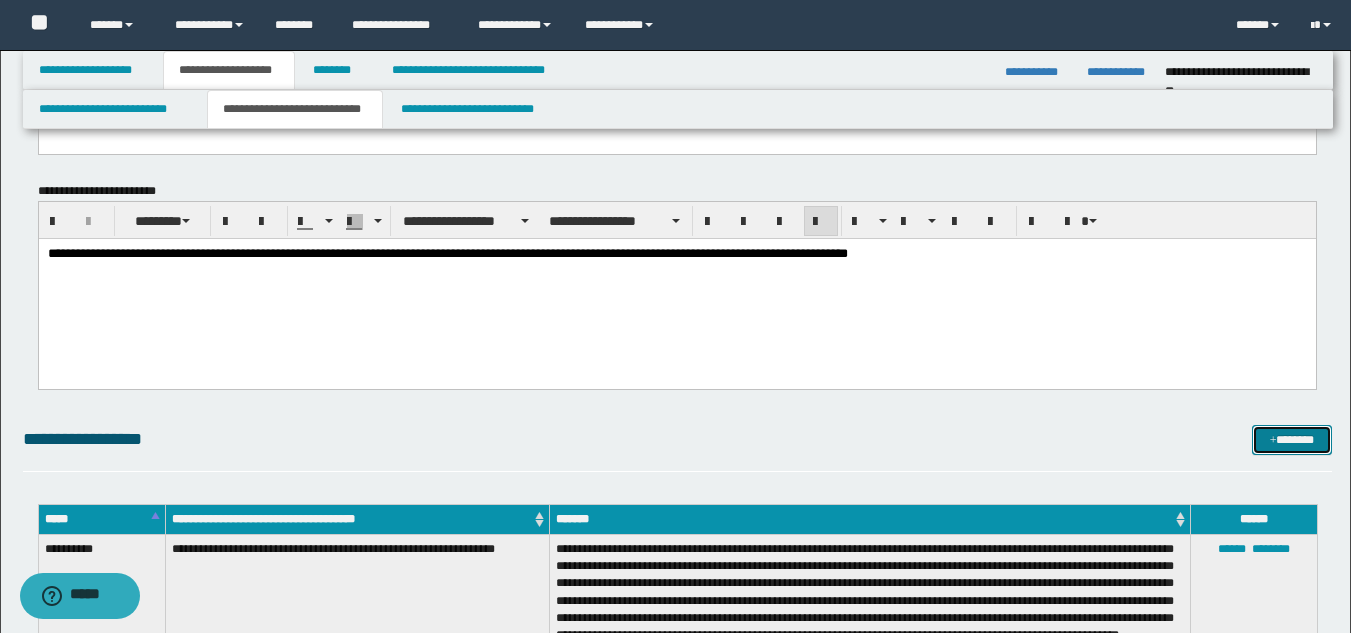 drag, startPoint x: 1294, startPoint y: 443, endPoint x: 1273, endPoint y: 449, distance: 21.84033 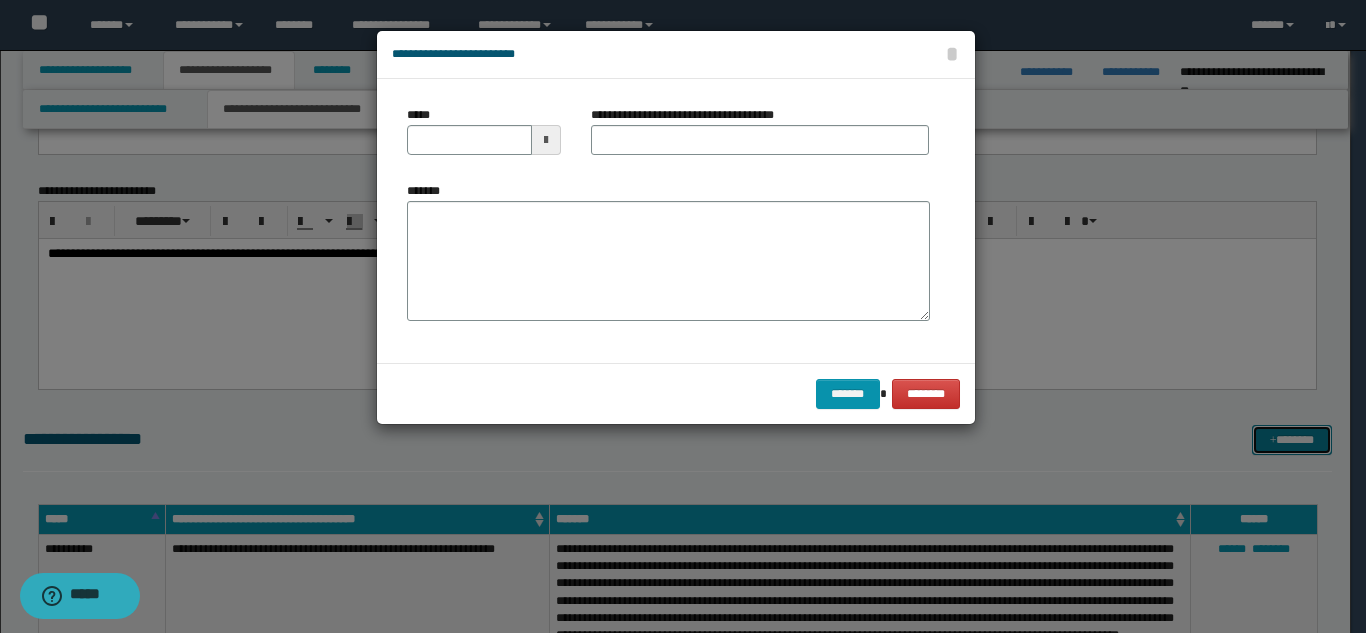 scroll, scrollTop: 0, scrollLeft: 0, axis: both 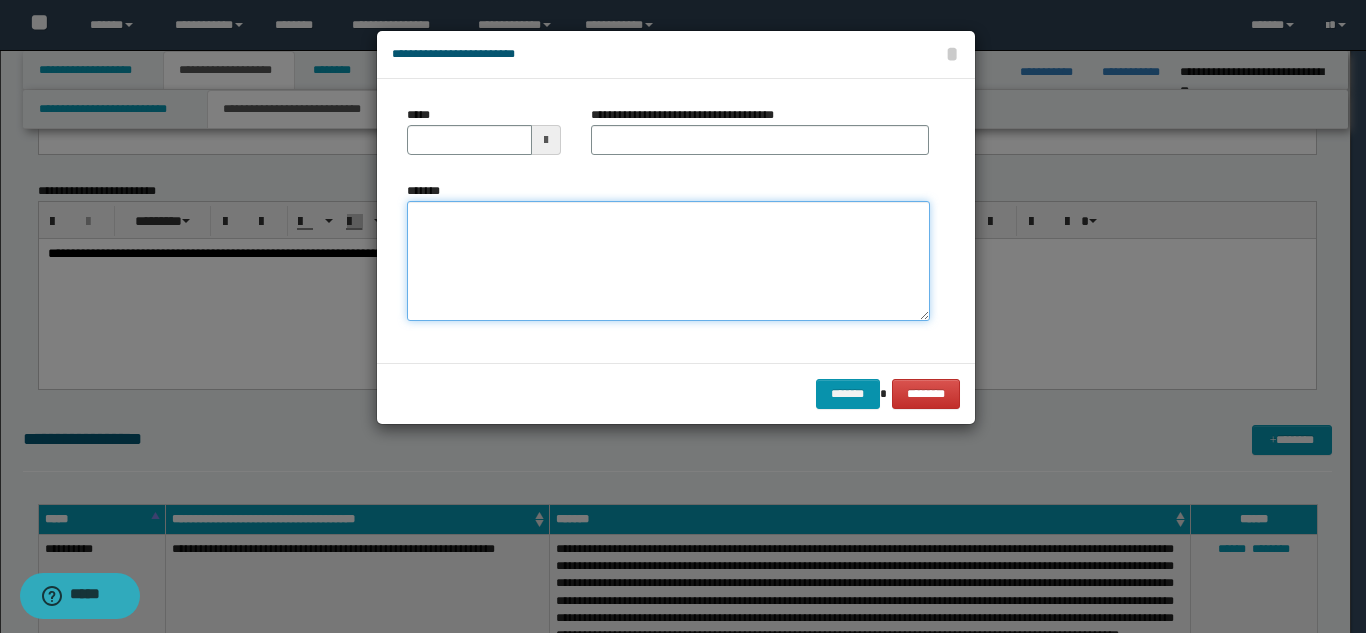 click on "*******" at bounding box center [668, 261] 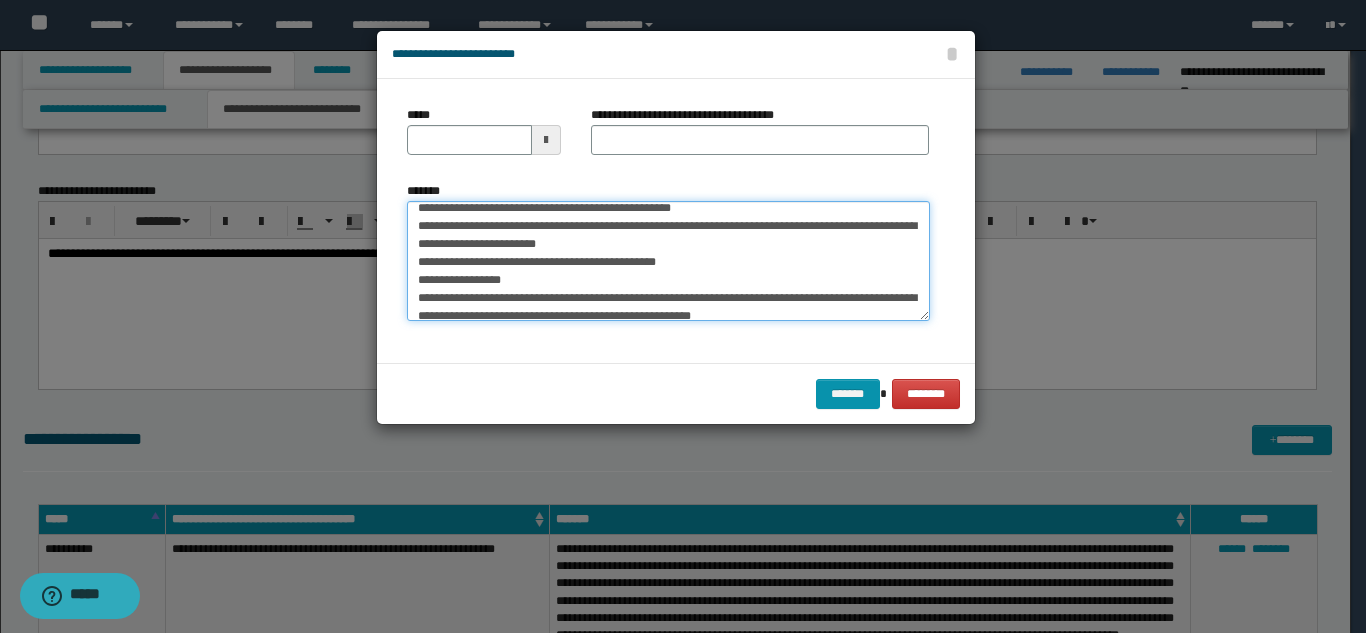 scroll, scrollTop: 0, scrollLeft: 0, axis: both 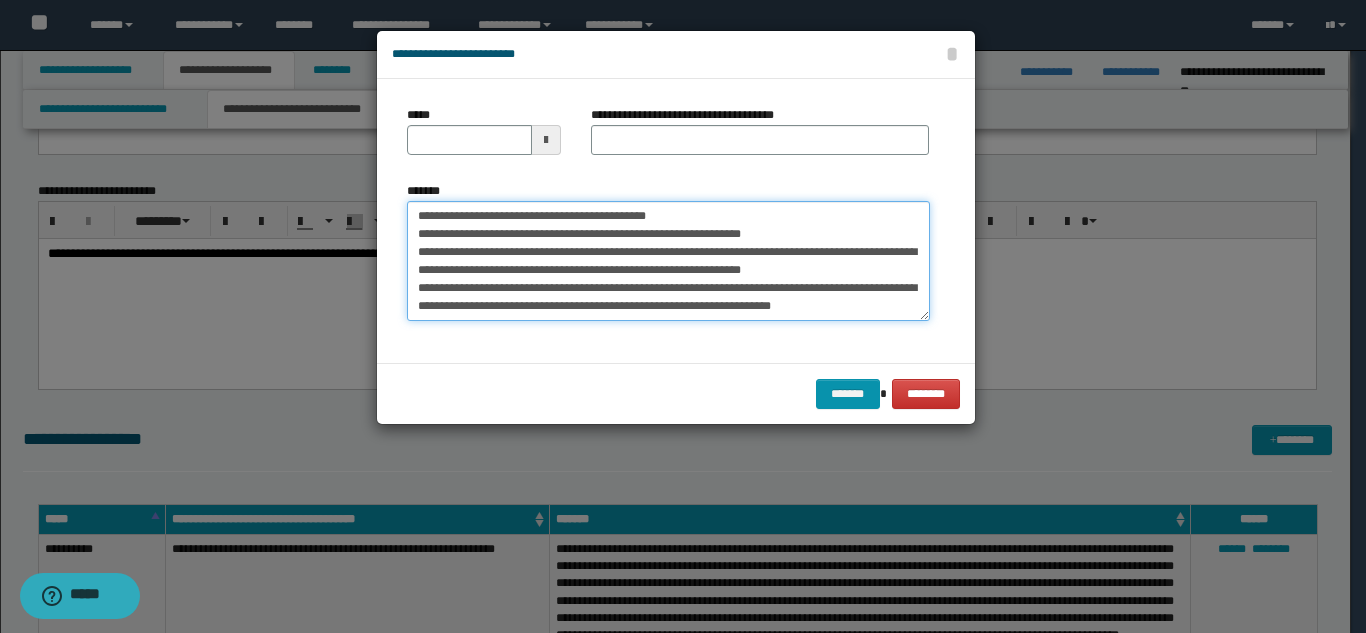 type 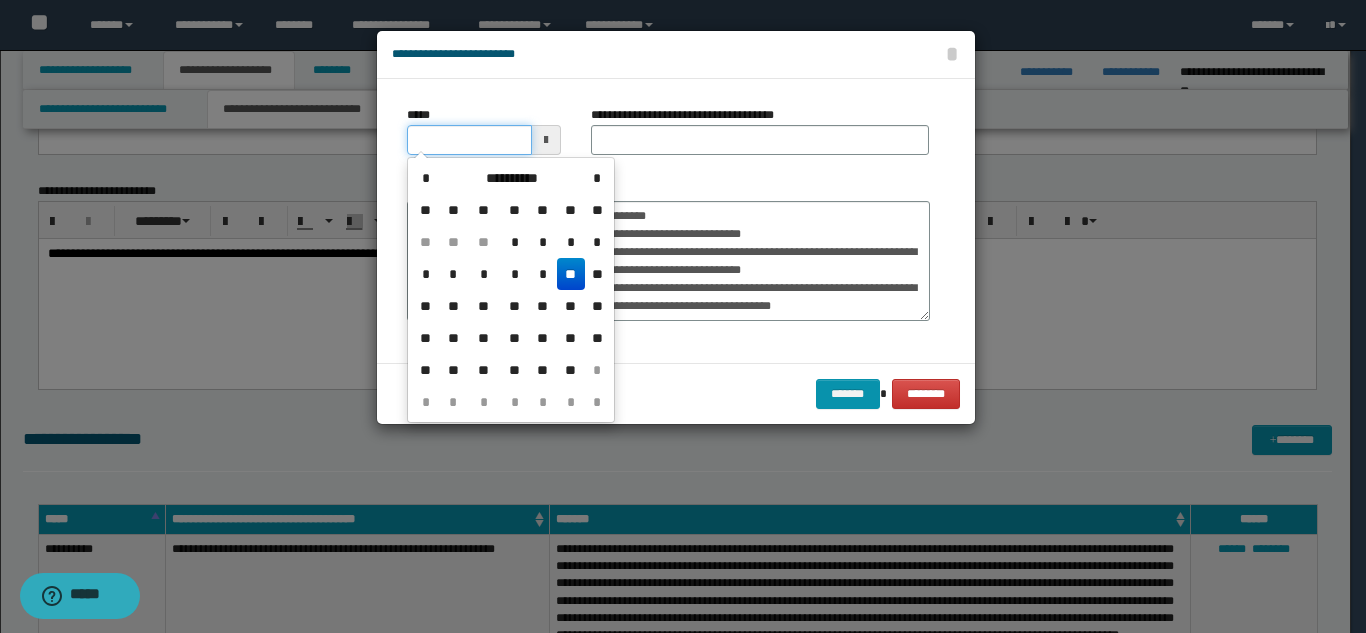 click on "*****" at bounding box center (469, 140) 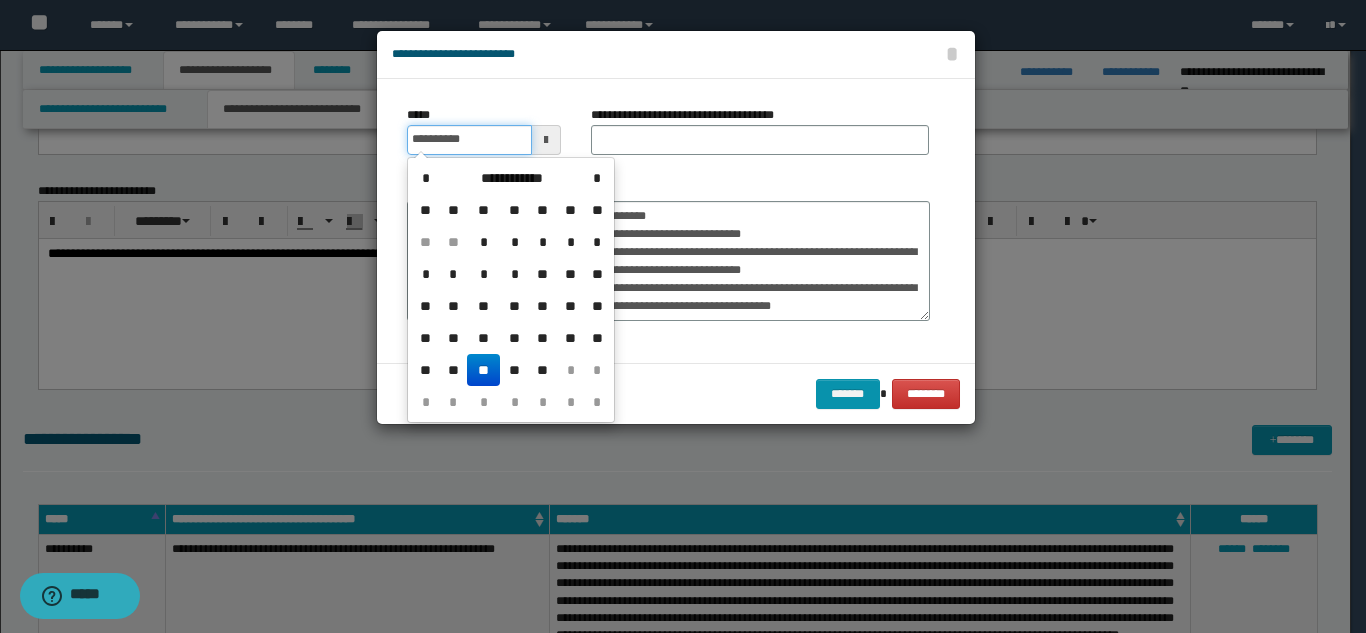 type on "**********" 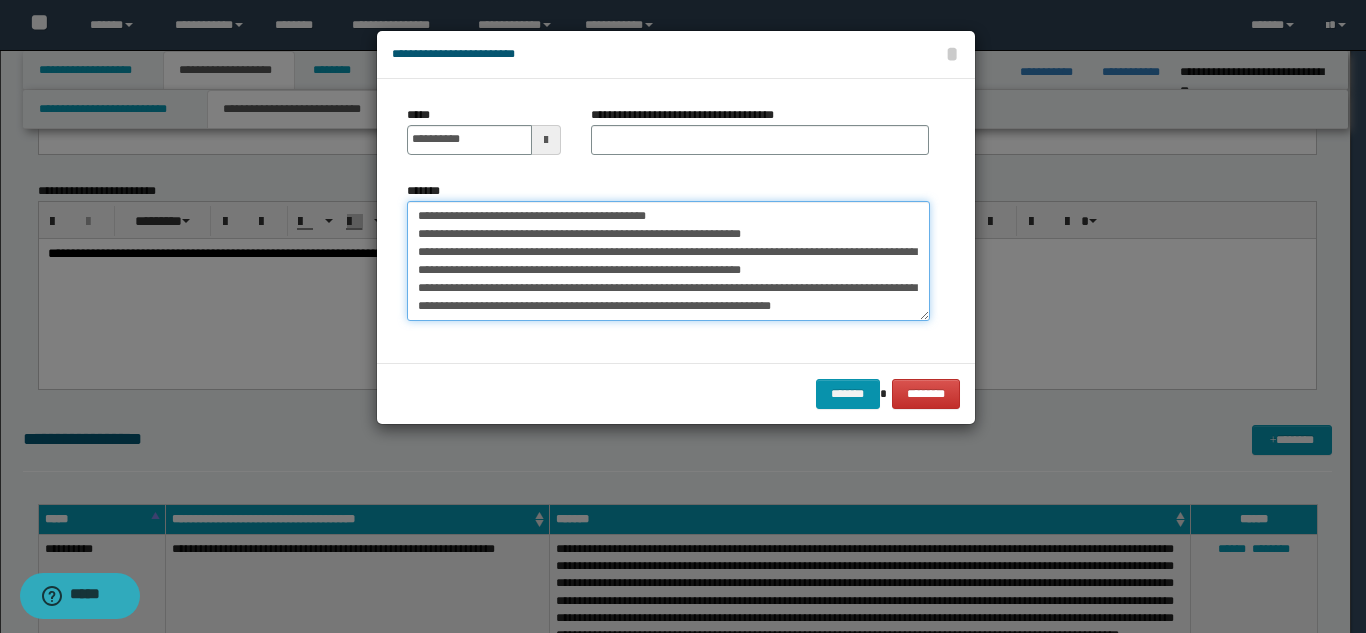 drag, startPoint x: 575, startPoint y: 218, endPoint x: 806, endPoint y: 241, distance: 232.1422 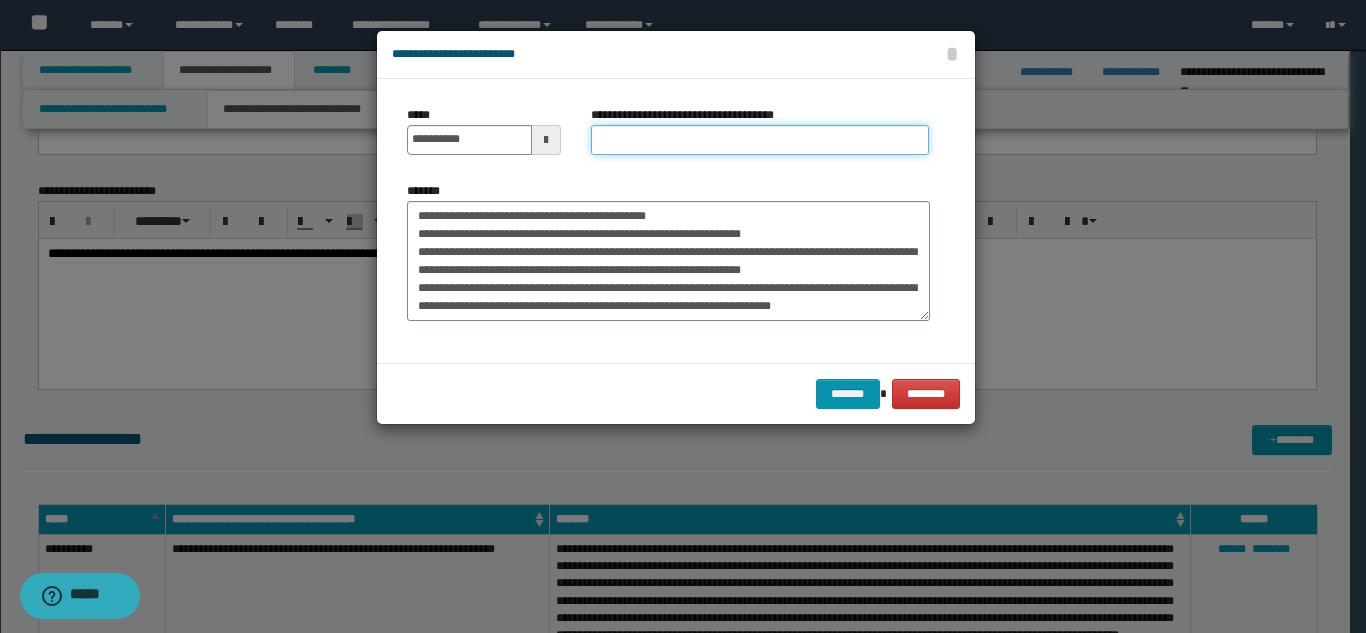 click on "**********" at bounding box center [760, 140] 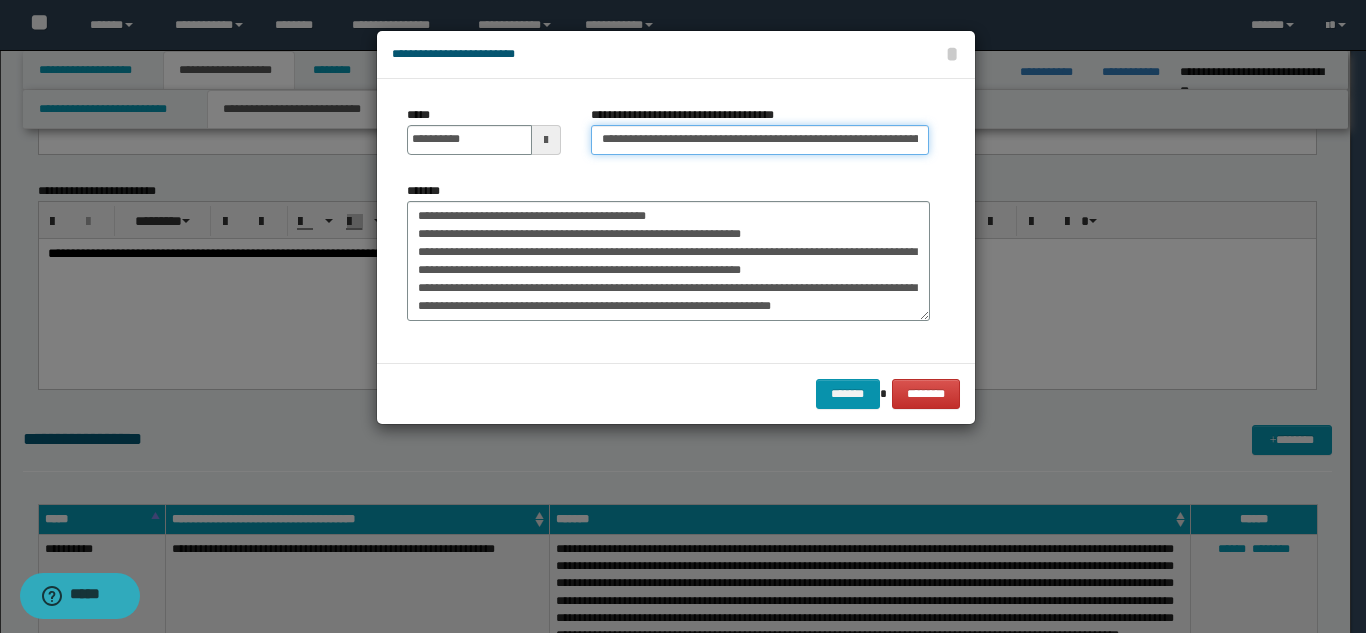 scroll, scrollTop: 0, scrollLeft: 166, axis: horizontal 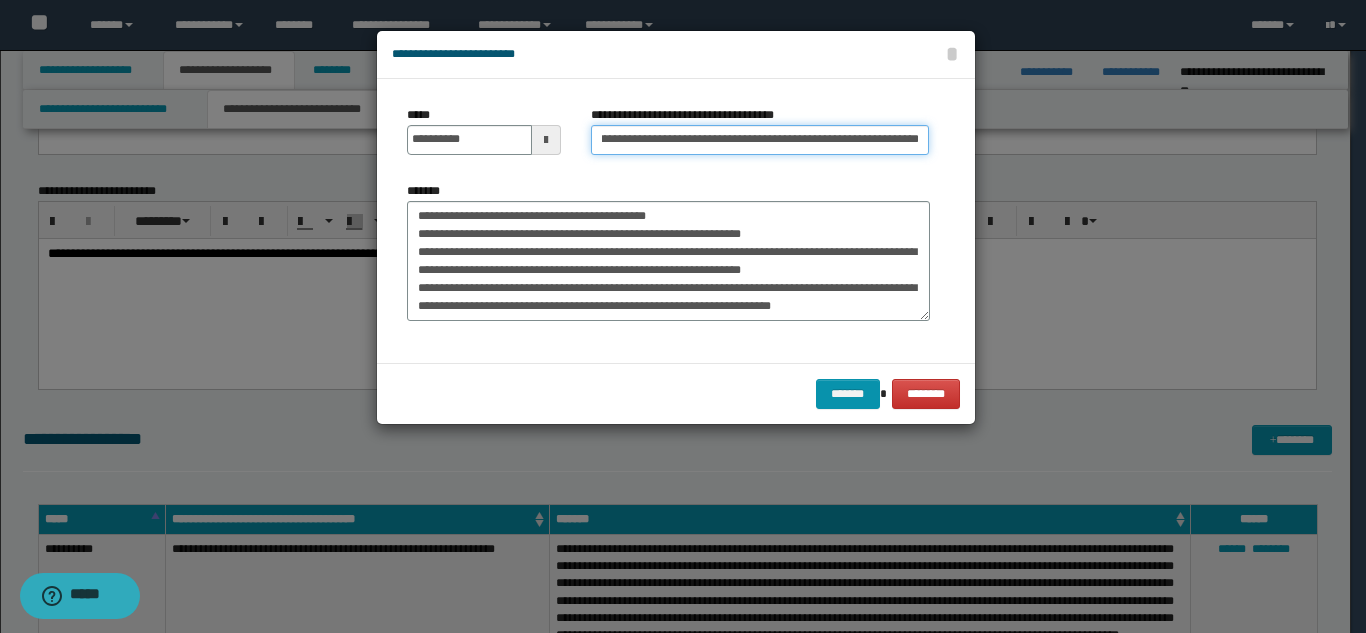 type on "**********" 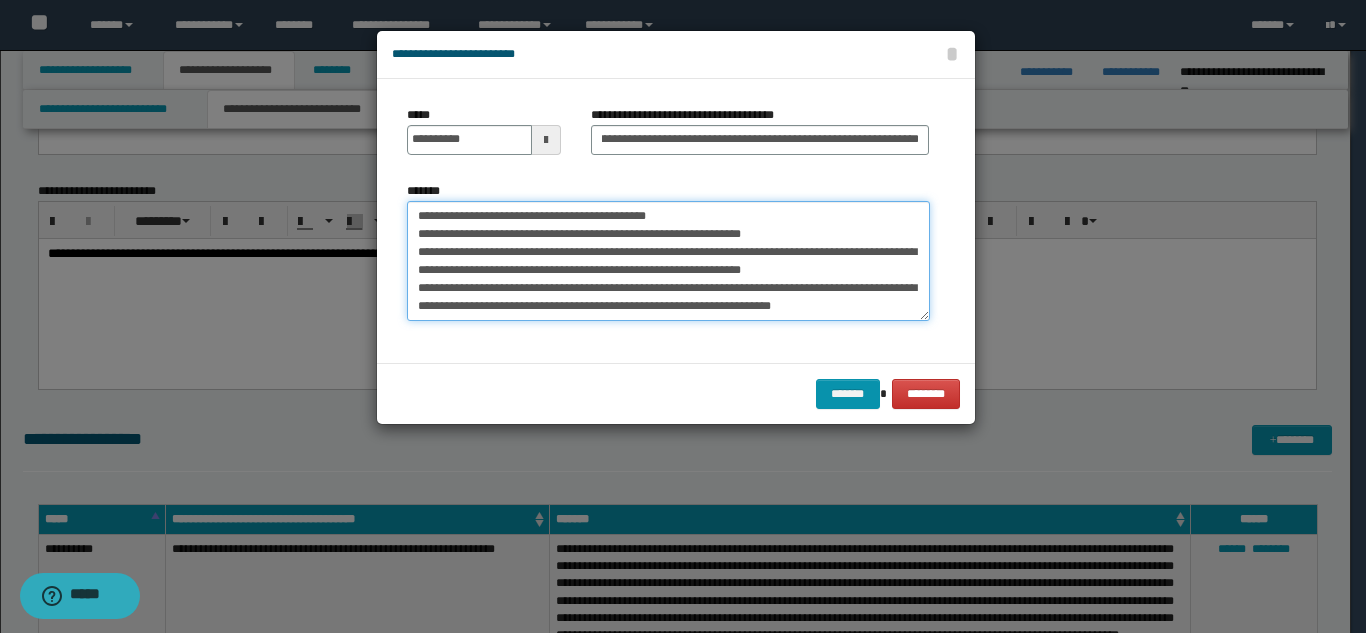 scroll, scrollTop: 0, scrollLeft: 0, axis: both 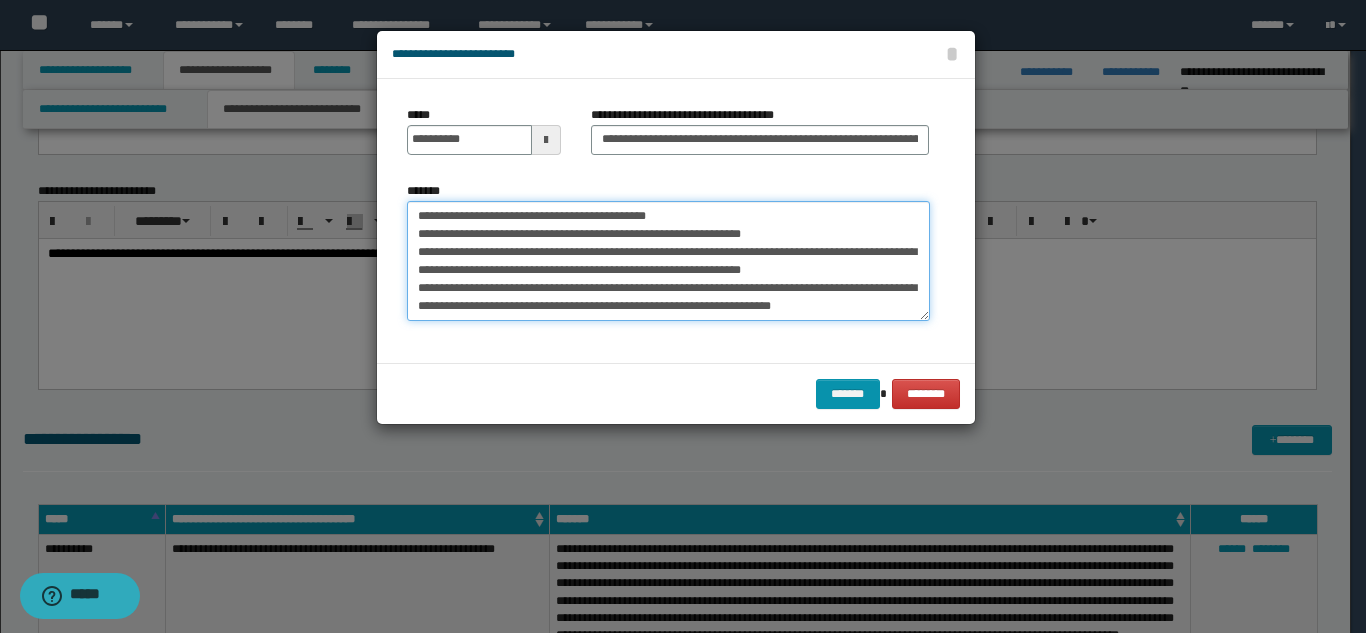 drag, startPoint x: 414, startPoint y: 214, endPoint x: 813, endPoint y: 229, distance: 399.28186 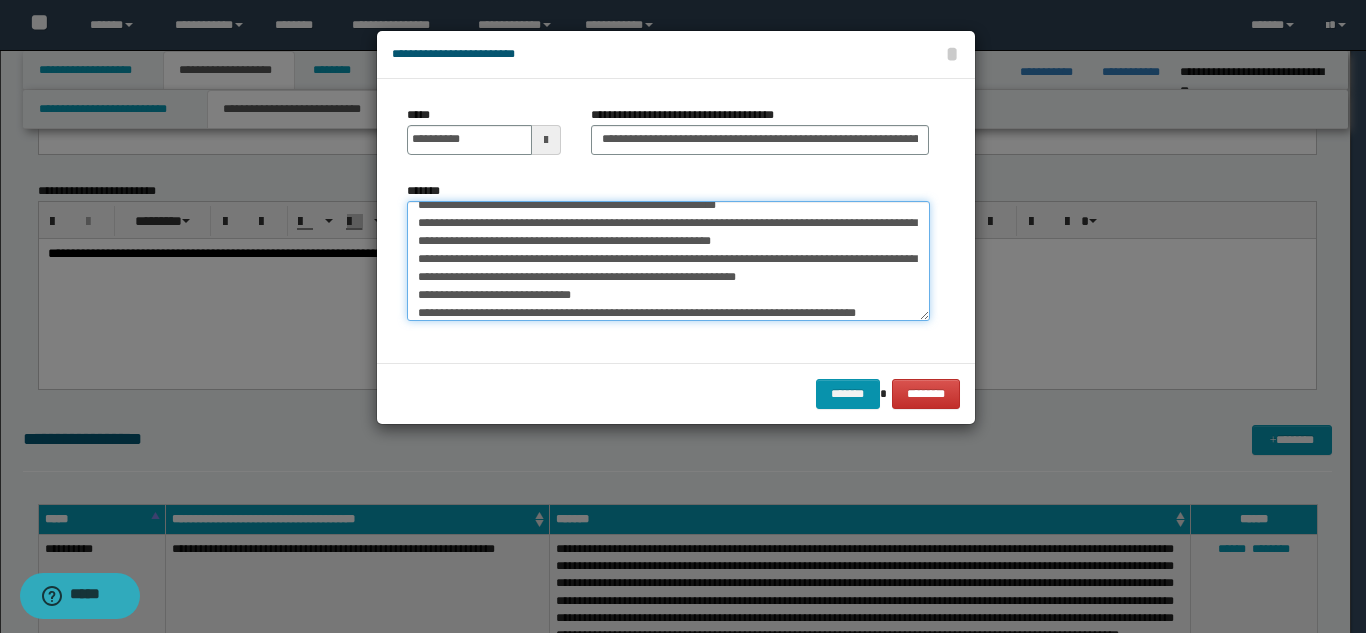 scroll, scrollTop: 486, scrollLeft: 0, axis: vertical 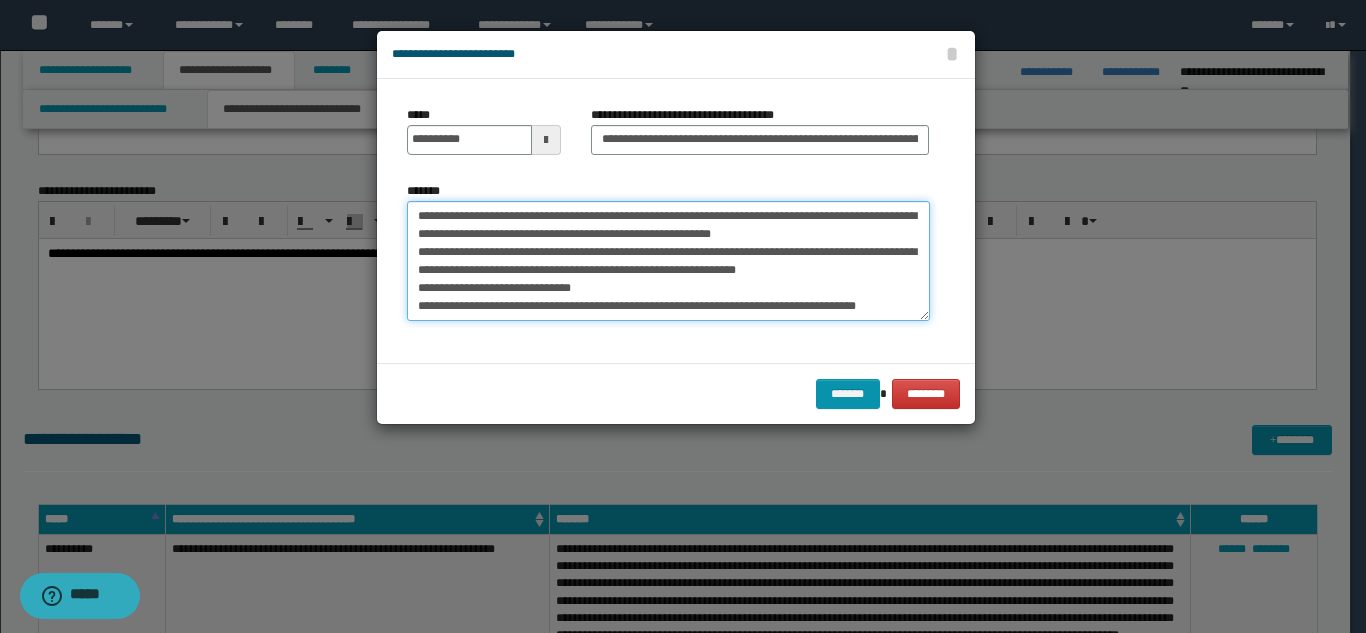 type on "**********" 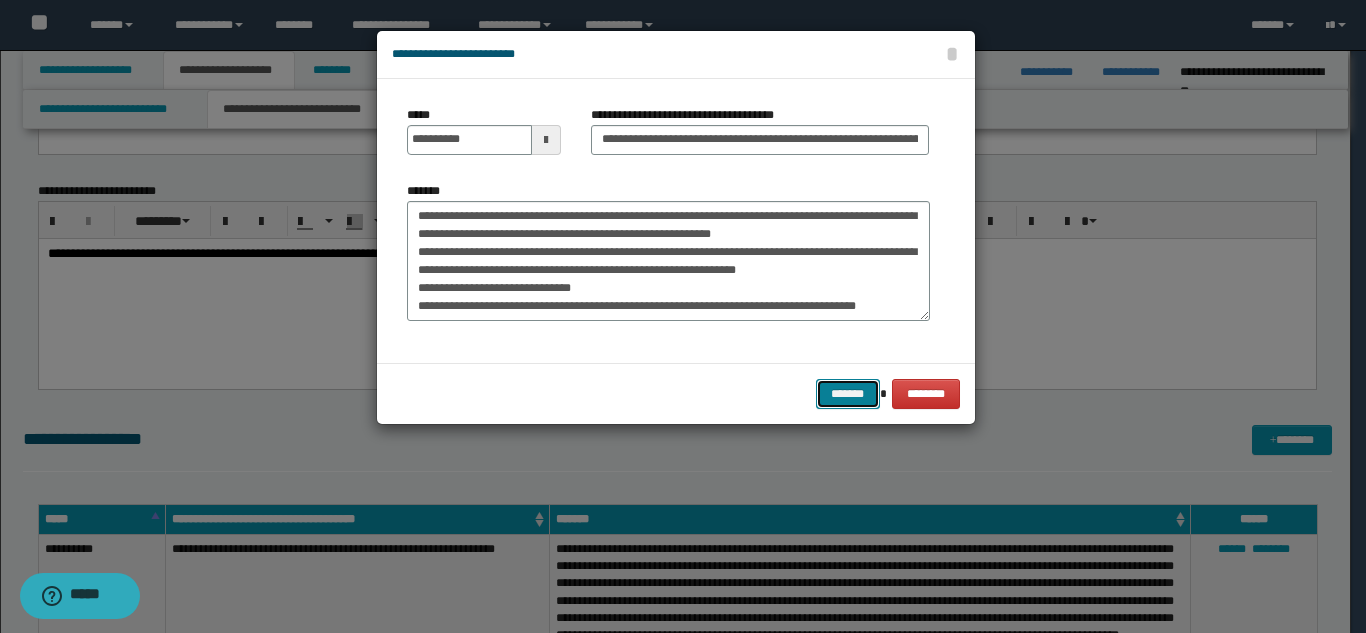 click on "*******" at bounding box center (848, 394) 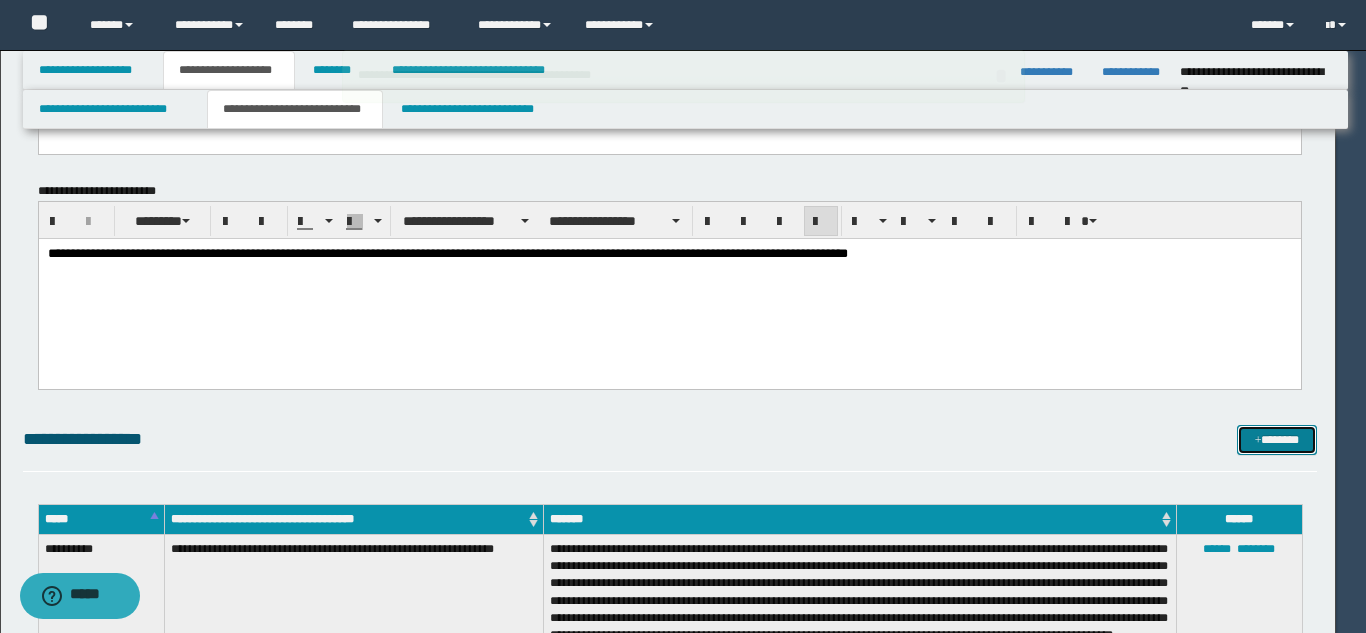 type 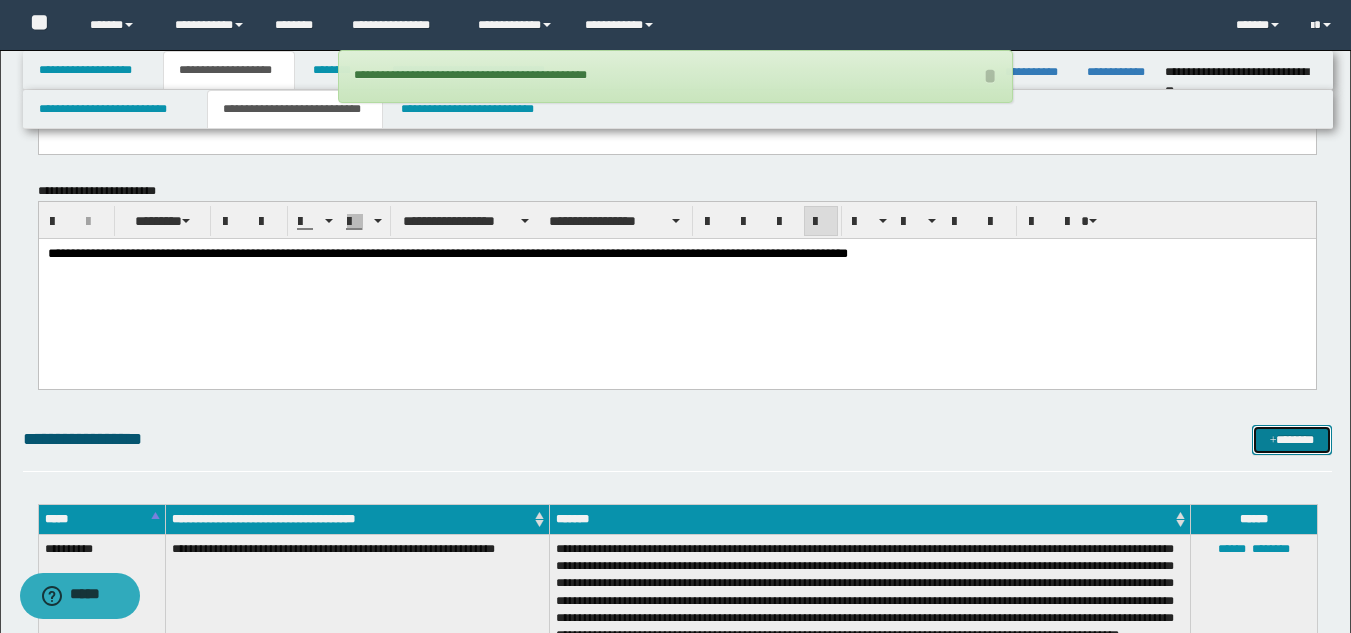 click on "*******" at bounding box center (1292, 440) 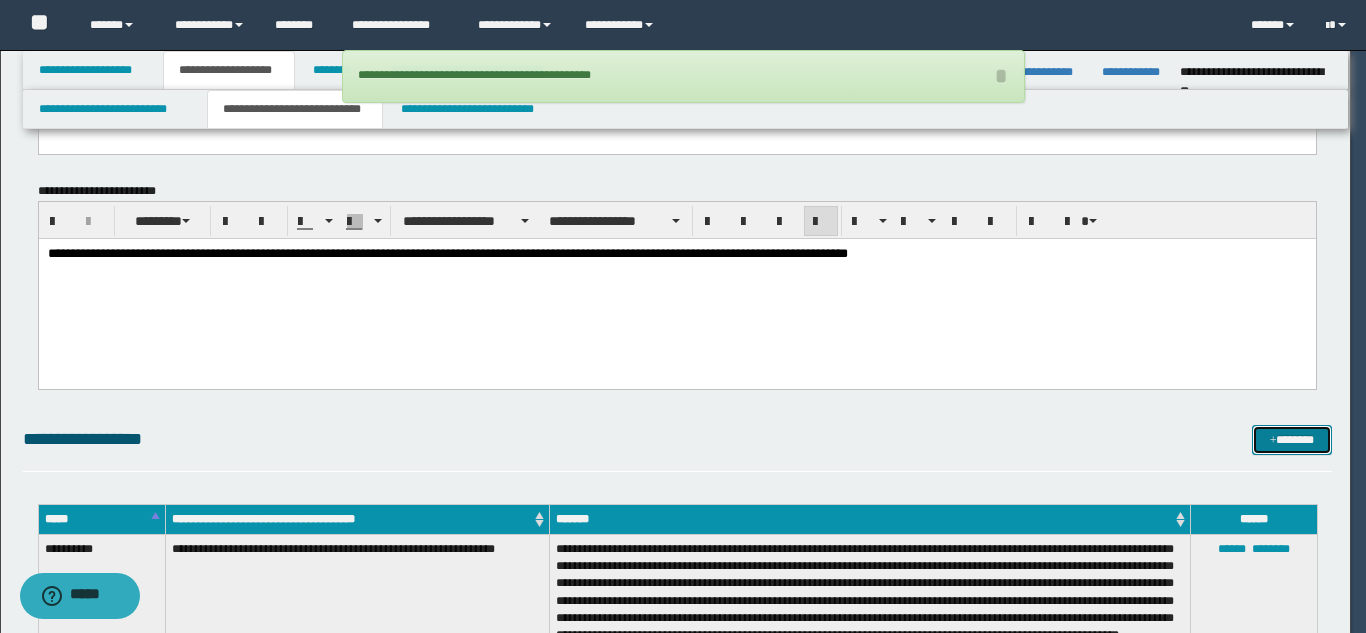 scroll, scrollTop: 0, scrollLeft: 0, axis: both 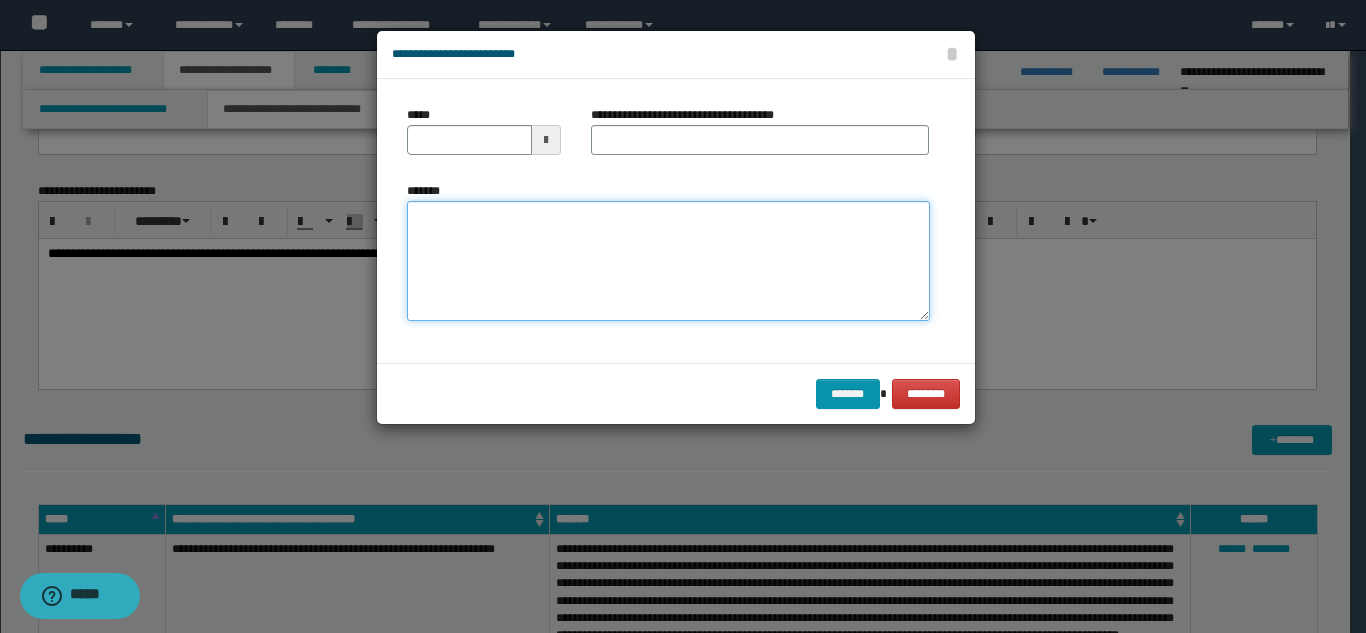 click on "*******" at bounding box center (668, 261) 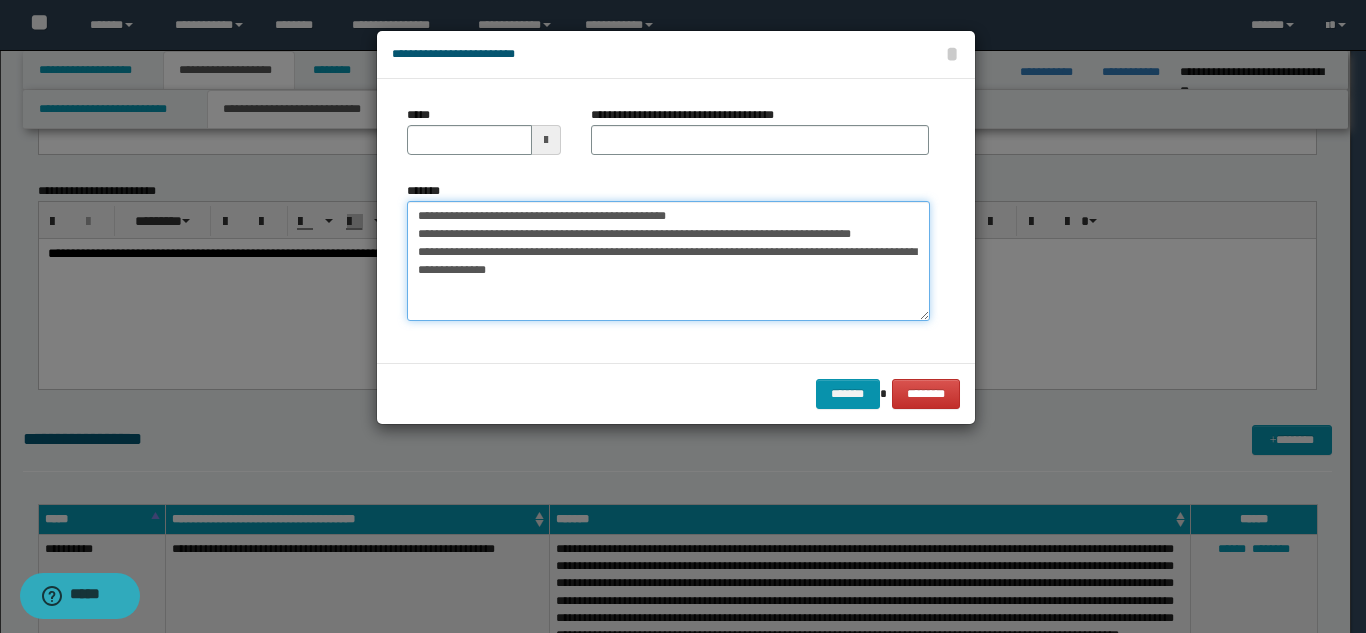 type 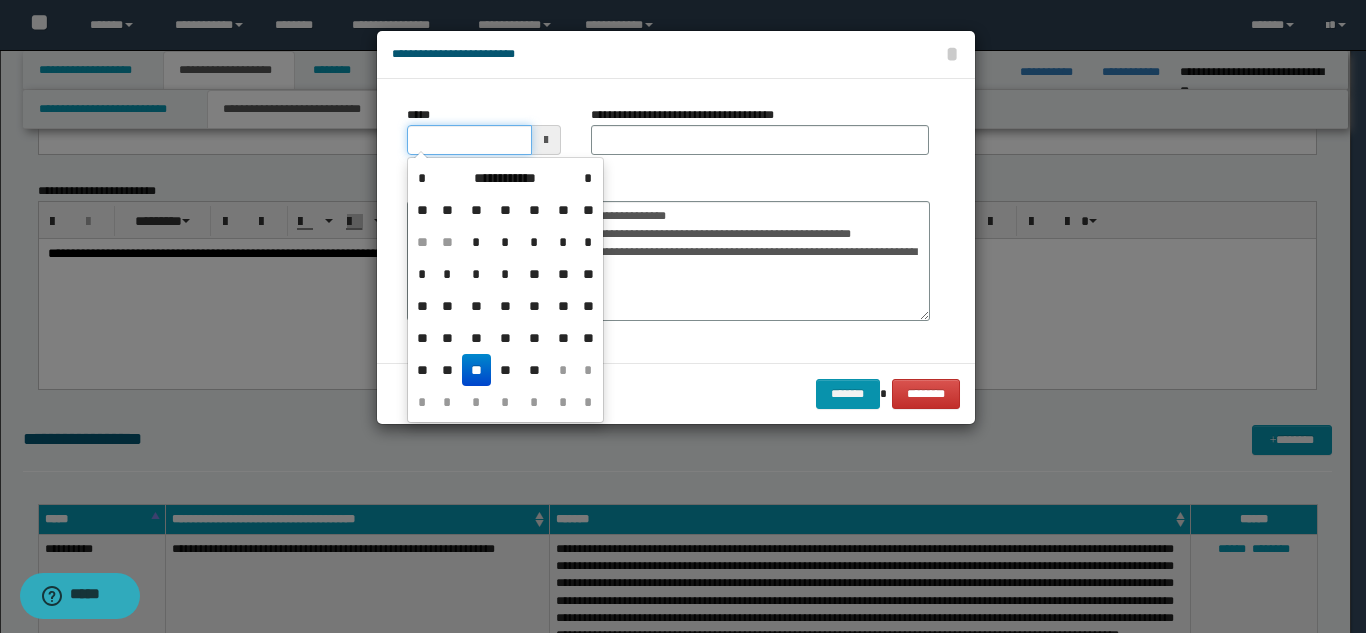 click on "*****" at bounding box center [469, 140] 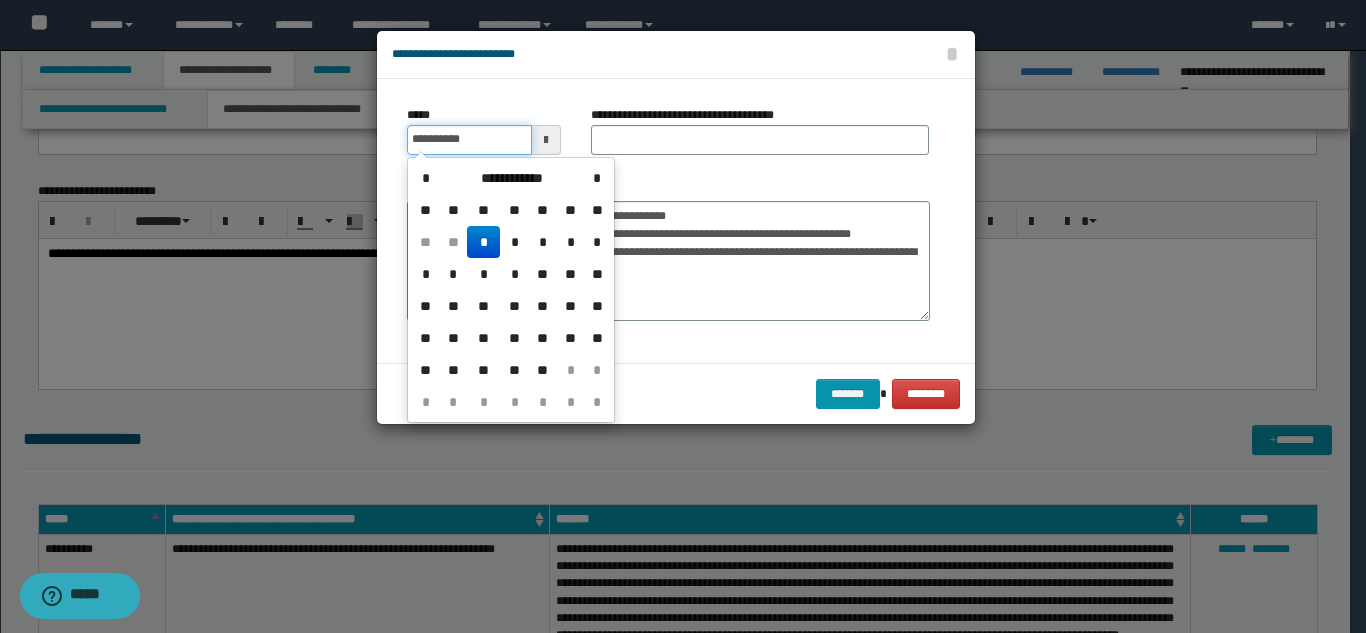 type on "**********" 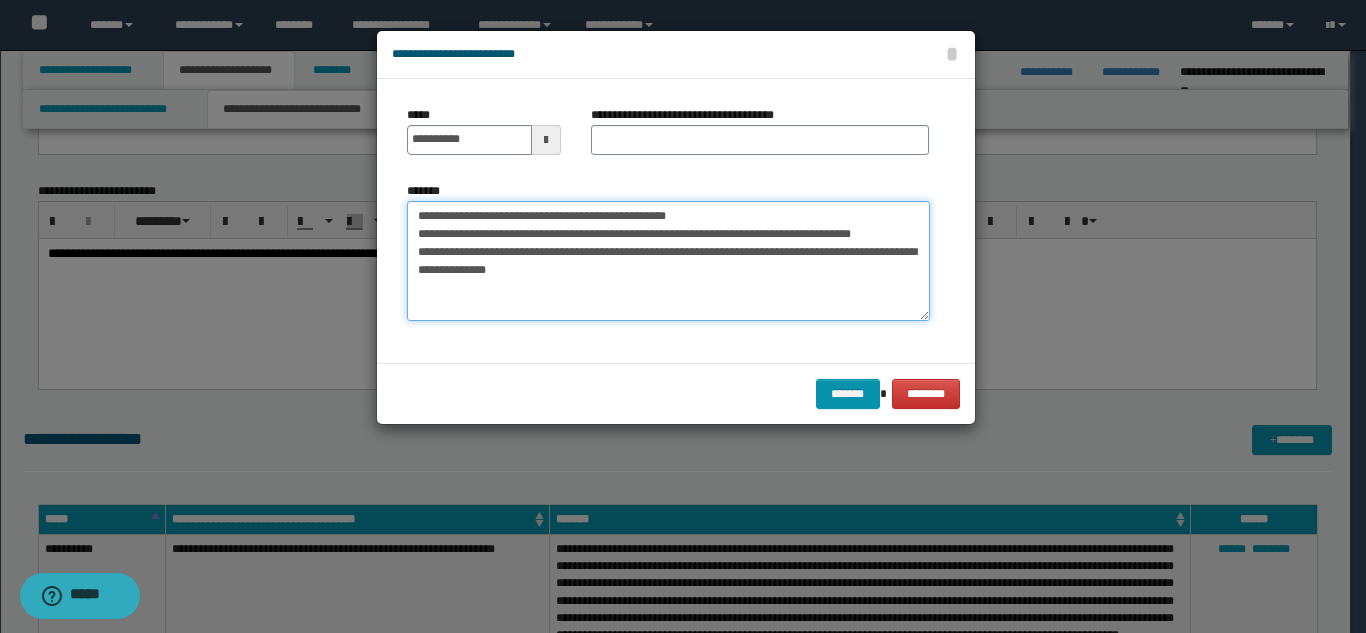 drag, startPoint x: 570, startPoint y: 215, endPoint x: 591, endPoint y: 238, distance: 31.144823 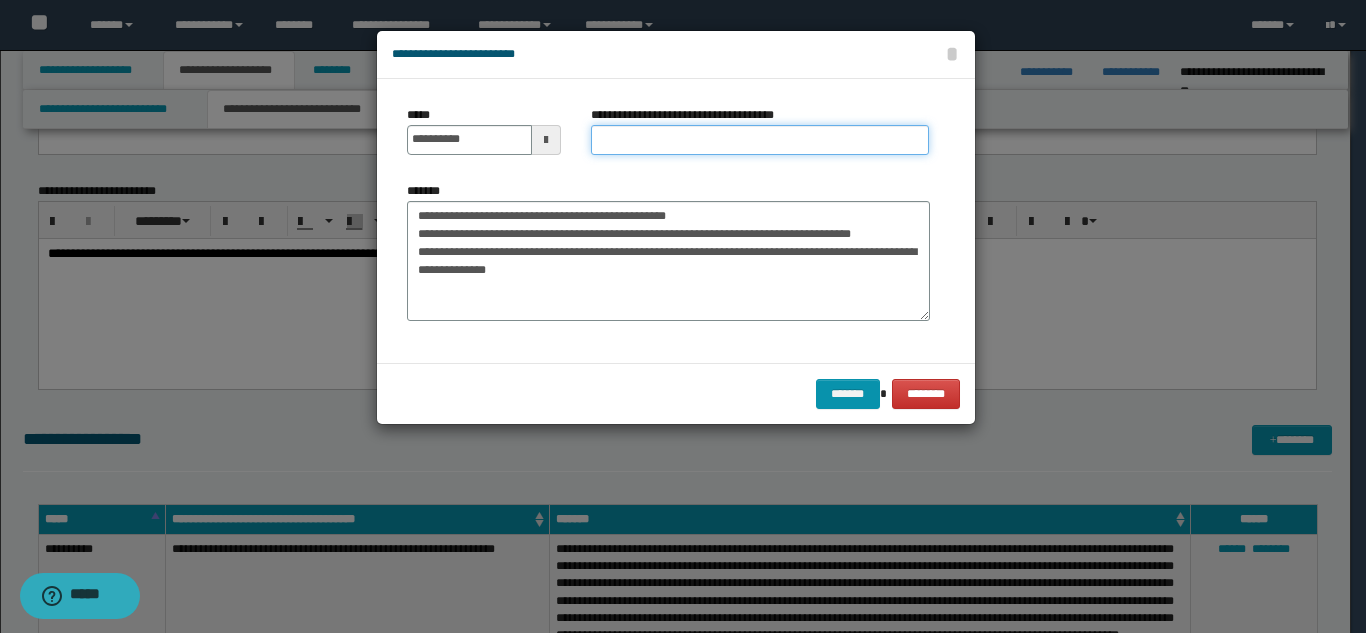 click on "**********" at bounding box center (760, 140) 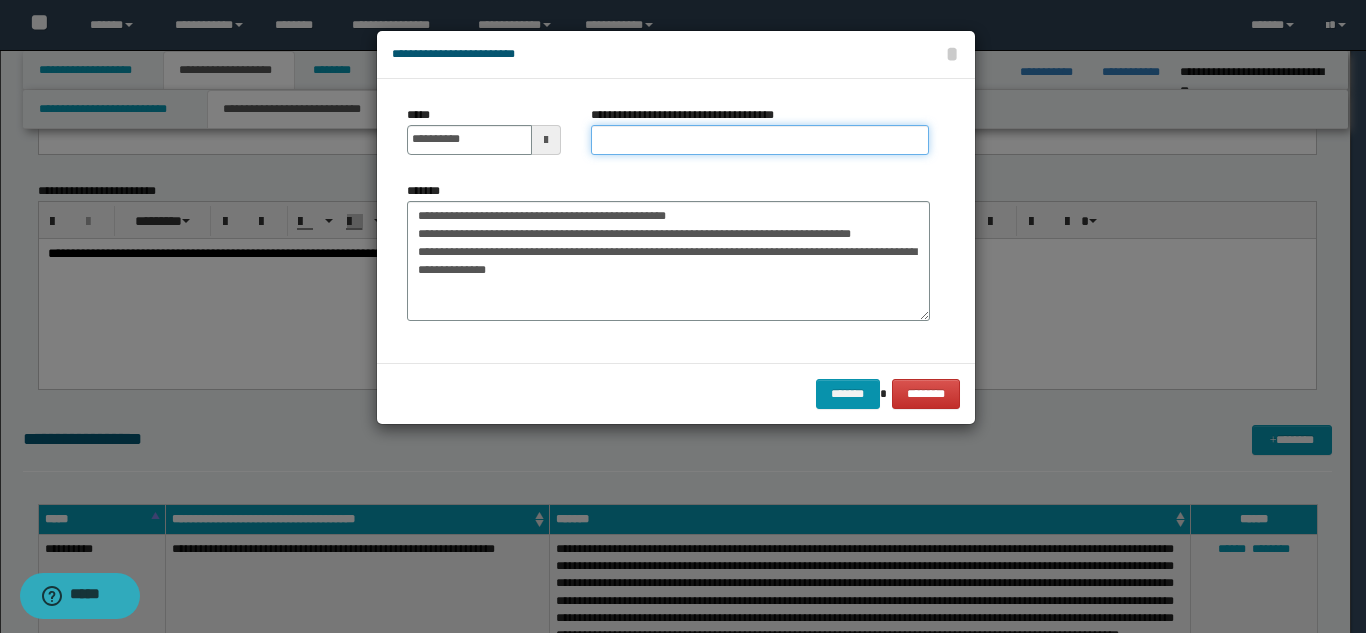 paste on "**********" 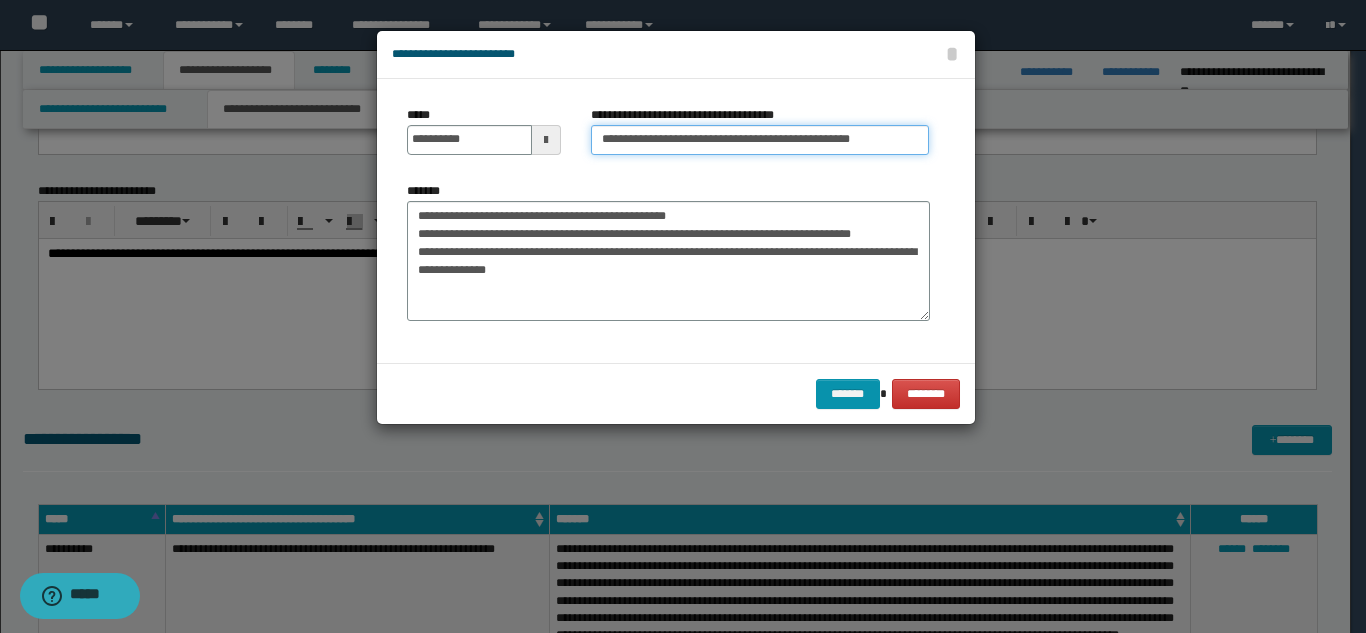 scroll, scrollTop: 0, scrollLeft: 7, axis: horizontal 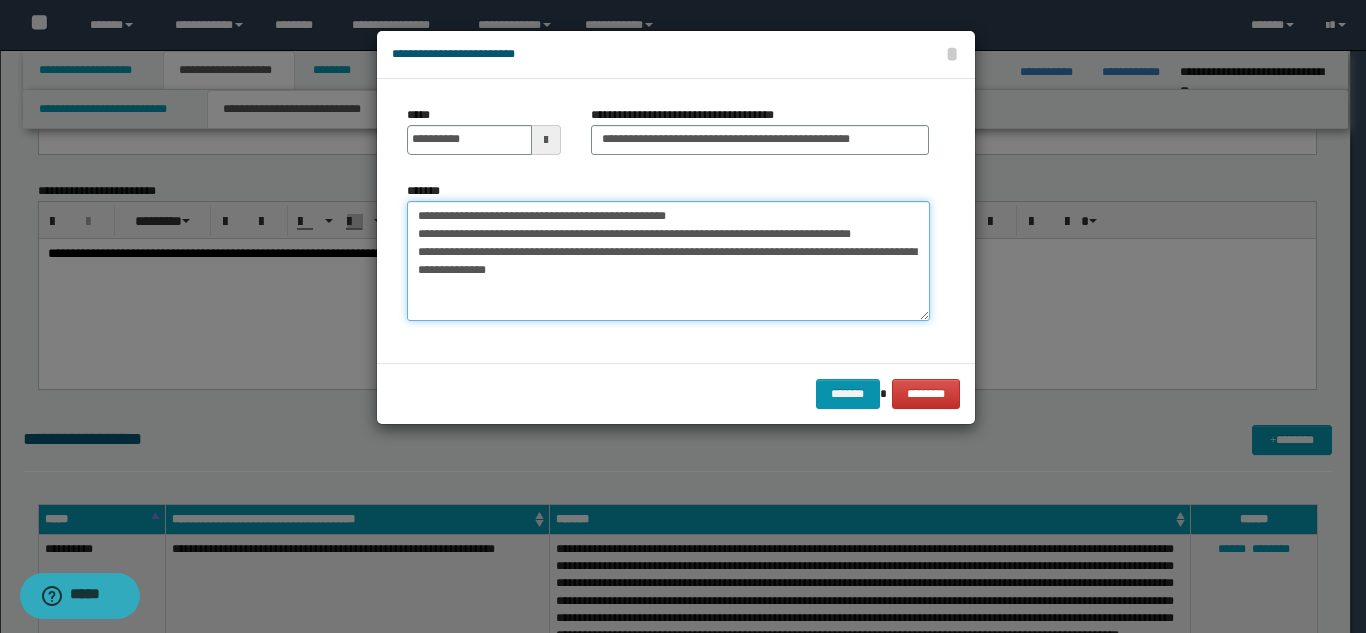drag, startPoint x: 415, startPoint y: 217, endPoint x: 596, endPoint y: 235, distance: 181.89282 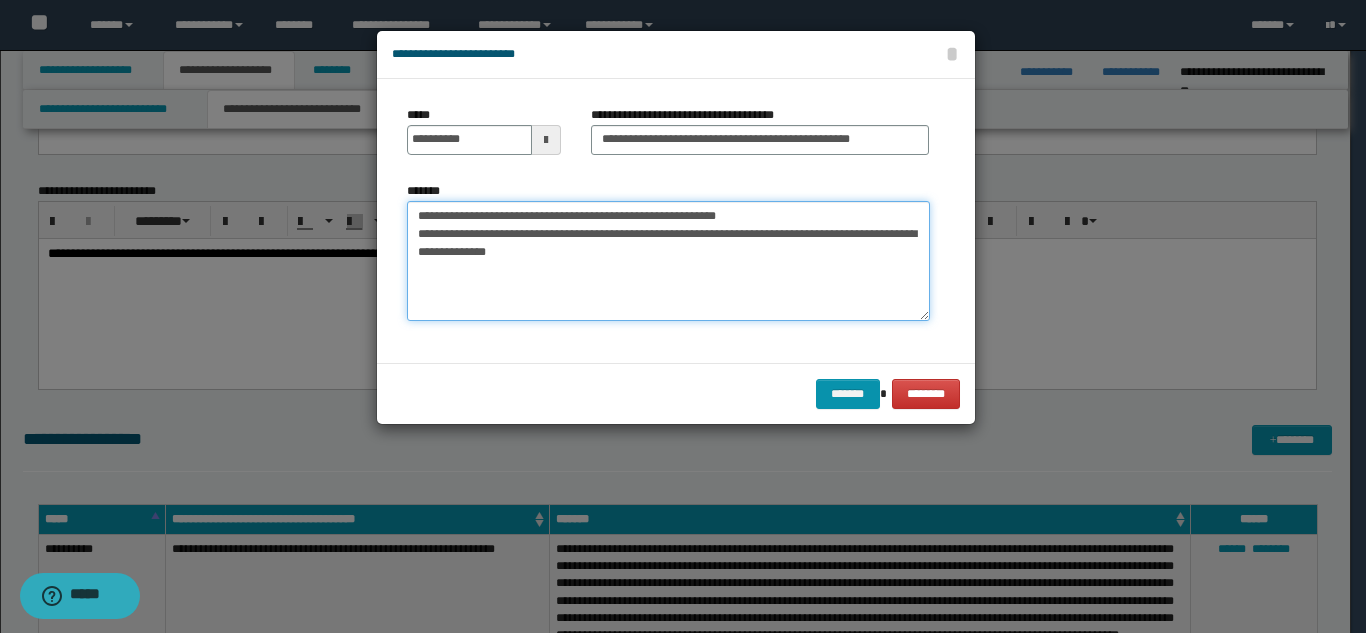 drag, startPoint x: 739, startPoint y: 217, endPoint x: 614, endPoint y: 225, distance: 125.25574 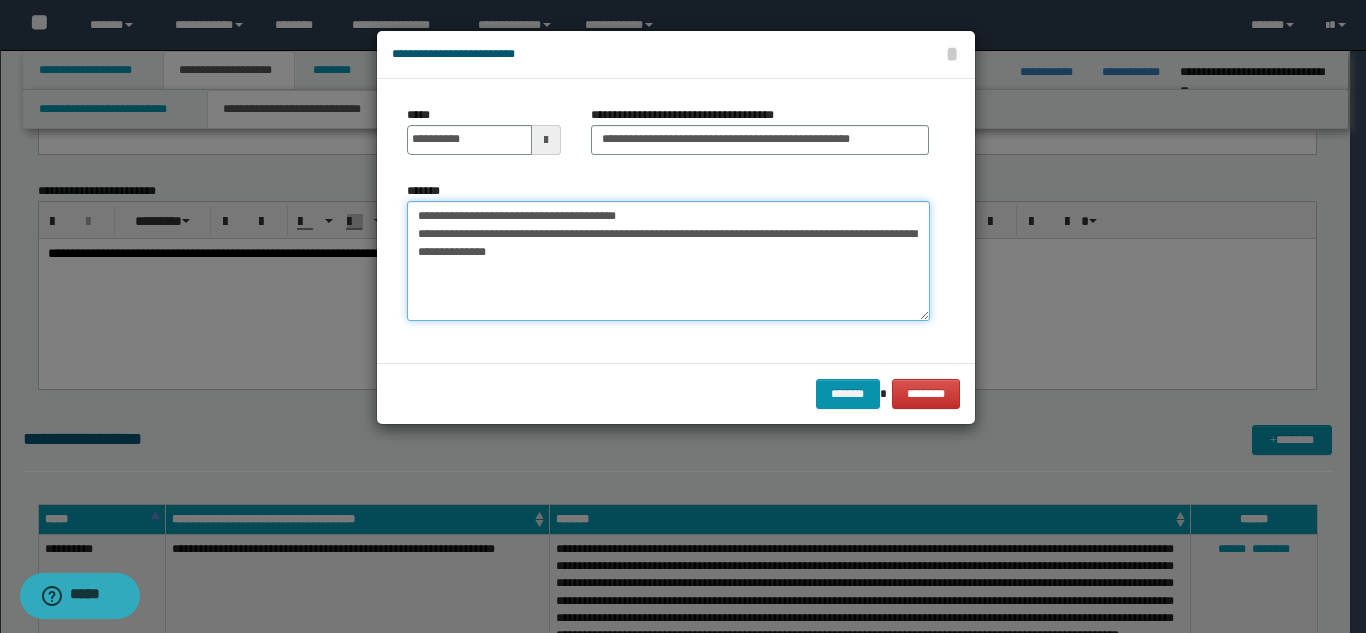 drag, startPoint x: 479, startPoint y: 219, endPoint x: 387, endPoint y: 221, distance: 92.021736 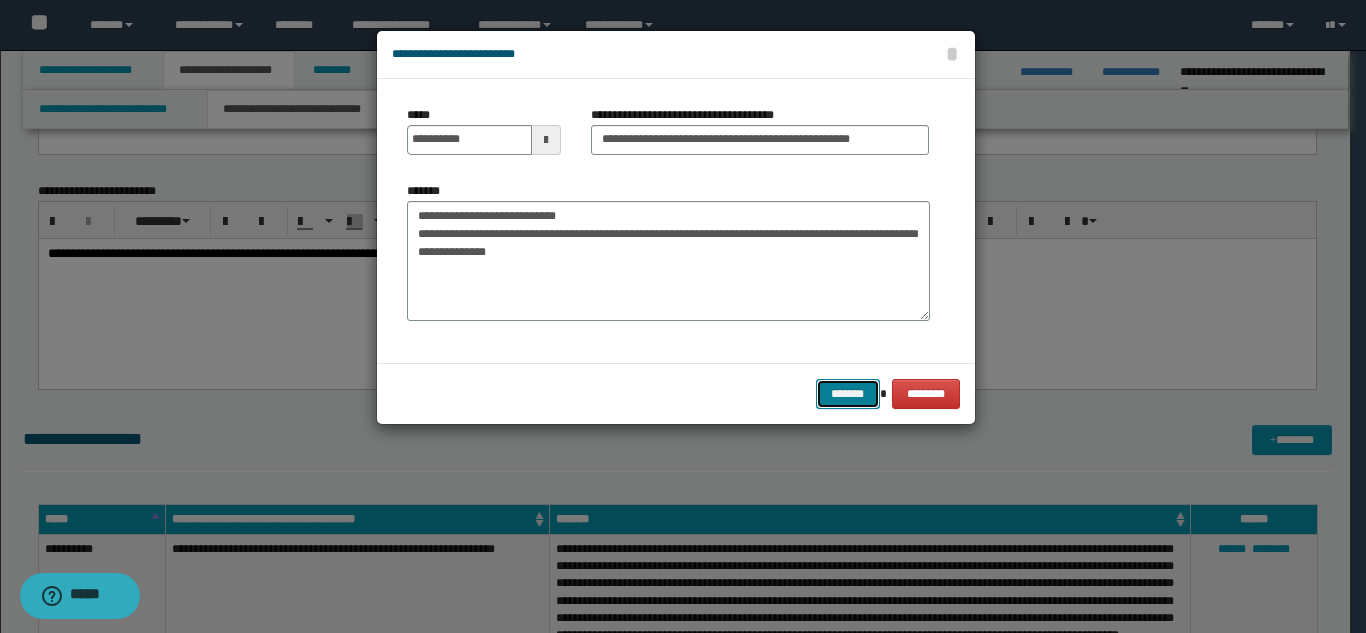 click on "*******" at bounding box center [848, 394] 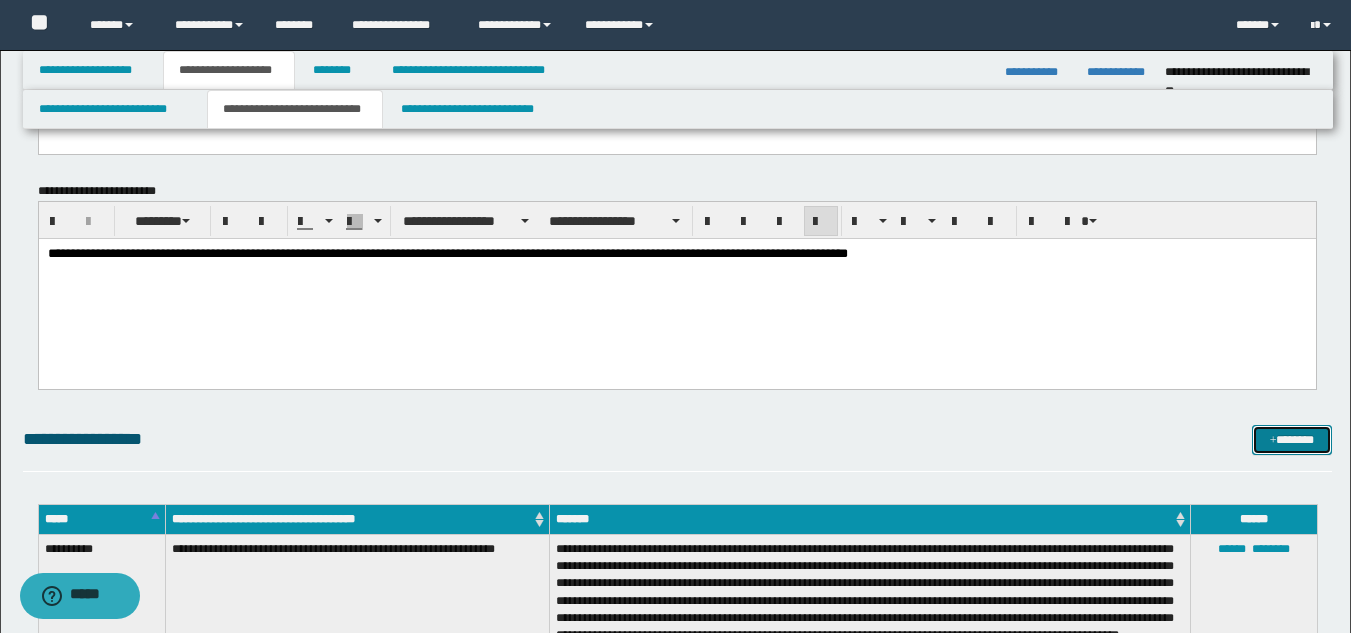 click on "*******" at bounding box center (1292, 440) 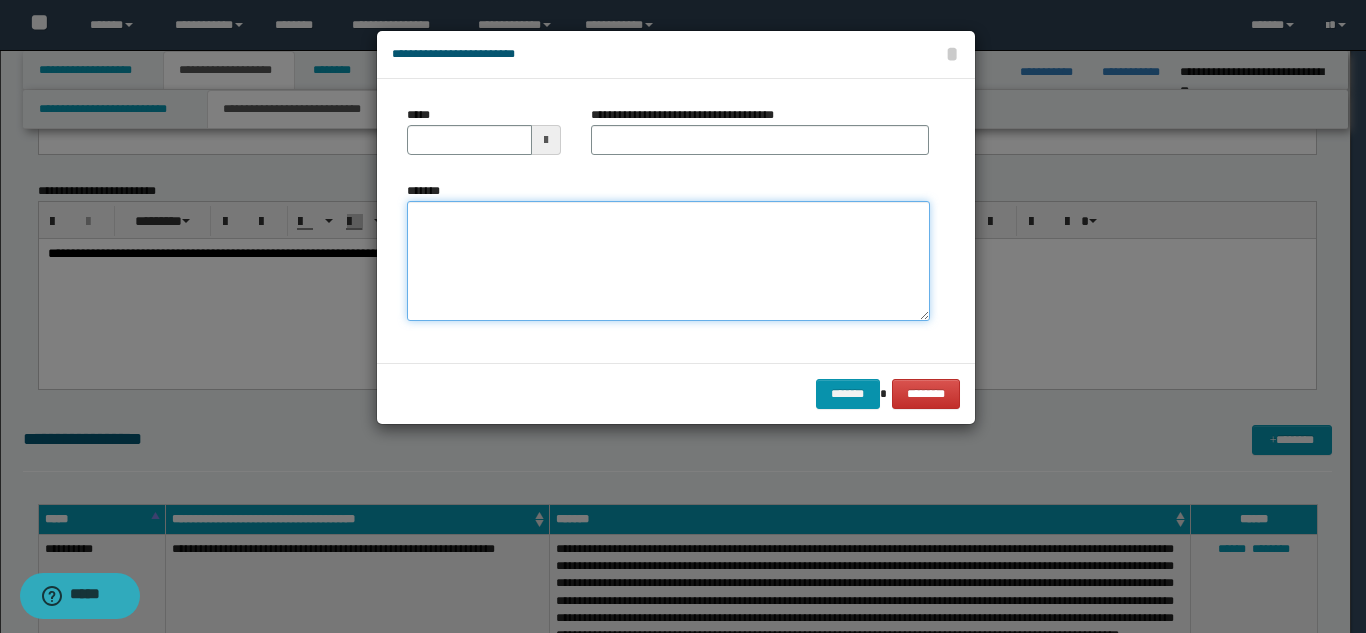 click on "*******" at bounding box center (668, 261) 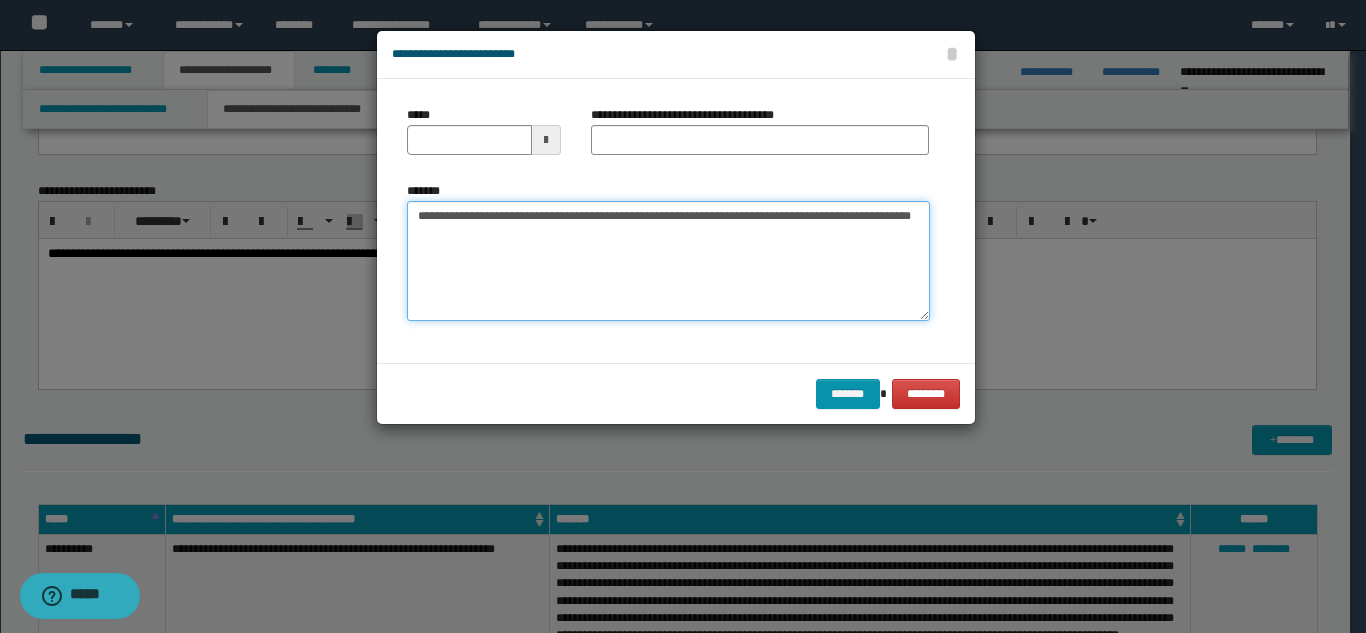 type 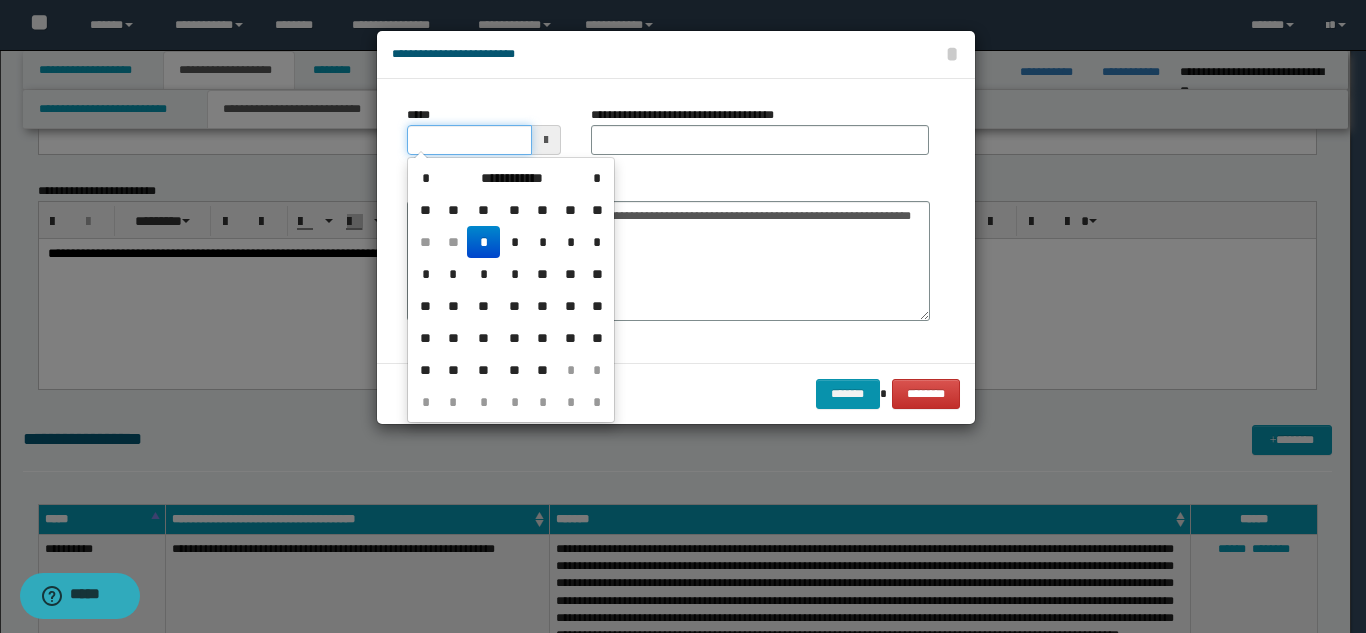 click on "*****" at bounding box center [469, 140] 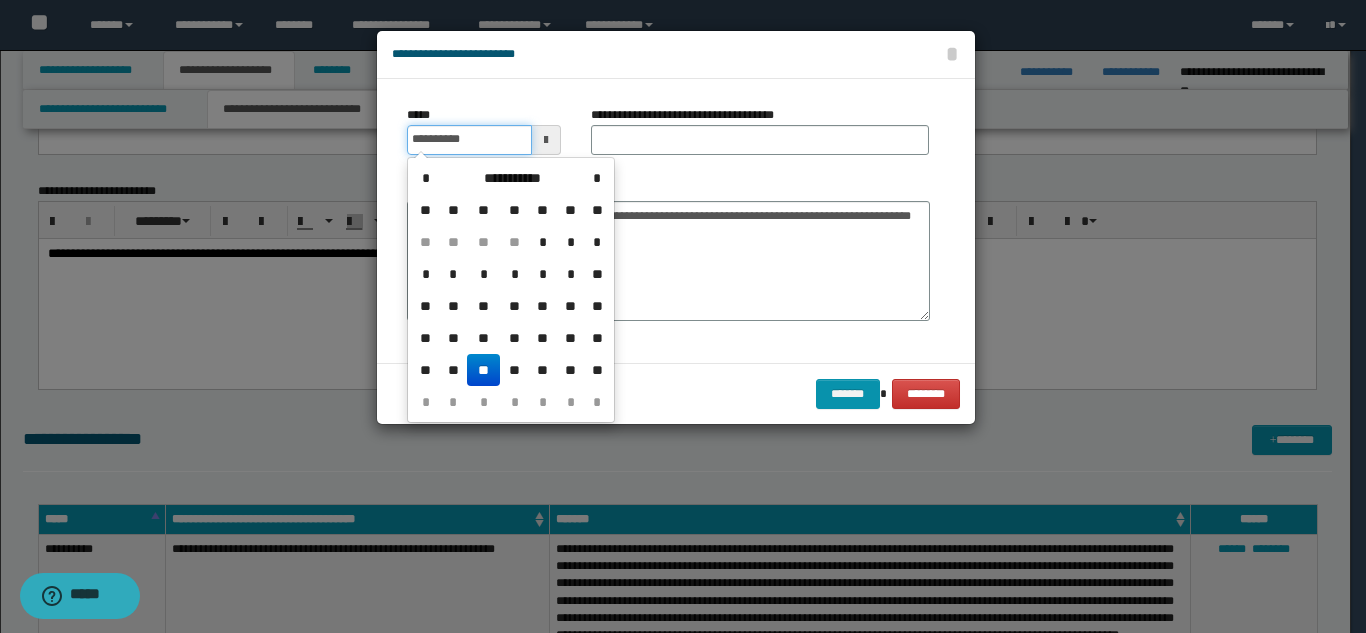 type on "**********" 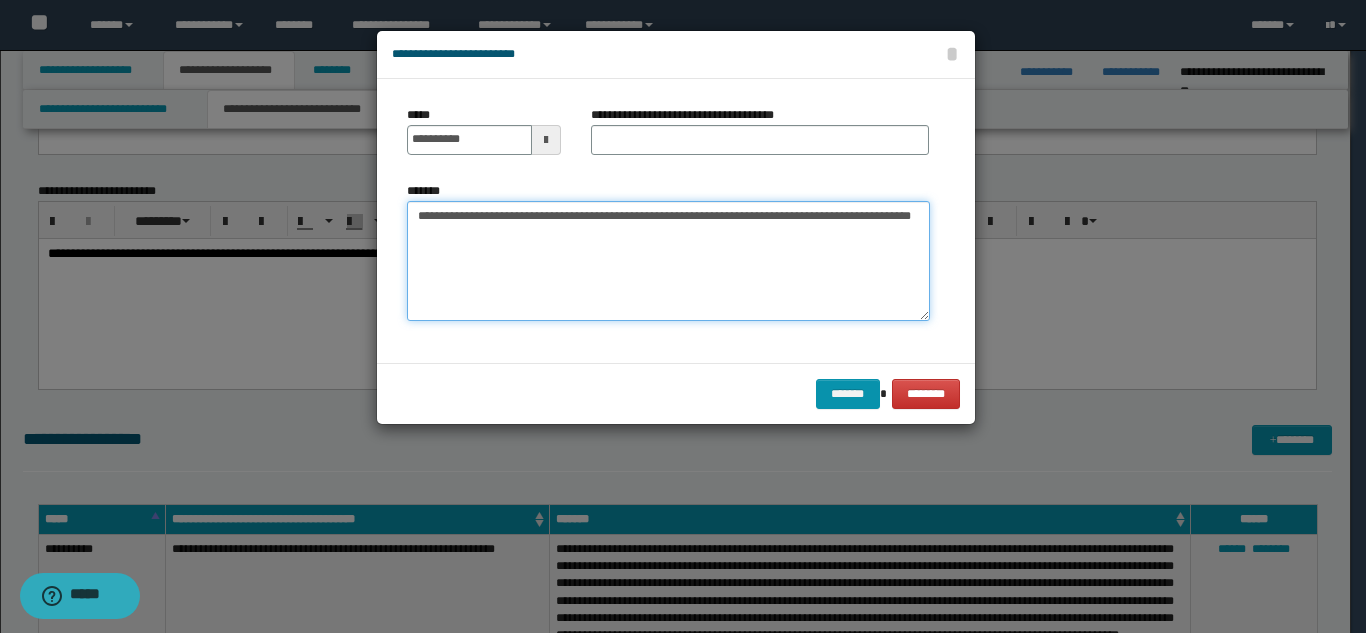 drag, startPoint x: 585, startPoint y: 220, endPoint x: 601, endPoint y: 243, distance: 28.01785 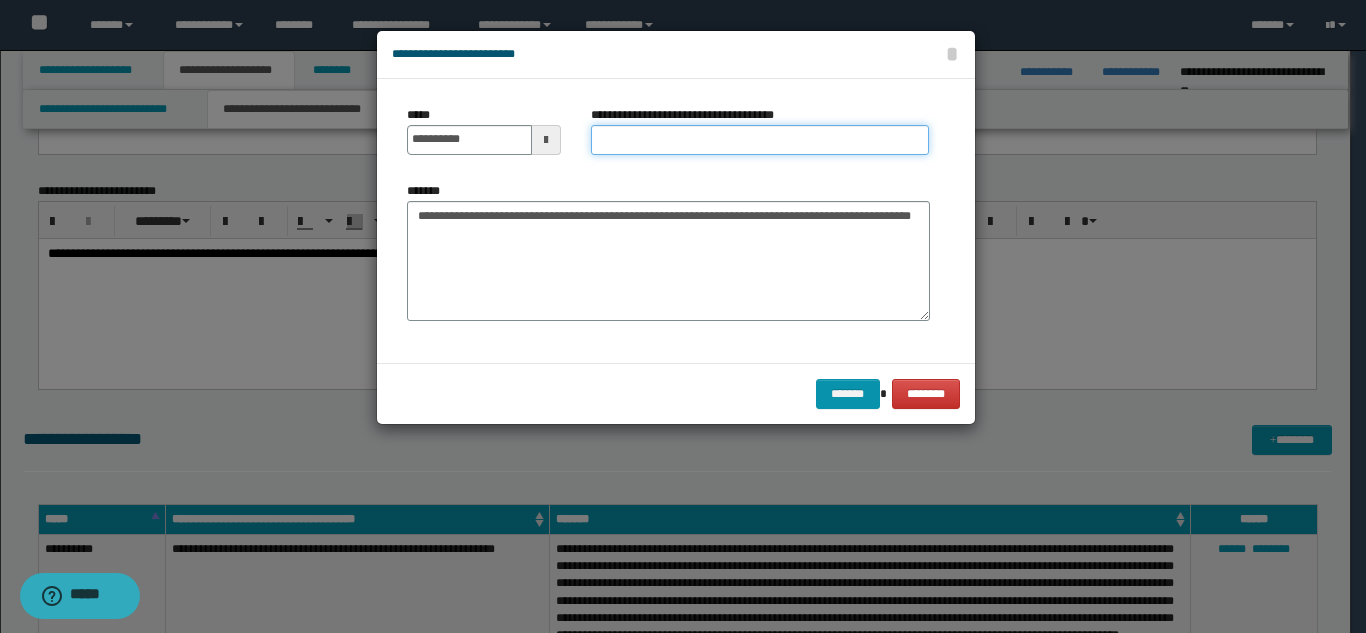 click on "**********" at bounding box center [760, 140] 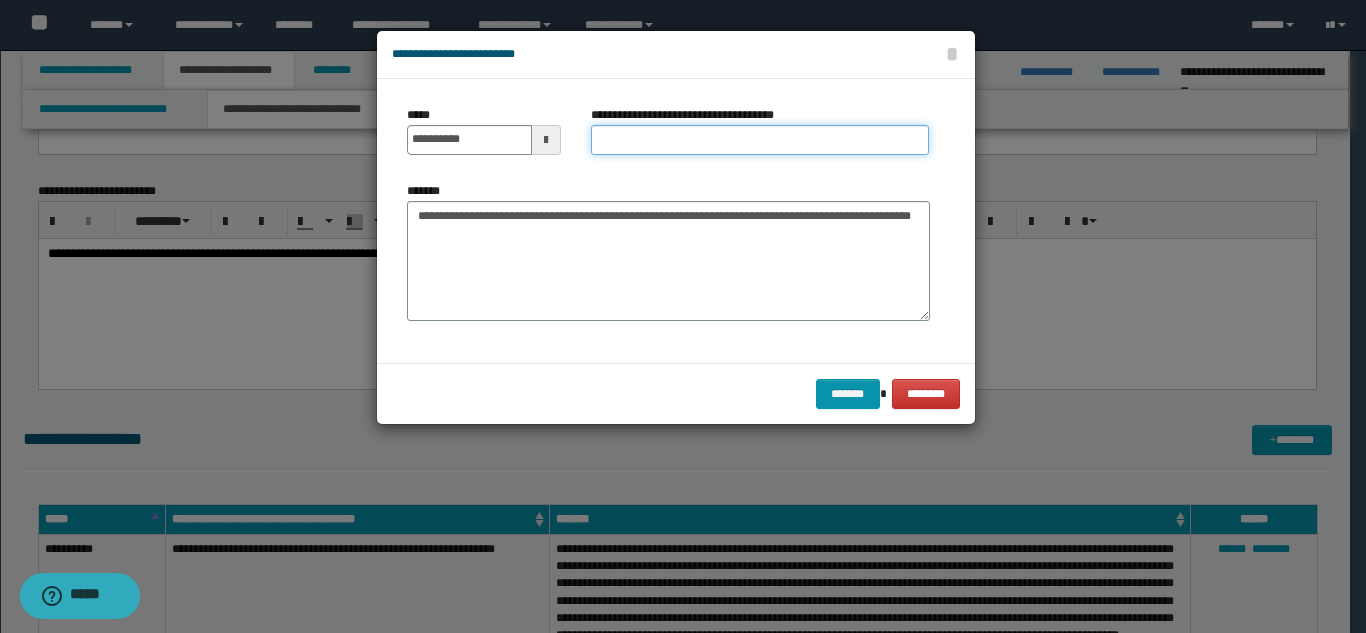 paste on "**********" 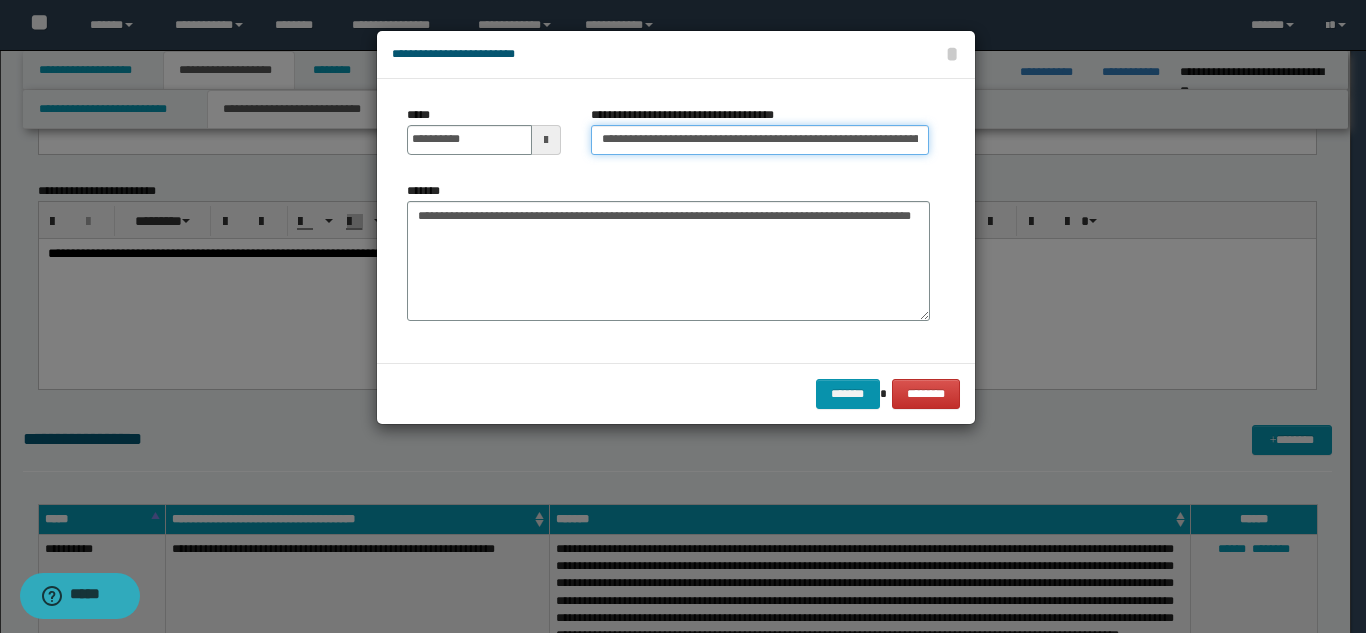 scroll, scrollTop: 0, scrollLeft: 72, axis: horizontal 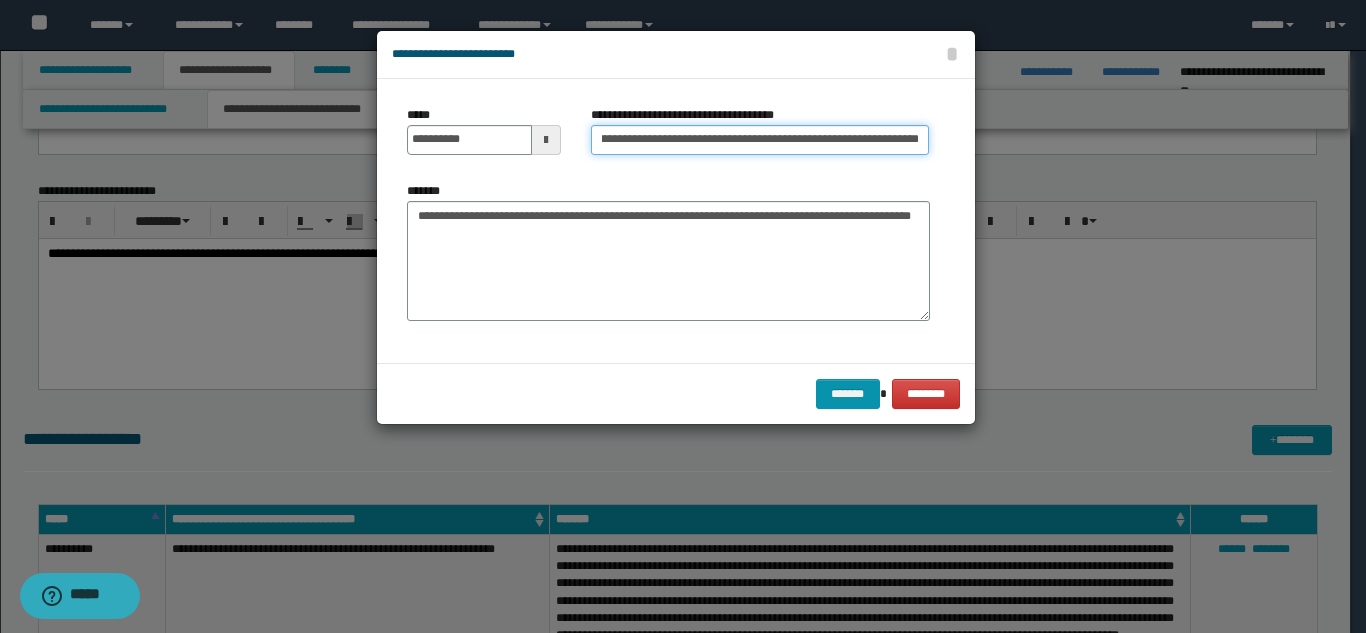 type on "**********" 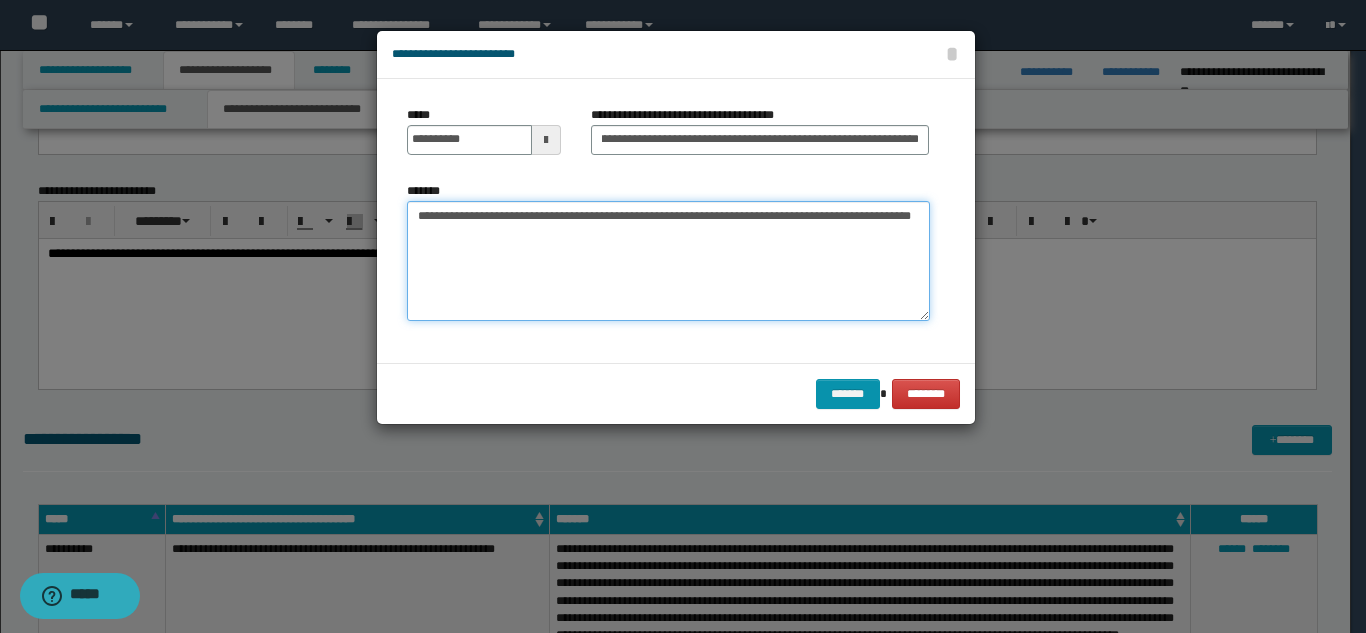 scroll, scrollTop: 0, scrollLeft: 0, axis: both 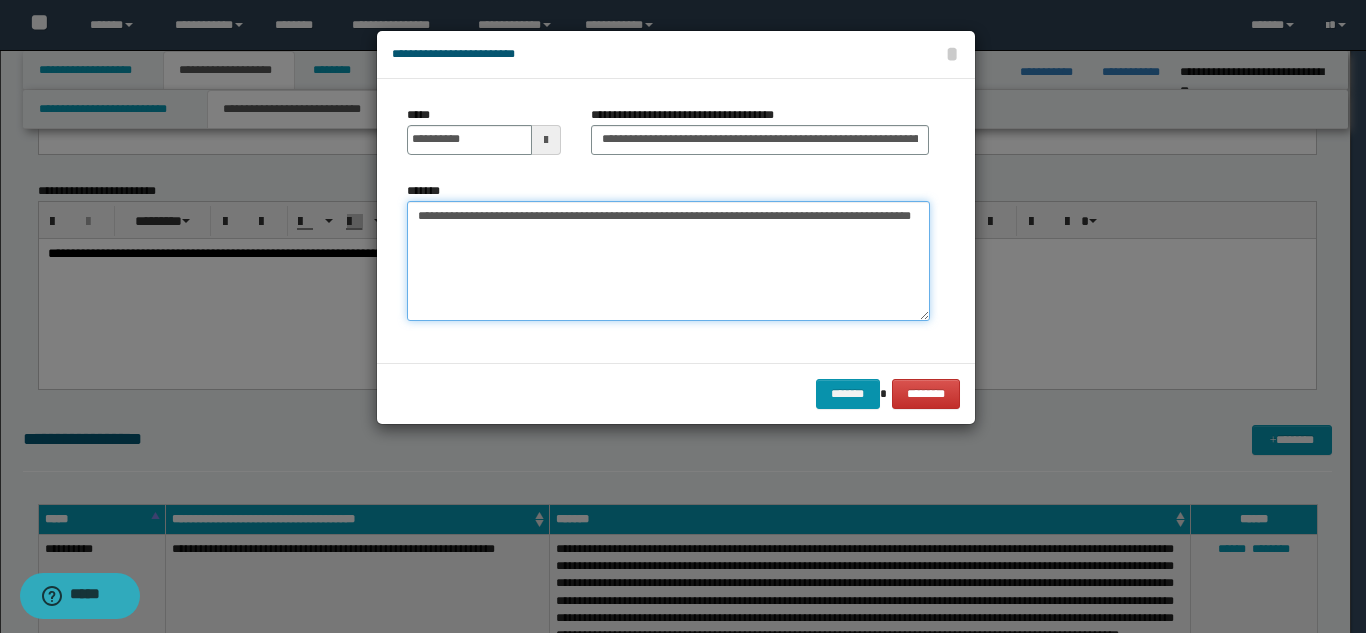 drag, startPoint x: 407, startPoint y: 211, endPoint x: 518, endPoint y: 244, distance: 115.80155 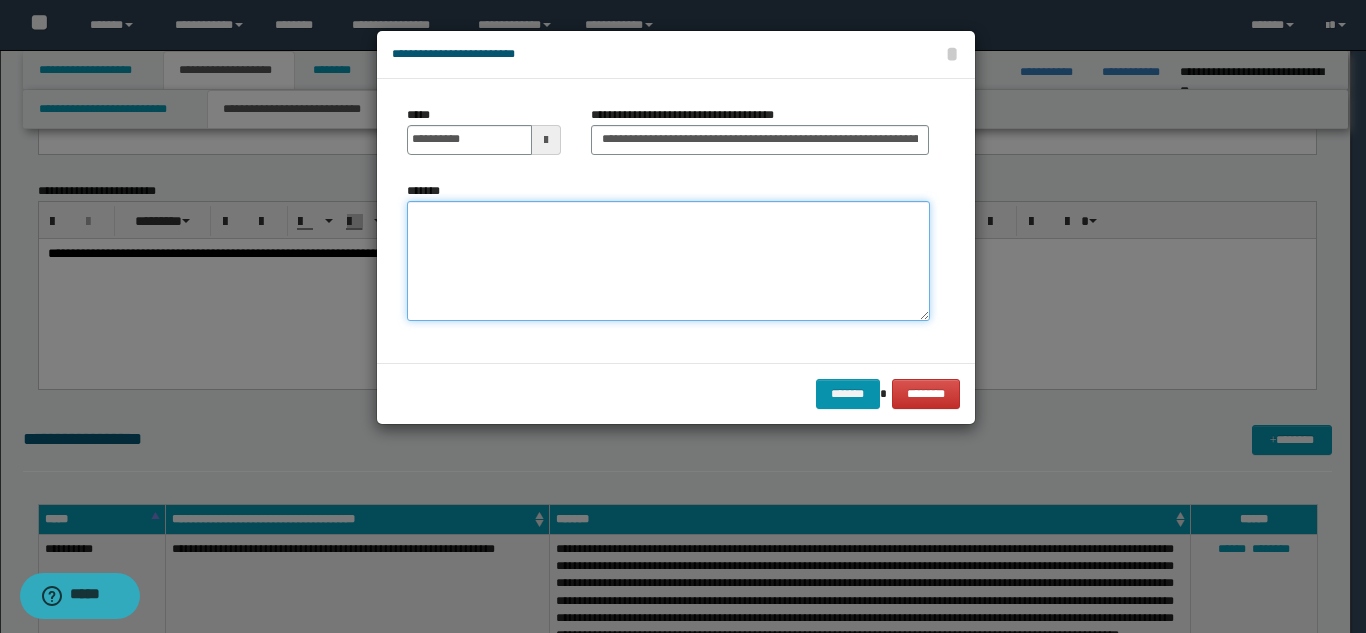 click on "*******" at bounding box center [668, 261] 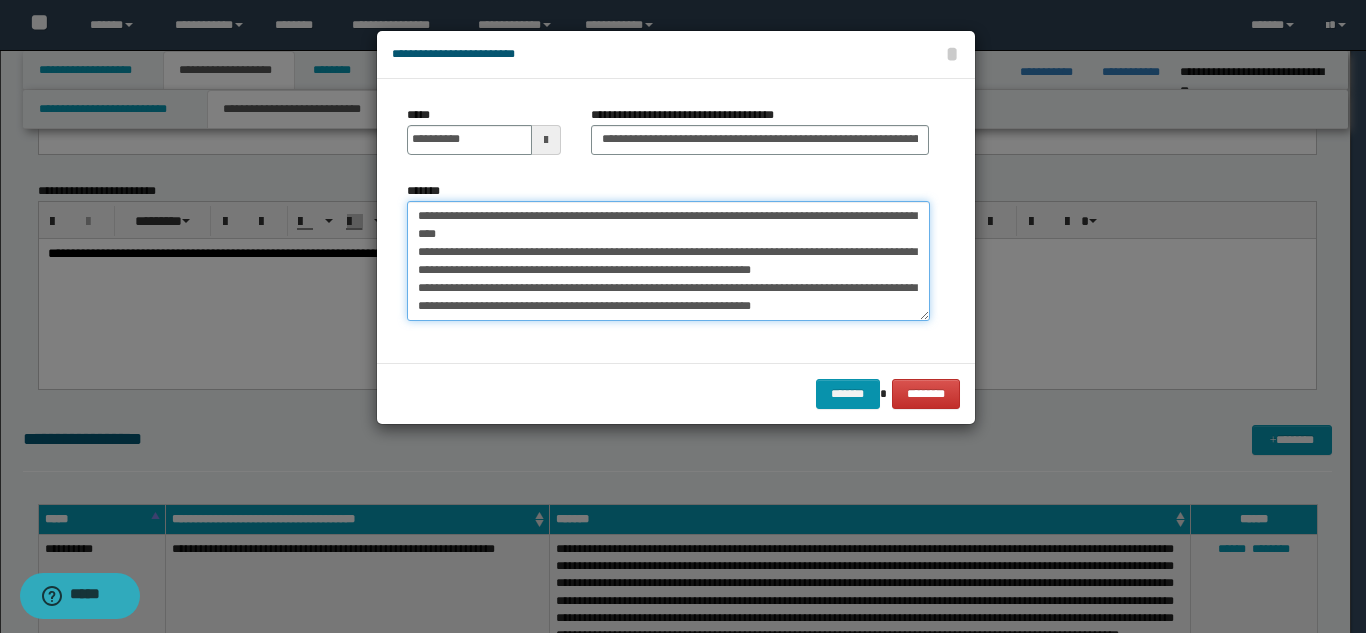 scroll, scrollTop: 432, scrollLeft: 0, axis: vertical 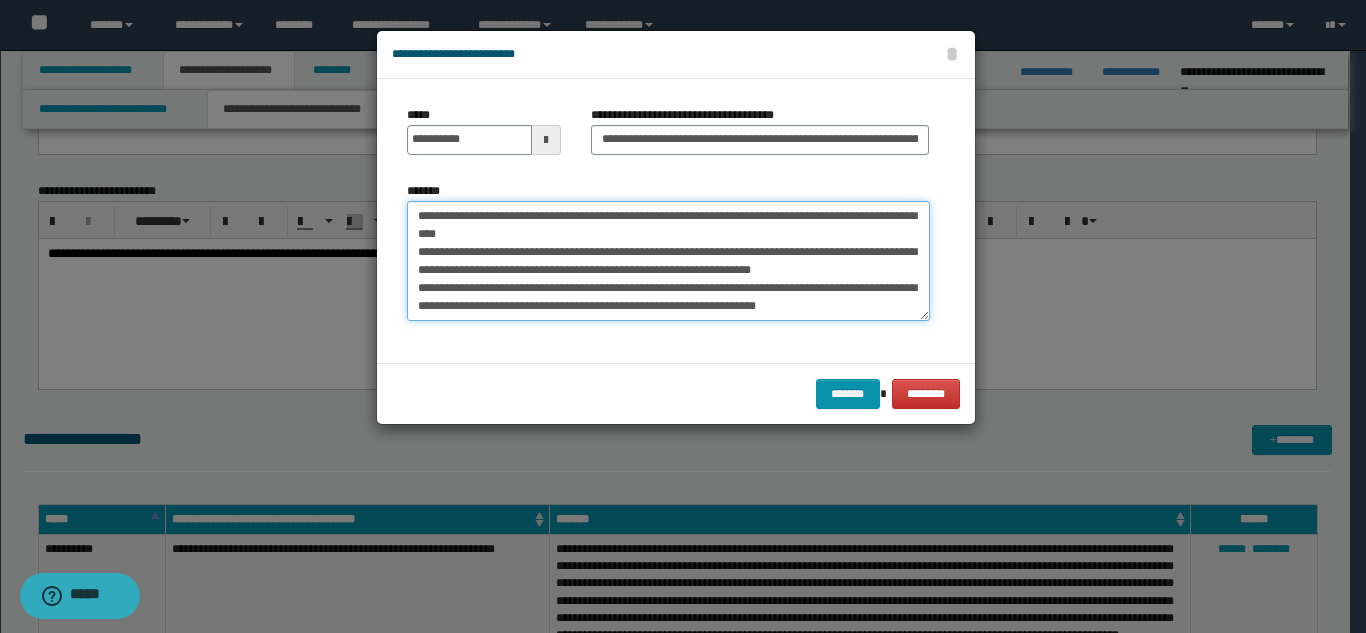 click on "*******" at bounding box center [668, 261] 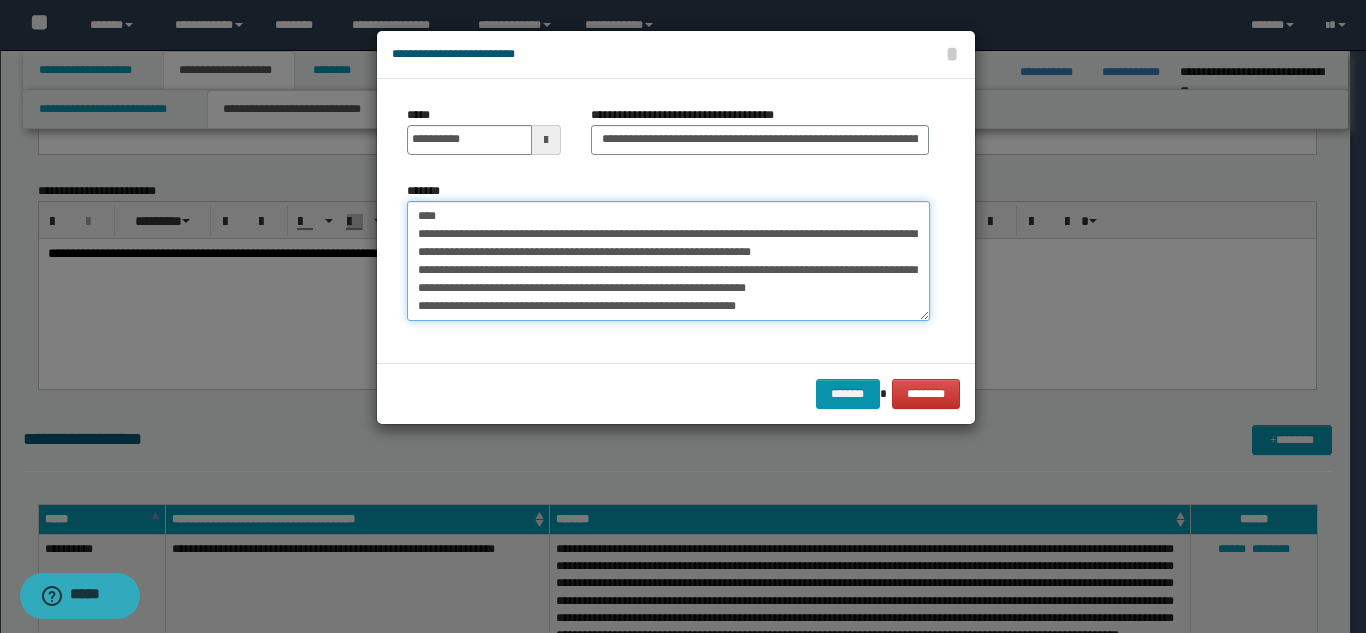 scroll, scrollTop: 444, scrollLeft: 0, axis: vertical 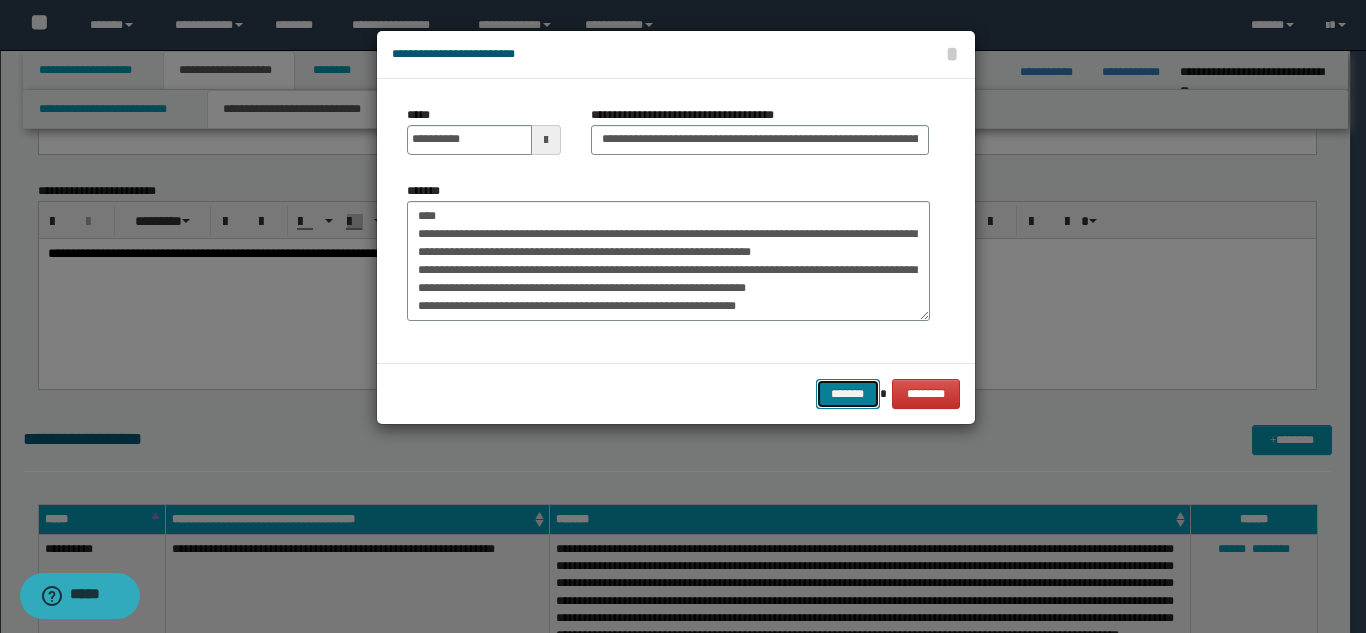 click on "*******" at bounding box center [848, 394] 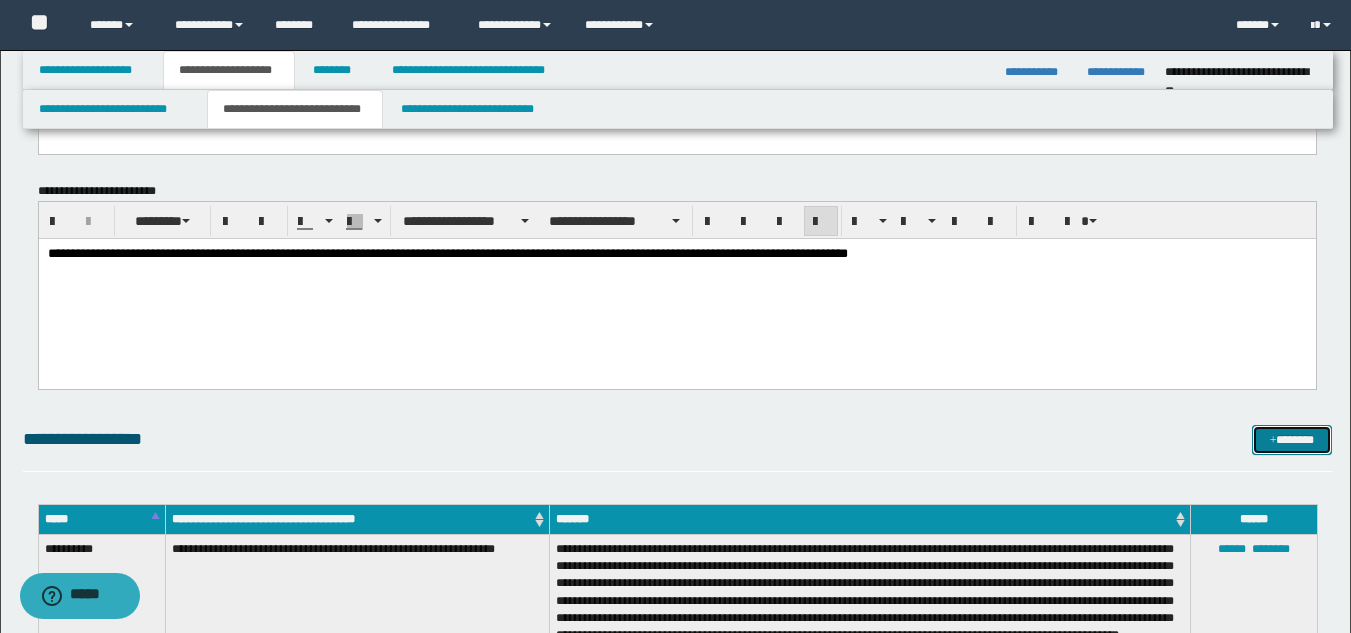drag, startPoint x: 1292, startPoint y: 439, endPoint x: 1220, endPoint y: 427, distance: 72.99315 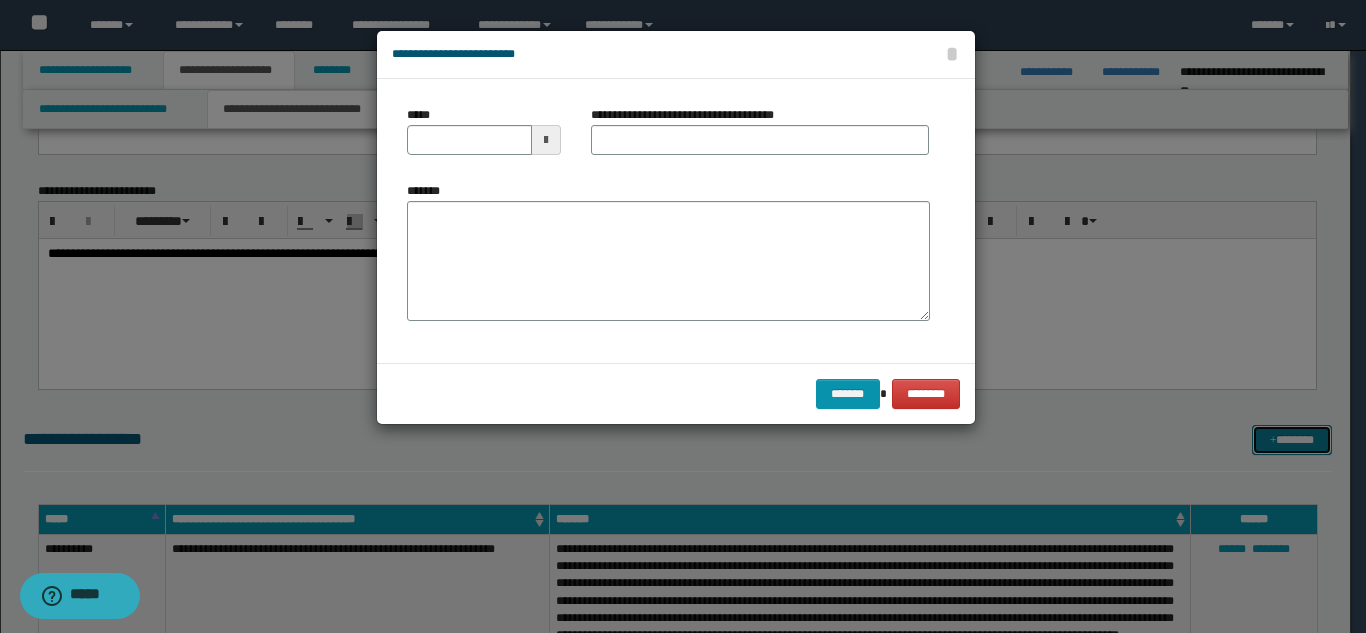 scroll, scrollTop: 0, scrollLeft: 0, axis: both 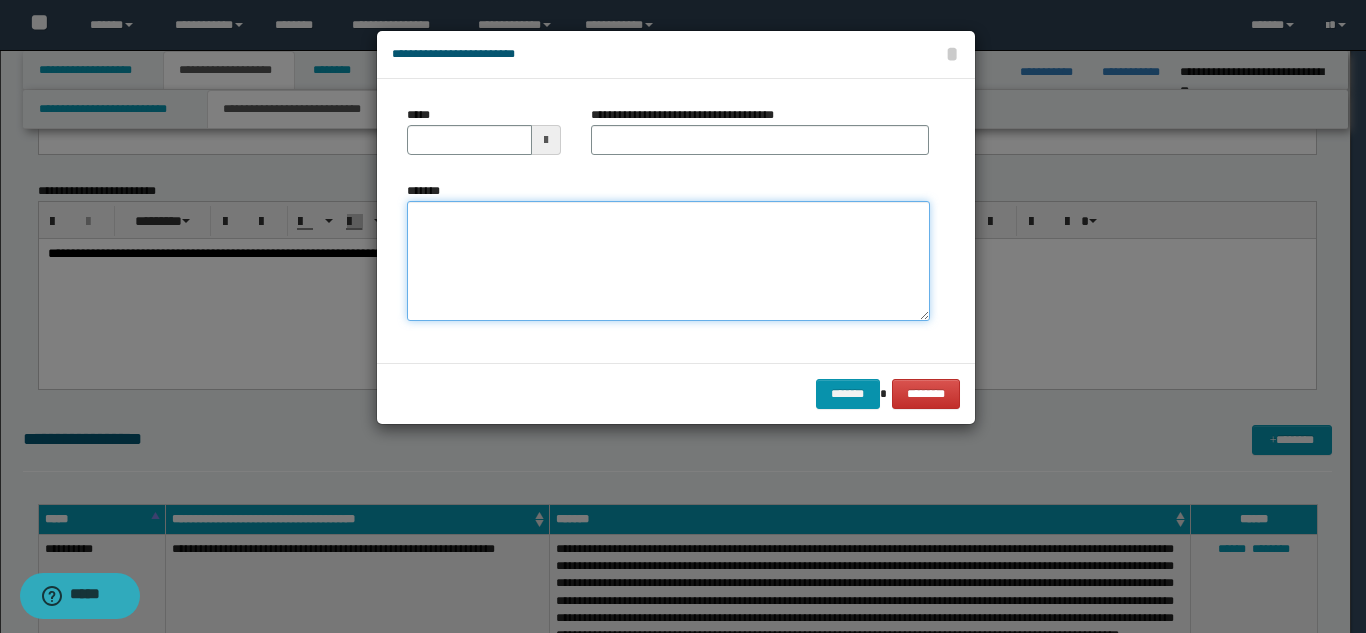 click on "*******" at bounding box center (668, 261) 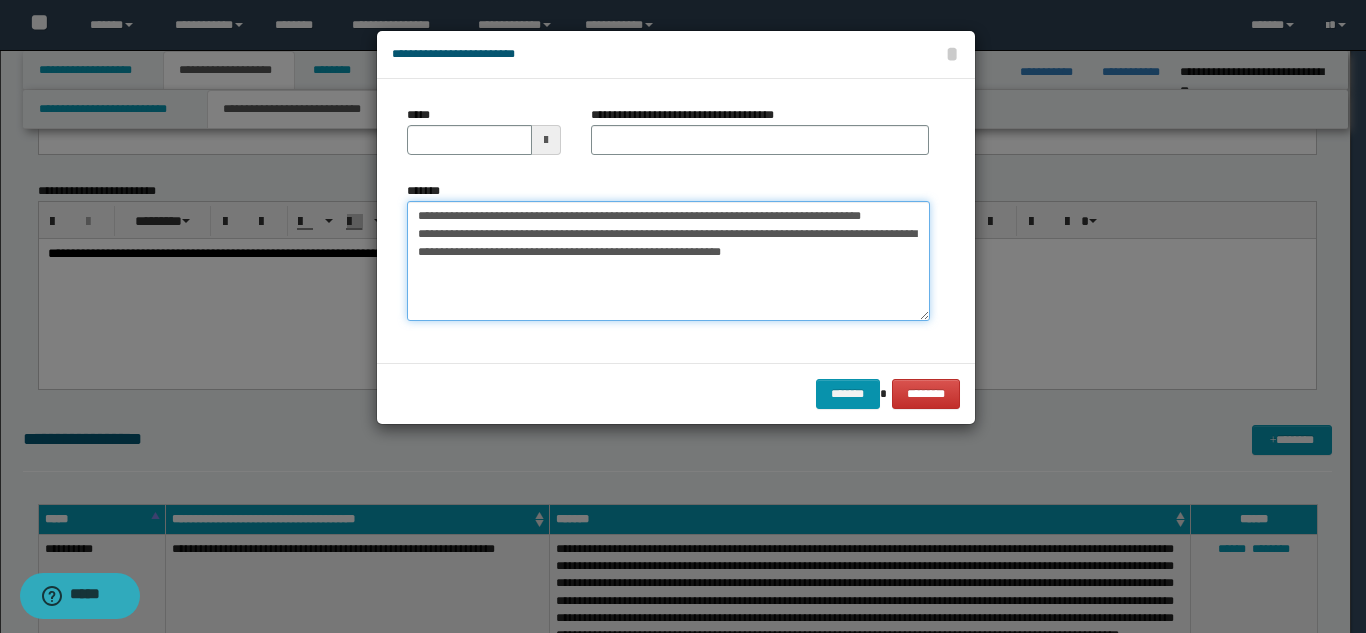 type 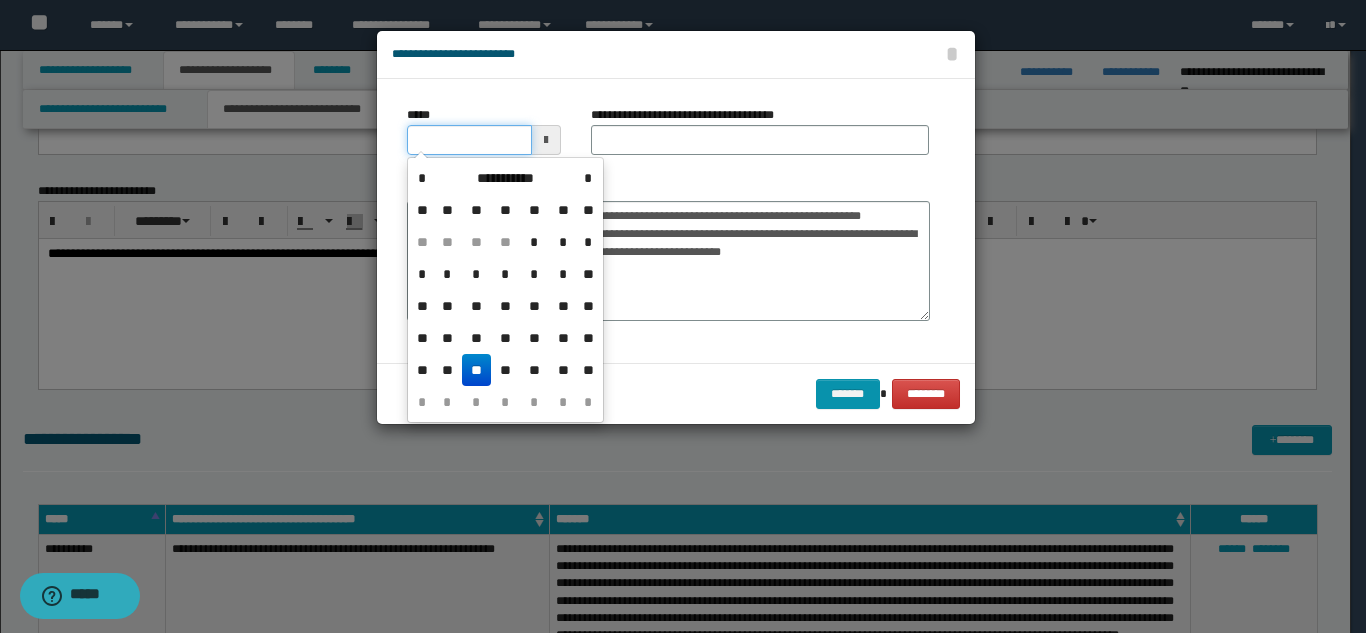 click on "*****" at bounding box center [469, 140] 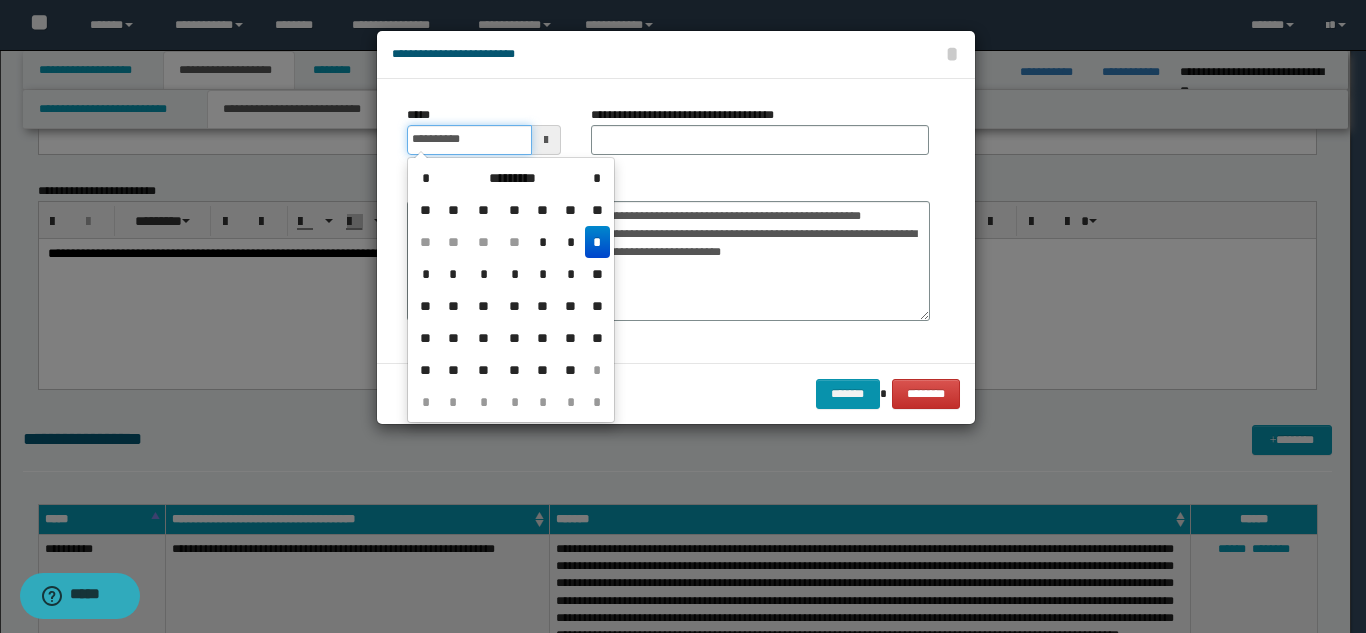 type on "**********" 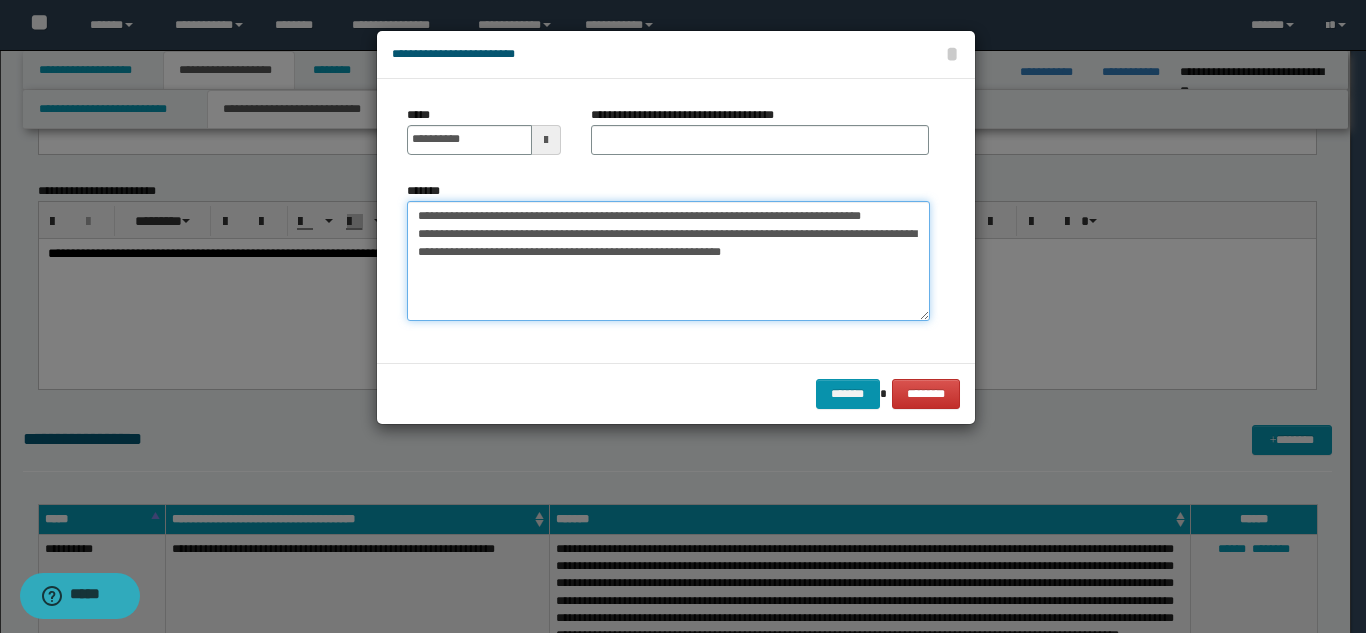drag, startPoint x: 560, startPoint y: 213, endPoint x: 588, endPoint y: 232, distance: 33.83785 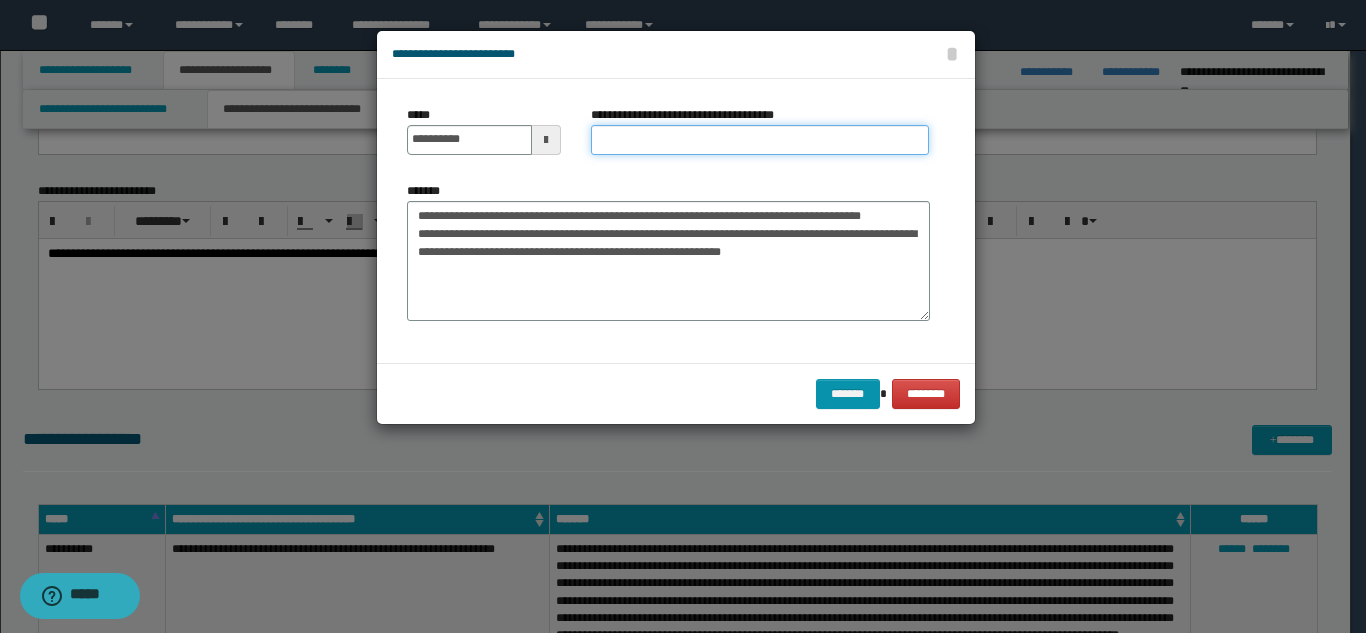 click on "**********" at bounding box center [760, 140] 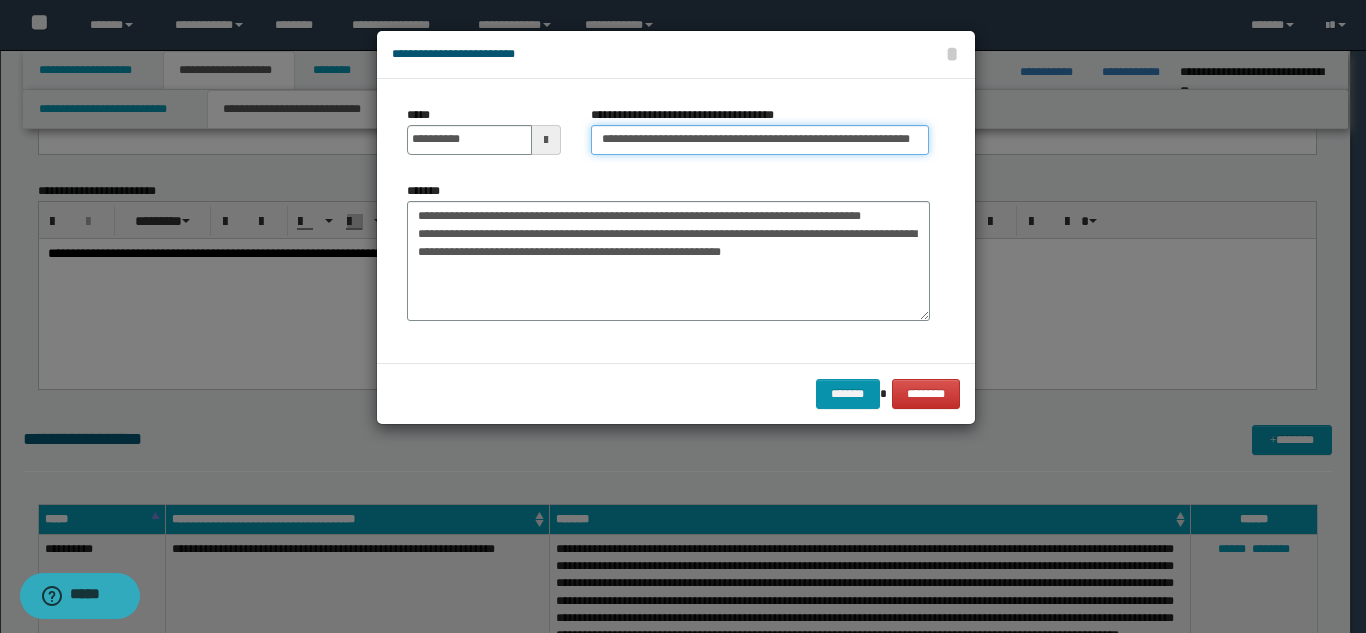 scroll, scrollTop: 0, scrollLeft: 48, axis: horizontal 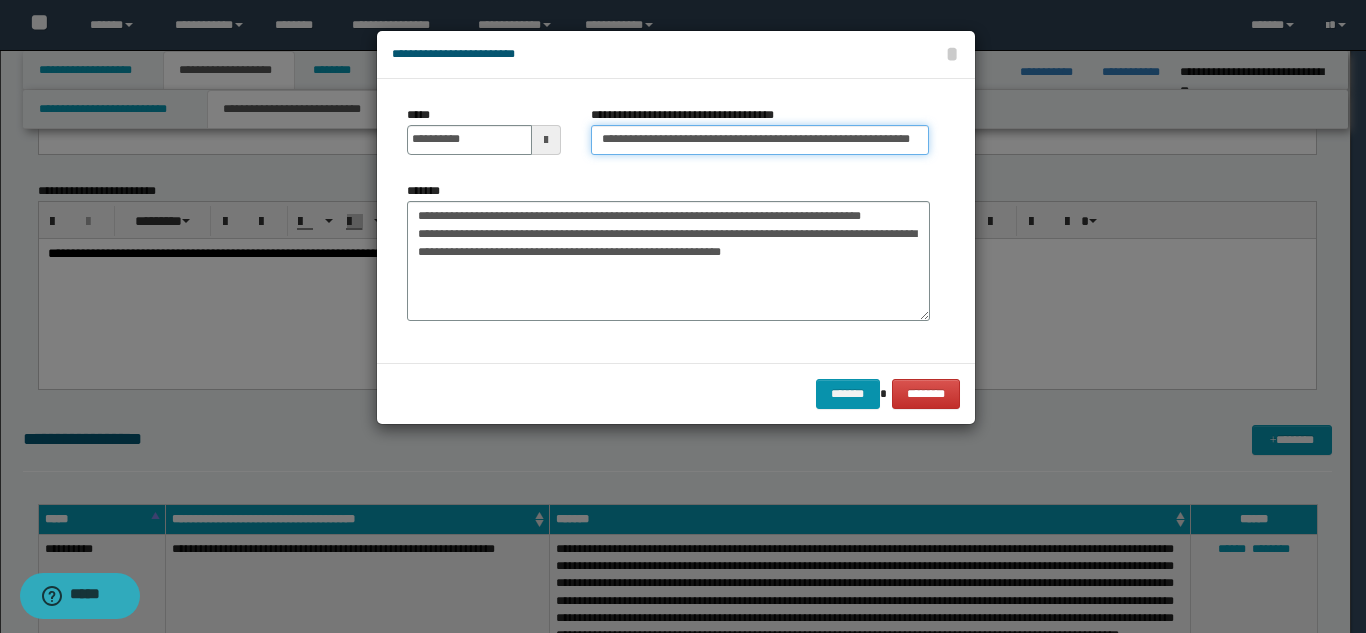 type on "**********" 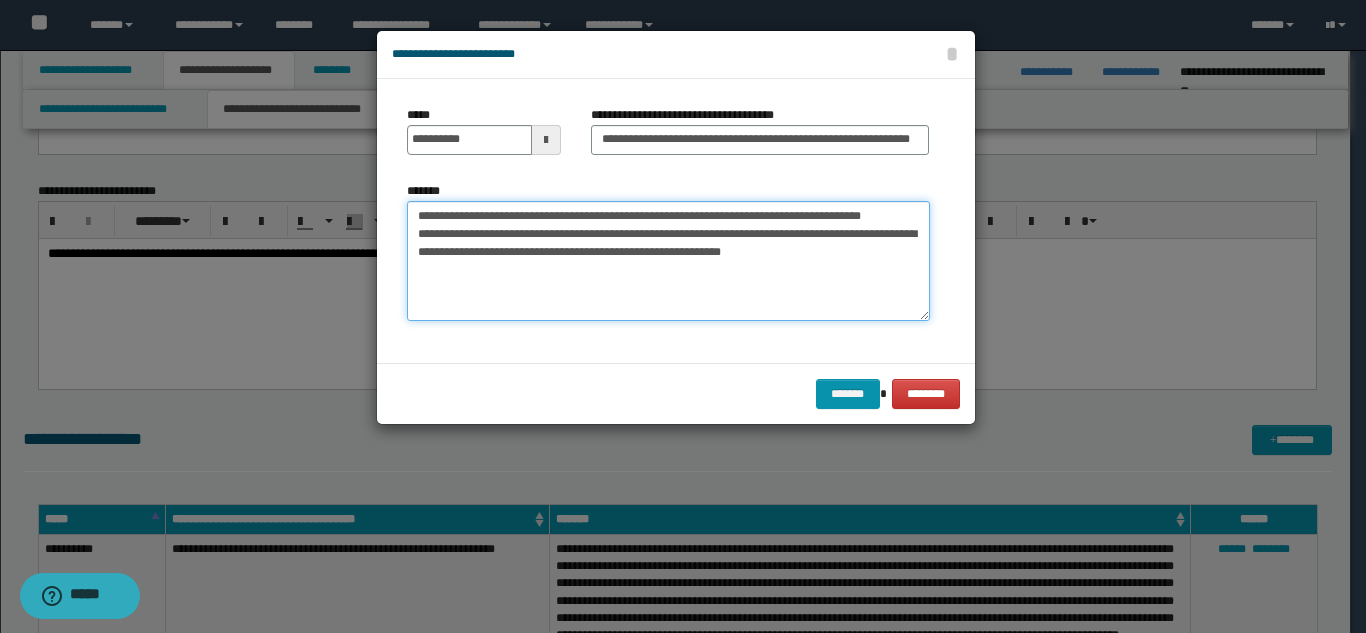 scroll, scrollTop: 0, scrollLeft: 0, axis: both 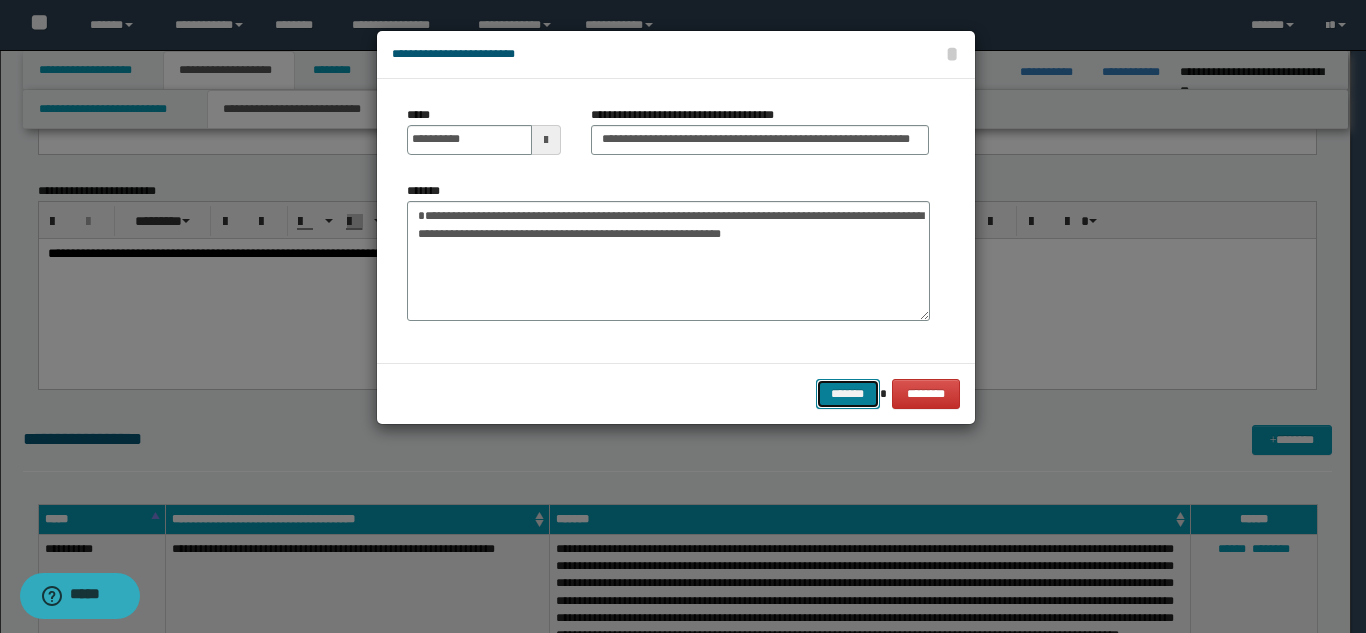 click on "*******" at bounding box center [848, 394] 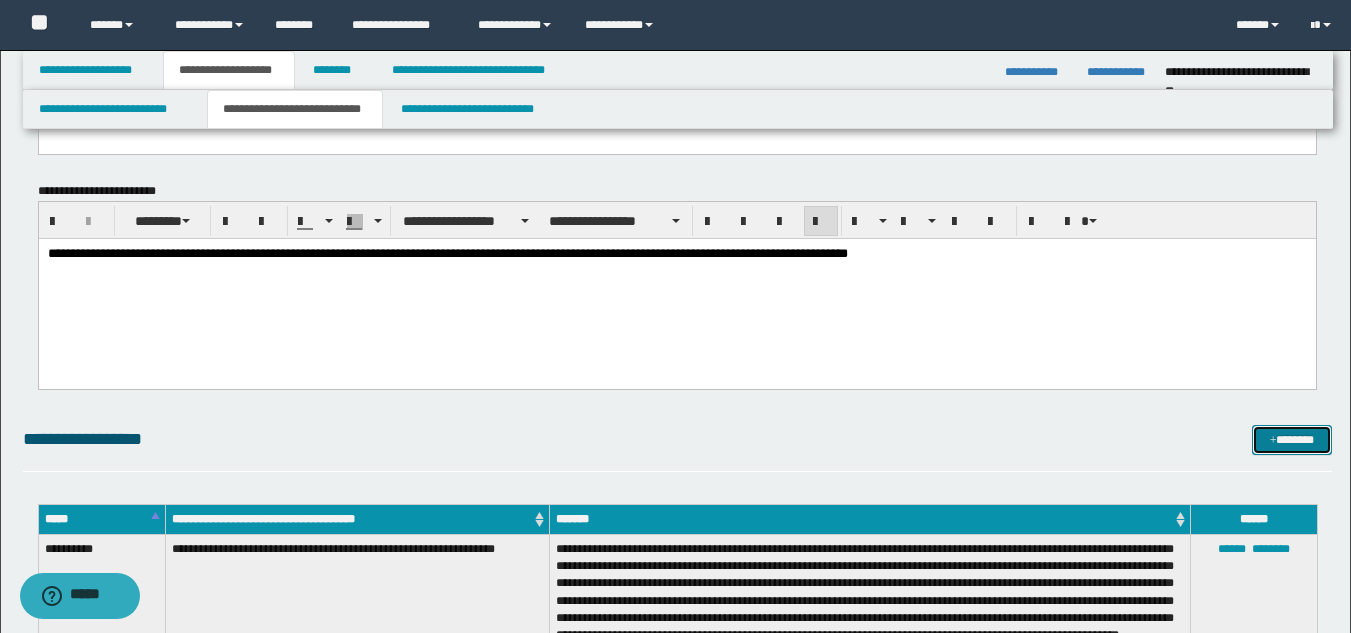 click on "*******" at bounding box center [1292, 440] 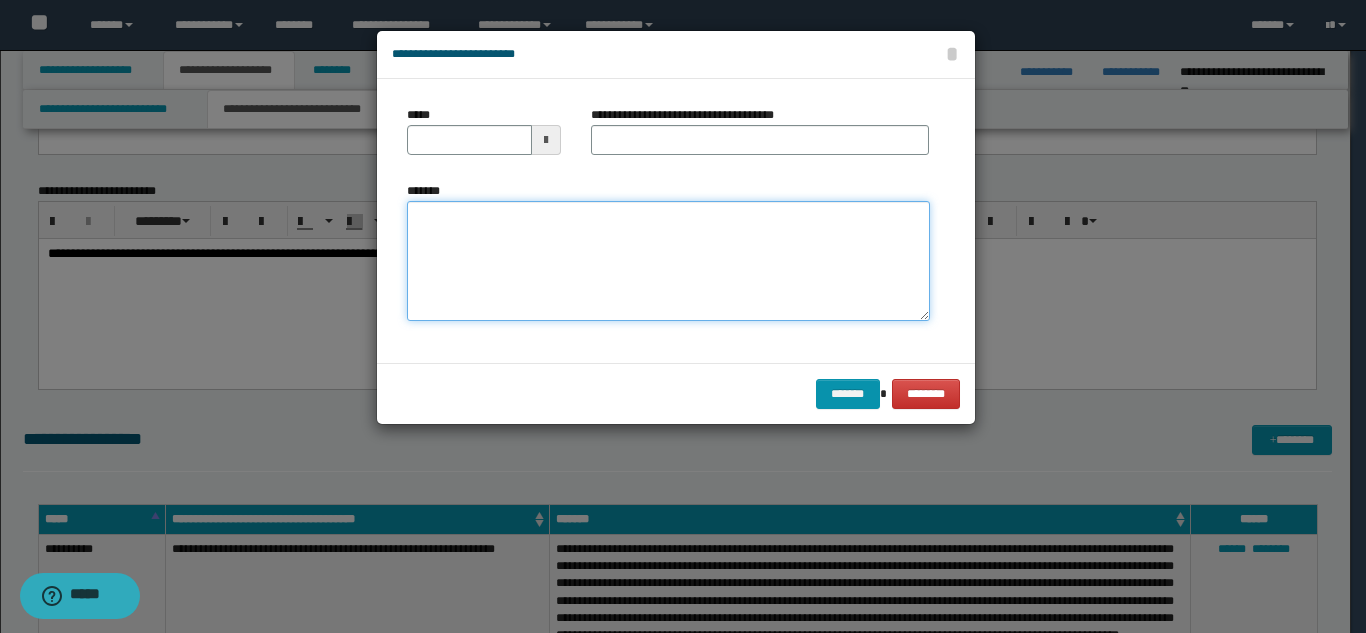 click on "*******" at bounding box center [668, 261] 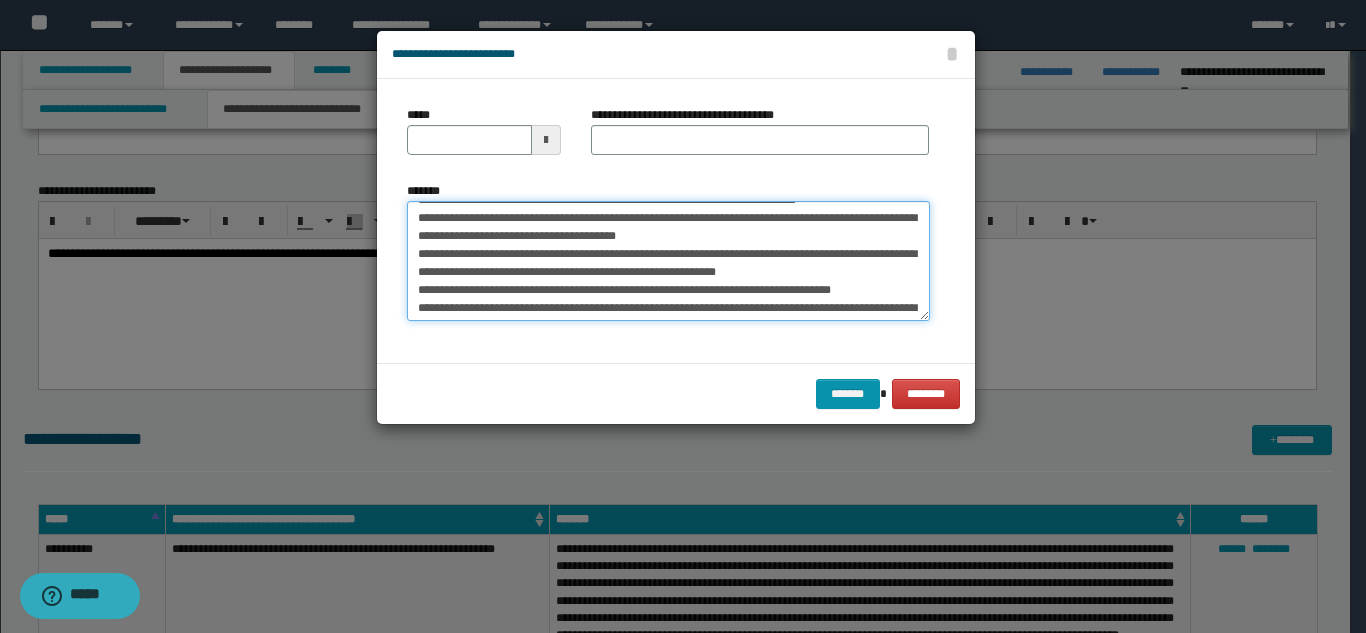 scroll, scrollTop: 0, scrollLeft: 0, axis: both 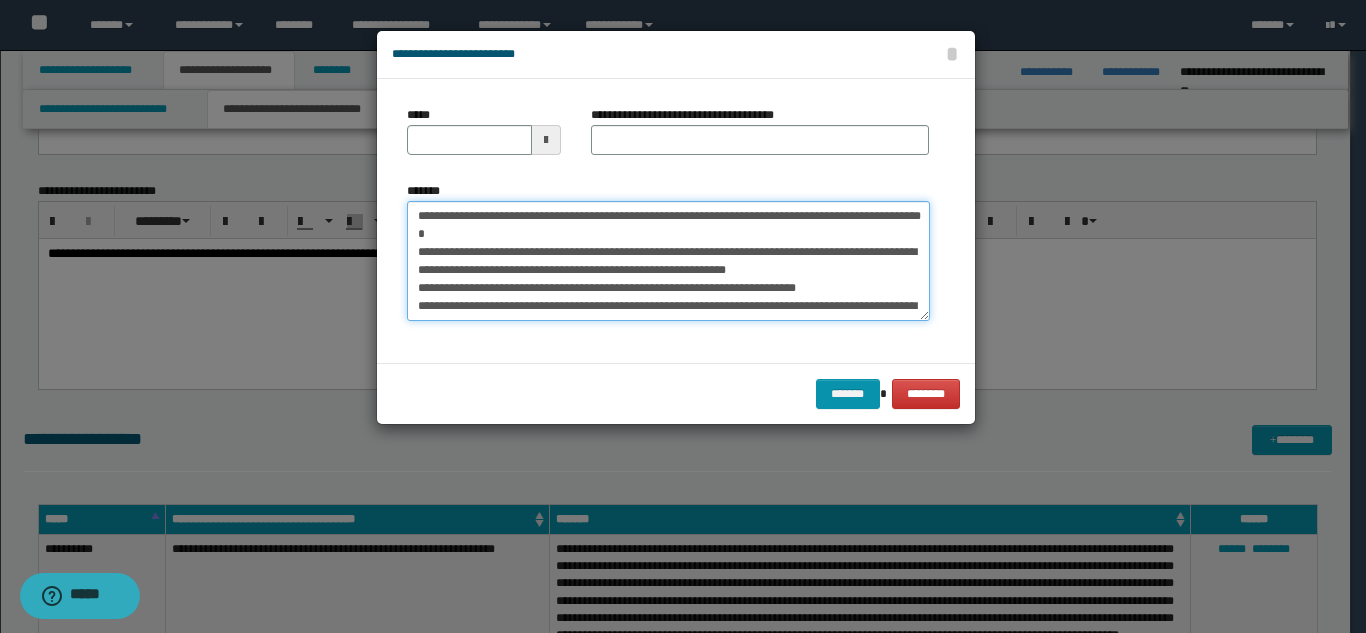 type 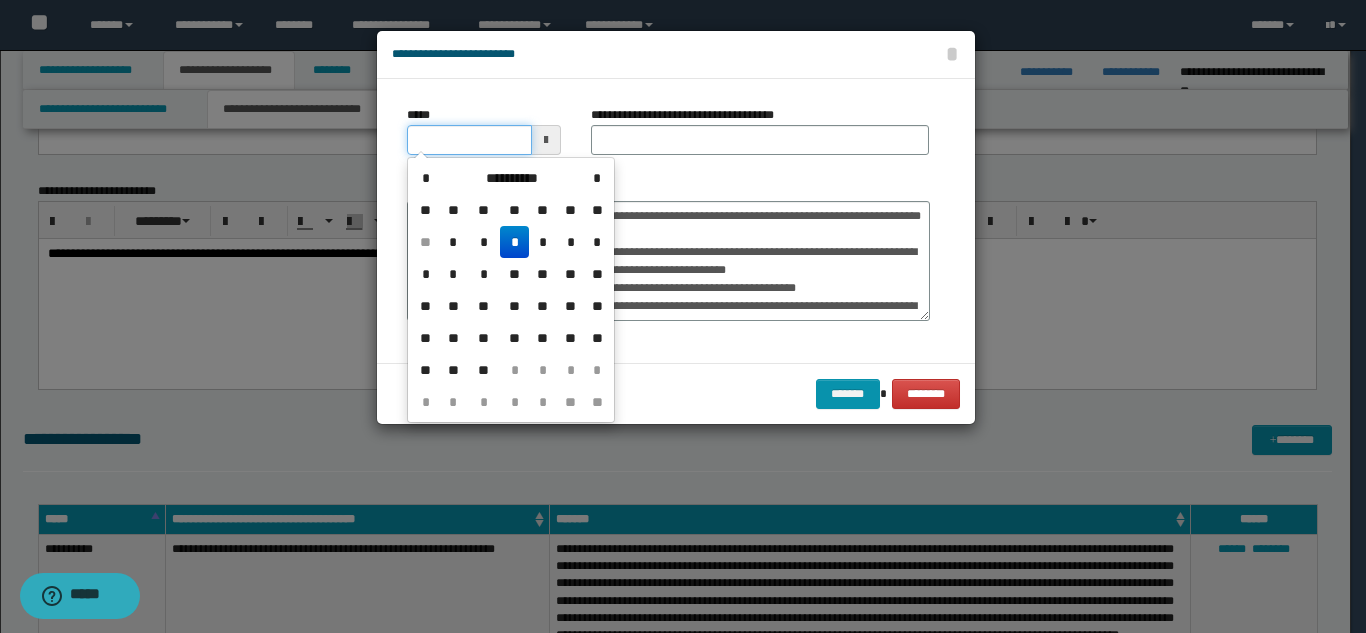 click on "*****" at bounding box center [469, 140] 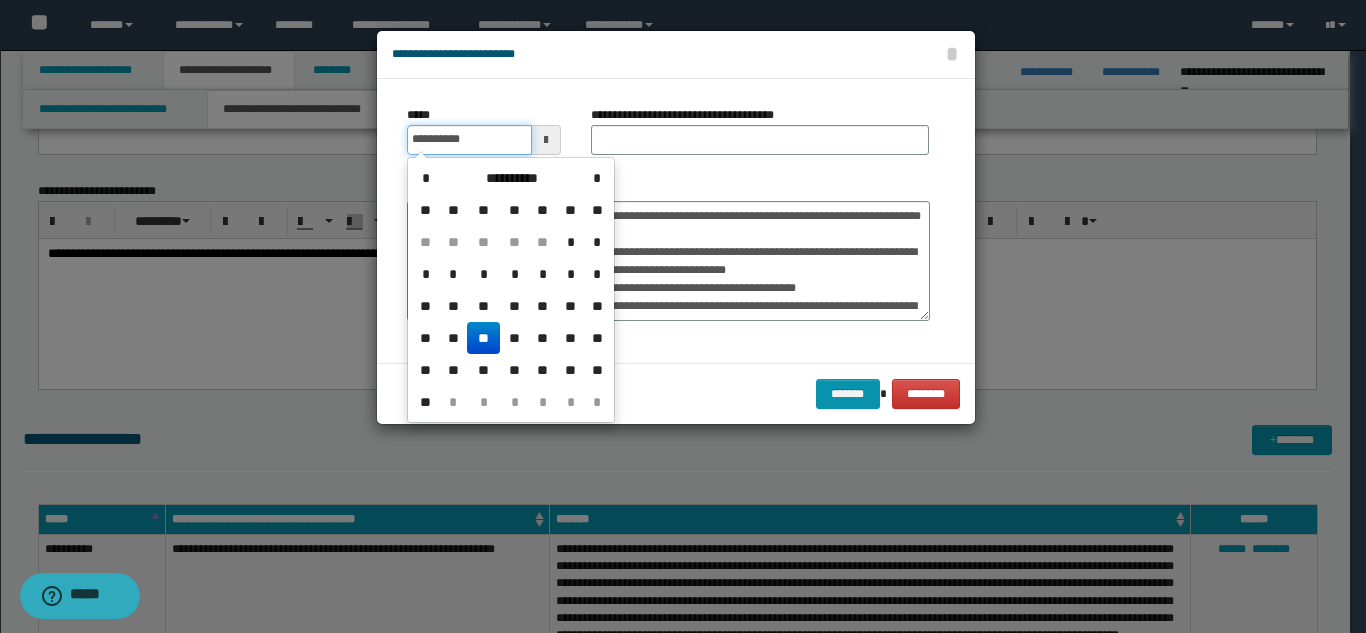type on "**********" 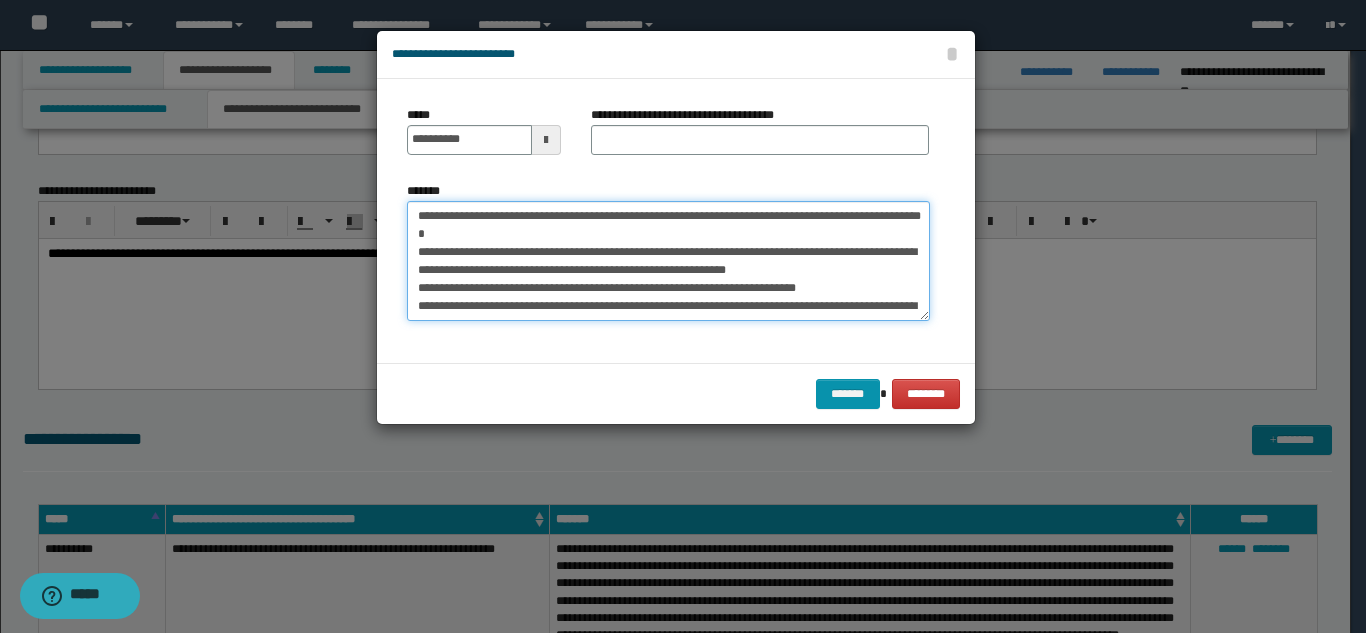 drag, startPoint x: 579, startPoint y: 213, endPoint x: 595, endPoint y: 234, distance: 26.400757 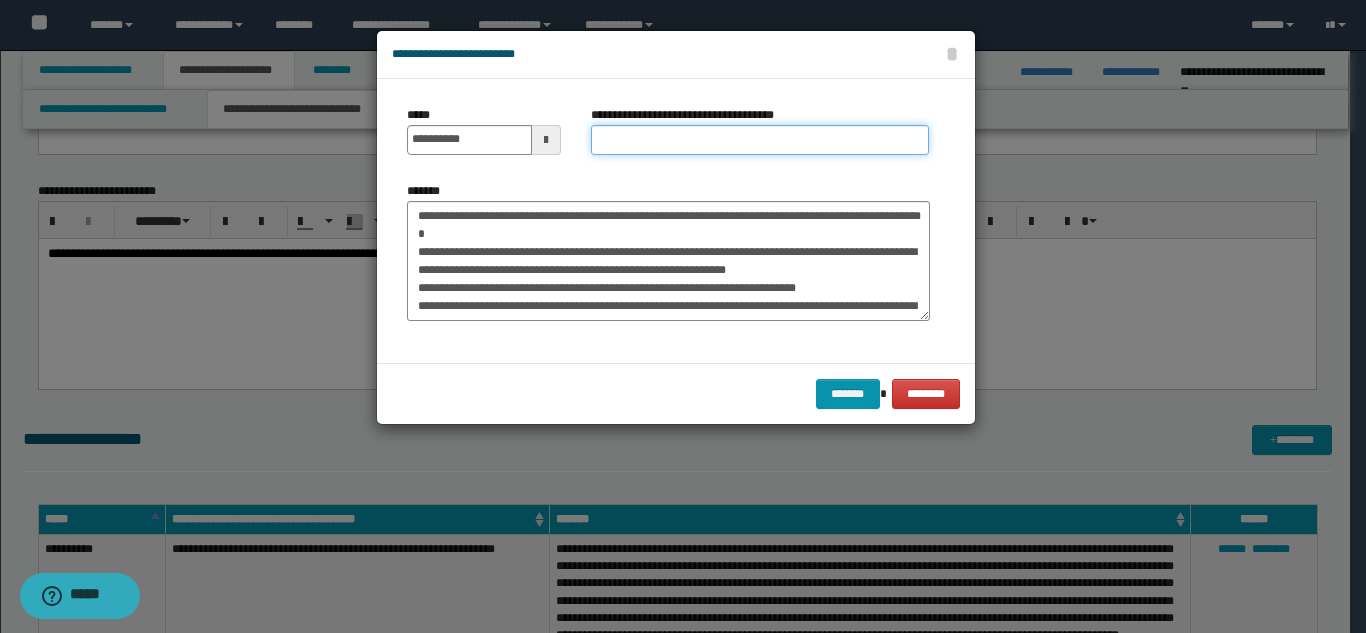 click on "**********" at bounding box center (760, 140) 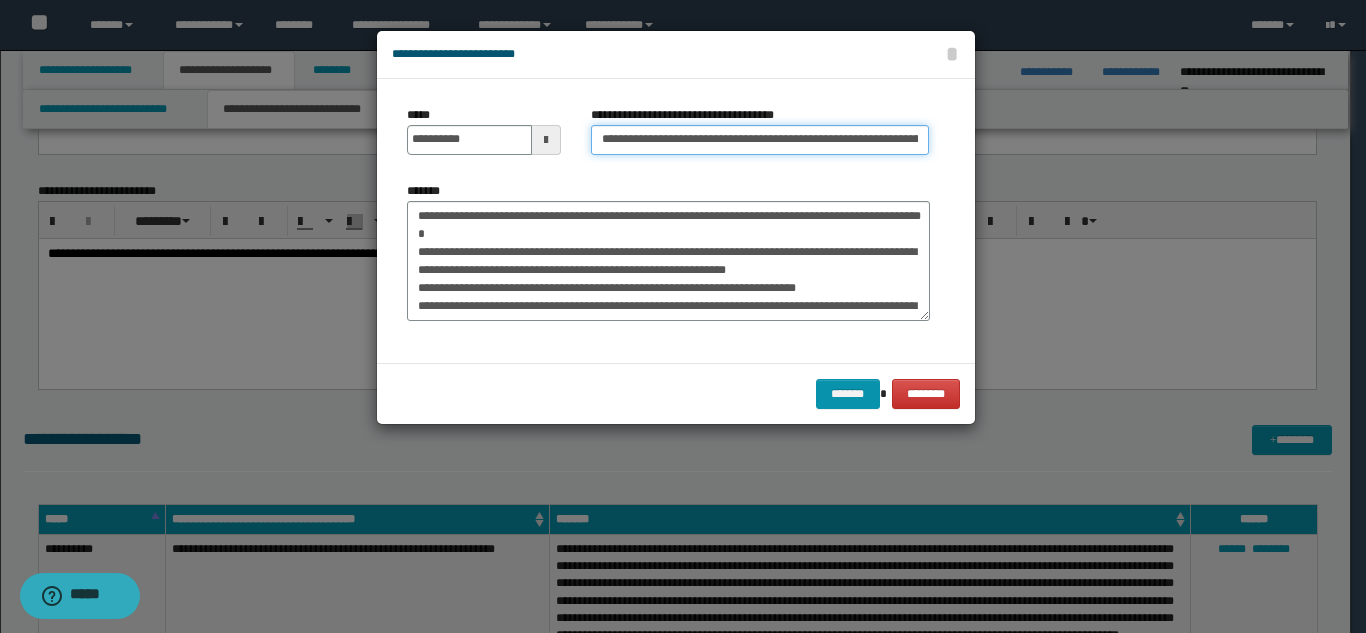 scroll, scrollTop: 0, scrollLeft: 112, axis: horizontal 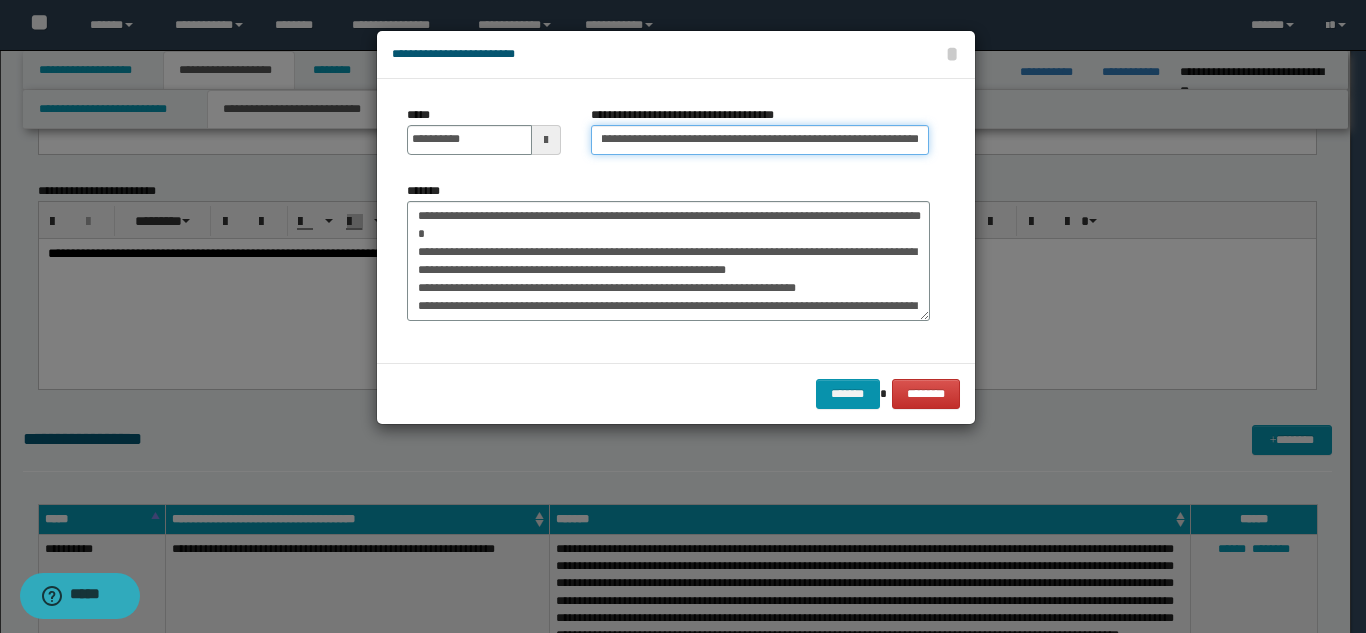 type on "**********" 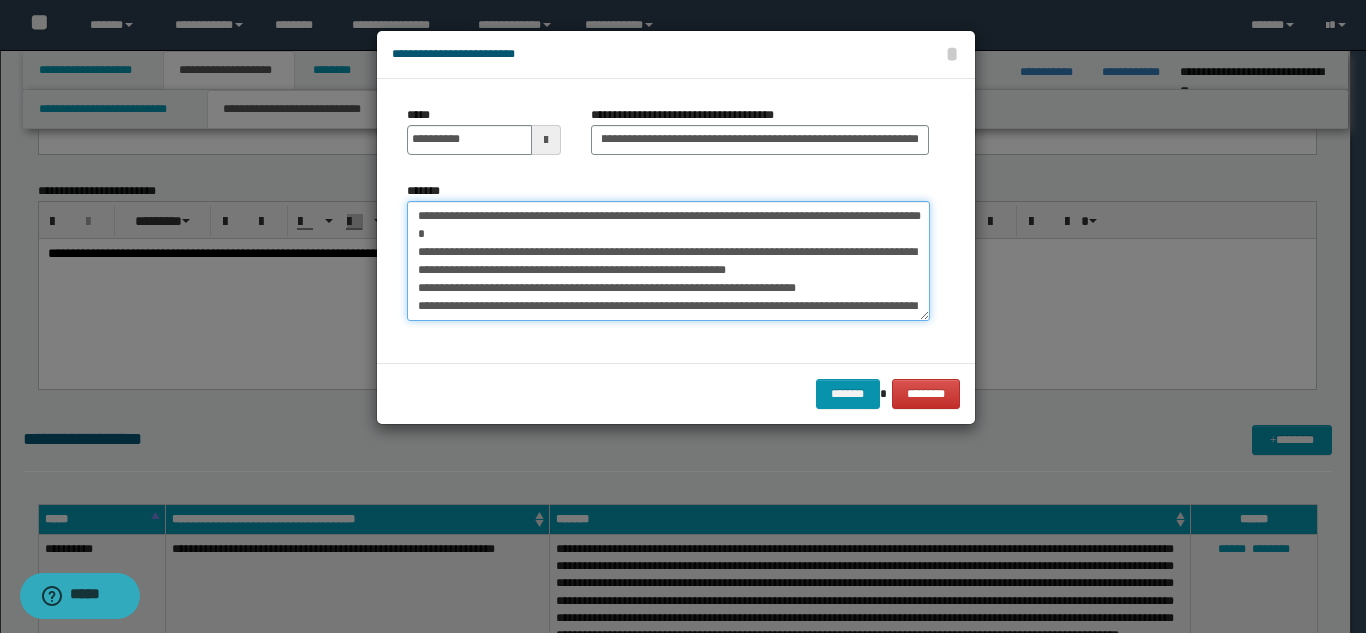 scroll, scrollTop: 0, scrollLeft: 0, axis: both 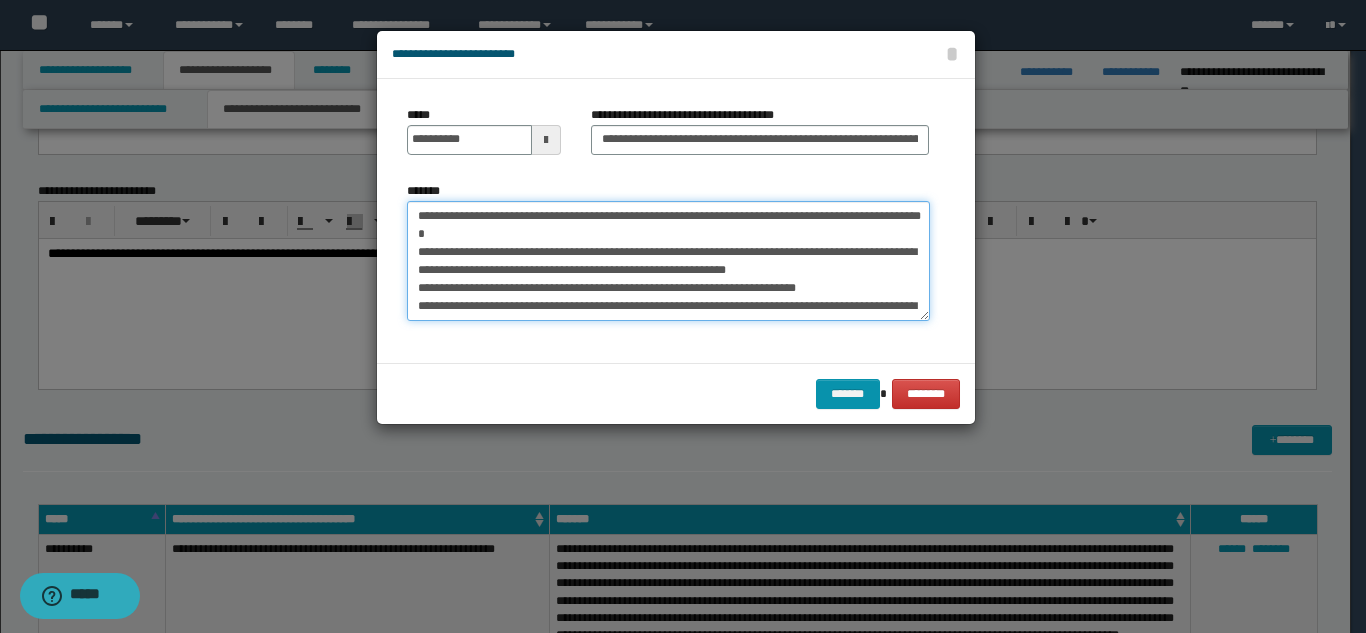 drag, startPoint x: 416, startPoint y: 217, endPoint x: 570, endPoint y: 228, distance: 154.39236 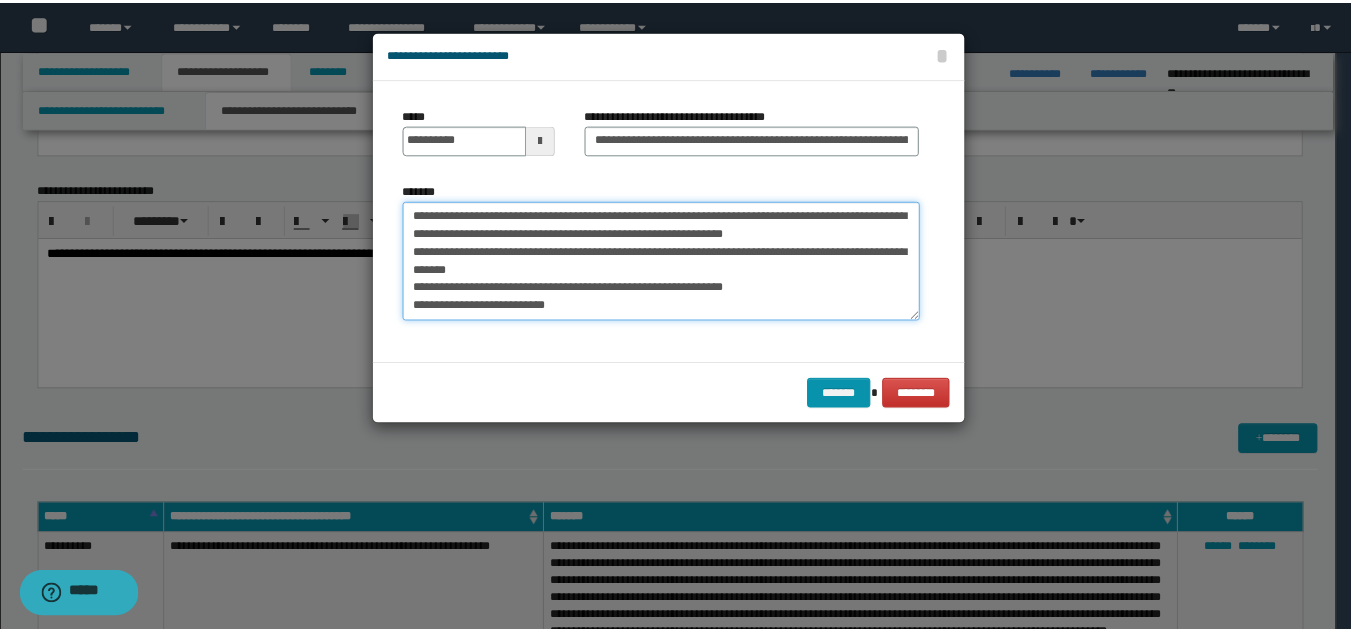 scroll, scrollTop: 162, scrollLeft: 0, axis: vertical 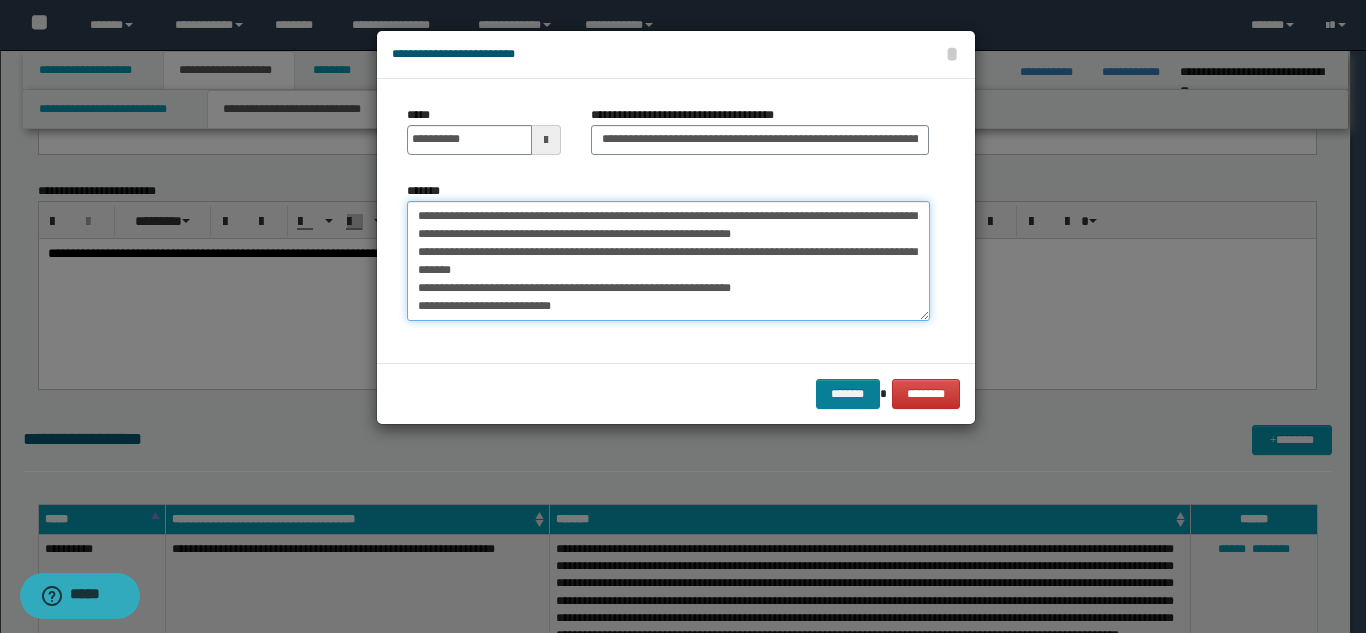 type on "**********" 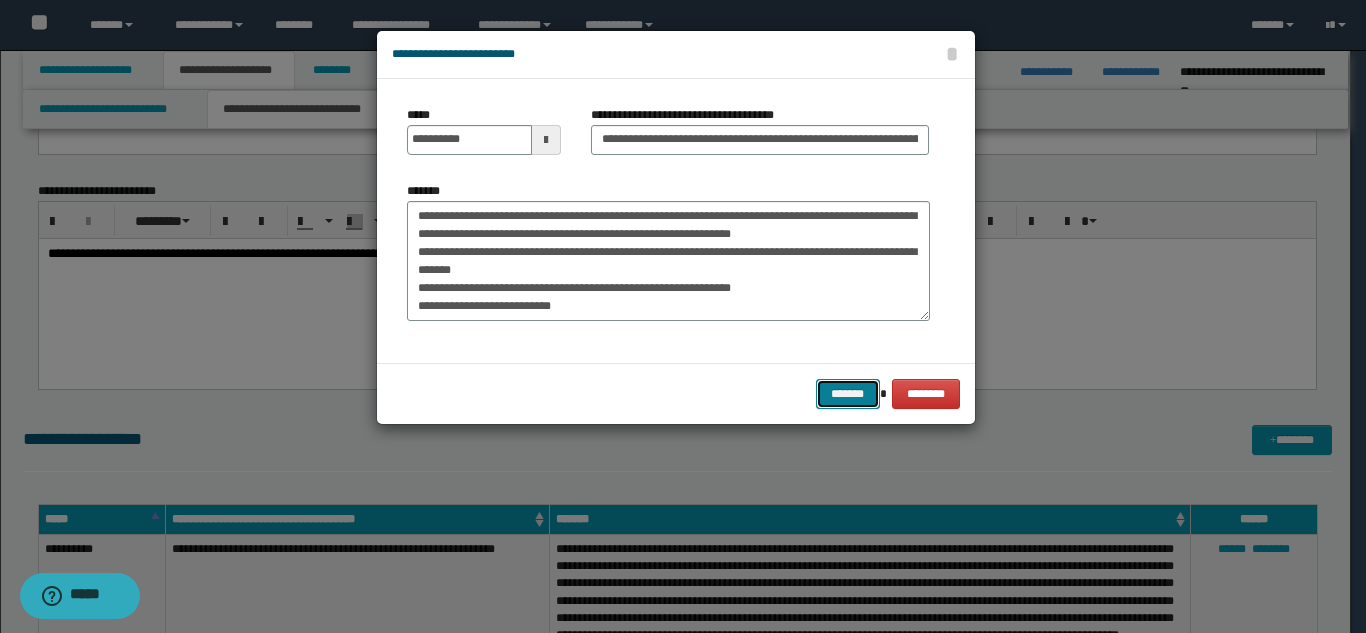 click on "*******" at bounding box center [848, 394] 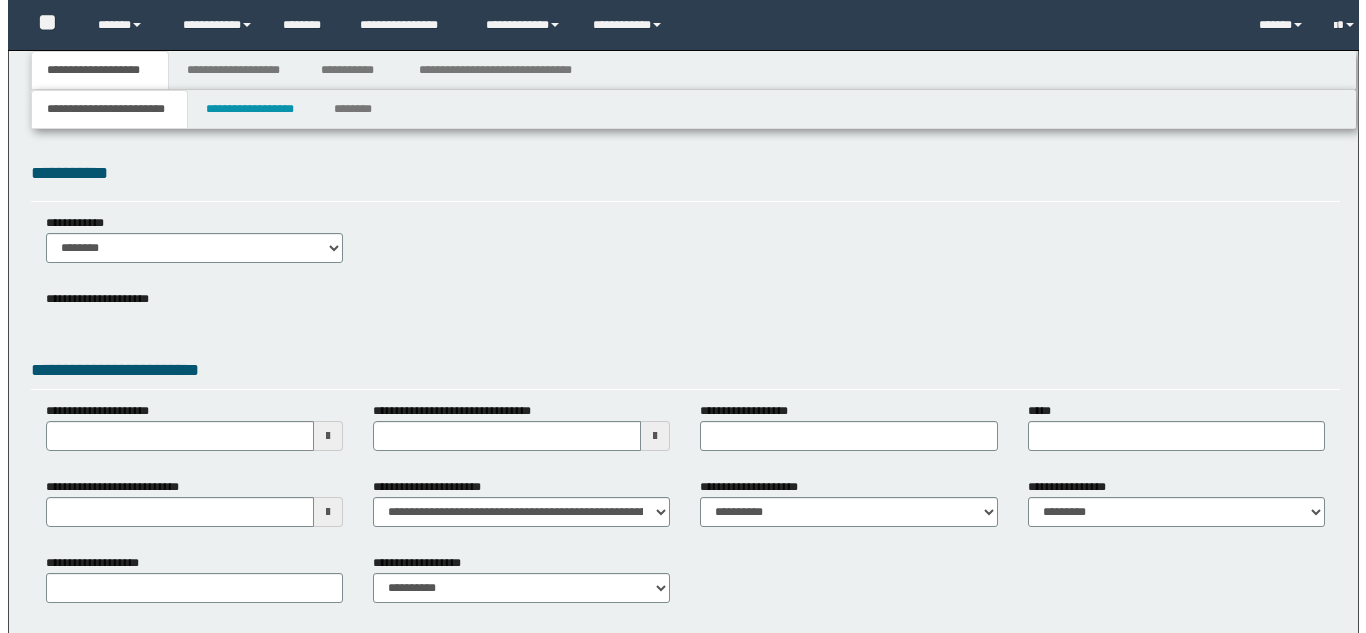 scroll, scrollTop: 0, scrollLeft: 0, axis: both 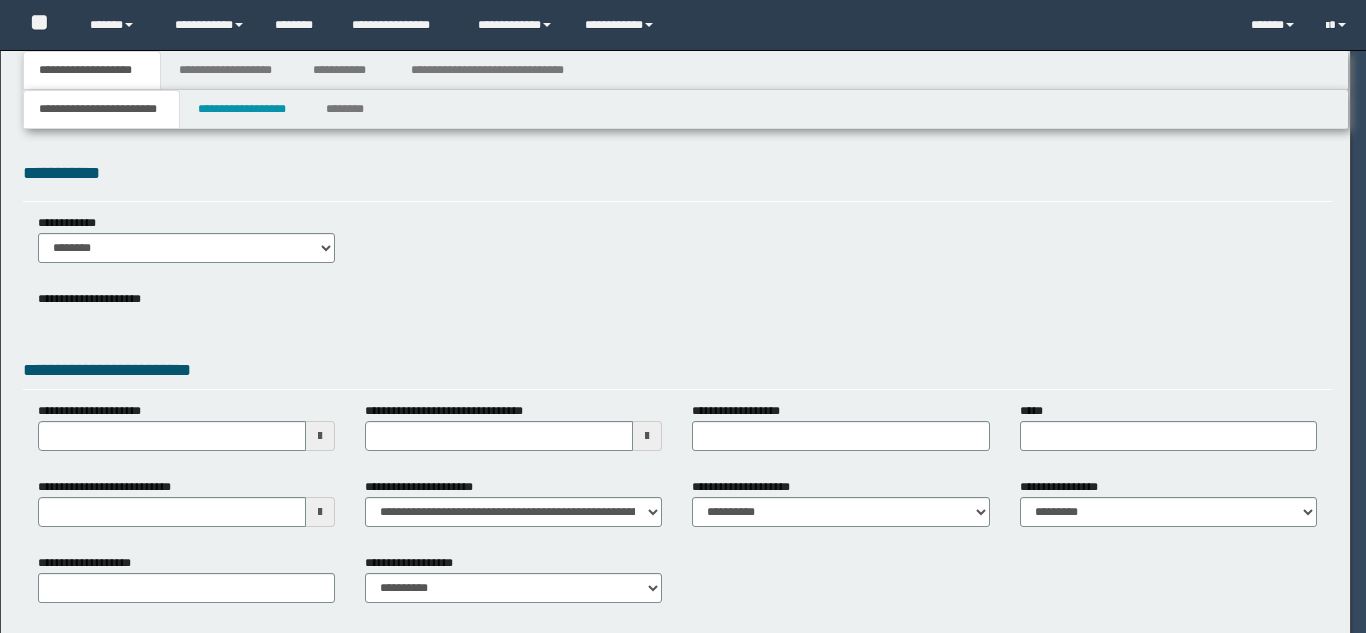 select on "*" 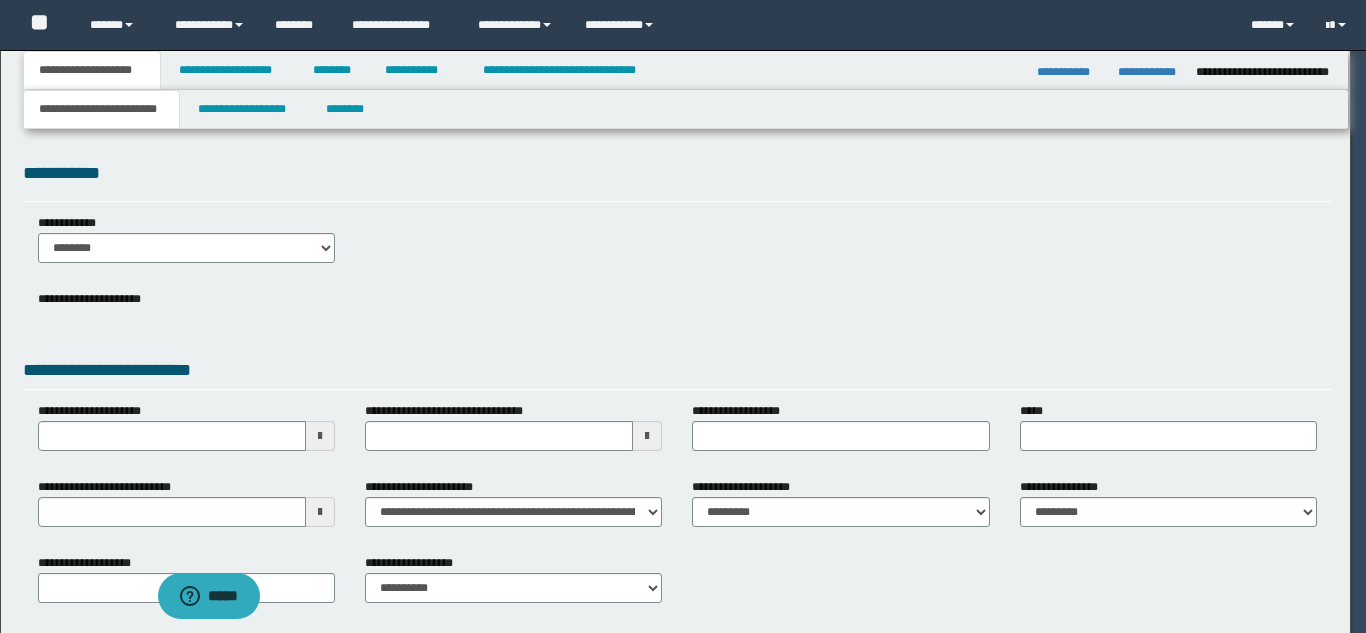 scroll, scrollTop: 0, scrollLeft: 0, axis: both 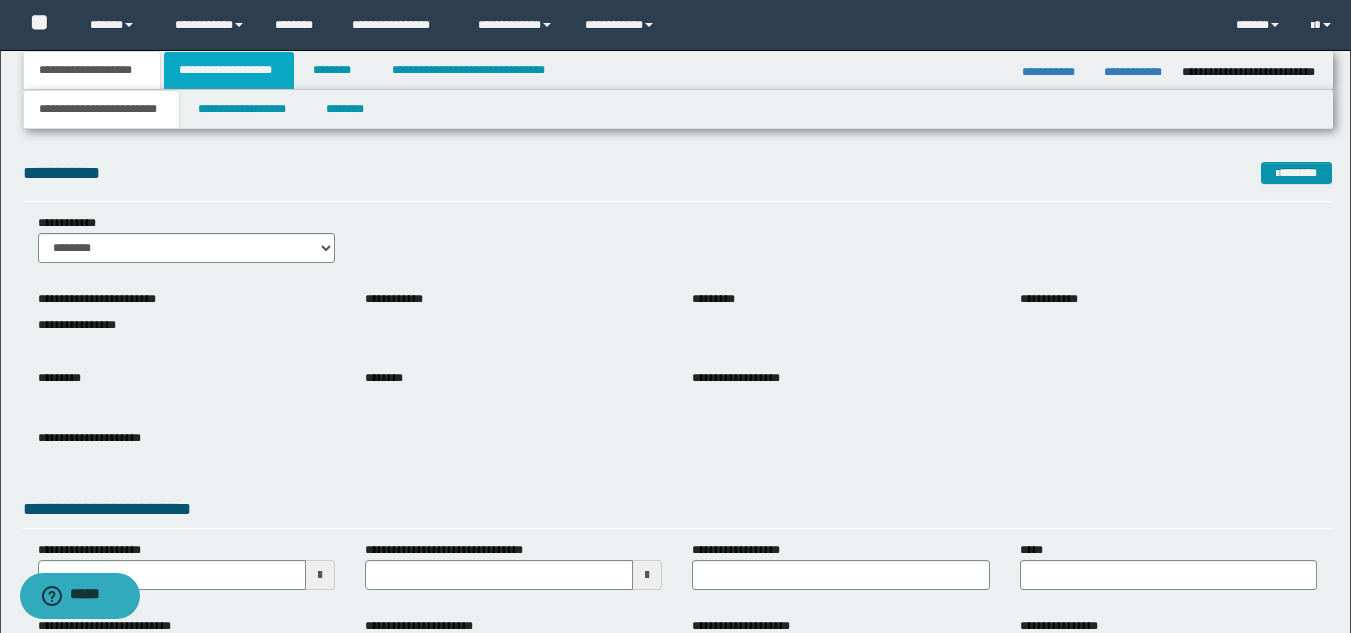 click on "**********" at bounding box center (229, 70) 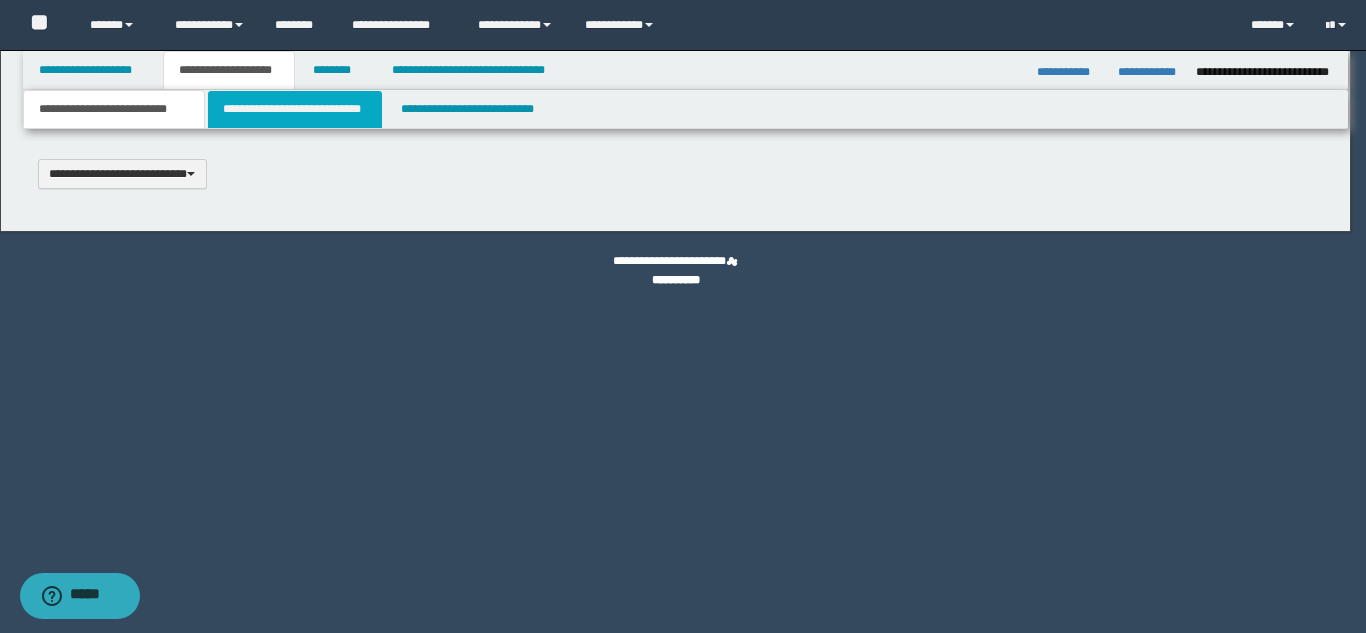 type 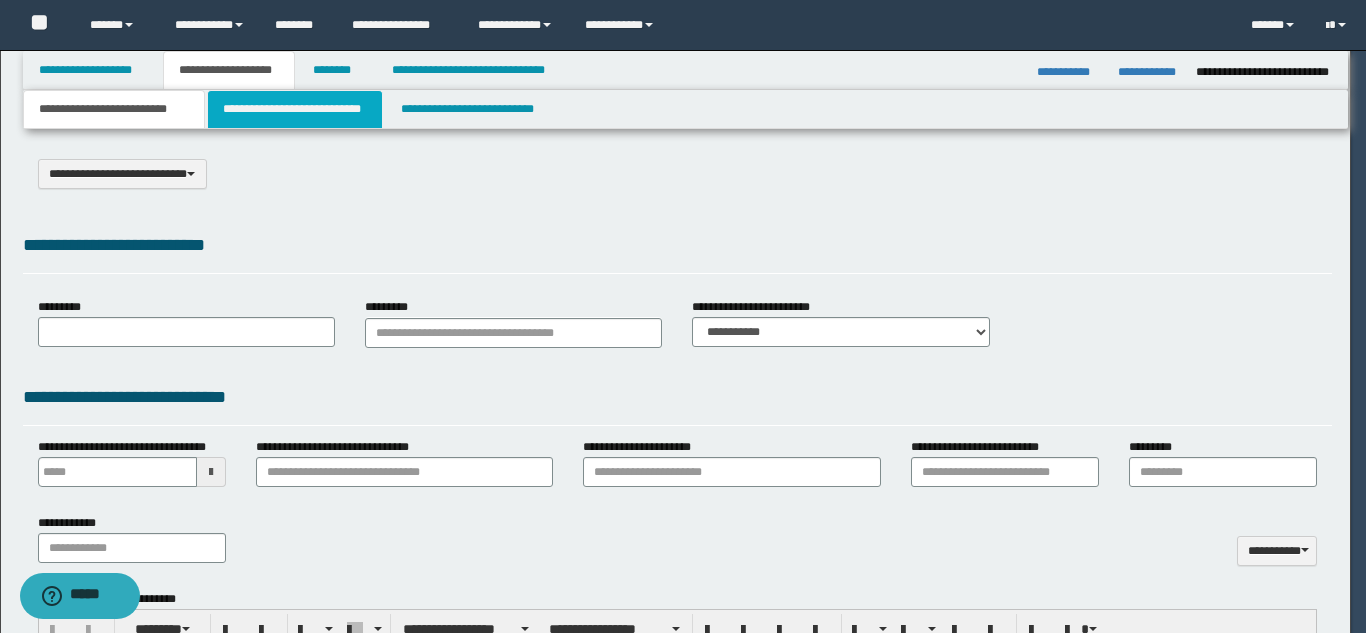 select on "*" 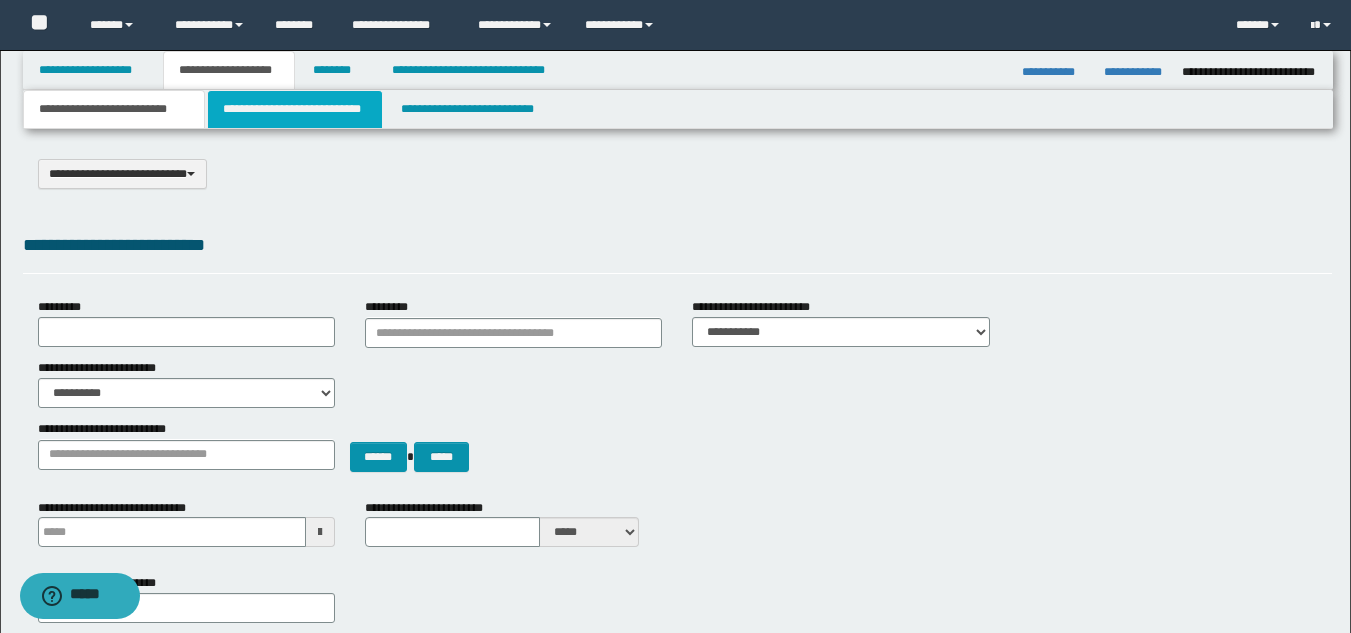 click on "**********" at bounding box center (295, 109) 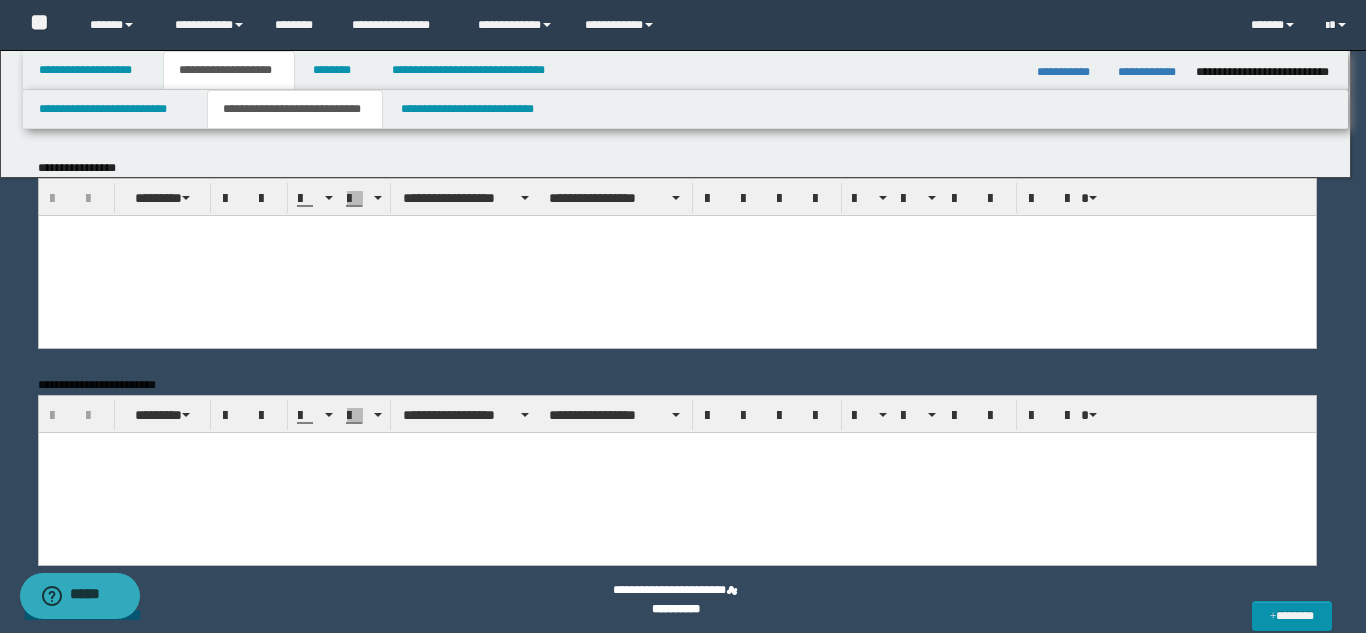scroll, scrollTop: 0, scrollLeft: 0, axis: both 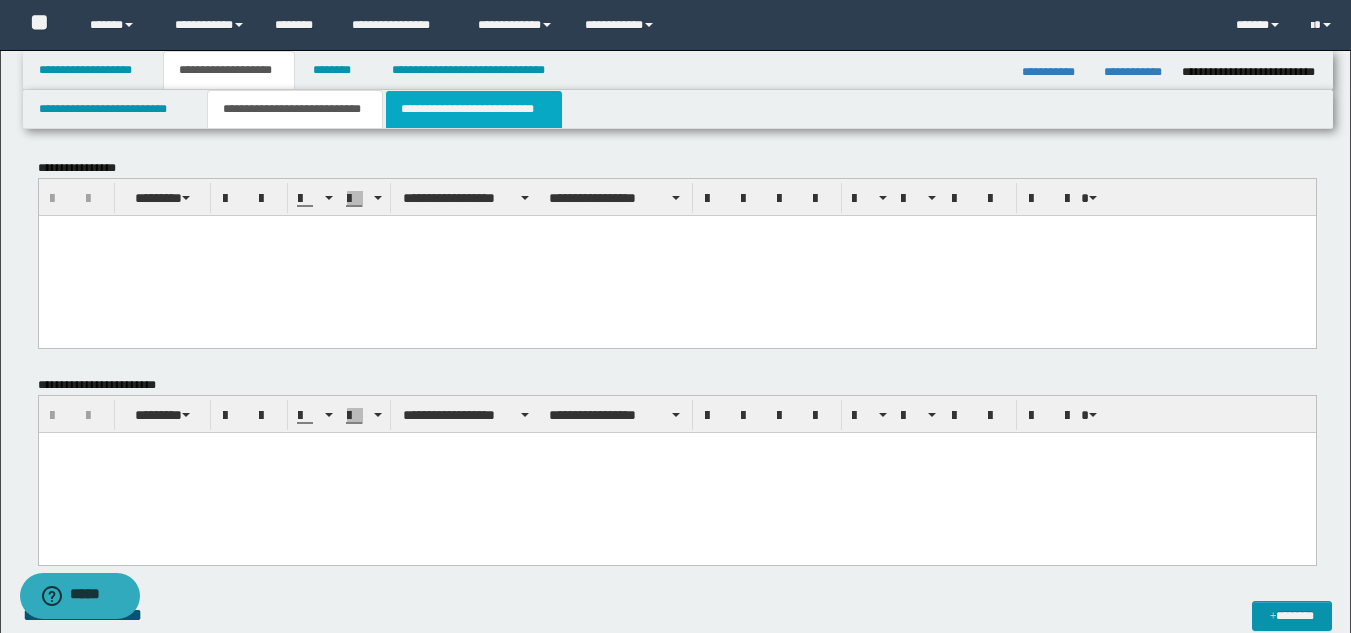 click on "**********" at bounding box center (474, 109) 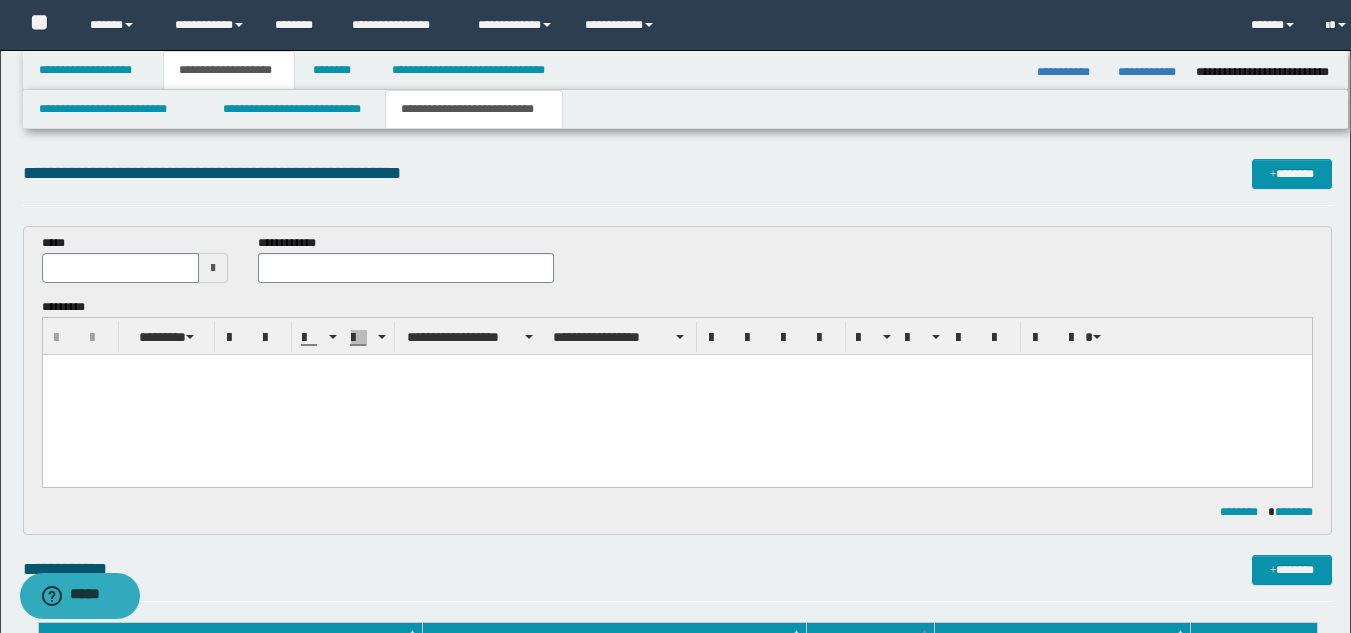 scroll, scrollTop: 0, scrollLeft: 0, axis: both 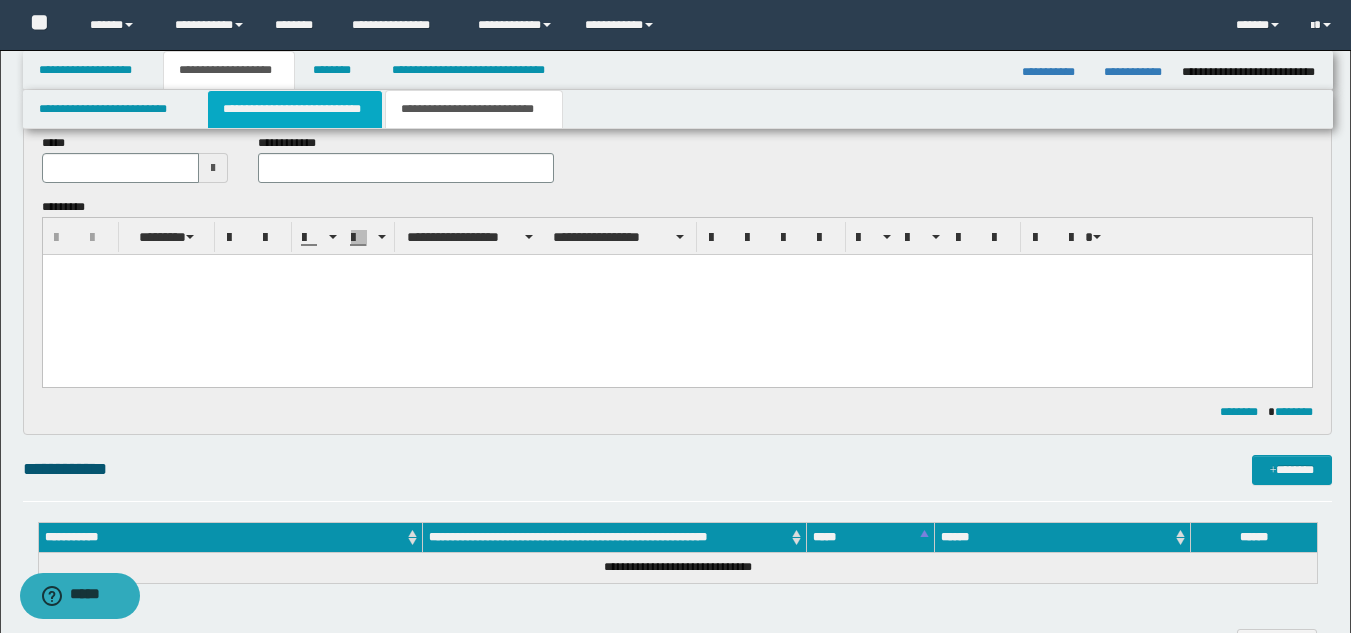 click on "**********" at bounding box center (295, 109) 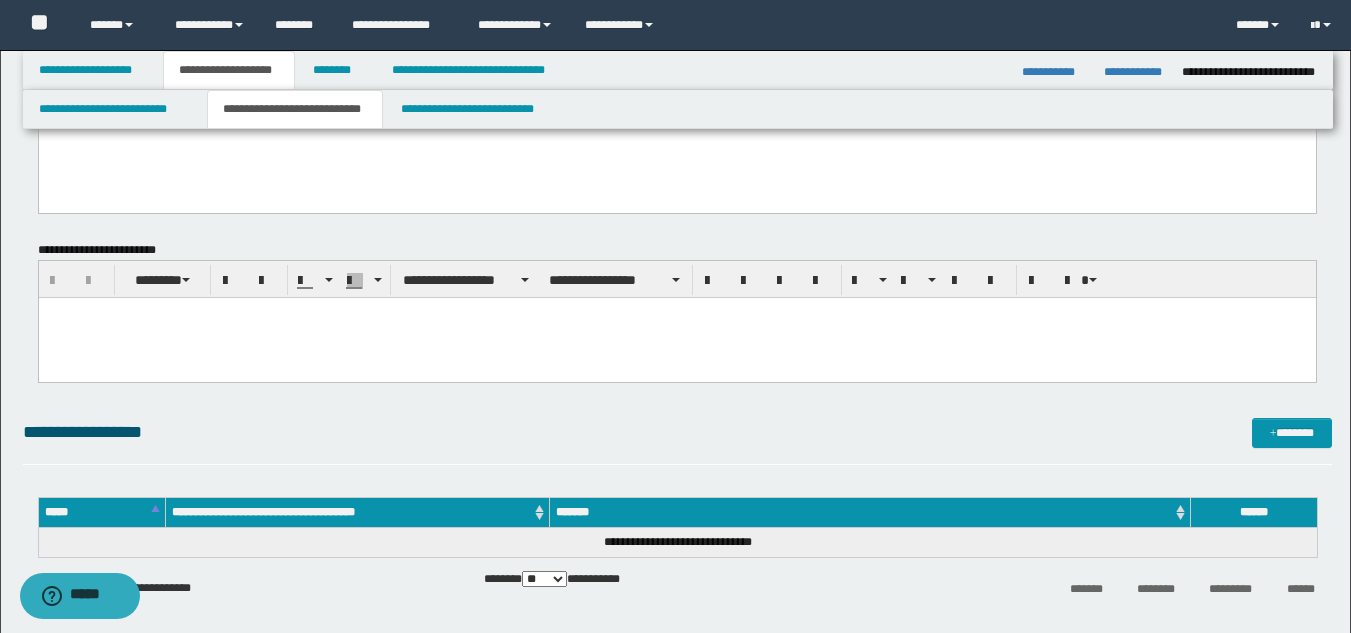 scroll, scrollTop: 0, scrollLeft: 0, axis: both 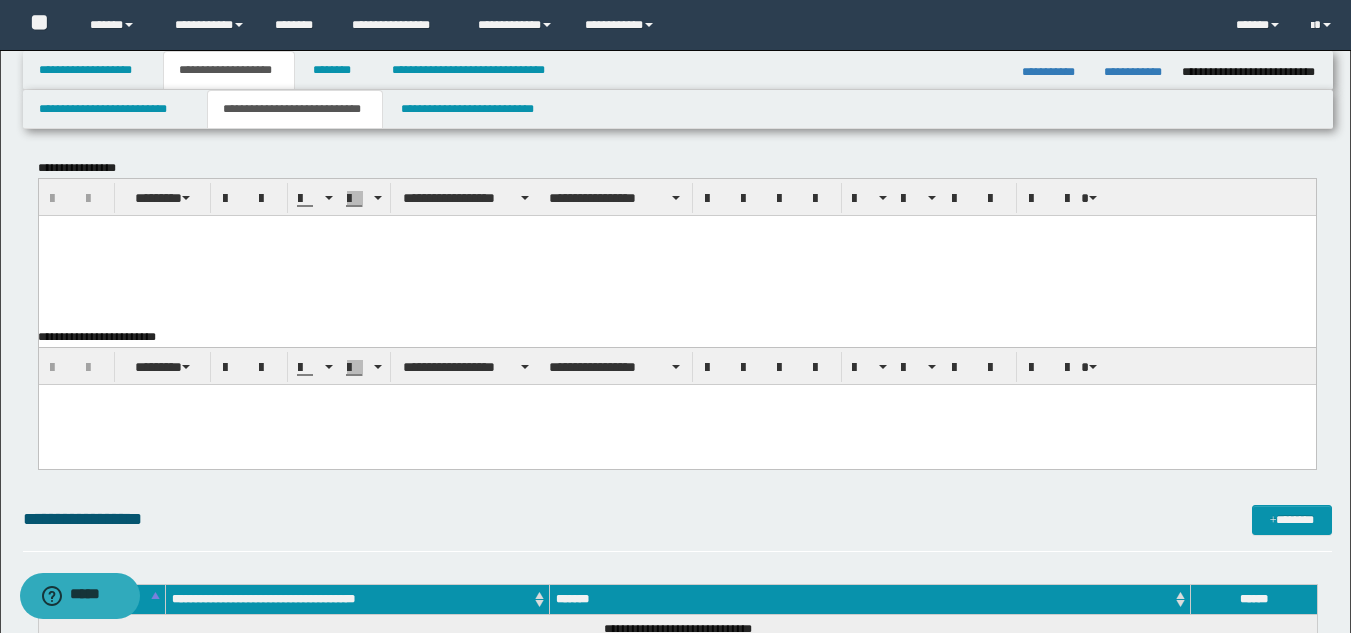 click at bounding box center (676, 255) 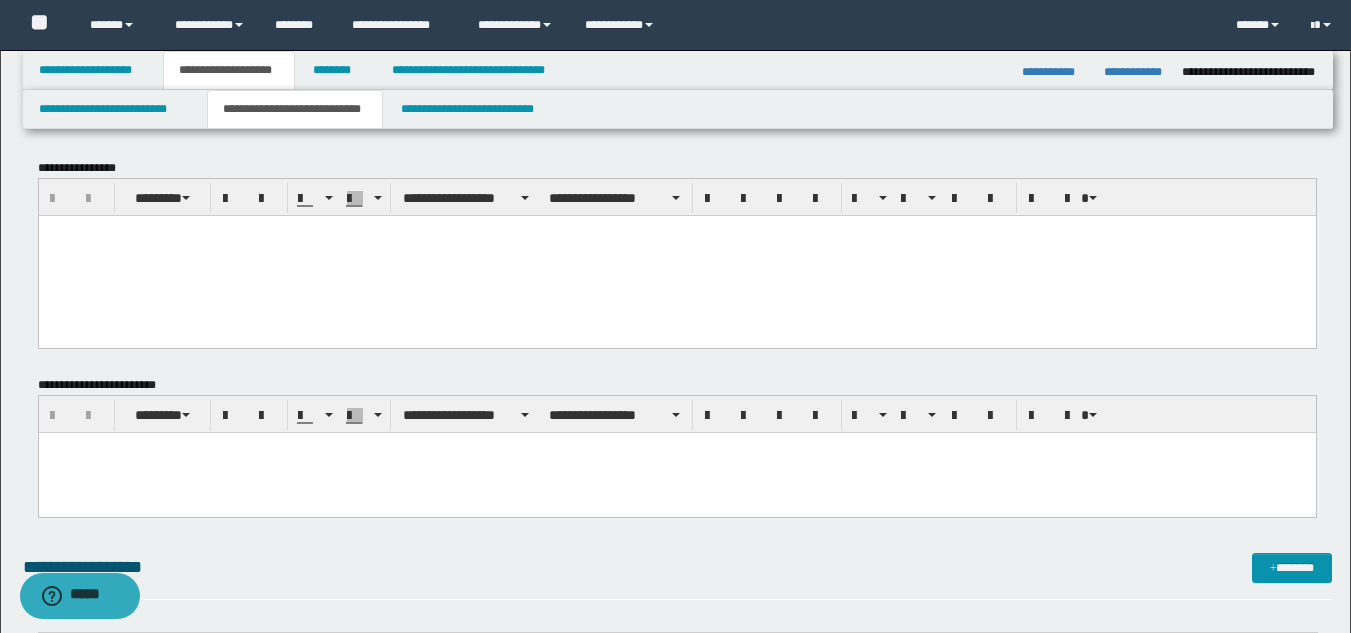 paste 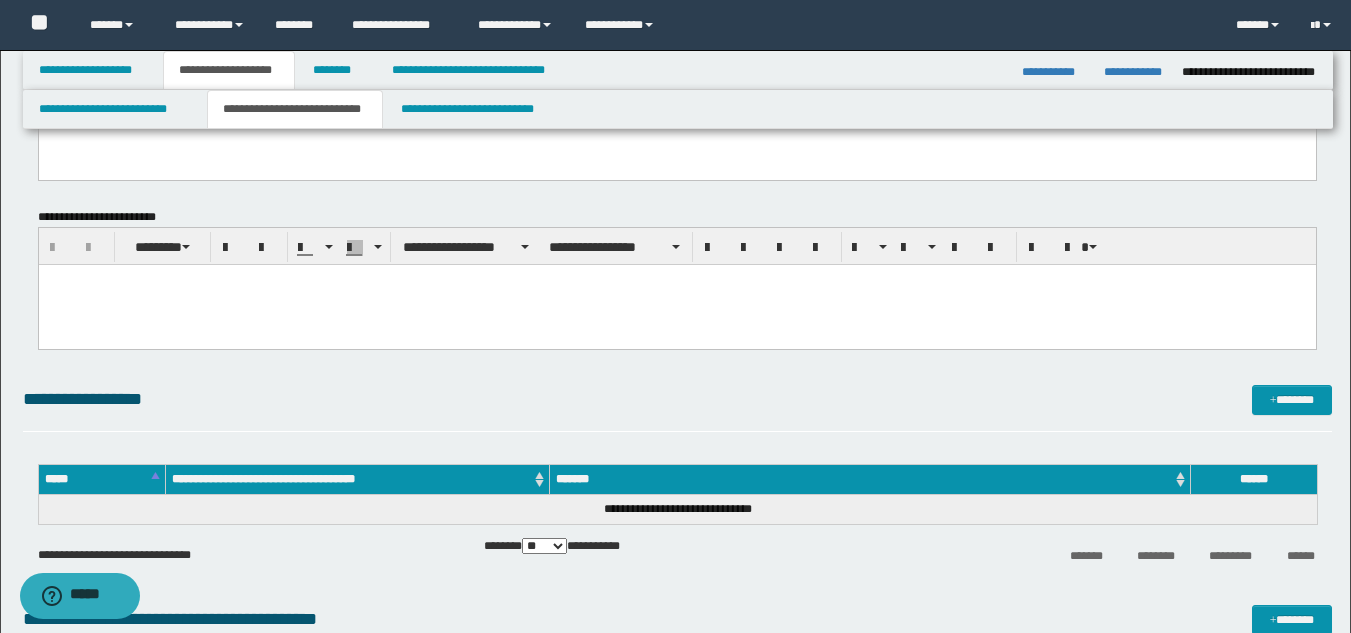 scroll, scrollTop: 300, scrollLeft: 0, axis: vertical 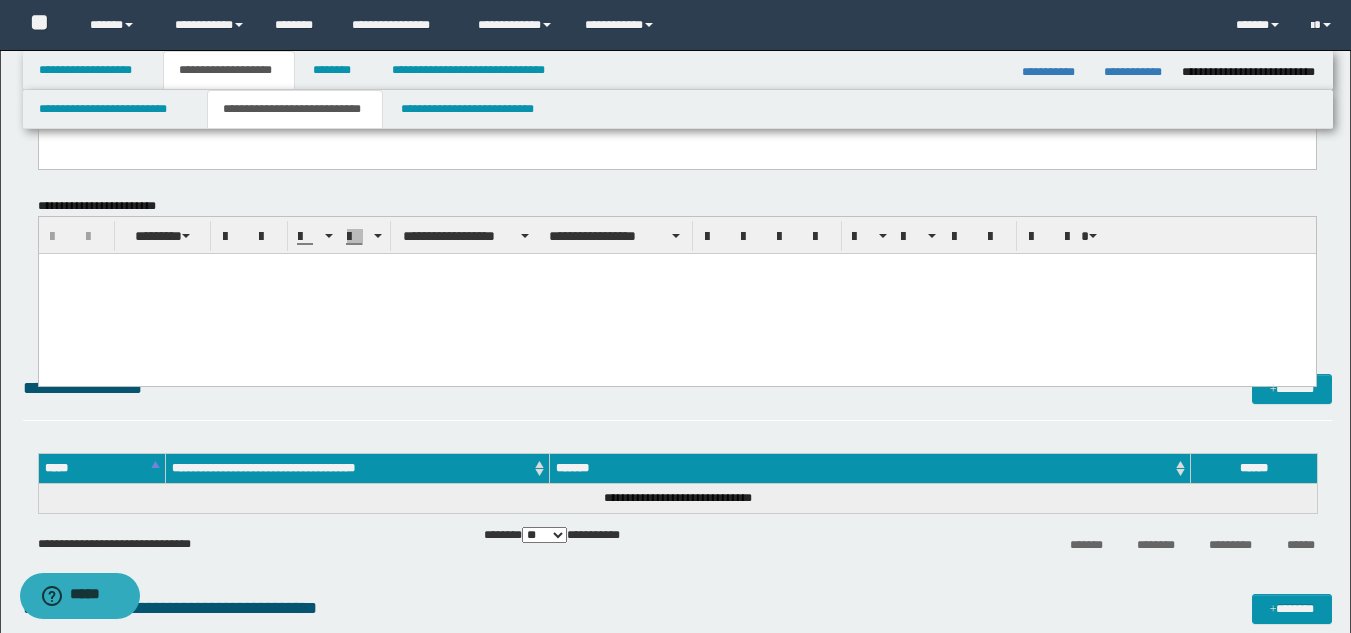 click at bounding box center [676, 293] 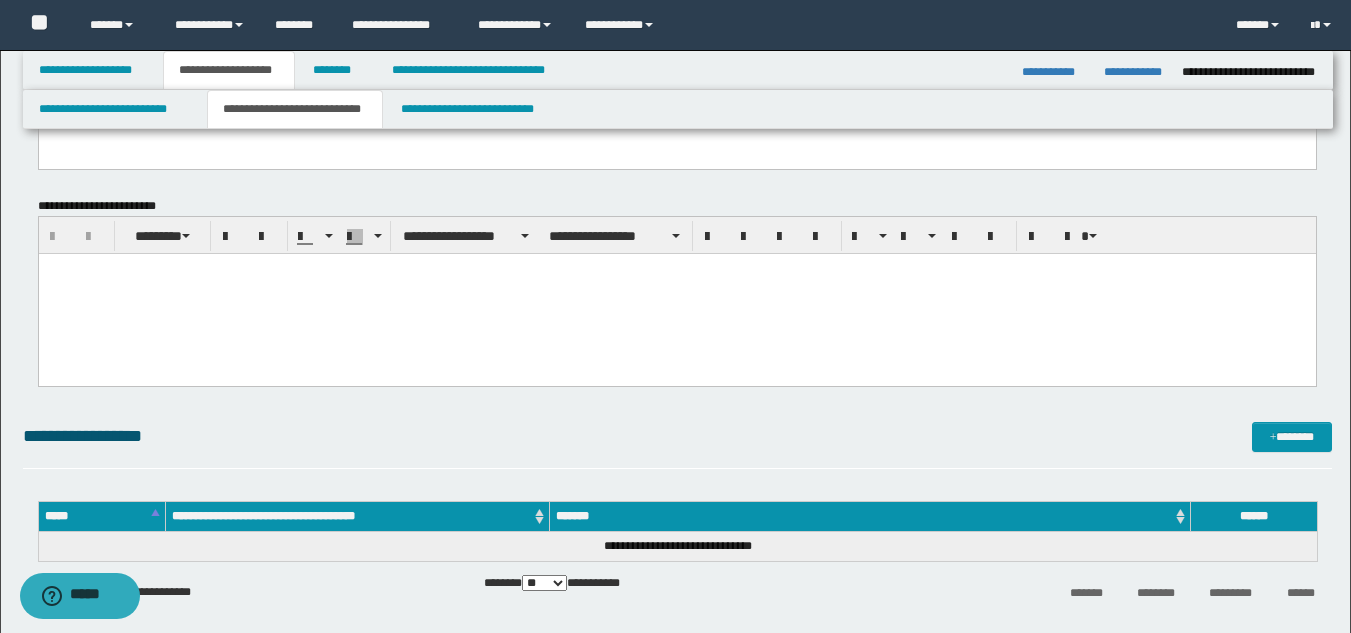 paste 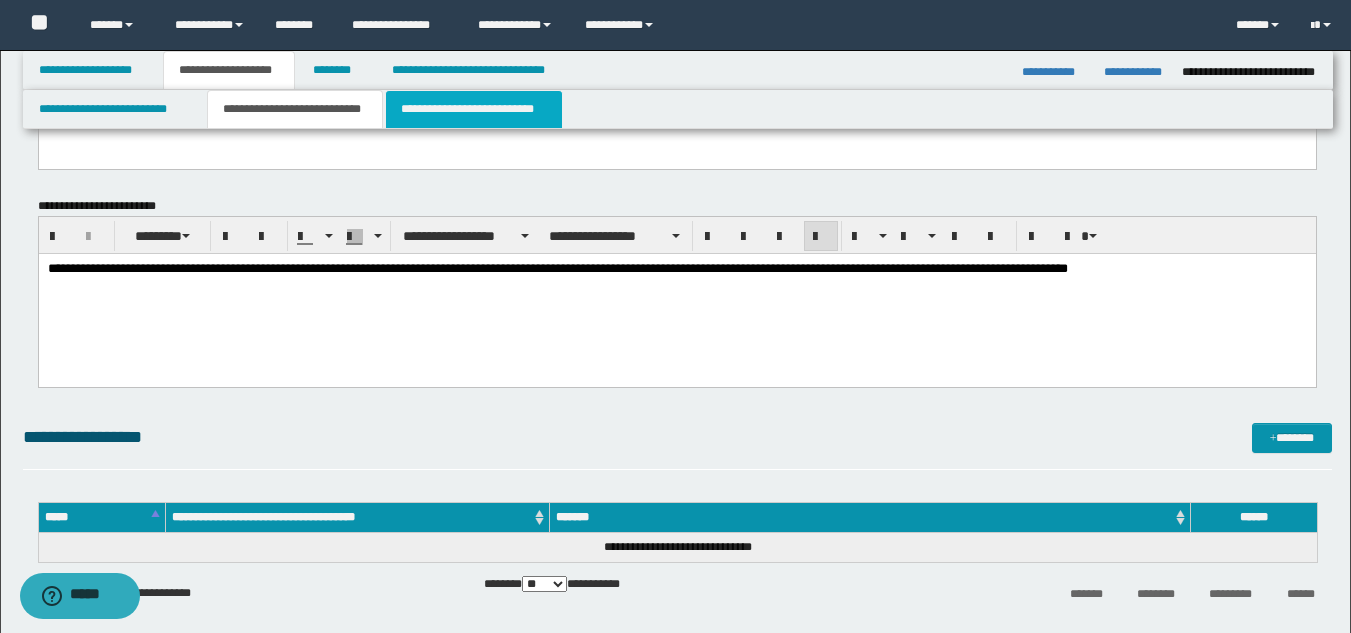click on "**********" at bounding box center [474, 109] 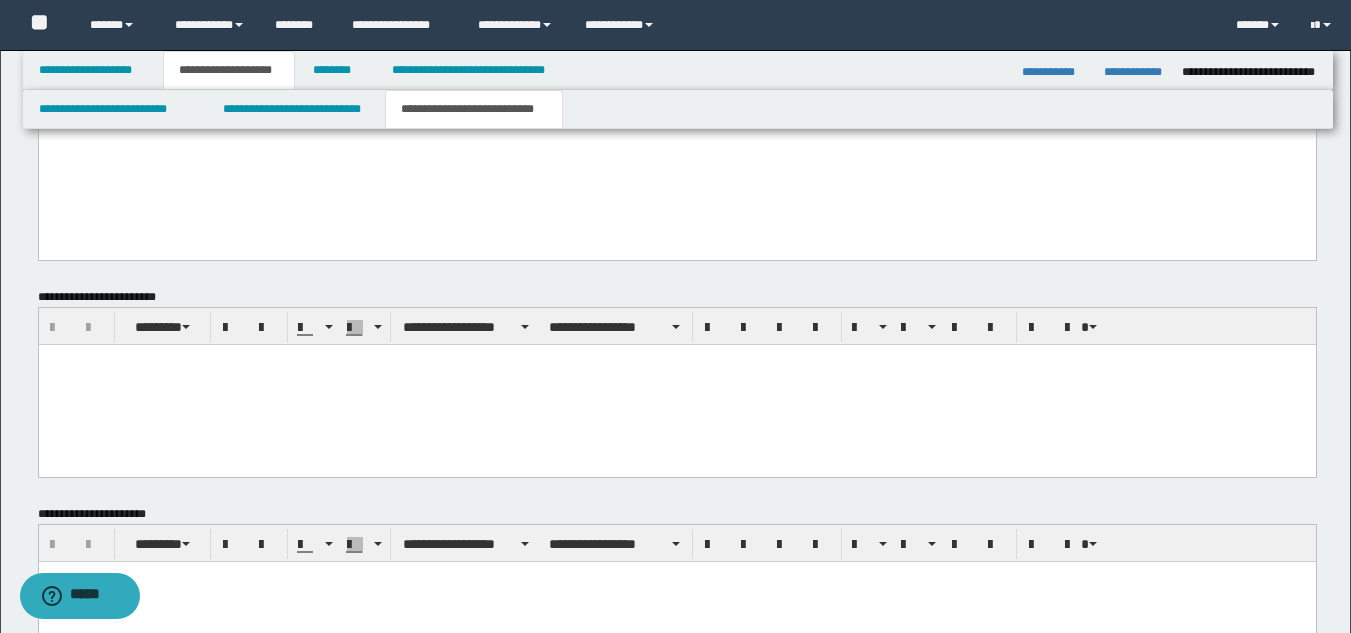 scroll, scrollTop: 600, scrollLeft: 0, axis: vertical 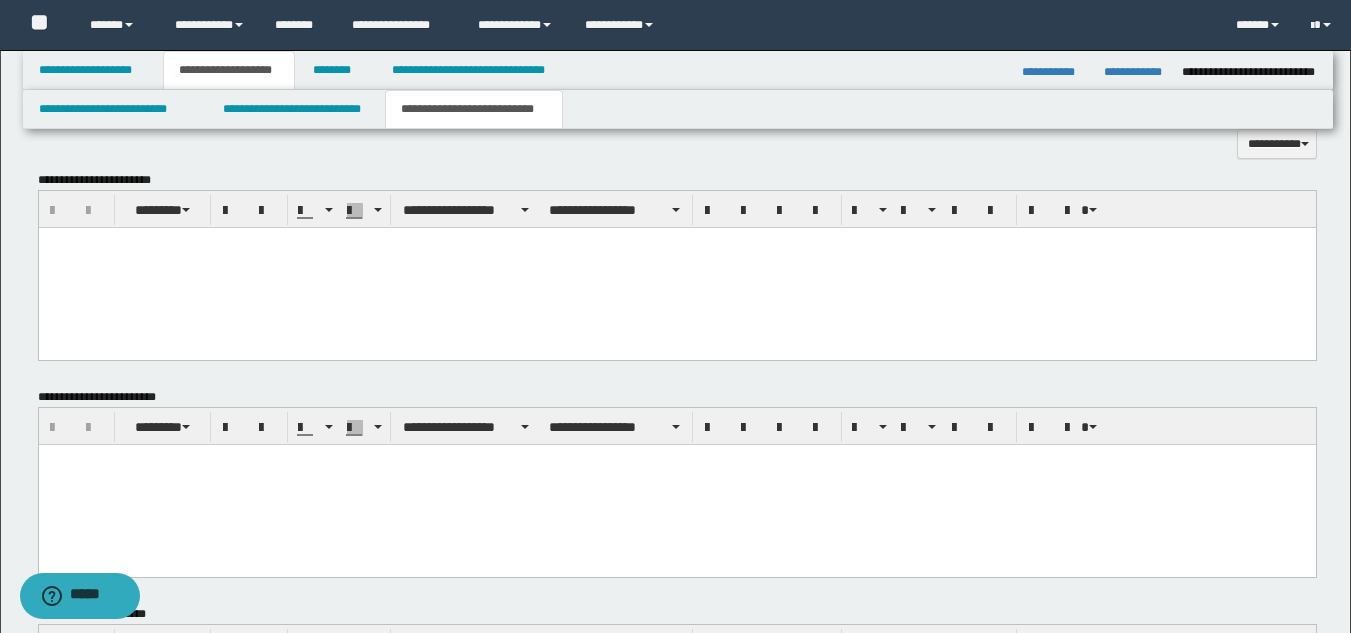 click at bounding box center [676, 268] 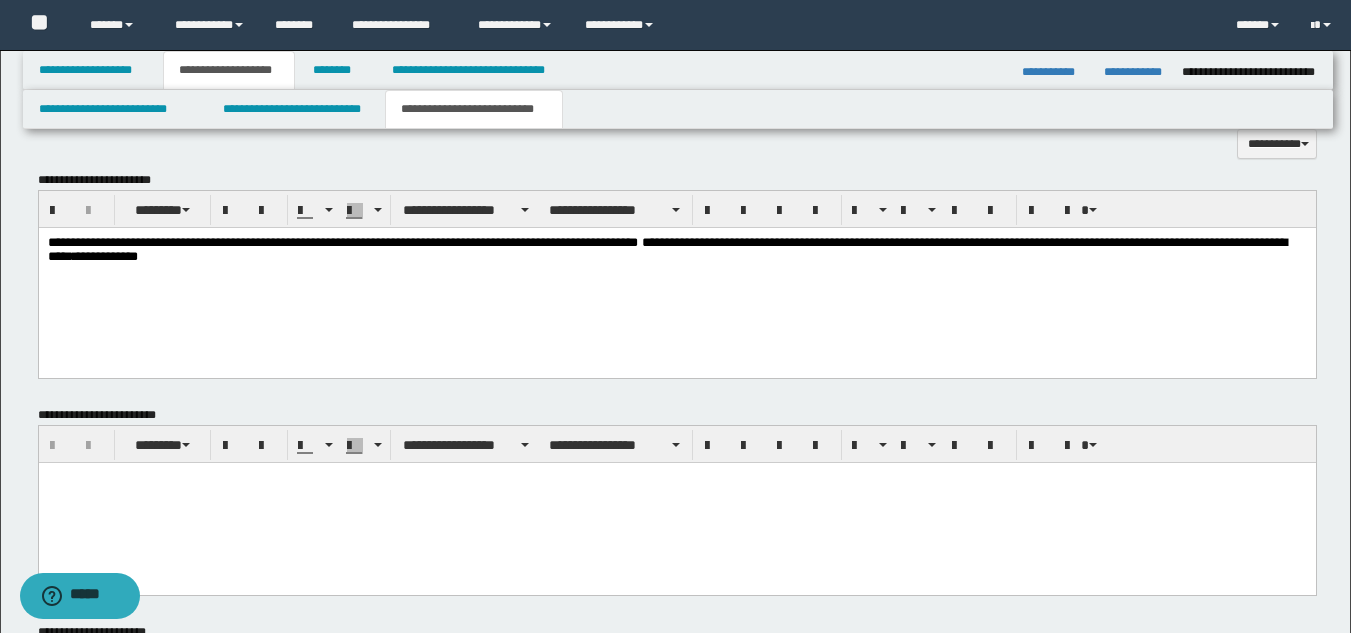 scroll, scrollTop: 700, scrollLeft: 0, axis: vertical 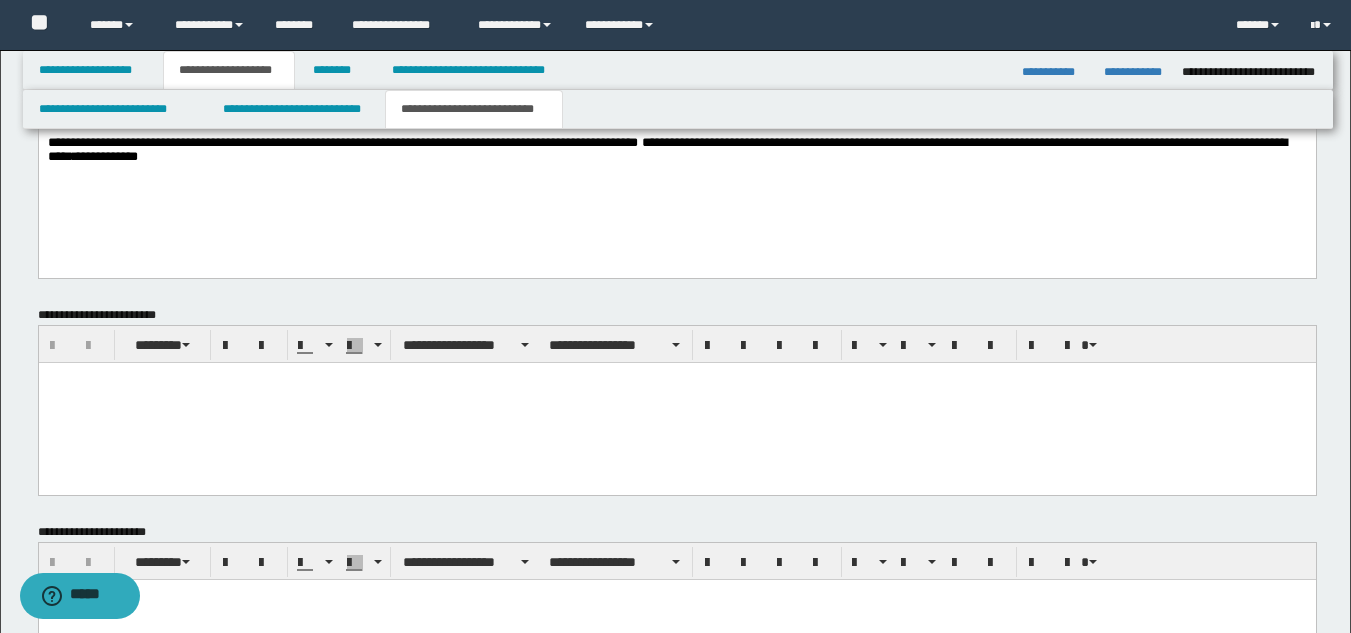 click at bounding box center [676, 402] 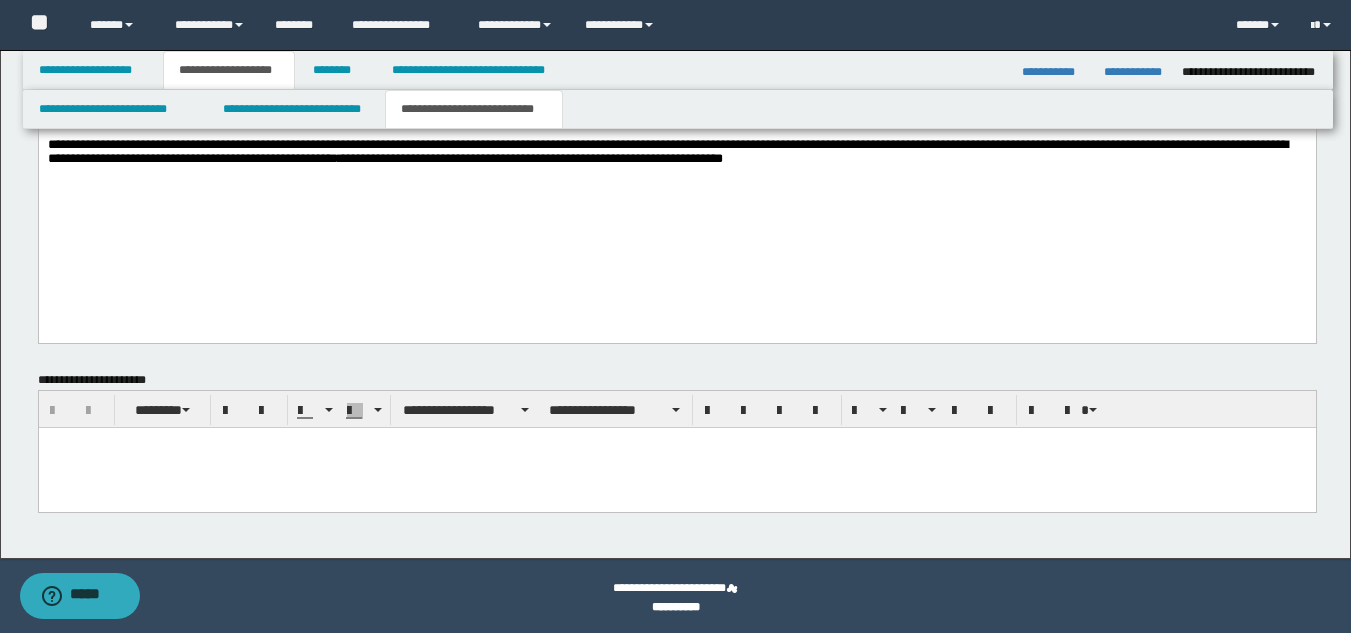 scroll, scrollTop: 1172, scrollLeft: 0, axis: vertical 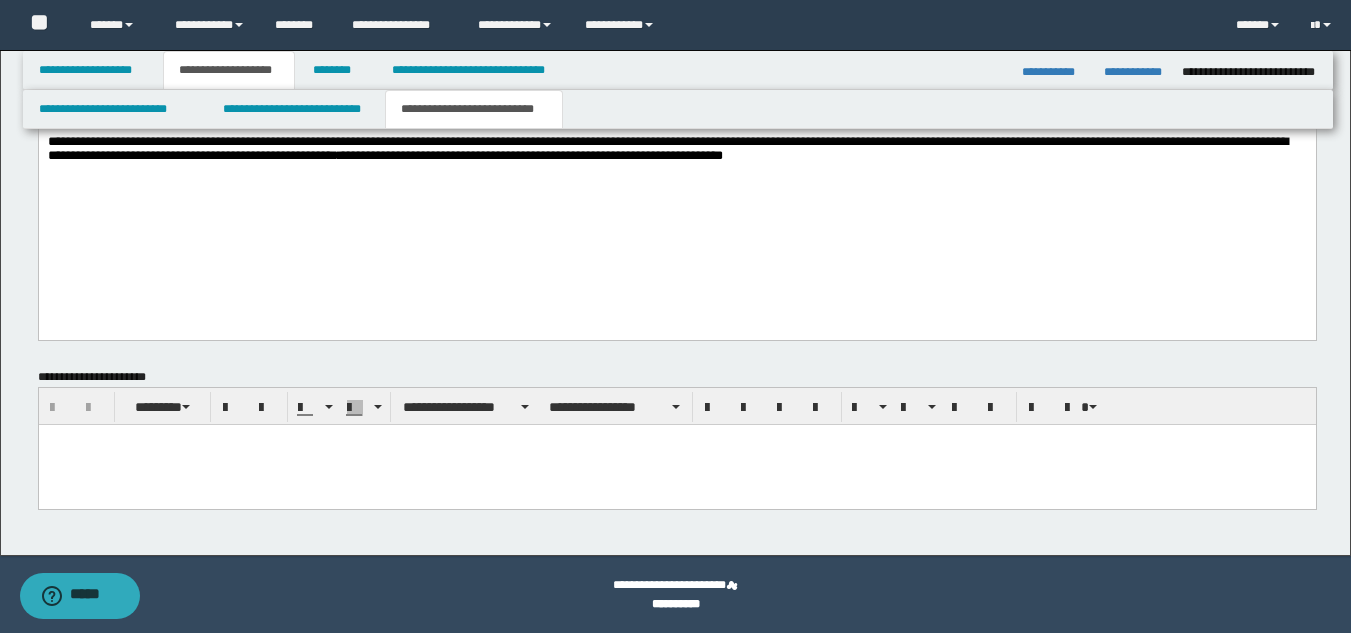 drag, startPoint x: 134, startPoint y: 847, endPoint x: 87, endPoint y: 451, distance: 398.7794 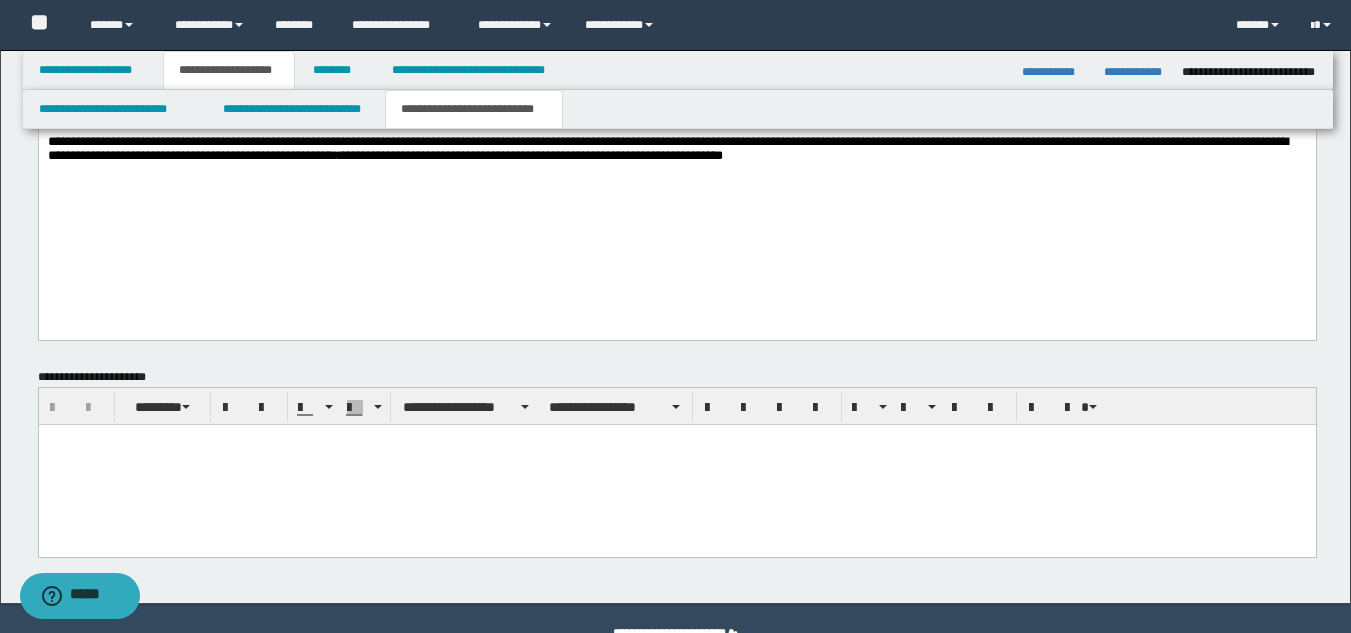 click at bounding box center (676, 464) 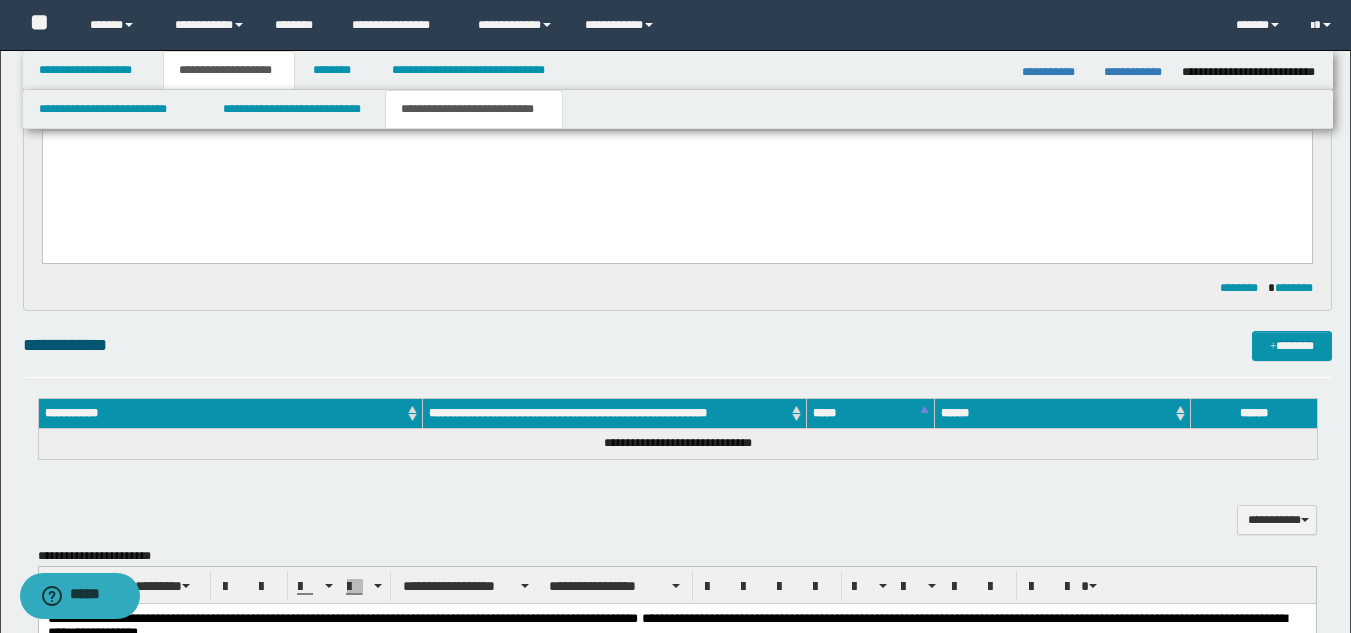 type 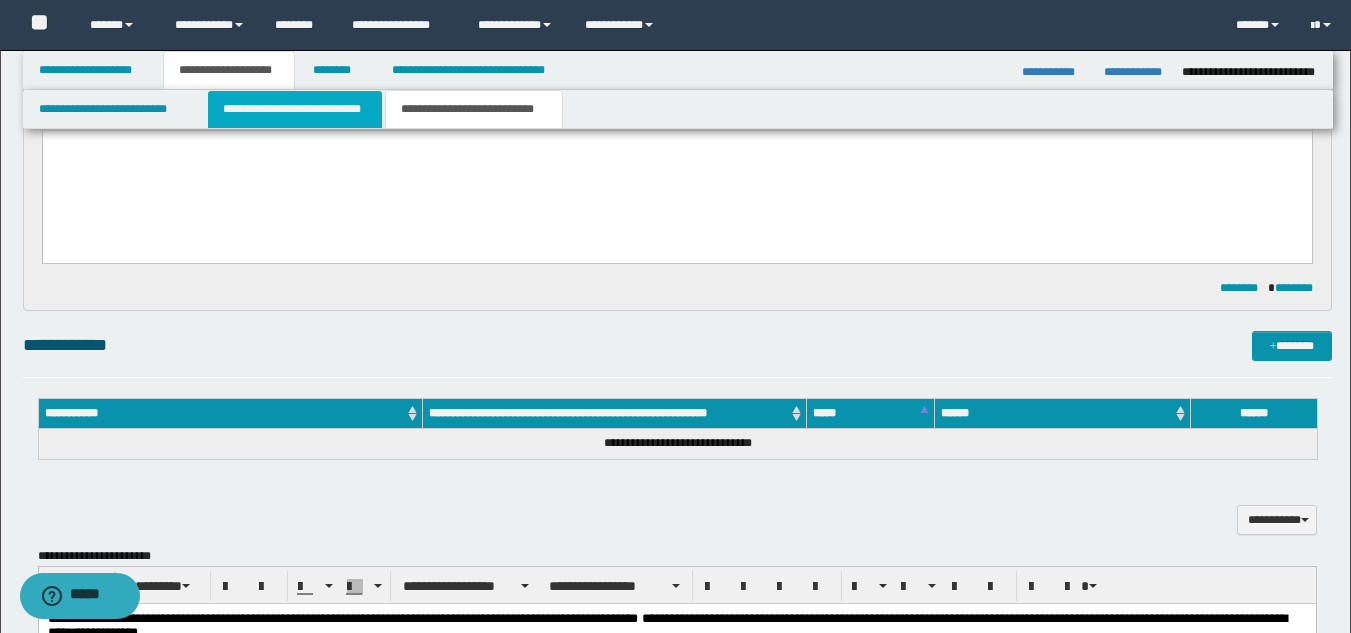 scroll, scrollTop: 72, scrollLeft: 0, axis: vertical 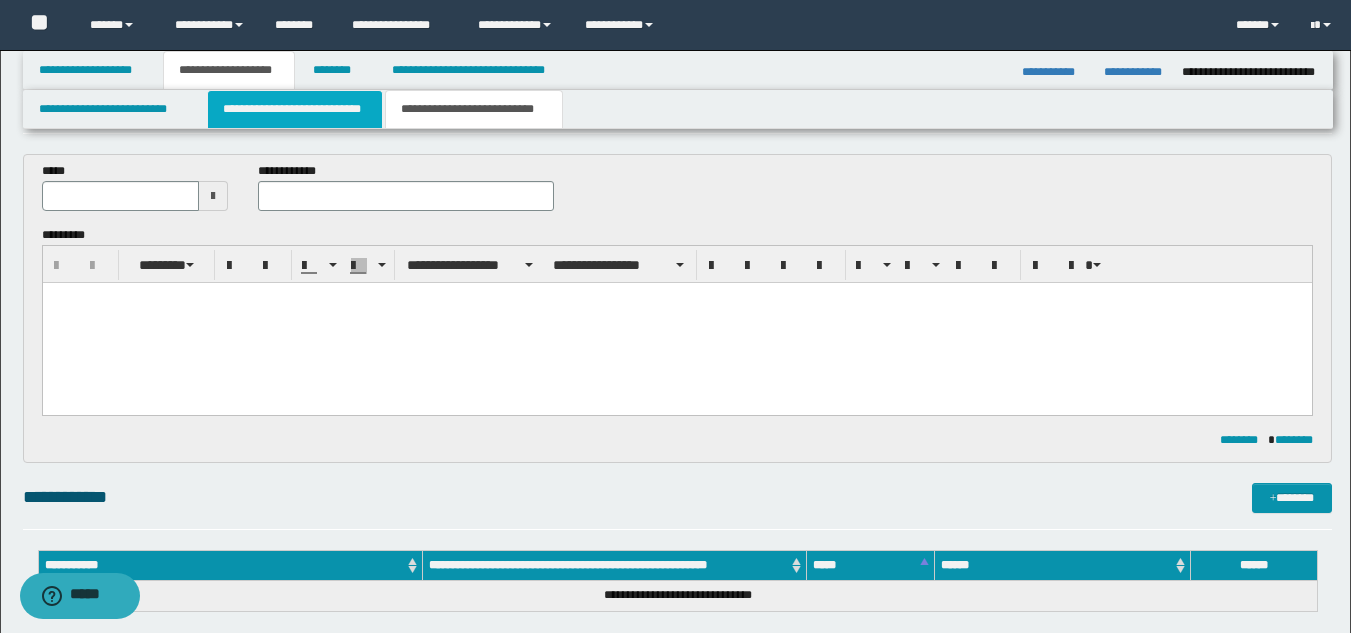 click on "**********" at bounding box center (295, 109) 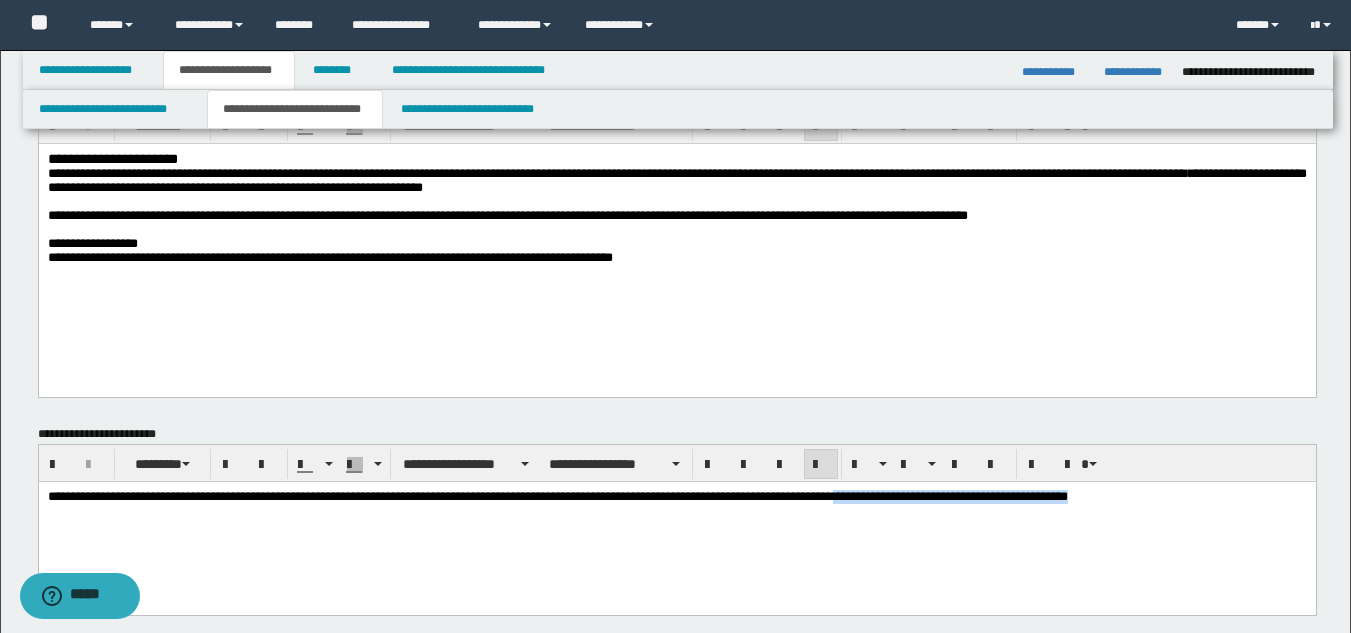 drag, startPoint x: 1238, startPoint y: 491, endPoint x: 950, endPoint y: 500, distance: 288.1406 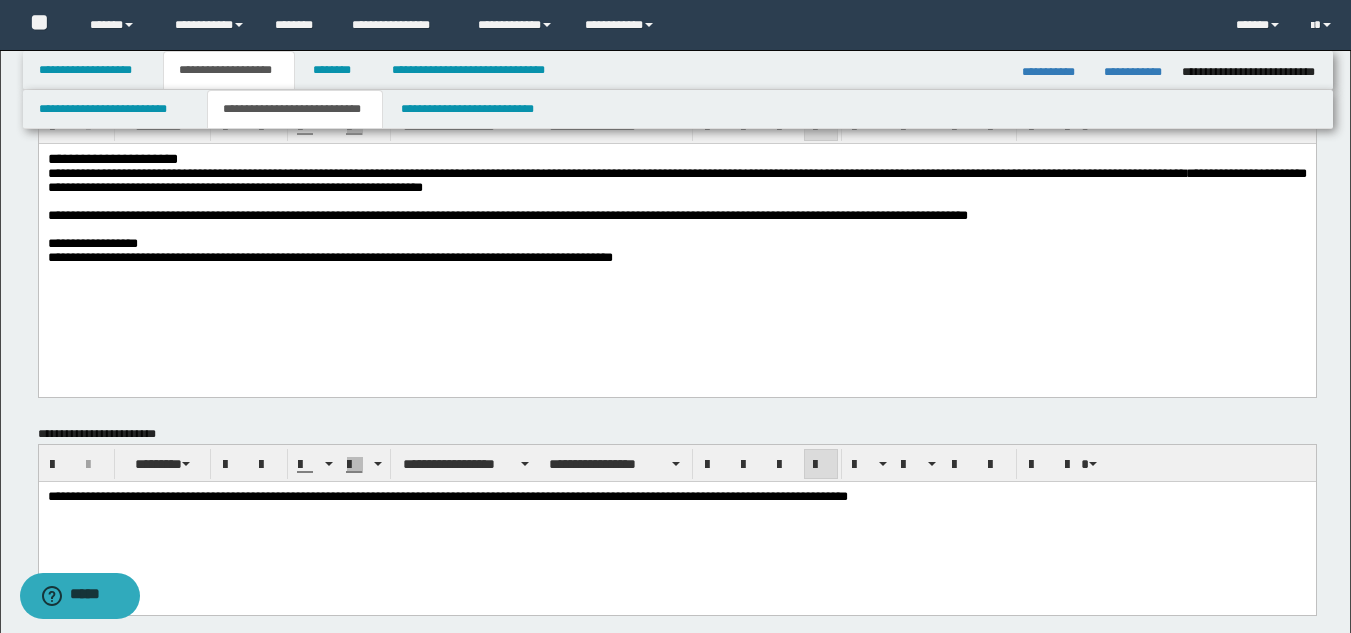 click on "**********" at bounding box center (985, 172) 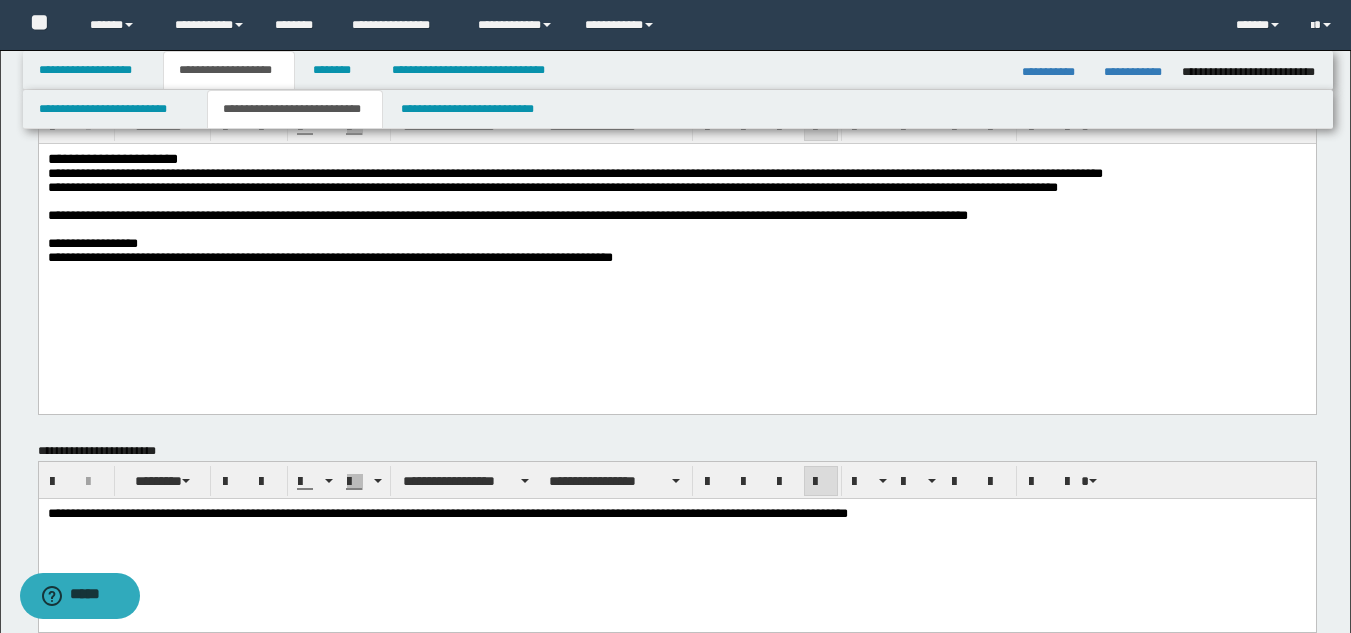 click on "**********" at bounding box center (676, 232) 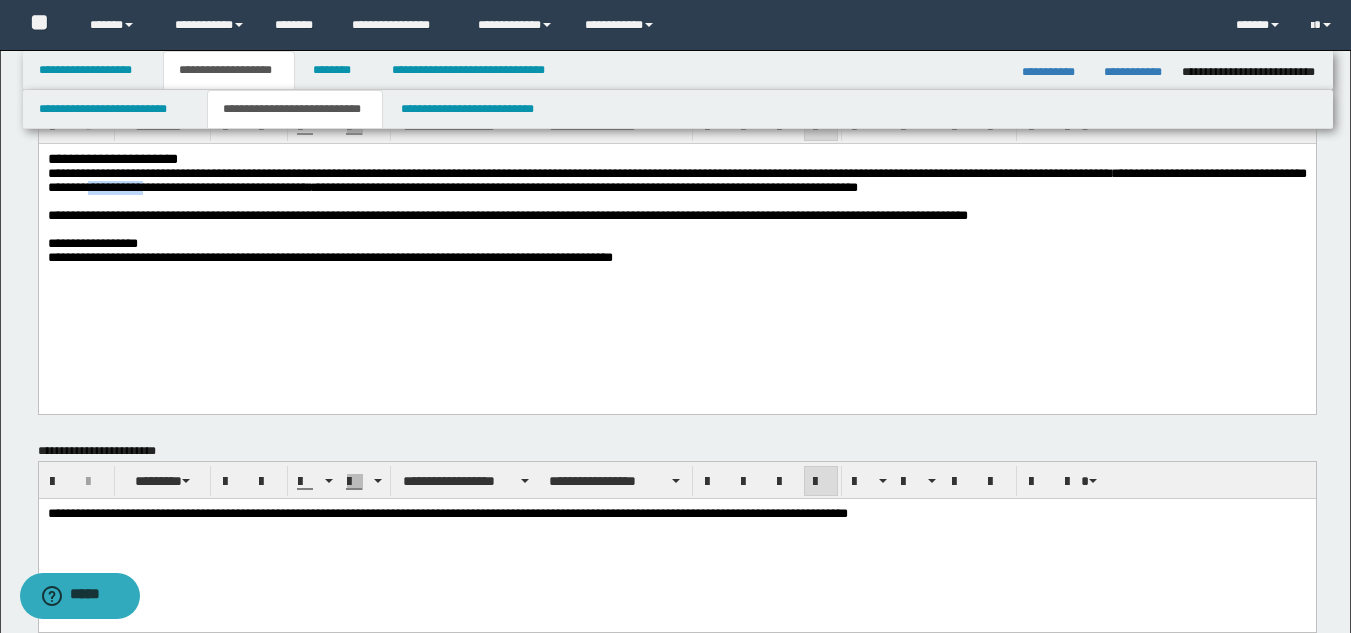 drag, startPoint x: 491, startPoint y: 190, endPoint x: 410, endPoint y: 193, distance: 81.055534 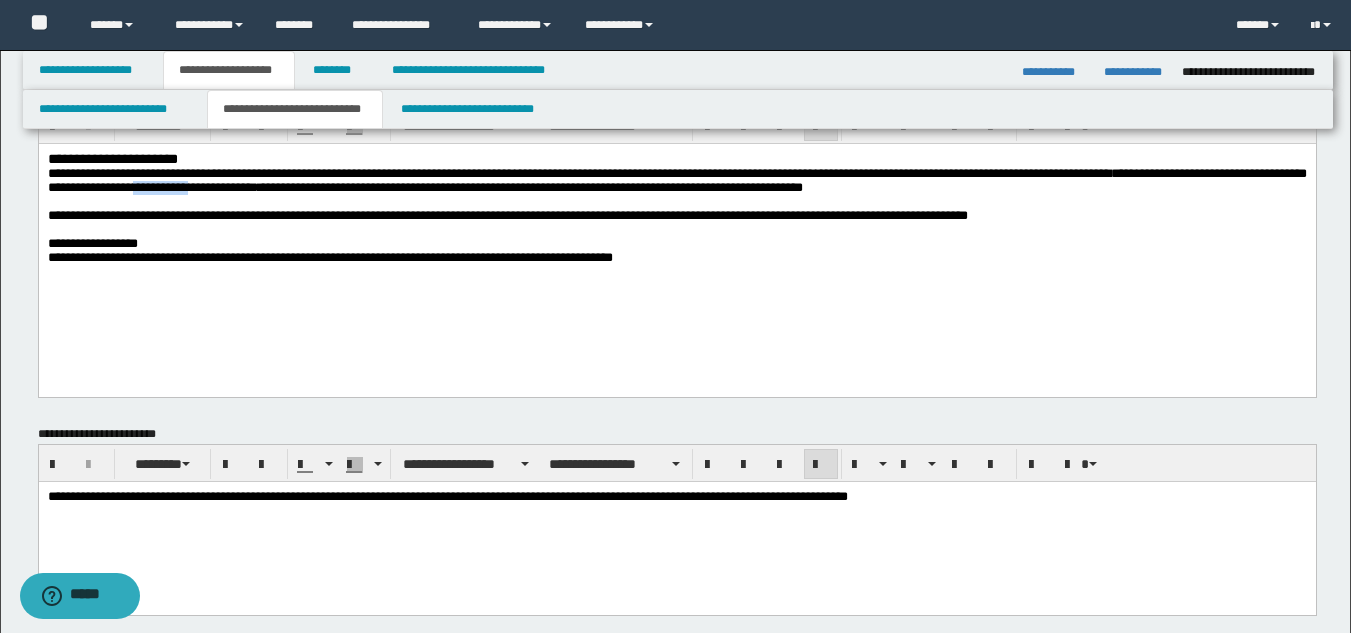 drag, startPoint x: 517, startPoint y: 192, endPoint x: 452, endPoint y: 193, distance: 65.00769 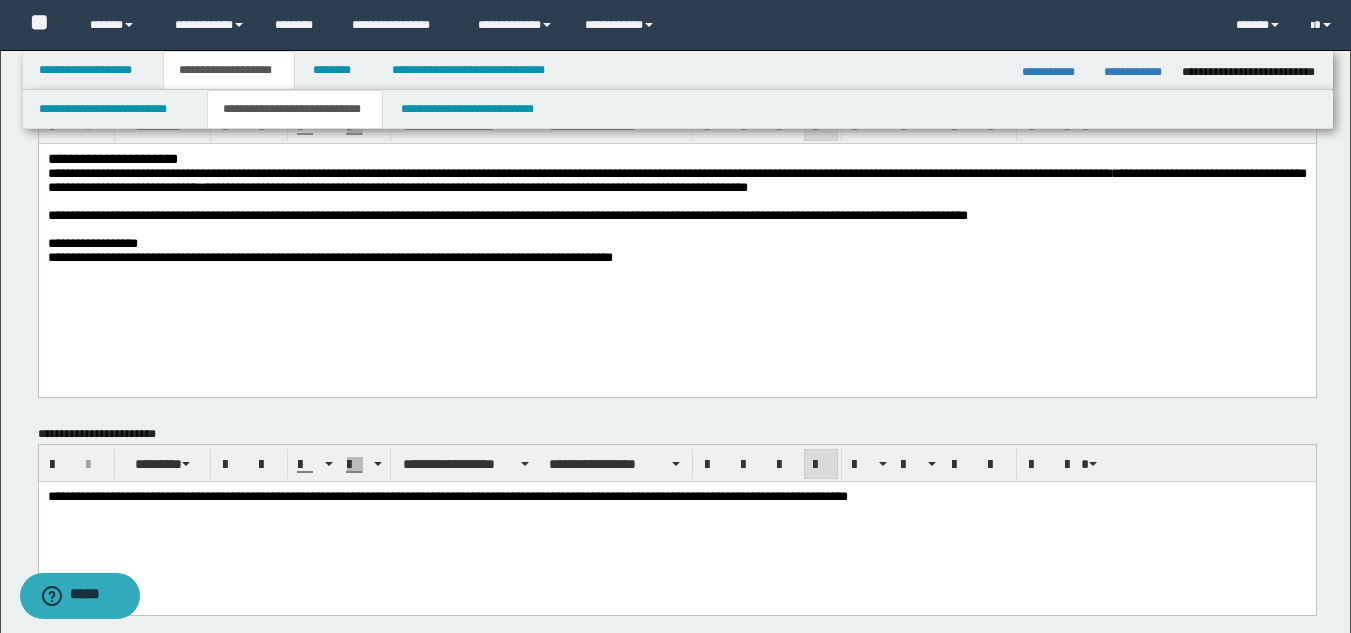 click on "*******" at bounding box center [224, 186] 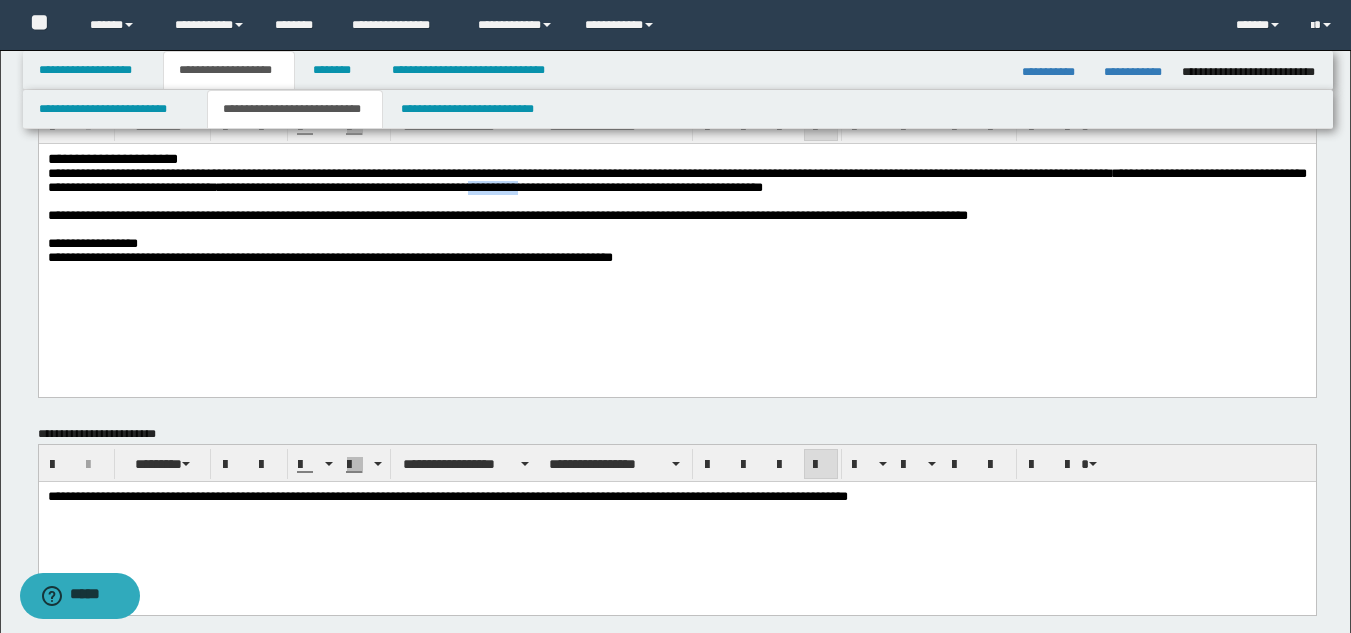 drag, startPoint x: 930, startPoint y: 193, endPoint x: 866, endPoint y: 194, distance: 64.00781 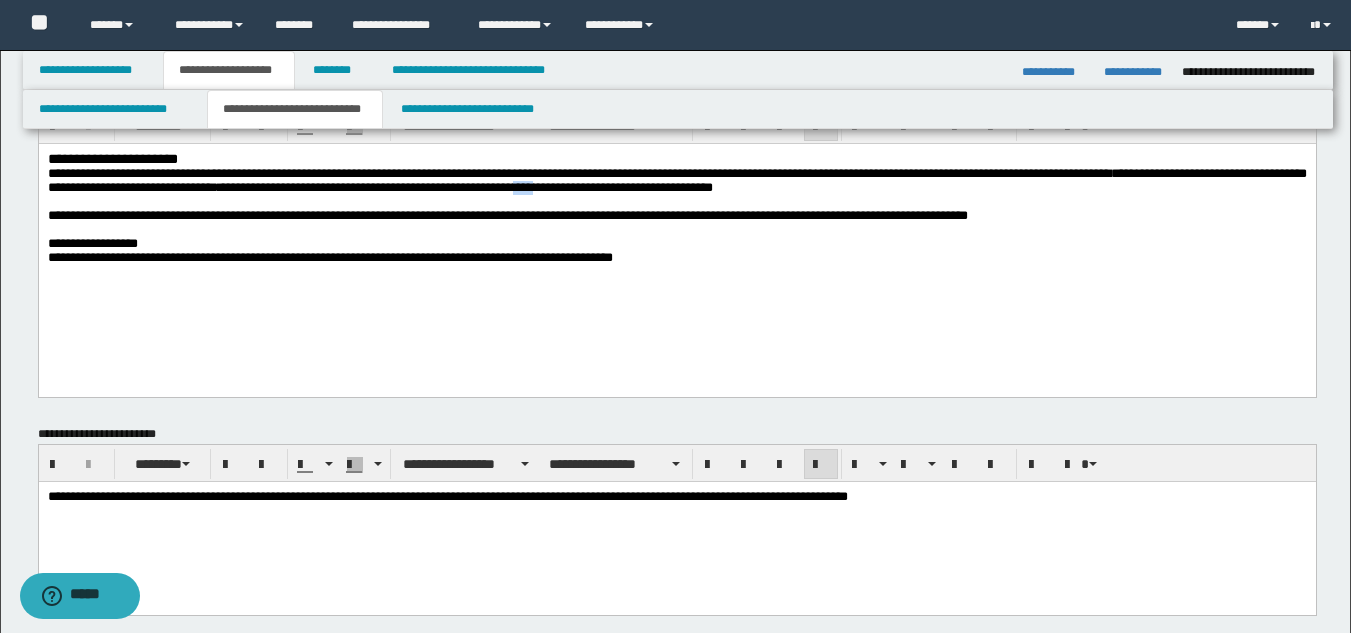 drag, startPoint x: 939, startPoint y: 194, endPoint x: 915, endPoint y: 195, distance: 24.020824 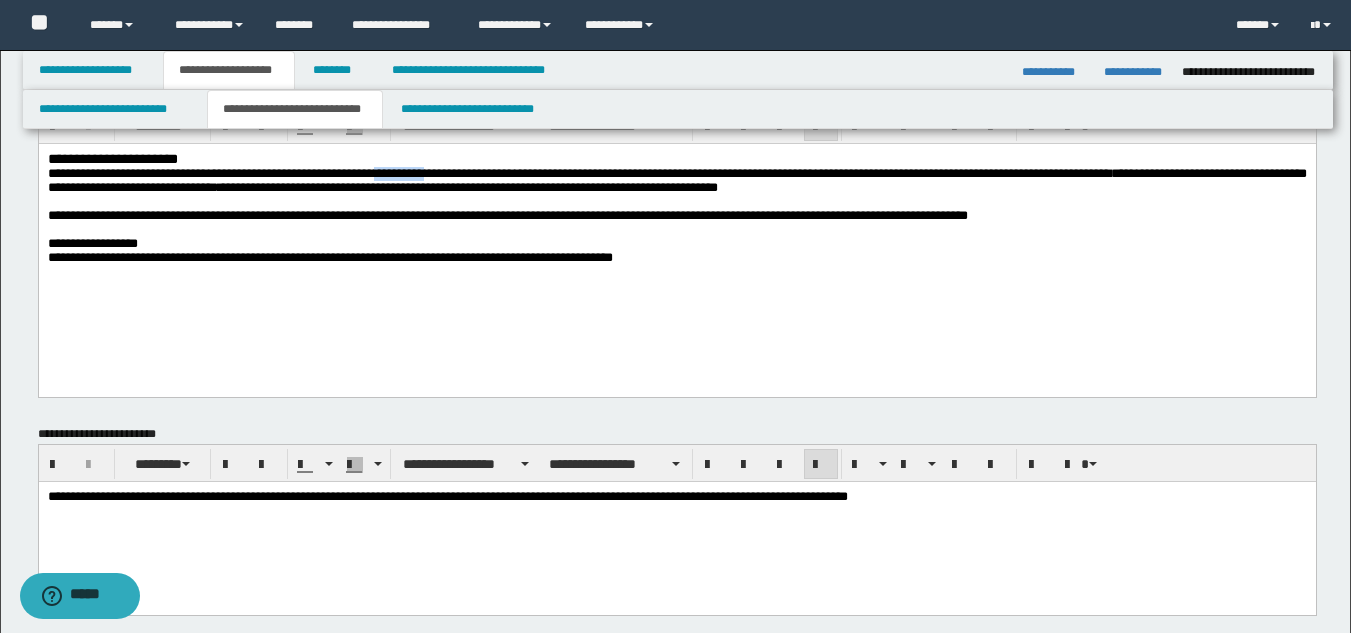 drag, startPoint x: 507, startPoint y: 175, endPoint x: 441, endPoint y: 174, distance: 66.007576 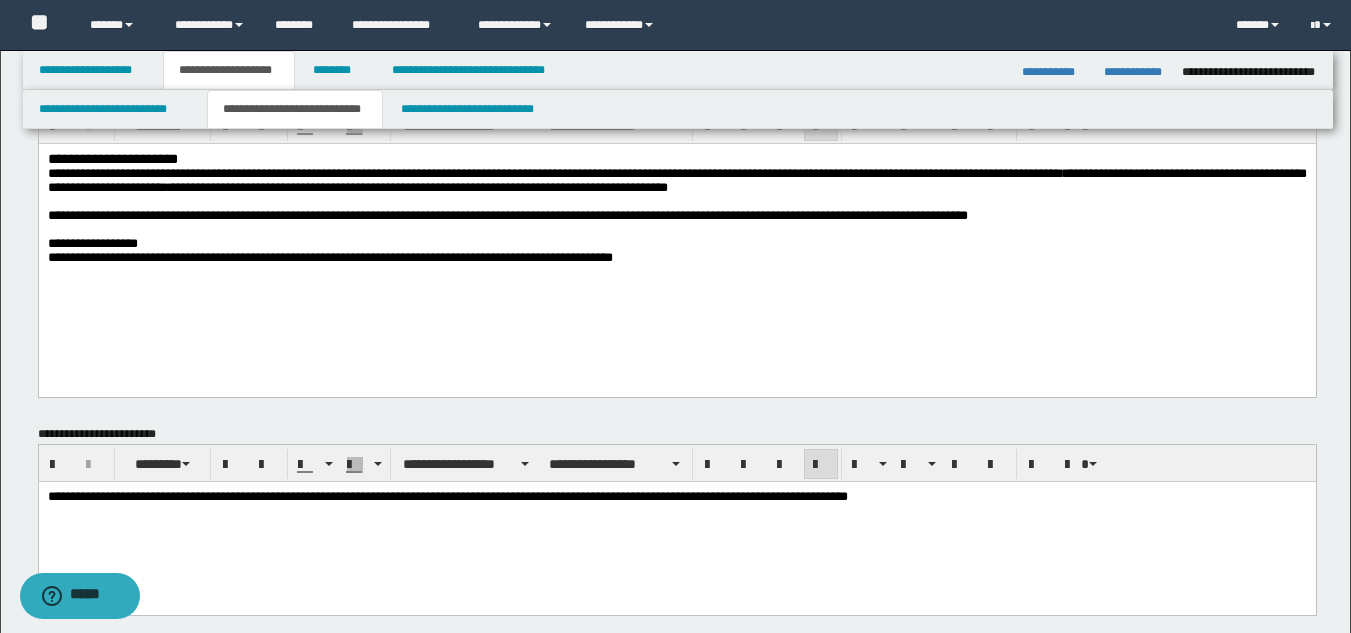 click on "**********" at bounding box center [297, 172] 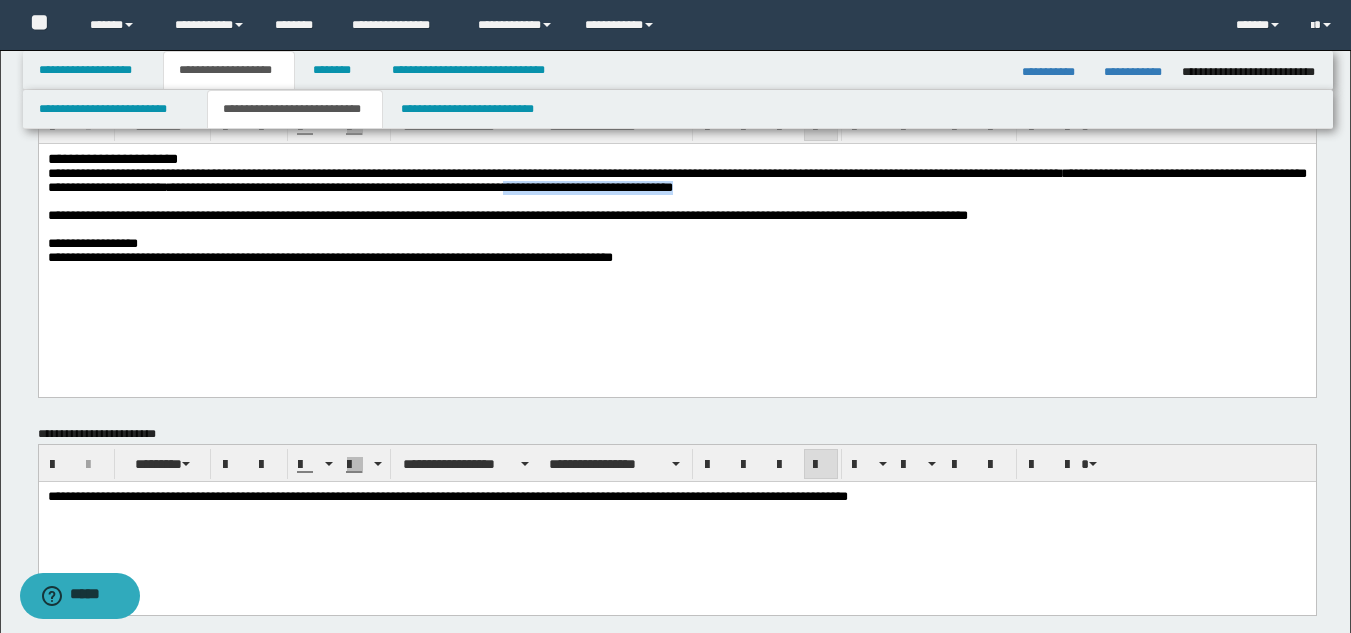 drag, startPoint x: 1126, startPoint y: 196, endPoint x: 918, endPoint y: 199, distance: 208.02164 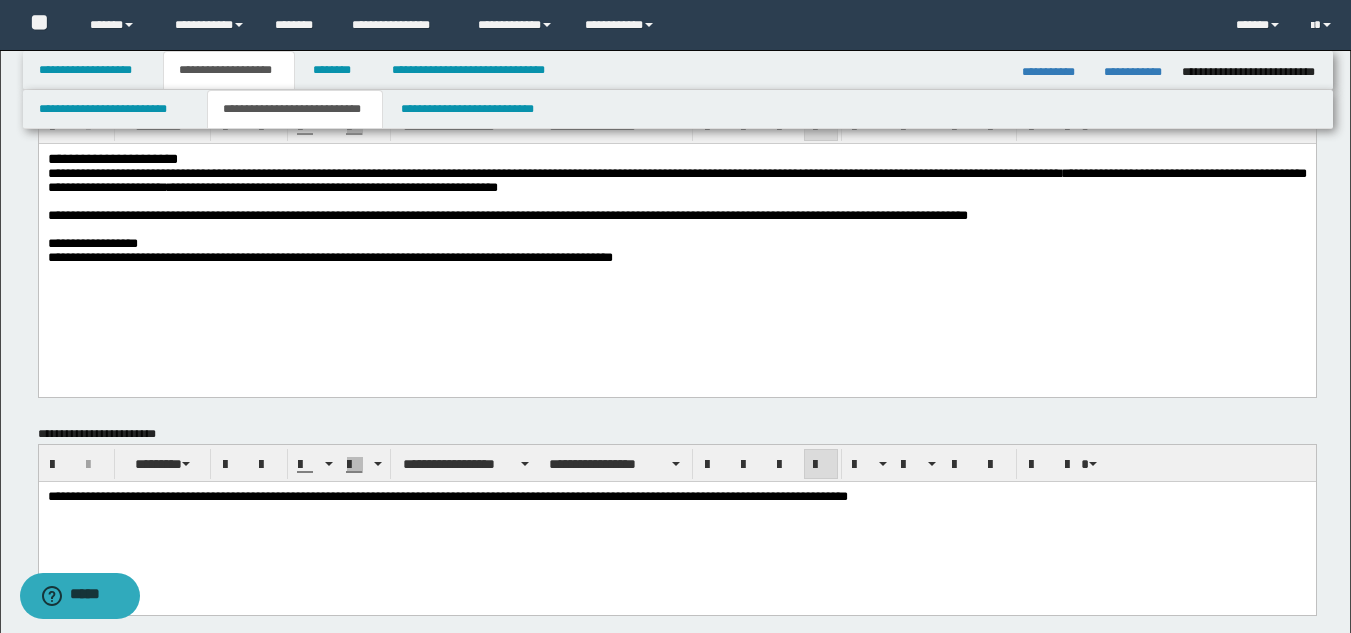 click on "**********" at bounding box center [354, 186] 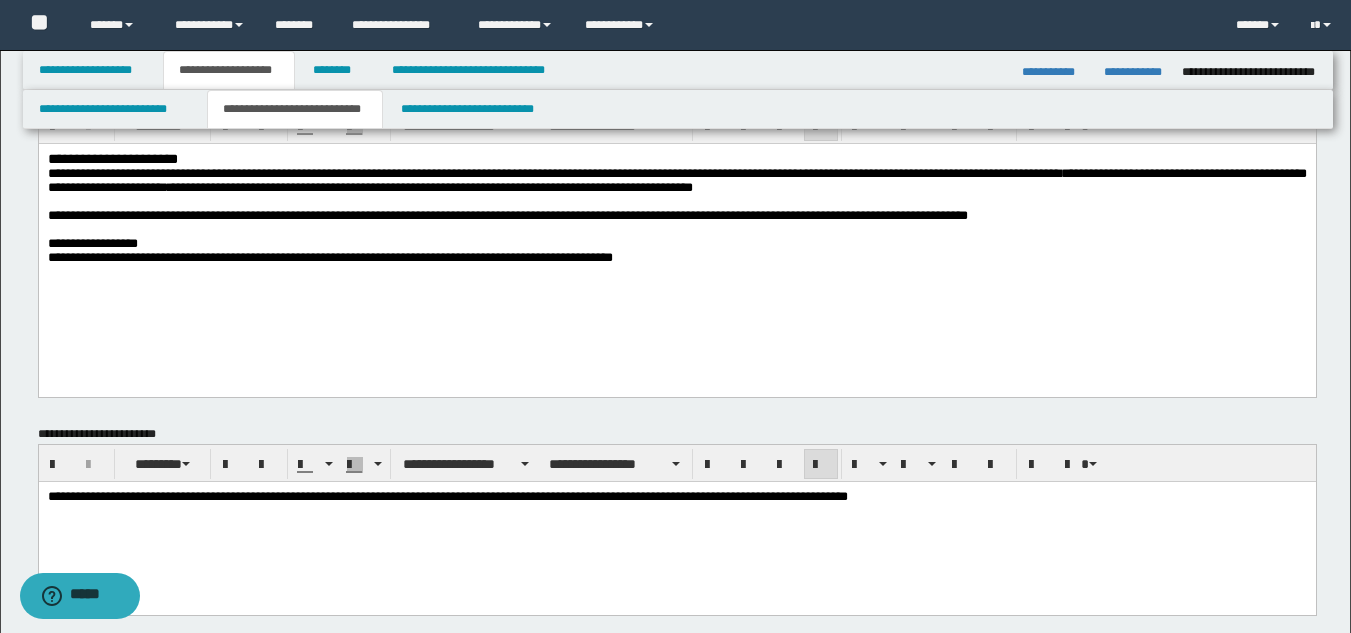 click on "**********" at bounding box center (452, 186) 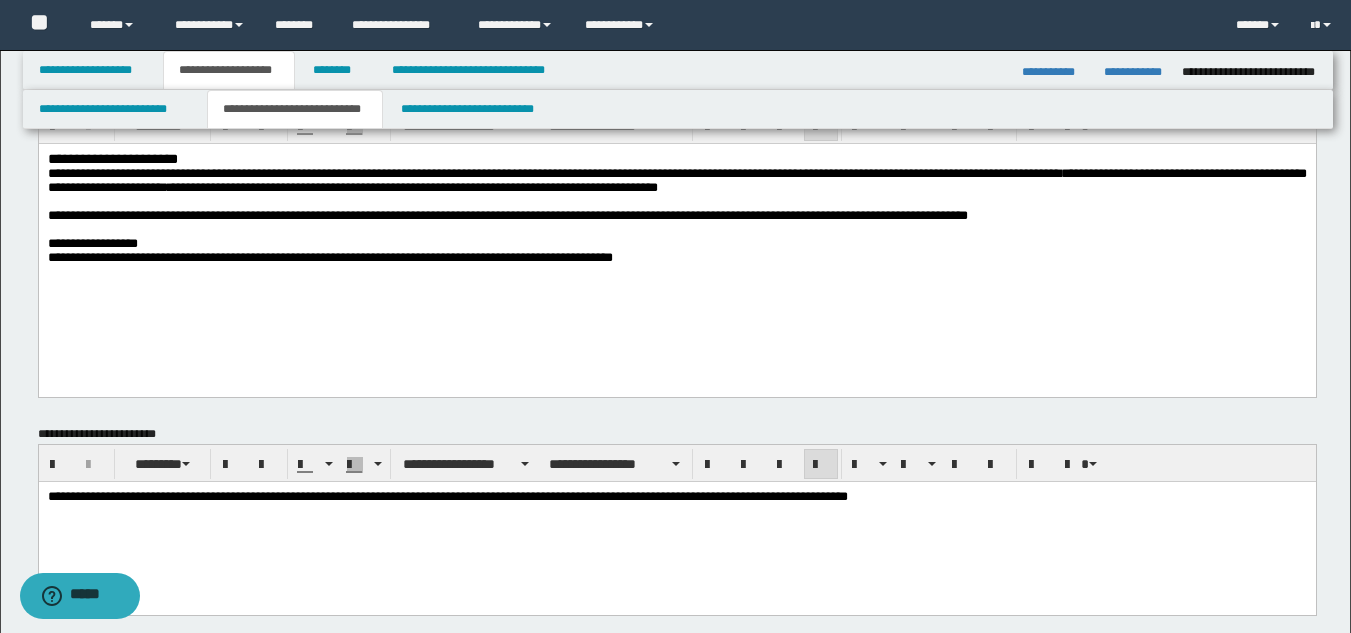 click on "**********" at bounding box center (434, 186) 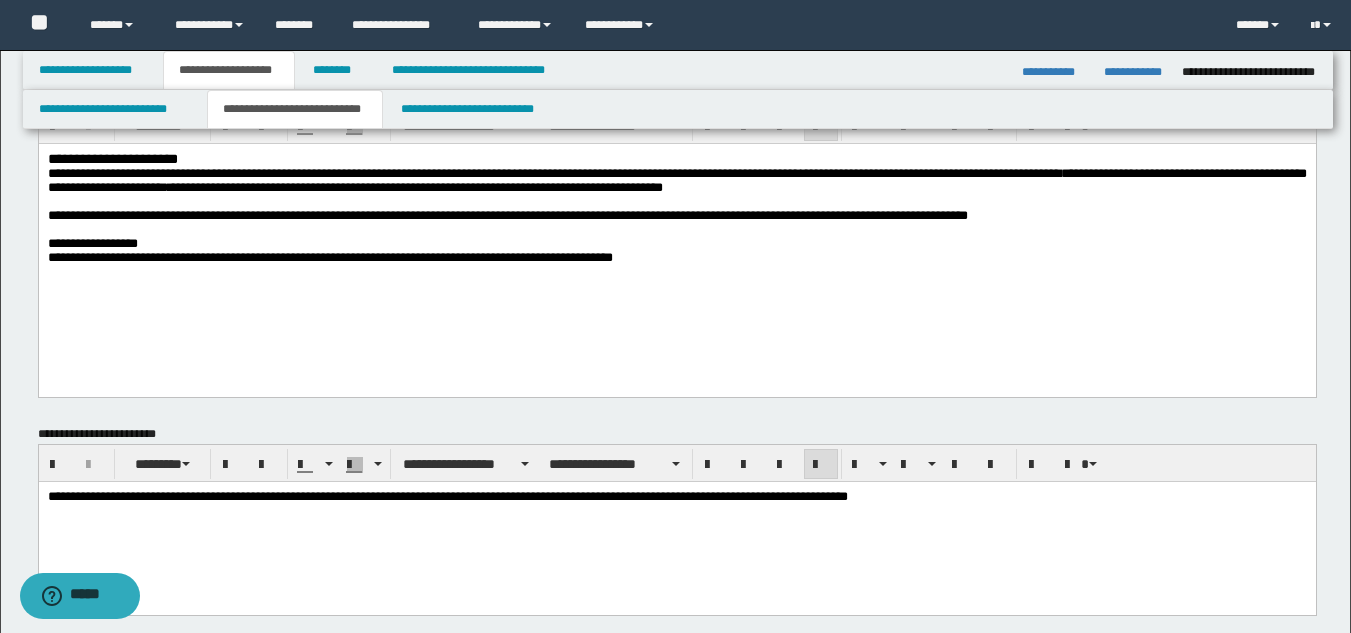 click on "**********" at bounding box center (437, 186) 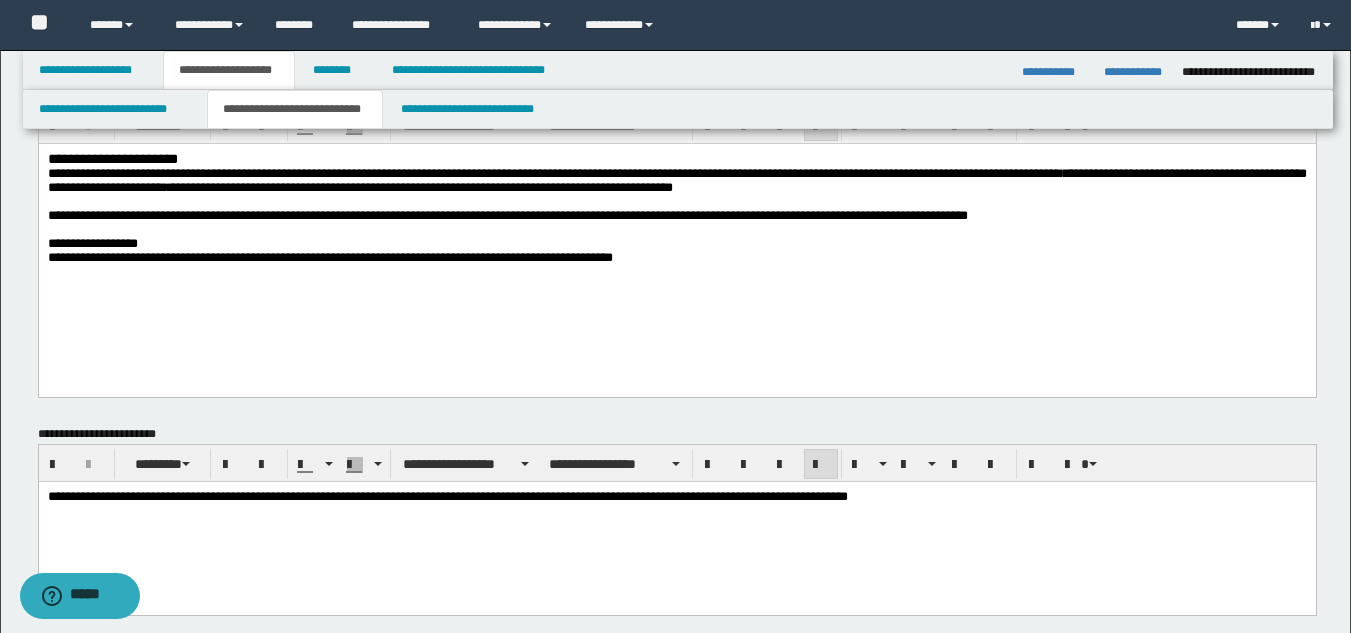 click on "**********" at bounding box center (442, 186) 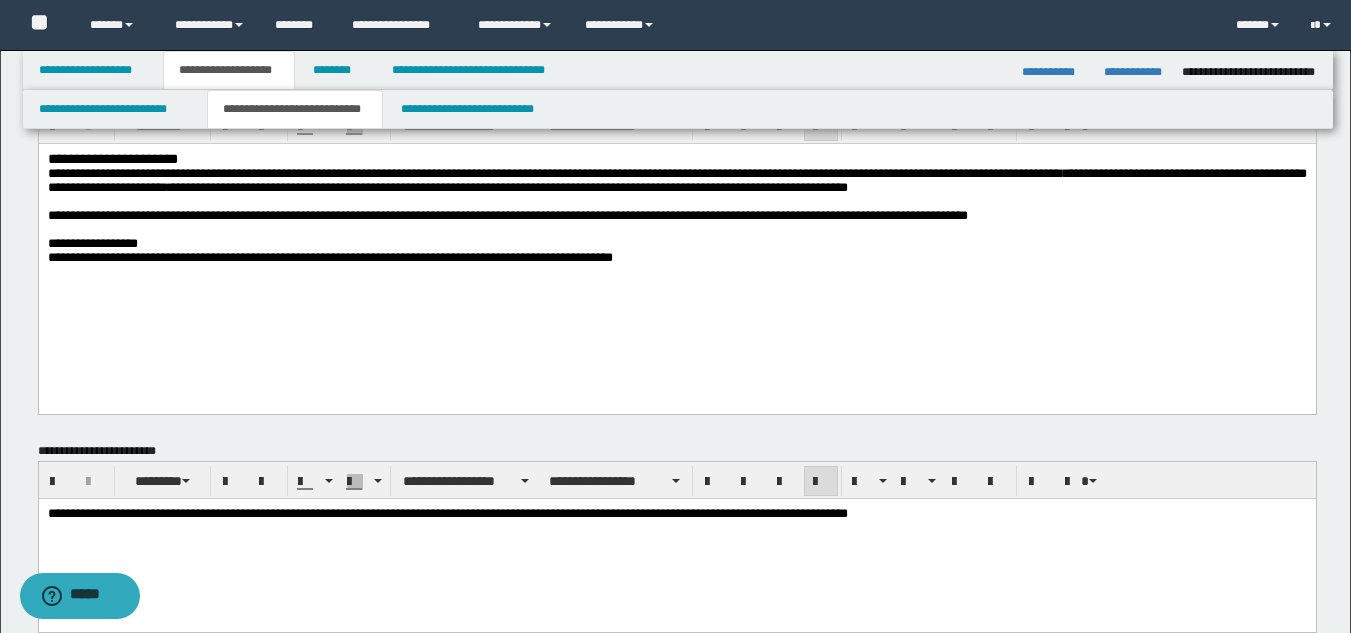 click on "**********" at bounding box center (529, 186) 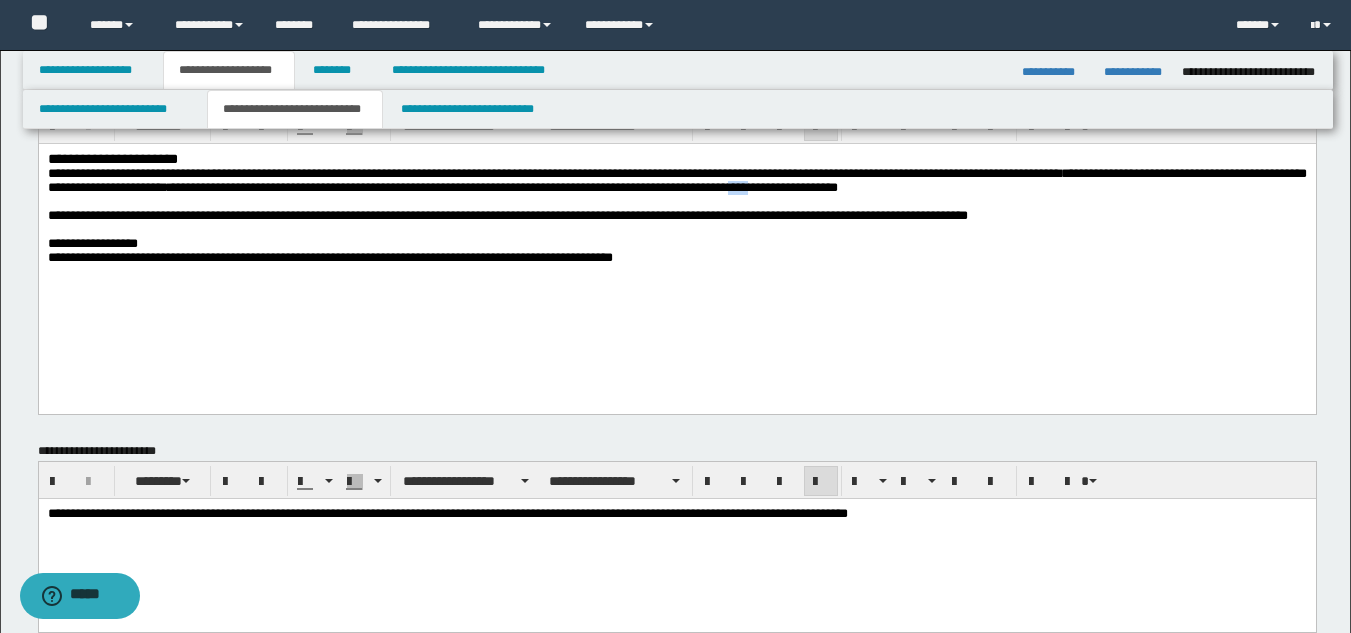 drag, startPoint x: 1297, startPoint y: 193, endPoint x: 1265, endPoint y: 193, distance: 32 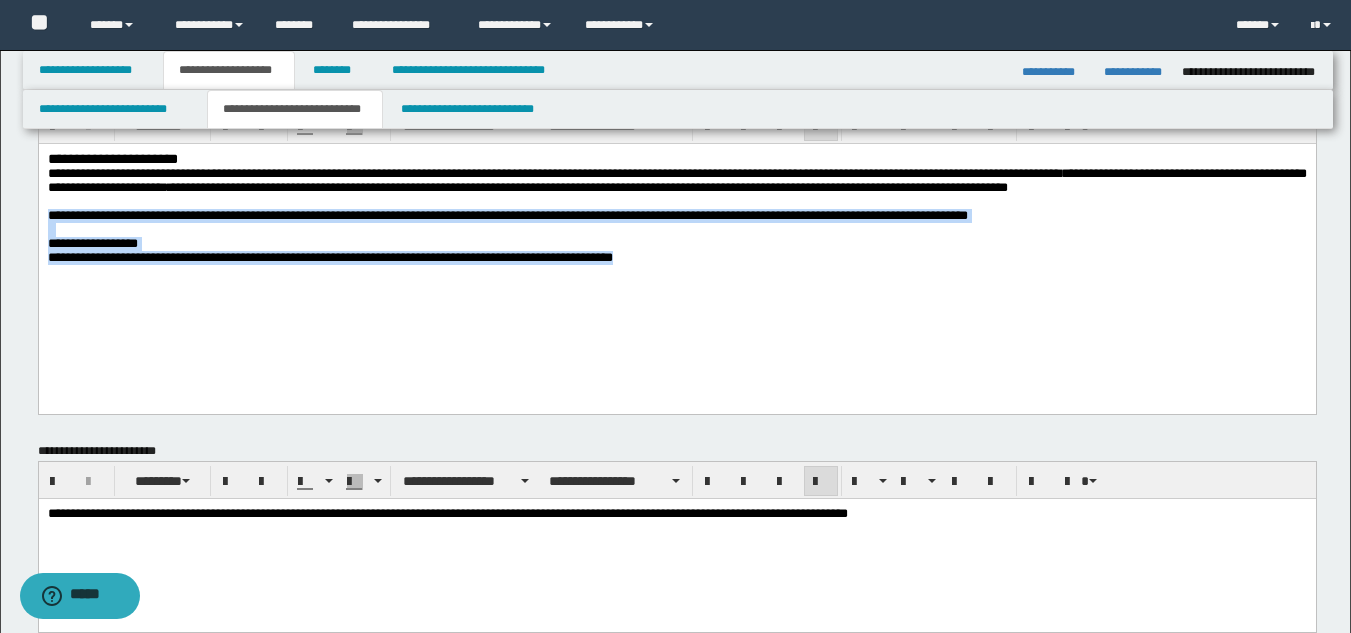 drag, startPoint x: 45, startPoint y: 243, endPoint x: 827, endPoint y: 310, distance: 784.8649 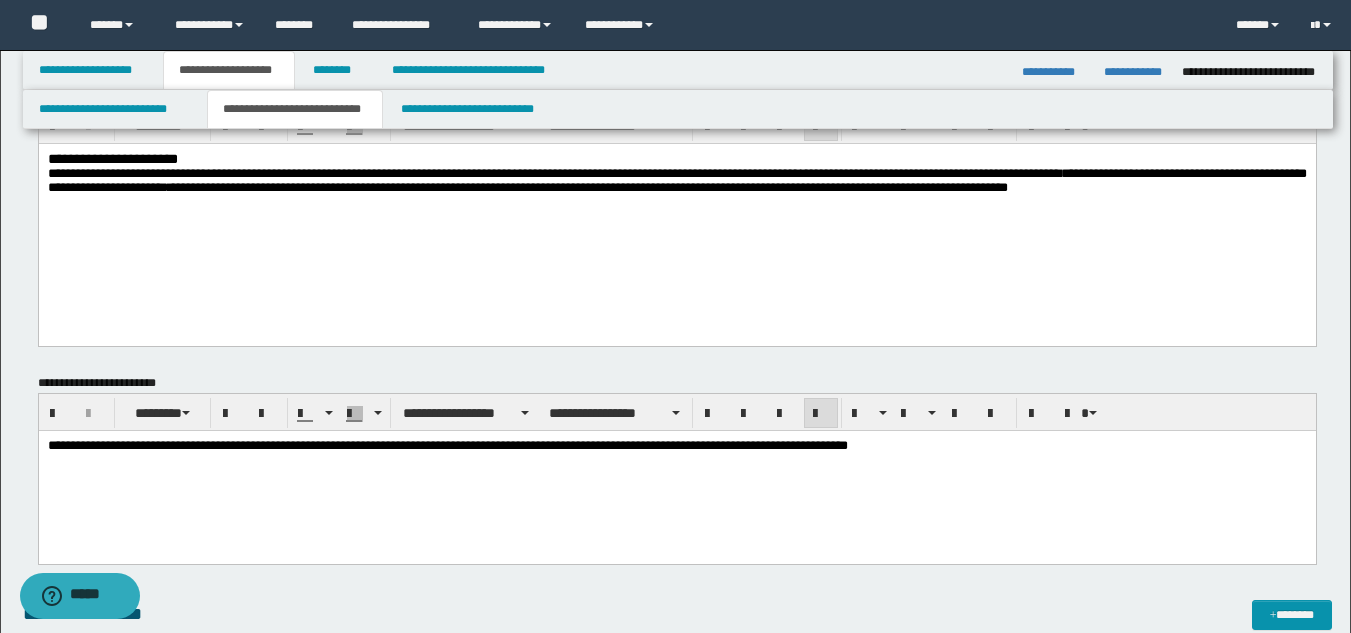 click at bounding box center (676, 201) 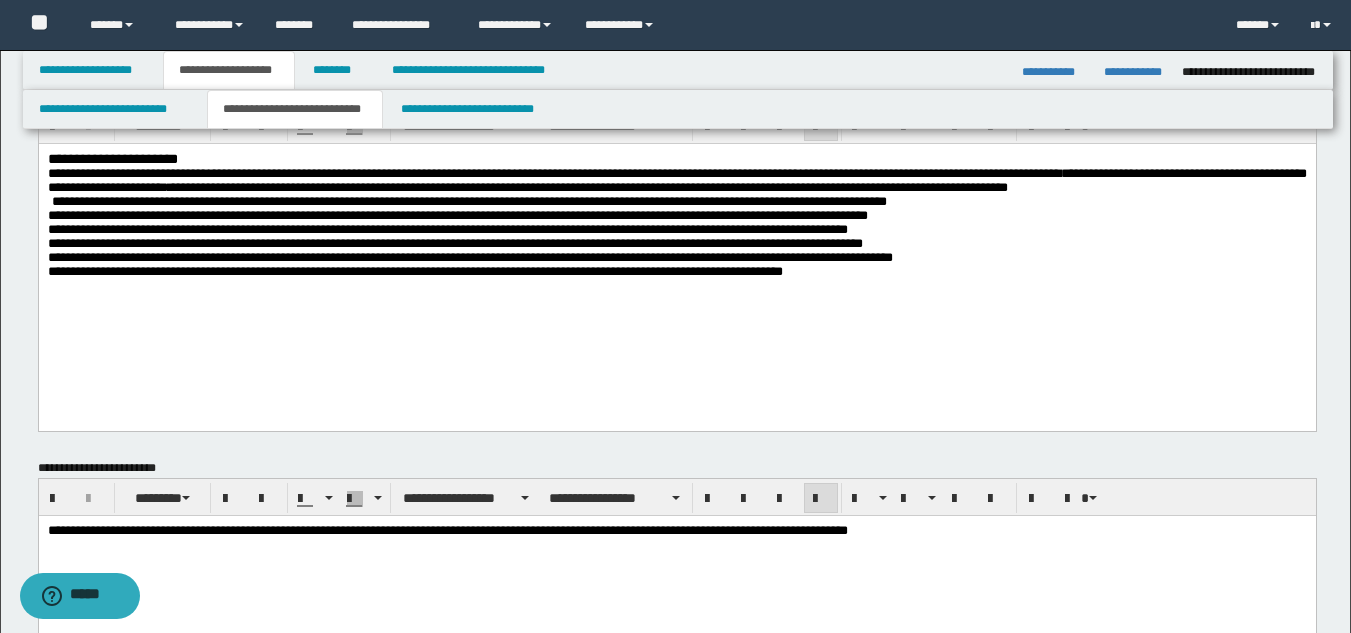 click on "**********" at bounding box center [676, 239] 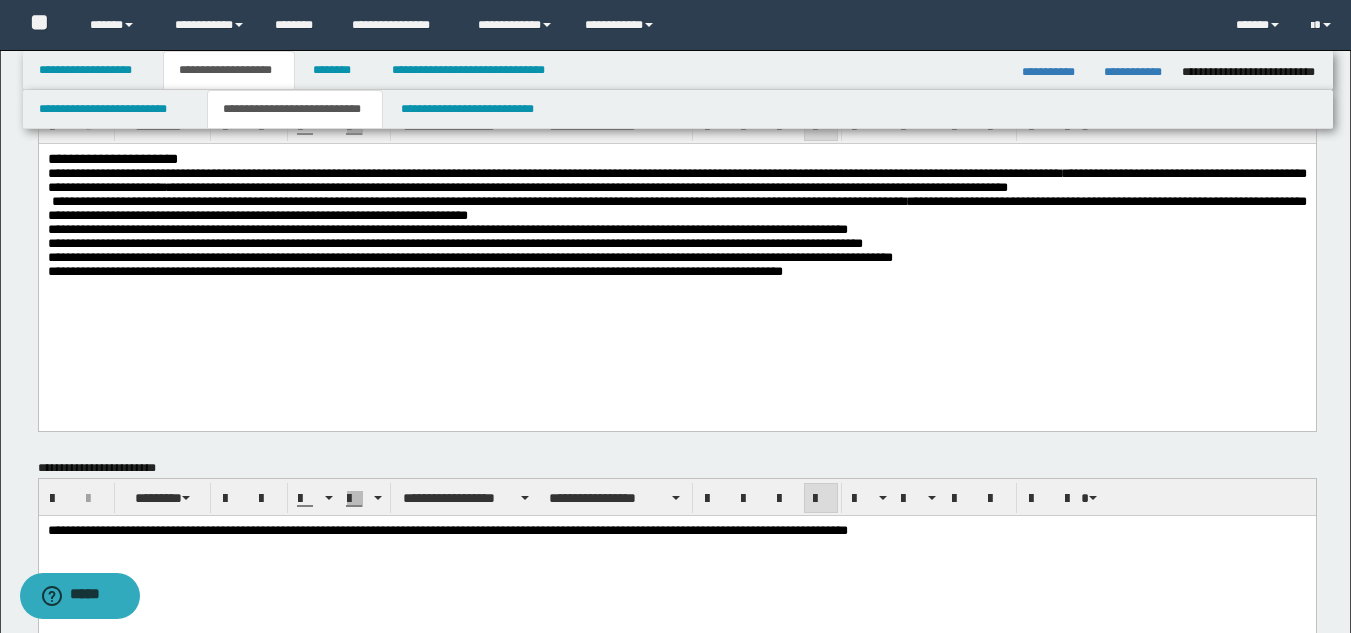 click on "**********" at bounding box center [676, 239] 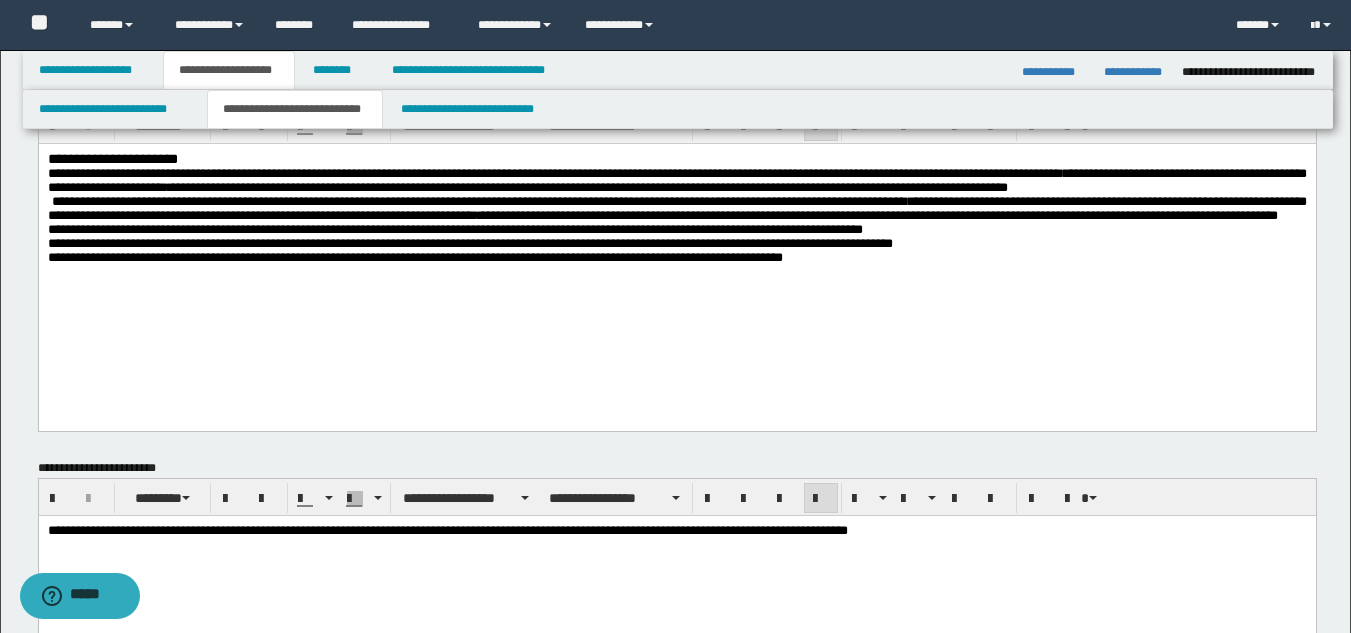click on "**********" at bounding box center [676, 232] 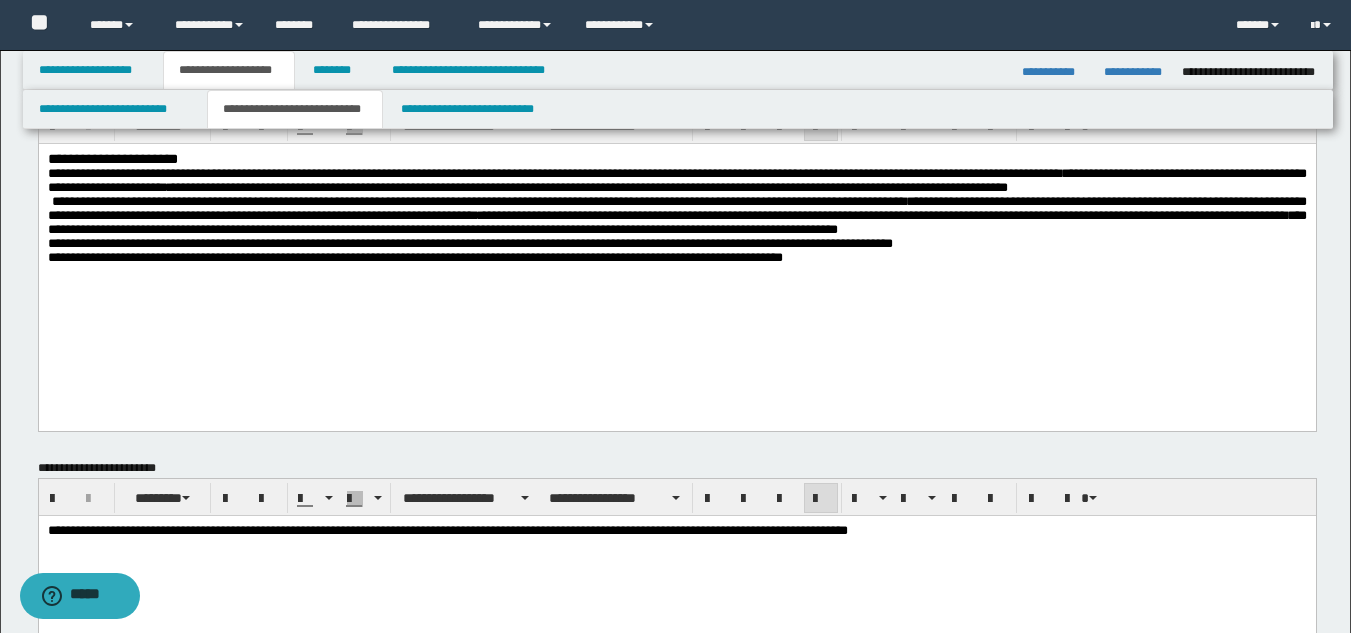 drag, startPoint x: 42, startPoint y: 296, endPoint x: 63, endPoint y: 296, distance: 21 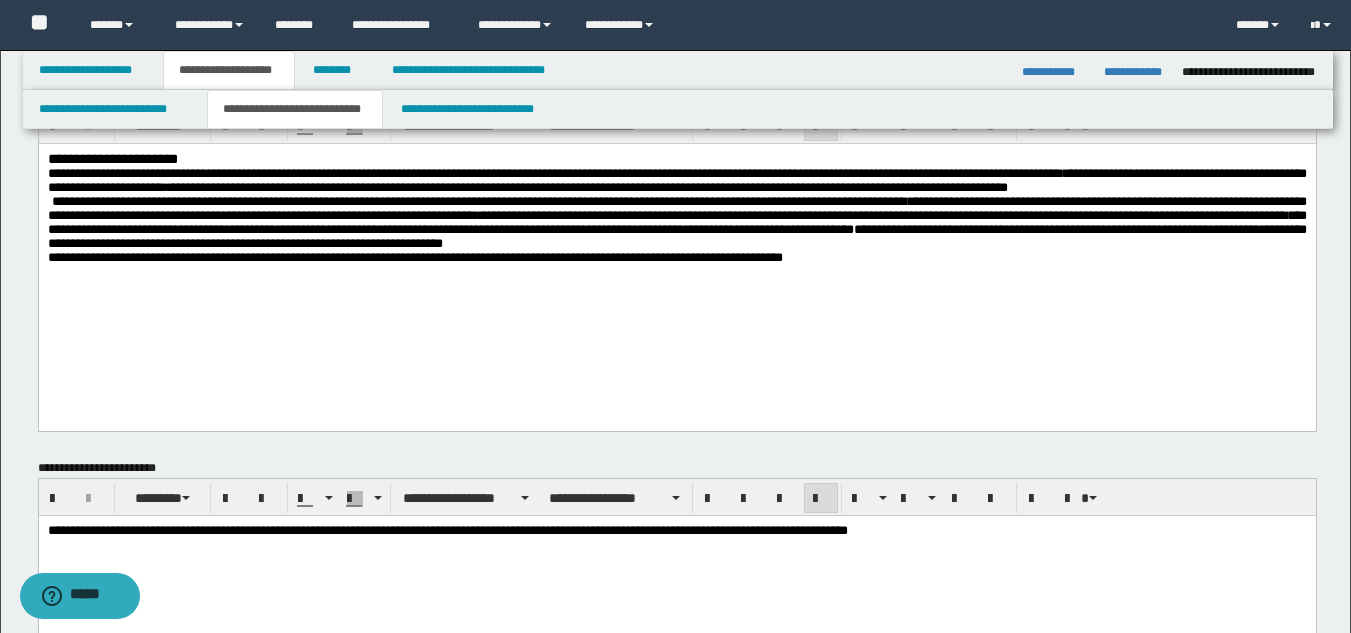 click on "**********" at bounding box center [676, 232] 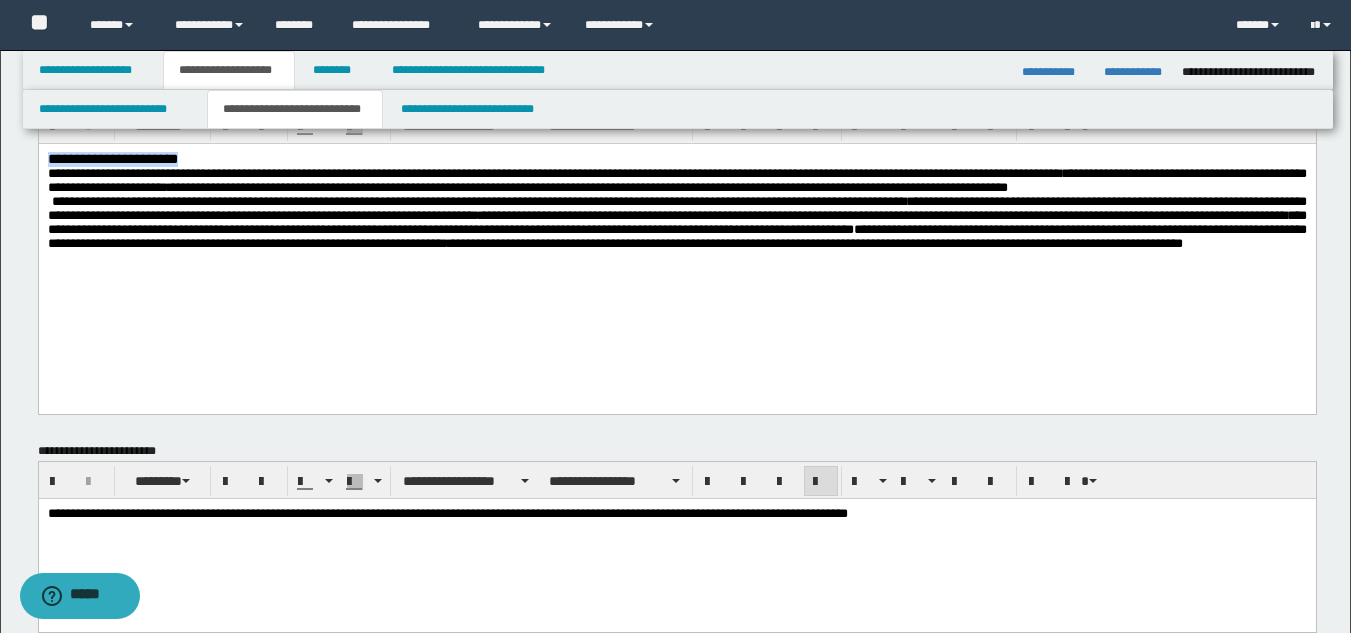 drag, startPoint x: 224, startPoint y: 155, endPoint x: 36, endPoint y: 160, distance: 188.06648 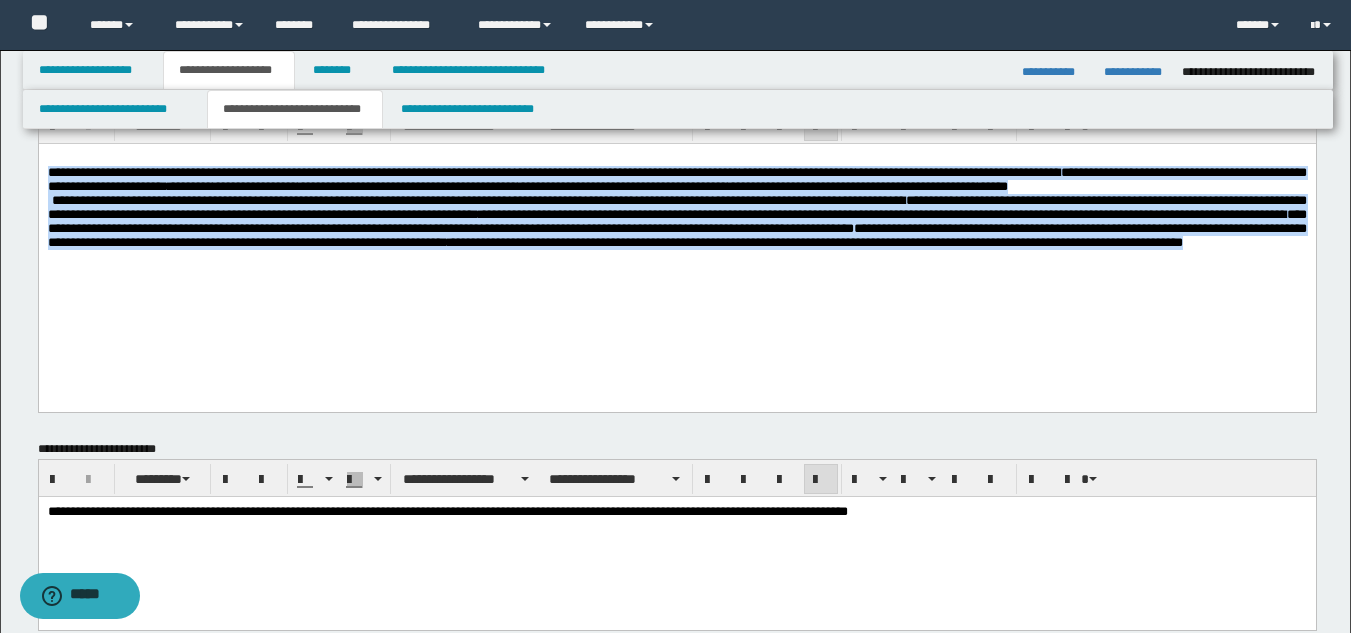 drag, startPoint x: 45, startPoint y: 167, endPoint x: 985, endPoint y: 297, distance: 948.9468 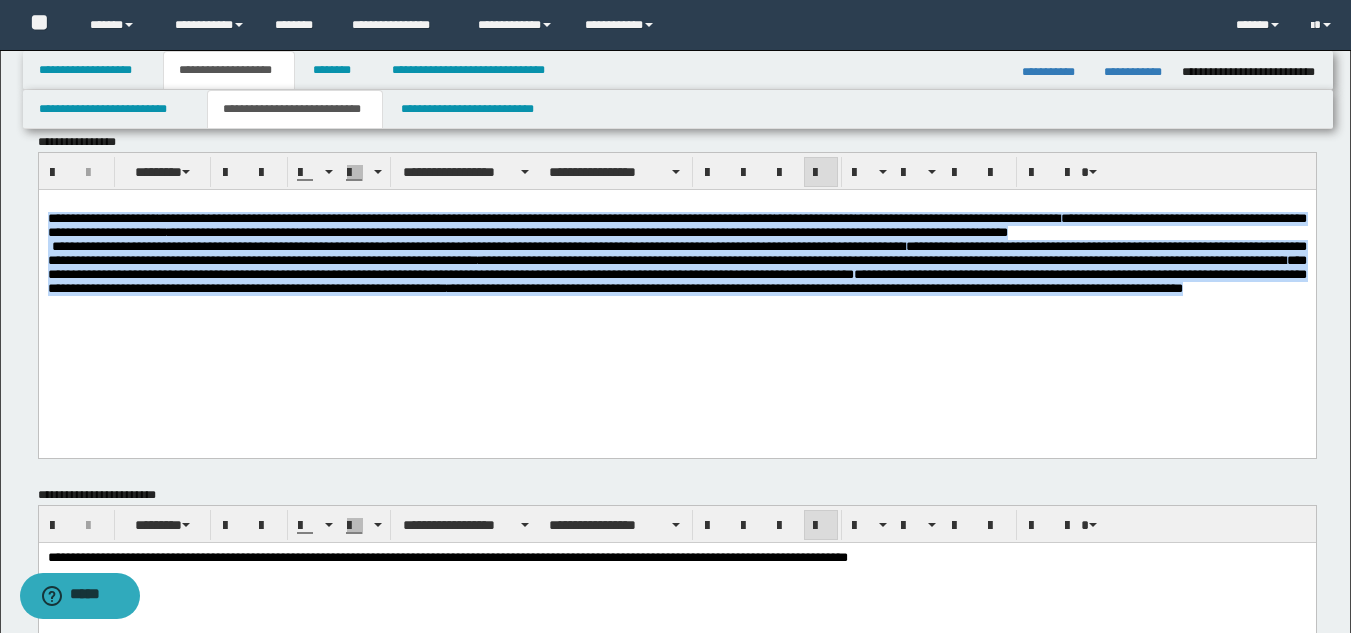 scroll, scrollTop: 0, scrollLeft: 0, axis: both 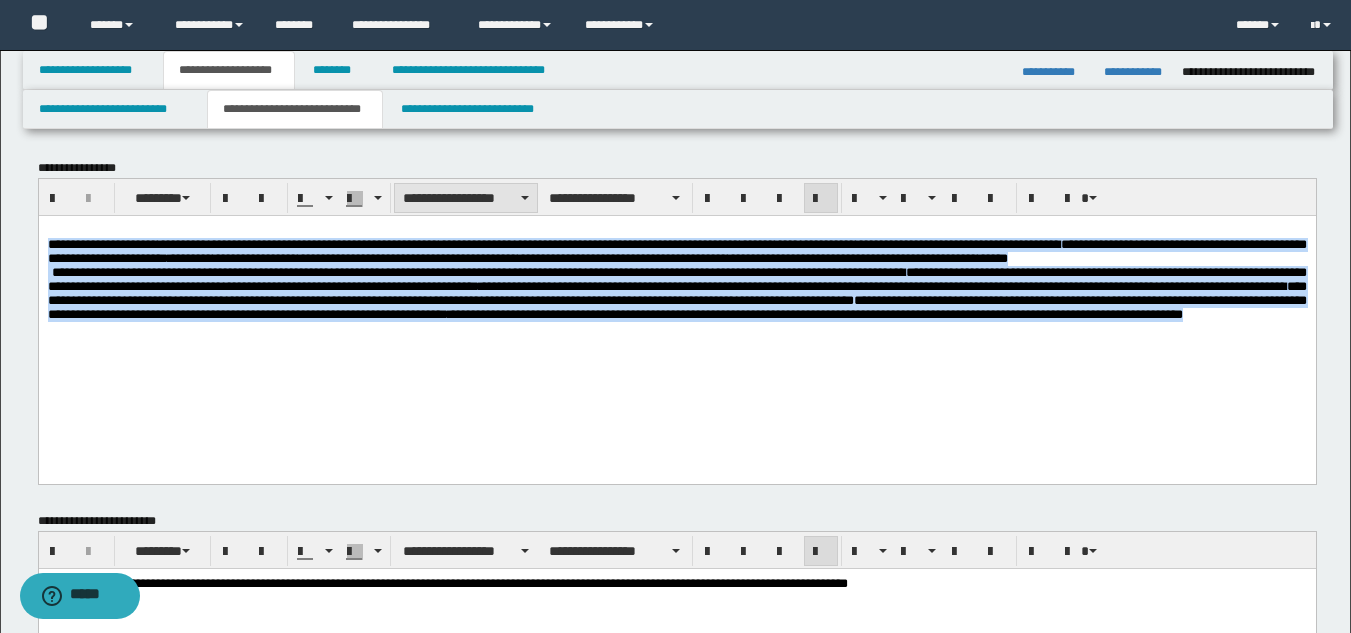 click on "**********" at bounding box center [466, 198] 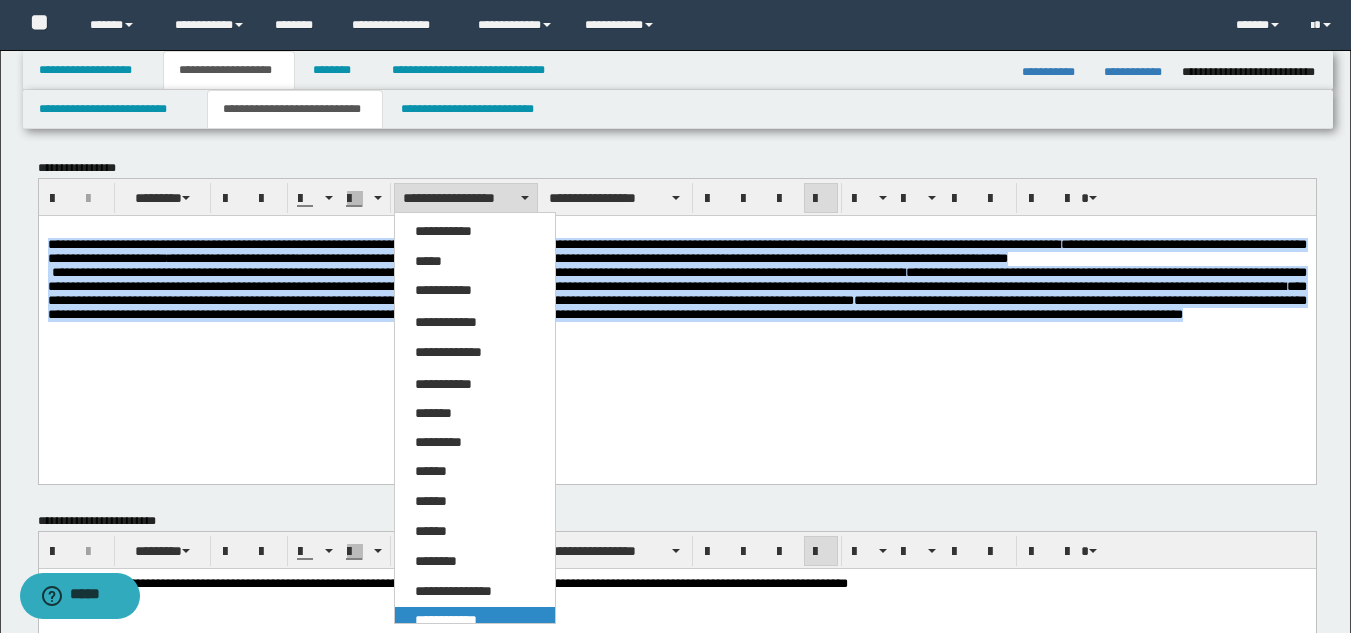 drag, startPoint x: 483, startPoint y: 618, endPoint x: 446, endPoint y: 42, distance: 577.18713 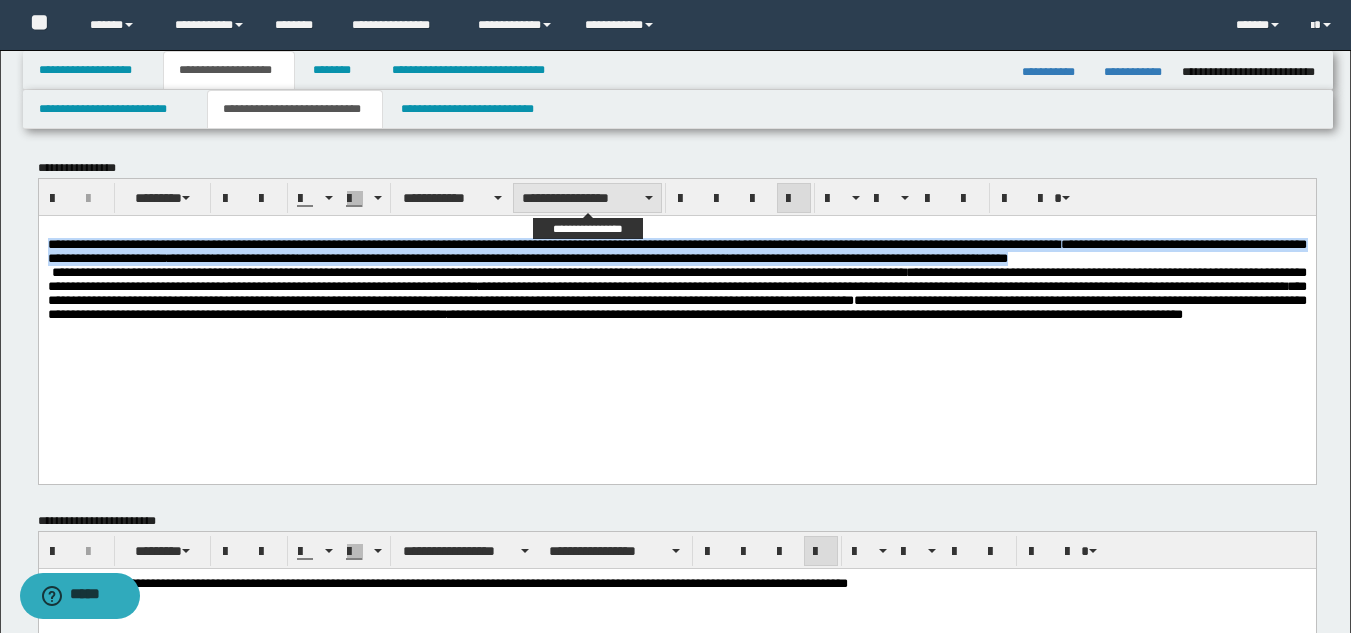 click on "**********" at bounding box center [587, 198] 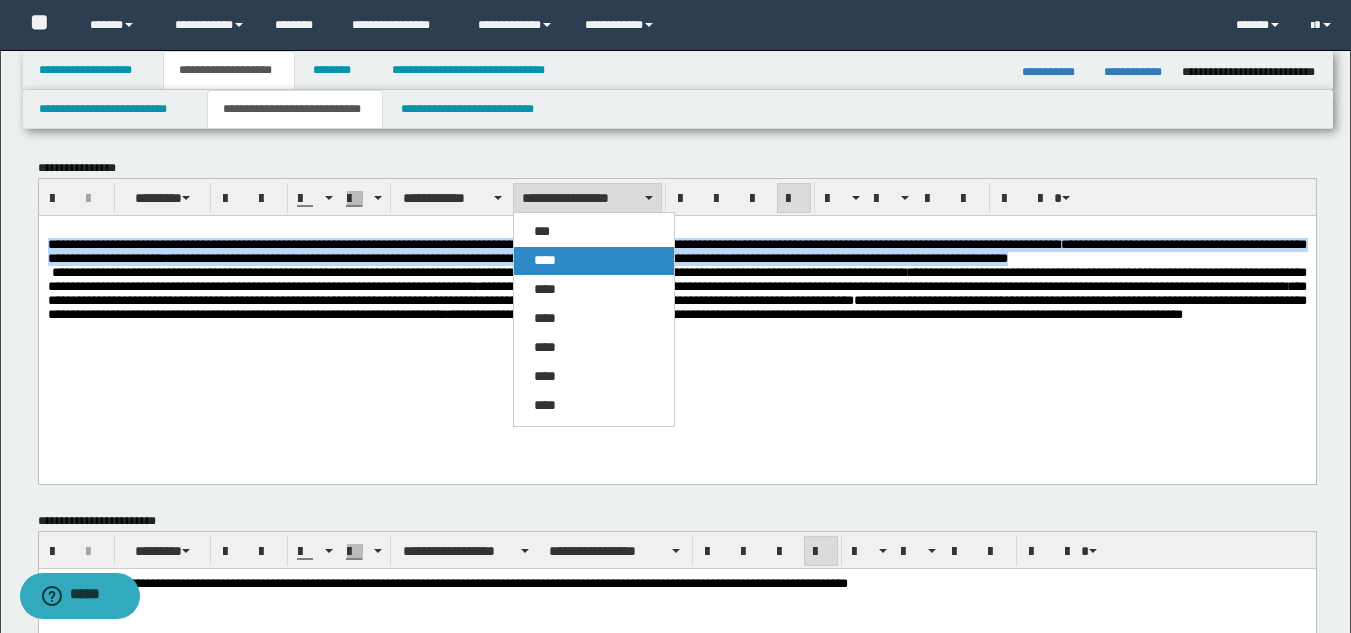 click on "****" at bounding box center (594, 261) 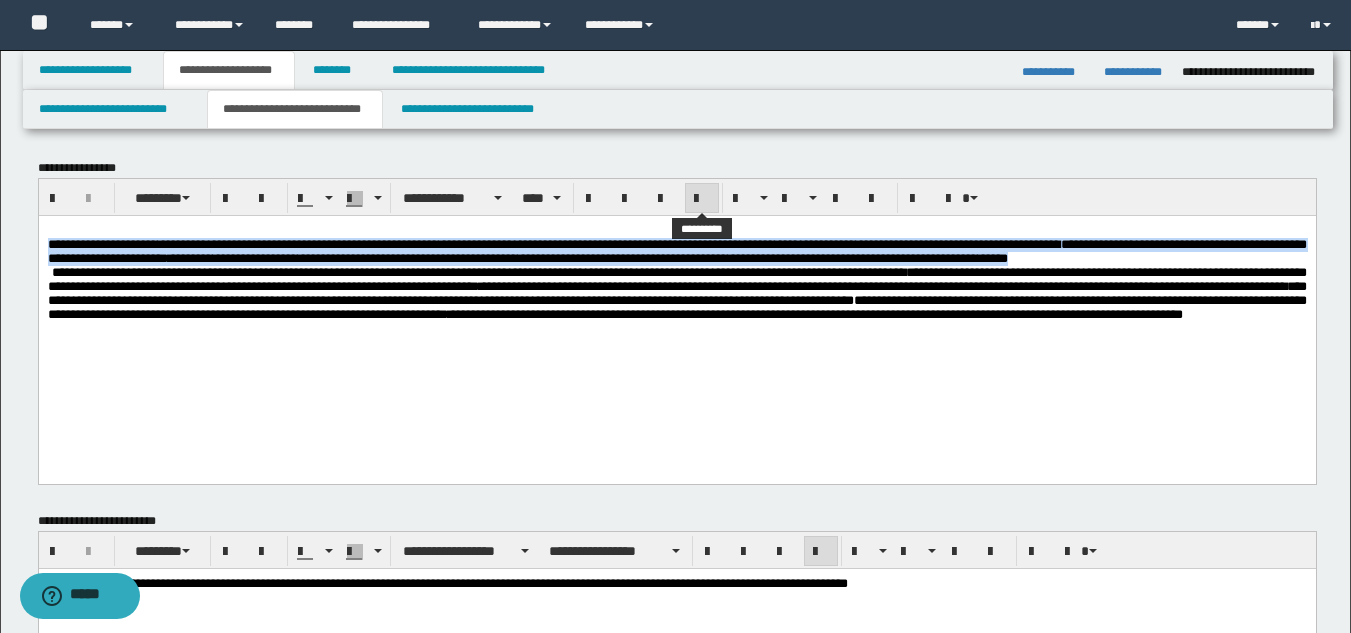 click at bounding box center [702, 199] 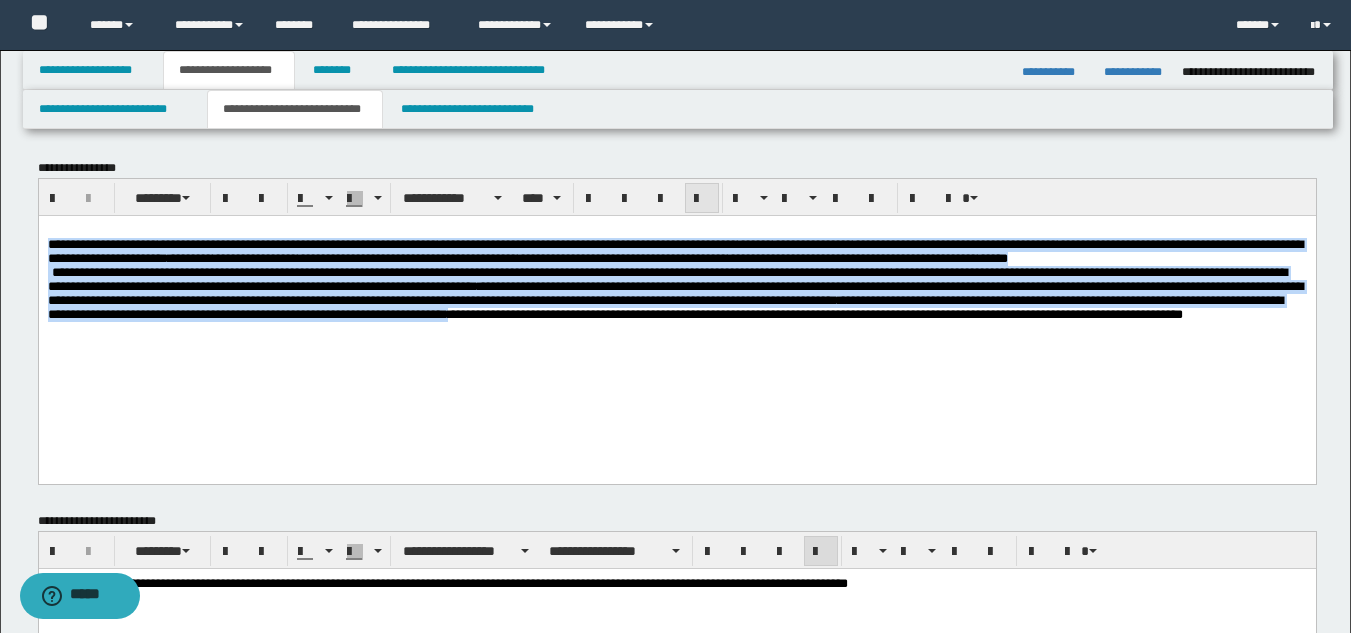click at bounding box center (702, 199) 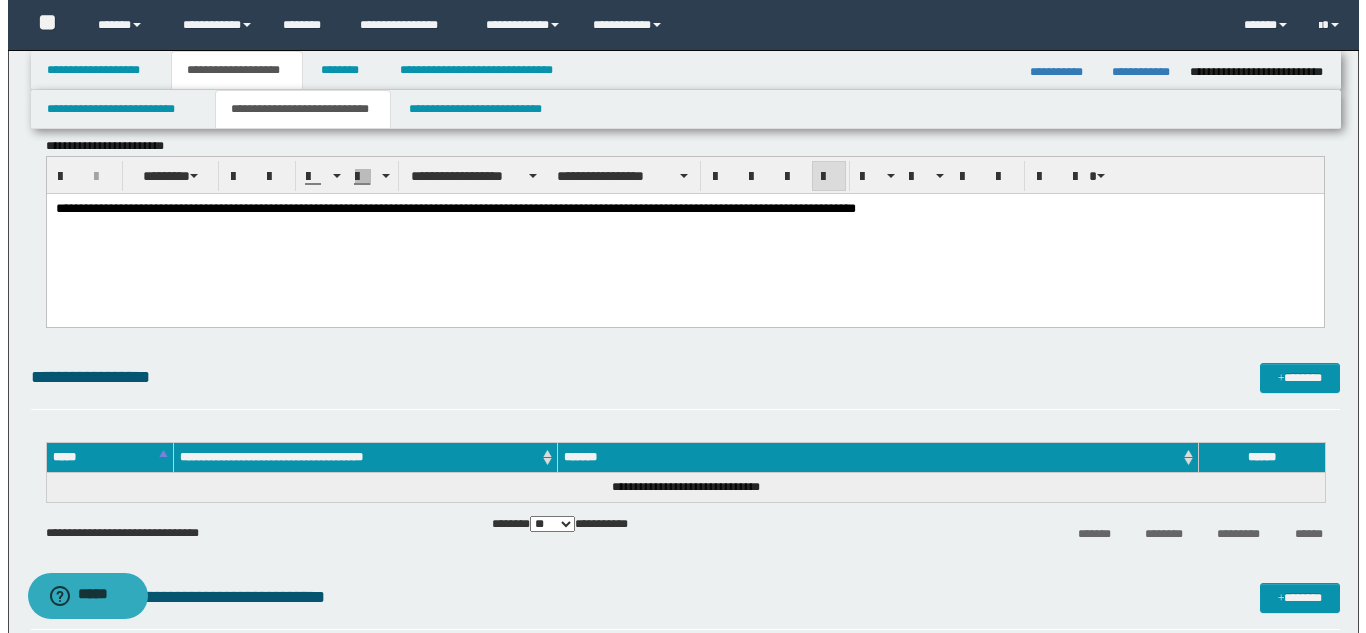 scroll, scrollTop: 400, scrollLeft: 0, axis: vertical 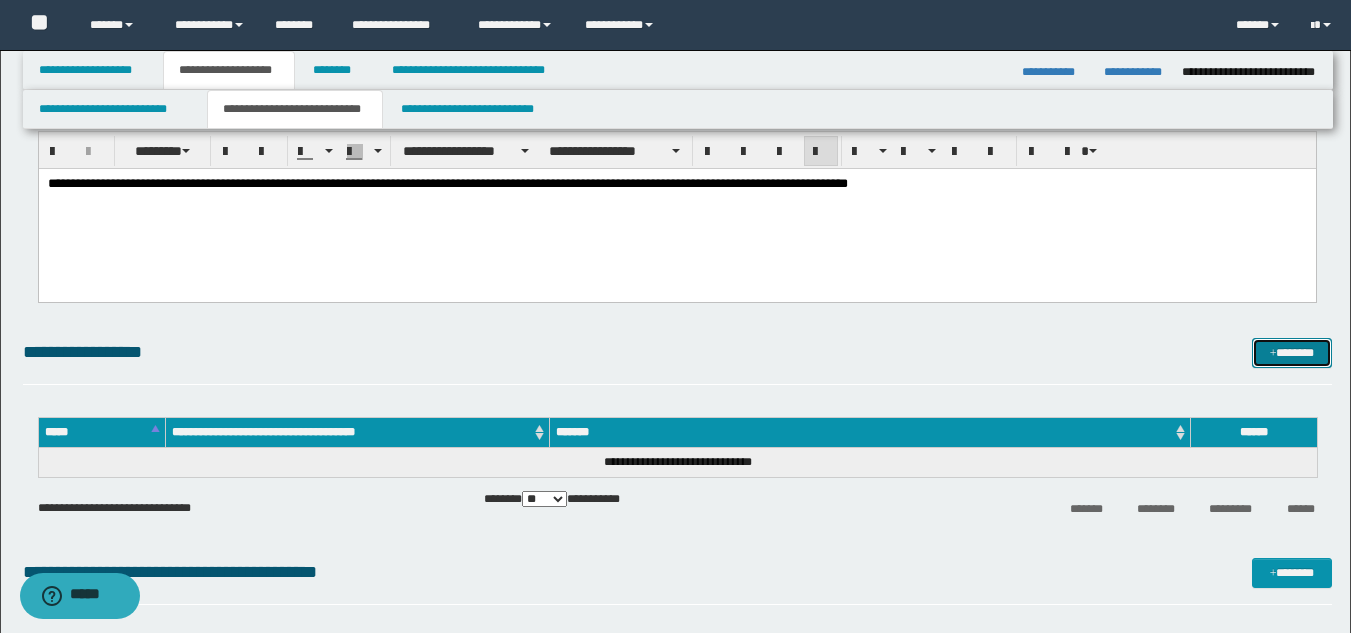 click on "*******" at bounding box center [1292, 353] 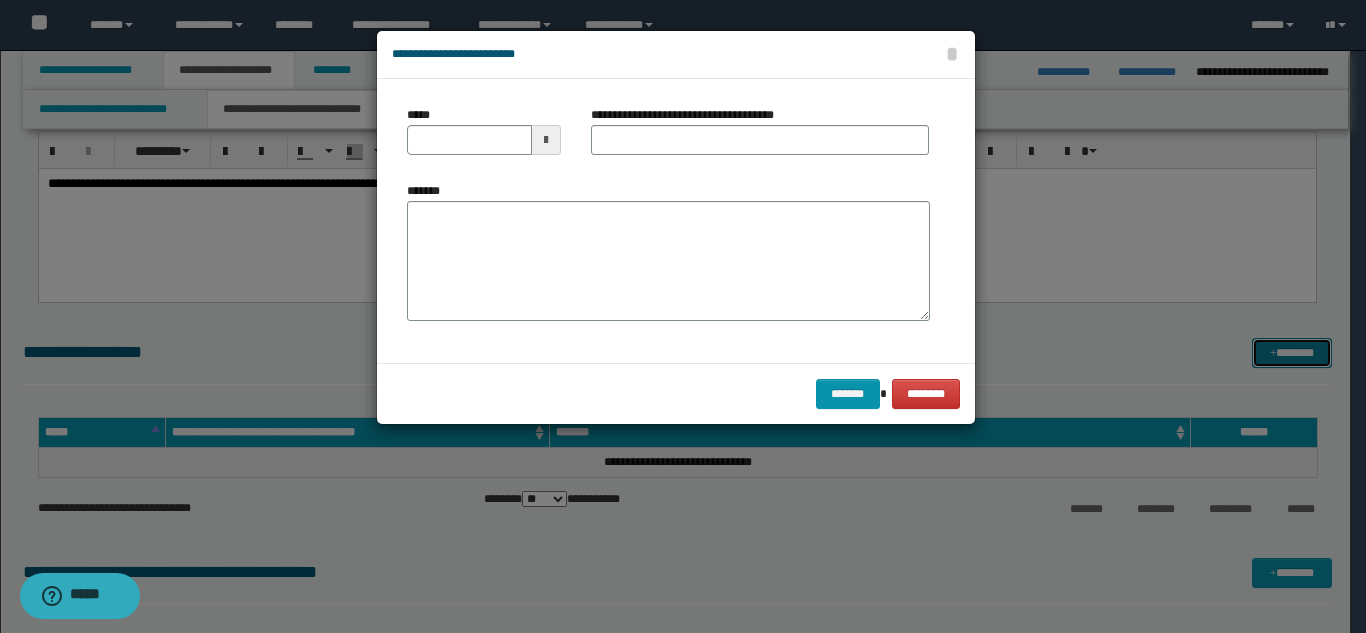 type 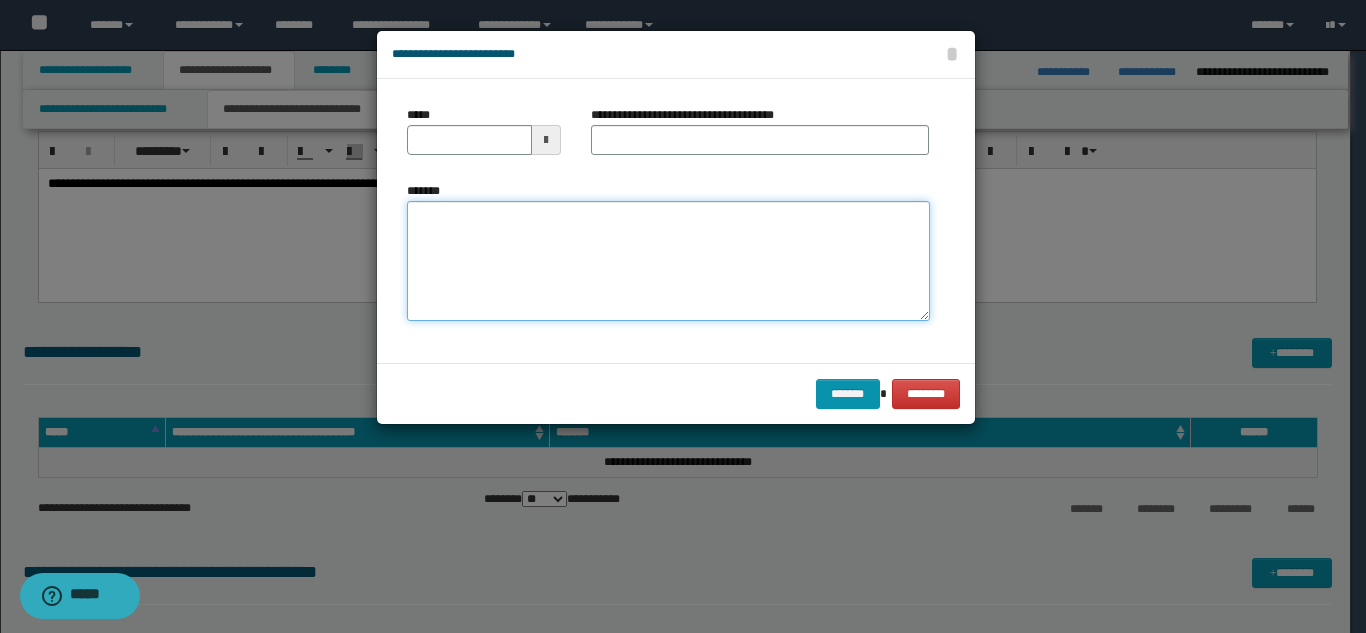 click on "*******" at bounding box center [668, 261] 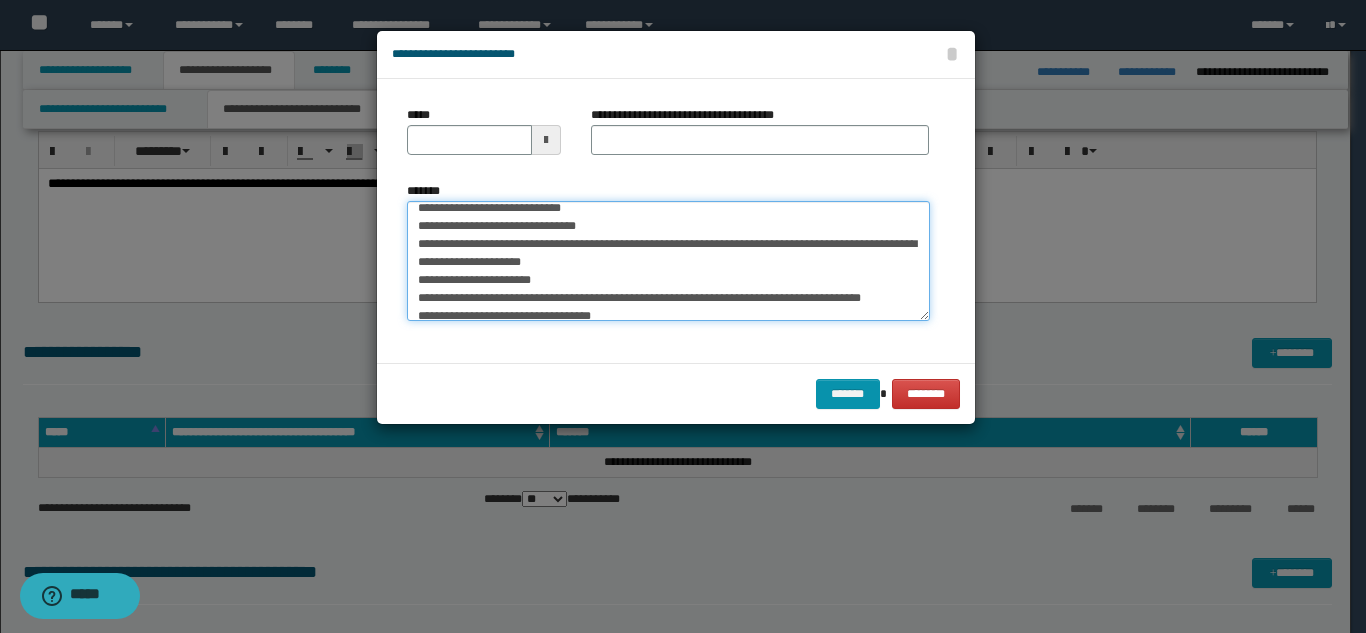 scroll, scrollTop: 0, scrollLeft: 0, axis: both 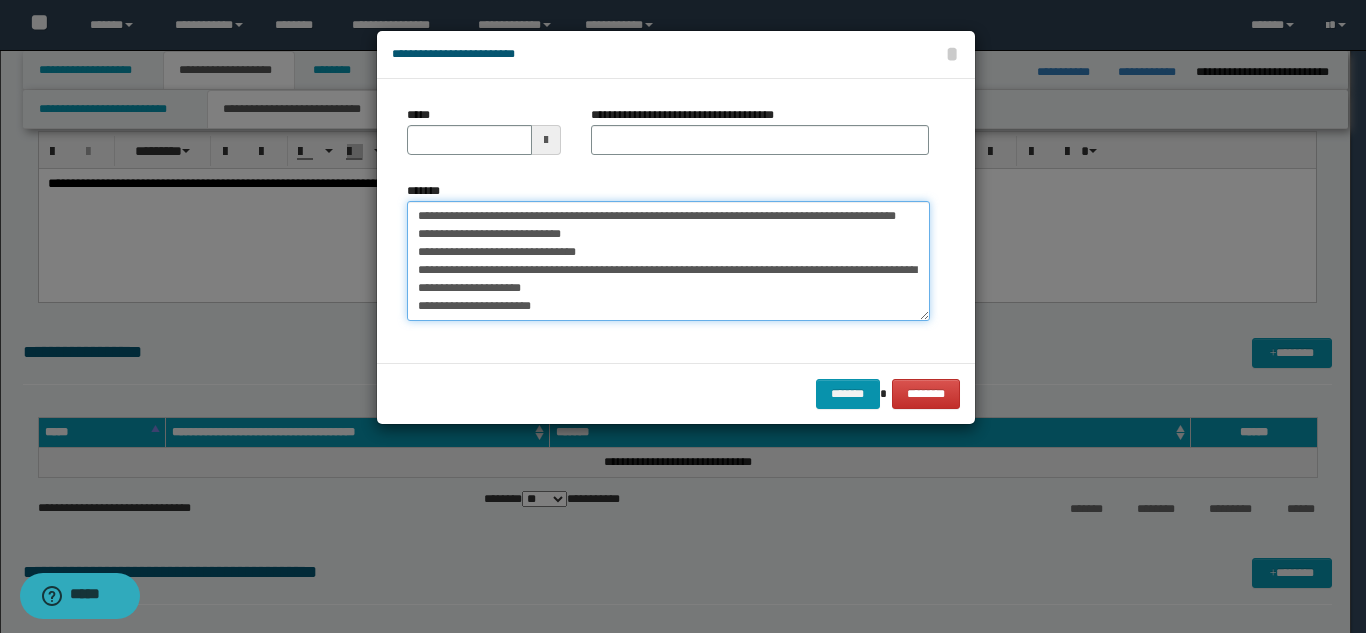 type 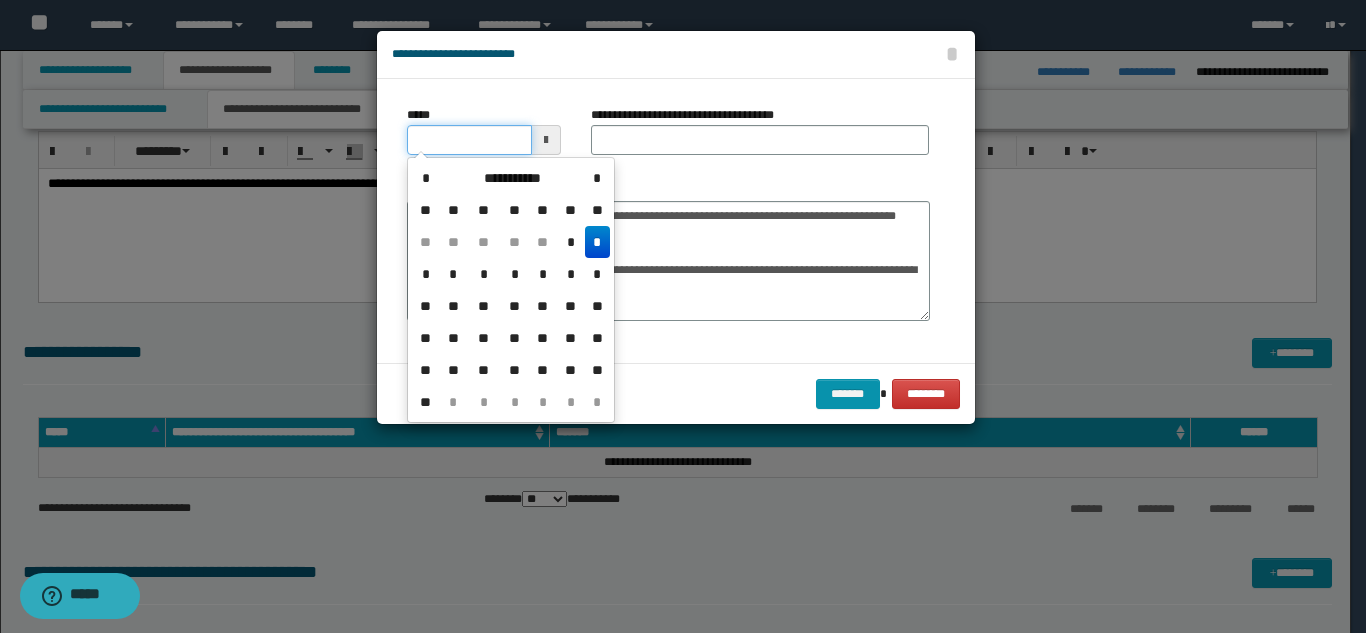 click on "*****" at bounding box center [469, 140] 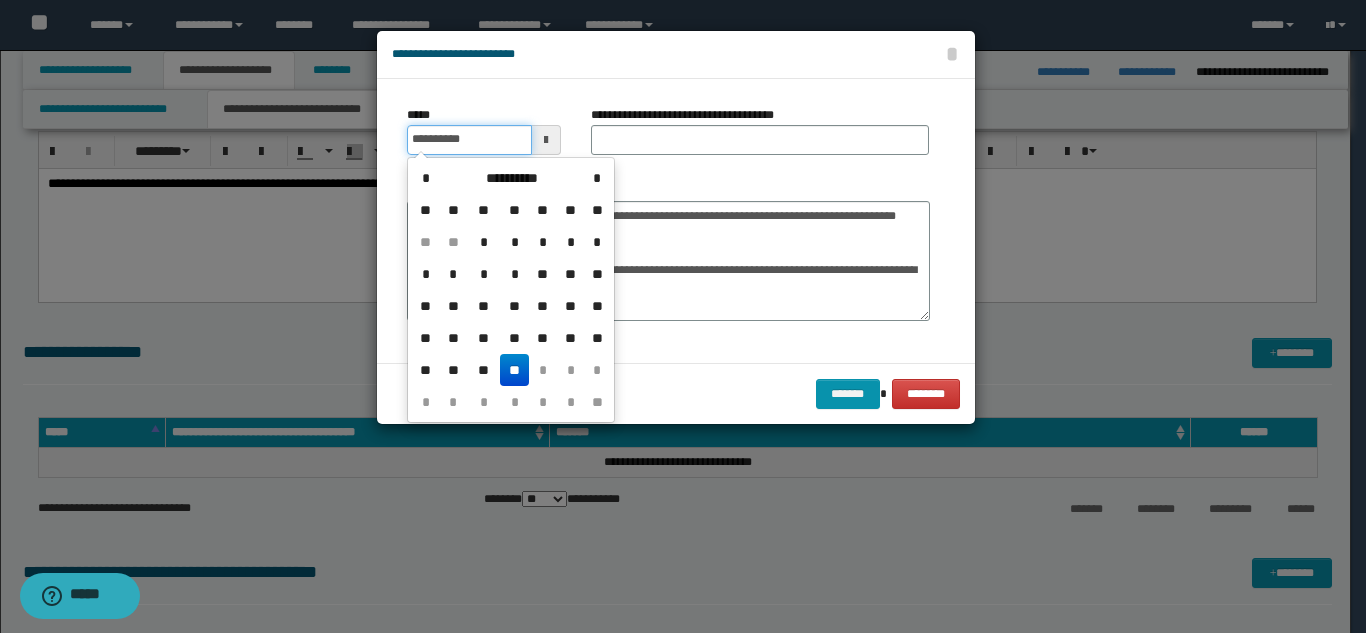 type on "**********" 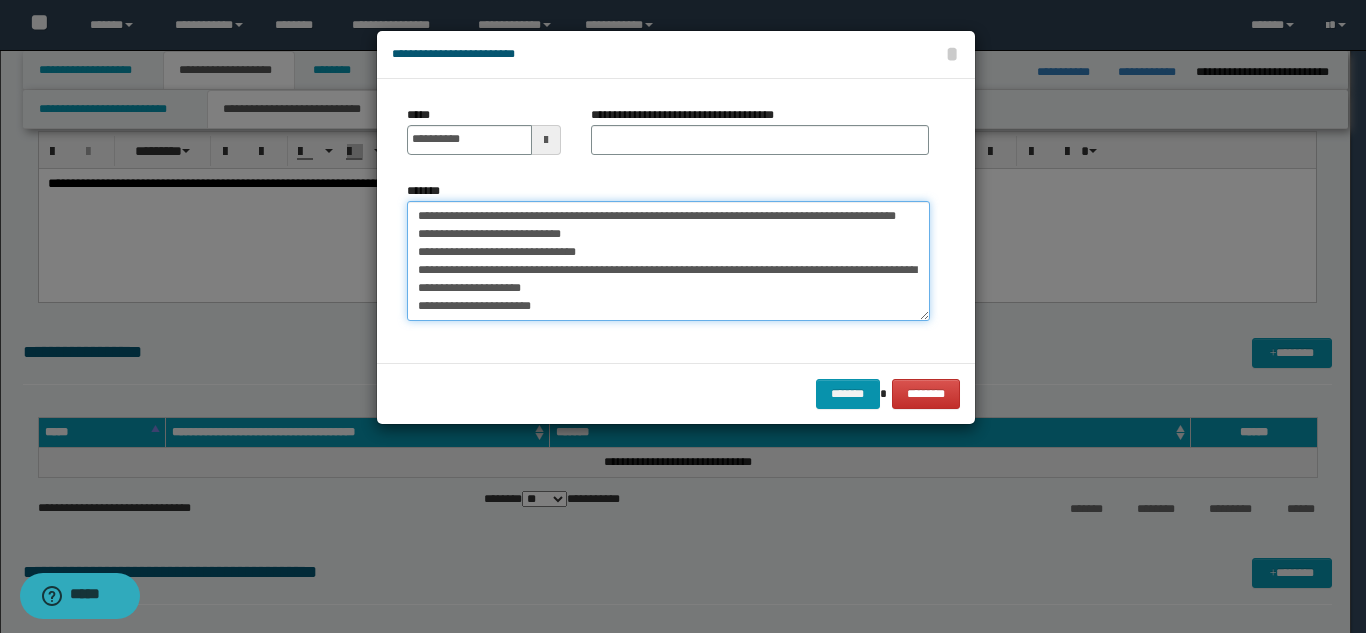 drag, startPoint x: 573, startPoint y: 210, endPoint x: 601, endPoint y: 231, distance: 35 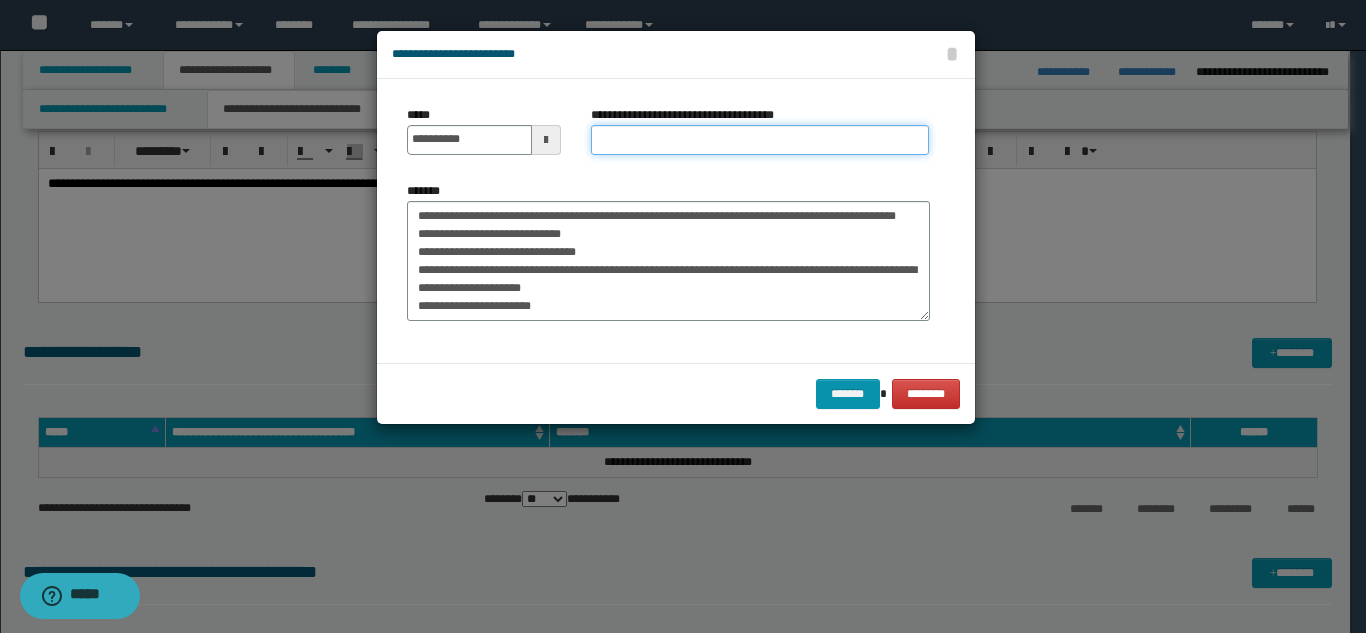 click on "**********" at bounding box center [760, 140] 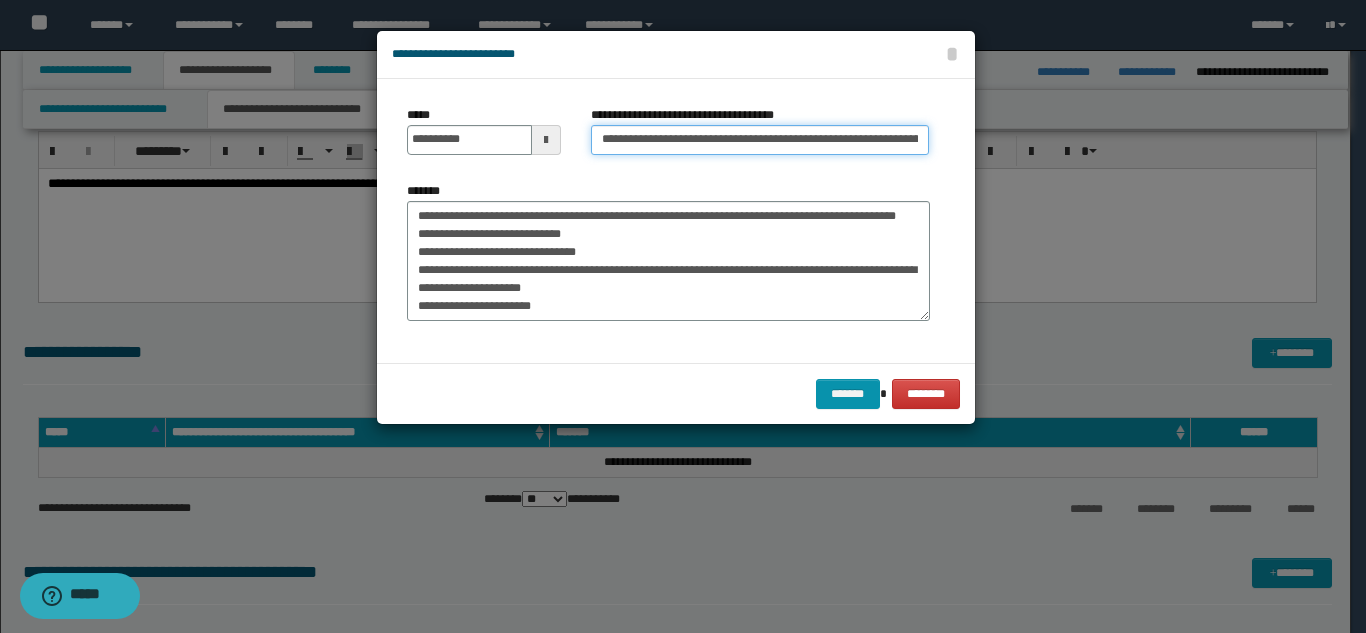 scroll, scrollTop: 0, scrollLeft: 105, axis: horizontal 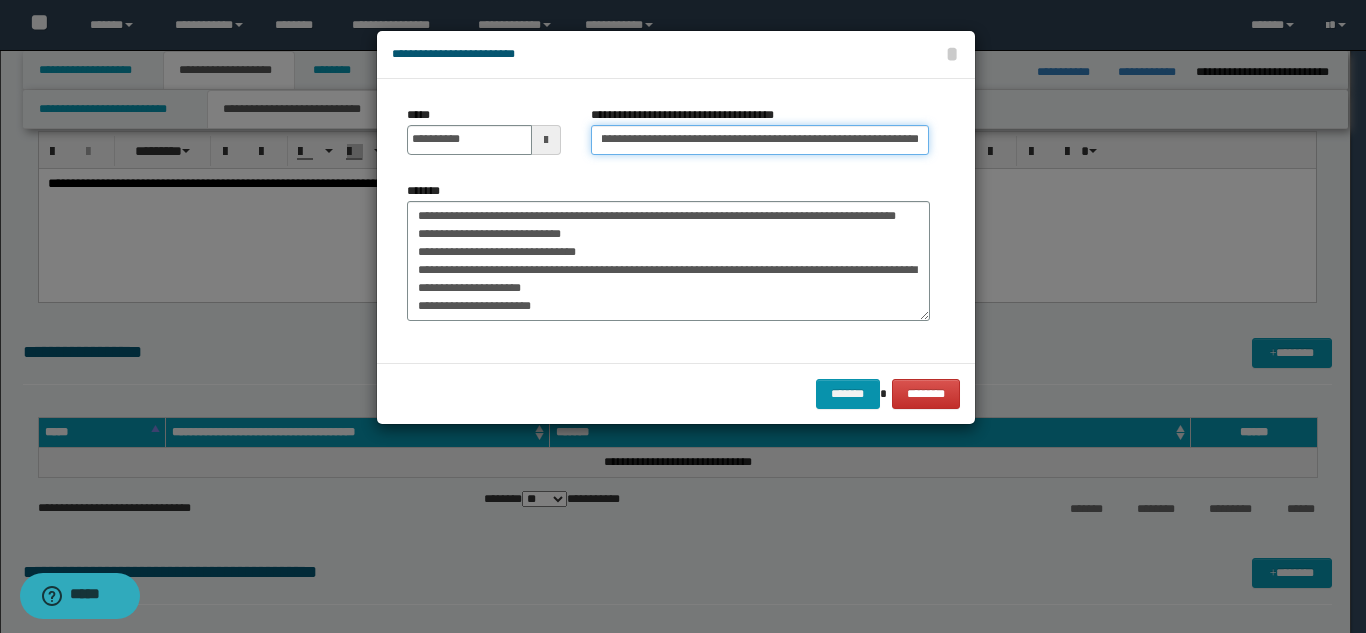 type on "**********" 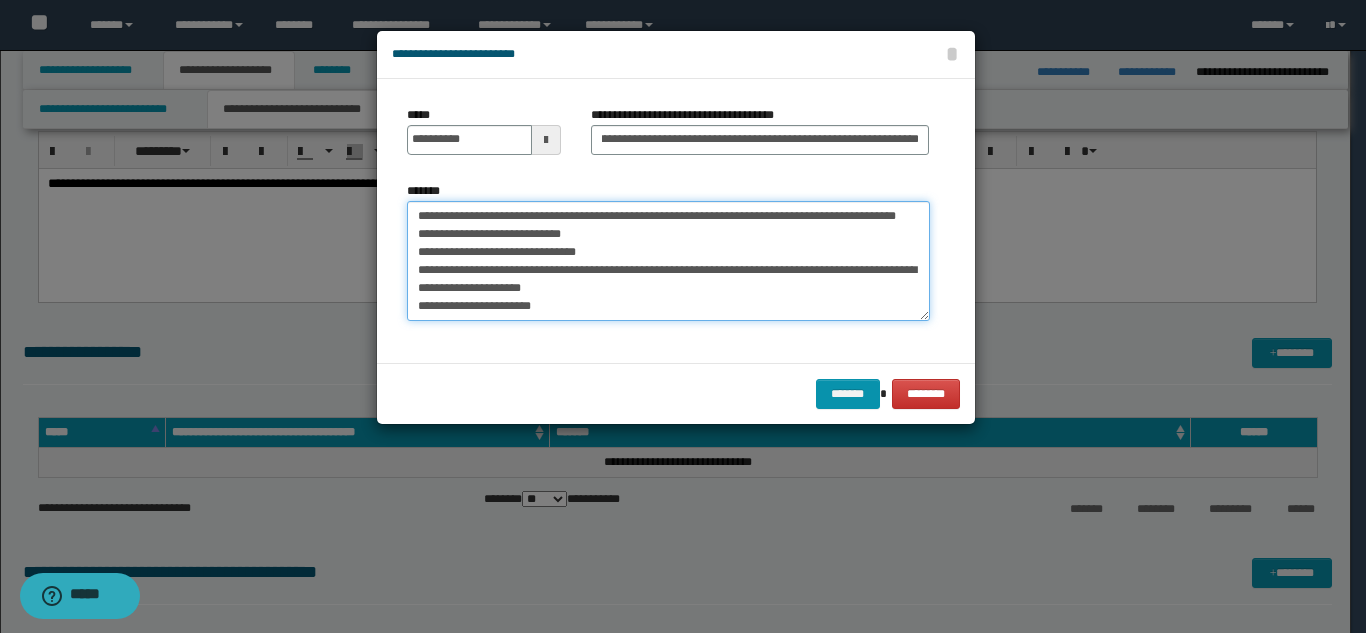 scroll, scrollTop: 0, scrollLeft: 0, axis: both 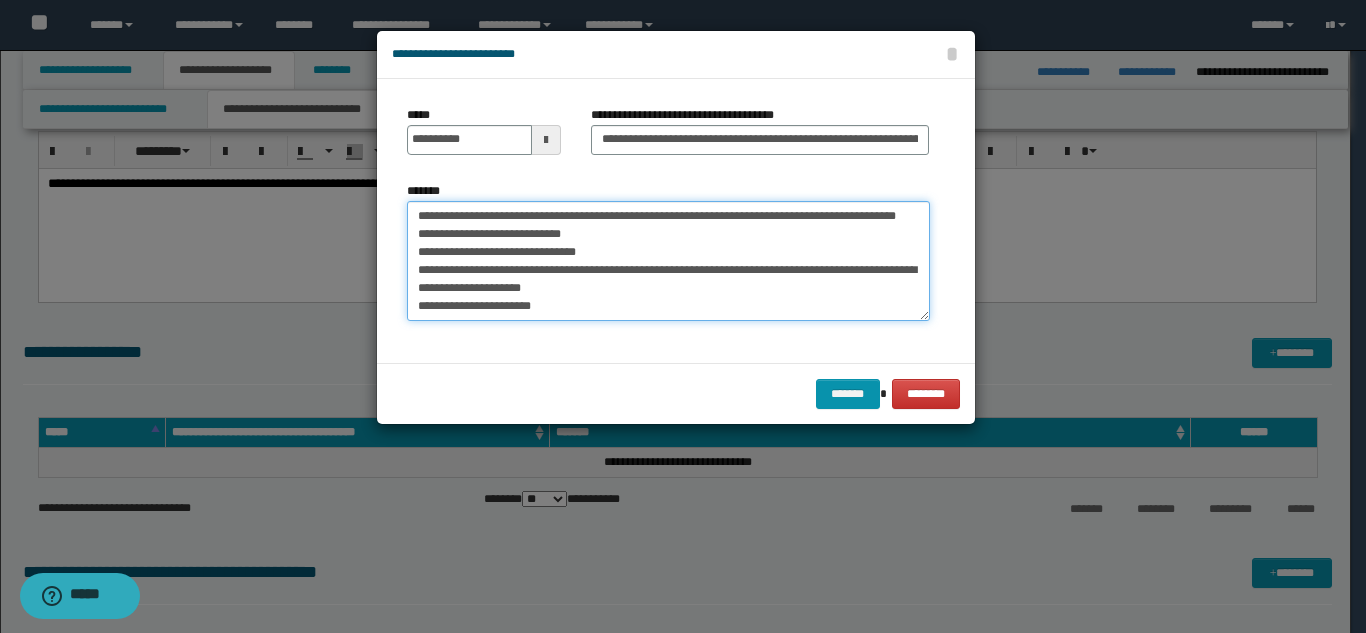 drag, startPoint x: 412, startPoint y: 215, endPoint x: 502, endPoint y: 235, distance: 92.19544 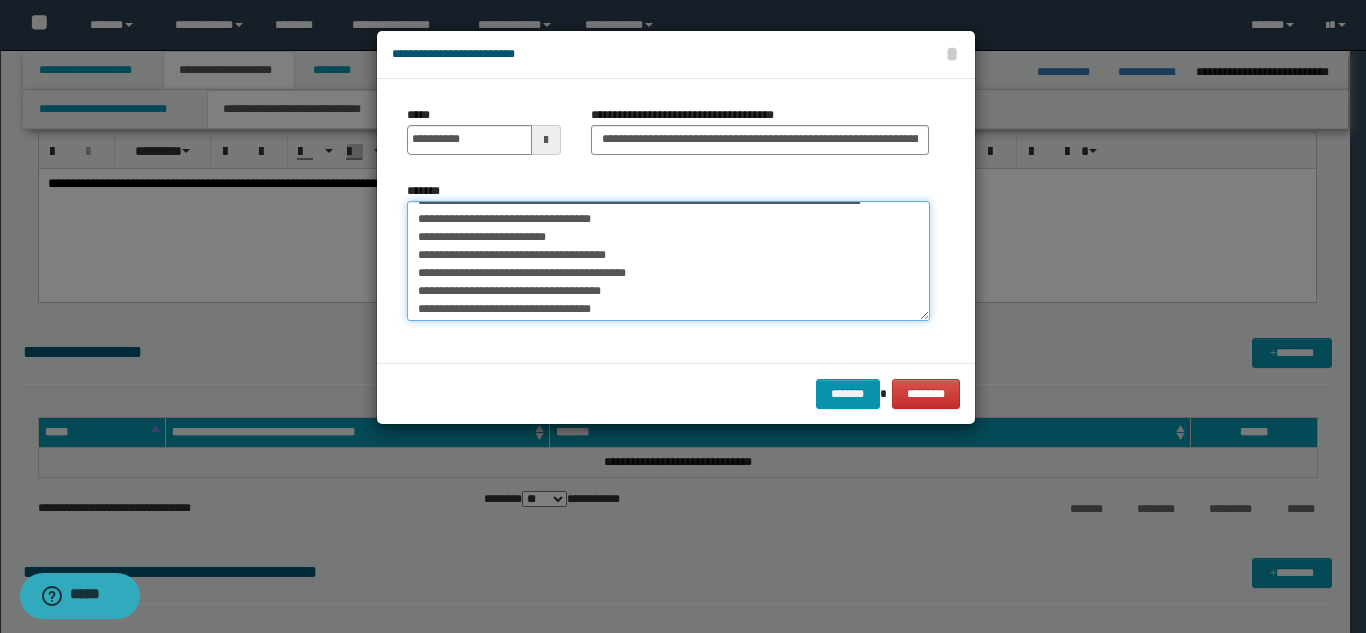 scroll, scrollTop: 306, scrollLeft: 0, axis: vertical 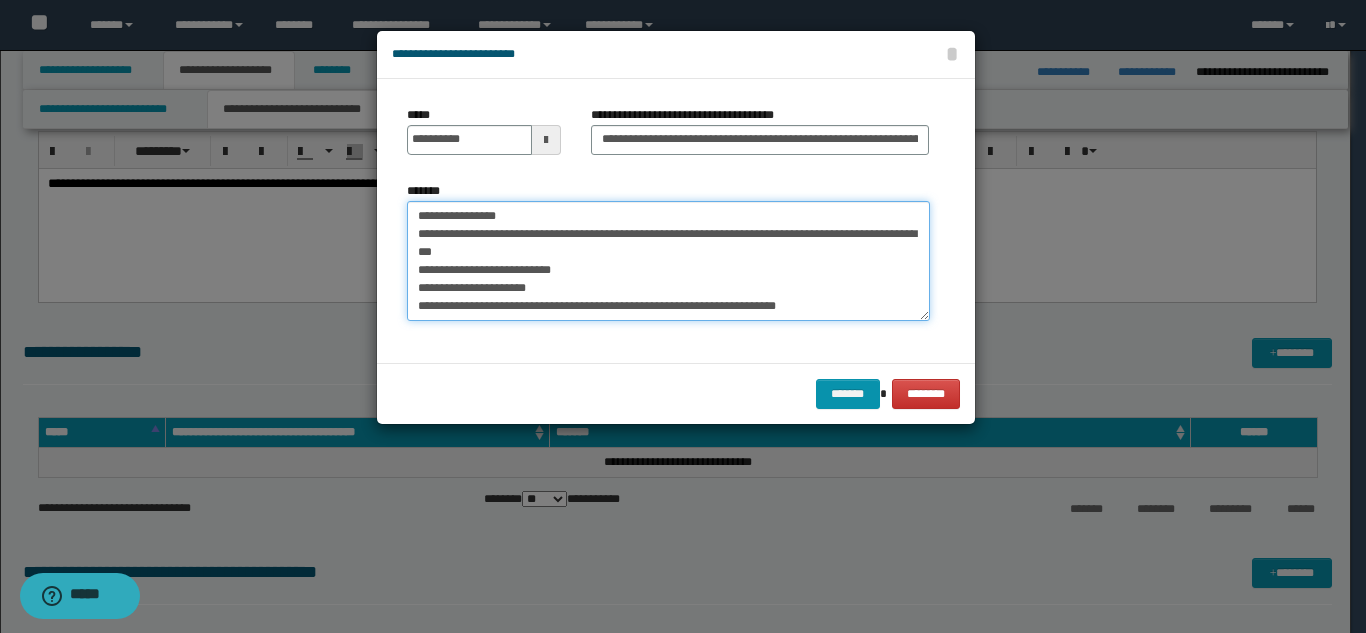 click on "**********" at bounding box center (668, 261) 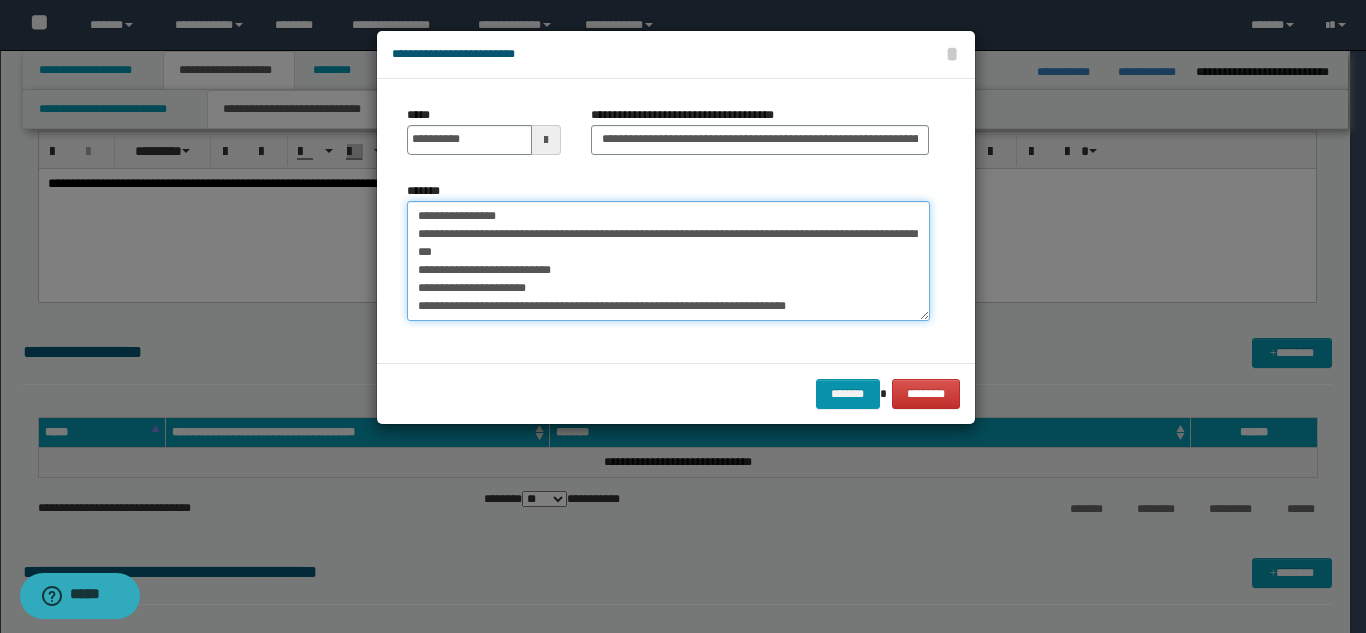 scroll, scrollTop: 318, scrollLeft: 0, axis: vertical 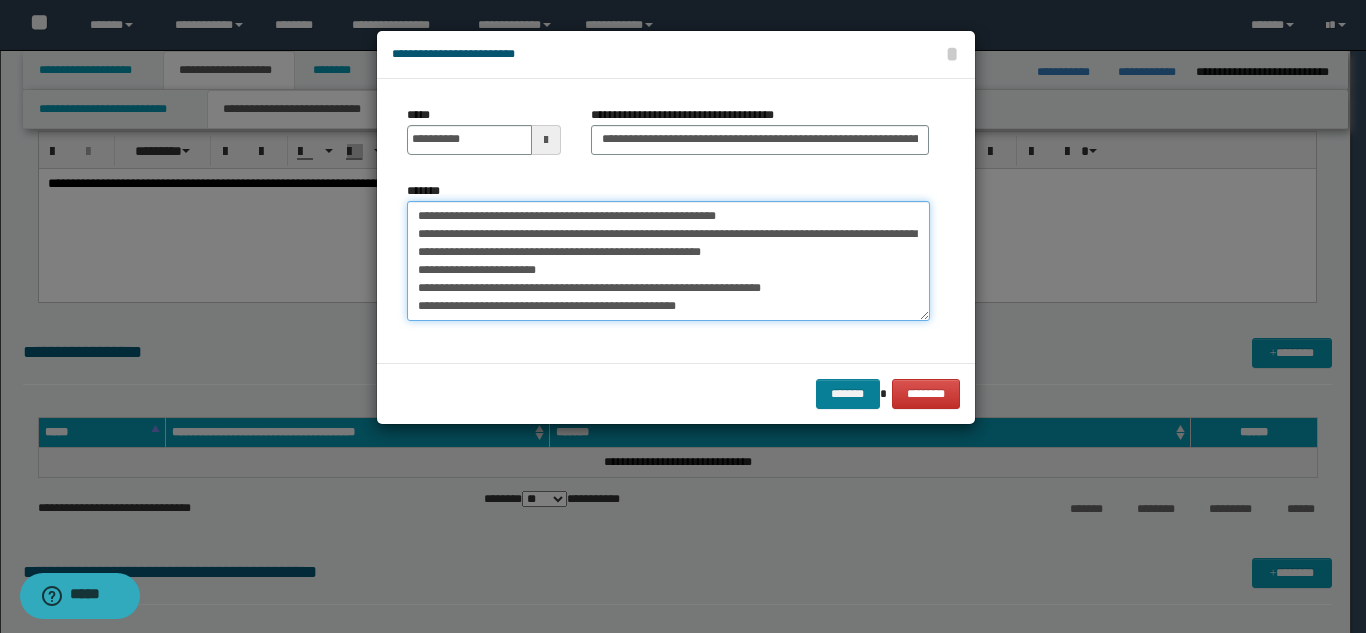 type on "**********" 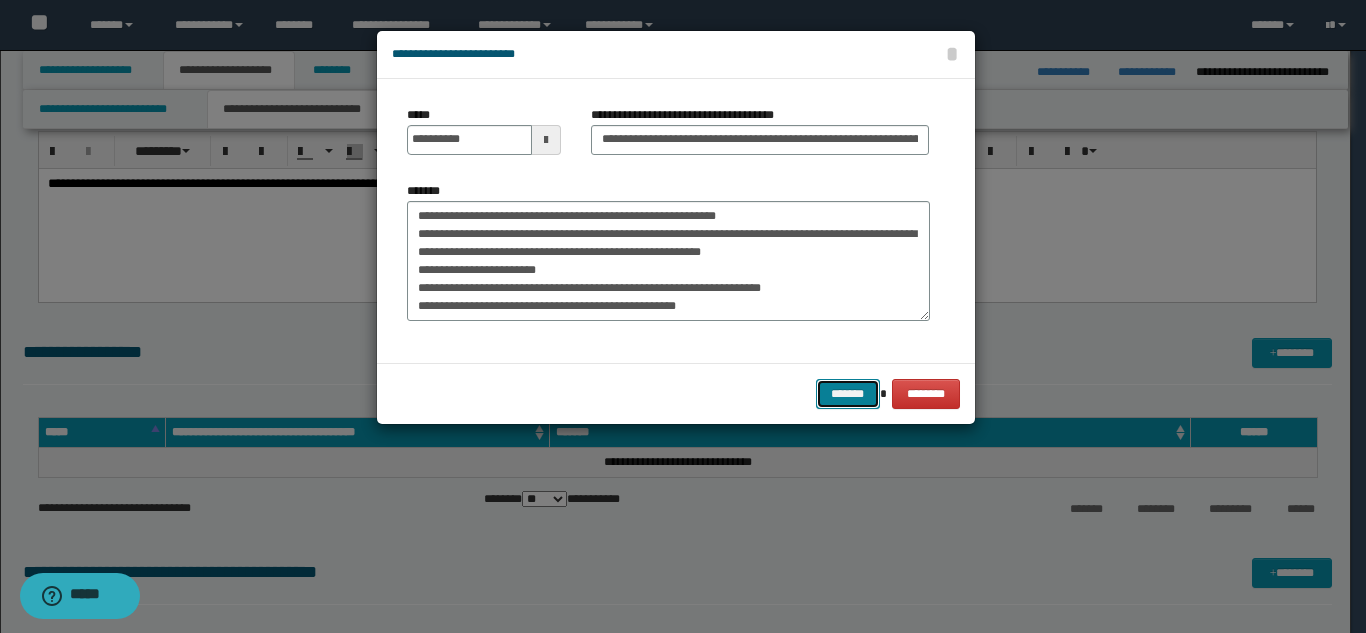 click on "*******" at bounding box center (848, 394) 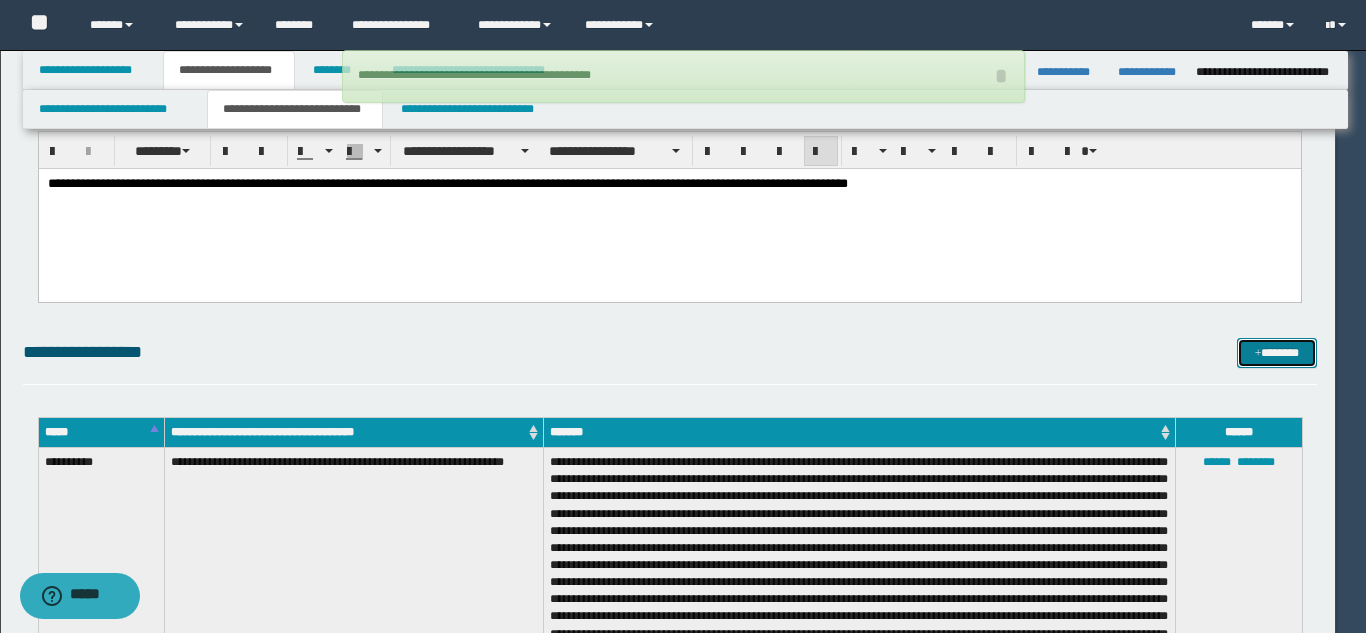 type 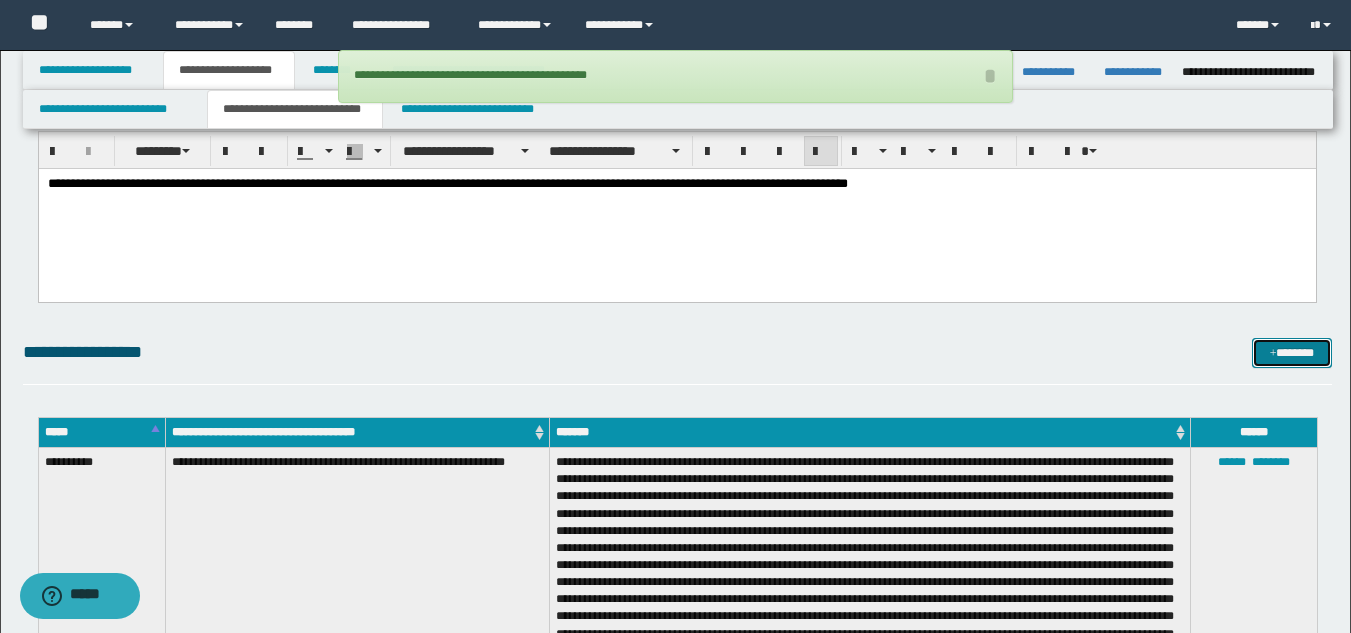 click on "*******" at bounding box center [1292, 353] 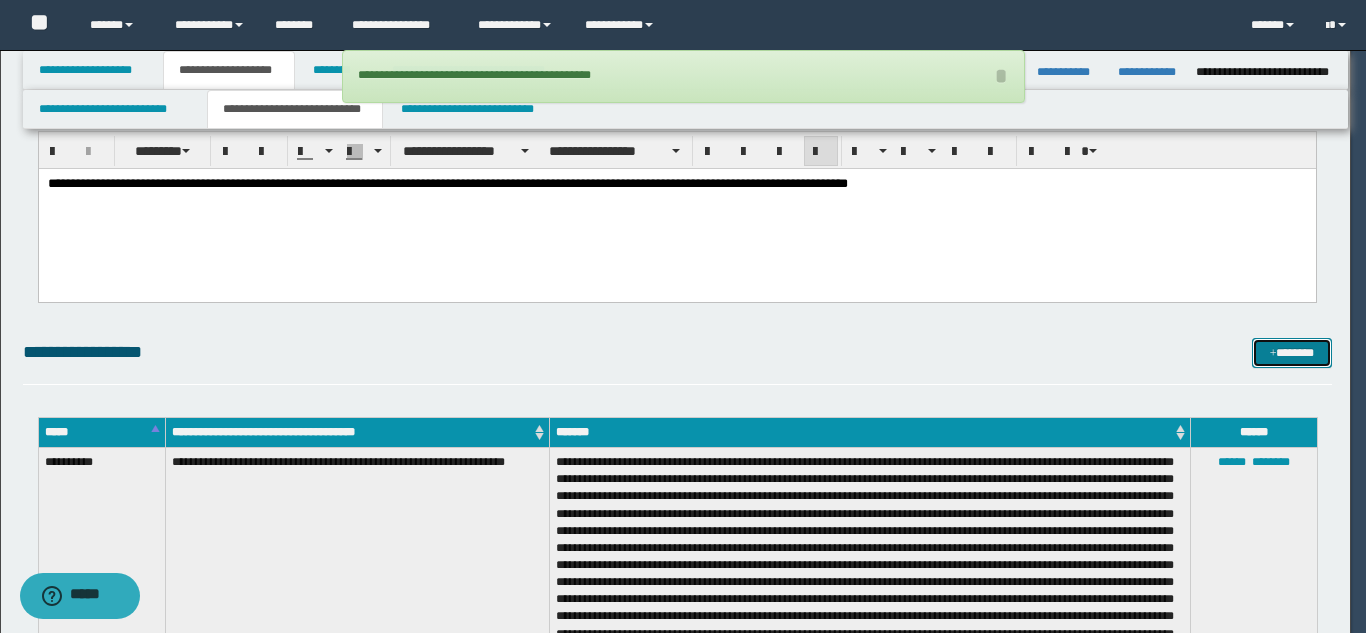scroll, scrollTop: 0, scrollLeft: 0, axis: both 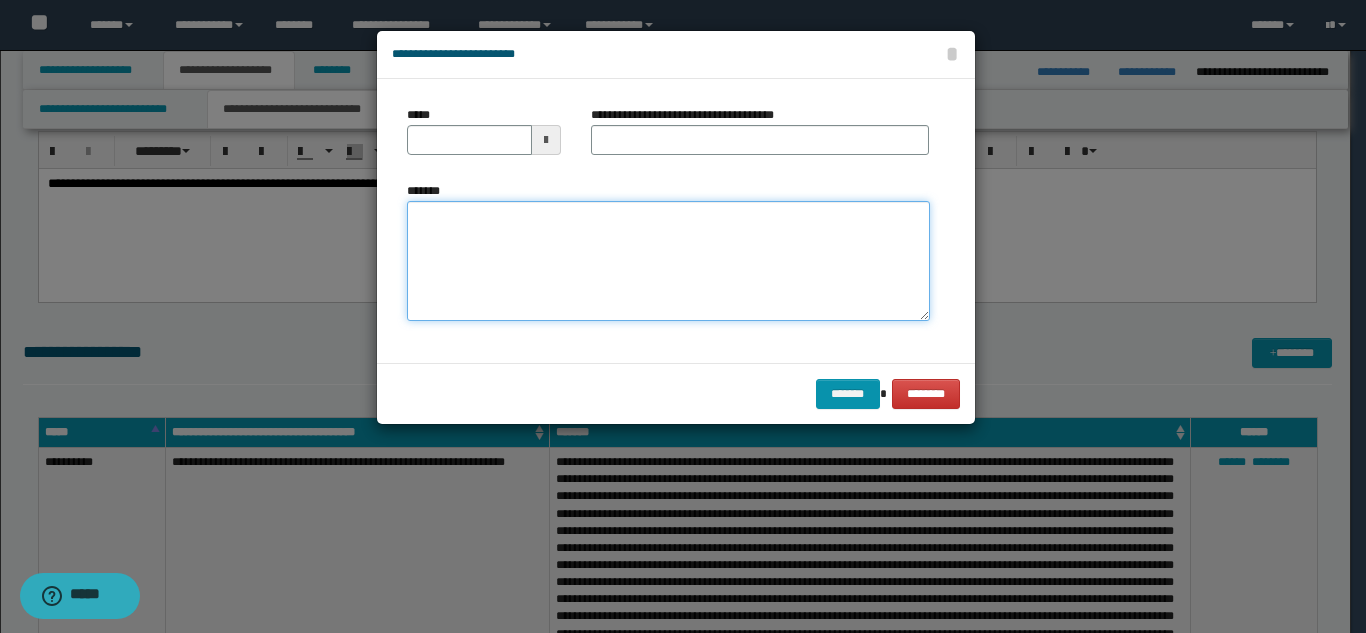 click on "*******" at bounding box center [668, 261] 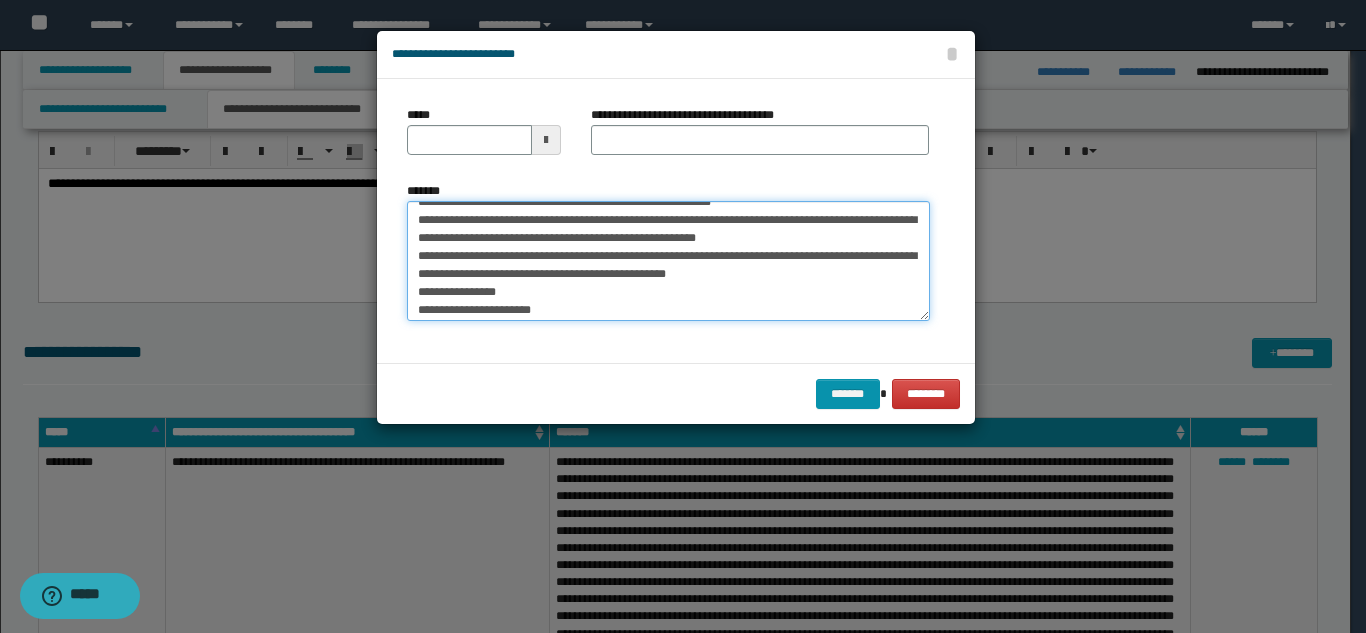 scroll, scrollTop: 0, scrollLeft: 0, axis: both 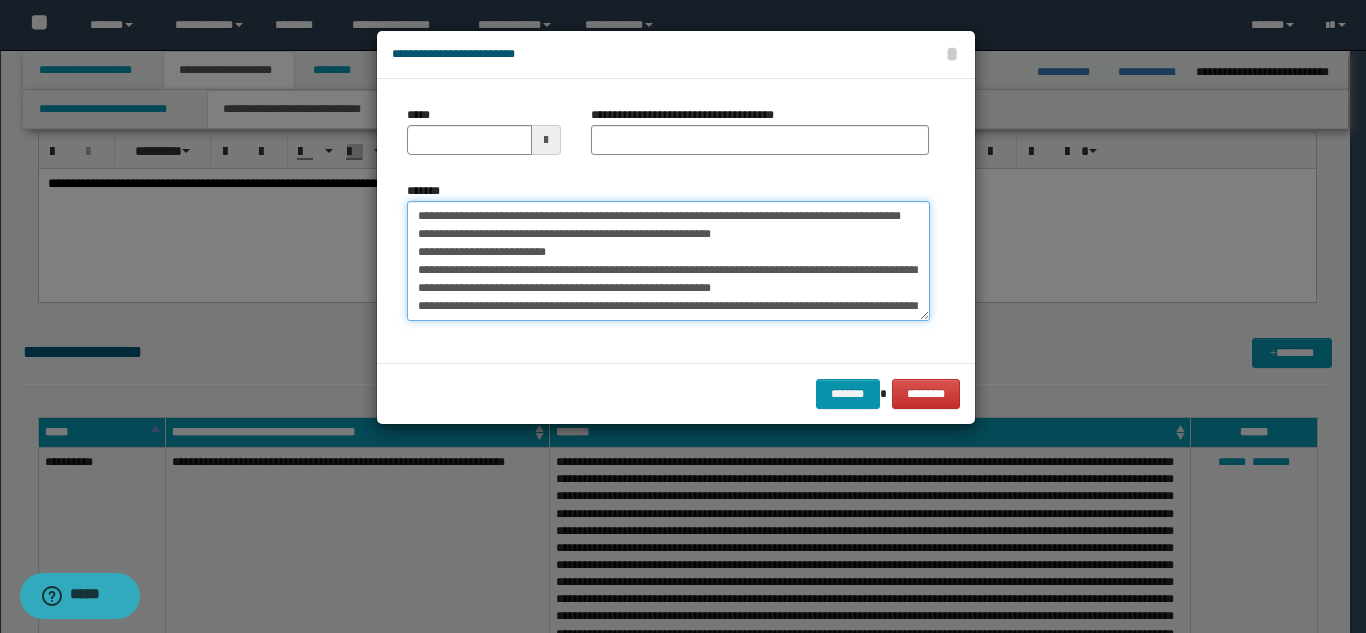 type 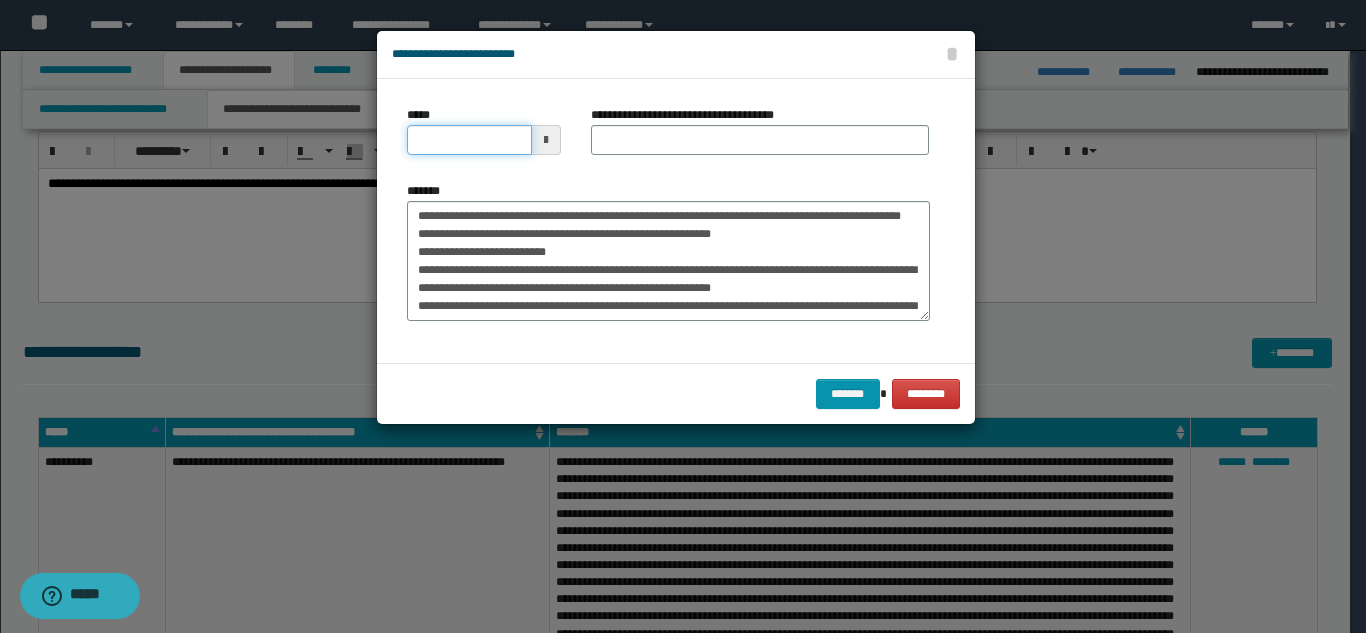 click on "*****" at bounding box center [469, 140] 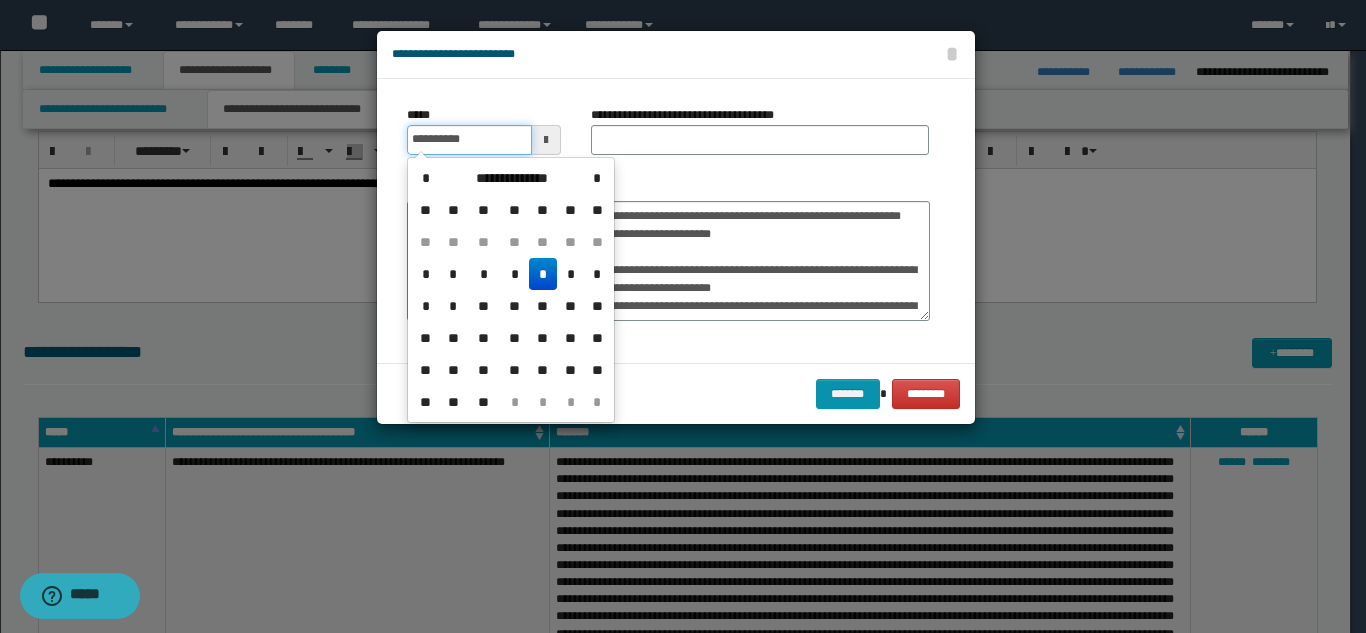 type on "**********" 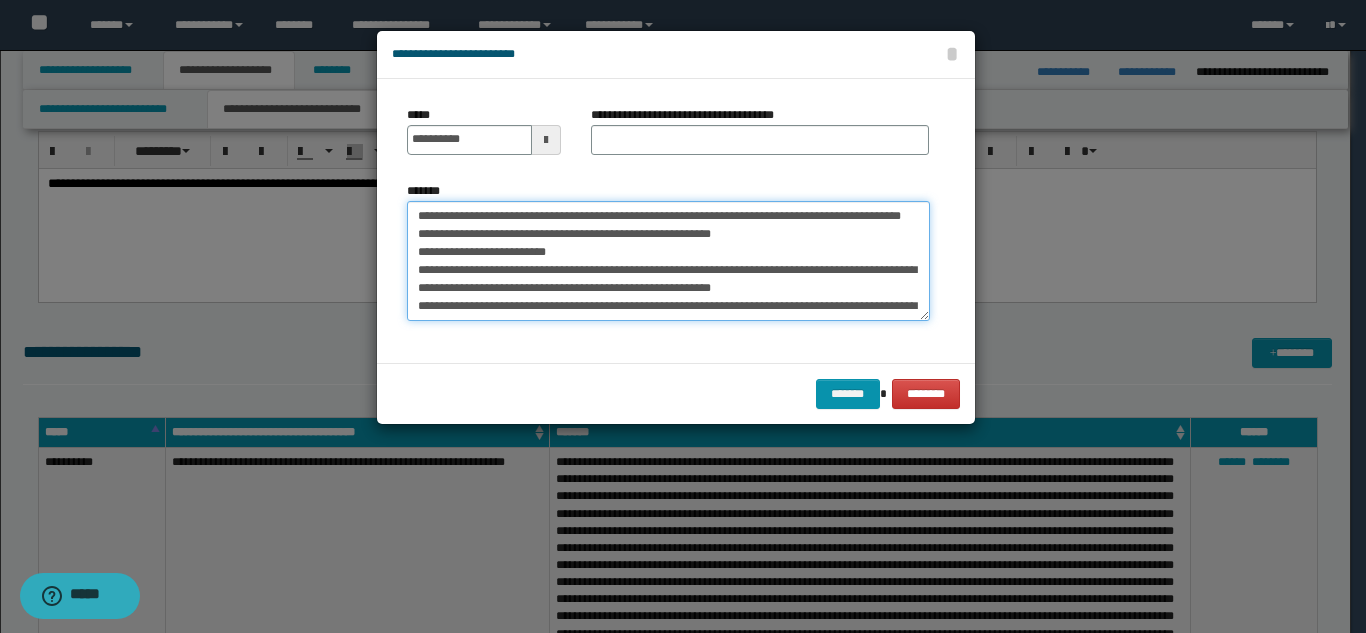 drag, startPoint x: 594, startPoint y: 212, endPoint x: 604, endPoint y: 230, distance: 20.59126 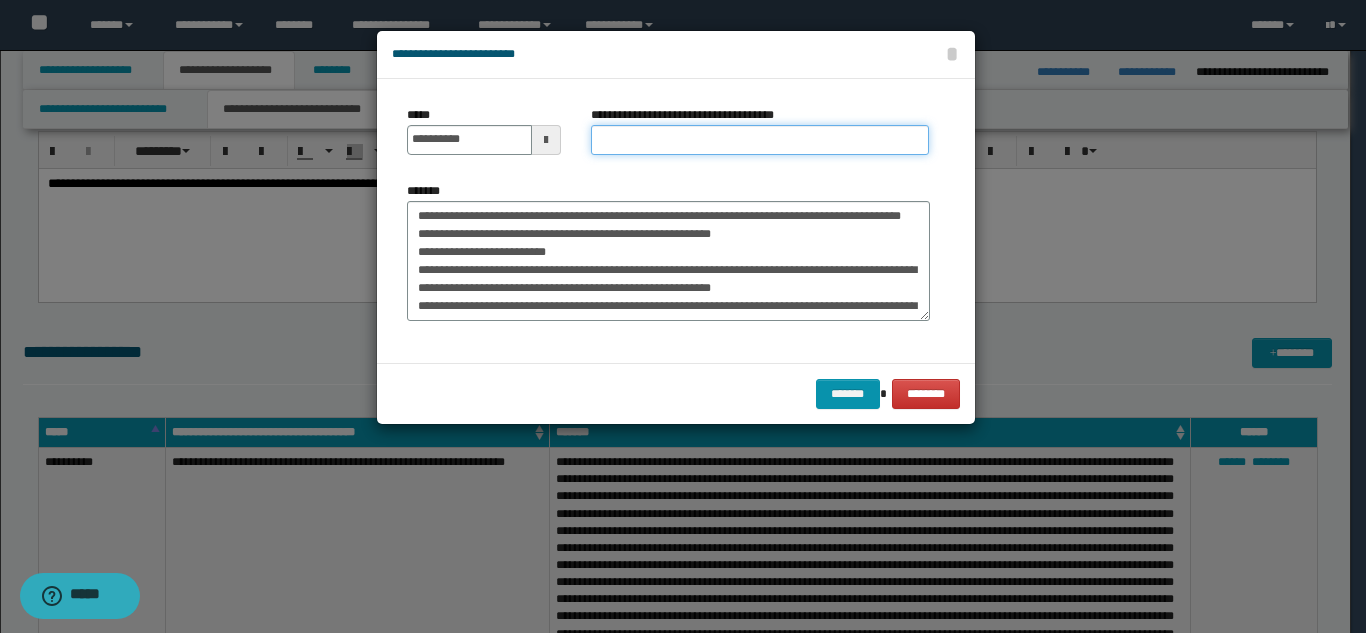 click on "**********" at bounding box center (760, 140) 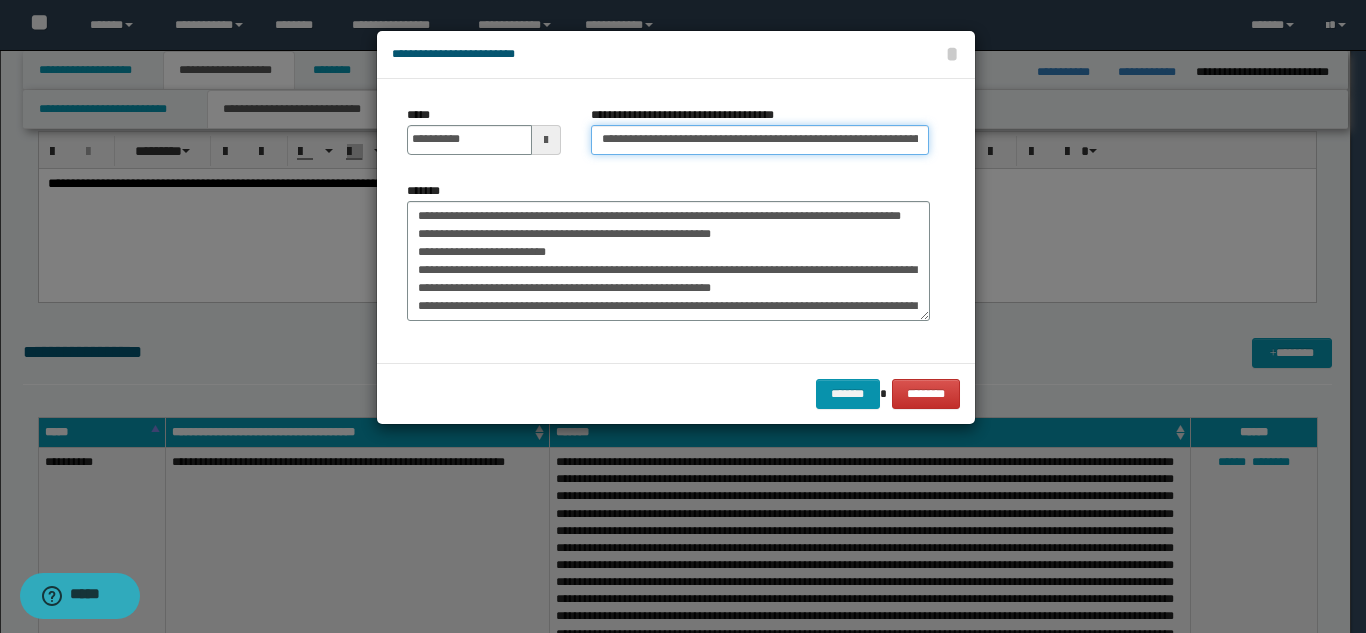 scroll, scrollTop: 0, scrollLeft: 79, axis: horizontal 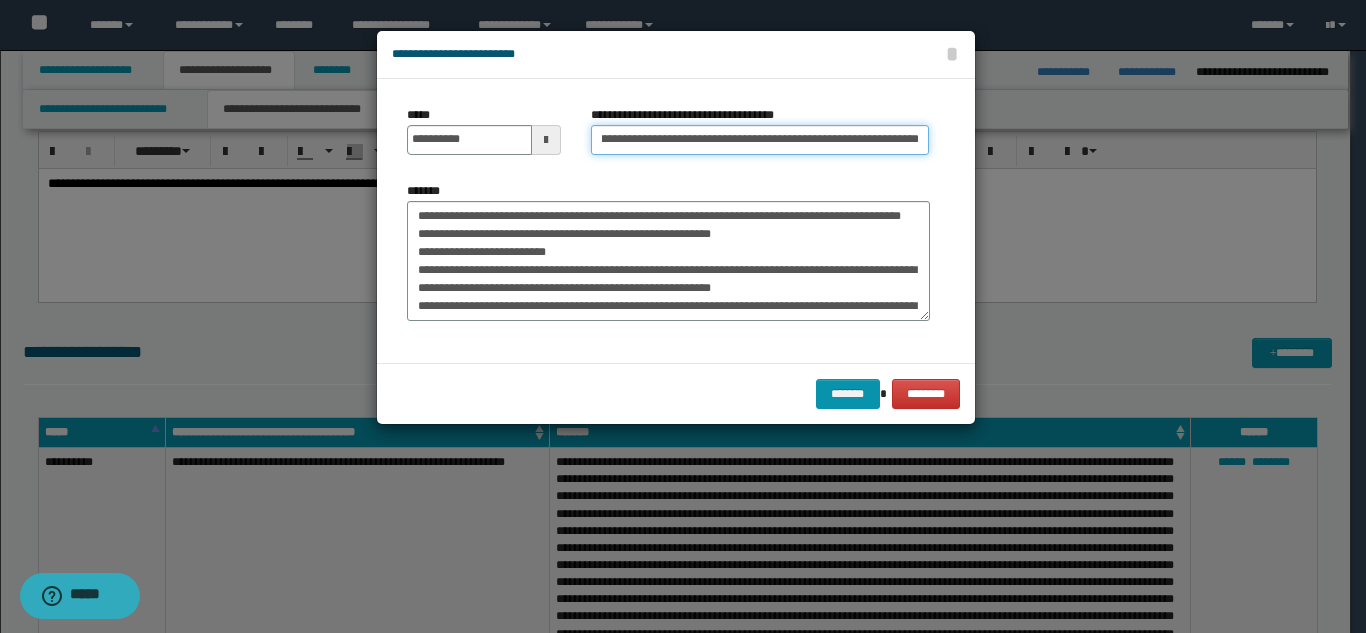 type on "**********" 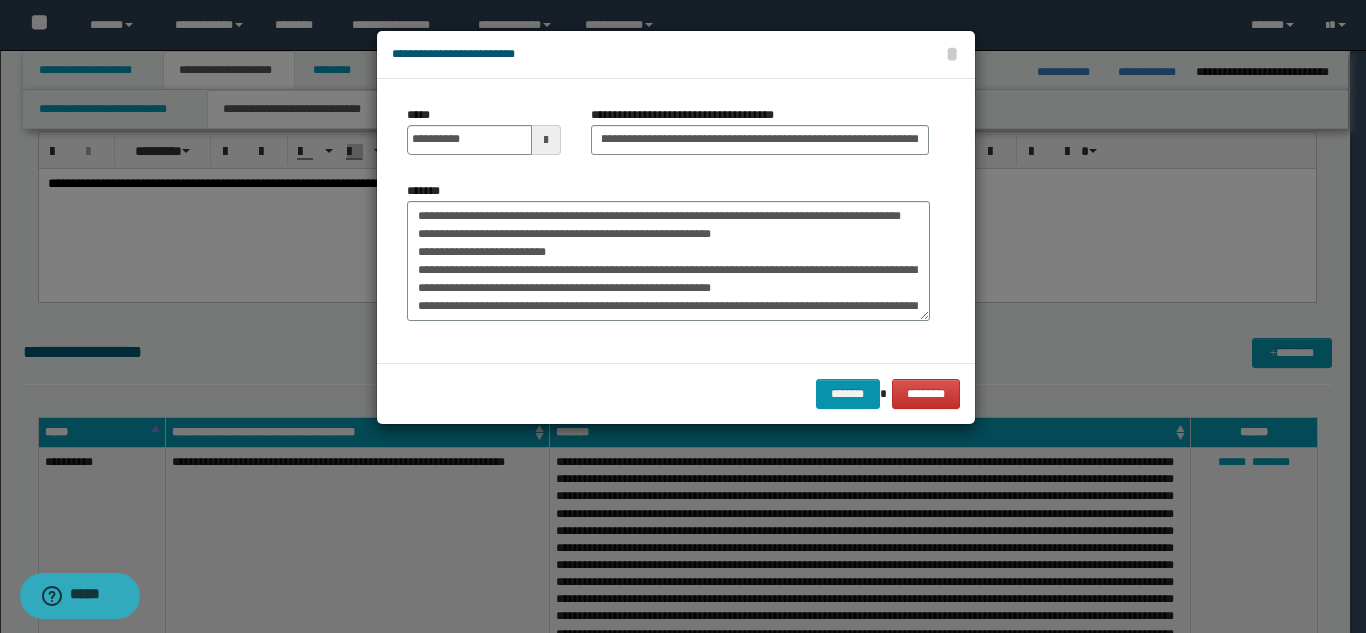 scroll, scrollTop: 0, scrollLeft: 0, axis: both 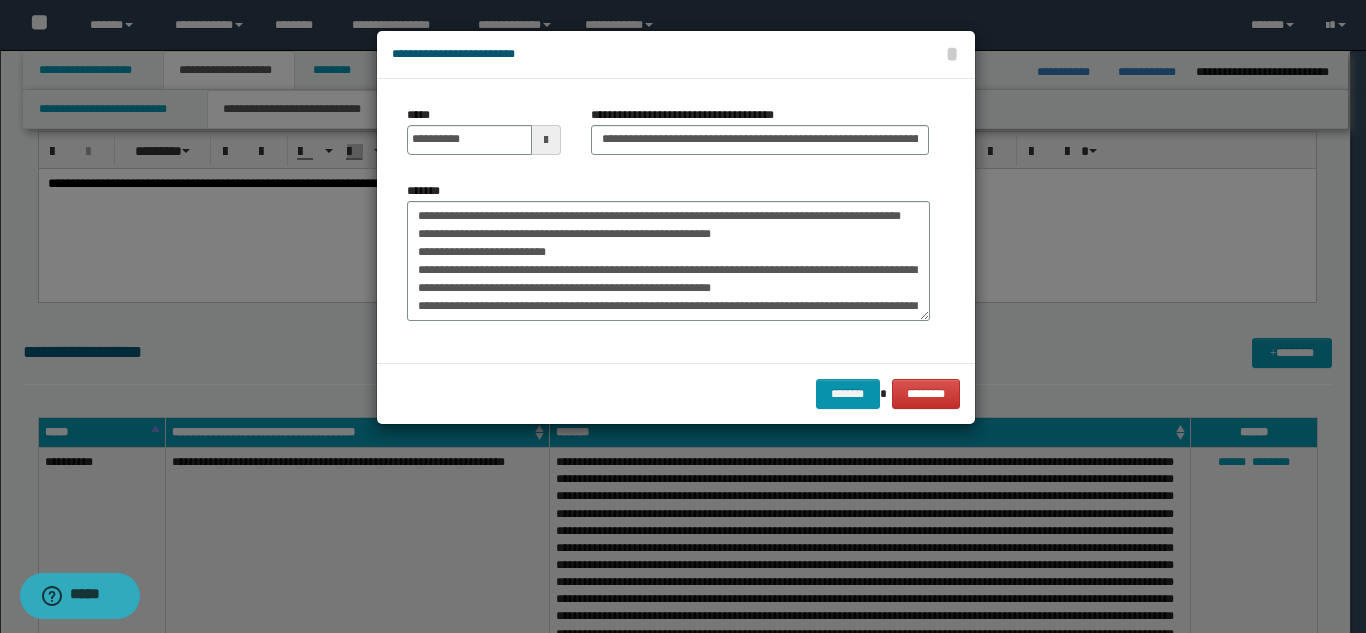 click on "*******" at bounding box center (668, 259) 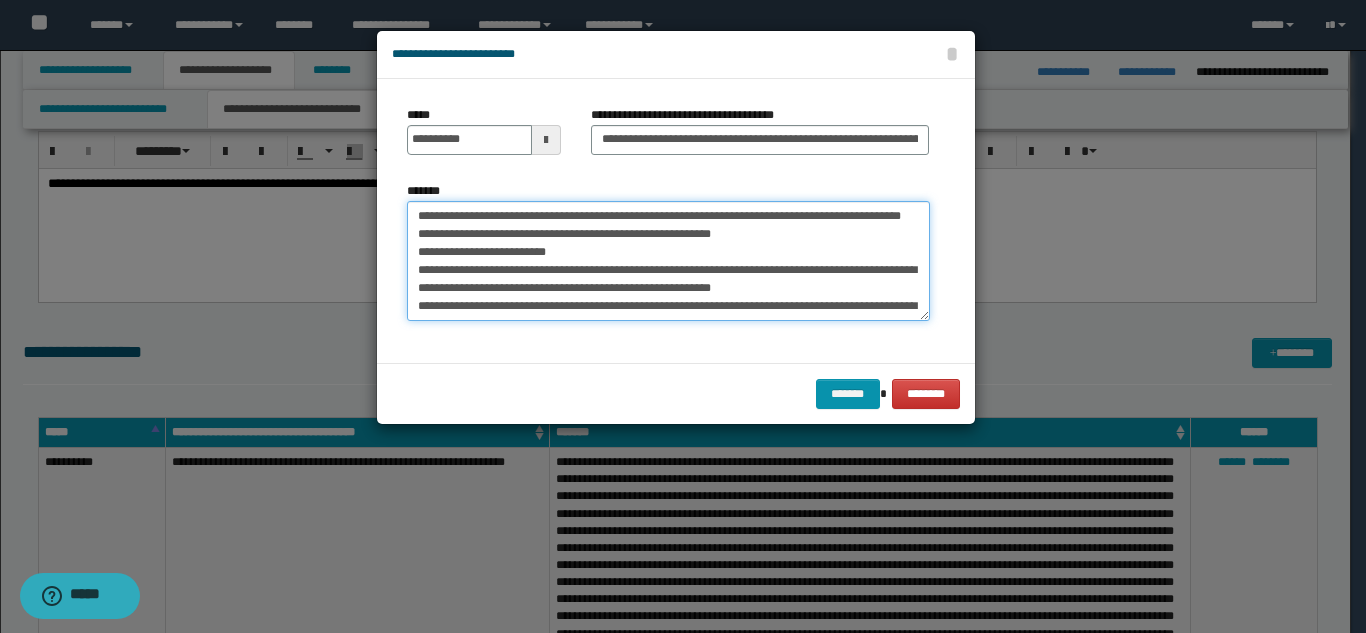 drag, startPoint x: 413, startPoint y: 212, endPoint x: 519, endPoint y: 230, distance: 107.51744 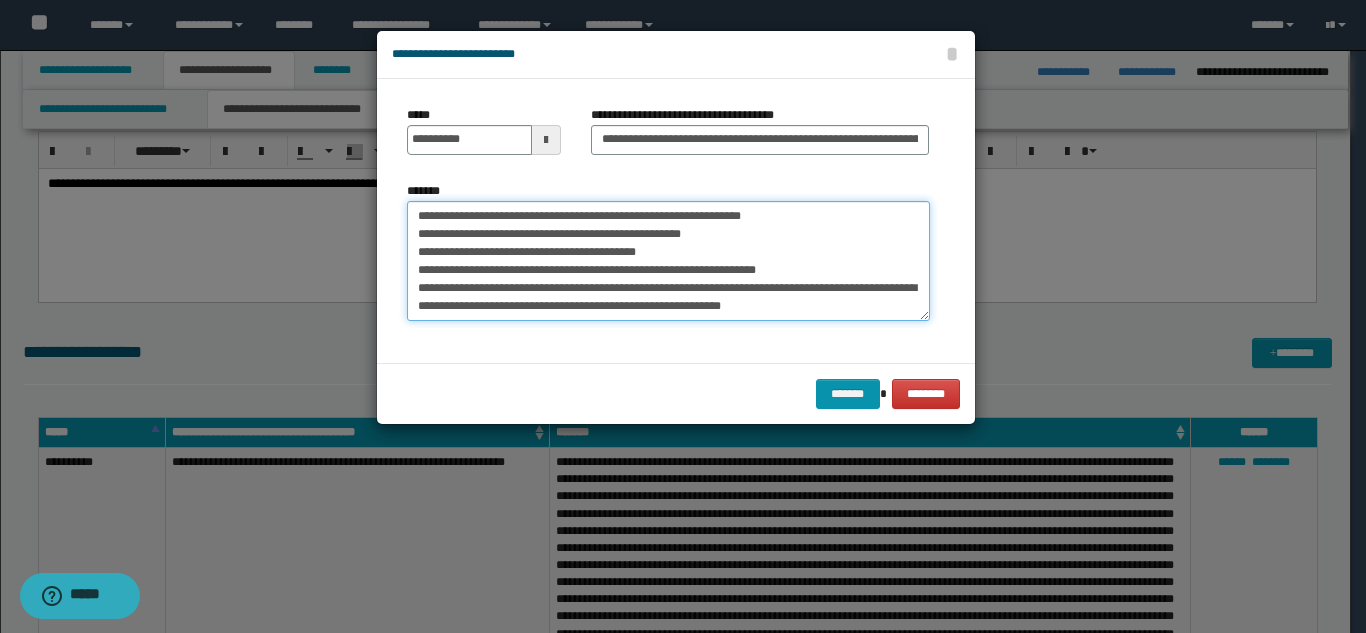 scroll, scrollTop: 864, scrollLeft: 0, axis: vertical 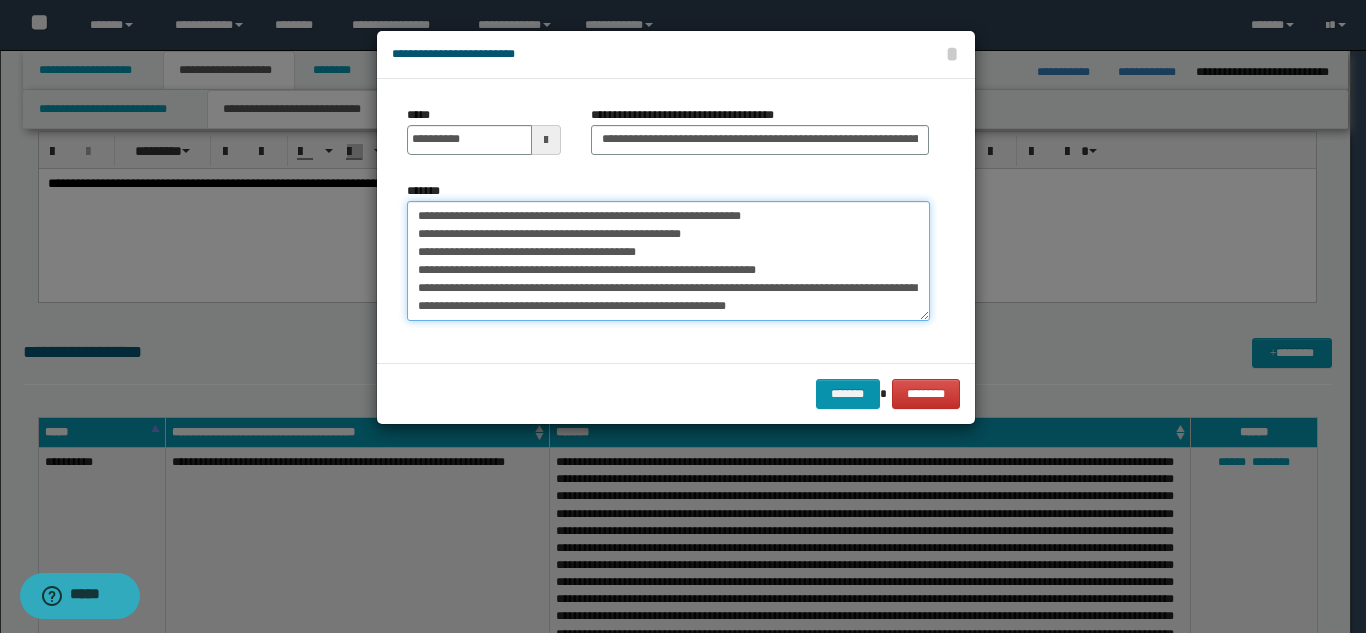 paste on "**********" 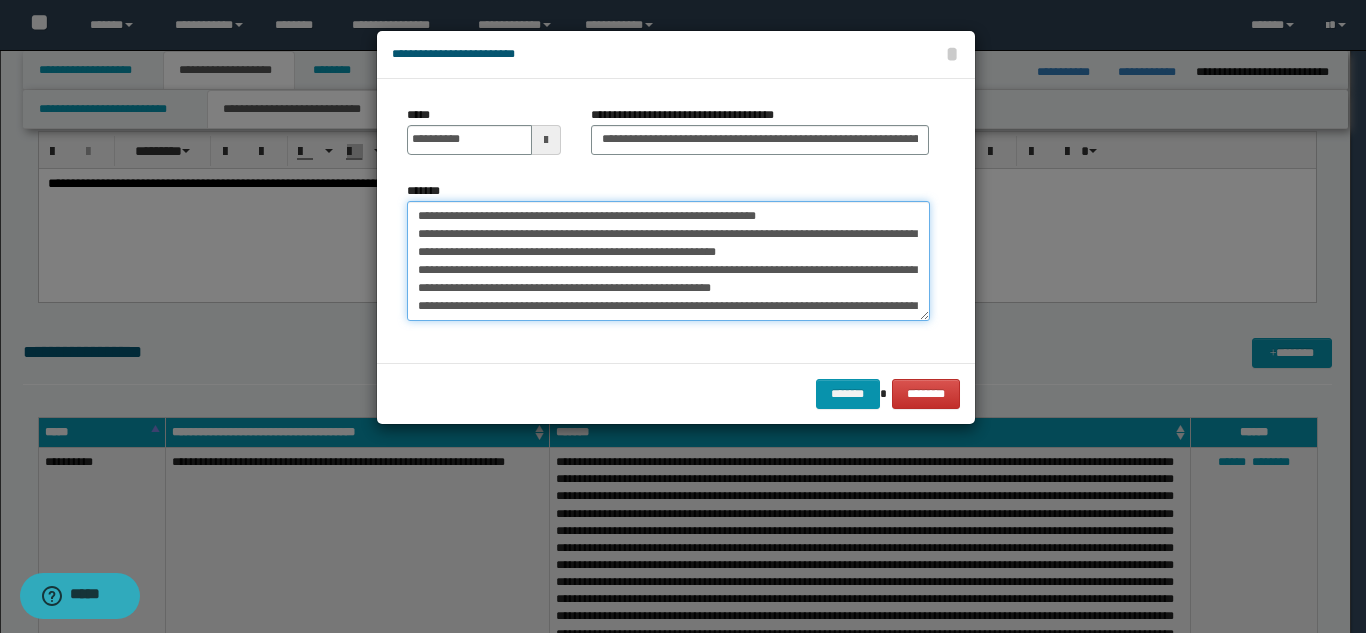 scroll, scrollTop: 1074, scrollLeft: 0, axis: vertical 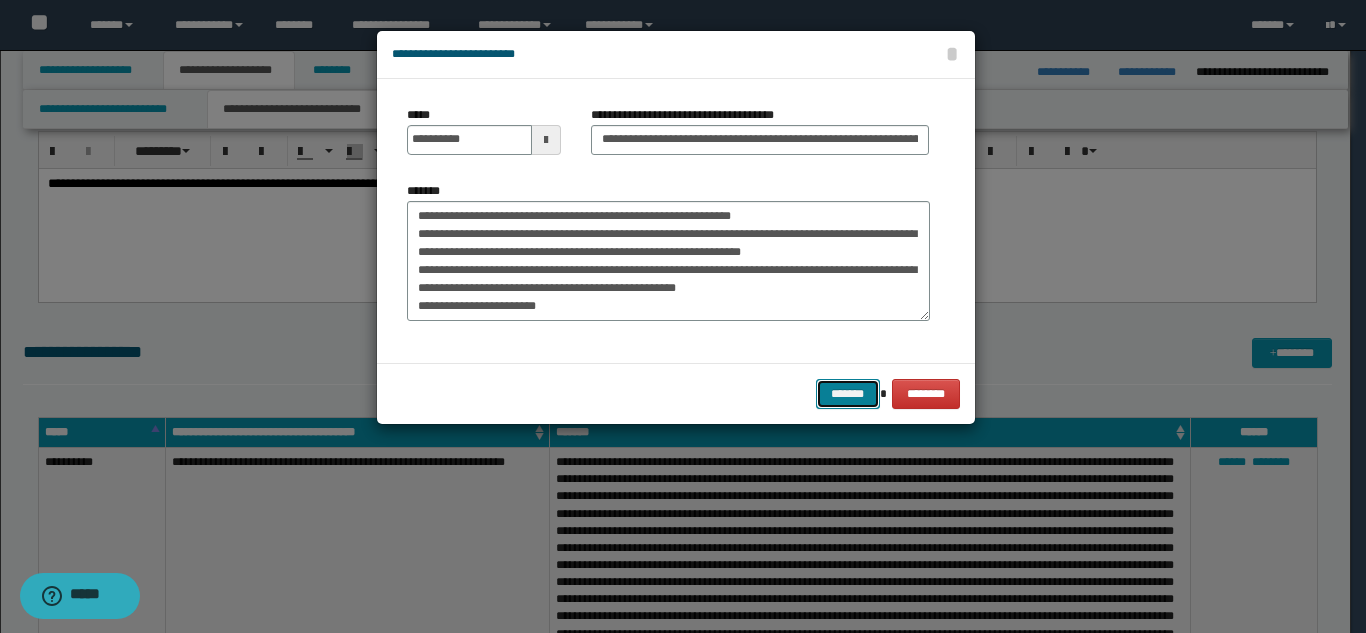 click on "*******" at bounding box center [848, 394] 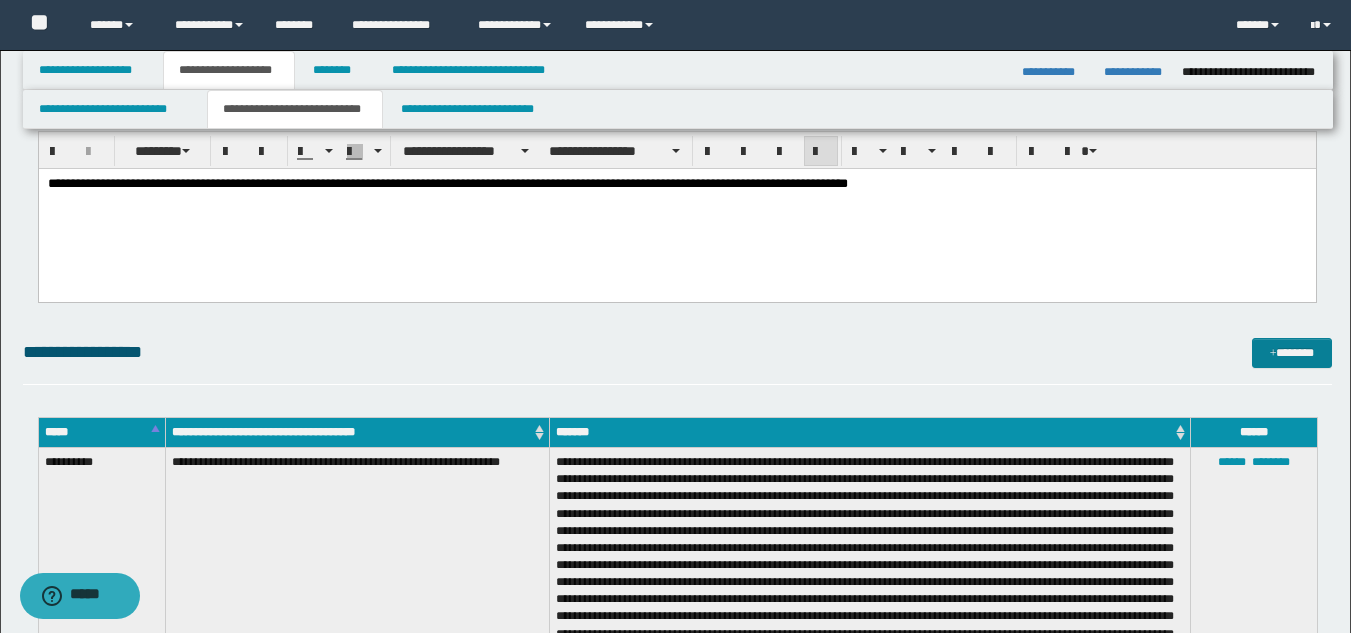 click on "**********" at bounding box center (677, 1062) 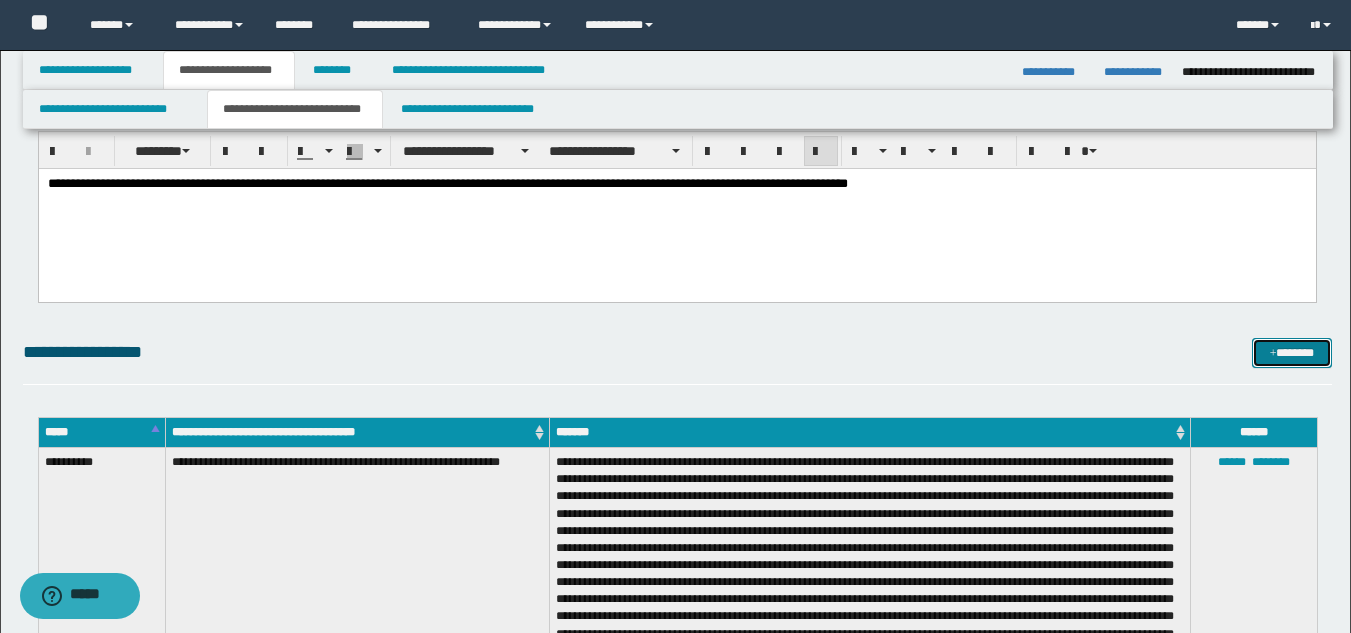click at bounding box center [1273, 354] 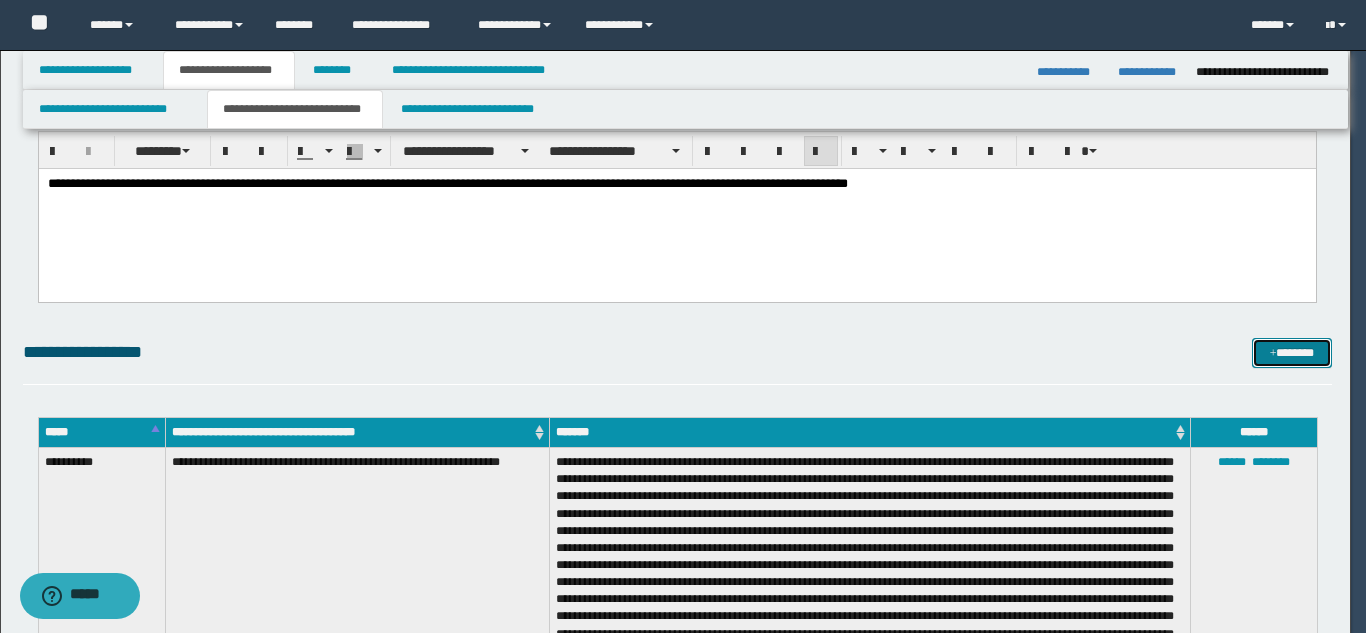 scroll, scrollTop: 0, scrollLeft: 0, axis: both 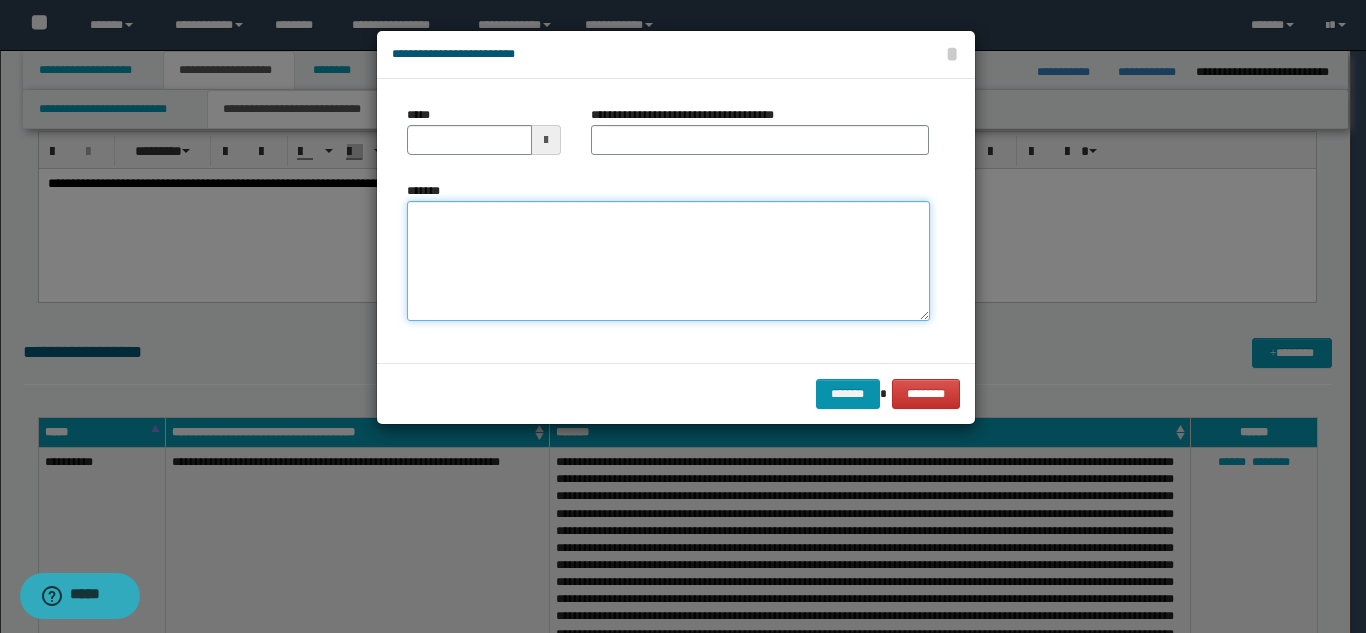click on "*******" at bounding box center (668, 261) 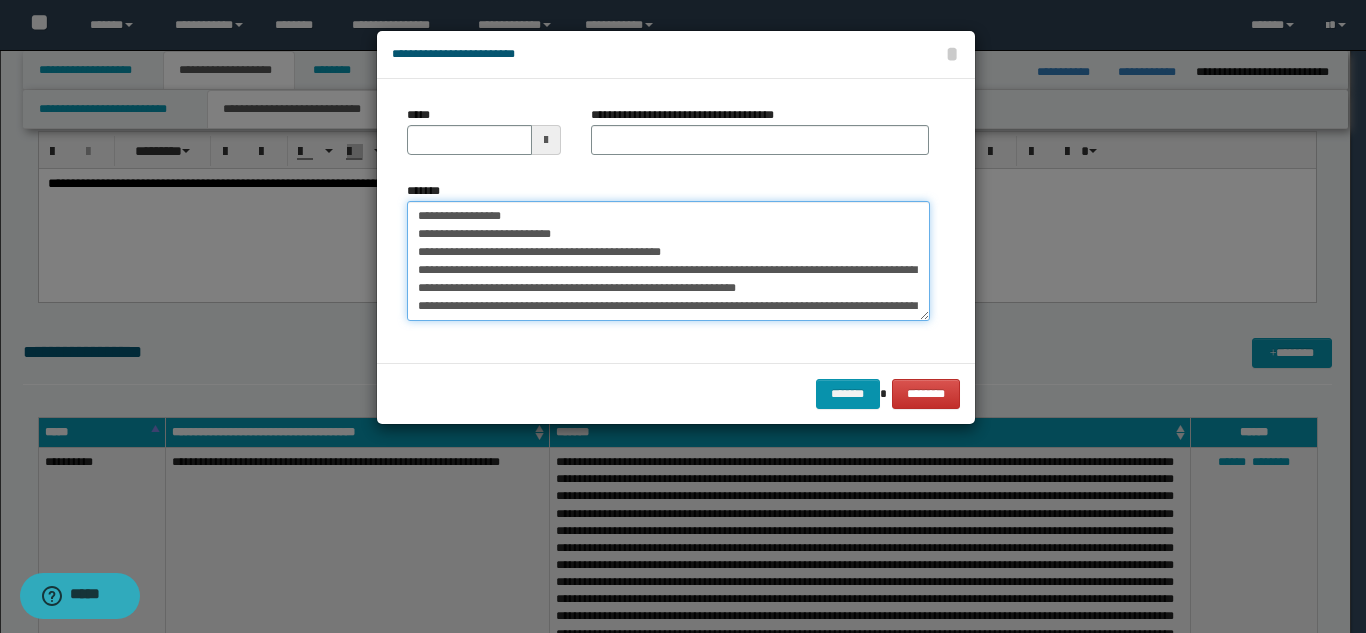type 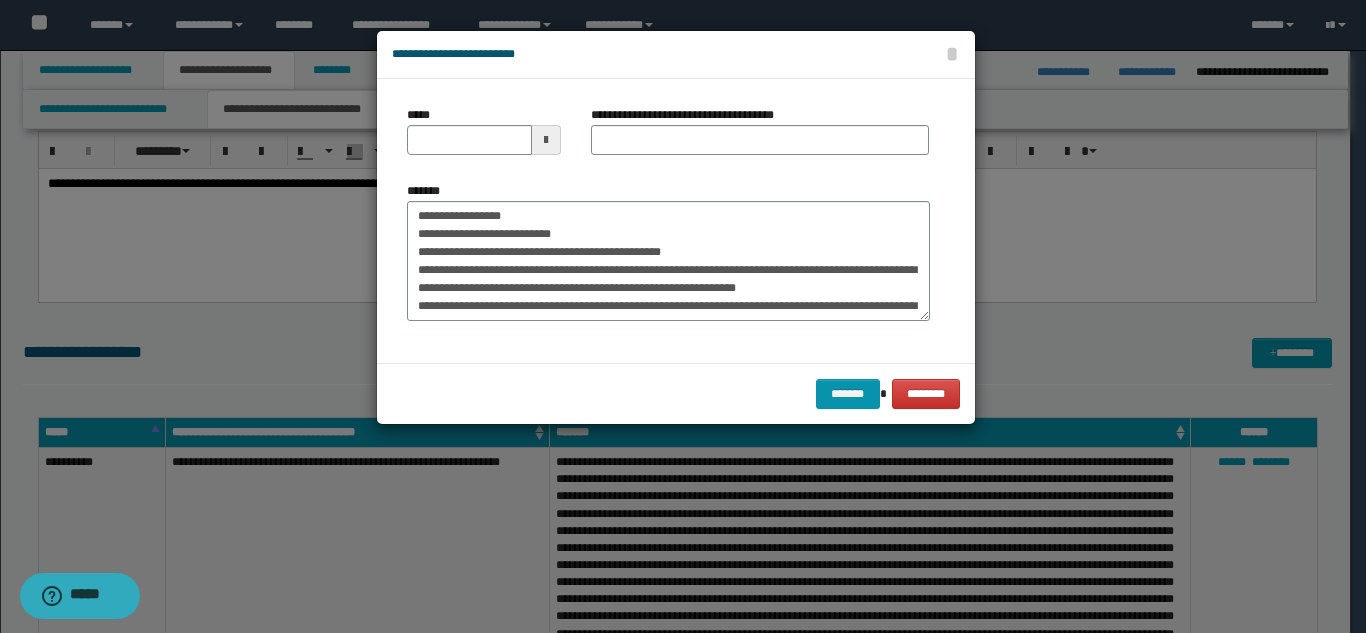 click on "*****" at bounding box center (484, 138) 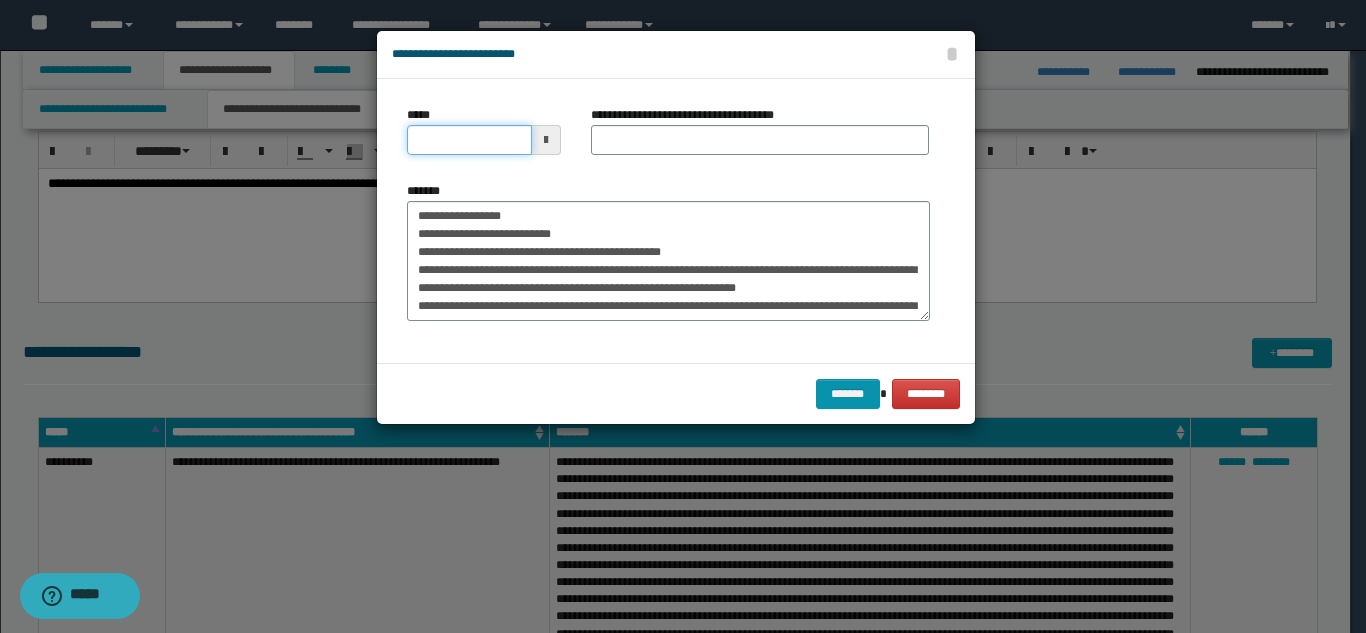 click on "*****" at bounding box center (469, 140) 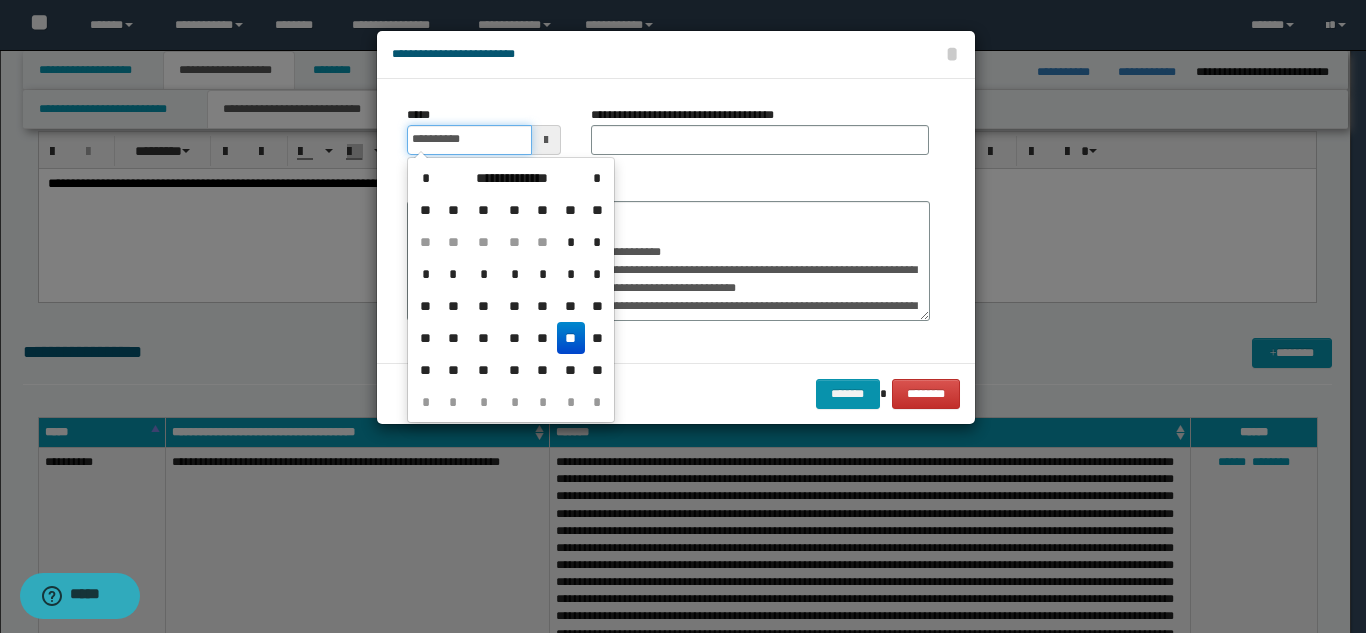 type on "**********" 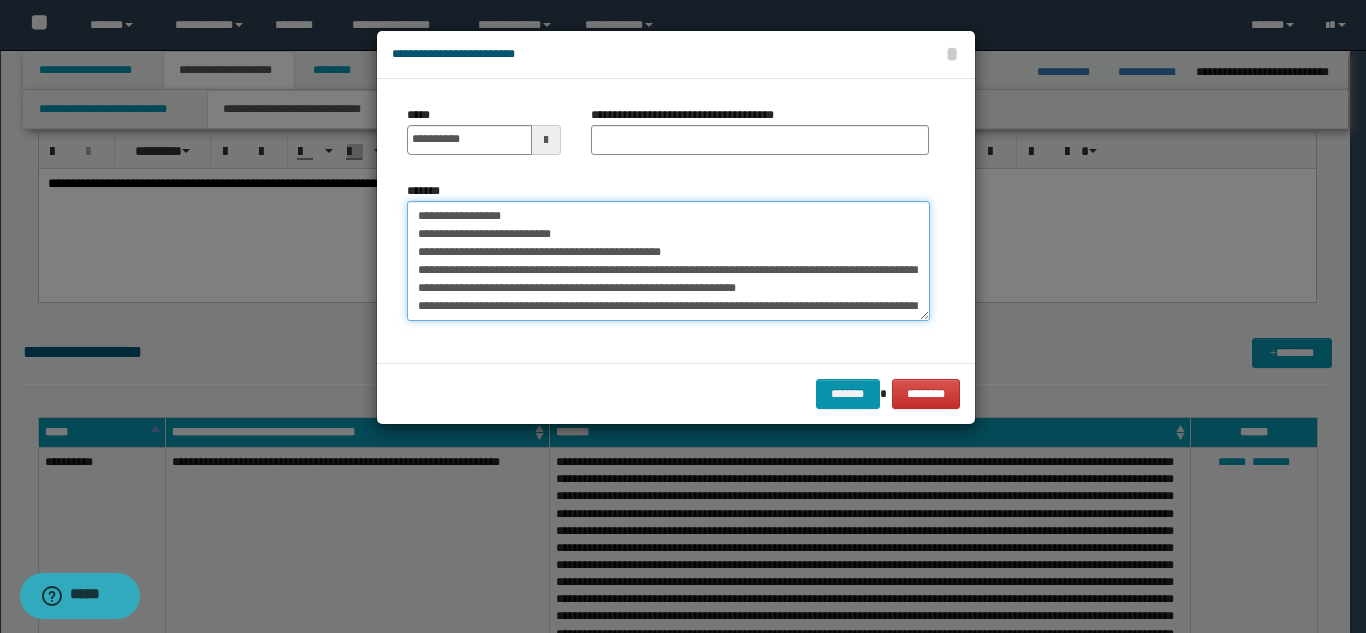 drag, startPoint x: 484, startPoint y: 231, endPoint x: 515, endPoint y: 245, distance: 34.0147 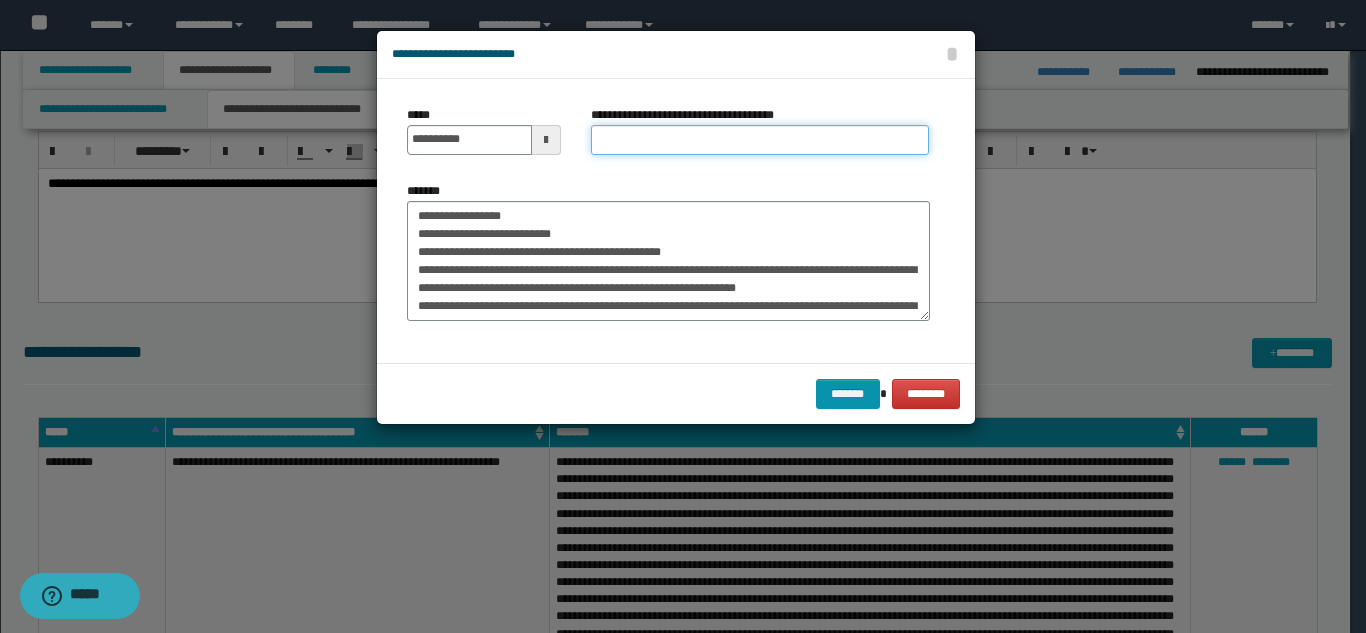 click on "**********" at bounding box center [760, 140] 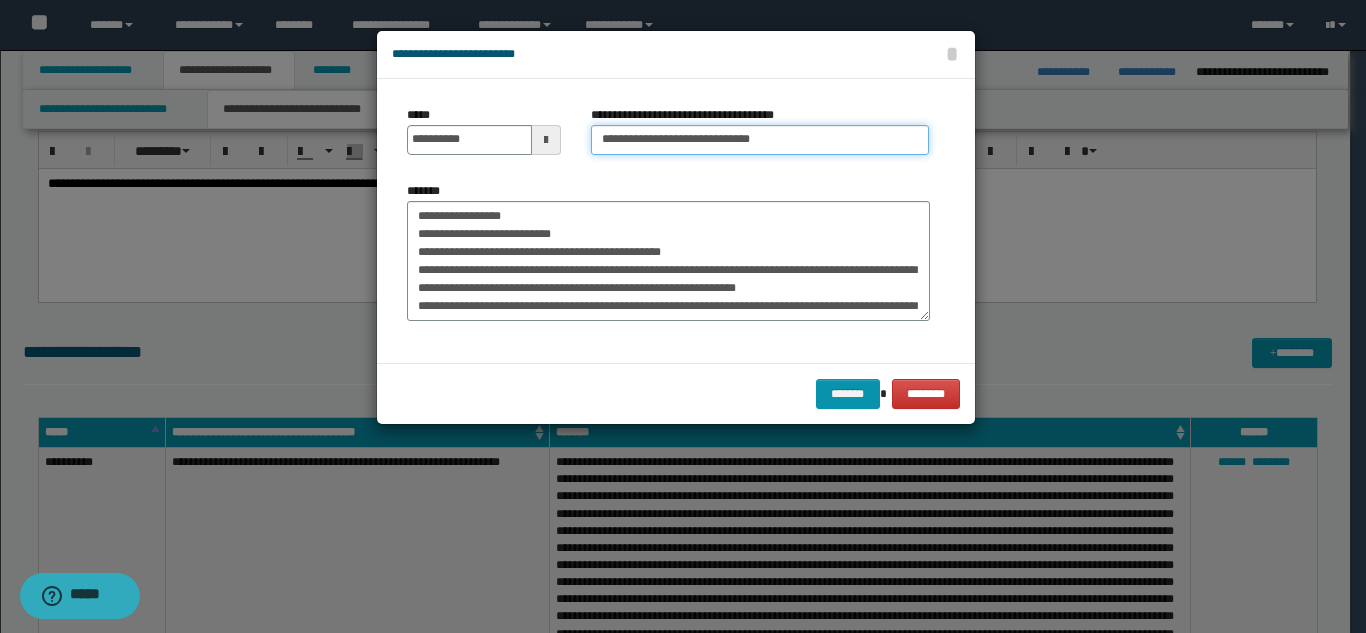type on "**********" 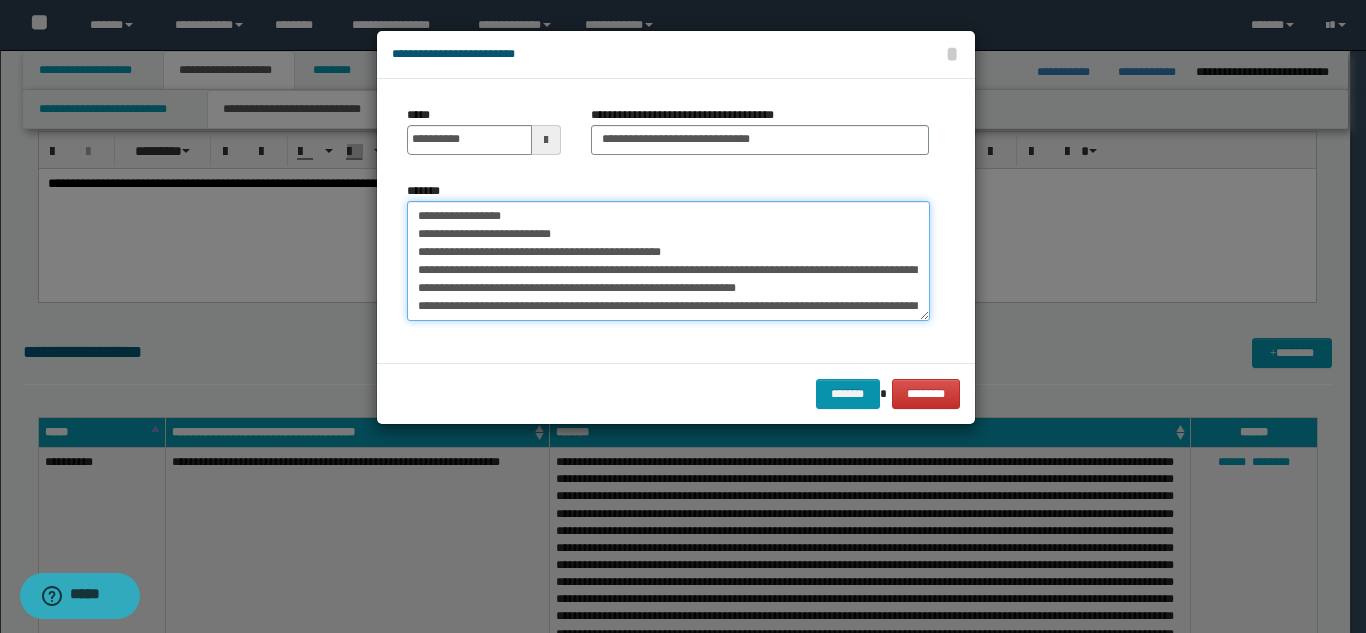 drag, startPoint x: 409, startPoint y: 212, endPoint x: 606, endPoint y: 235, distance: 198.33809 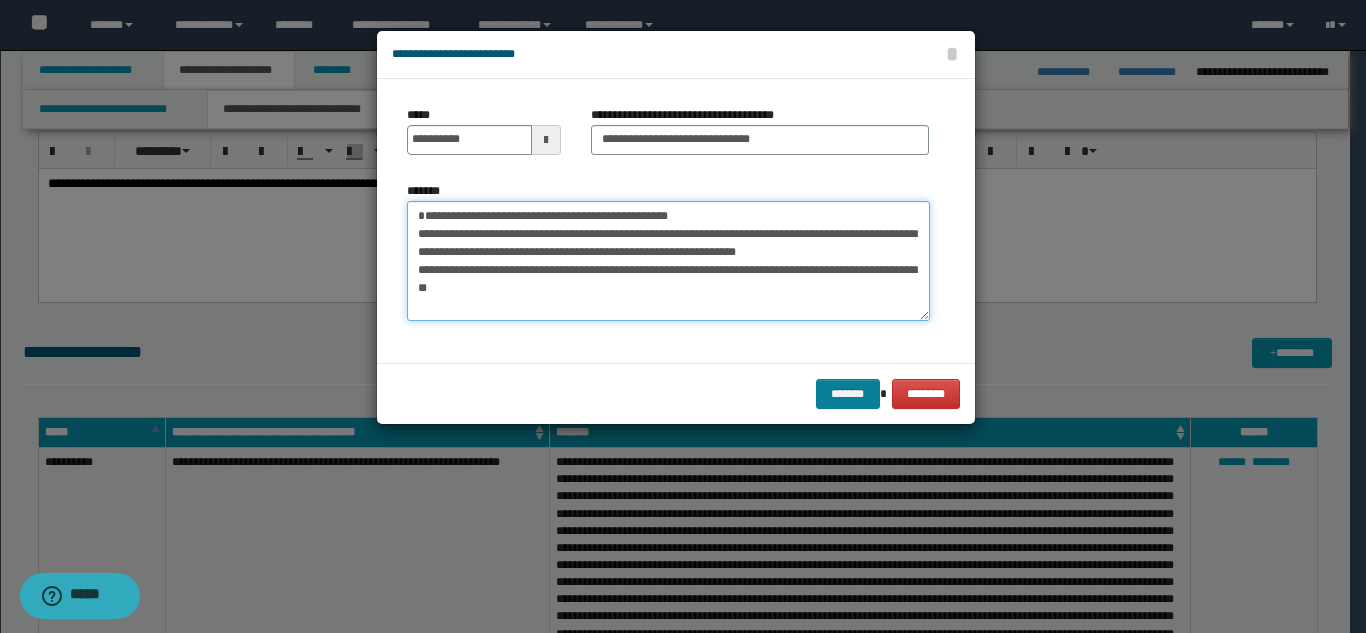 type on "**********" 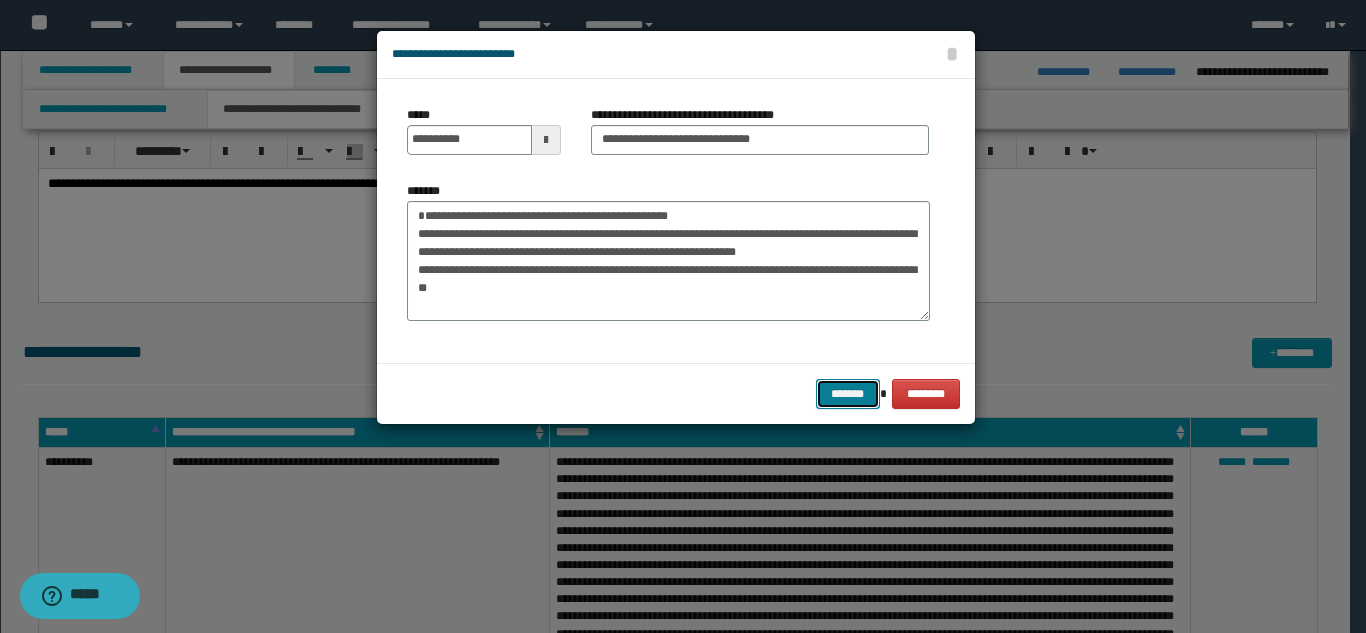 click on "*******" at bounding box center (848, 394) 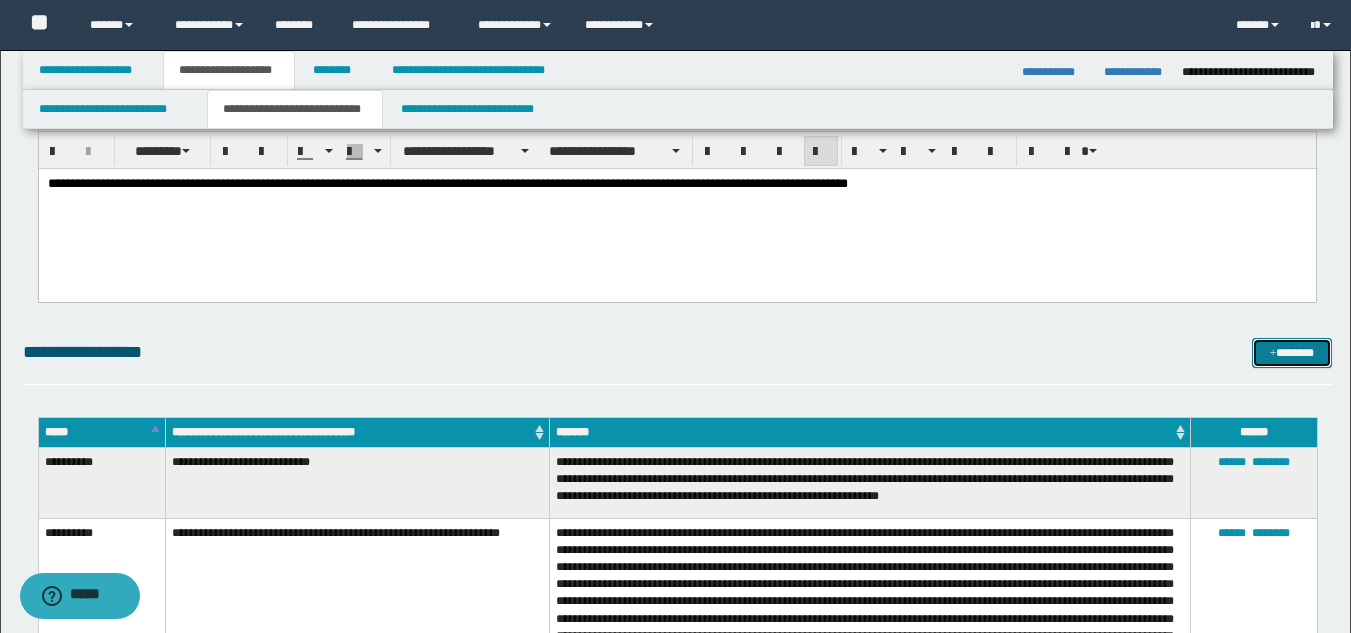 click on "*******" at bounding box center (1292, 353) 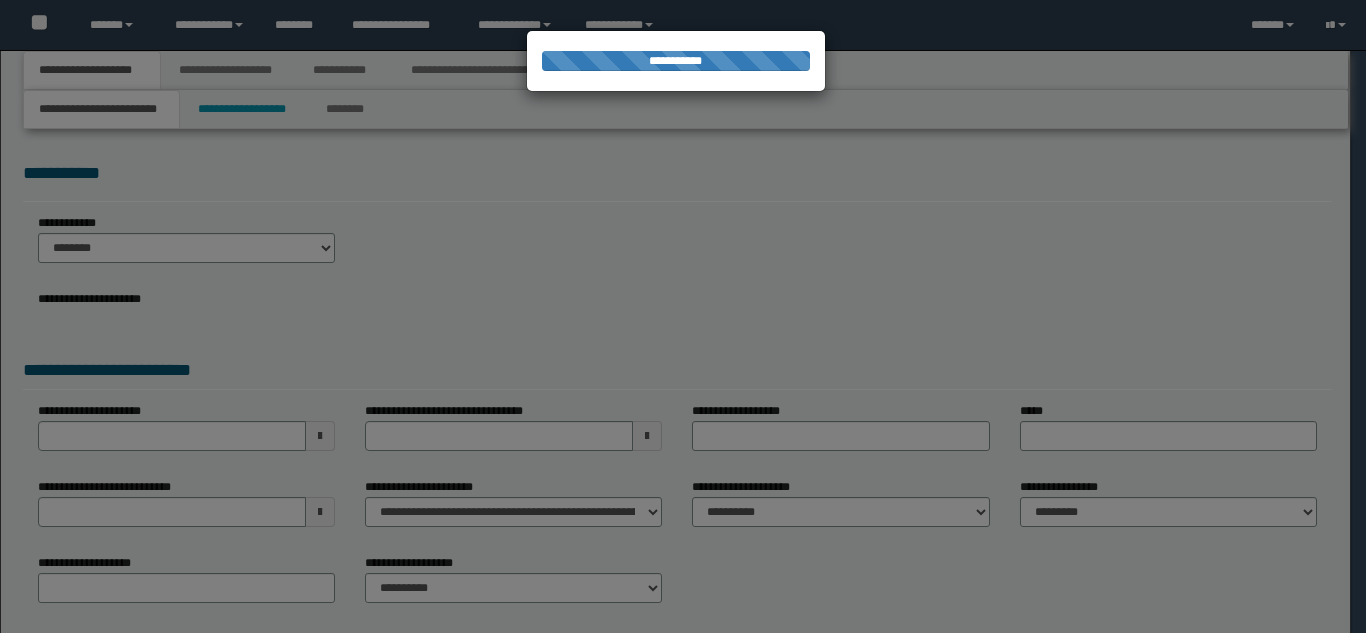 scroll, scrollTop: 0, scrollLeft: 0, axis: both 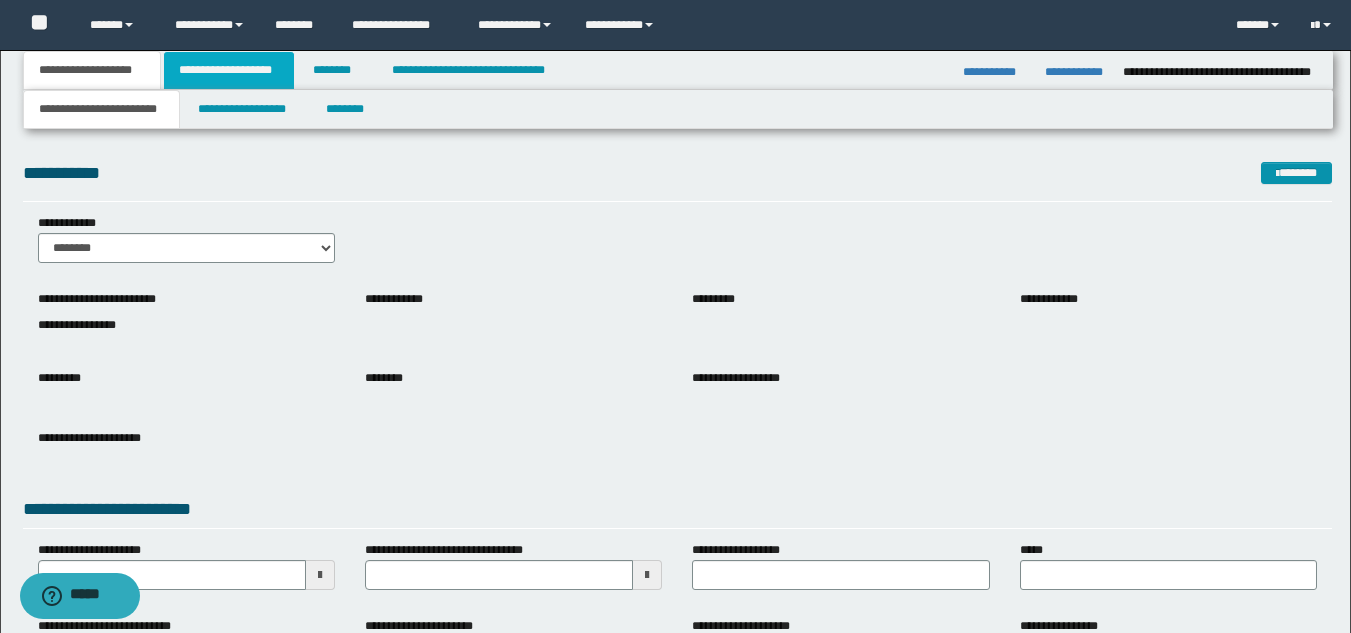 click on "**********" at bounding box center [229, 70] 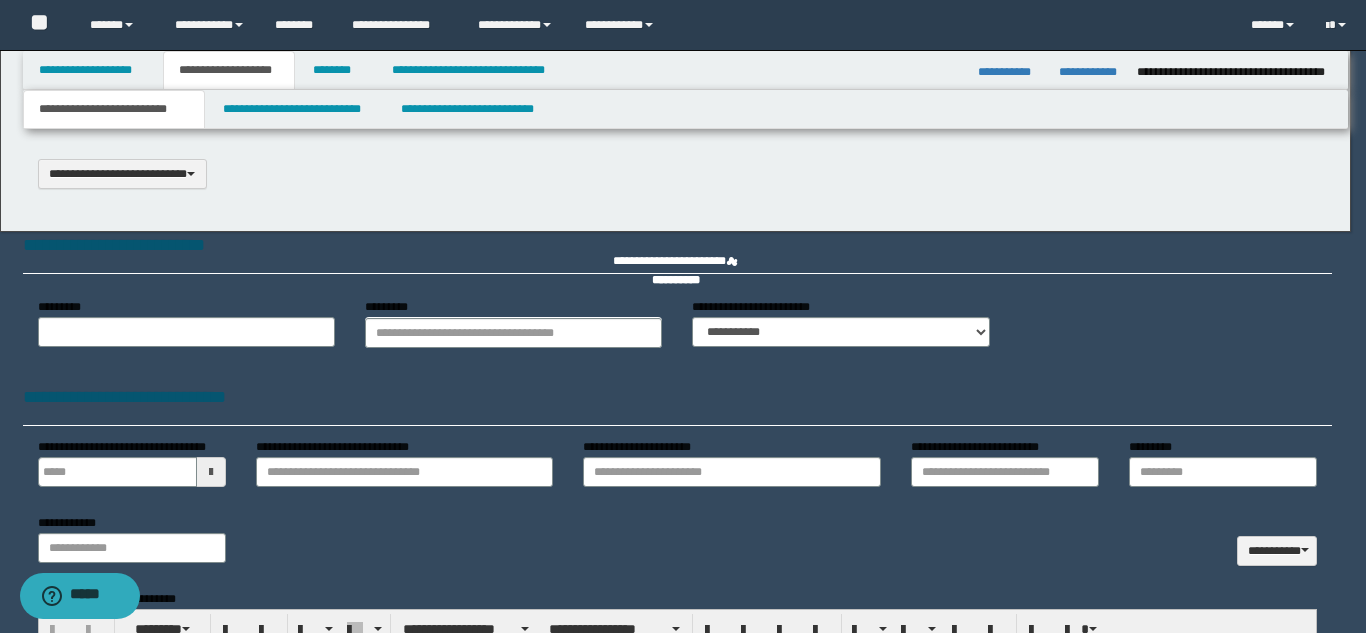 select on "*" 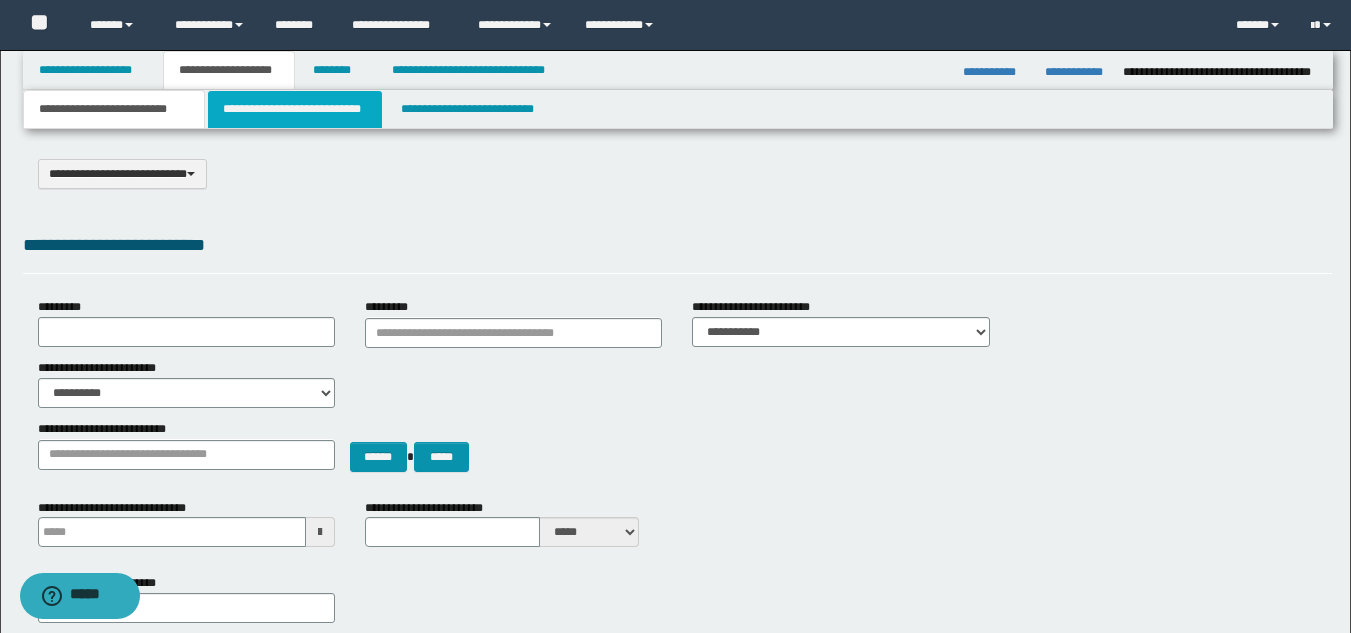 click on "**********" at bounding box center [295, 109] 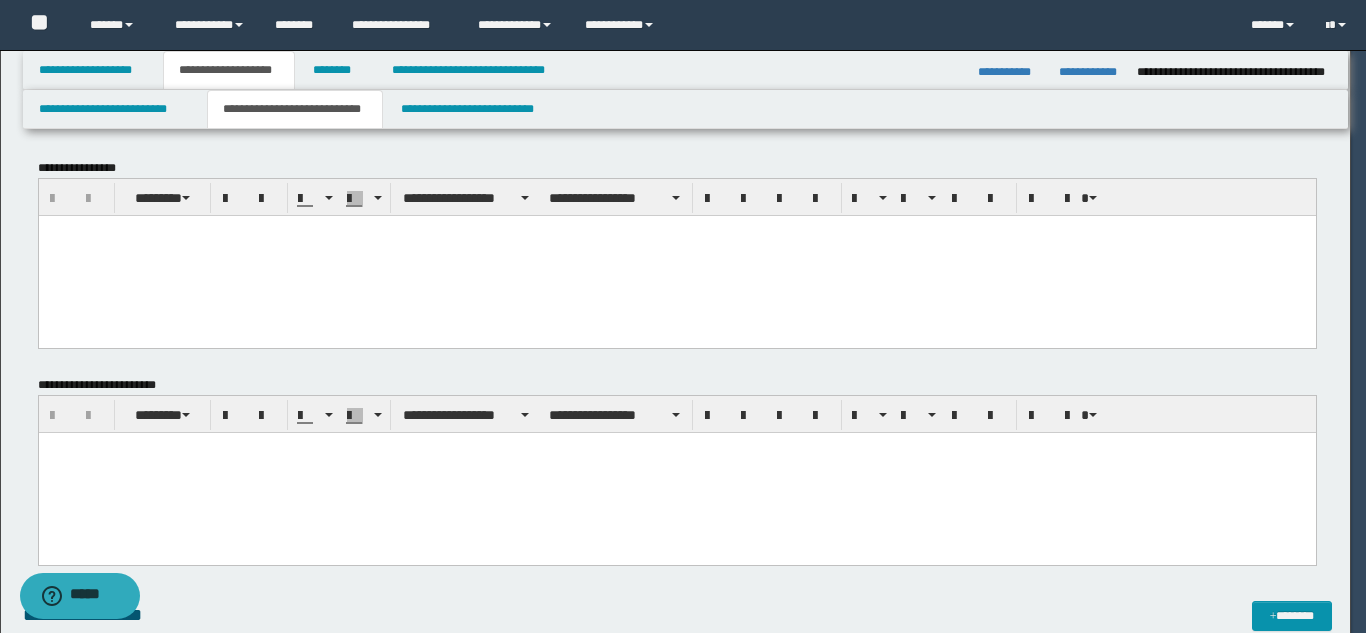 scroll, scrollTop: 0, scrollLeft: 0, axis: both 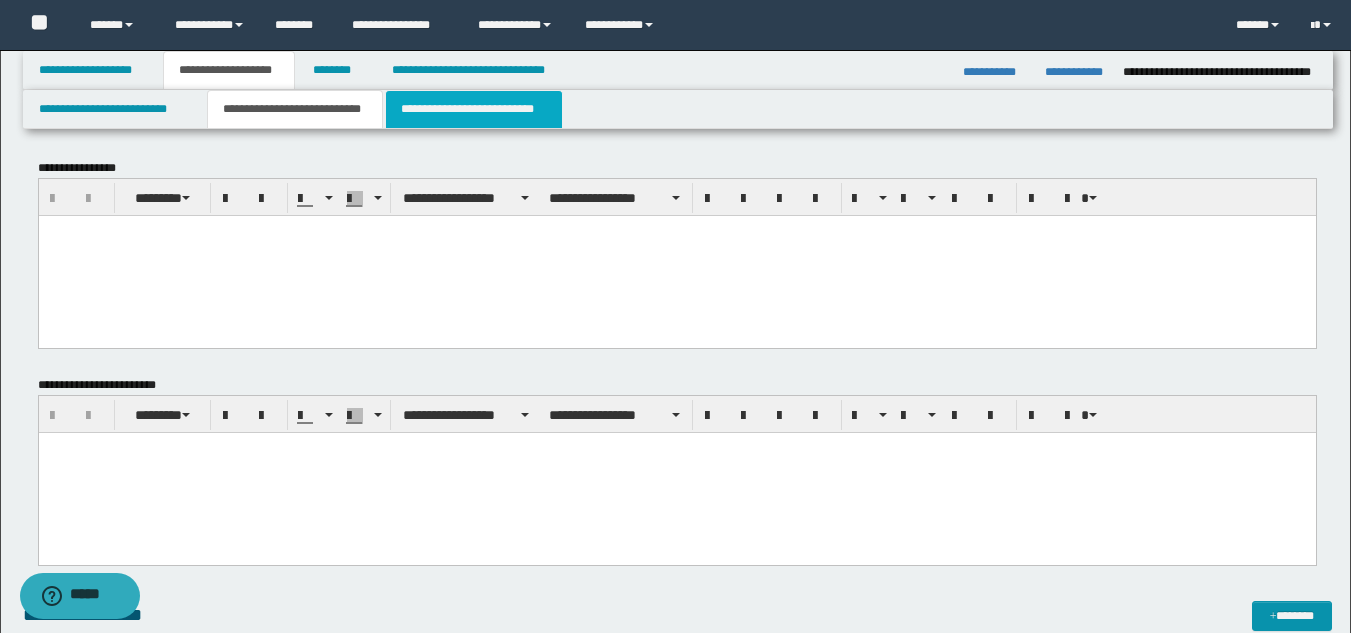 click on "**********" at bounding box center (474, 109) 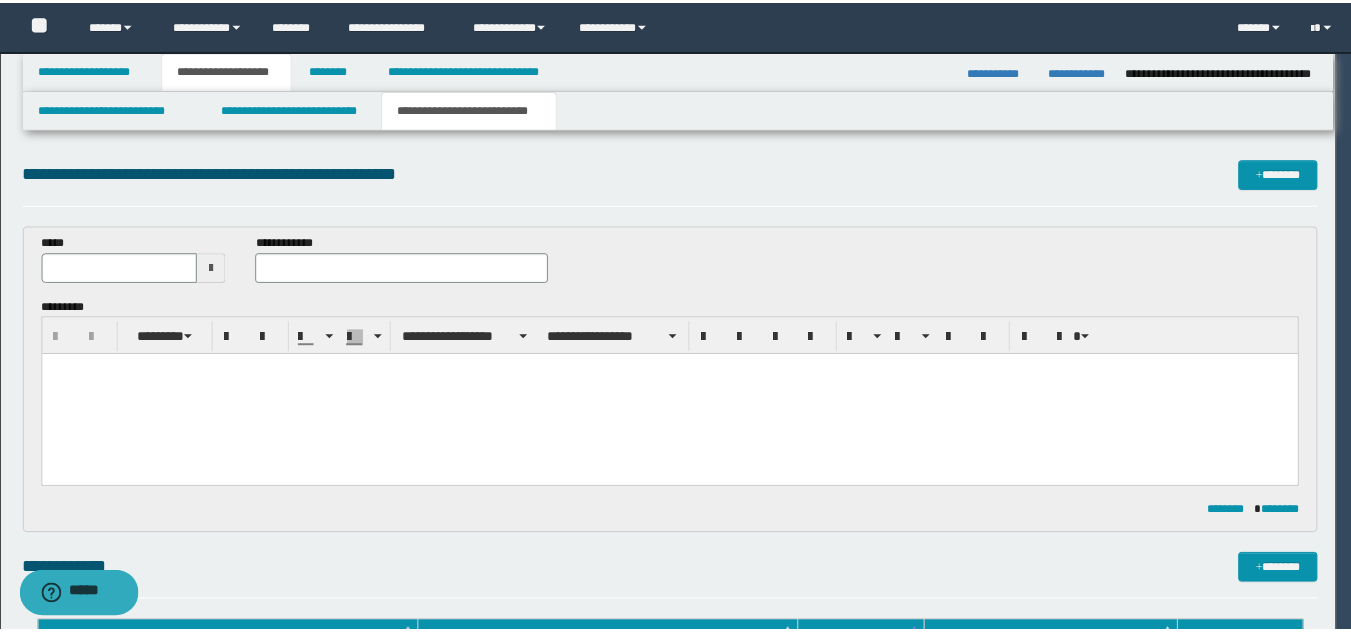 scroll, scrollTop: 0, scrollLeft: 0, axis: both 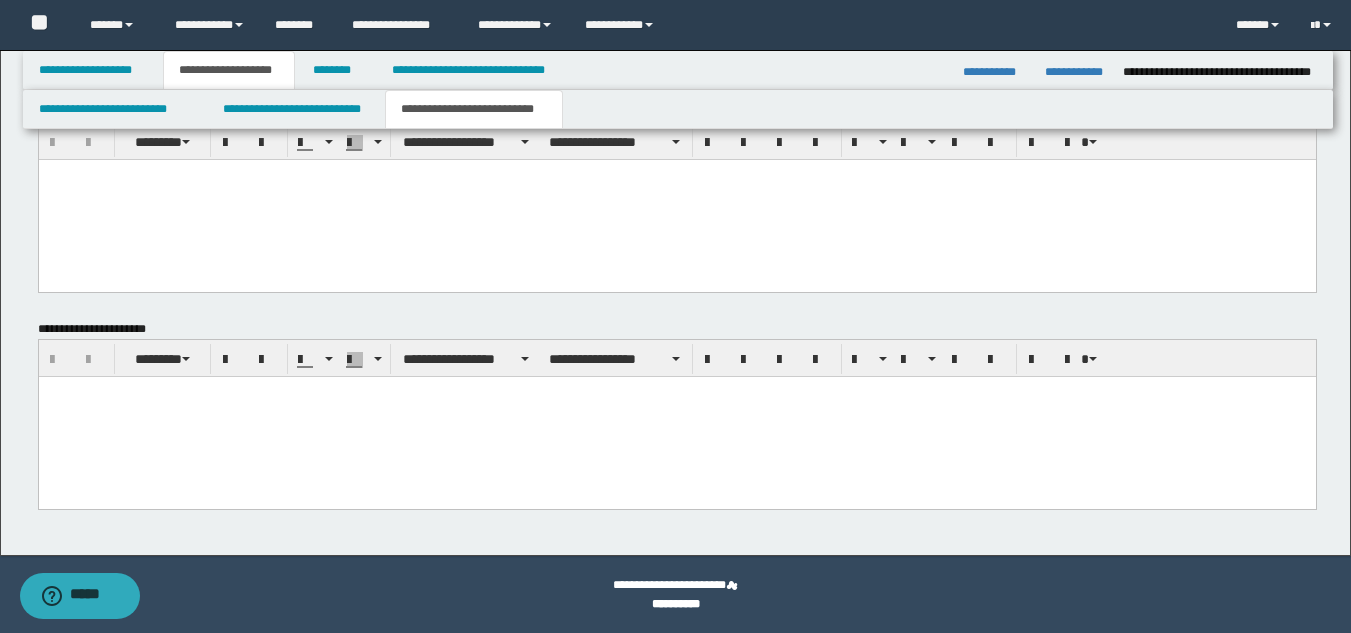 click at bounding box center [676, 416] 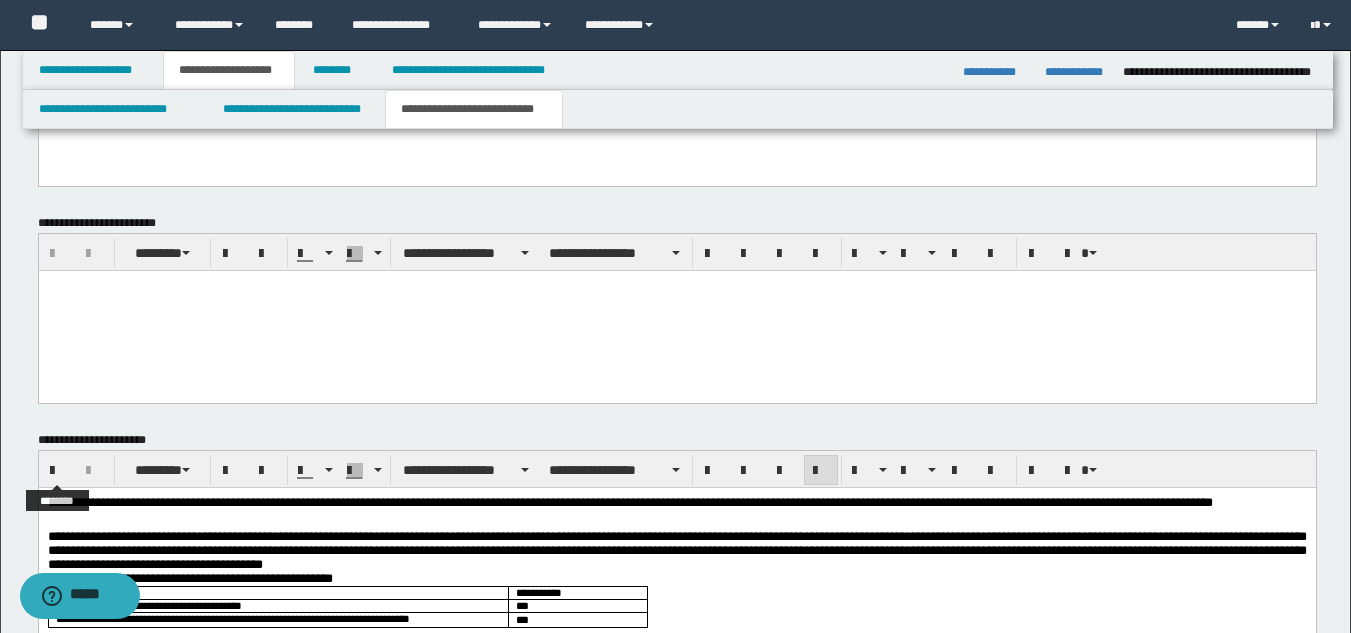 scroll, scrollTop: 685, scrollLeft: 0, axis: vertical 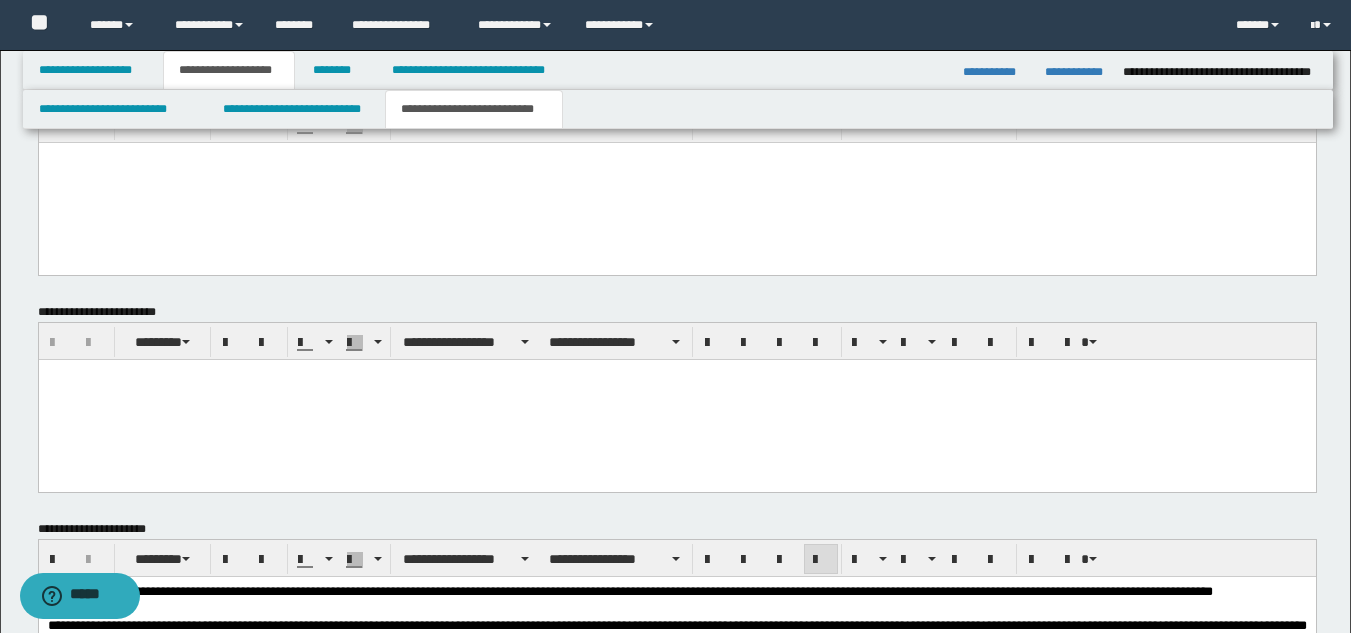 click at bounding box center [676, 399] 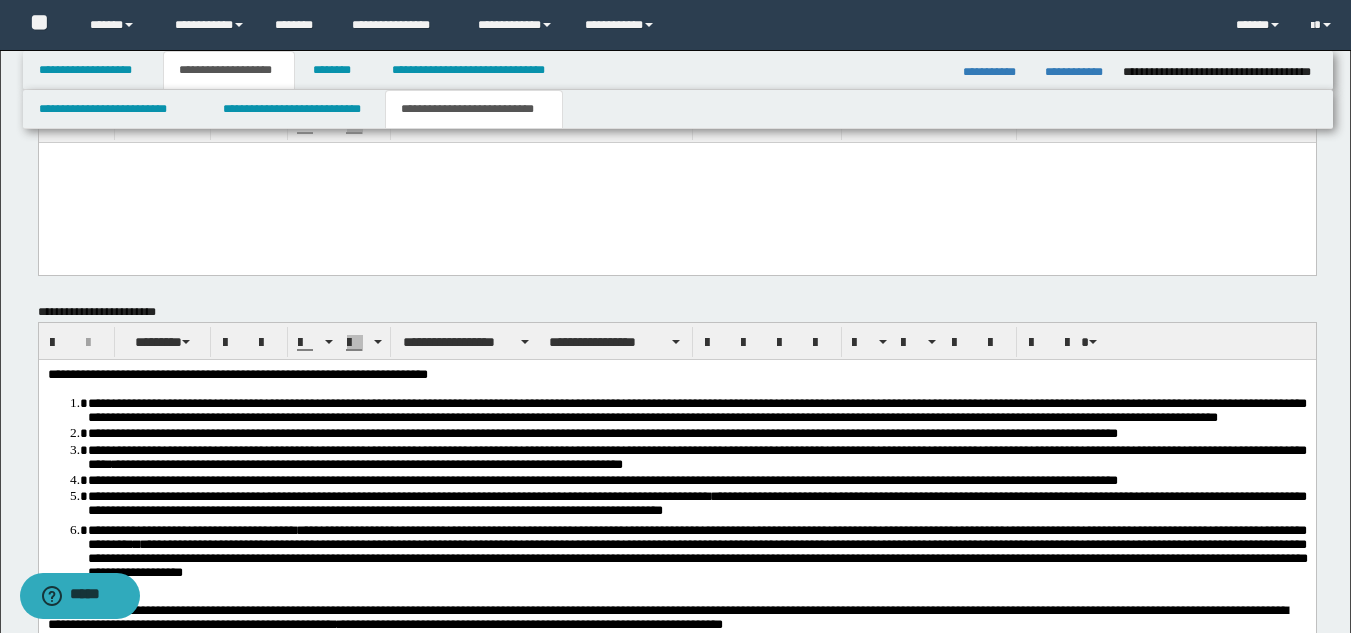 click at bounding box center (676, 183) 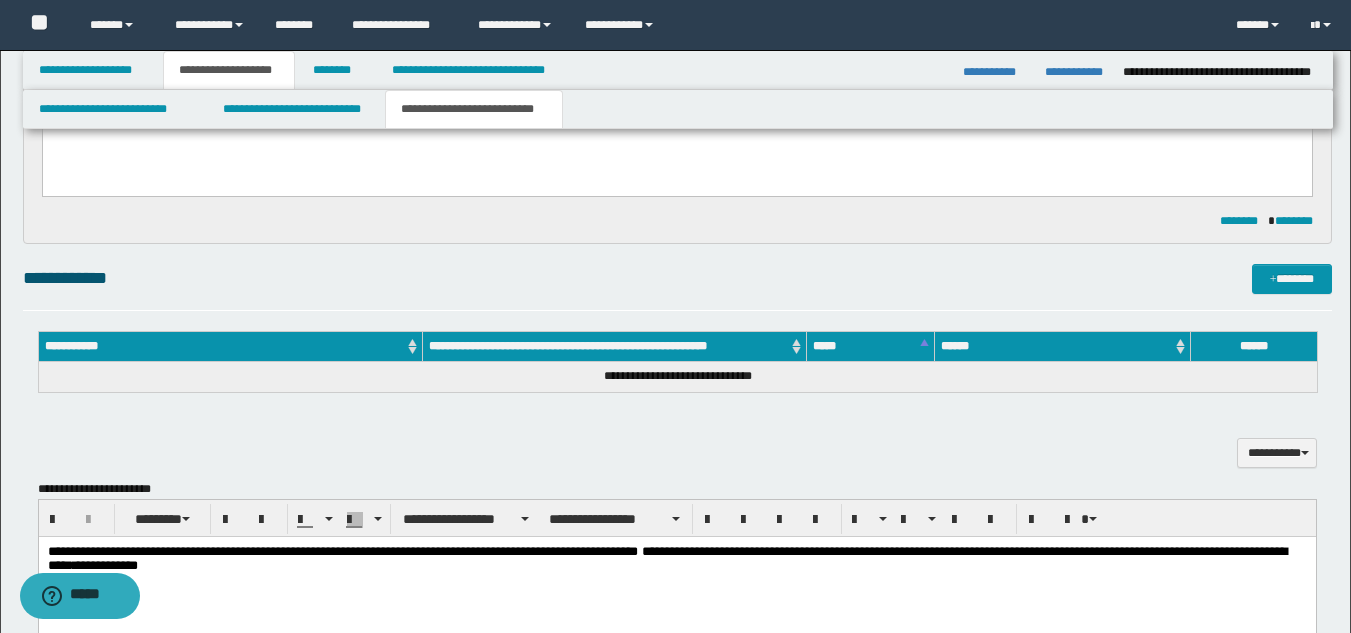 scroll, scrollTop: 285, scrollLeft: 0, axis: vertical 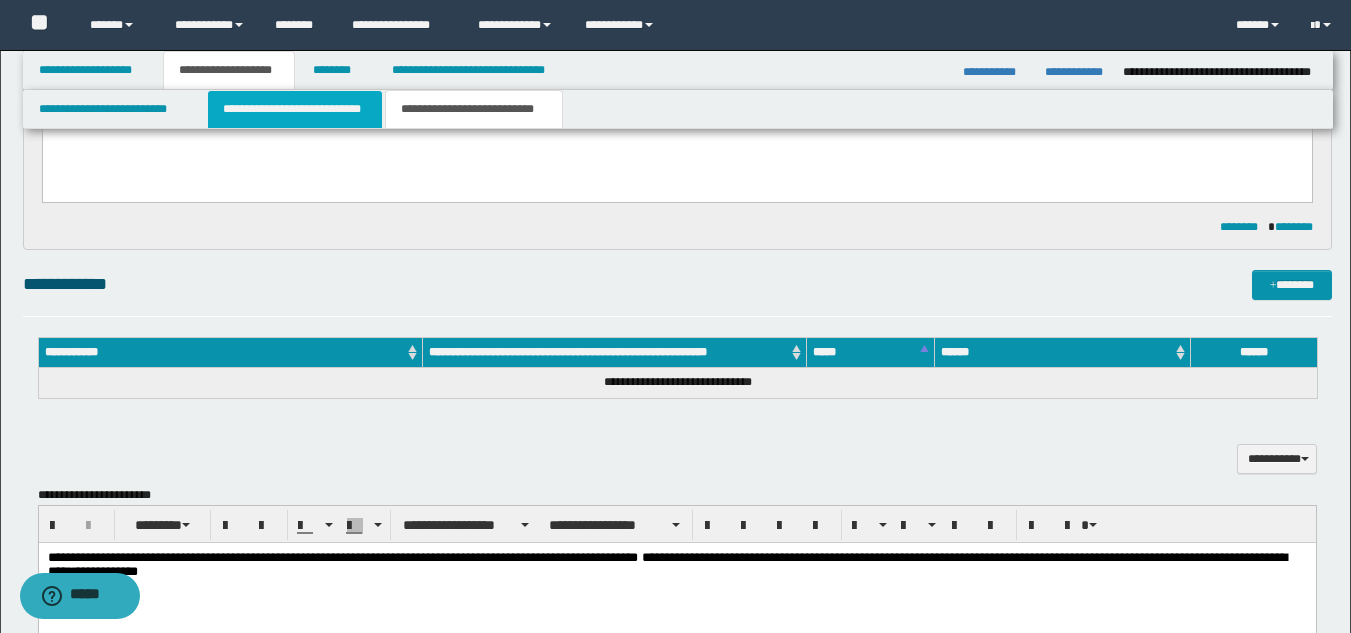 click on "**********" at bounding box center (295, 109) 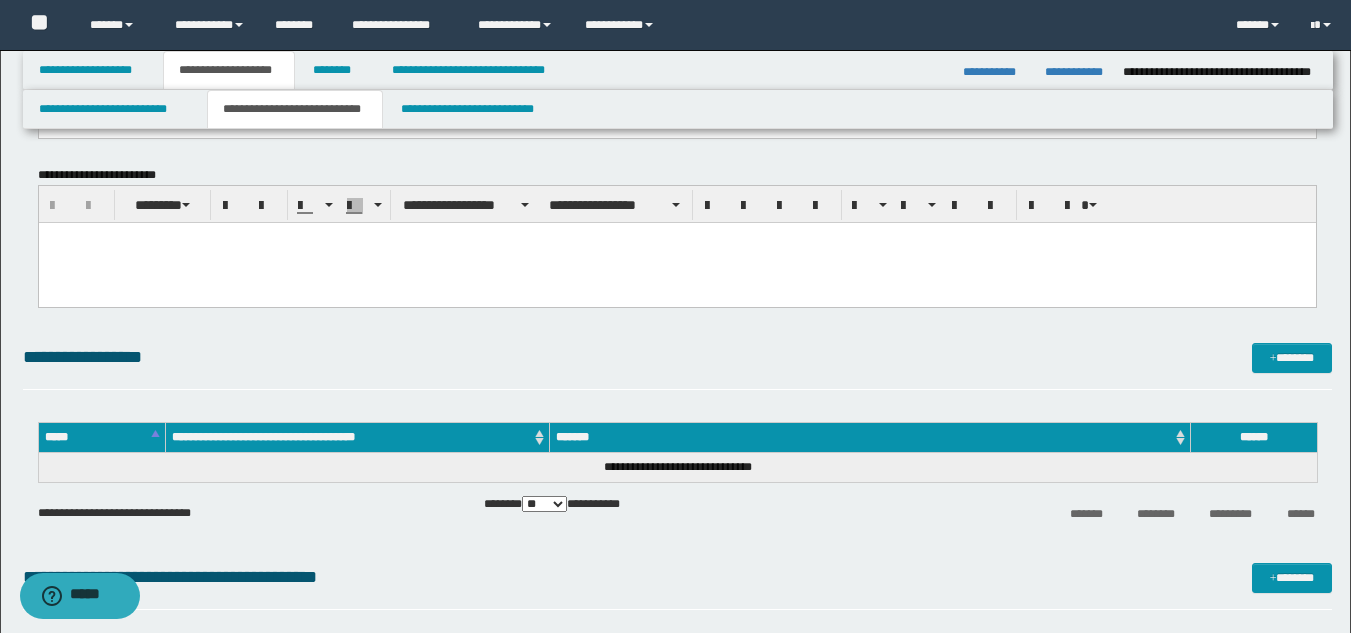 scroll, scrollTop: 0, scrollLeft: 0, axis: both 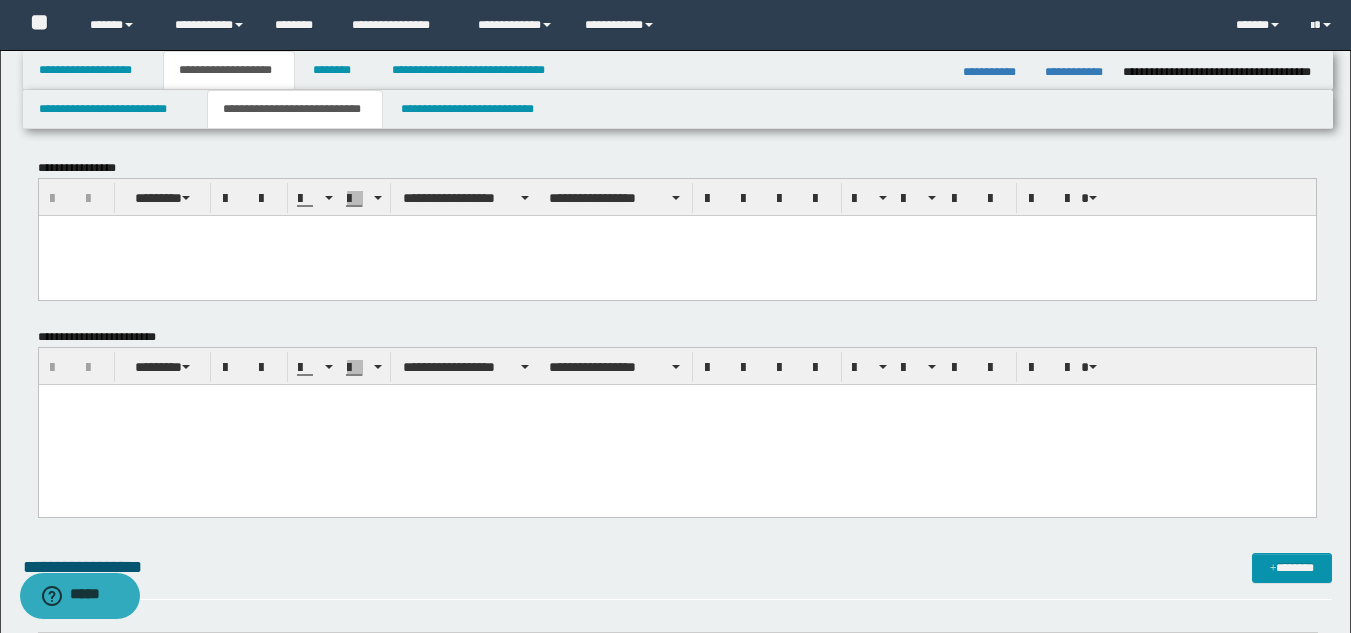 click at bounding box center [676, 424] 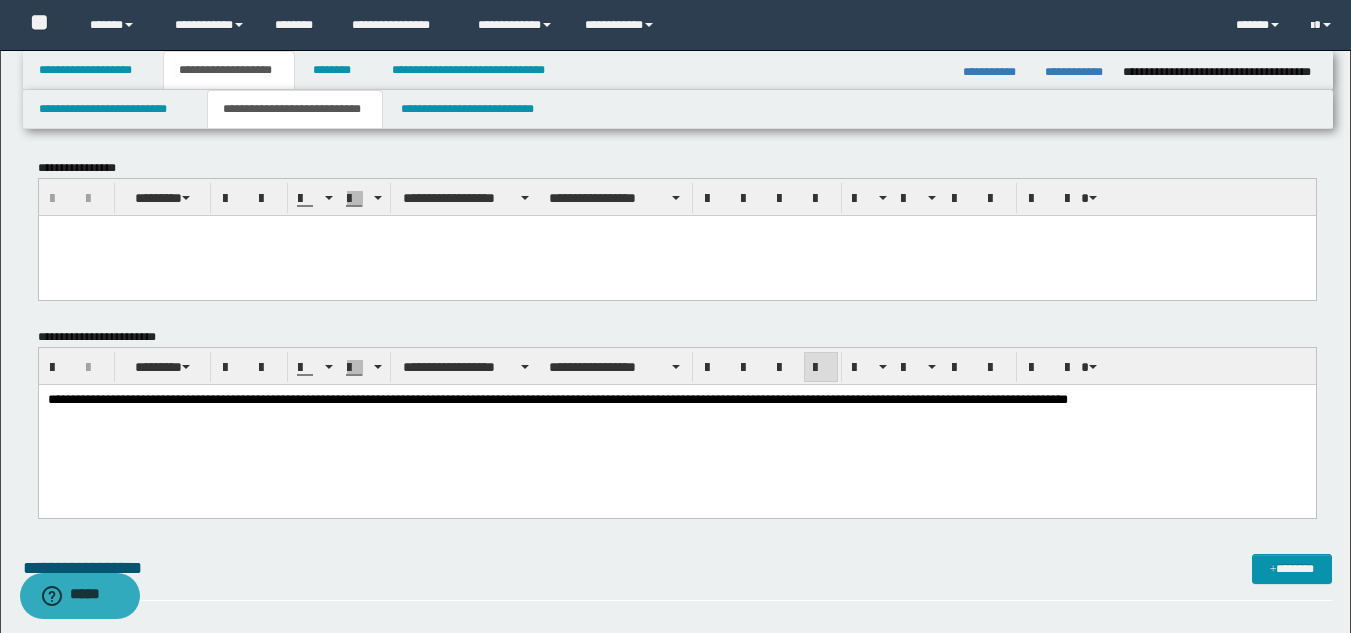 click at bounding box center (676, 255) 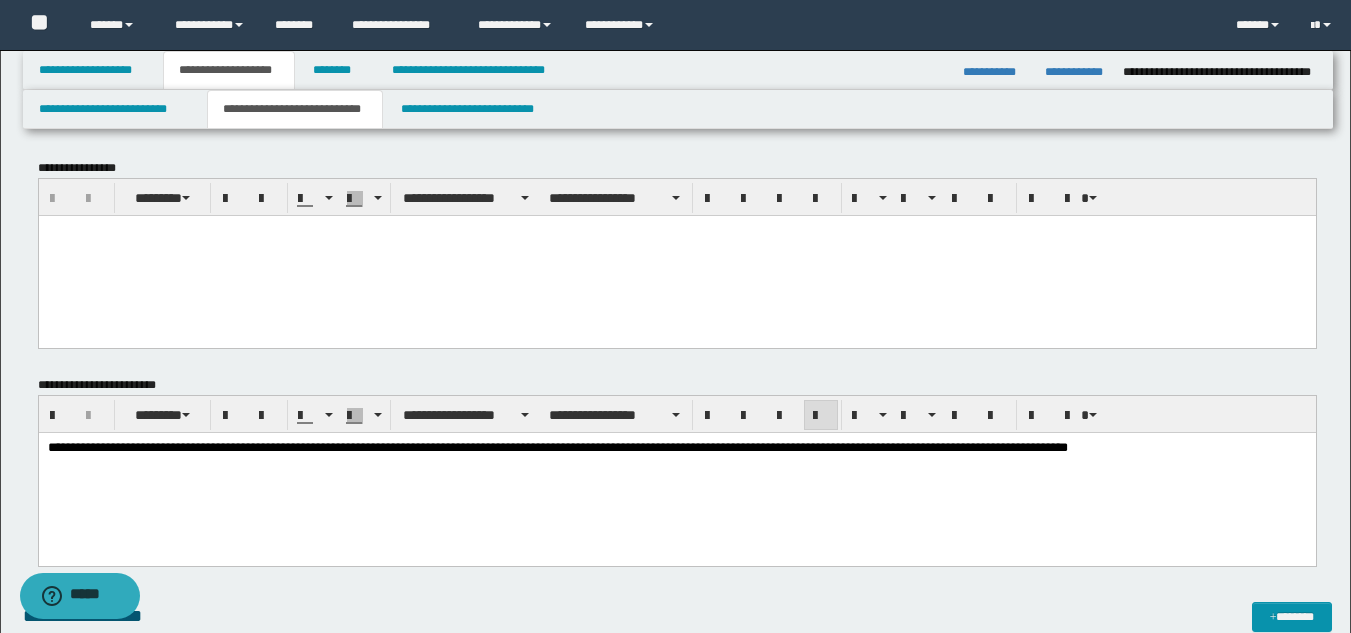 click at bounding box center [676, 255] 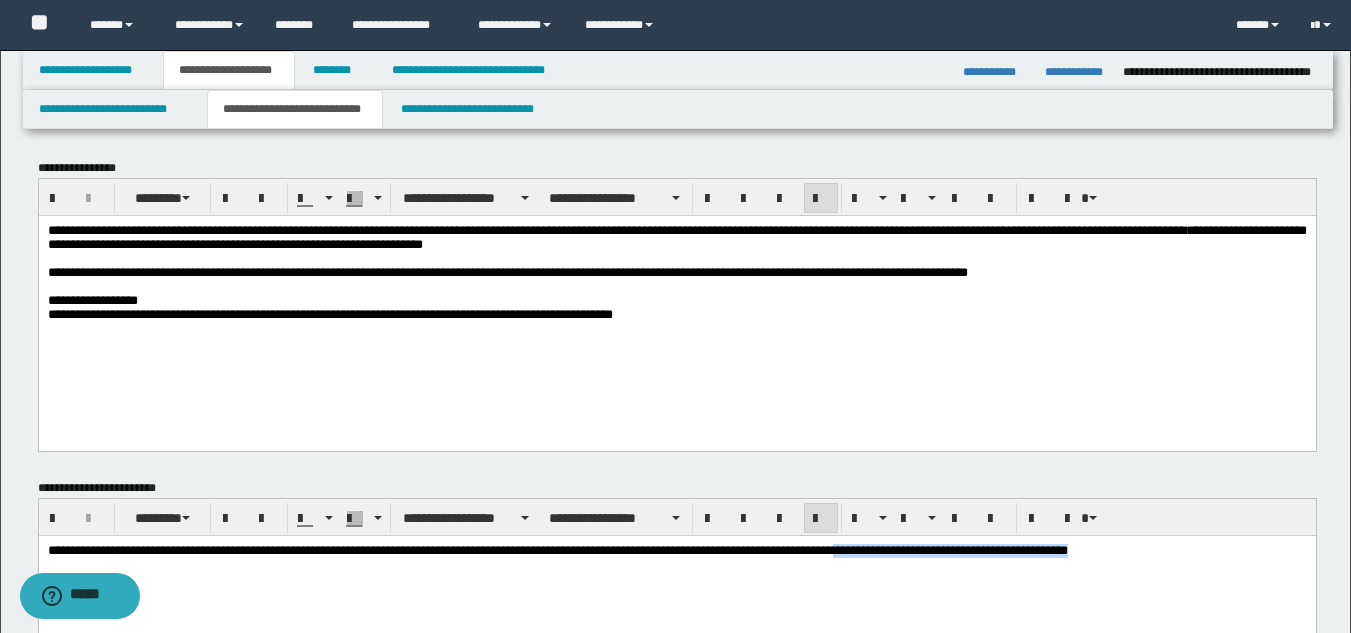 drag, startPoint x: 1240, startPoint y: 548, endPoint x: 947, endPoint y: 548, distance: 293 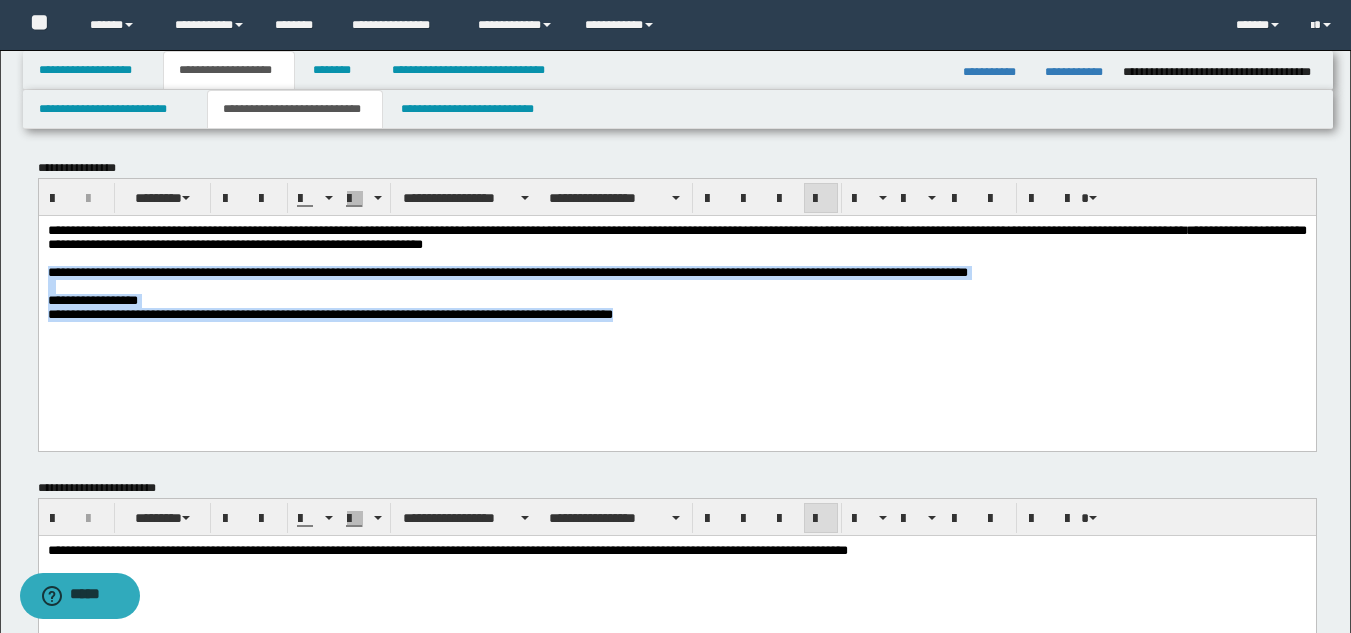drag, startPoint x: 46, startPoint y: 278, endPoint x: 780, endPoint y: 326, distance: 735.5678 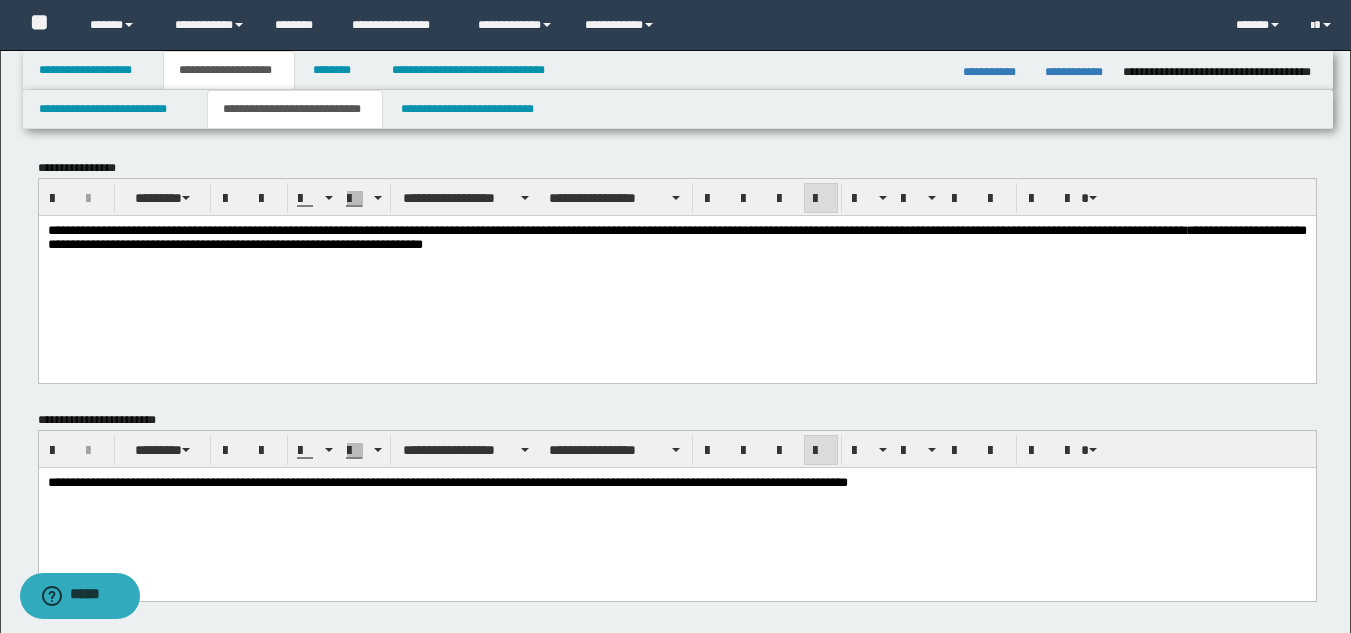 click on "**********" at bounding box center (985, 229) 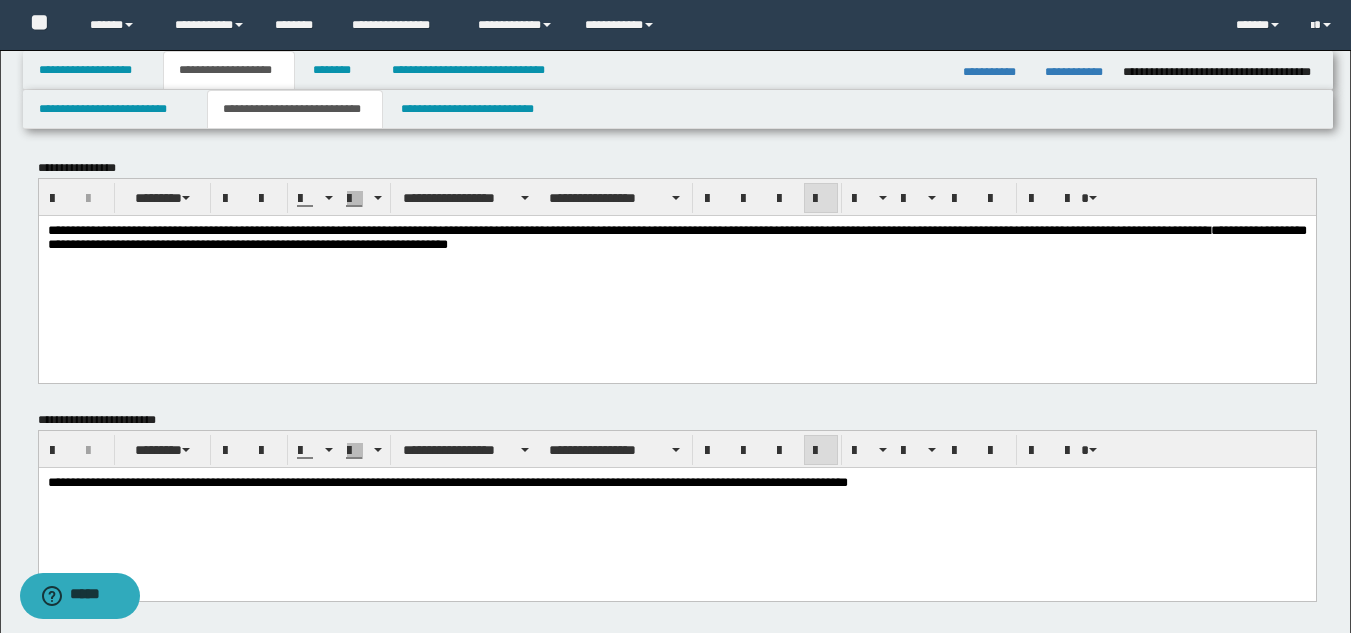 click on "**********" at bounding box center (1000, 229) 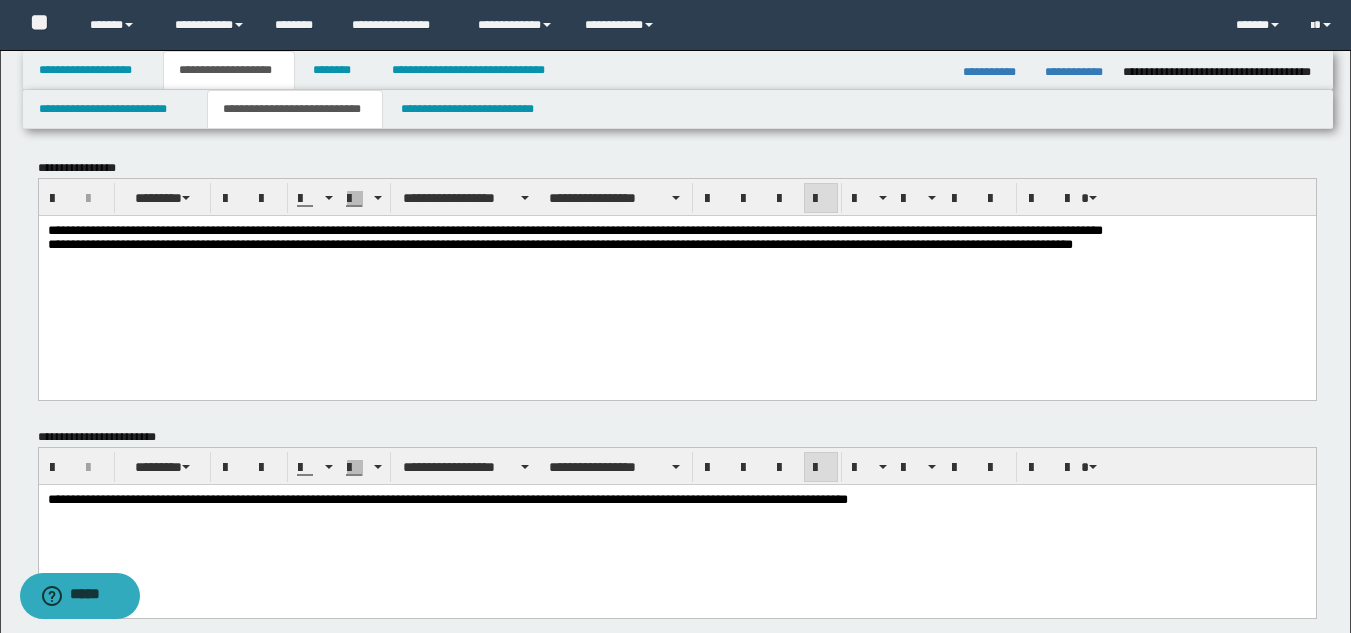 drag, startPoint x: 1114, startPoint y: 235, endPoint x: 1125, endPoint y: 230, distance: 12.083046 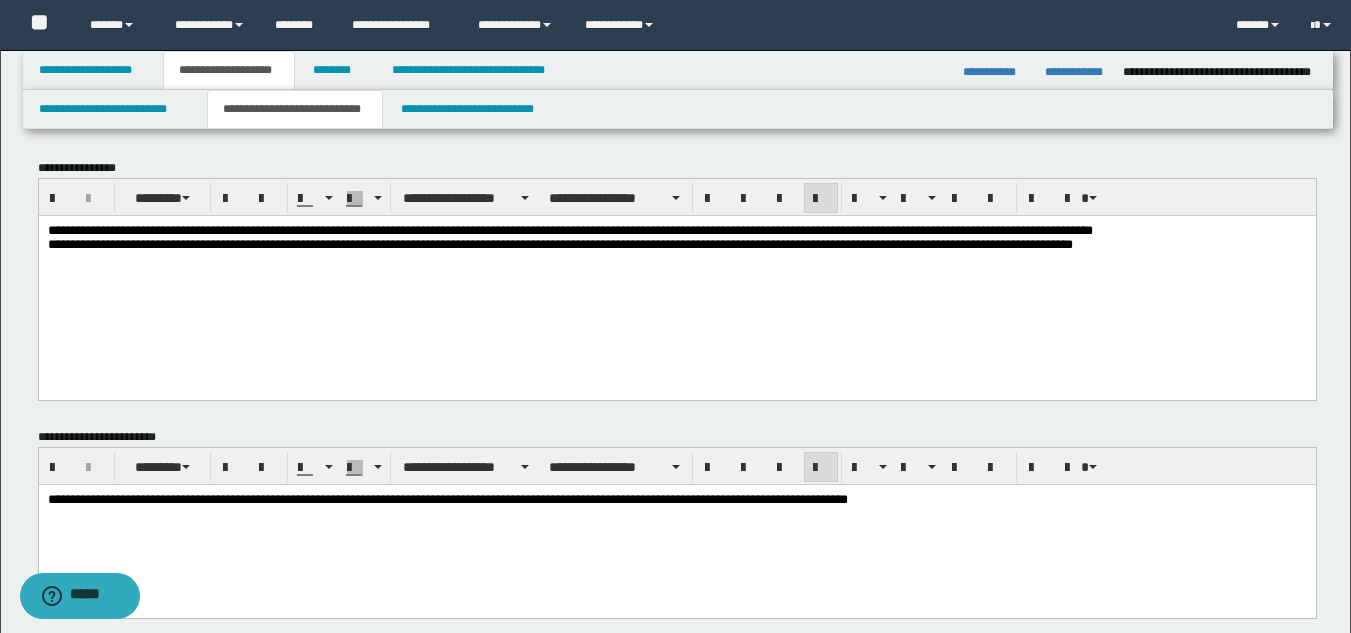 click on "**********" at bounding box center [569, 236] 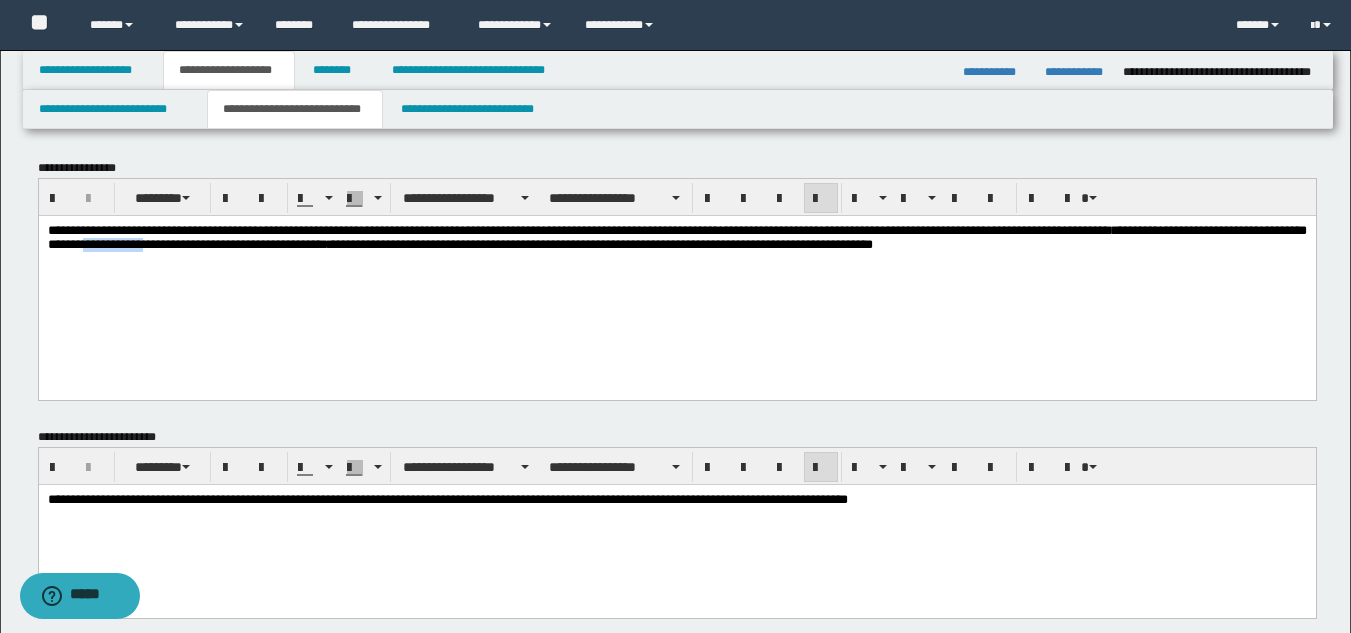 drag, startPoint x: 477, startPoint y: 247, endPoint x: 397, endPoint y: 251, distance: 80.09994 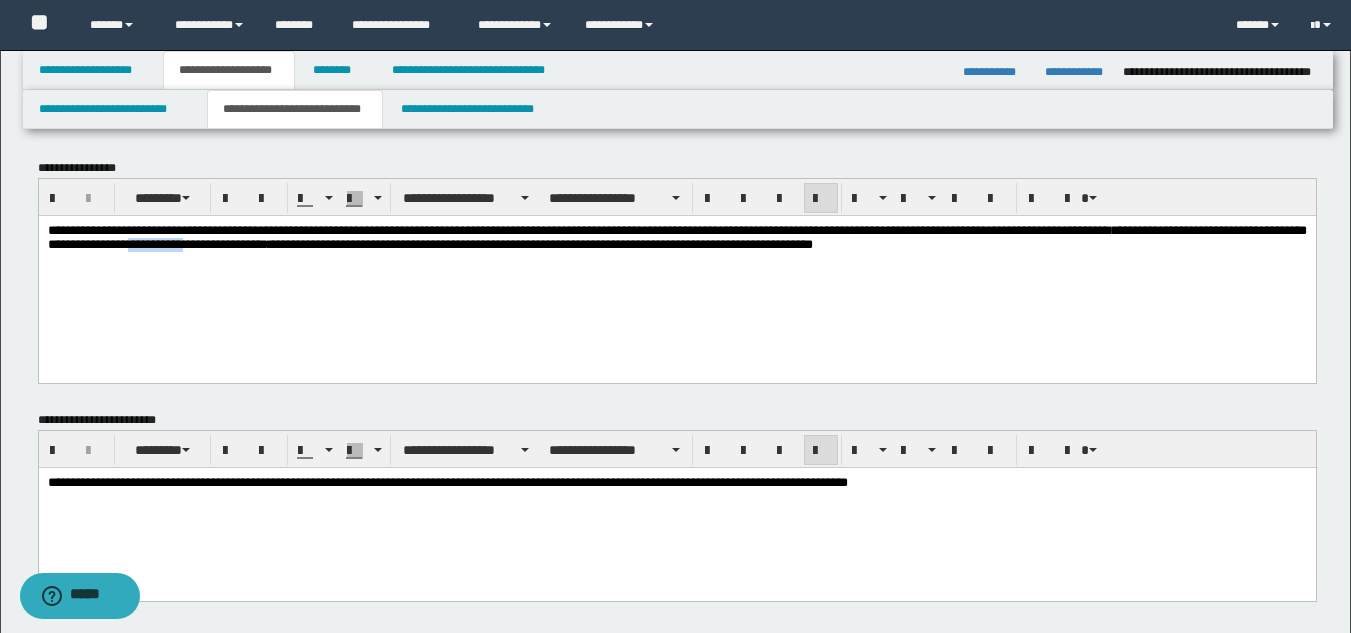 drag, startPoint x: 511, startPoint y: 250, endPoint x: 446, endPoint y: 254, distance: 65.12296 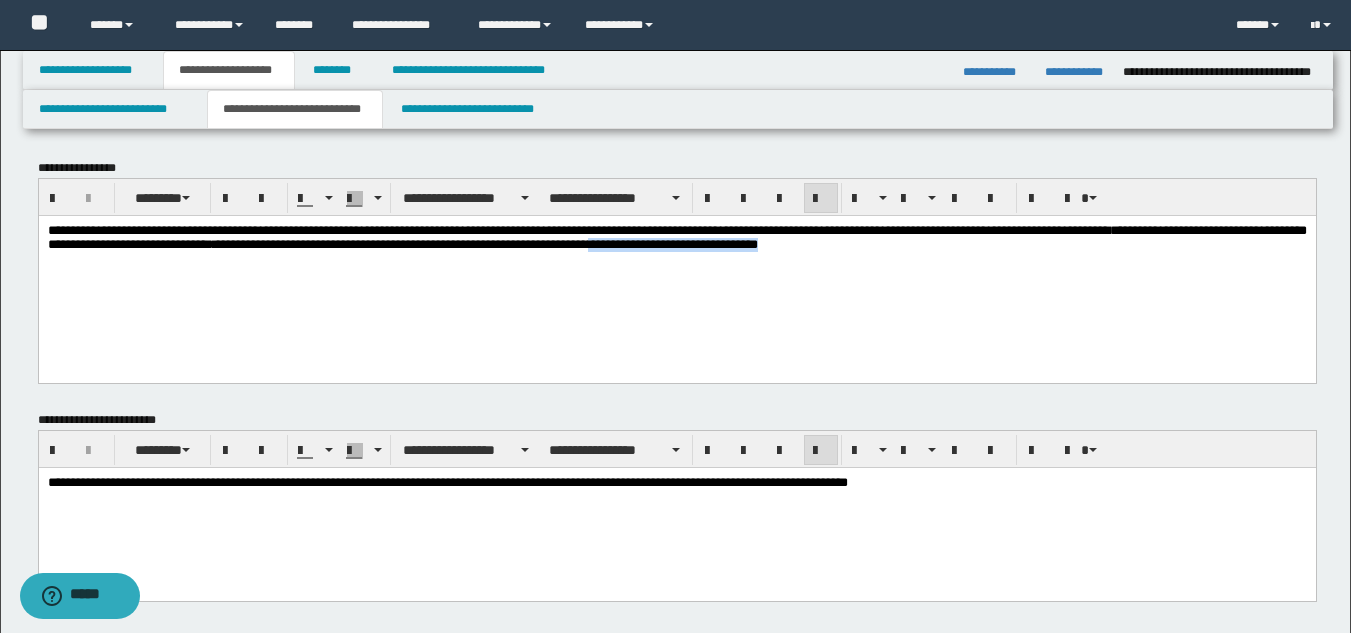 drag, startPoint x: 1216, startPoint y: 243, endPoint x: 1004, endPoint y: 250, distance: 212.11554 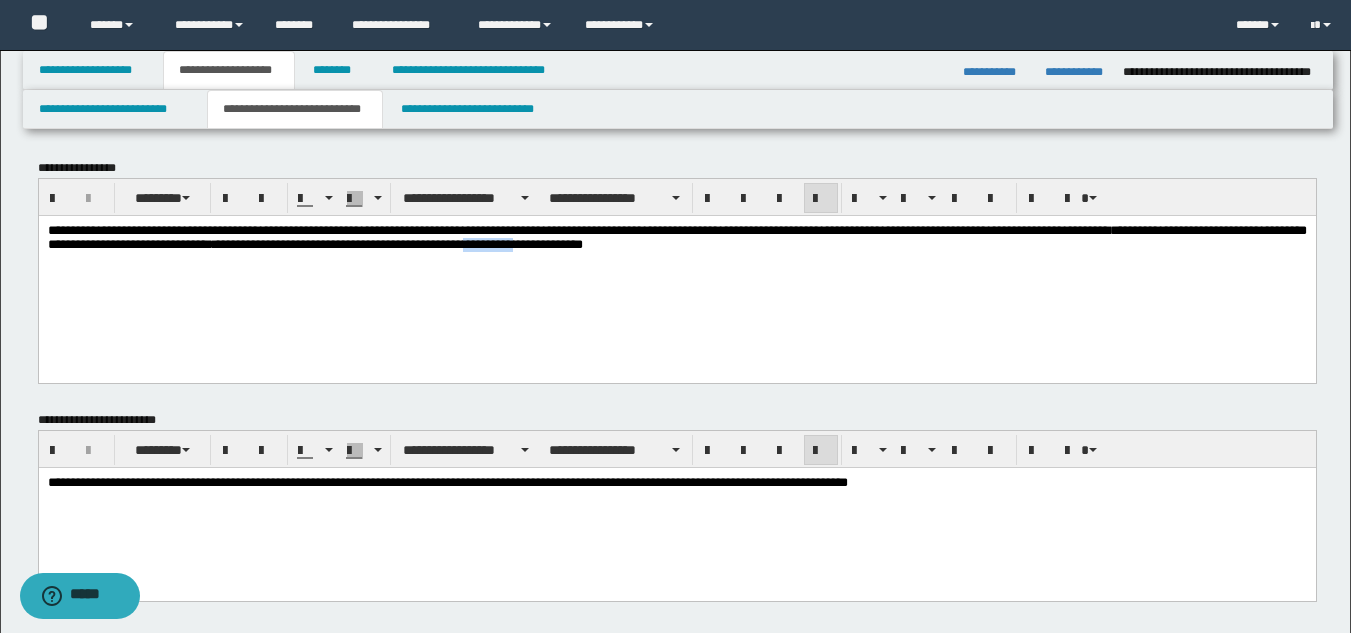 drag, startPoint x: 925, startPoint y: 247, endPoint x: 863, endPoint y: 250, distance: 62.072536 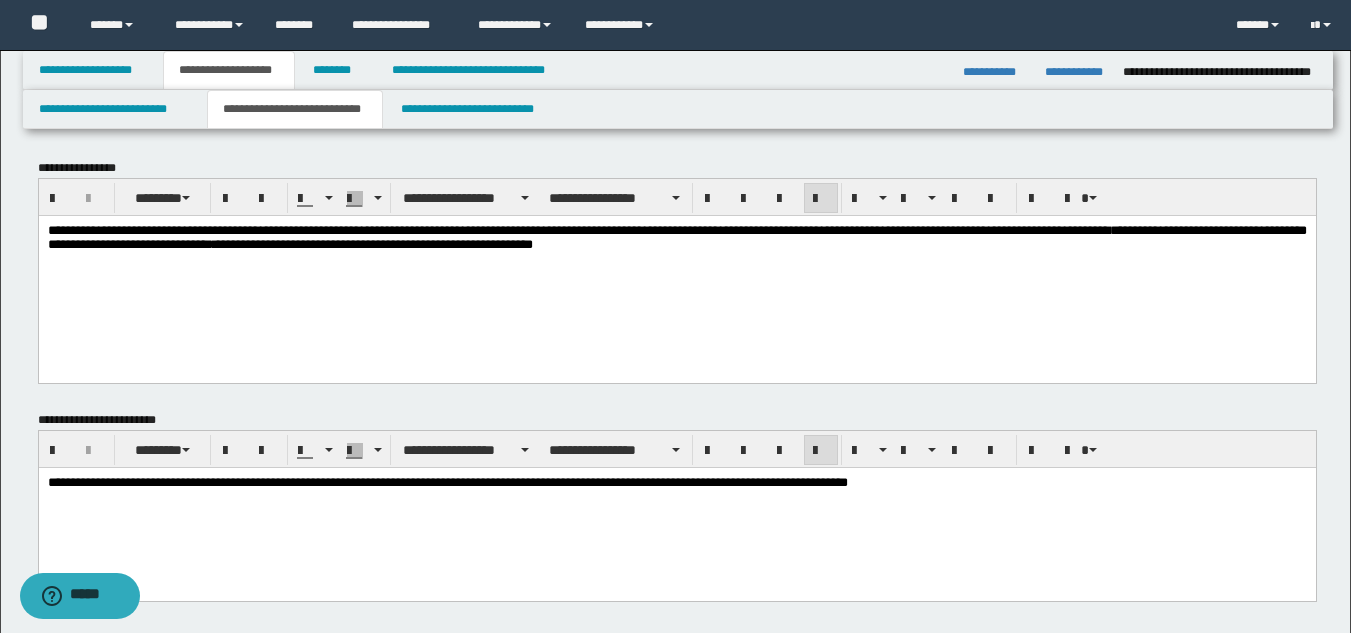 click on "**********" at bounding box center [394, 243] 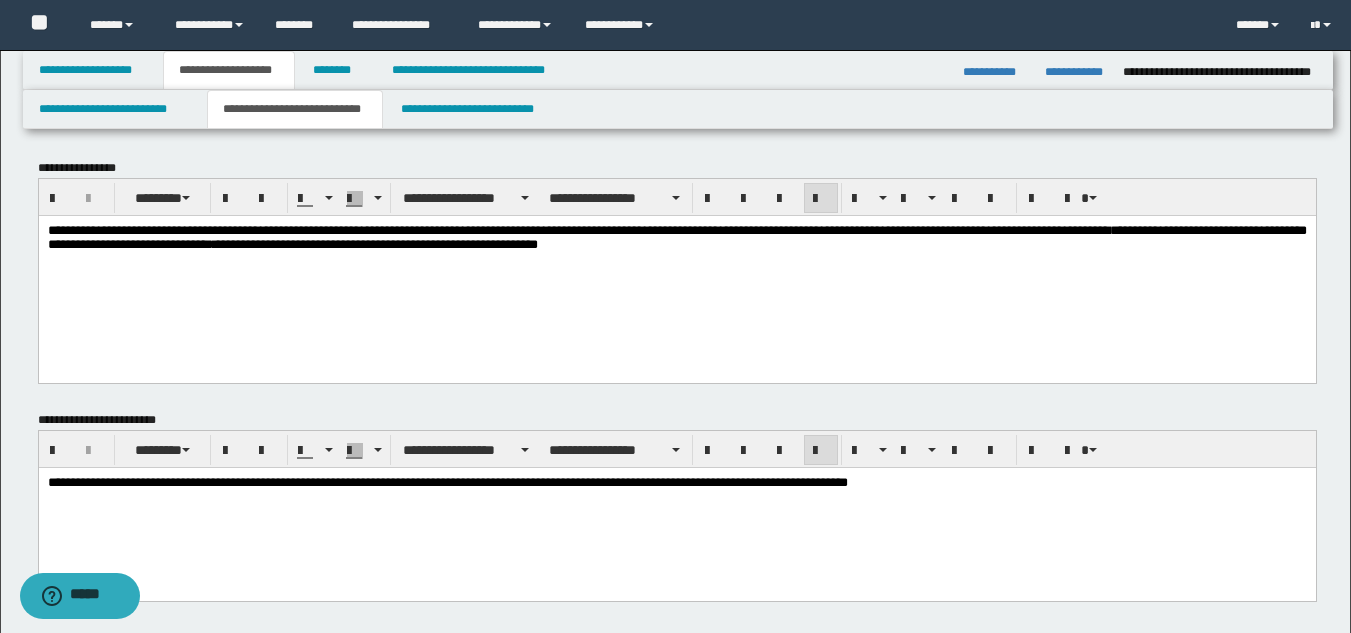 click on "**********" at bounding box center [397, 243] 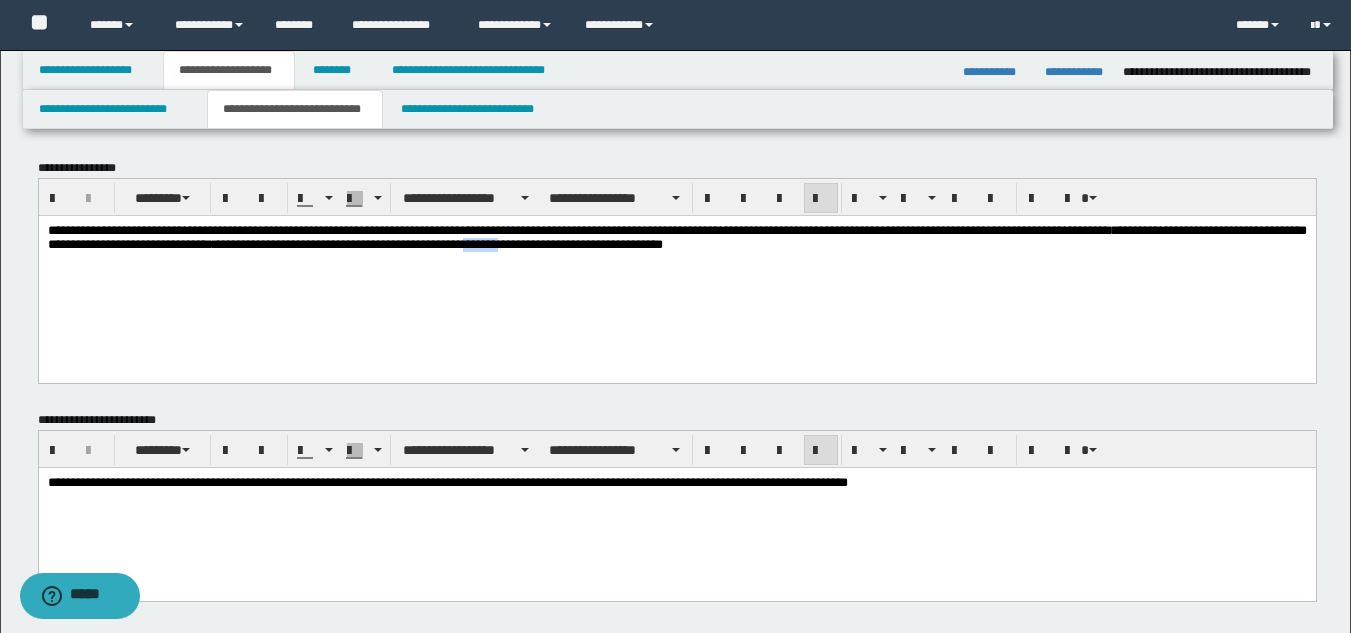 drag, startPoint x: 946, startPoint y: 247, endPoint x: 897, endPoint y: 250, distance: 49.09175 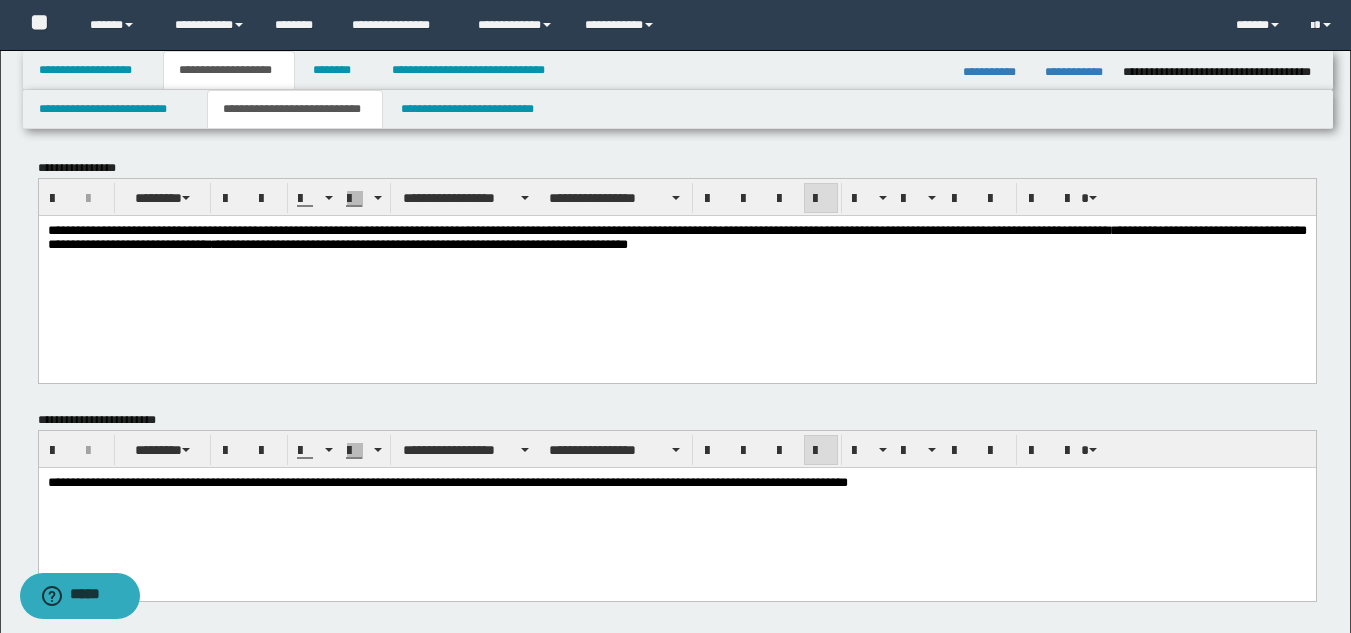 click on "**********" at bounding box center (442, 243) 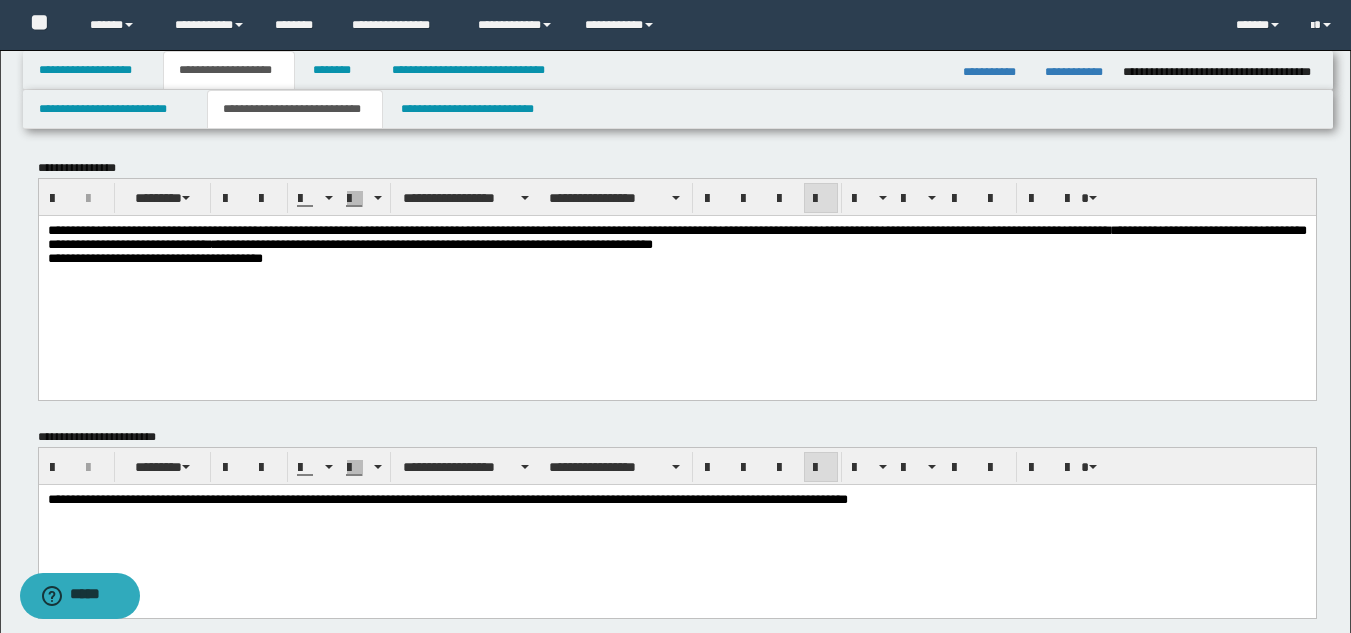 click on "**********" at bounding box center (349, 250) 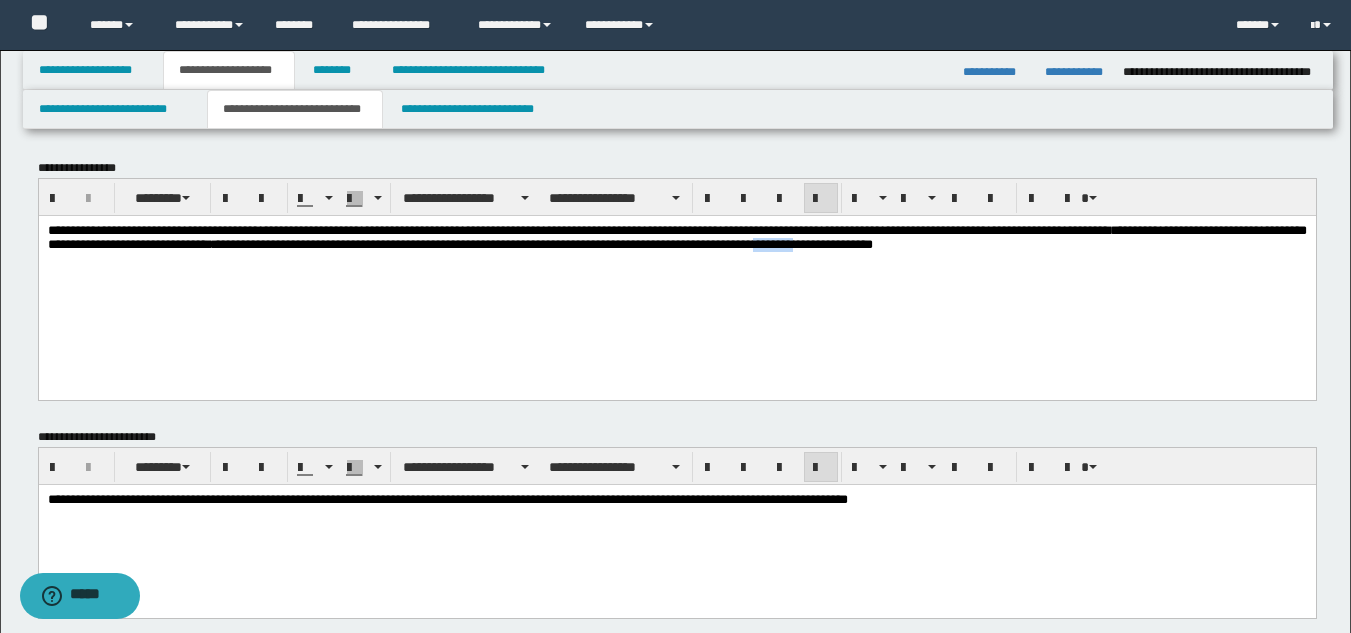 drag, startPoint x: 94, startPoint y: 269, endPoint x: 36, endPoint y: 264, distance: 58.21512 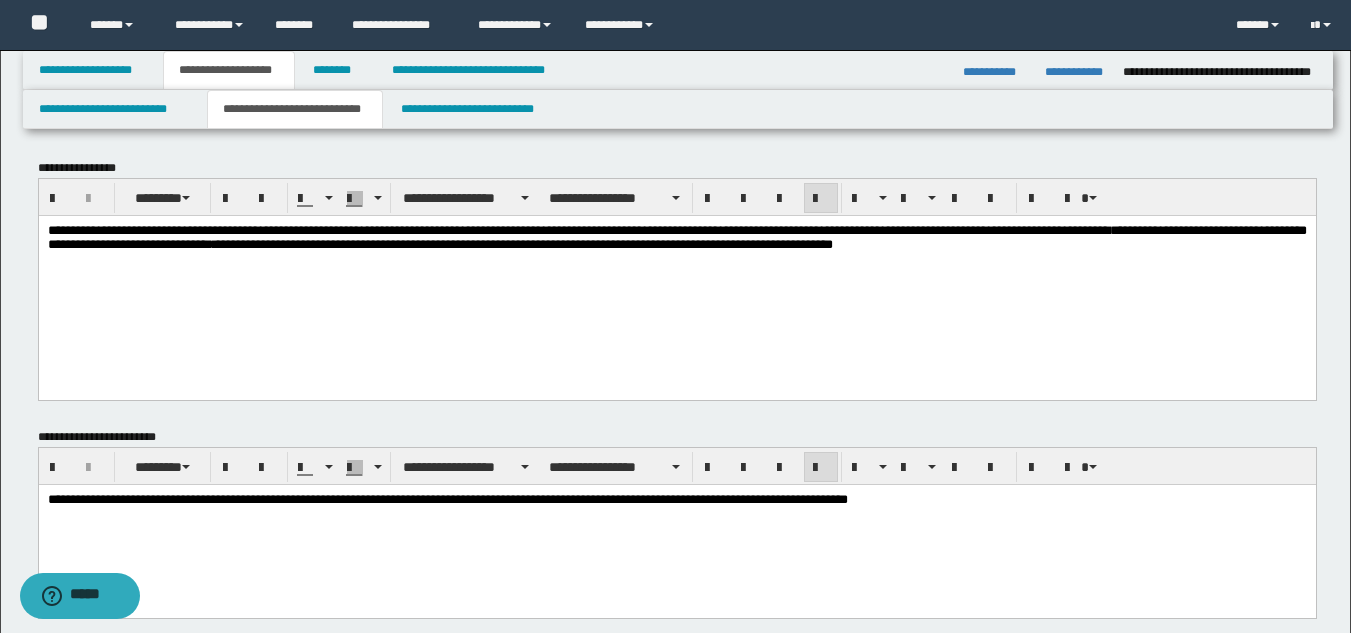 click on "**********" at bounding box center (676, 269) 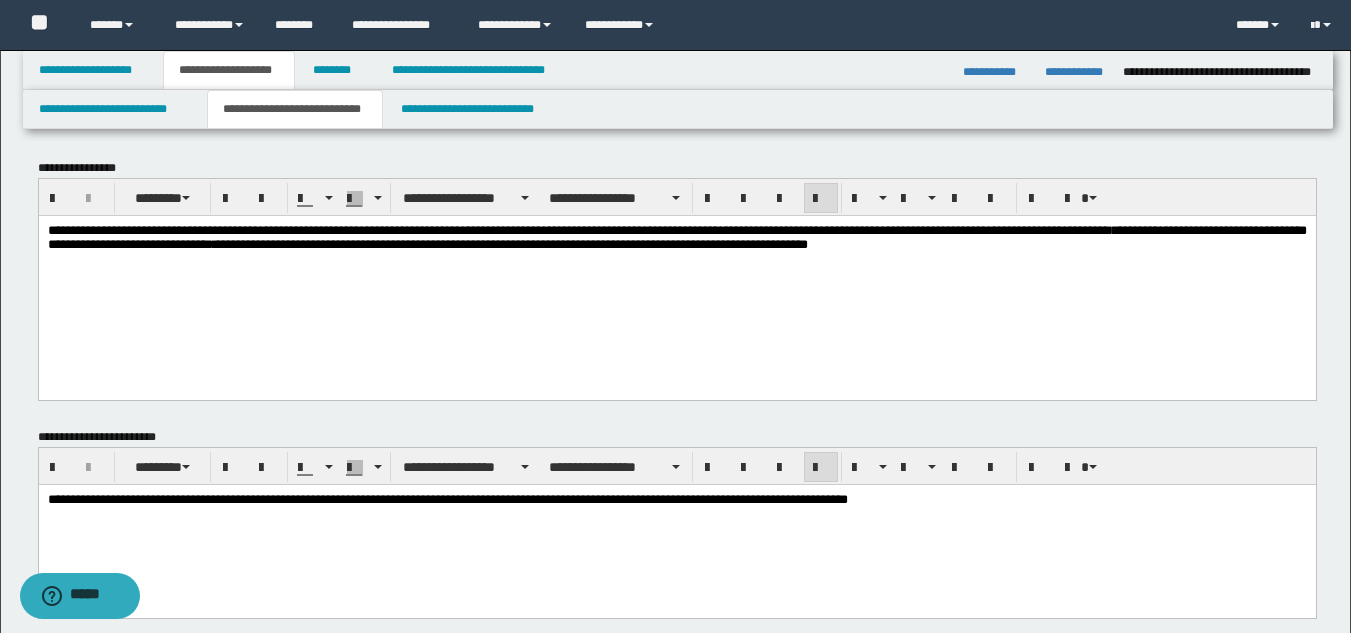 scroll, scrollTop: 100, scrollLeft: 0, axis: vertical 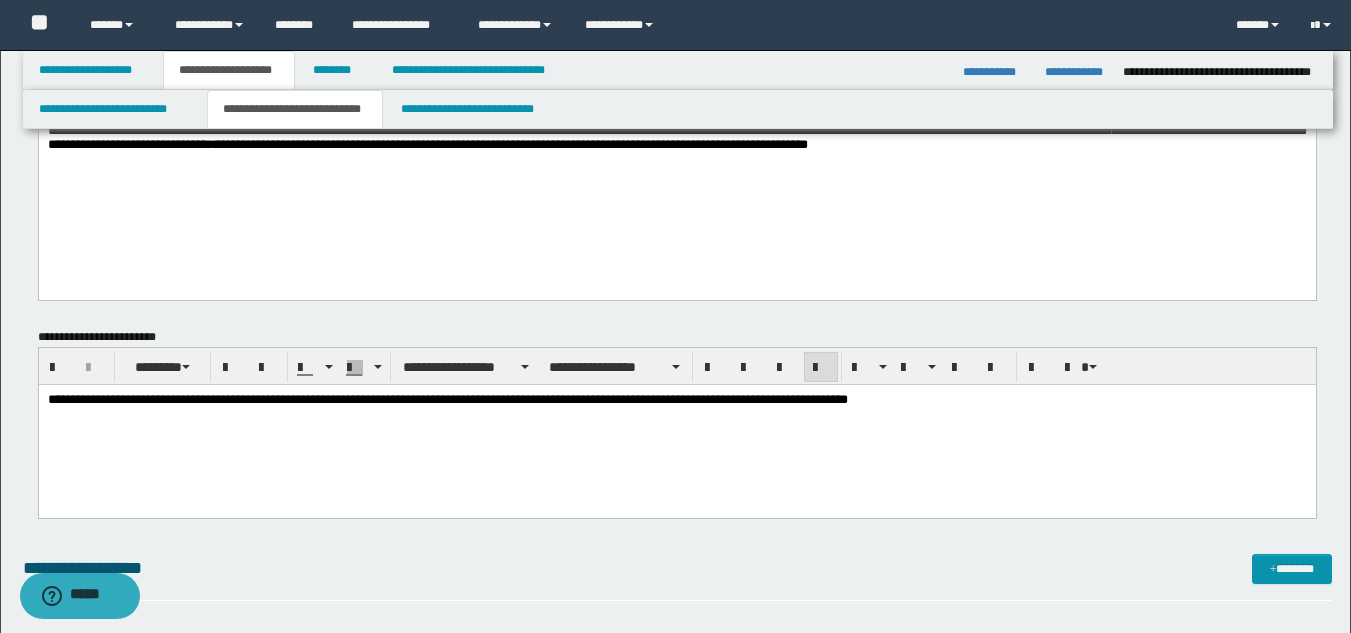 click on "**********" at bounding box center [676, 169] 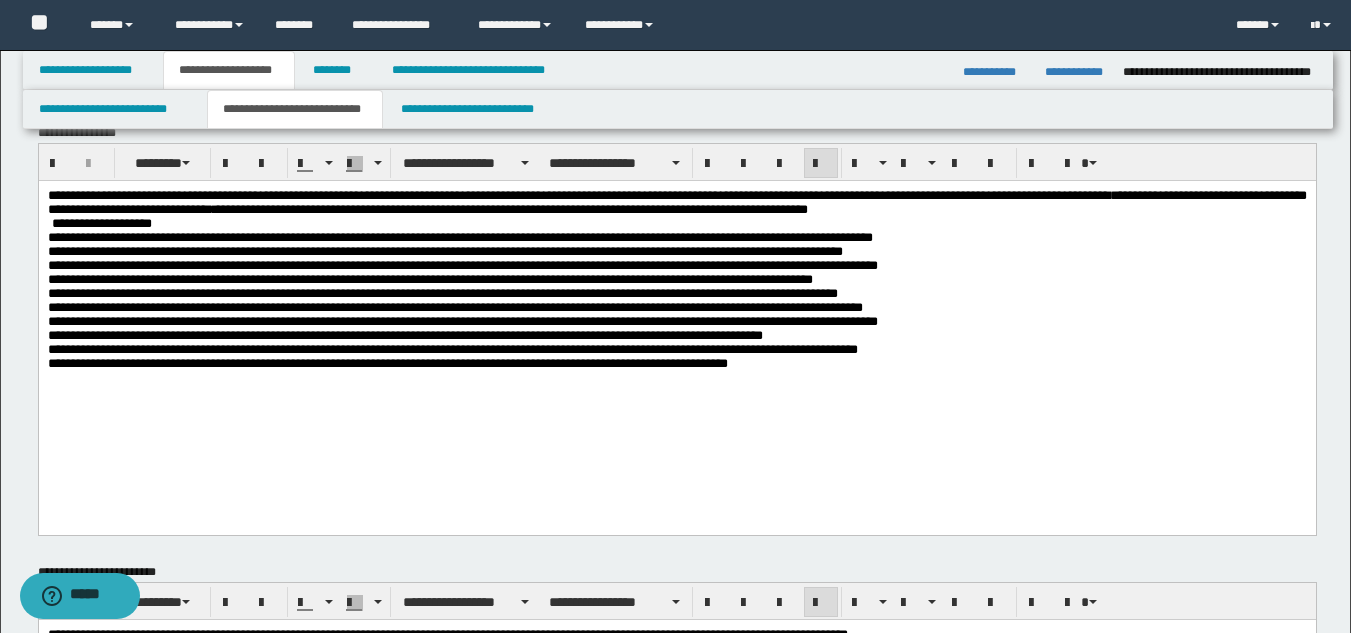 scroll, scrollTop: 0, scrollLeft: 0, axis: both 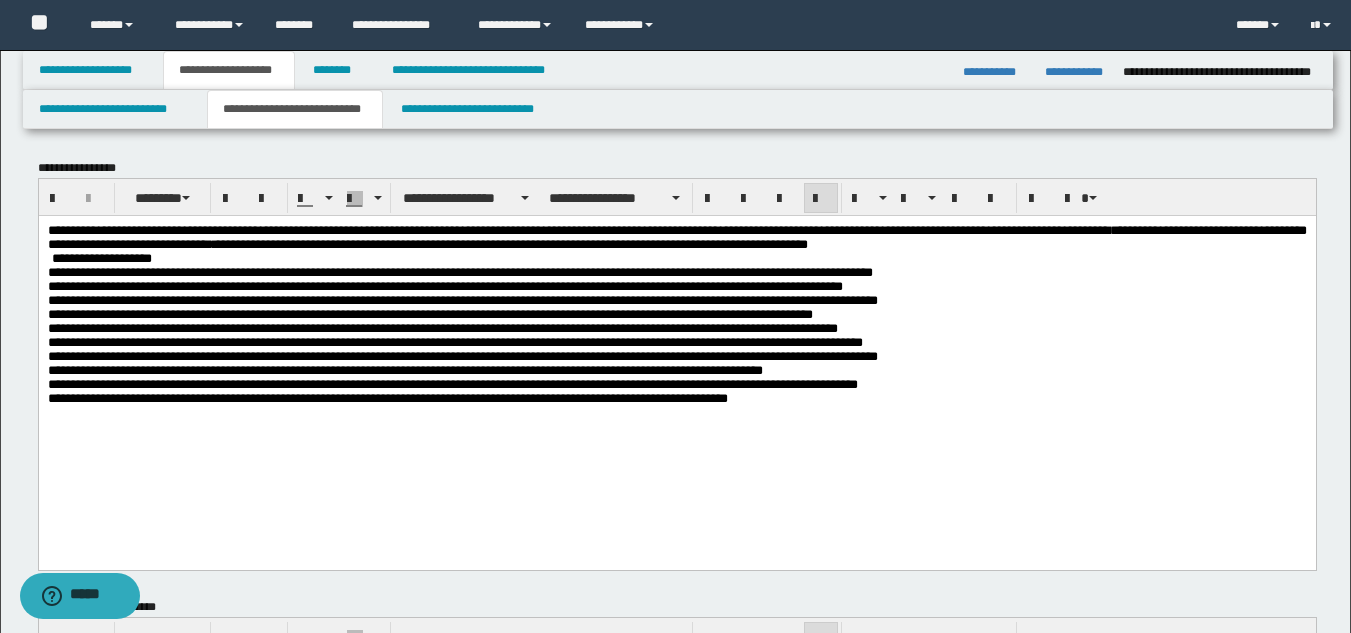 click on "**********" at bounding box center (676, 237) 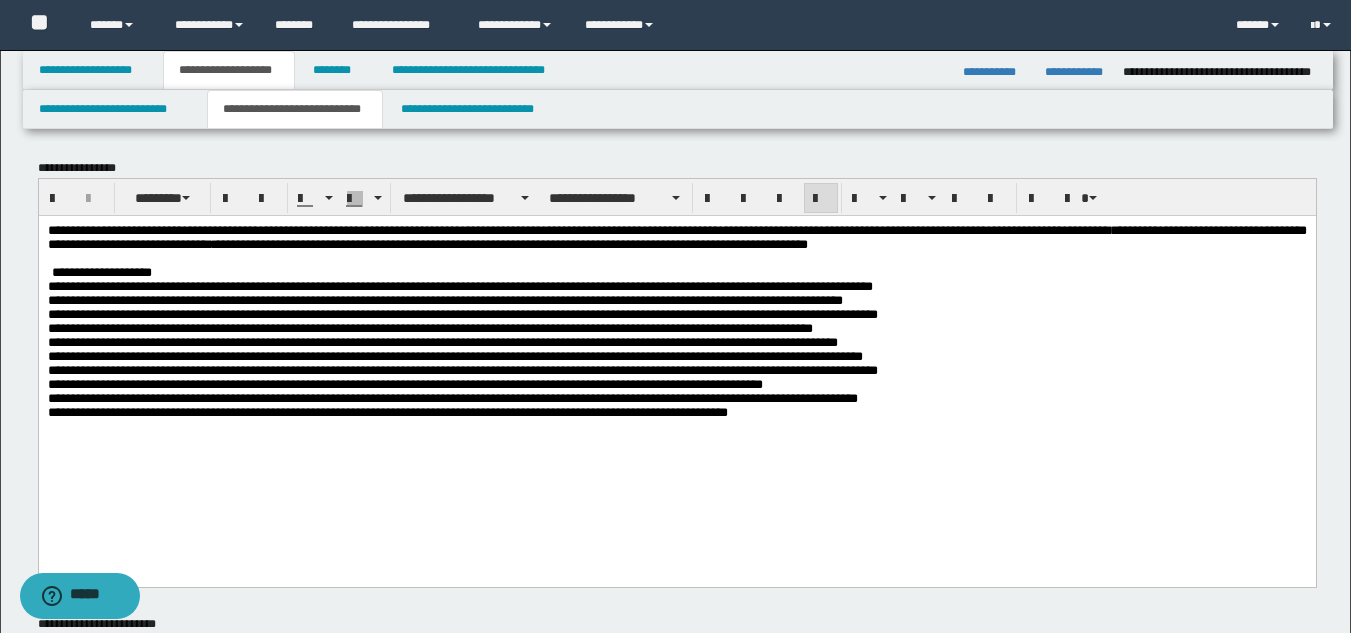 drag, startPoint x: 196, startPoint y: 290, endPoint x: 36, endPoint y: 296, distance: 160.11246 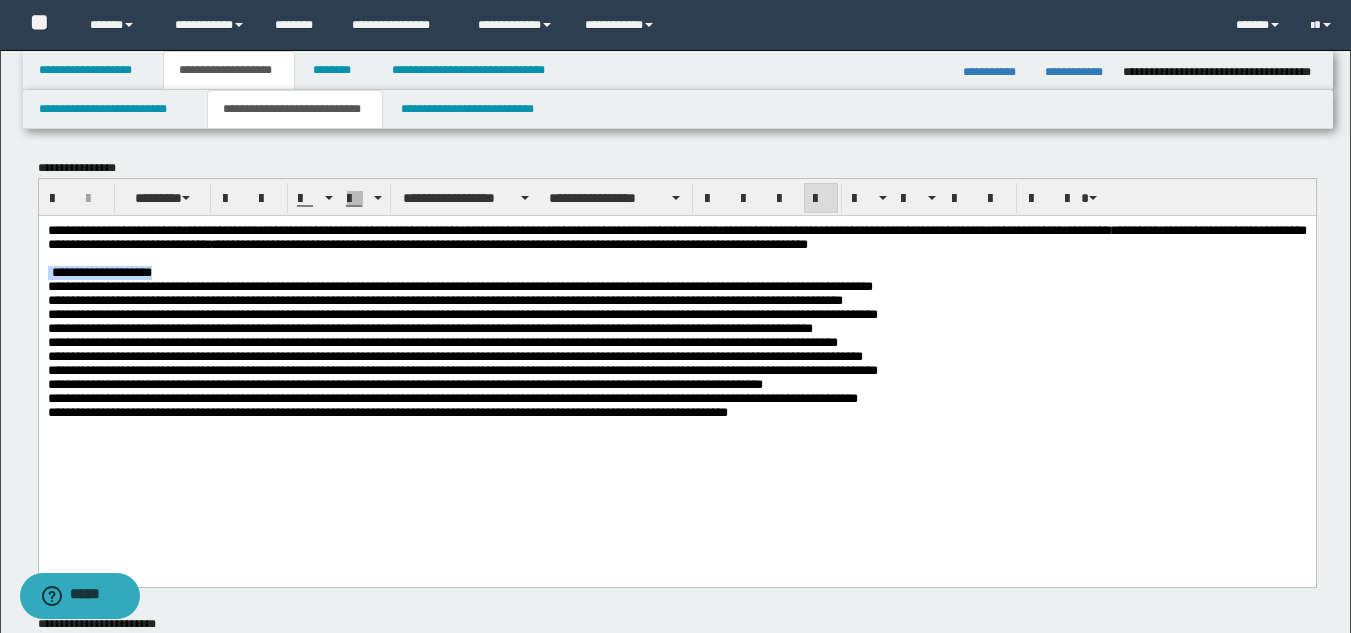 drag, startPoint x: 192, startPoint y: 292, endPoint x: 45, endPoint y: 297, distance: 147.085 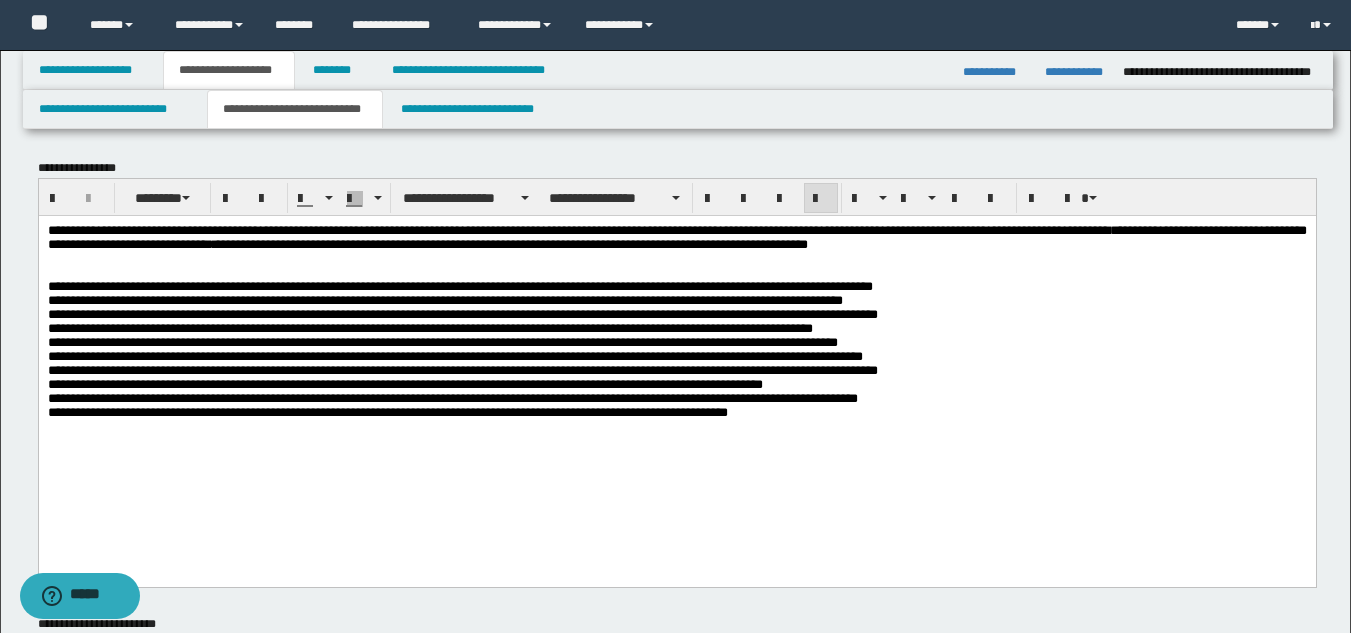 click on "**********" at bounding box center (676, 346) 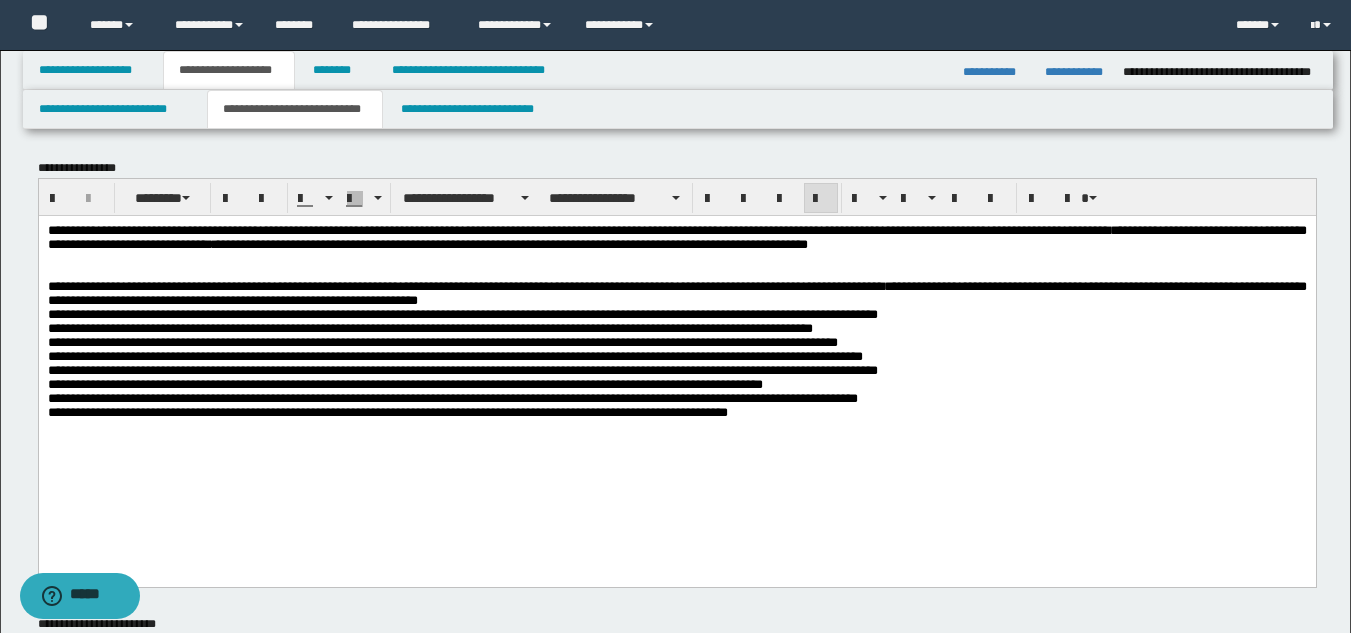 click on "**********" at bounding box center [676, 348] 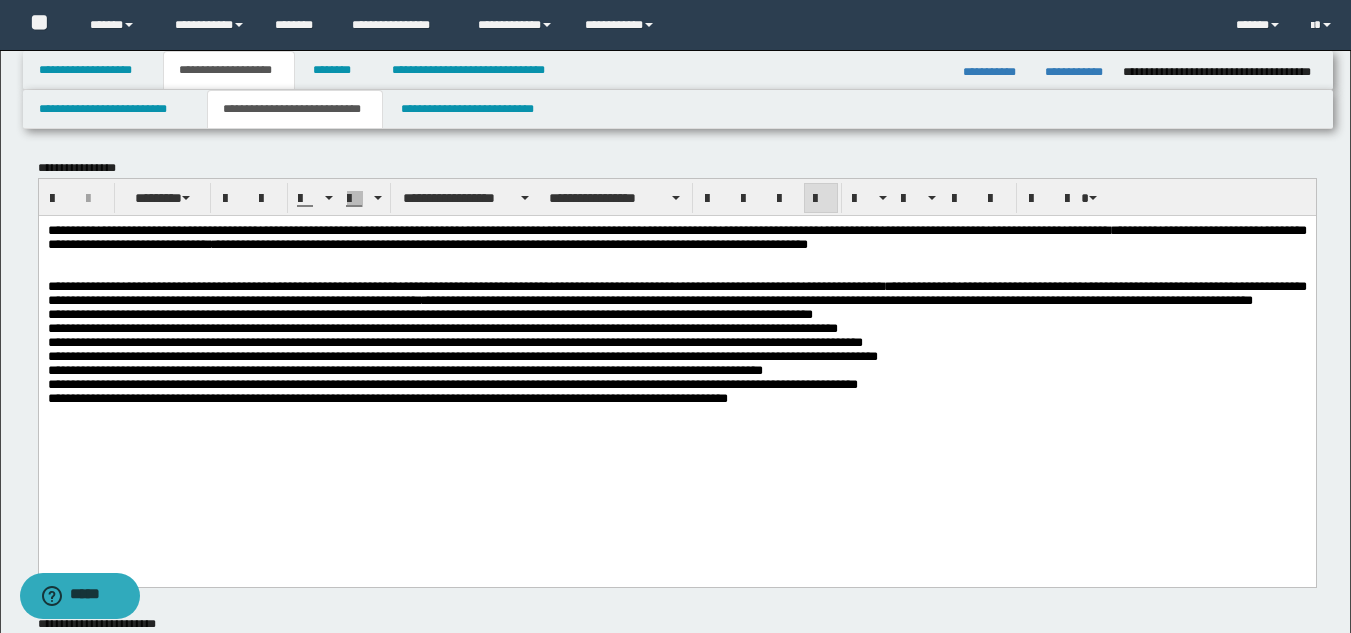 click on "**********" at bounding box center [676, 341] 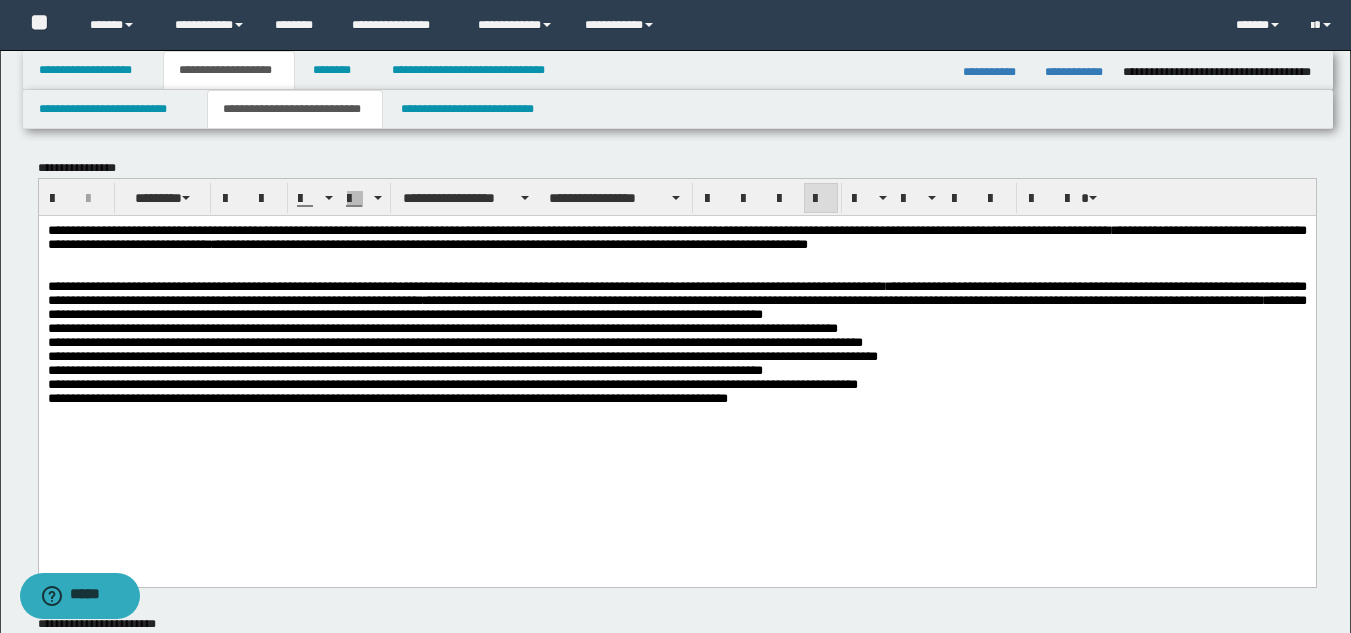 click on "**********" at bounding box center [676, 341] 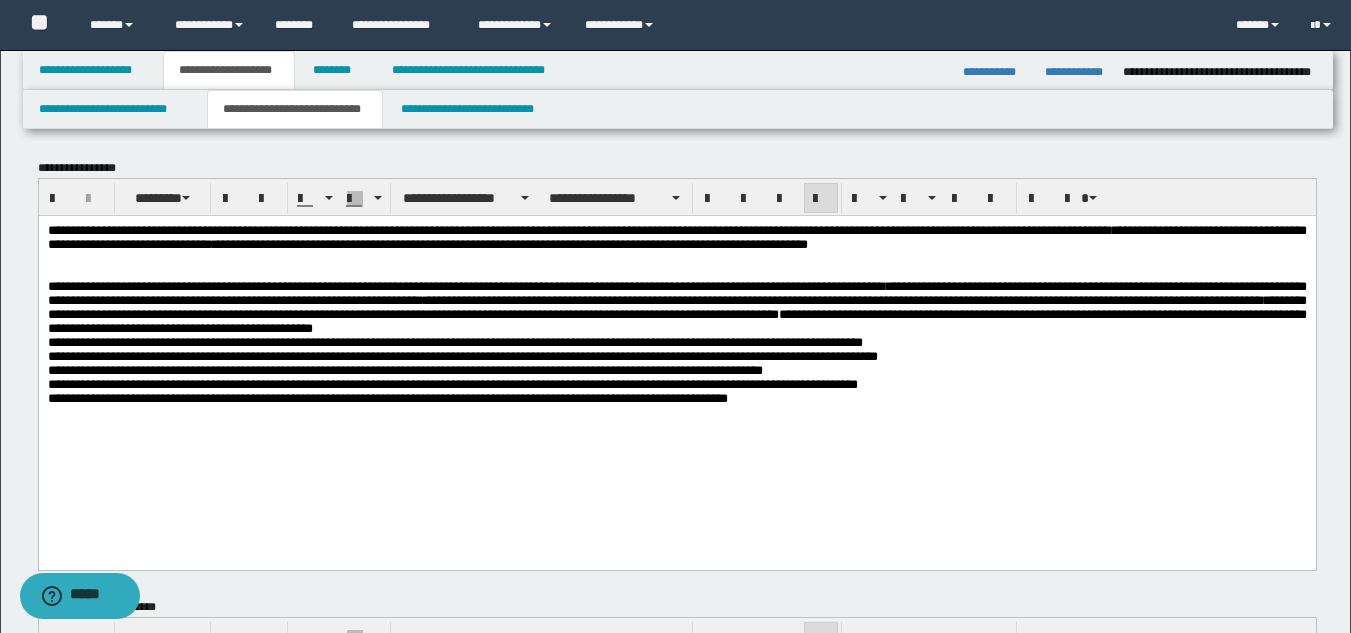 click on "**********" at bounding box center (676, 339) 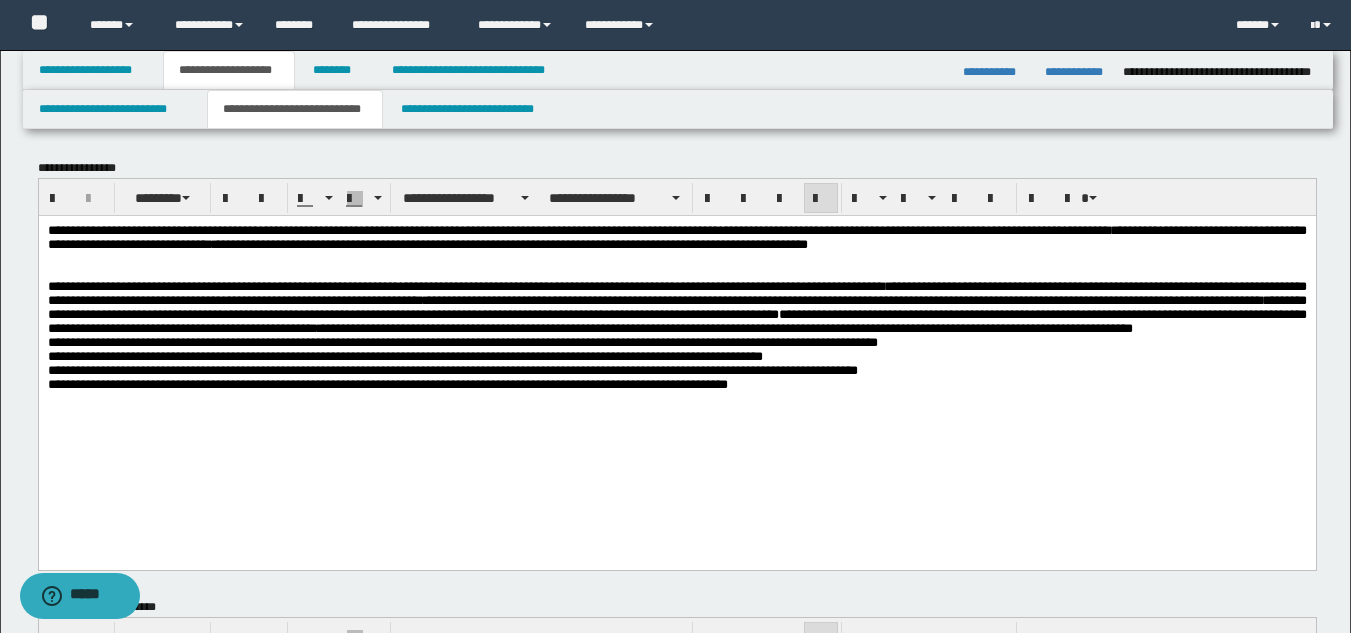 click on "**********" at bounding box center (676, 332) 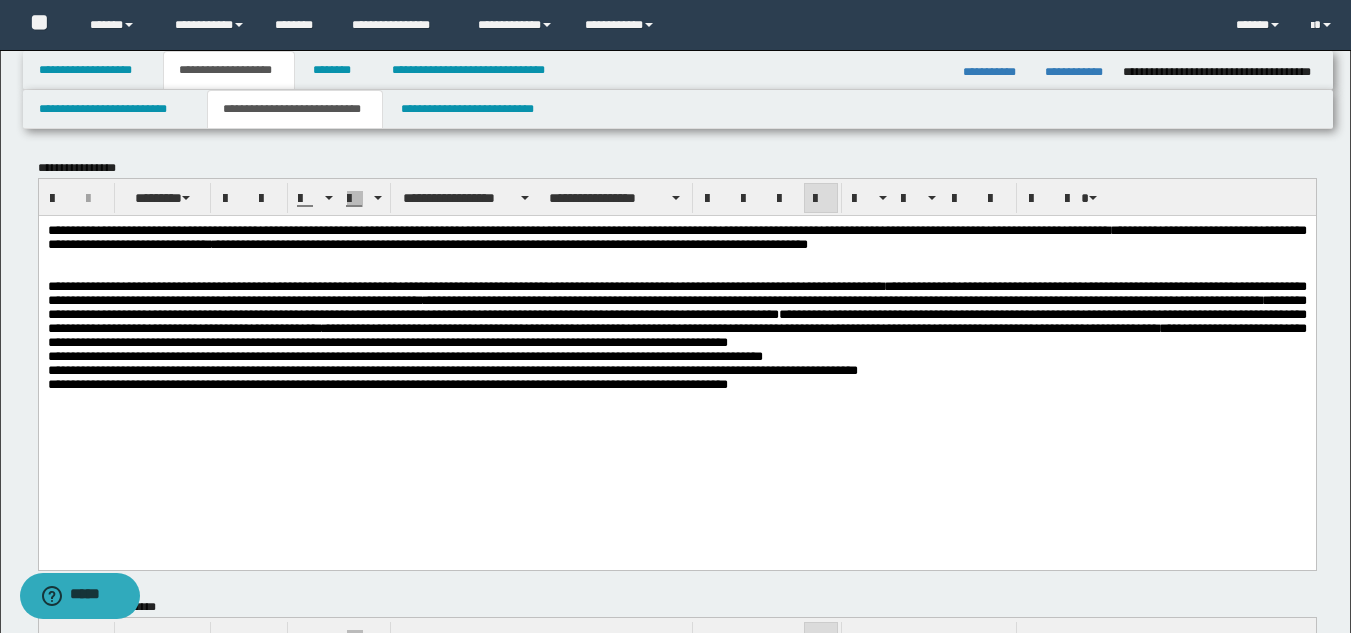 click on "**********" at bounding box center [676, 332] 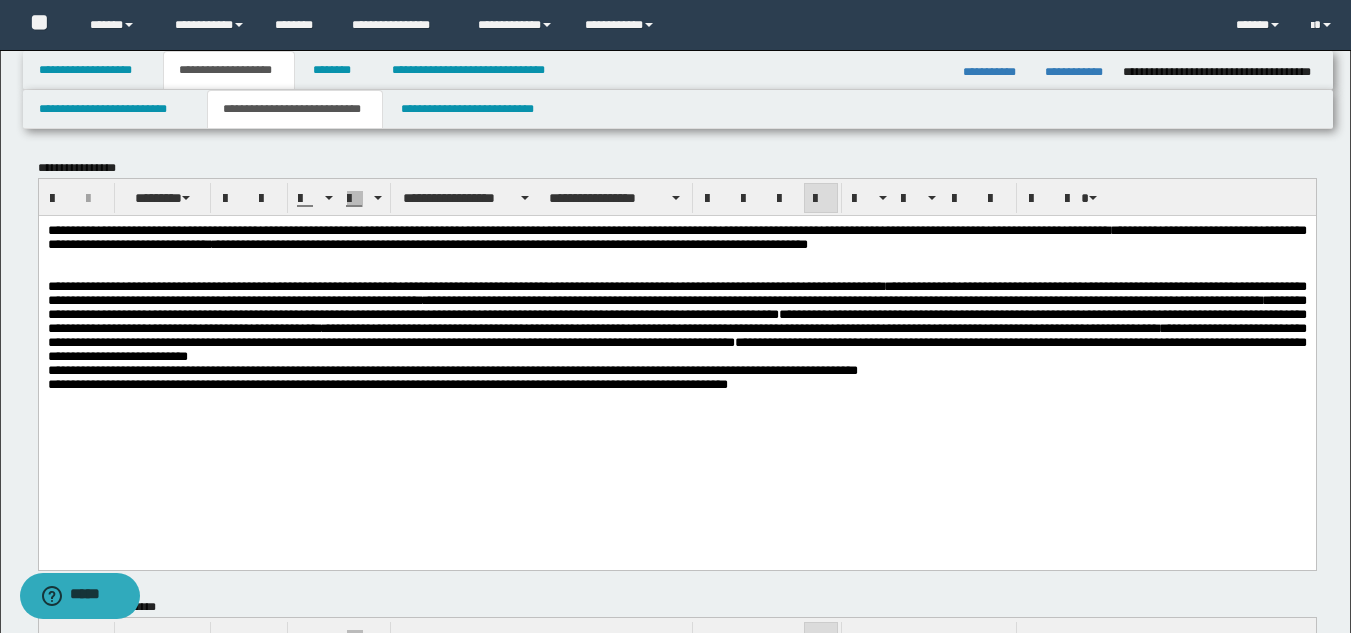 click on "**********" at bounding box center [676, 332] 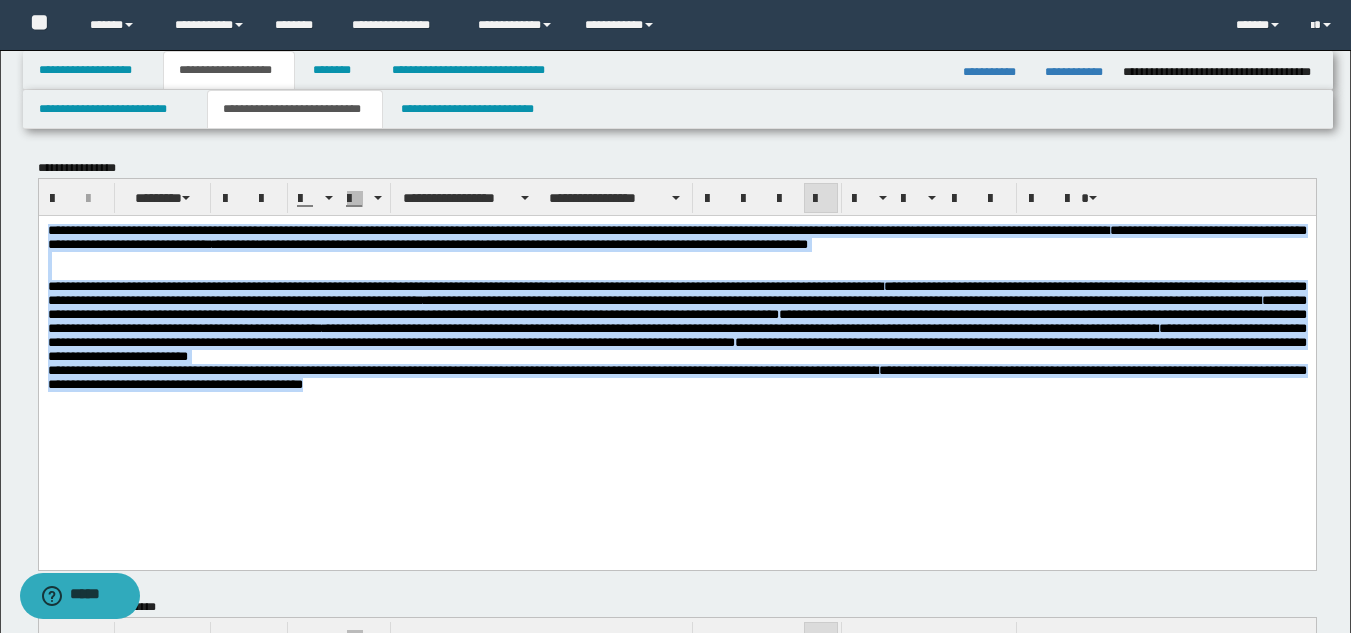 drag, startPoint x: 45, startPoint y: 230, endPoint x: 716, endPoint y: 465, distance: 710.9613 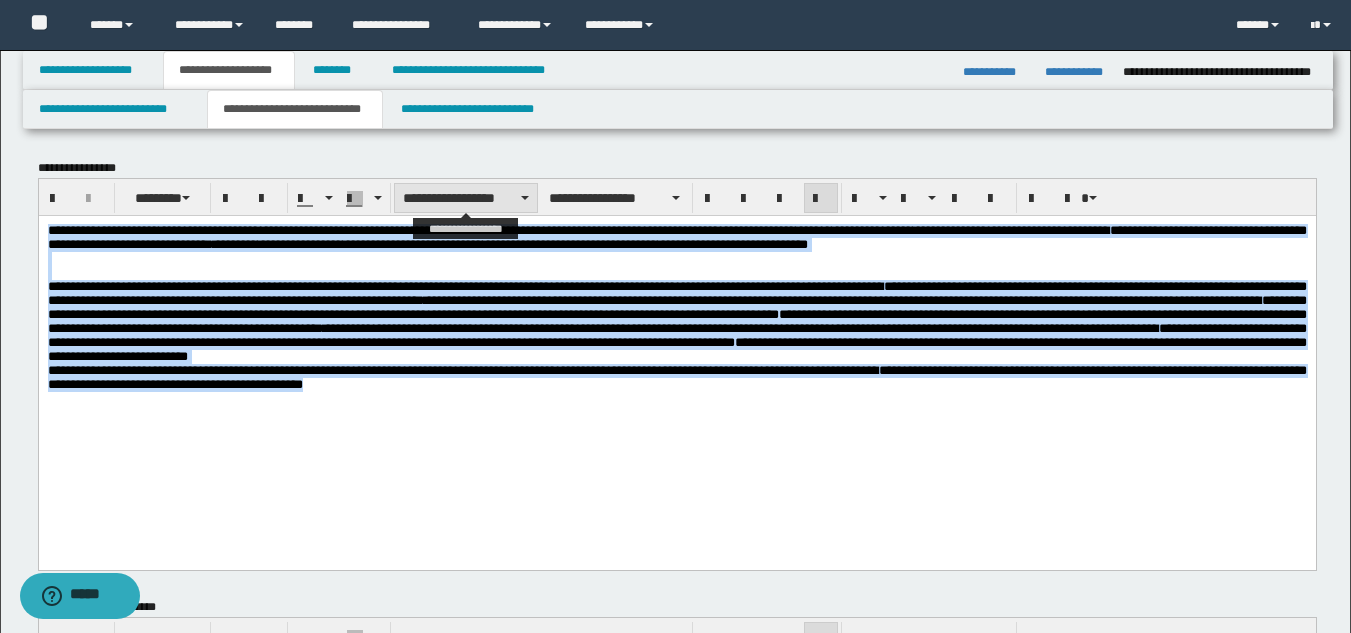 click on "**********" at bounding box center (466, 198) 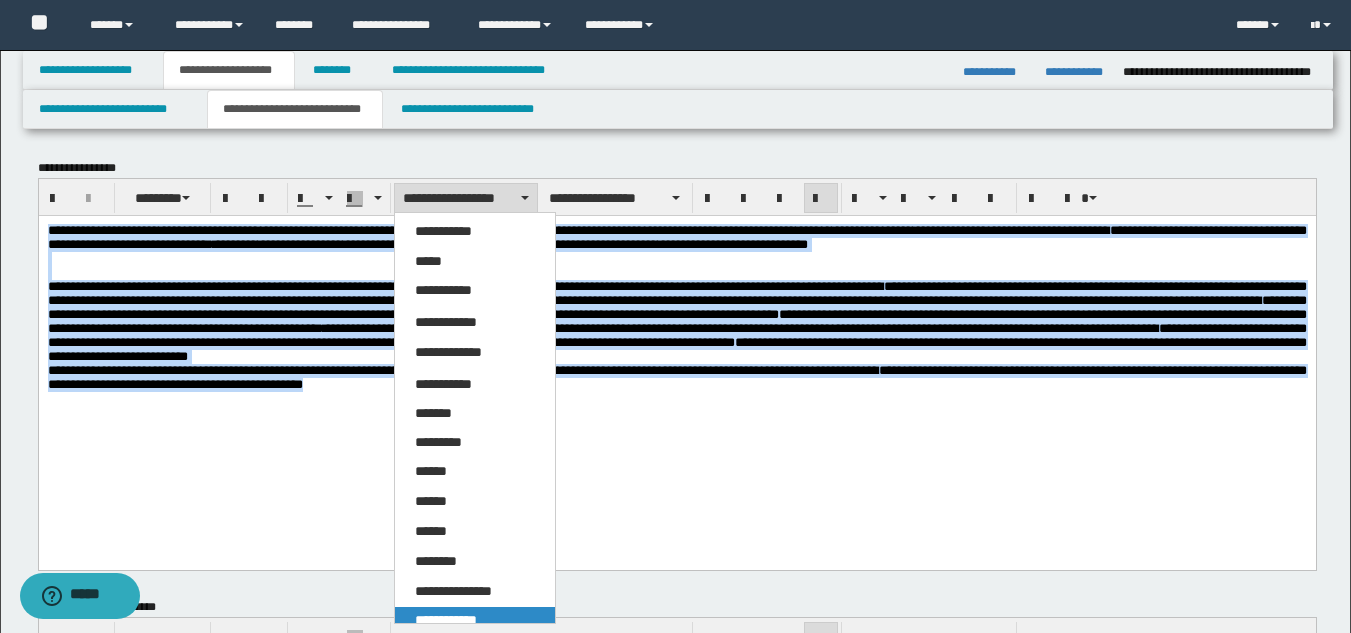 click on "**********" at bounding box center [446, 620] 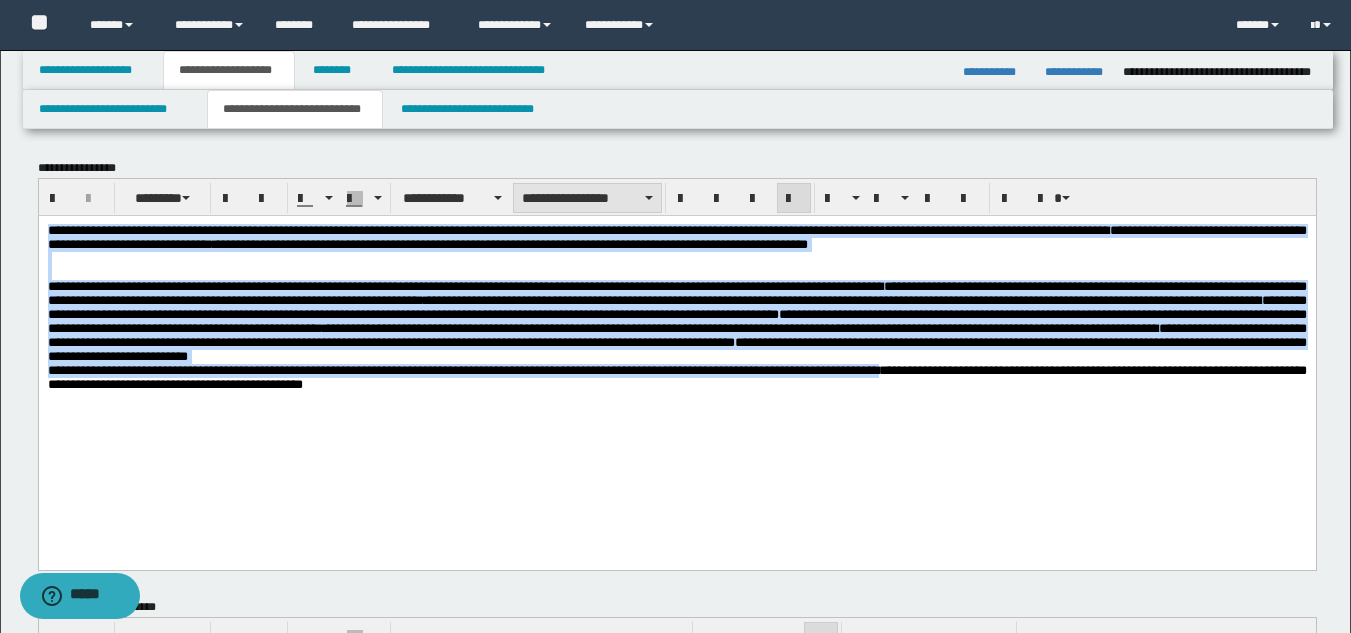 click on "**********" at bounding box center [587, 198] 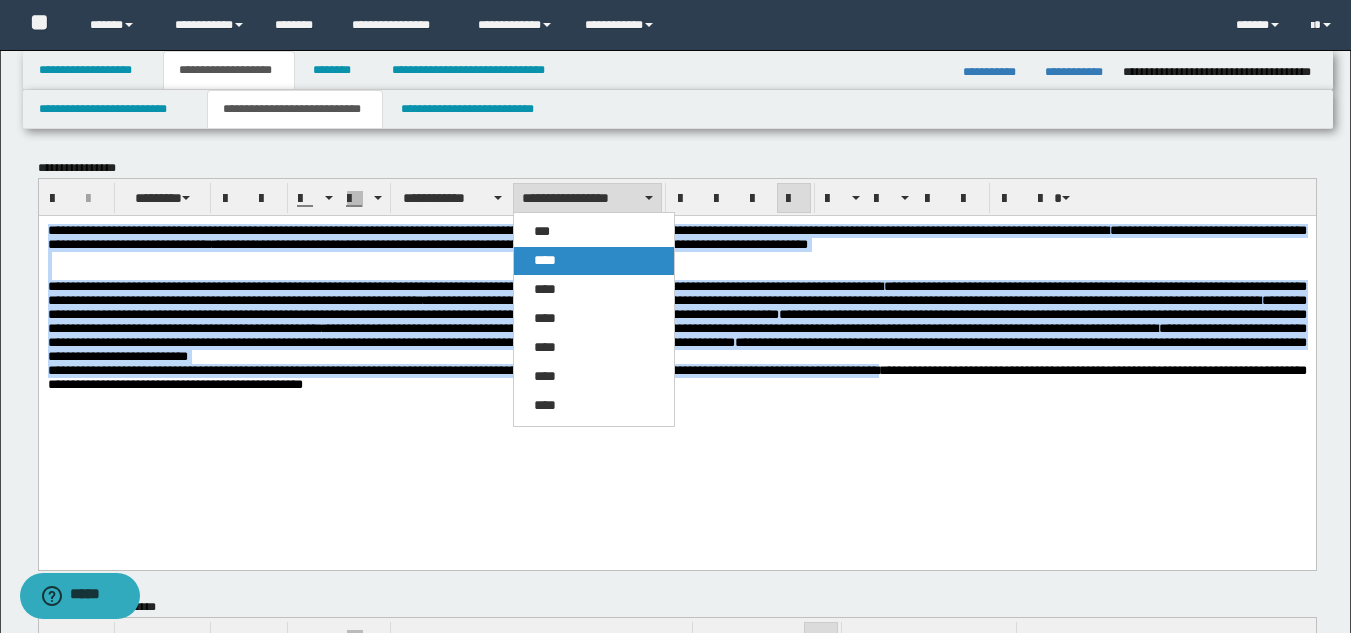 click on "****" at bounding box center [594, 261] 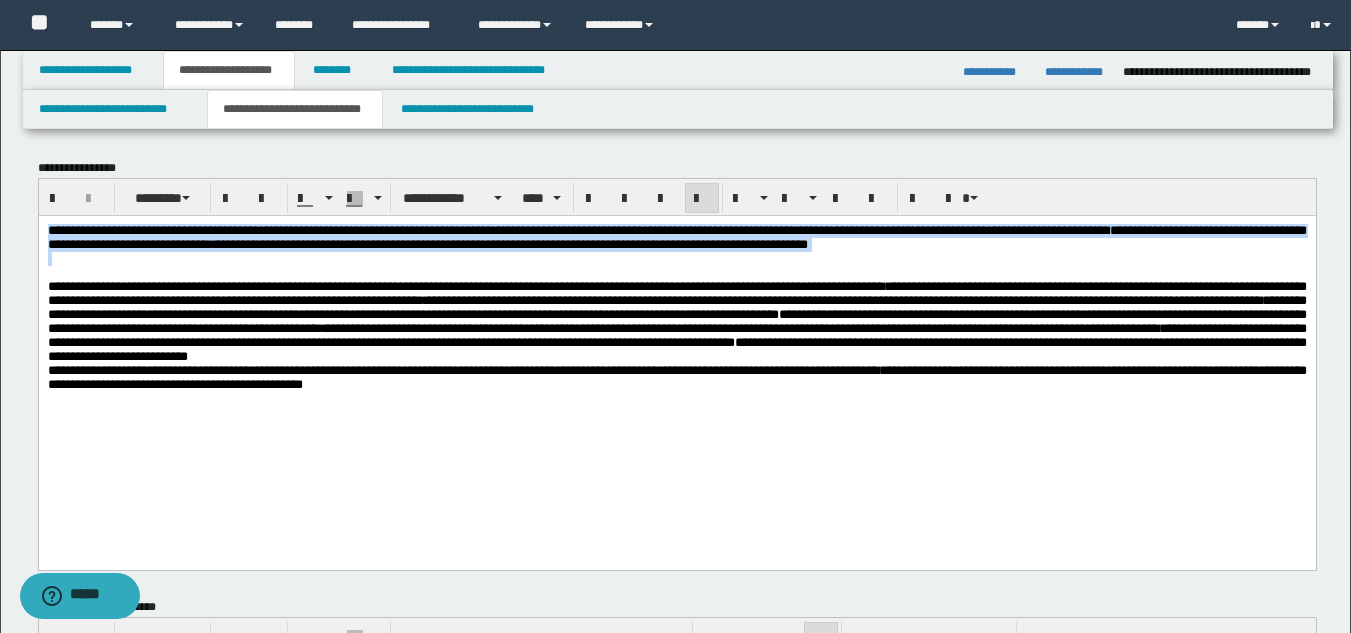 click at bounding box center [702, 198] 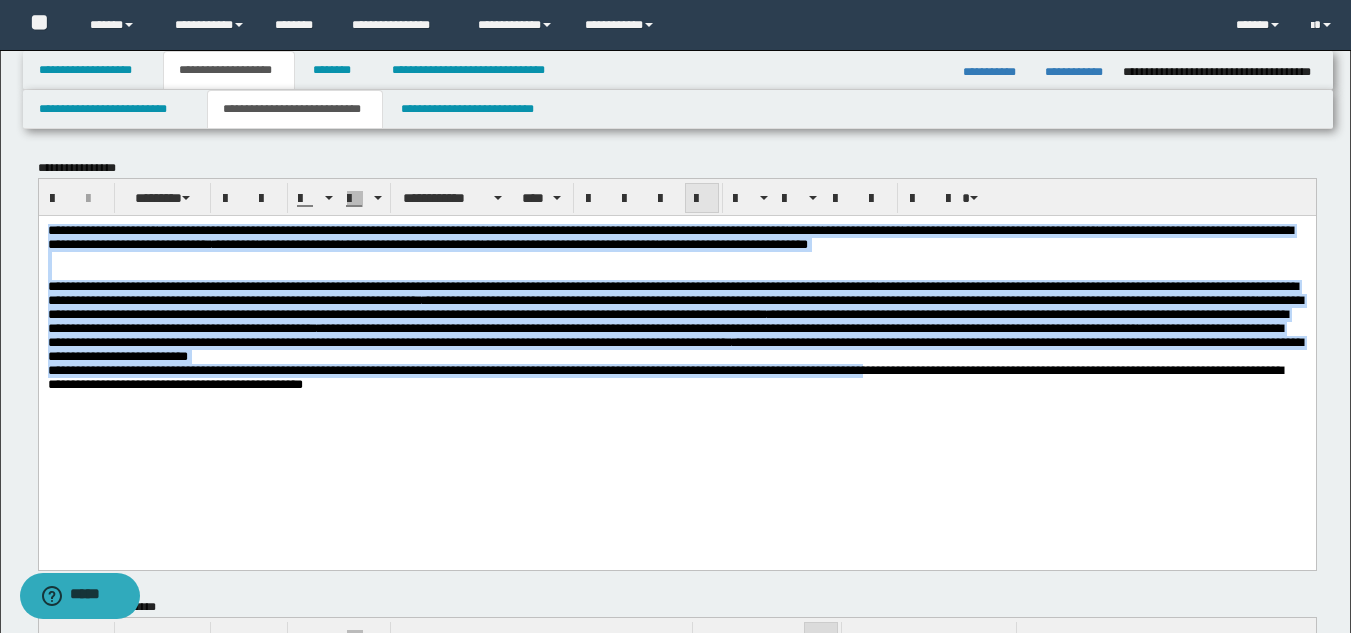click at bounding box center (702, 199) 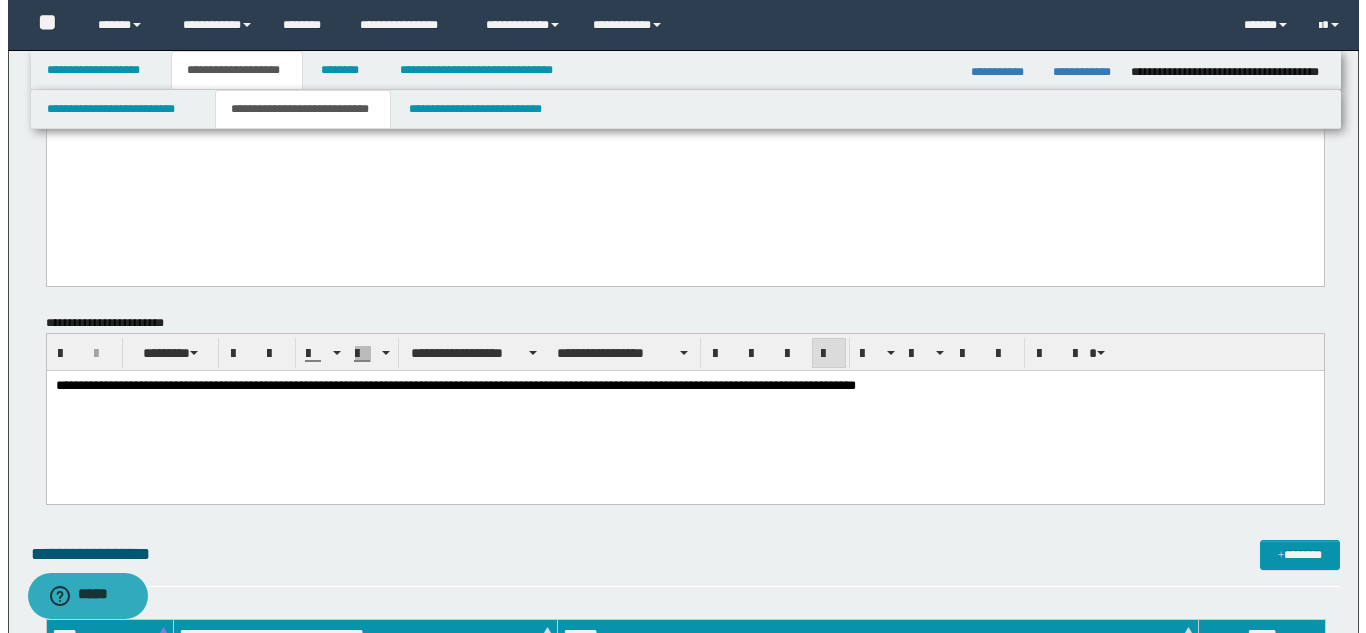 scroll, scrollTop: 300, scrollLeft: 0, axis: vertical 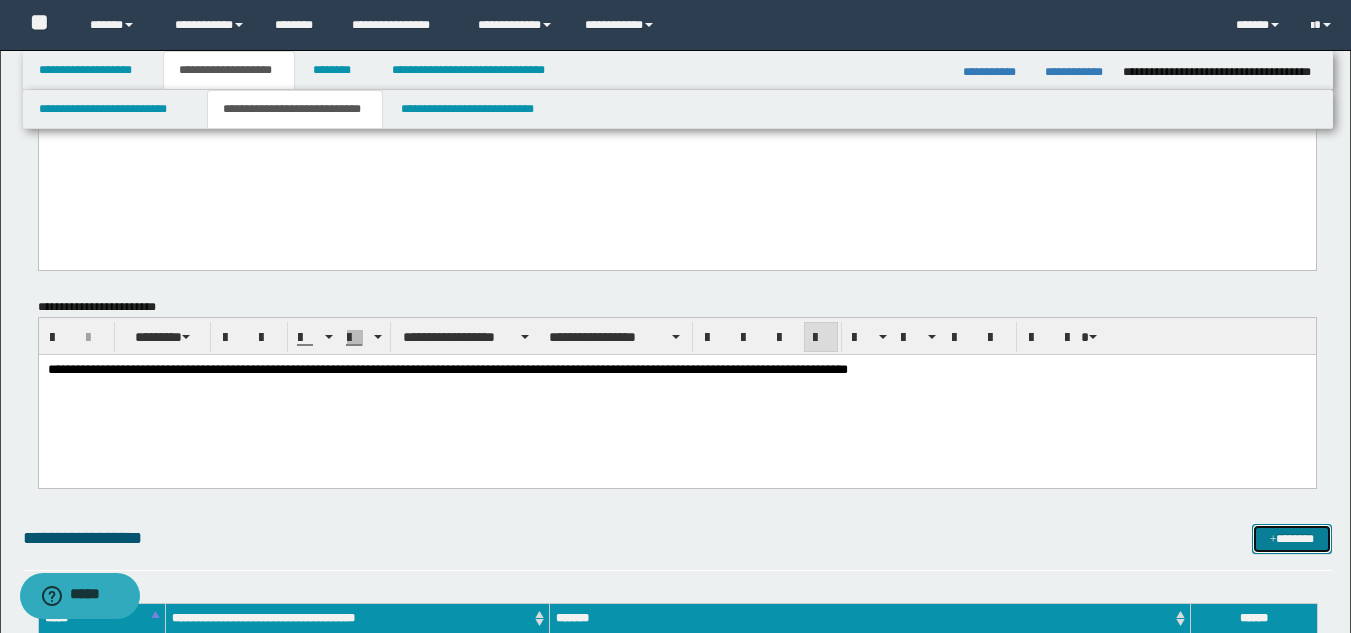 click on "*******" at bounding box center [1292, 539] 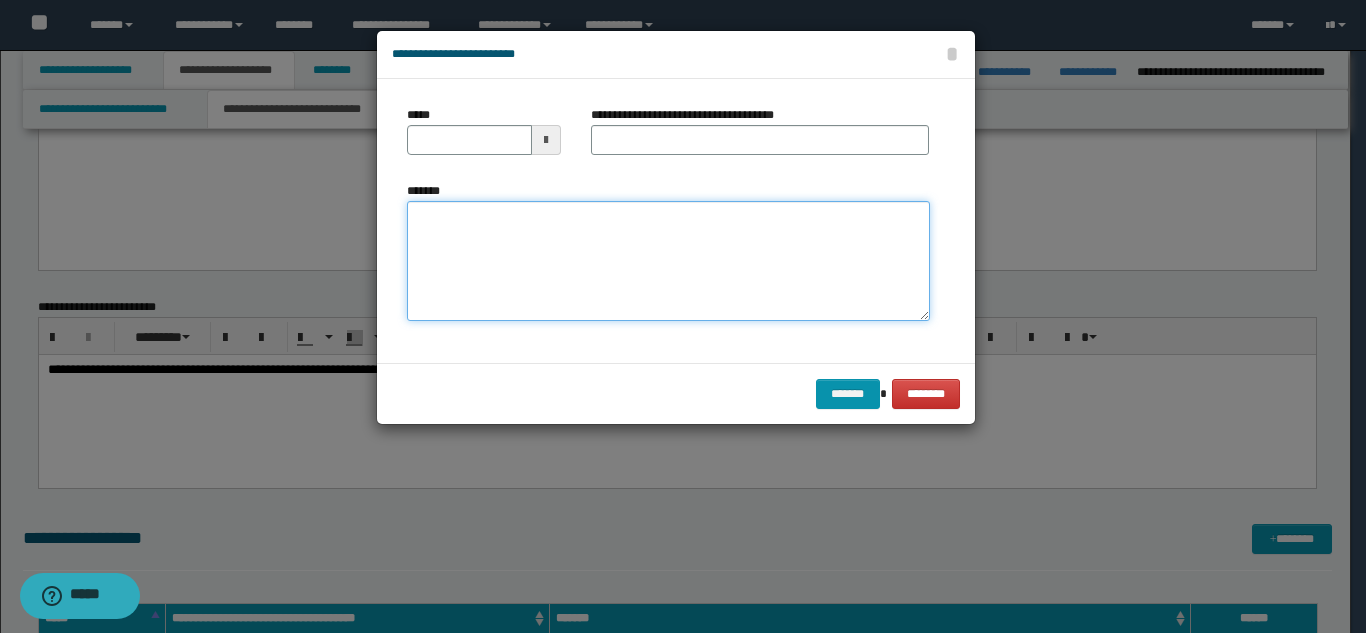 click on "*******" at bounding box center [668, 261] 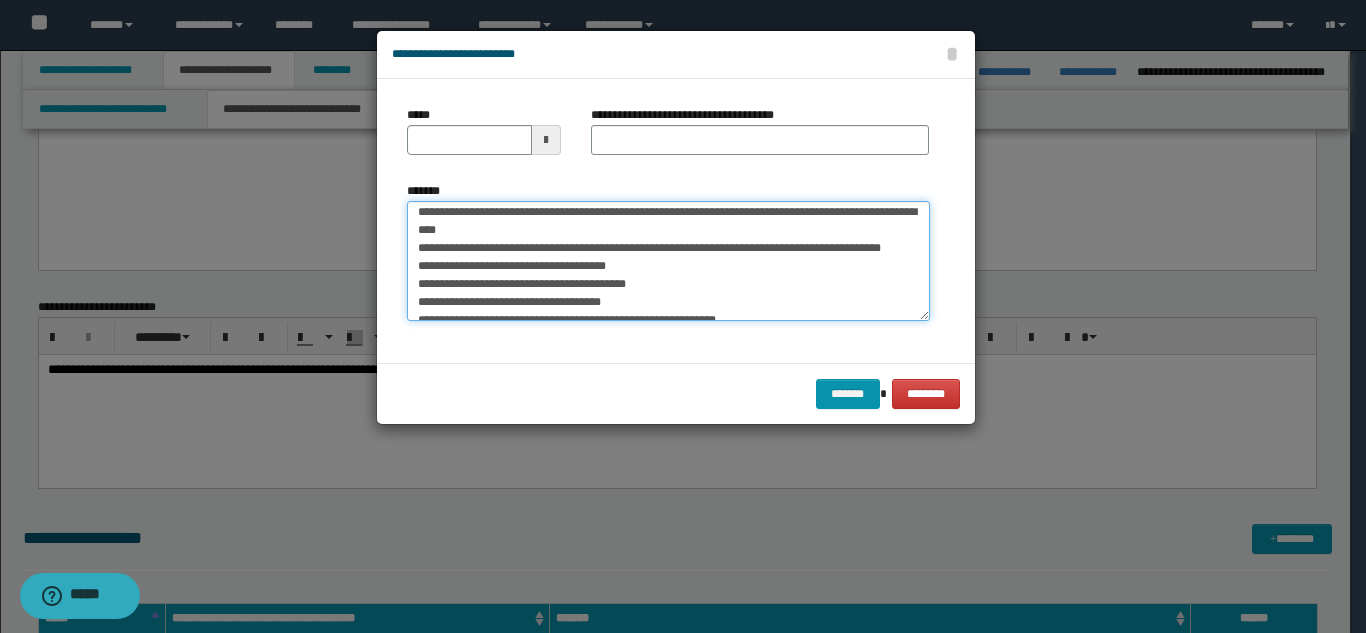scroll, scrollTop: 0, scrollLeft: 0, axis: both 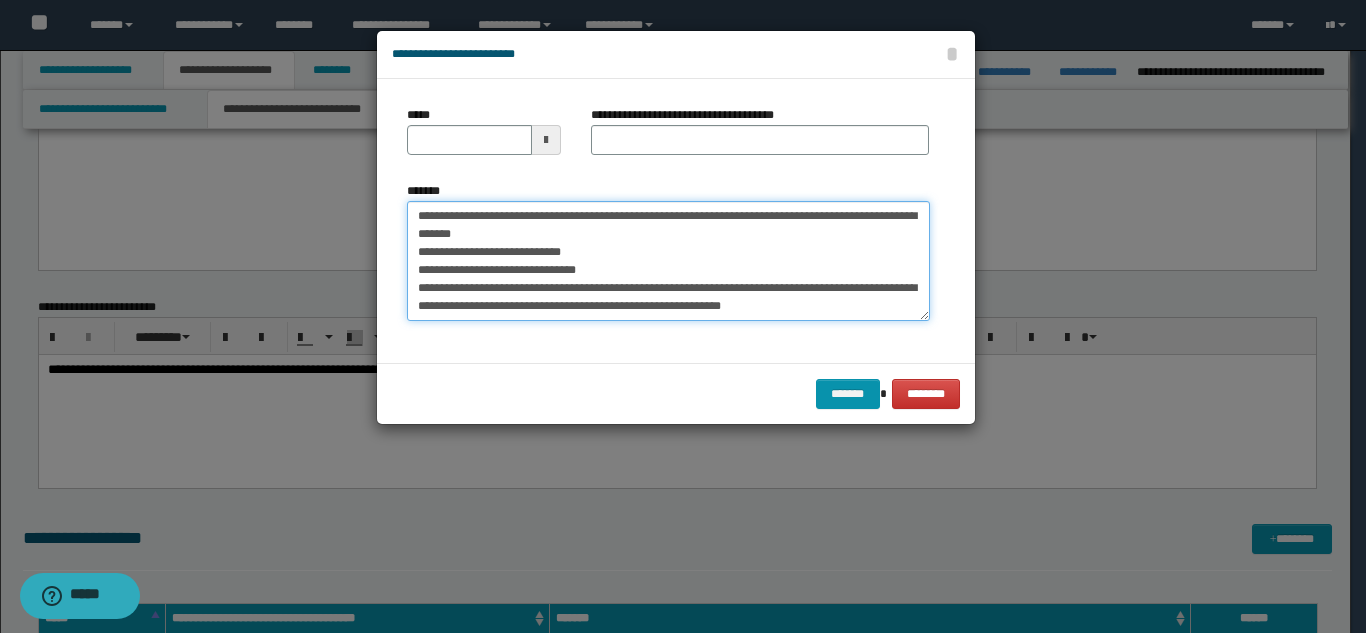 type 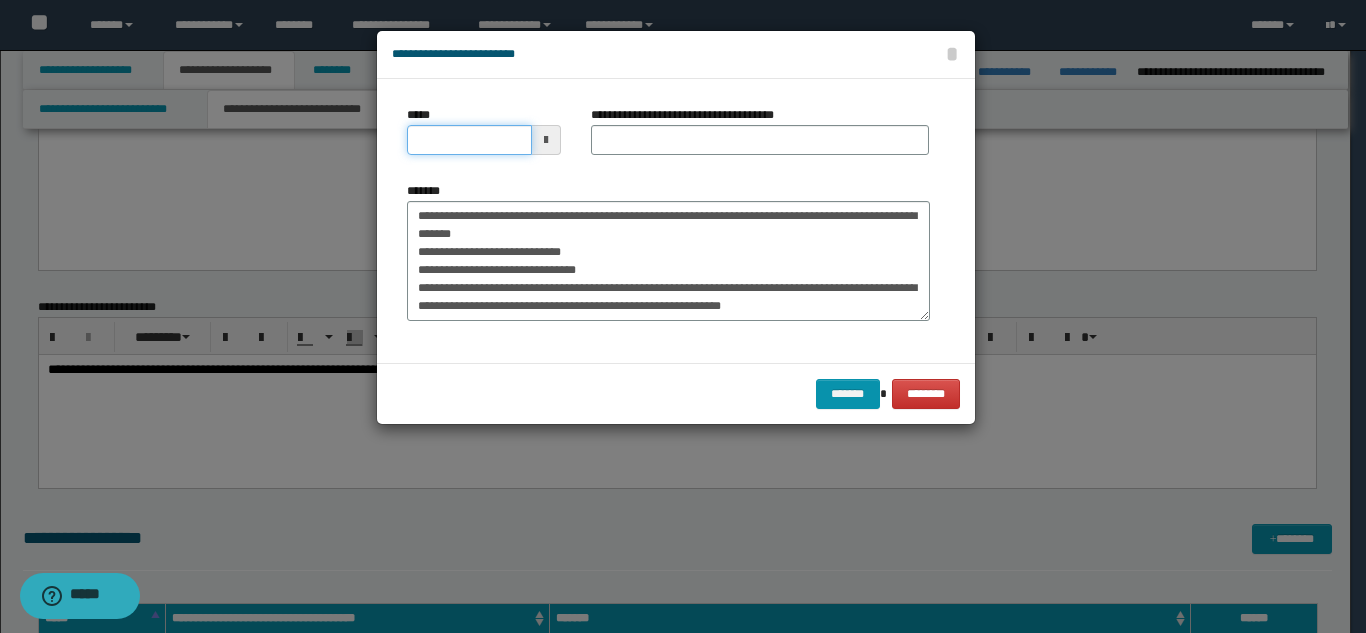 click on "*****" at bounding box center [469, 140] 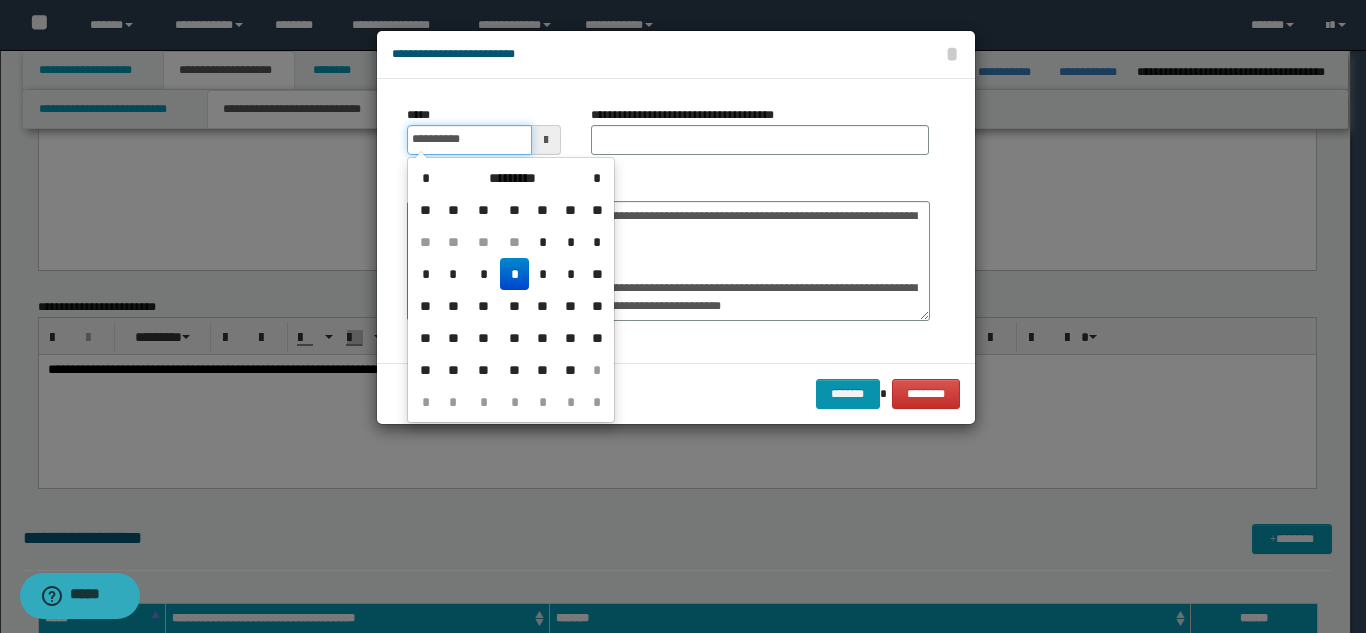 type on "**********" 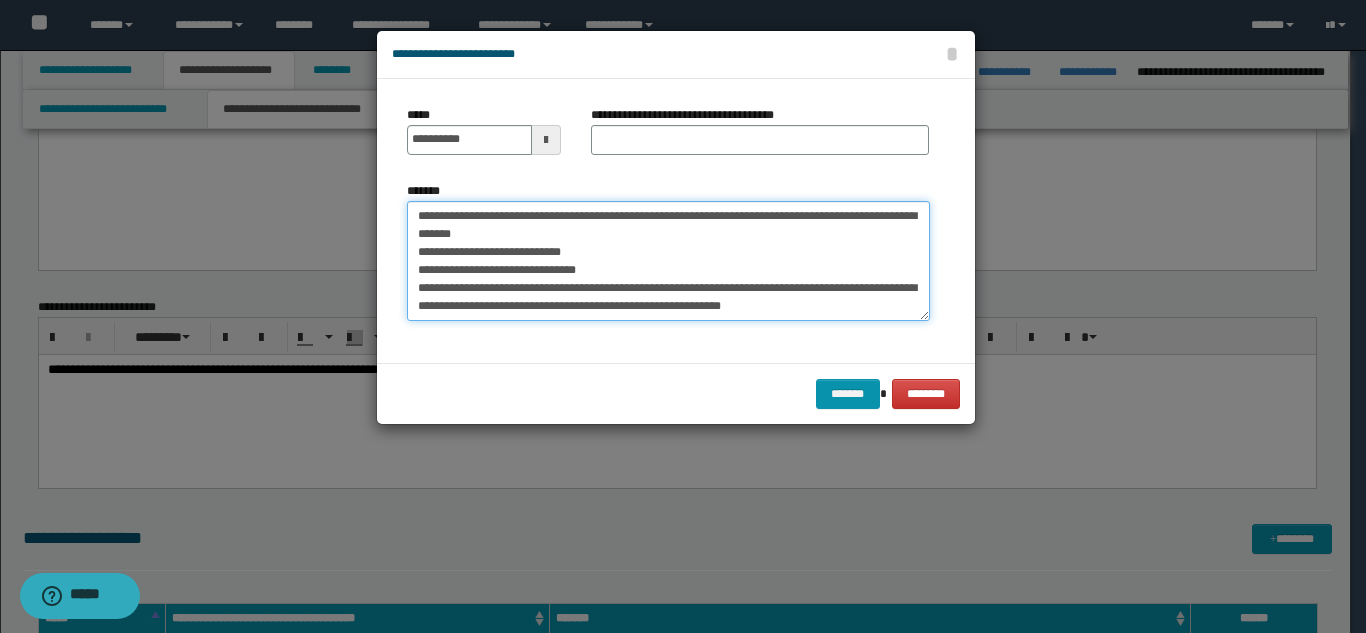 drag, startPoint x: 569, startPoint y: 216, endPoint x: 605, endPoint y: 226, distance: 37.363083 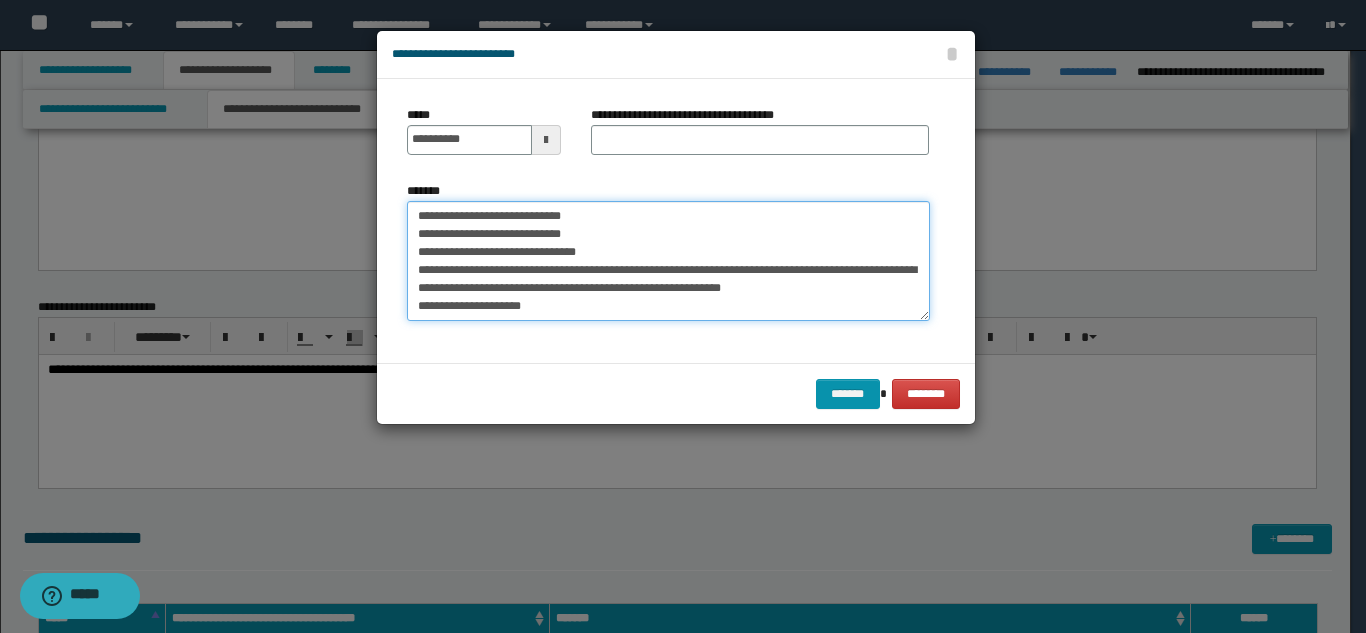 type on "**********" 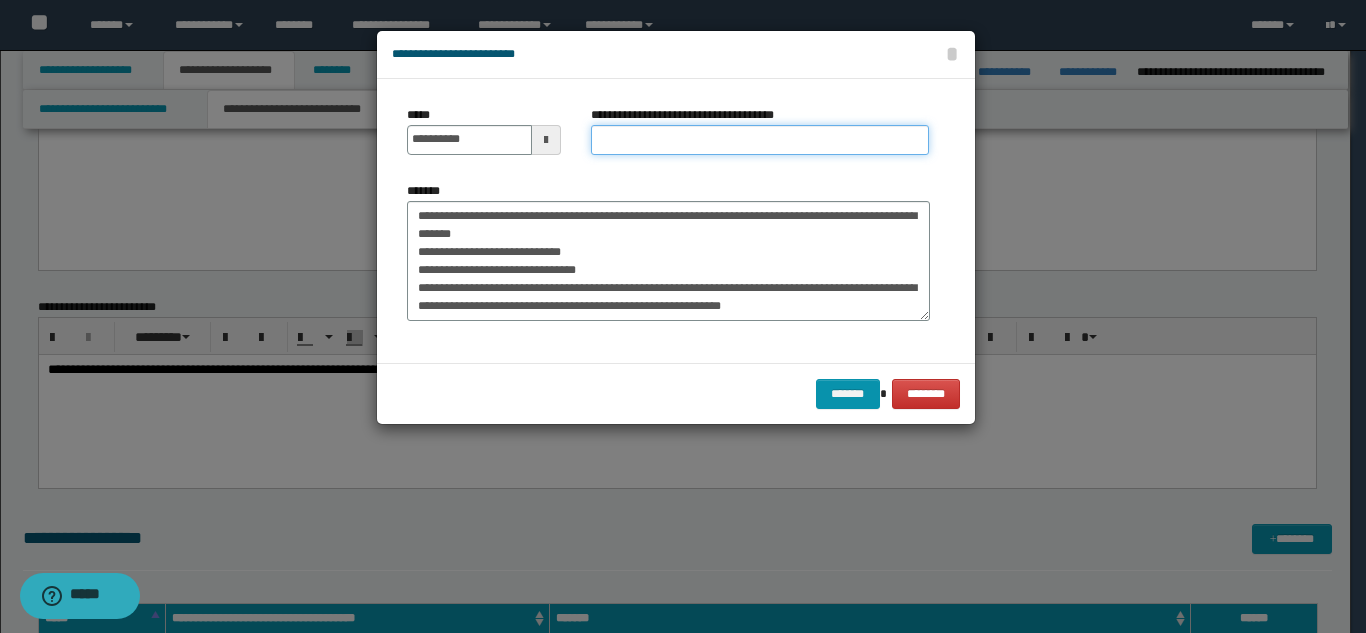 click on "**********" at bounding box center (760, 140) 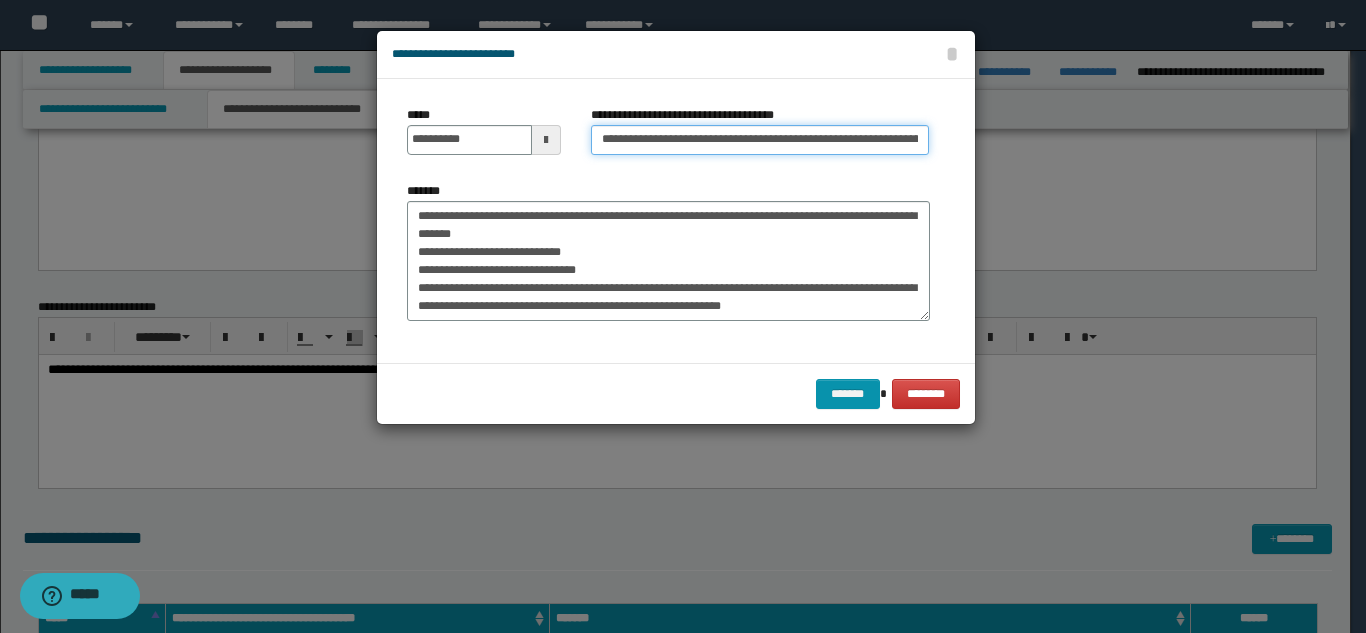 scroll, scrollTop: 0, scrollLeft: 159, axis: horizontal 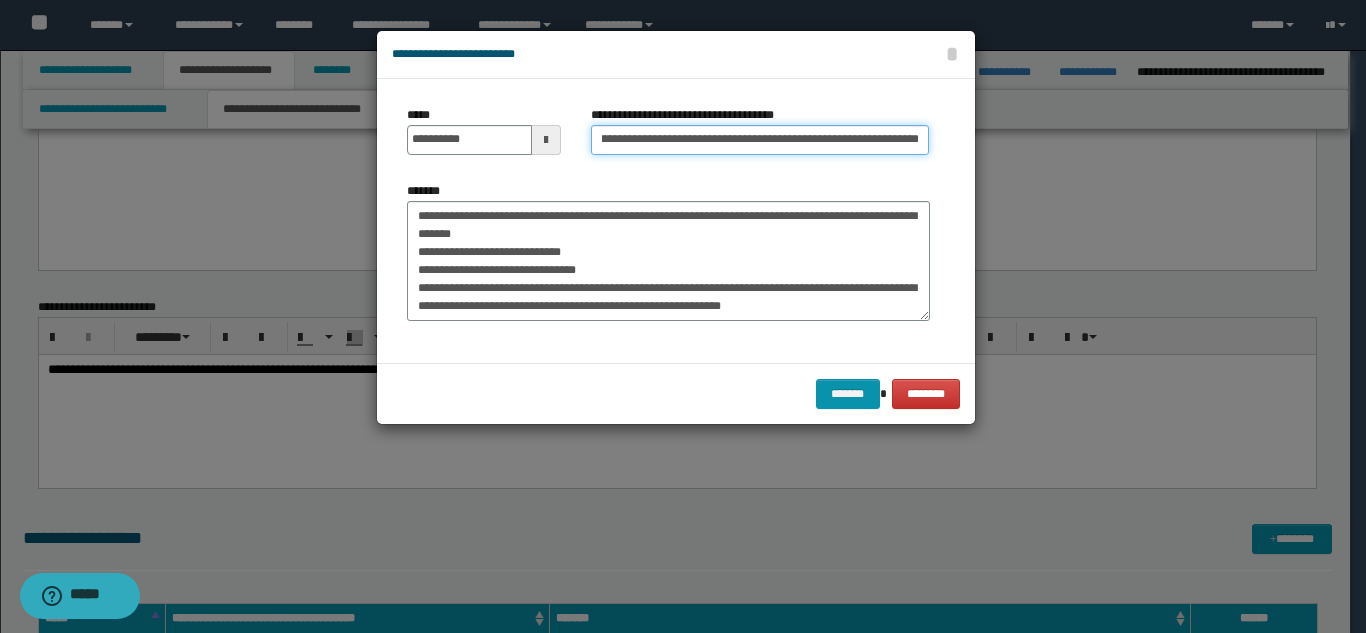 type on "**********" 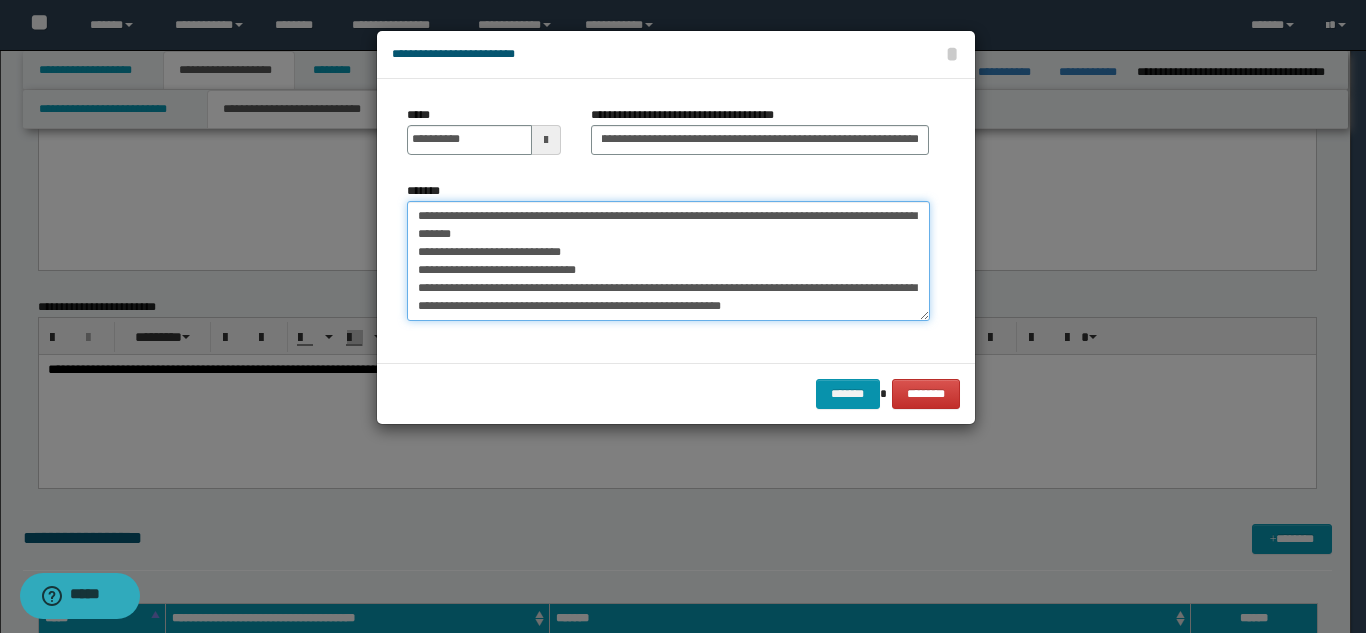 scroll, scrollTop: 0, scrollLeft: 0, axis: both 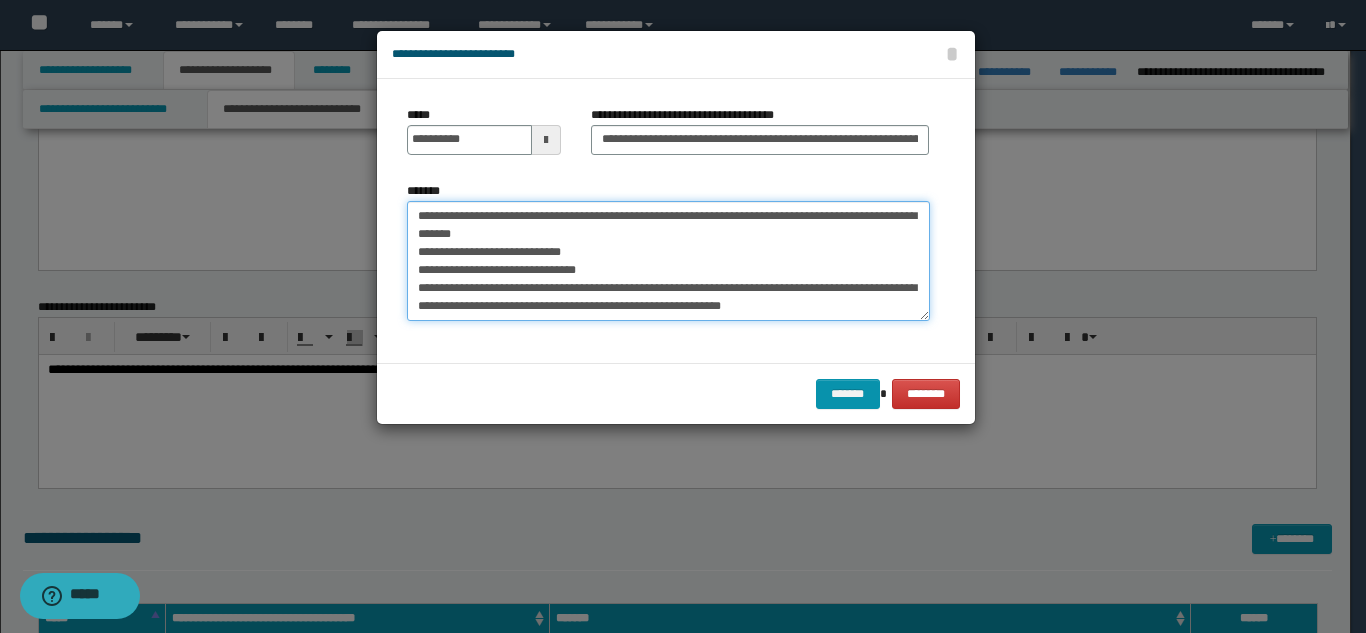 drag, startPoint x: 414, startPoint y: 222, endPoint x: 623, endPoint y: 233, distance: 209.28928 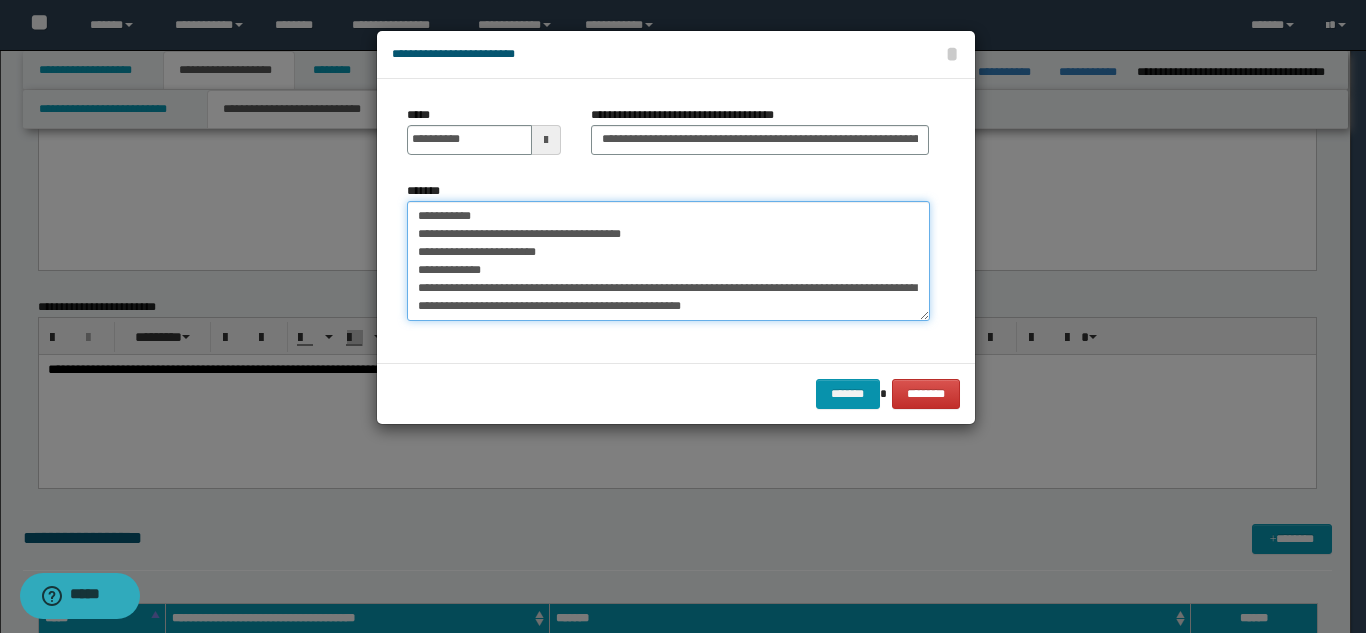 scroll, scrollTop: 342, scrollLeft: 0, axis: vertical 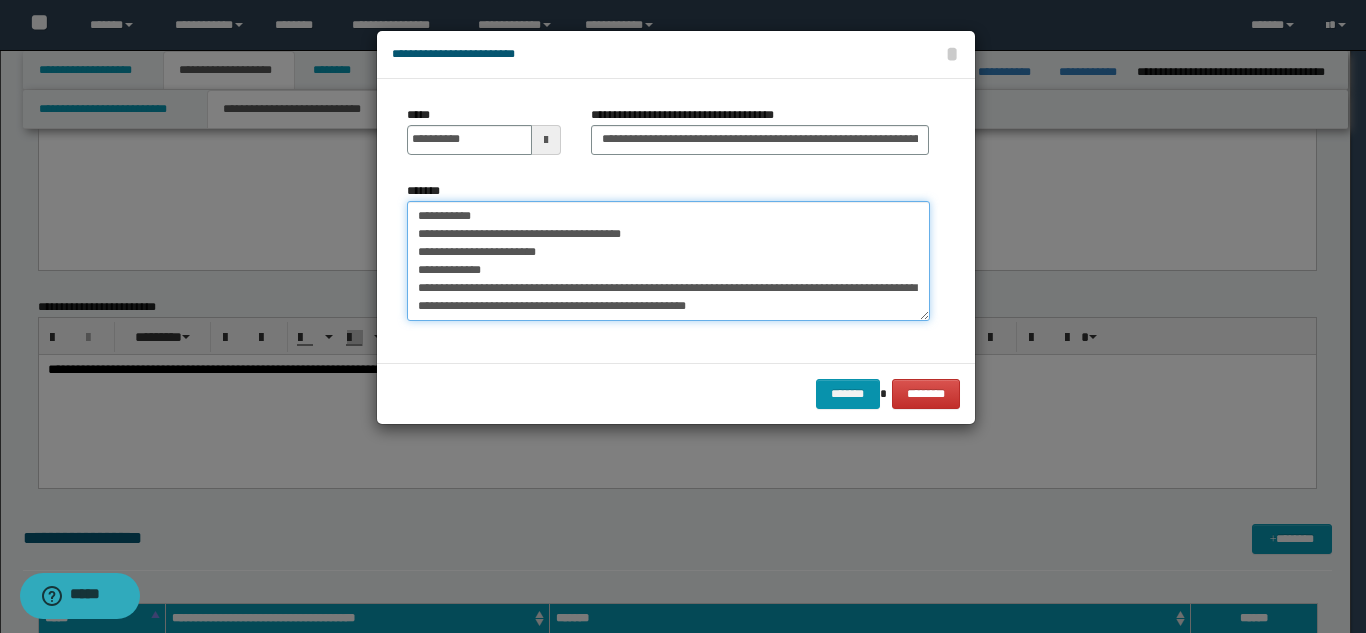 paste on "**********" 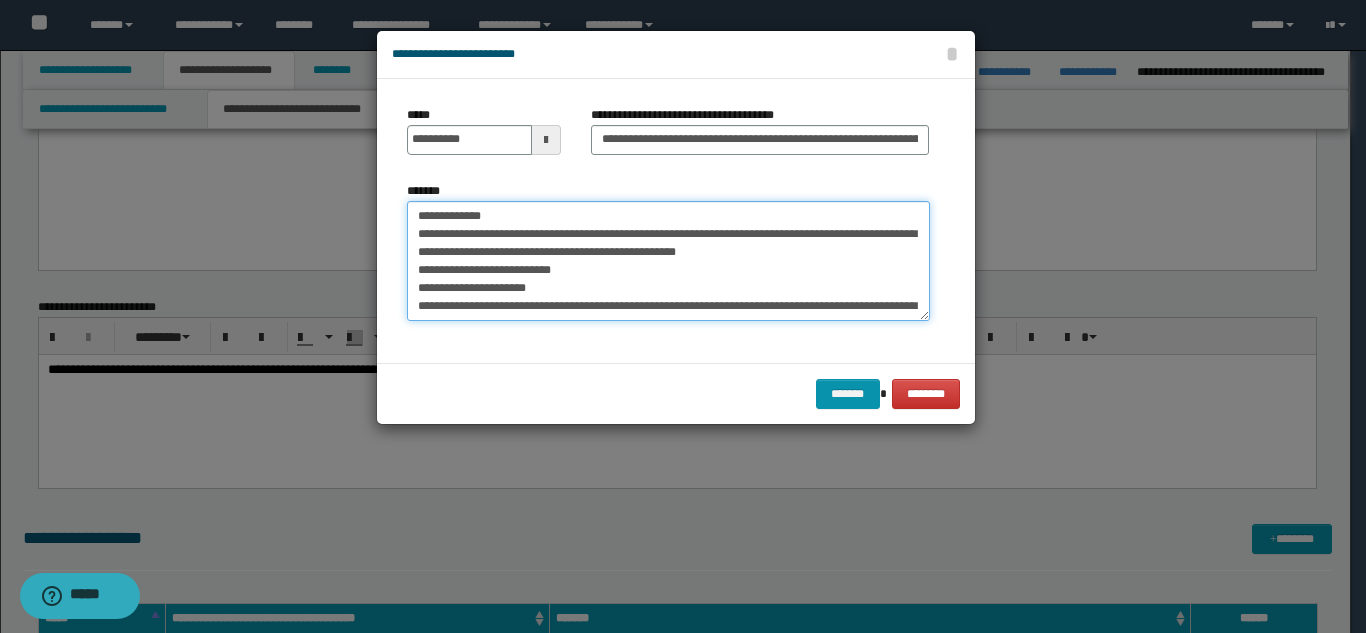 scroll, scrollTop: 1110, scrollLeft: 0, axis: vertical 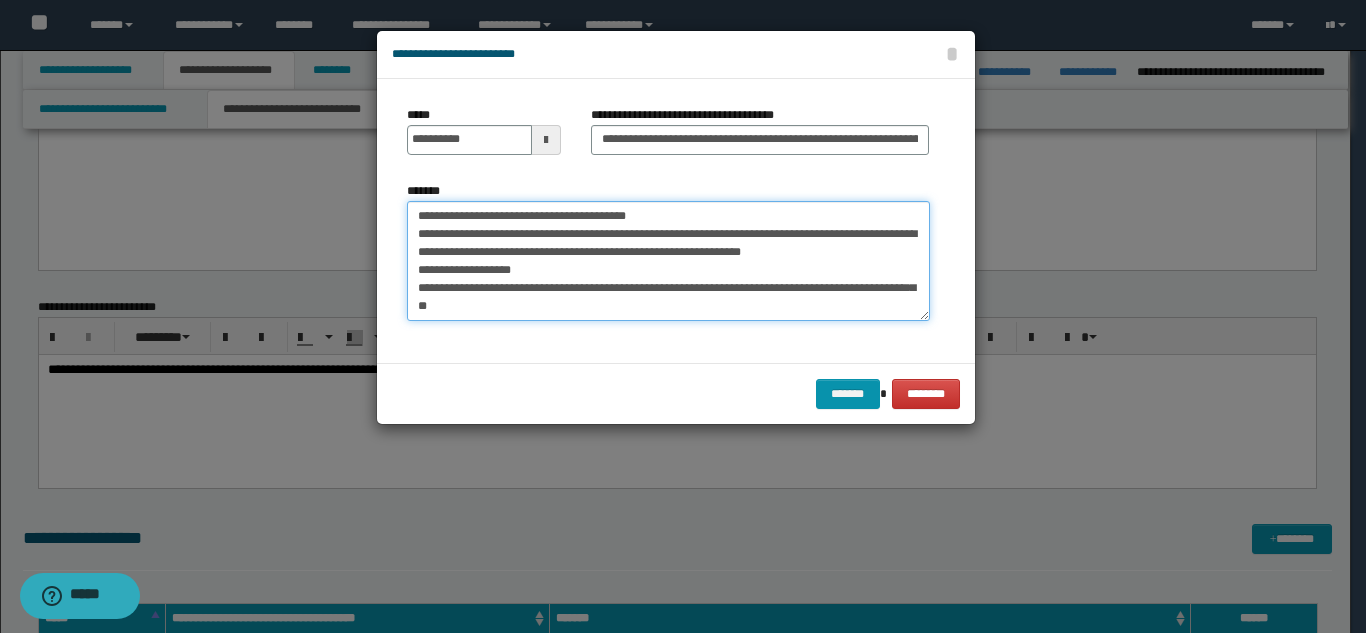 drag, startPoint x: 420, startPoint y: 294, endPoint x: 555, endPoint y: 321, distance: 137.67352 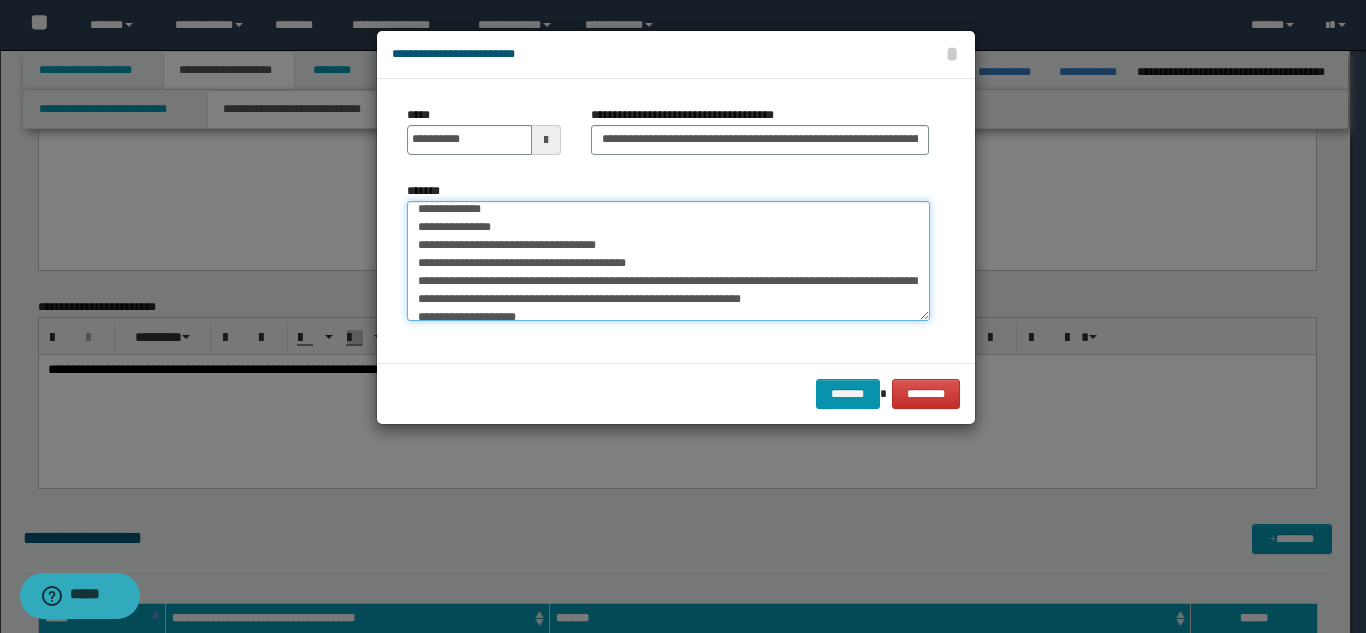 scroll, scrollTop: 998, scrollLeft: 0, axis: vertical 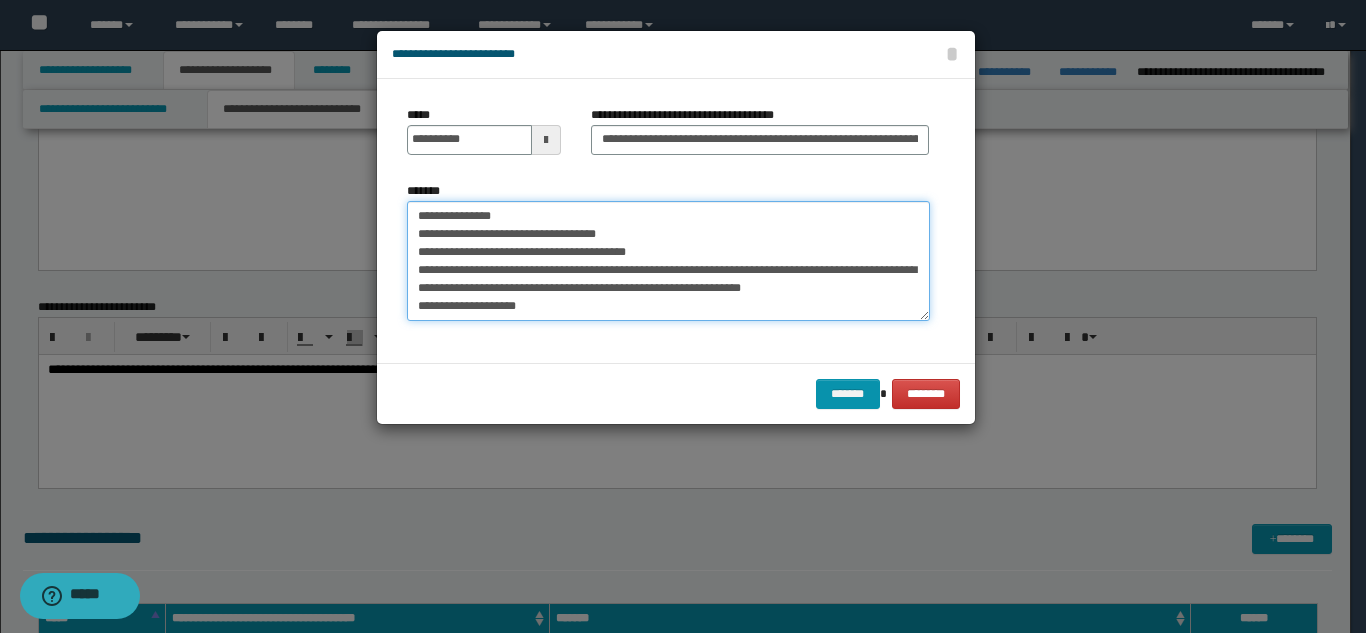 drag, startPoint x: 415, startPoint y: 284, endPoint x: 739, endPoint y: 333, distance: 327.6843 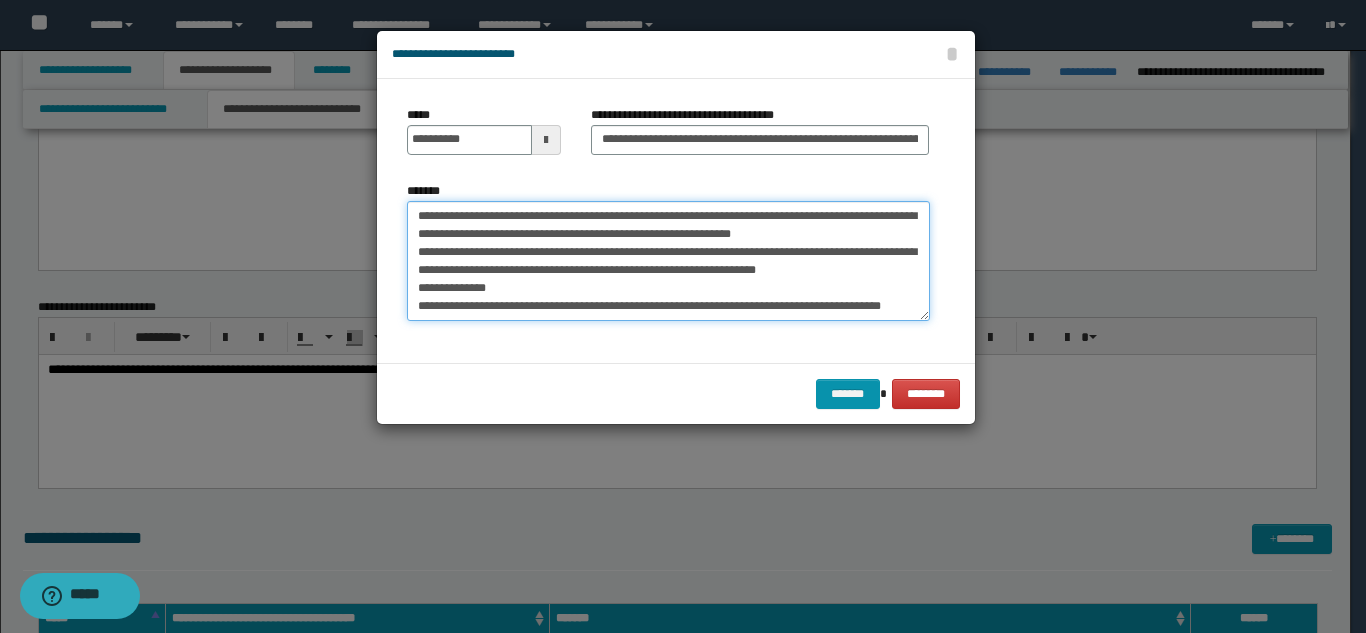 scroll, scrollTop: 972, scrollLeft: 0, axis: vertical 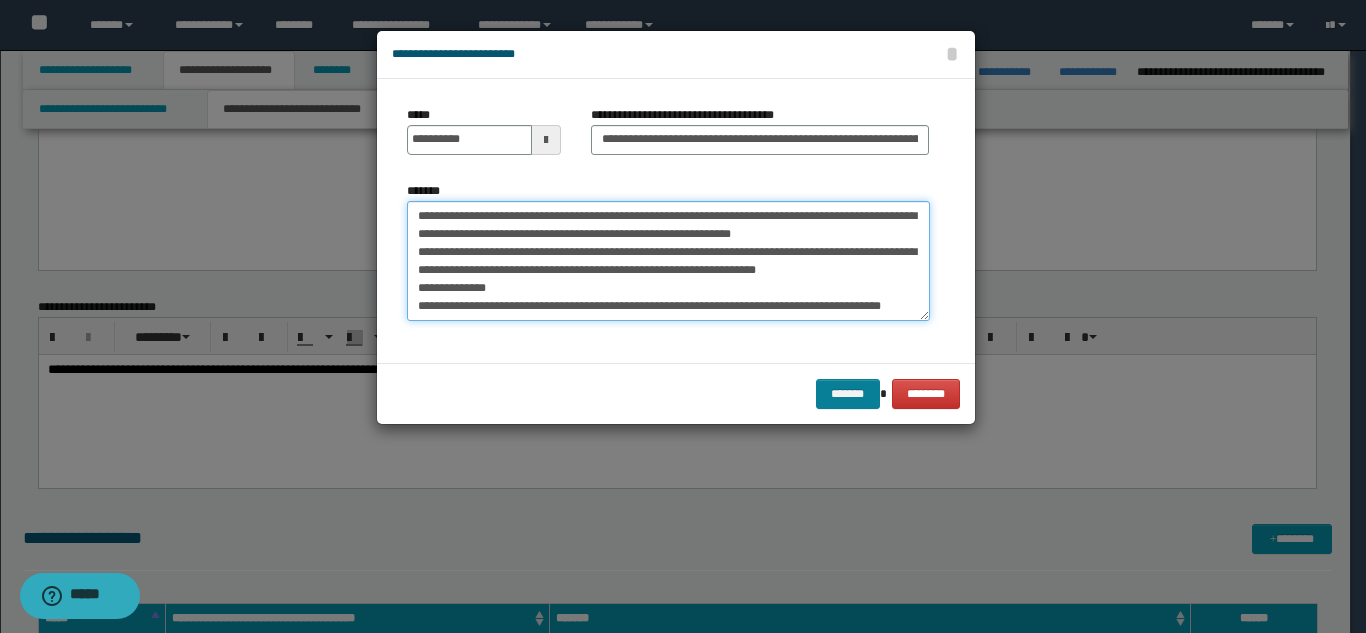 type on "**********" 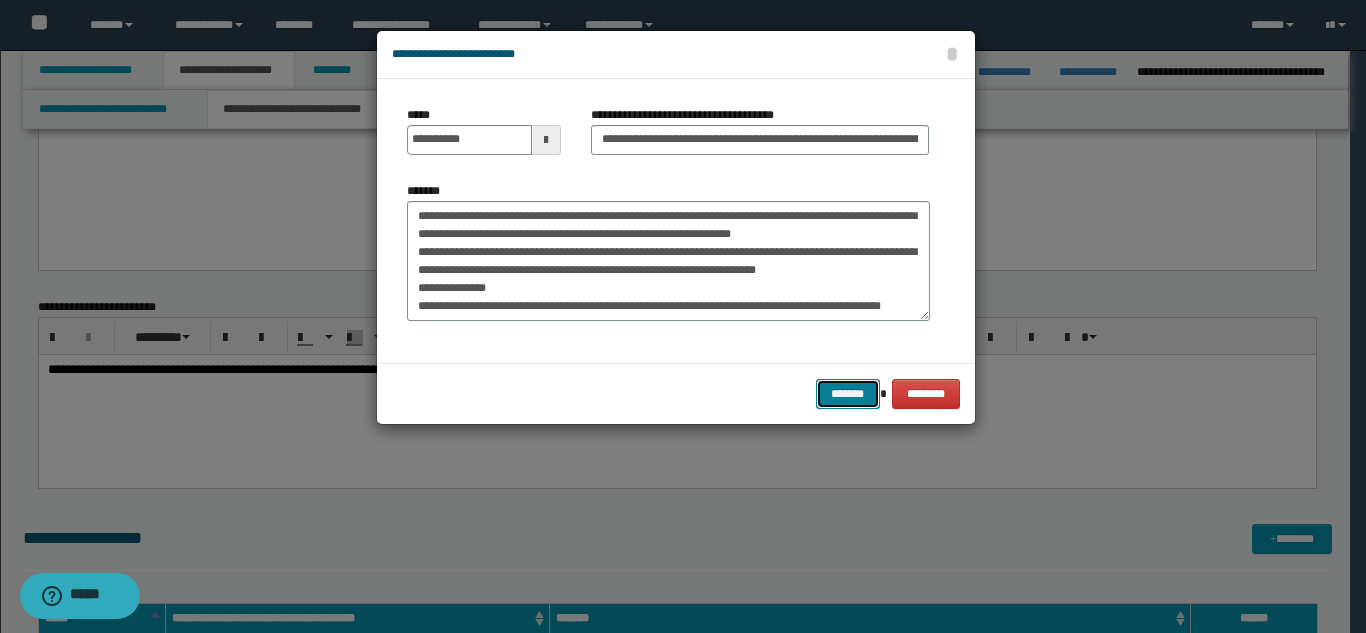 click on "*******" at bounding box center (848, 394) 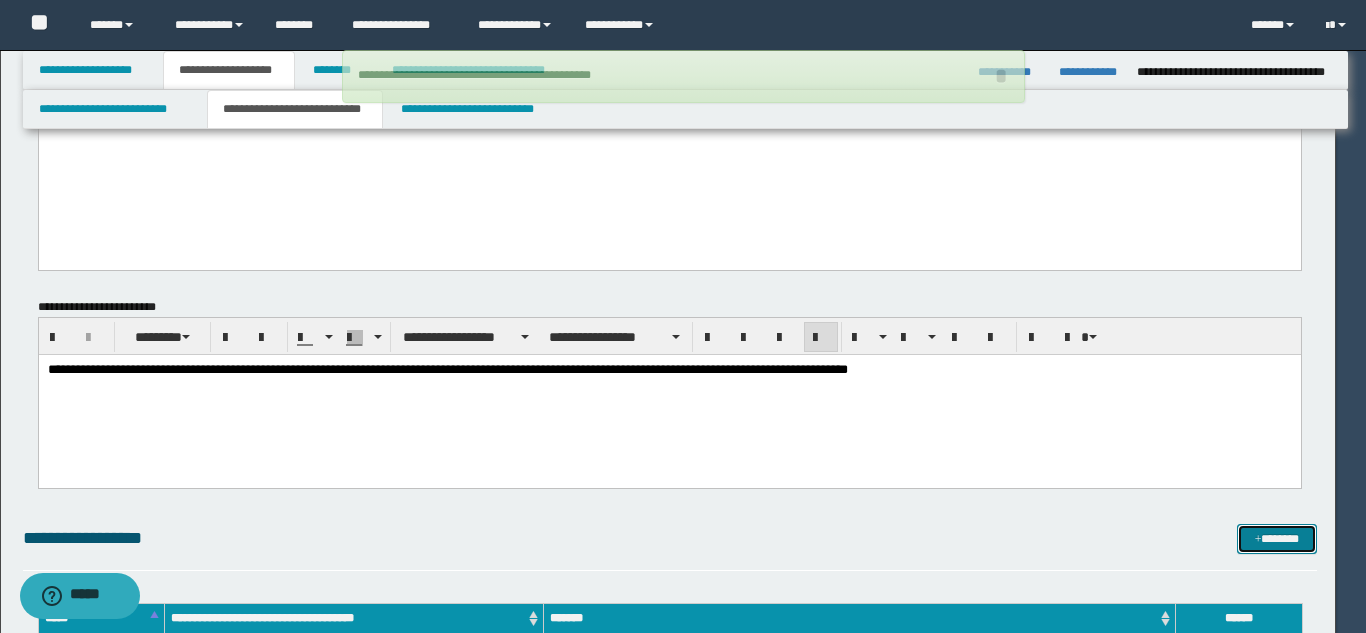 type 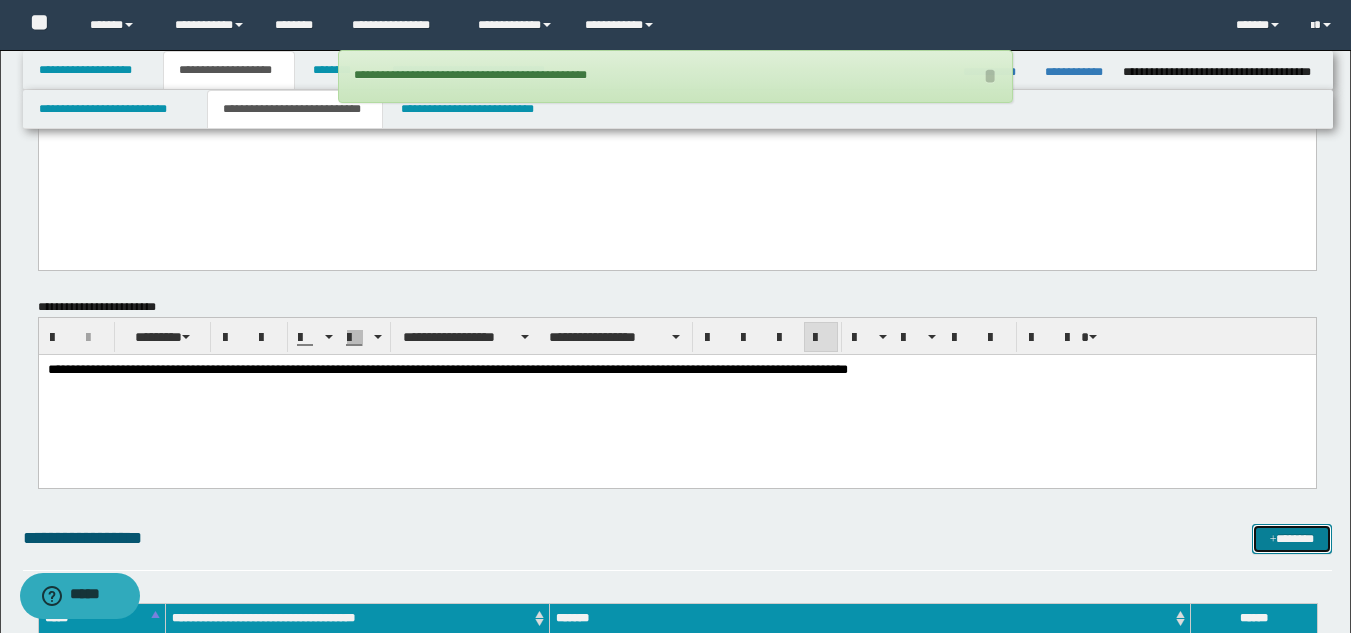 click on "*******" at bounding box center (1292, 539) 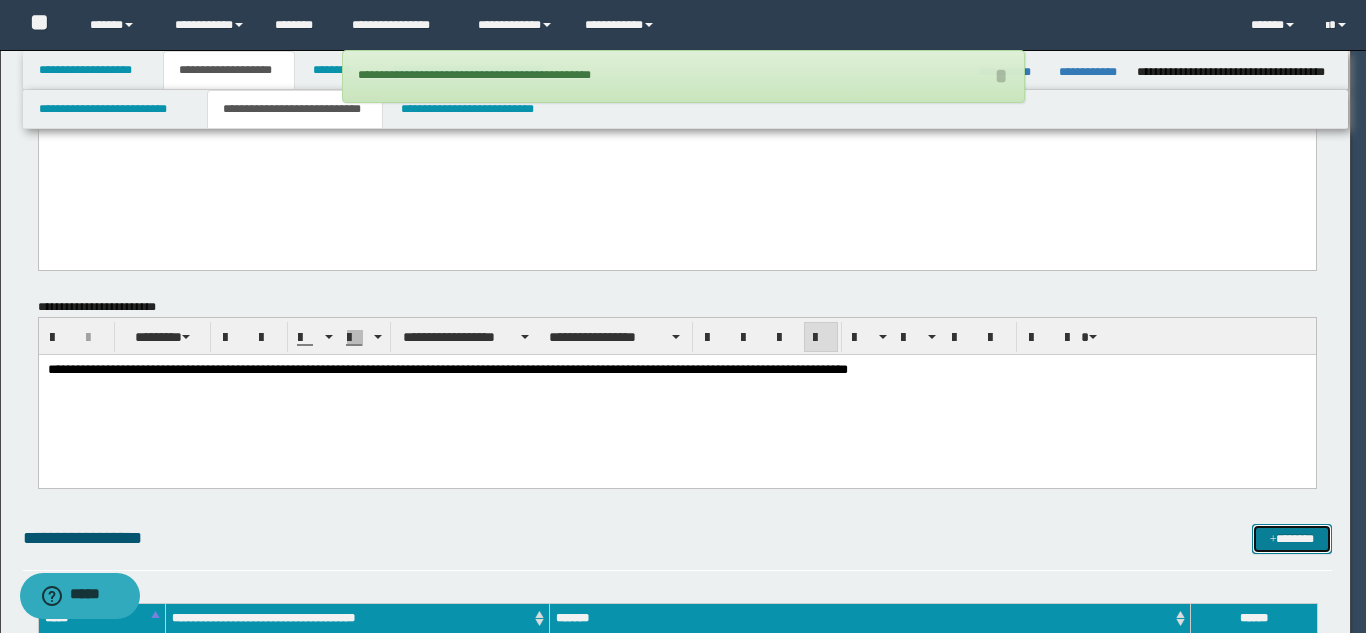 scroll, scrollTop: 0, scrollLeft: 0, axis: both 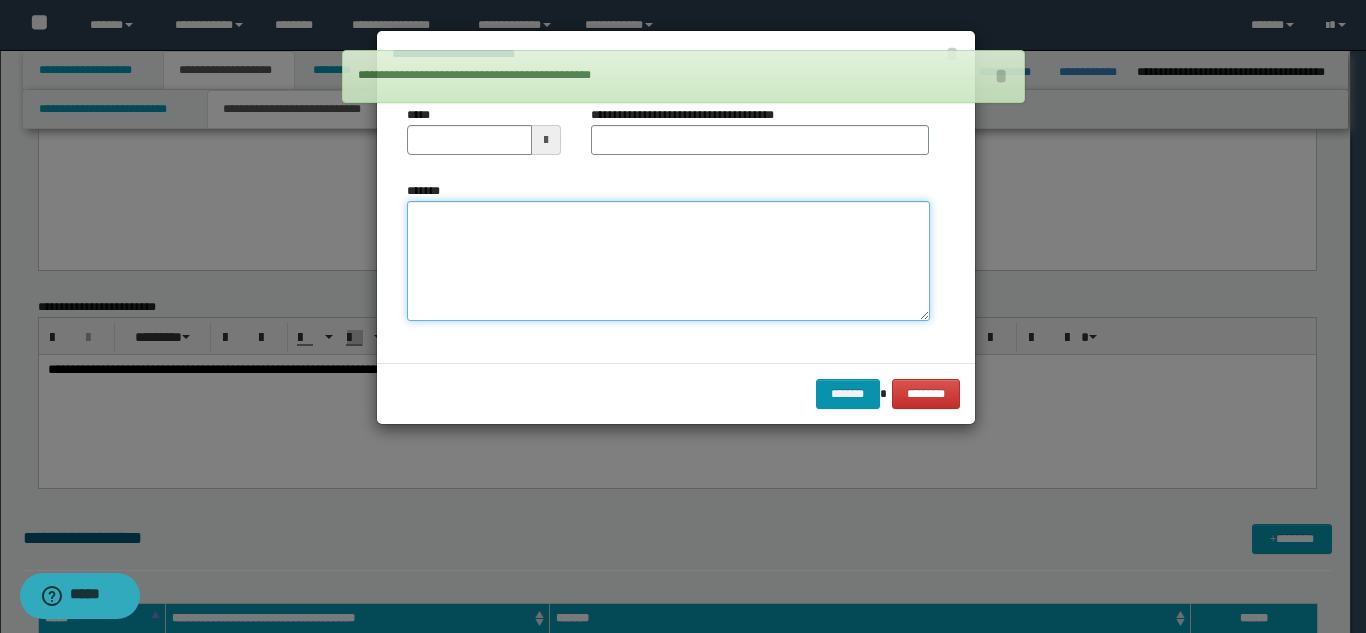 click on "*******" at bounding box center [668, 261] 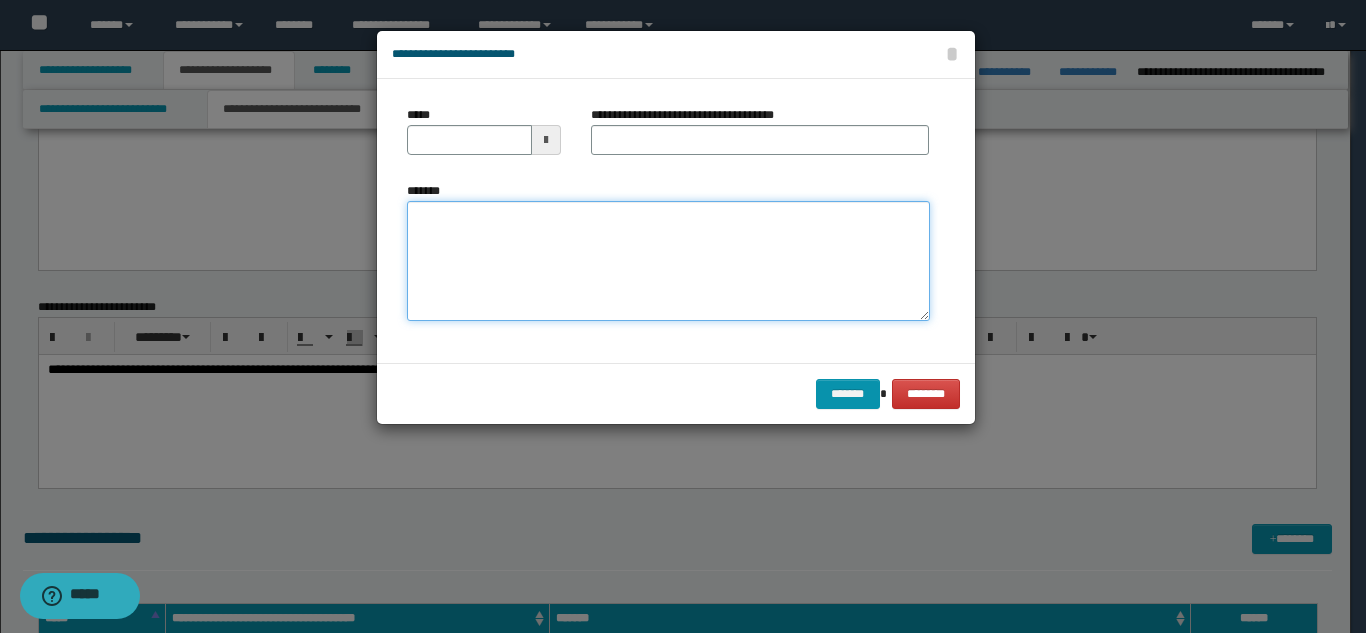 paste on "**********" 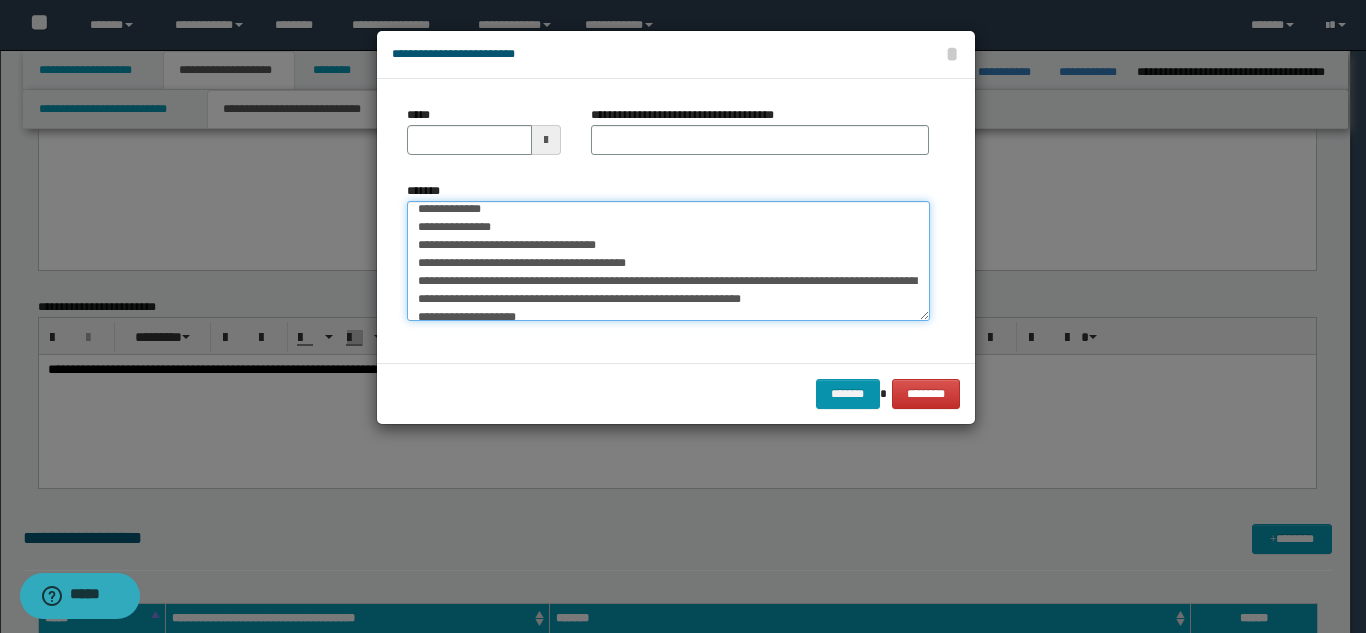 scroll, scrollTop: 0, scrollLeft: 0, axis: both 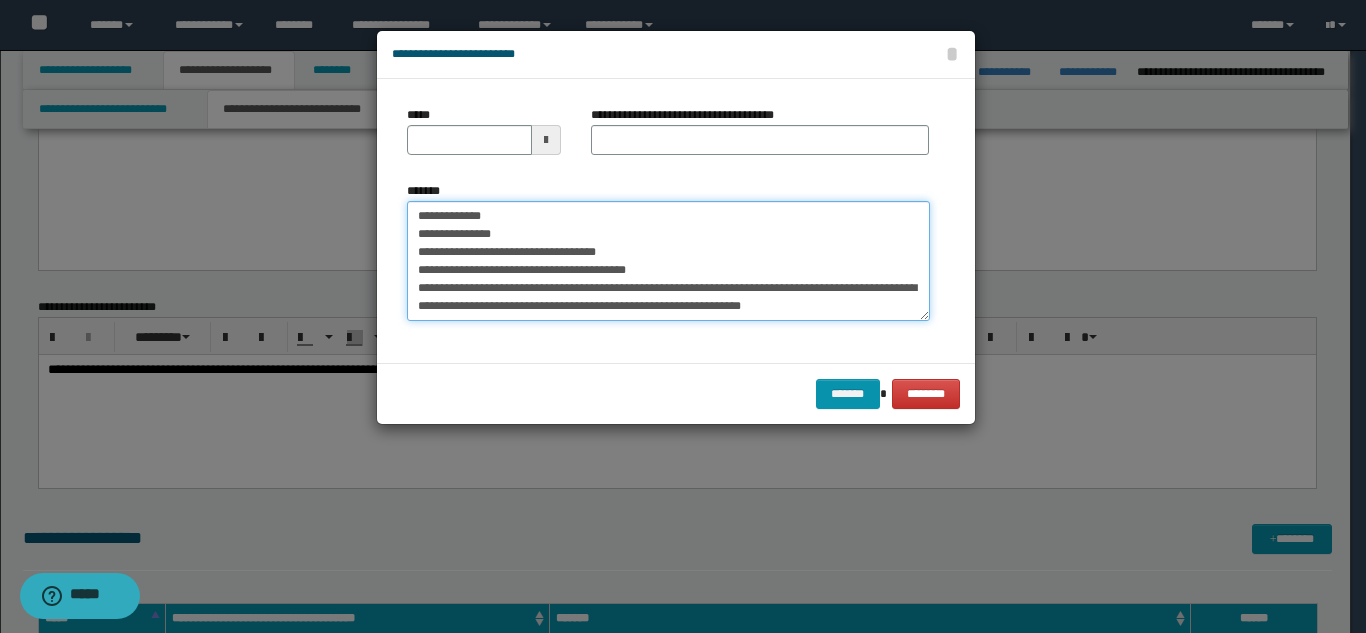 type 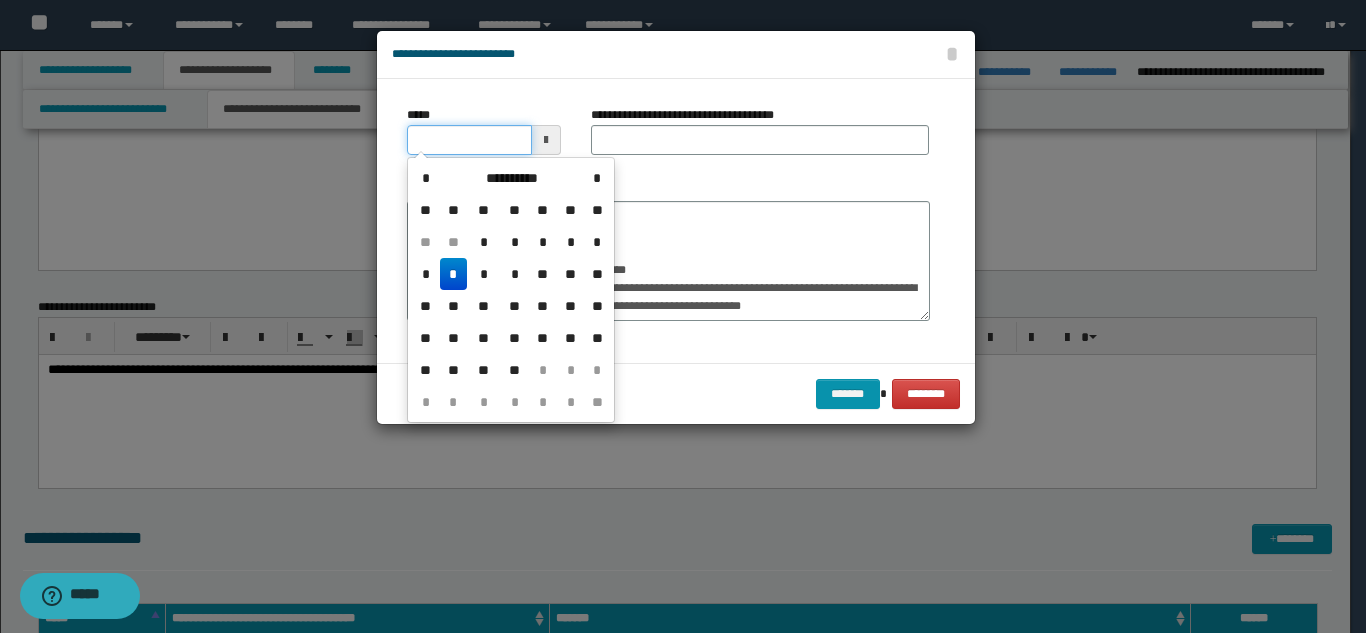 click on "*****" at bounding box center (469, 140) 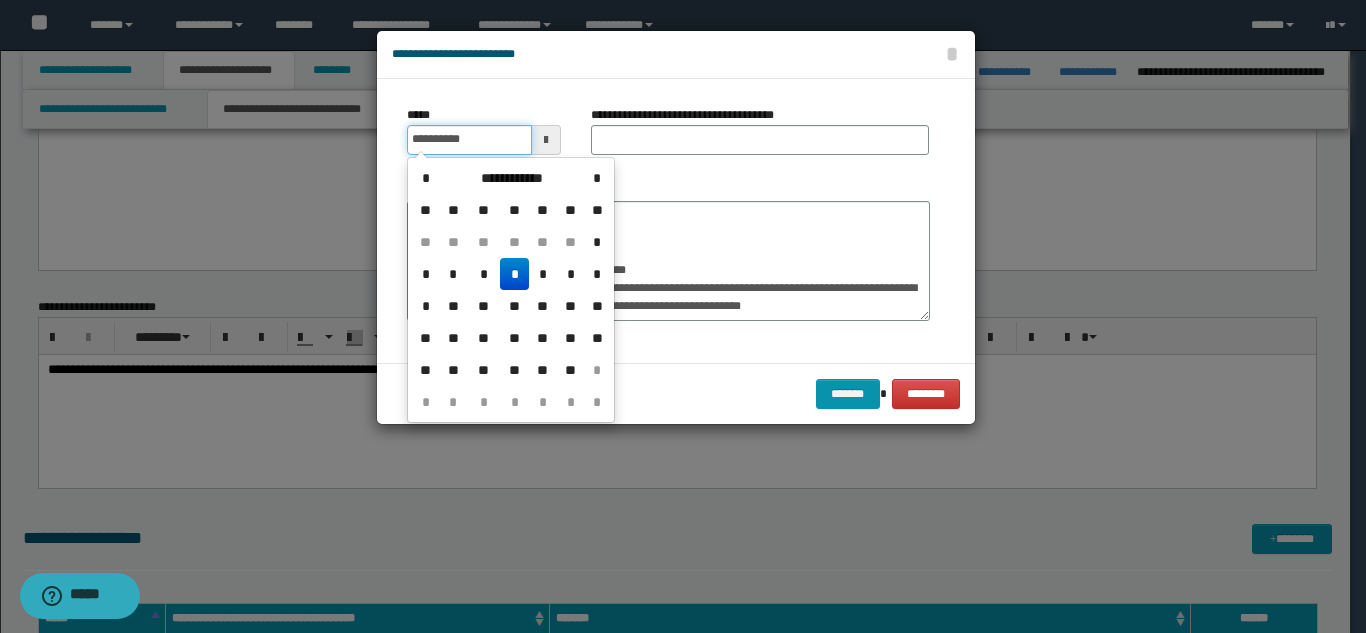 type on "**********" 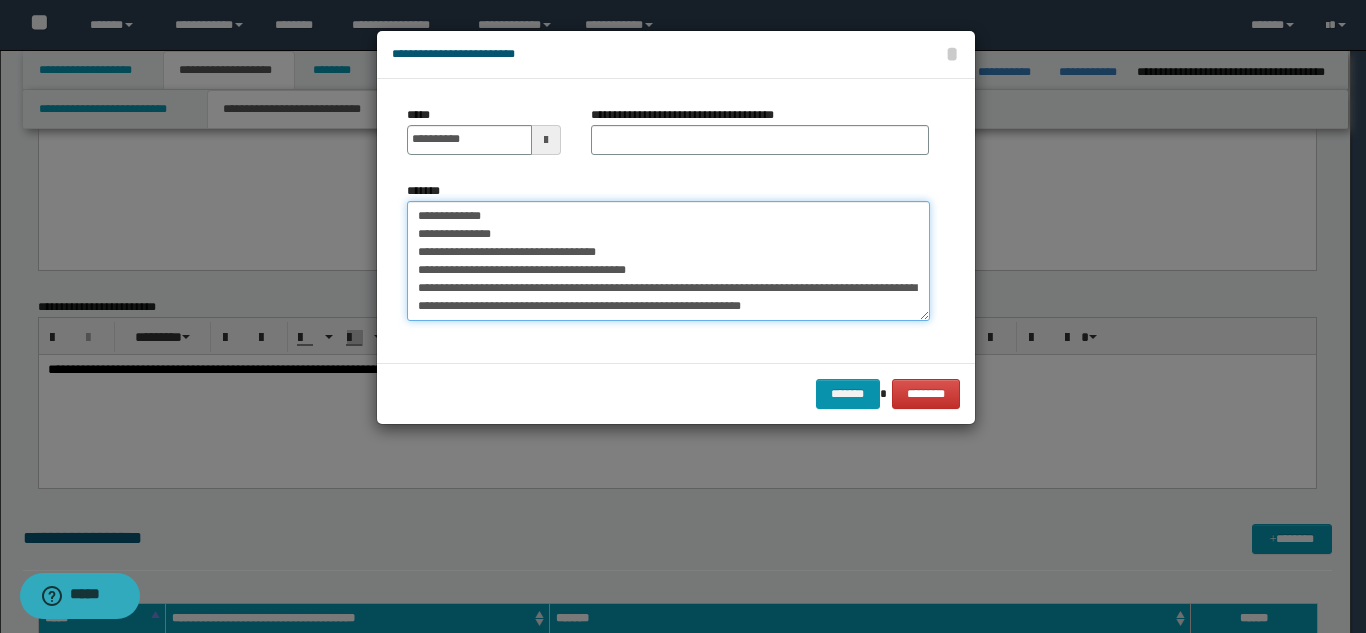 drag, startPoint x: 489, startPoint y: 253, endPoint x: 677, endPoint y: 266, distance: 188.44893 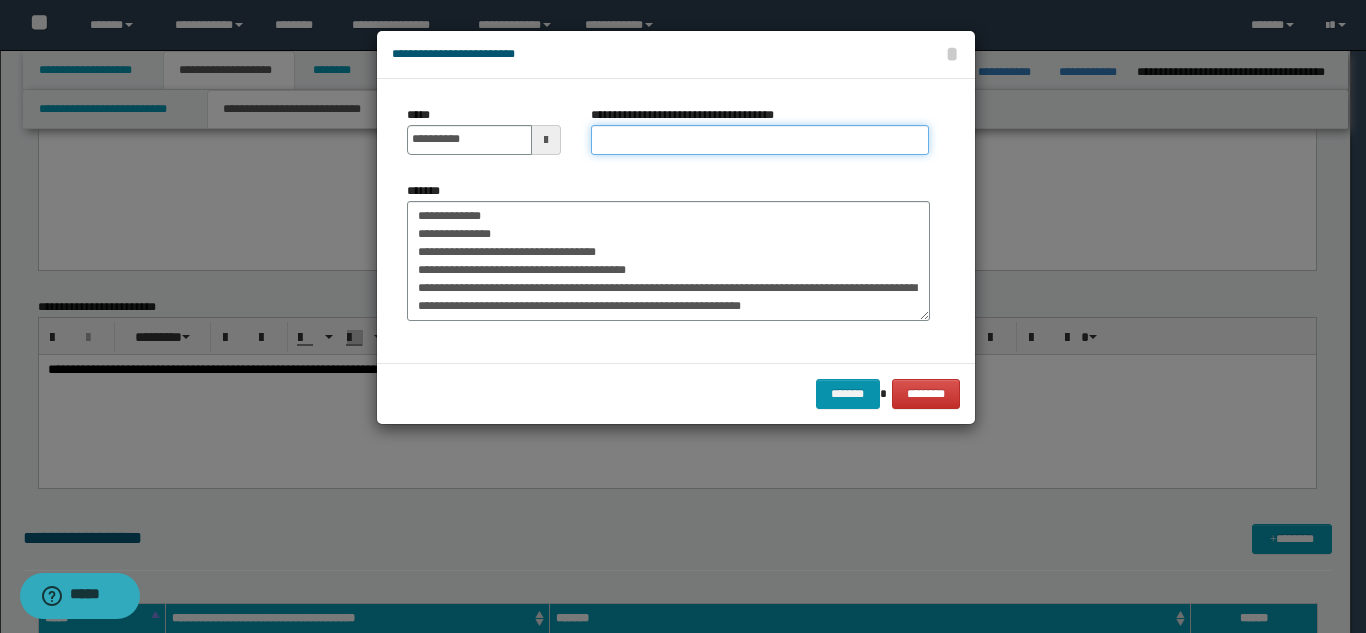 click on "**********" at bounding box center [760, 140] 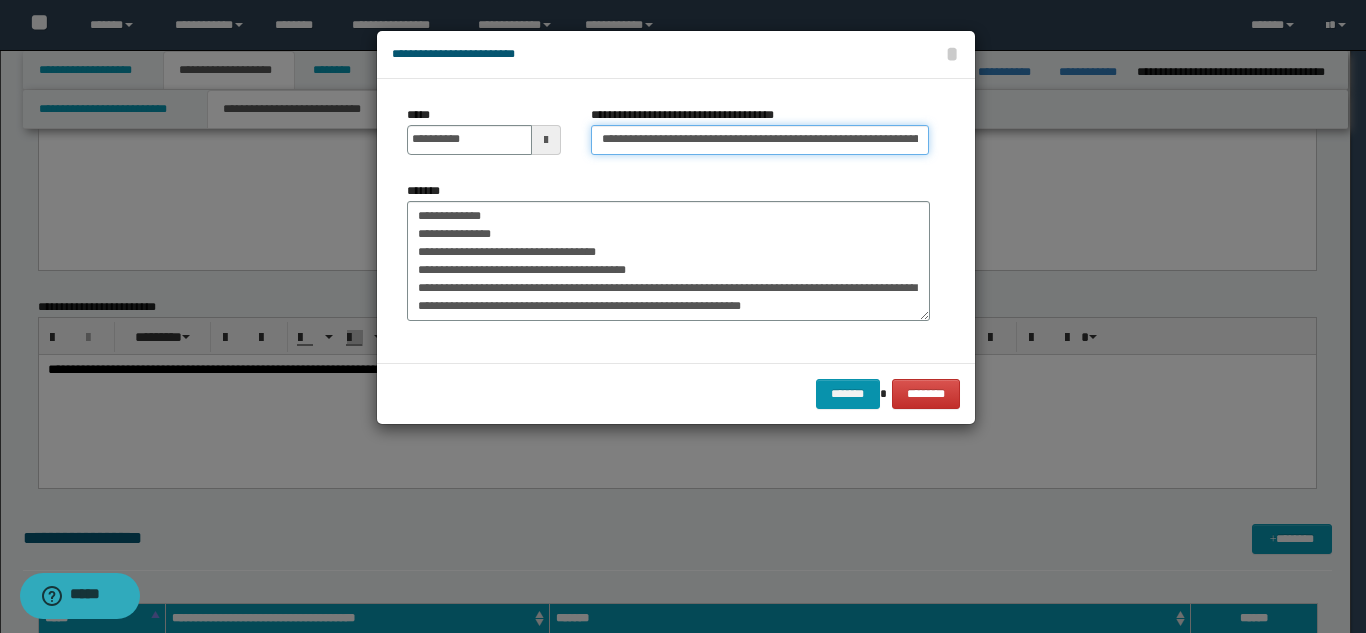 scroll, scrollTop: 0, scrollLeft: 101, axis: horizontal 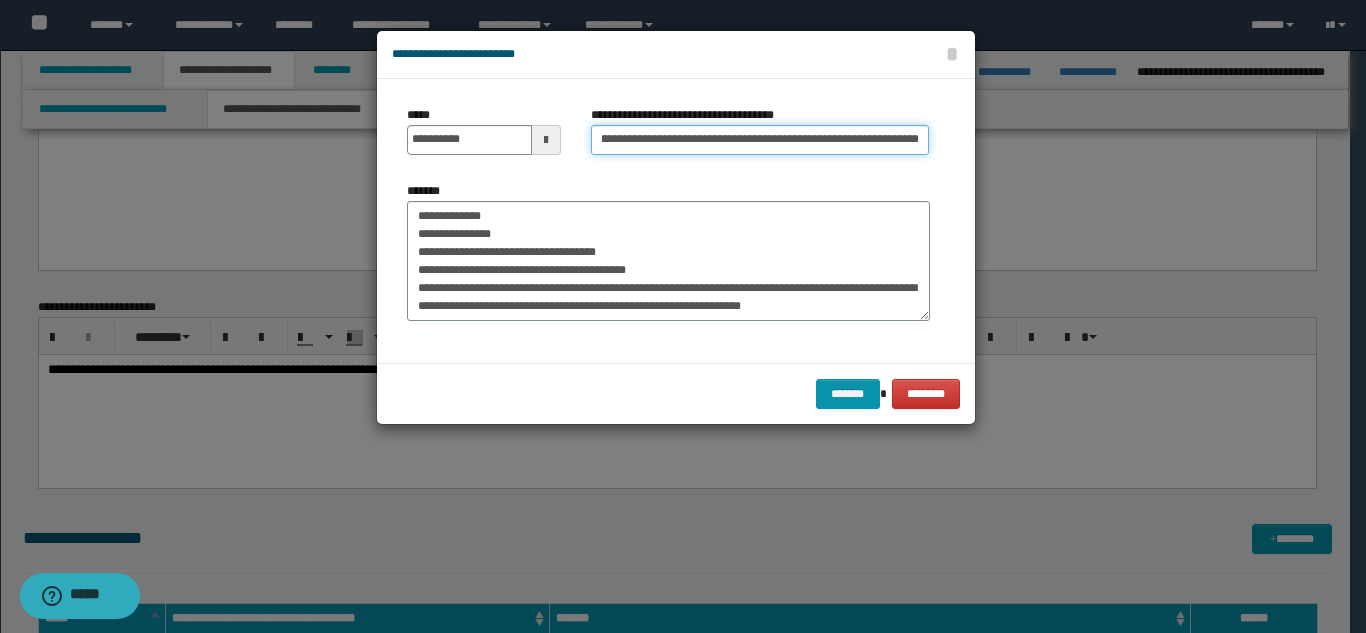 type on "**********" 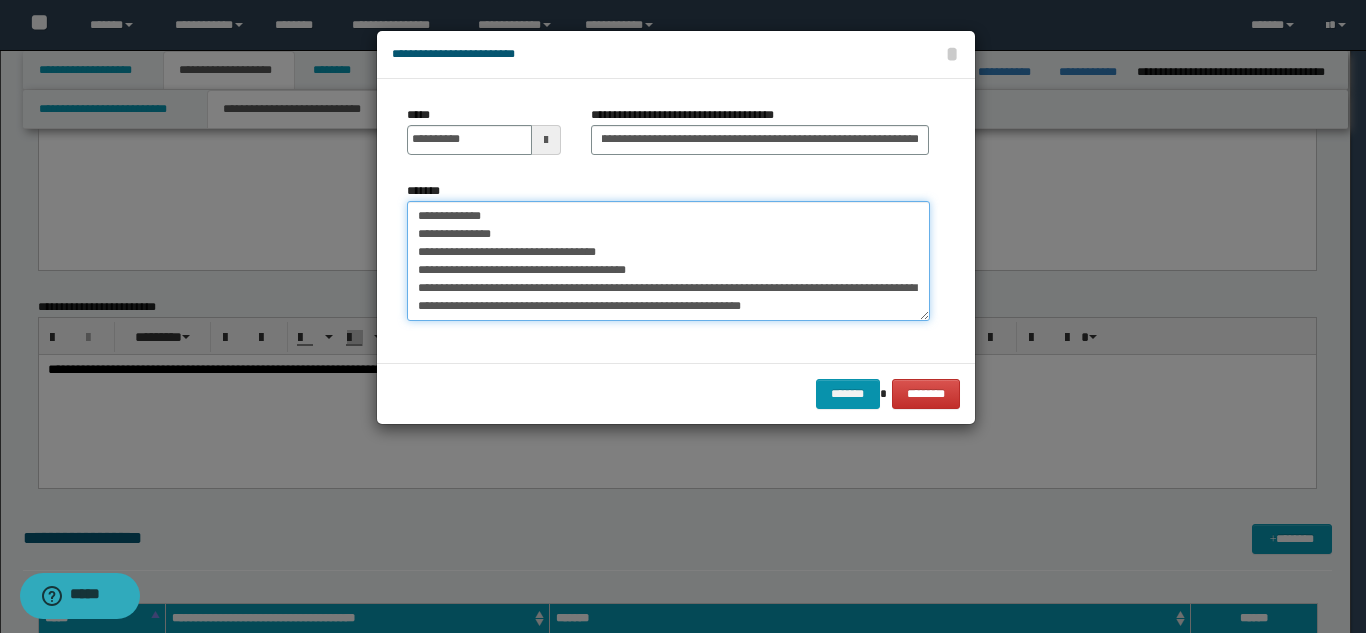 scroll, scrollTop: 0, scrollLeft: 0, axis: both 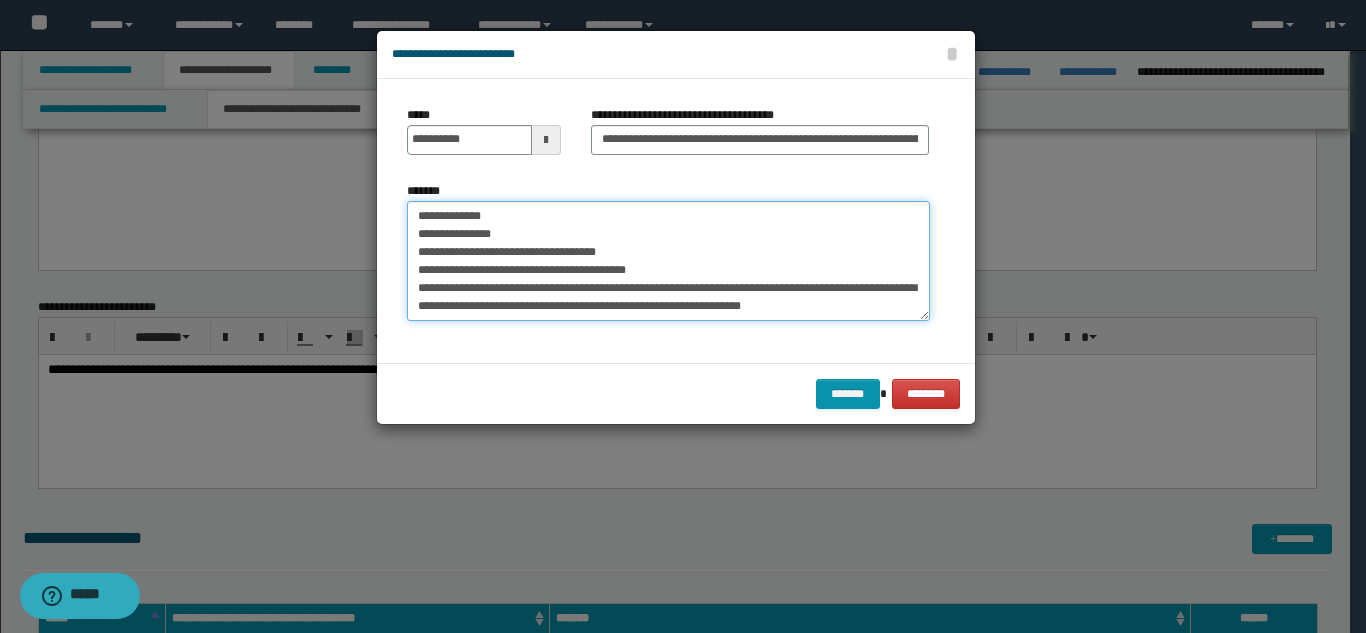 drag, startPoint x: 416, startPoint y: 217, endPoint x: 712, endPoint y: 276, distance: 301.82278 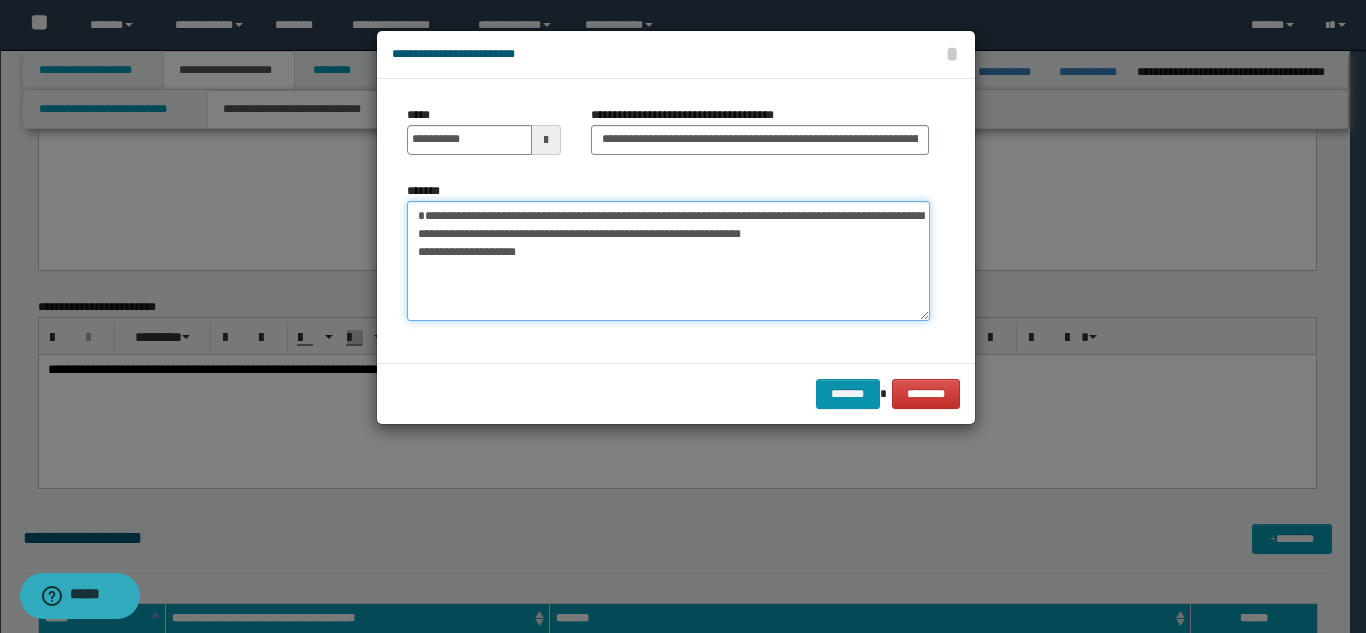 type on "**********" 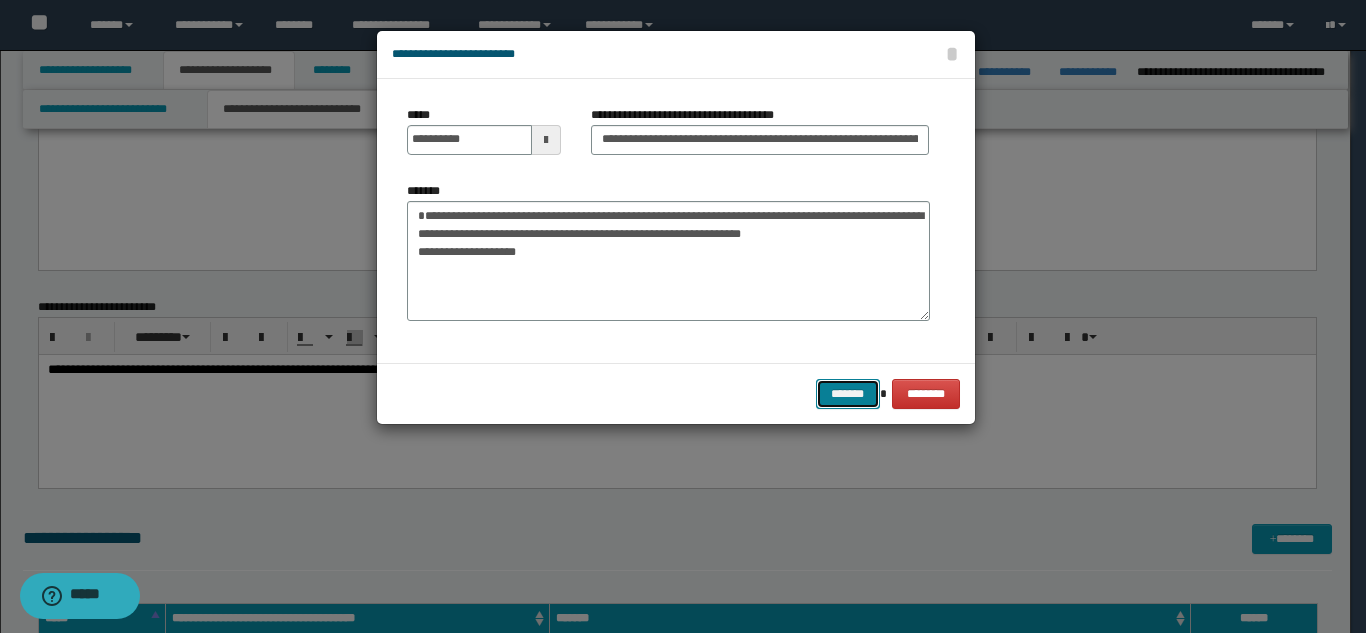 click on "*******" at bounding box center [848, 394] 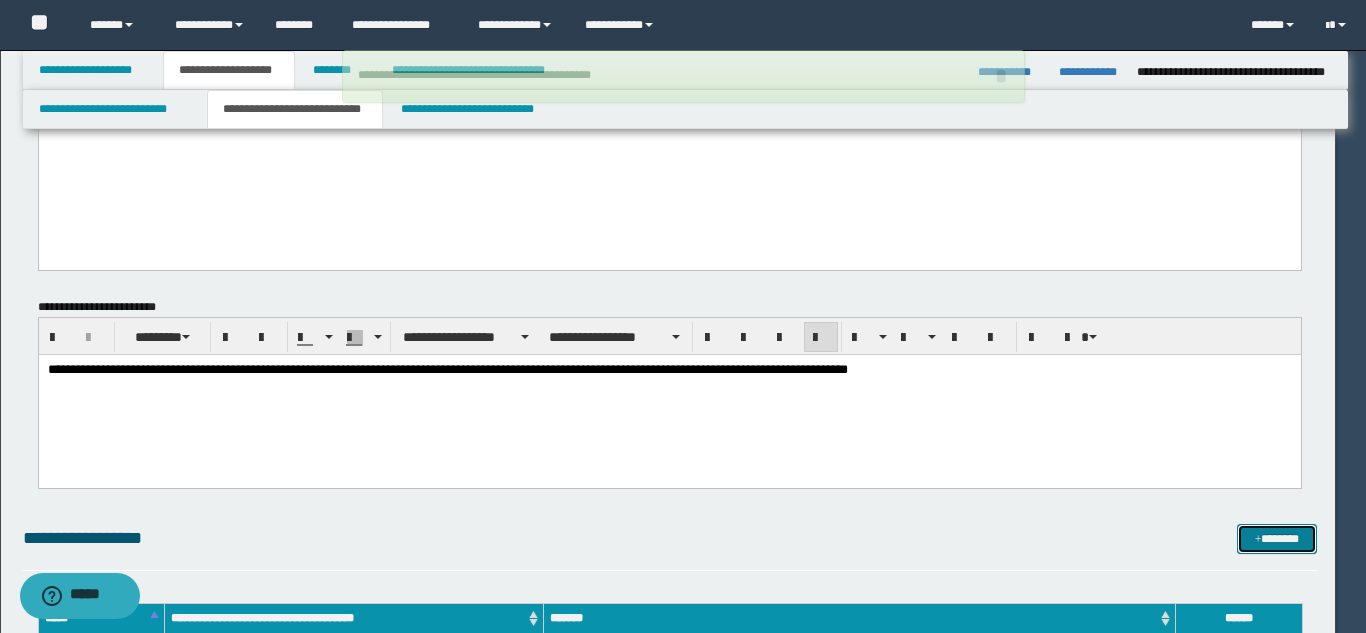 type 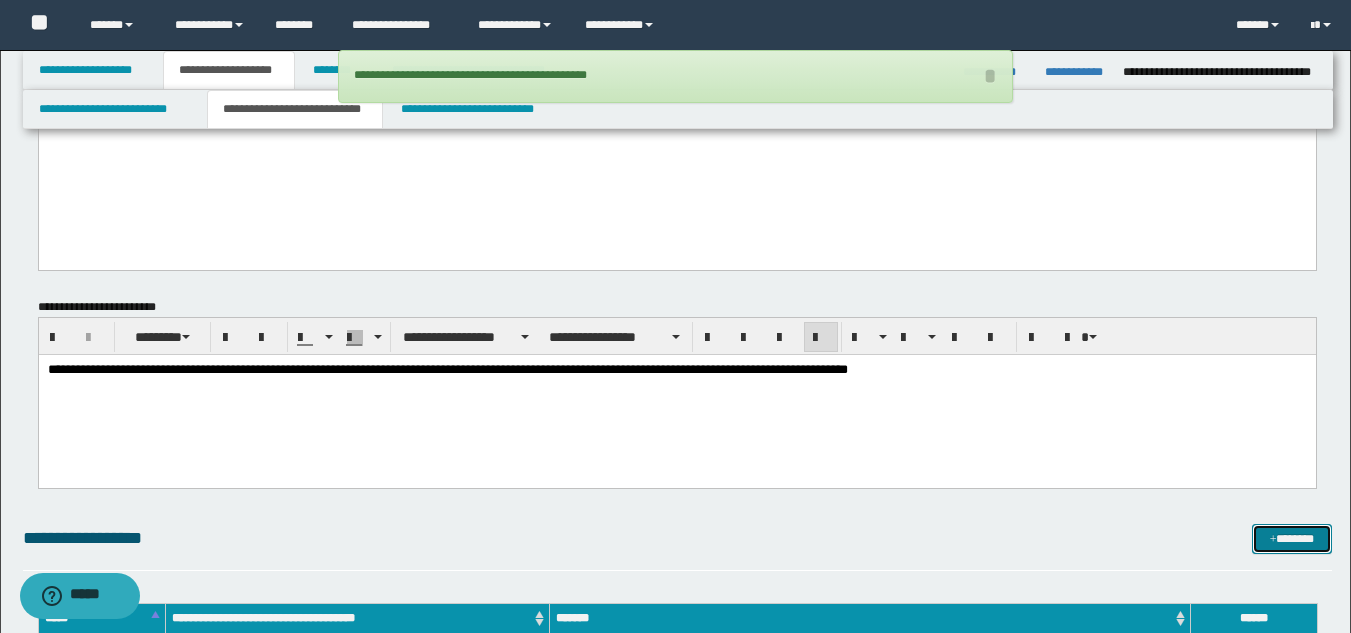 click on "*******" at bounding box center [1292, 539] 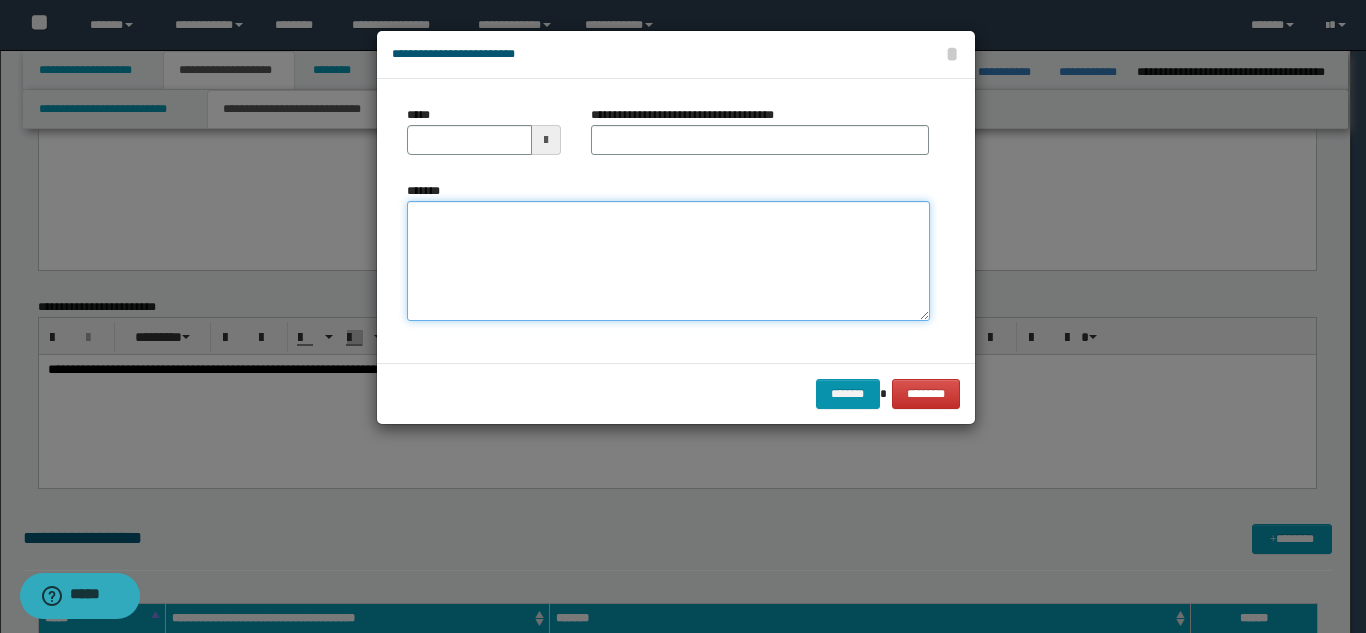 click on "*******" at bounding box center (668, 261) 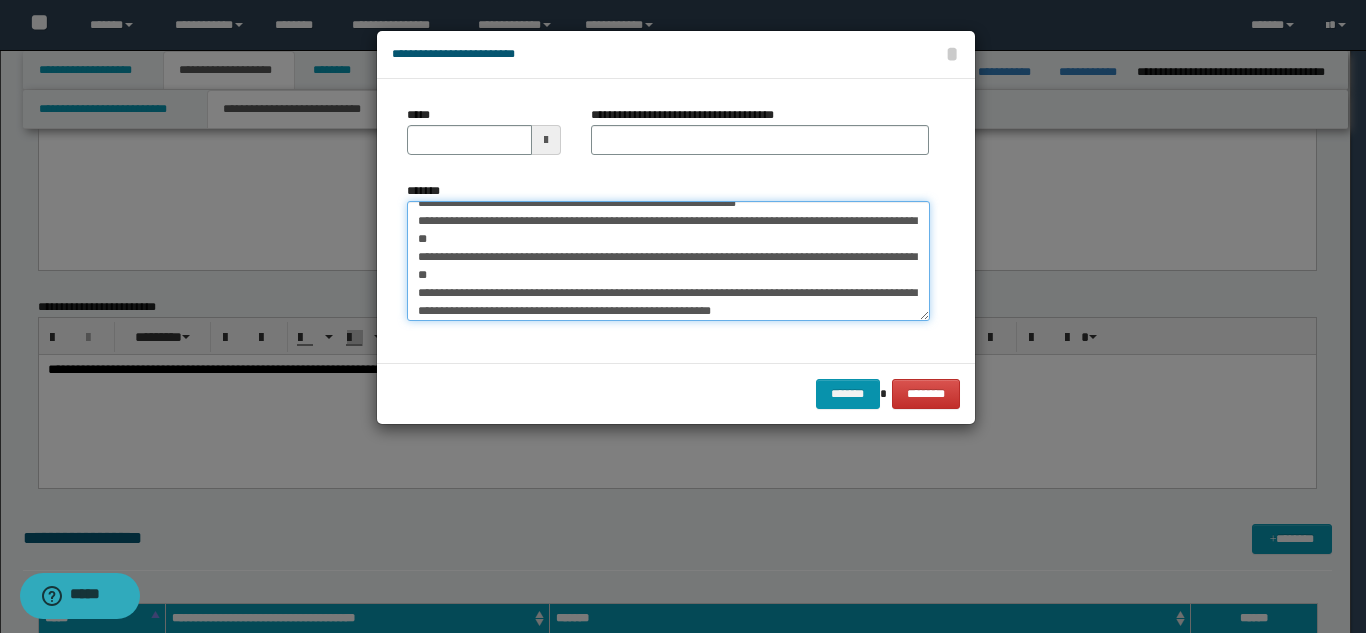scroll, scrollTop: 0, scrollLeft: 0, axis: both 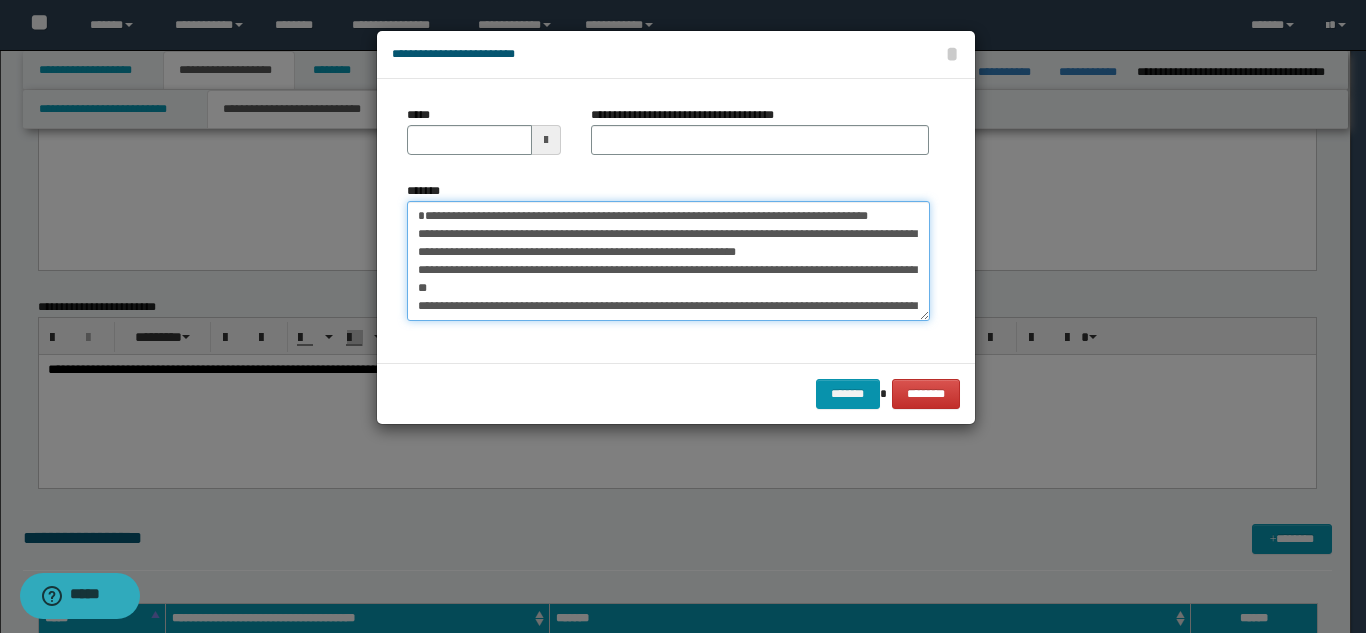 type 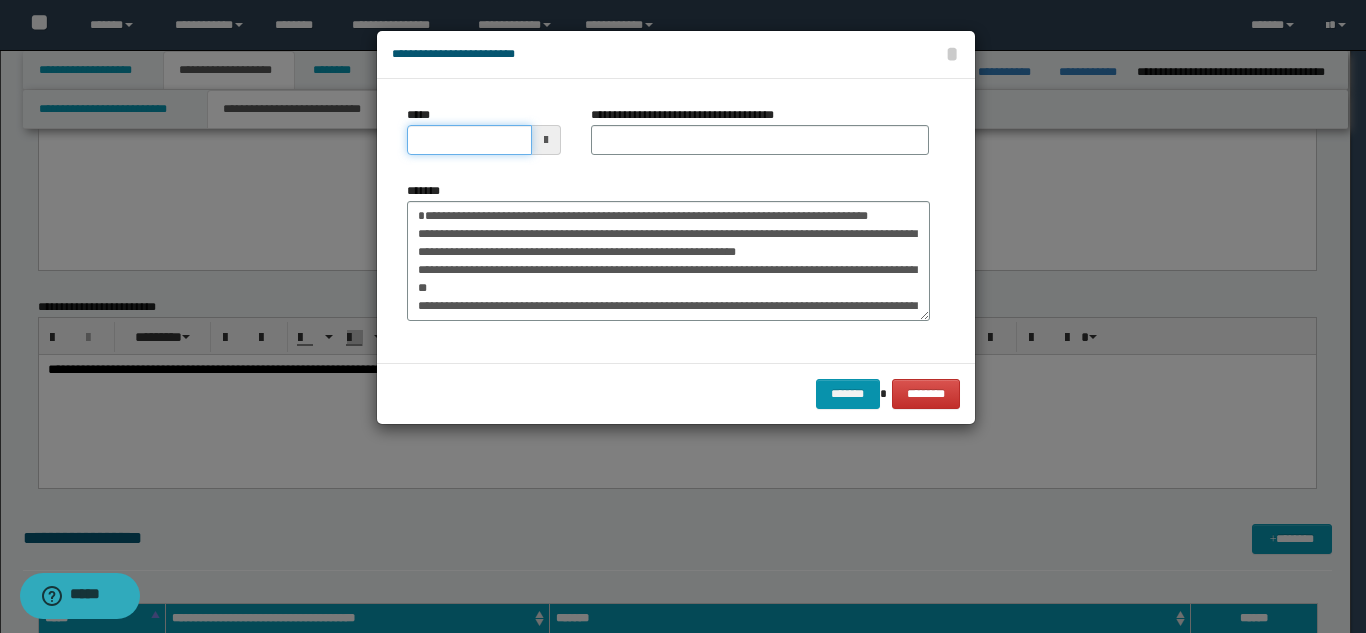 click on "*****" at bounding box center [469, 140] 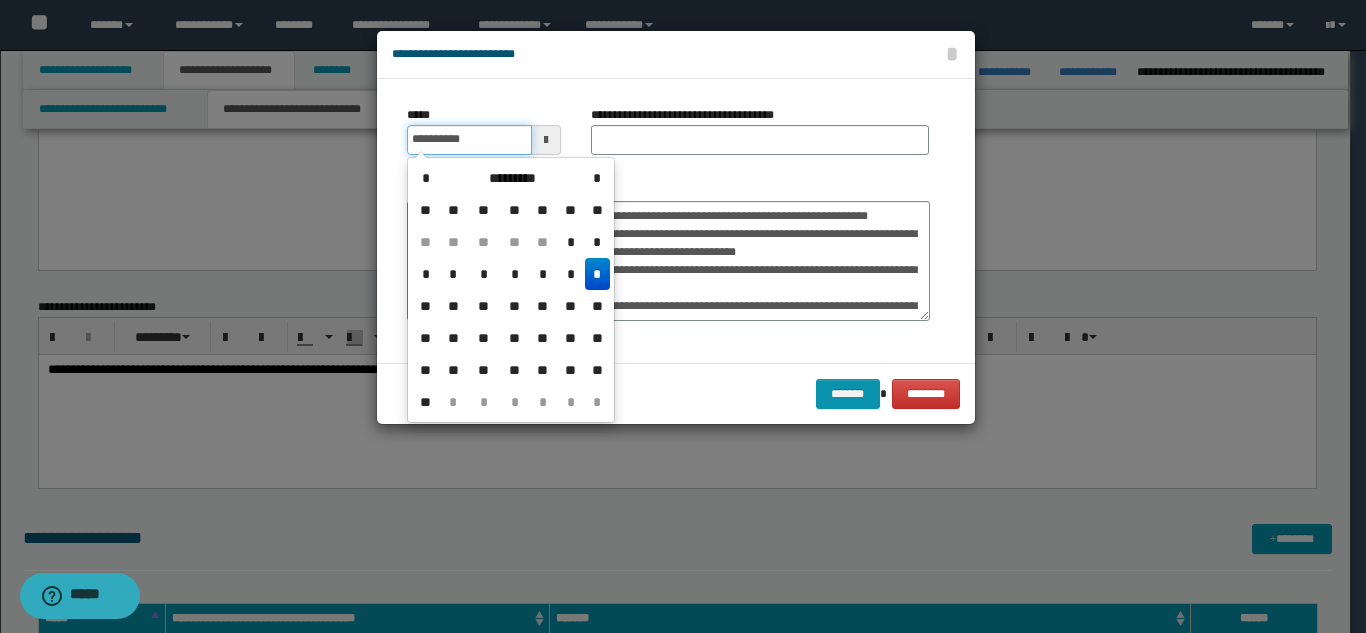type on "**********" 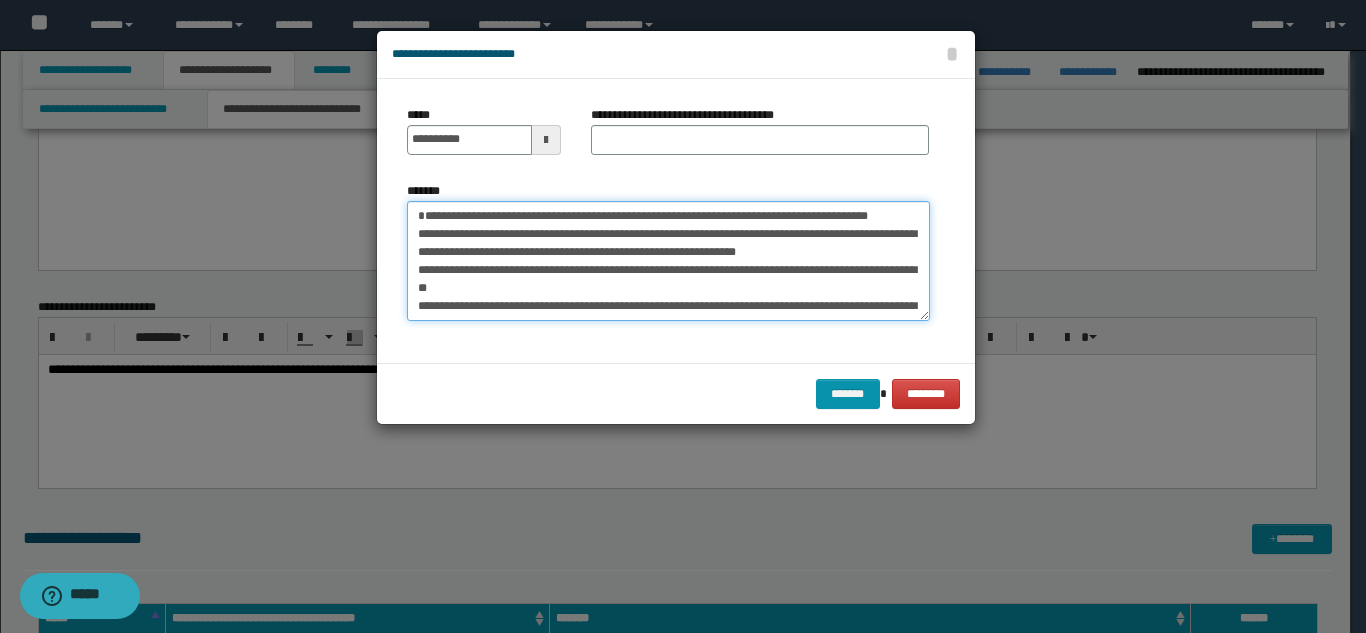 drag, startPoint x: 570, startPoint y: 212, endPoint x: 568, endPoint y: 237, distance: 25.079872 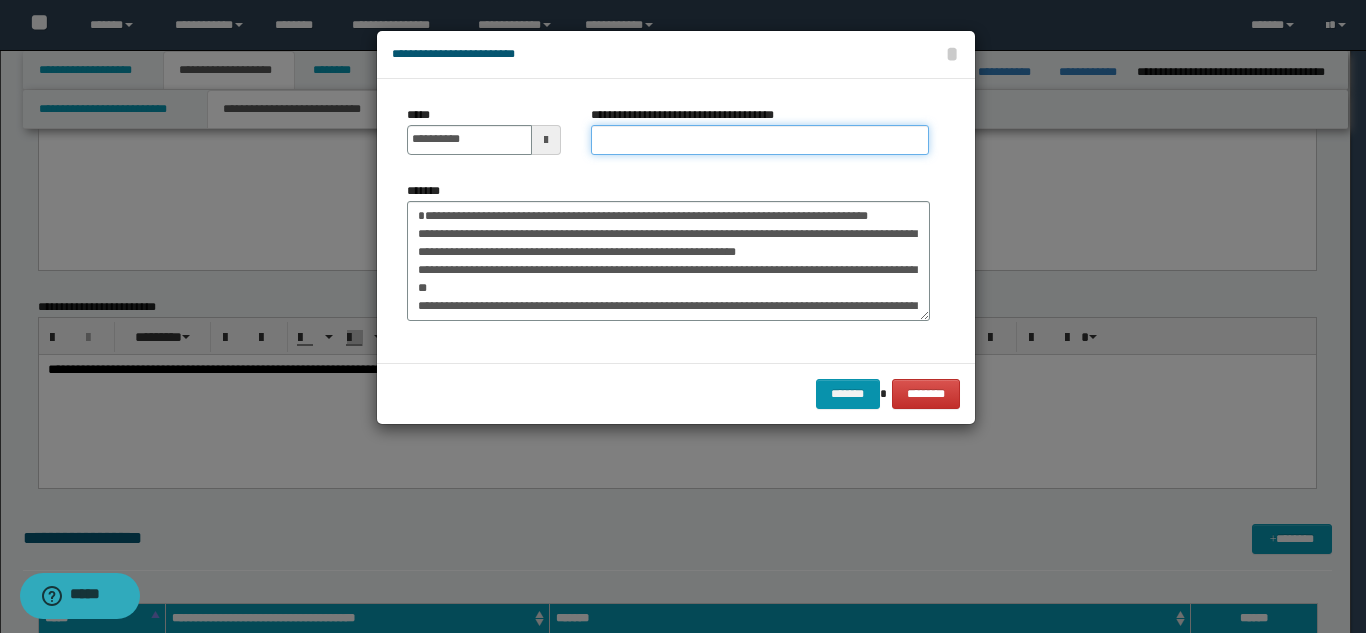 click on "**********" at bounding box center (760, 140) 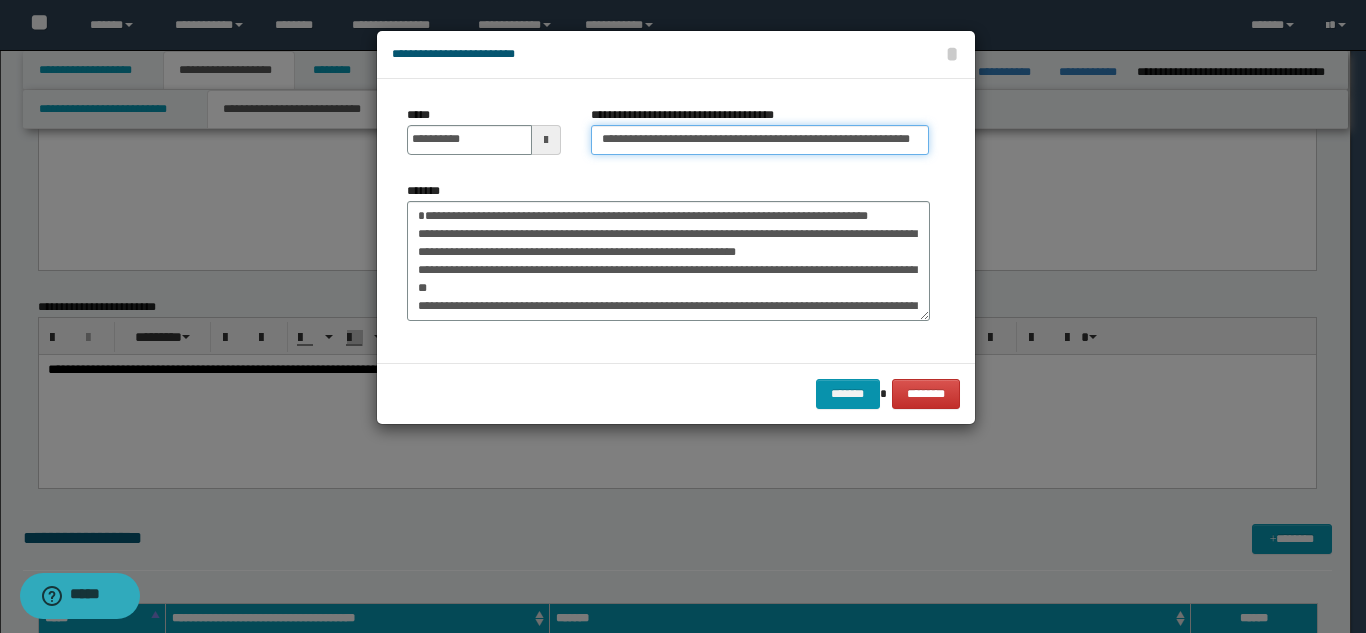 scroll, scrollTop: 0, scrollLeft: 49, axis: horizontal 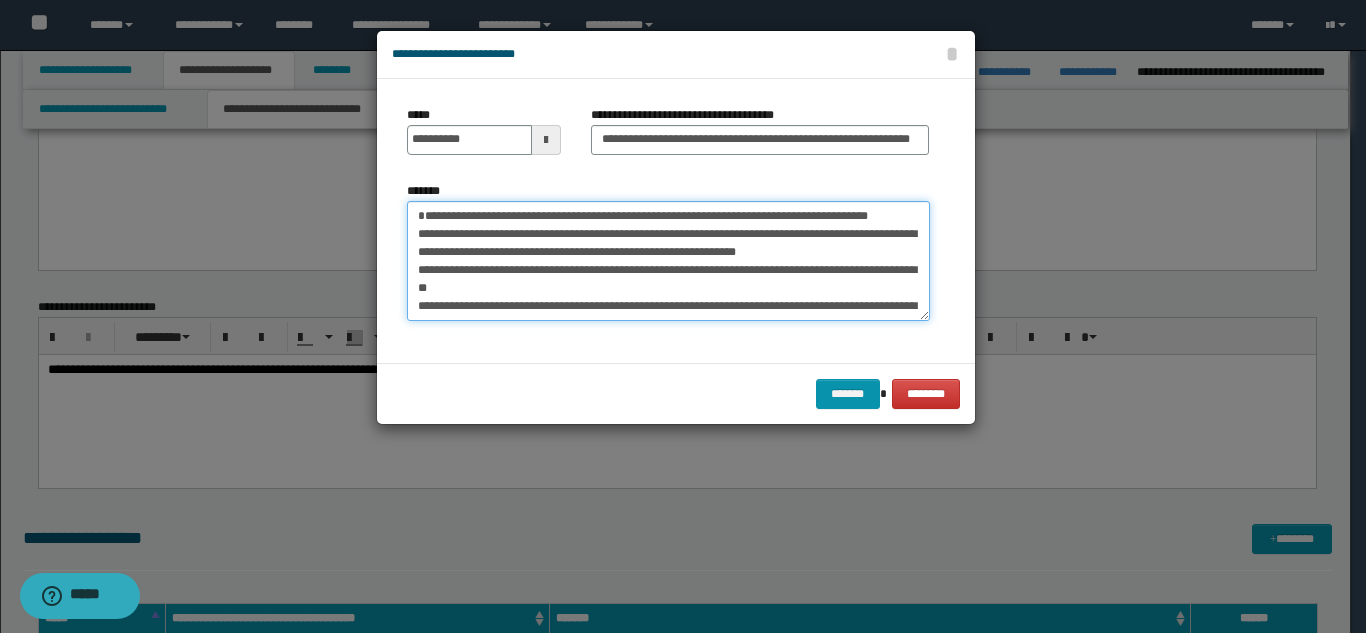 drag, startPoint x: 413, startPoint y: 211, endPoint x: 502, endPoint y: 228, distance: 90.60905 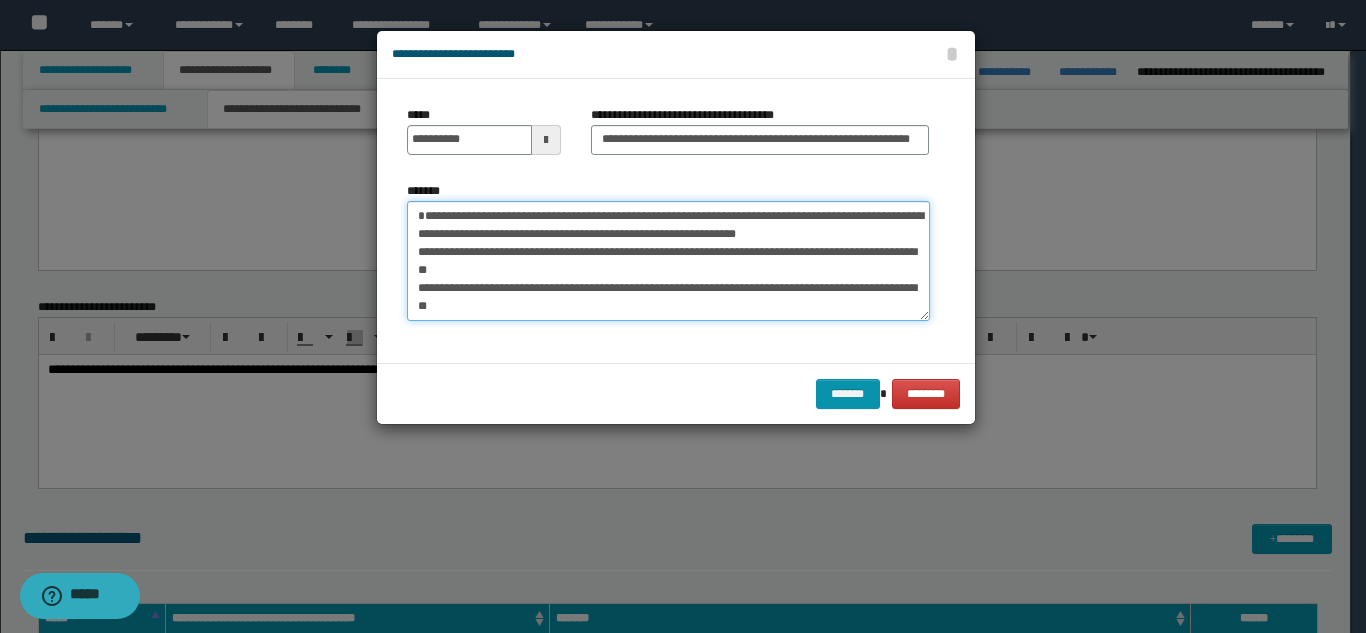 scroll, scrollTop: 90, scrollLeft: 0, axis: vertical 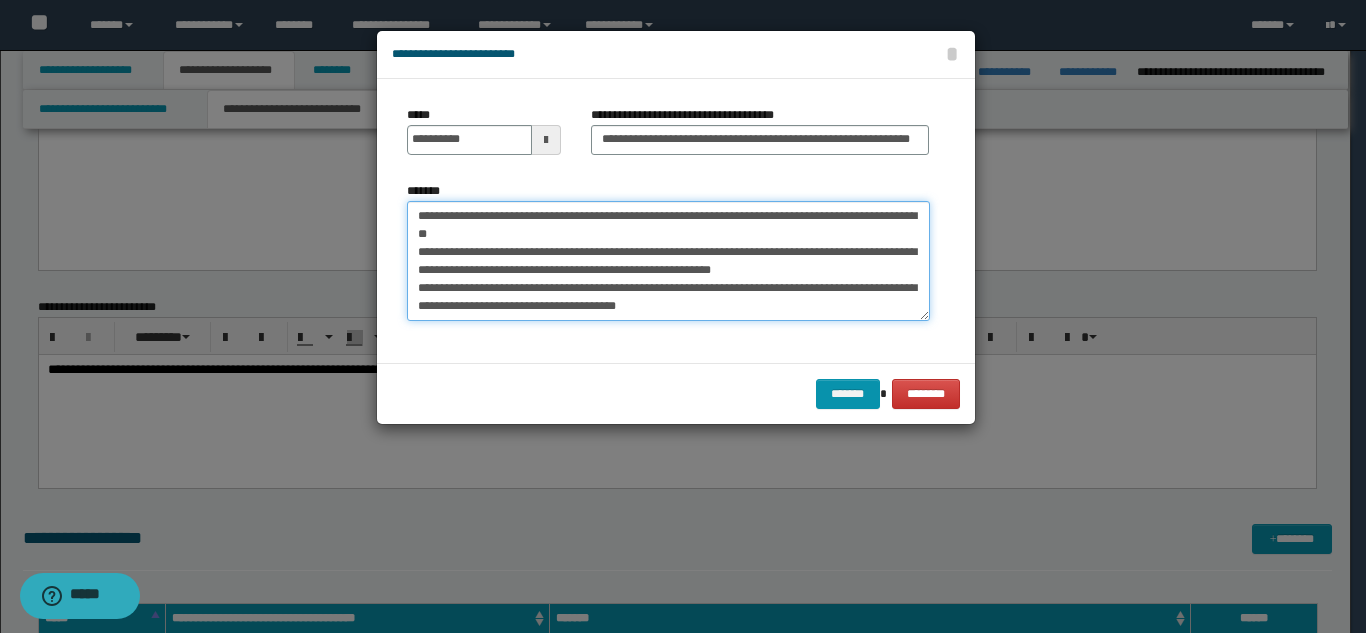 type on "**********" 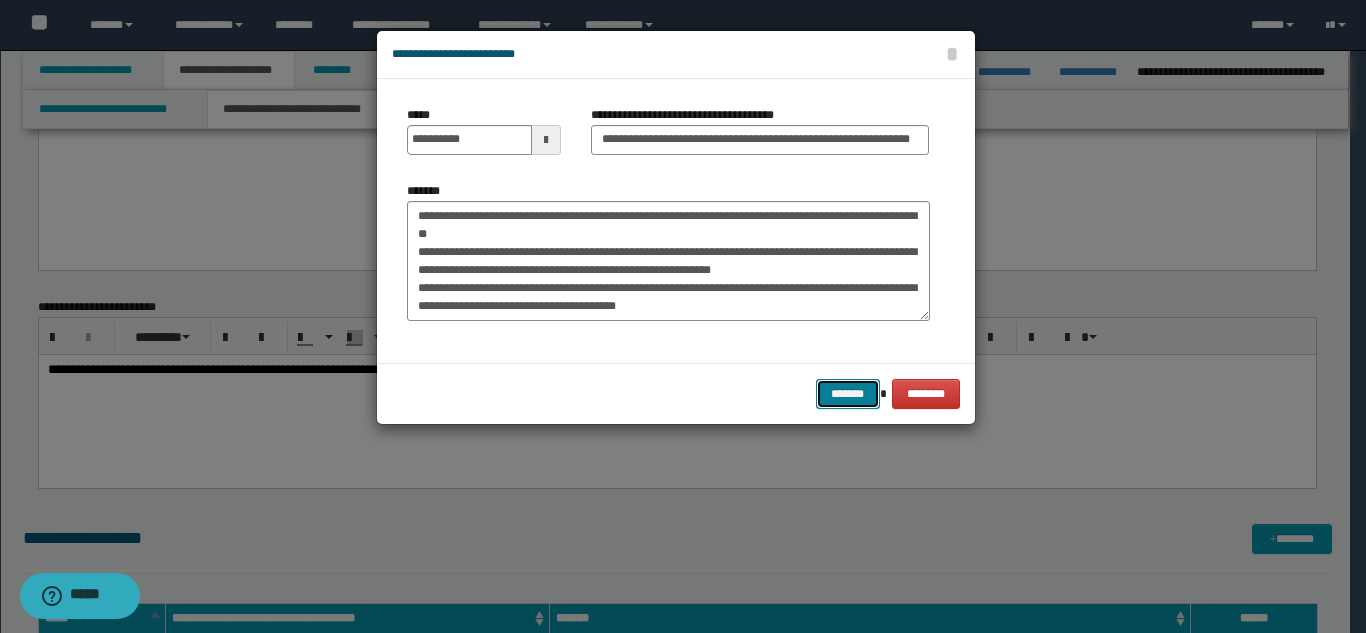 click on "*******" at bounding box center [848, 394] 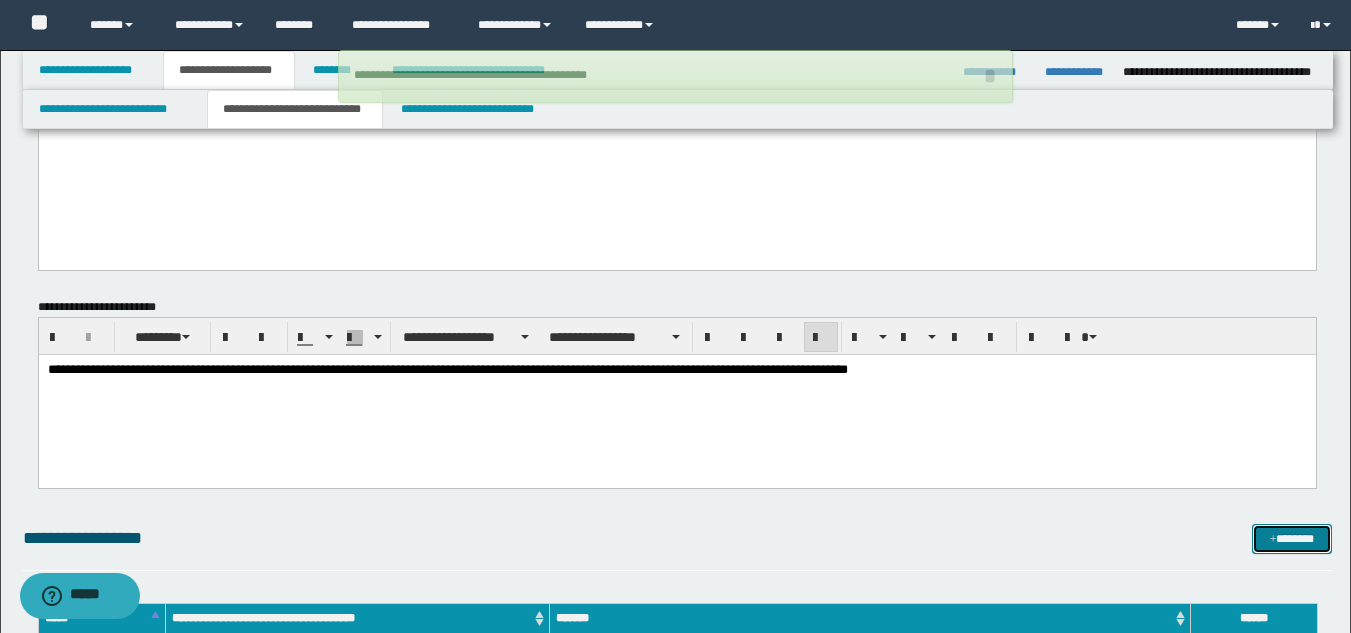 type 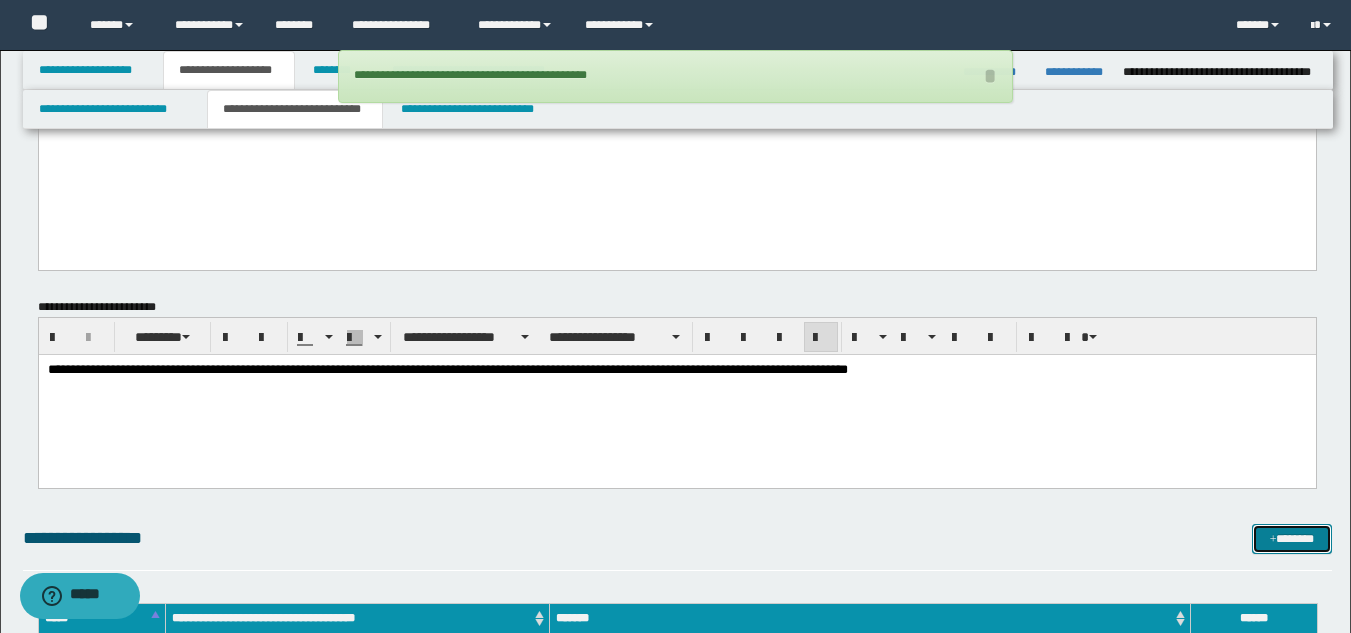 click on "*******" at bounding box center (1292, 539) 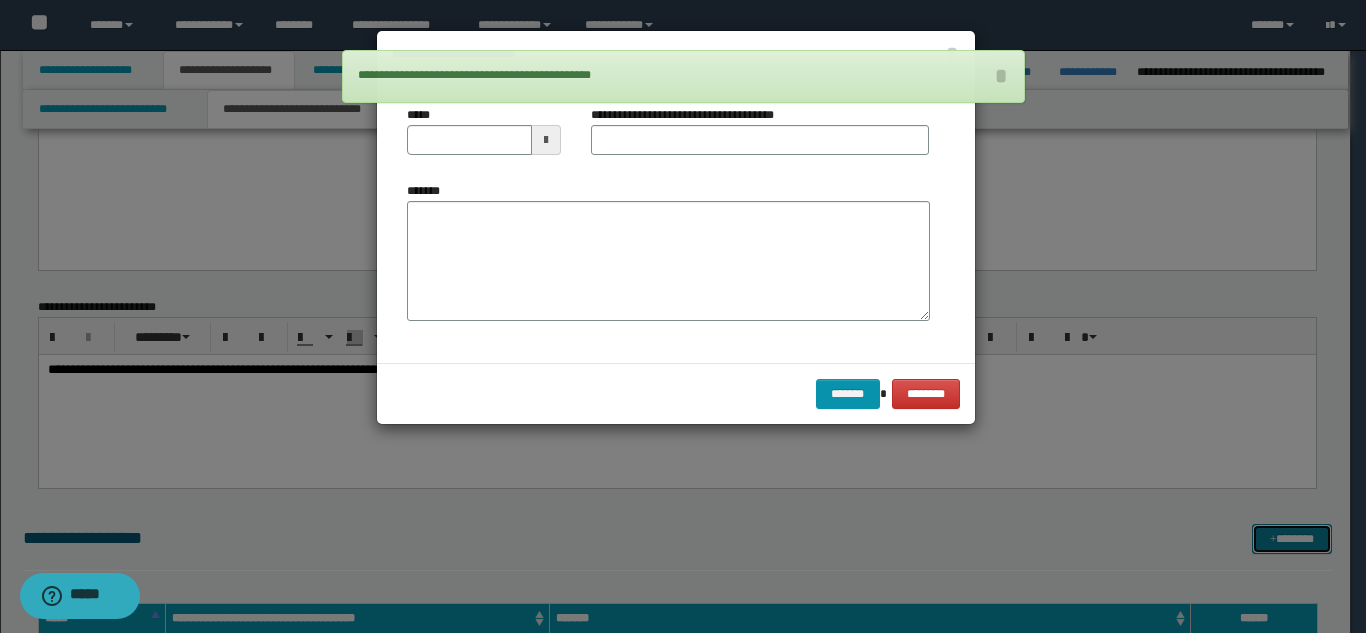 scroll, scrollTop: 0, scrollLeft: 0, axis: both 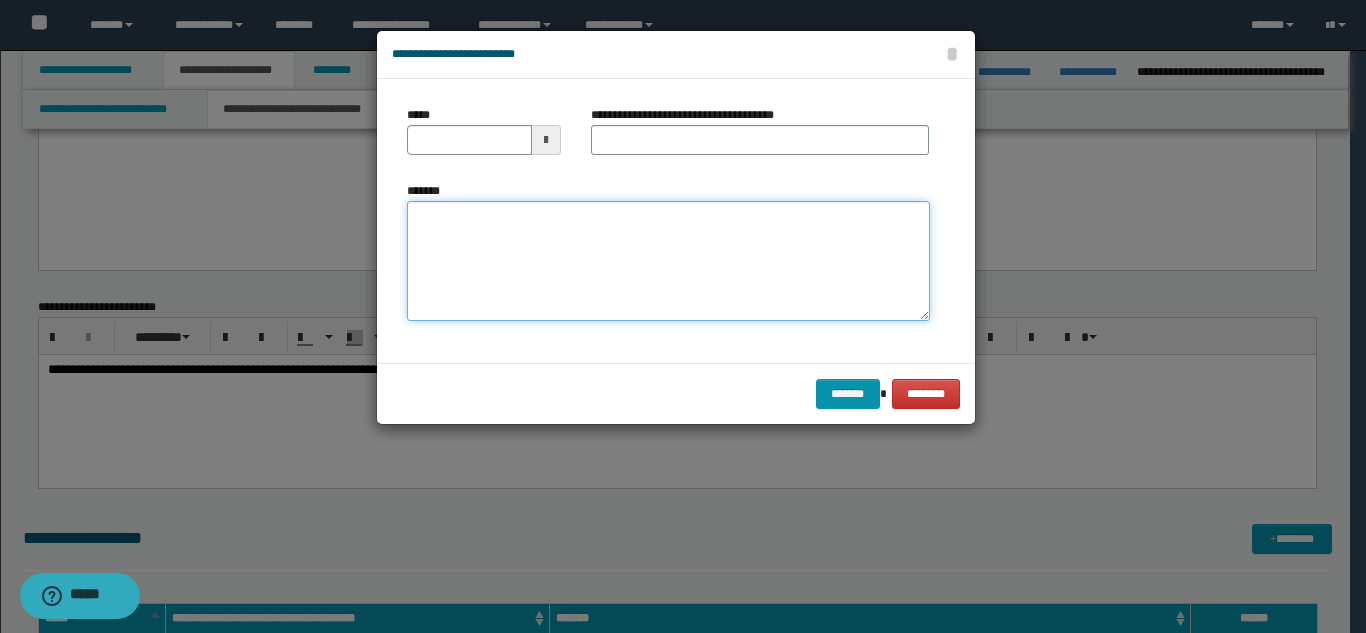 click on "*******" at bounding box center [668, 261] 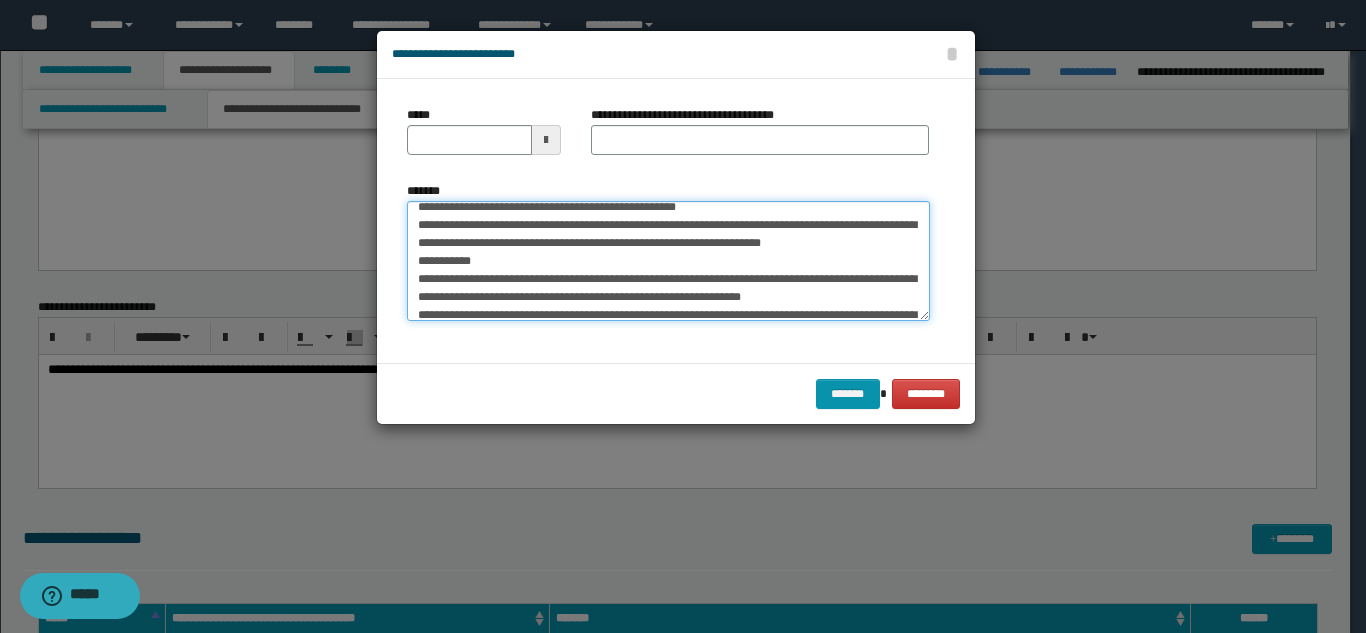 scroll, scrollTop: 0, scrollLeft: 0, axis: both 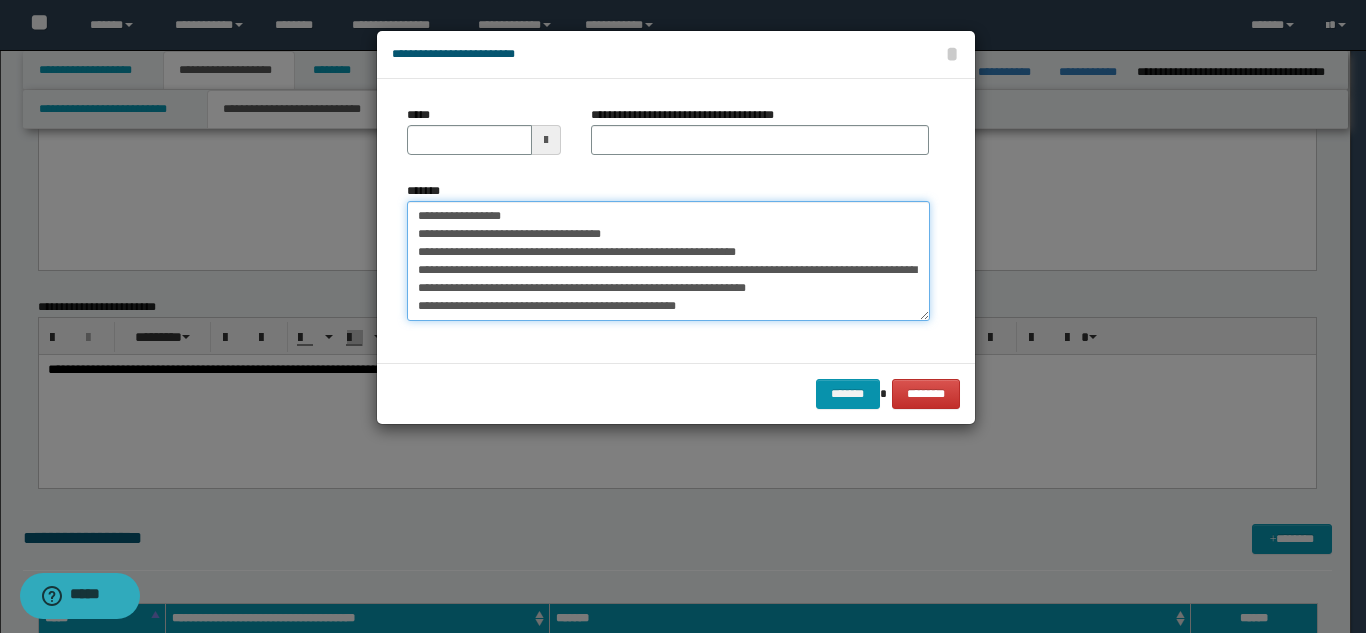 type 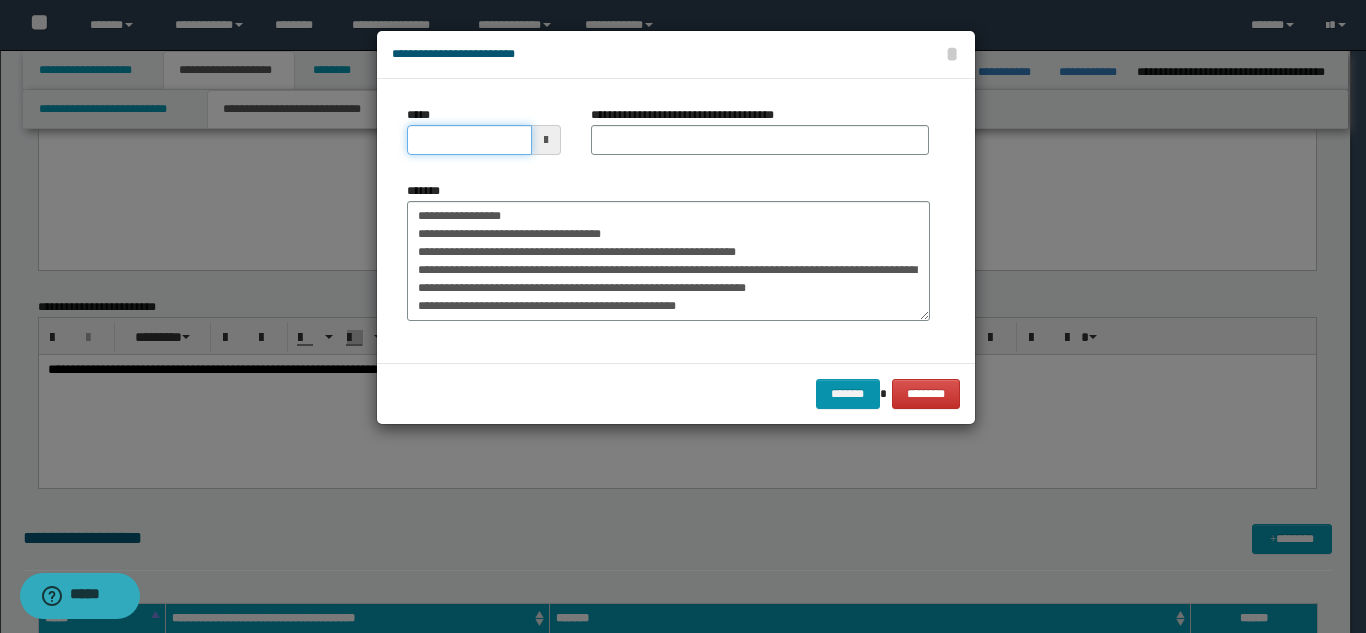 click on "*****" at bounding box center [469, 140] 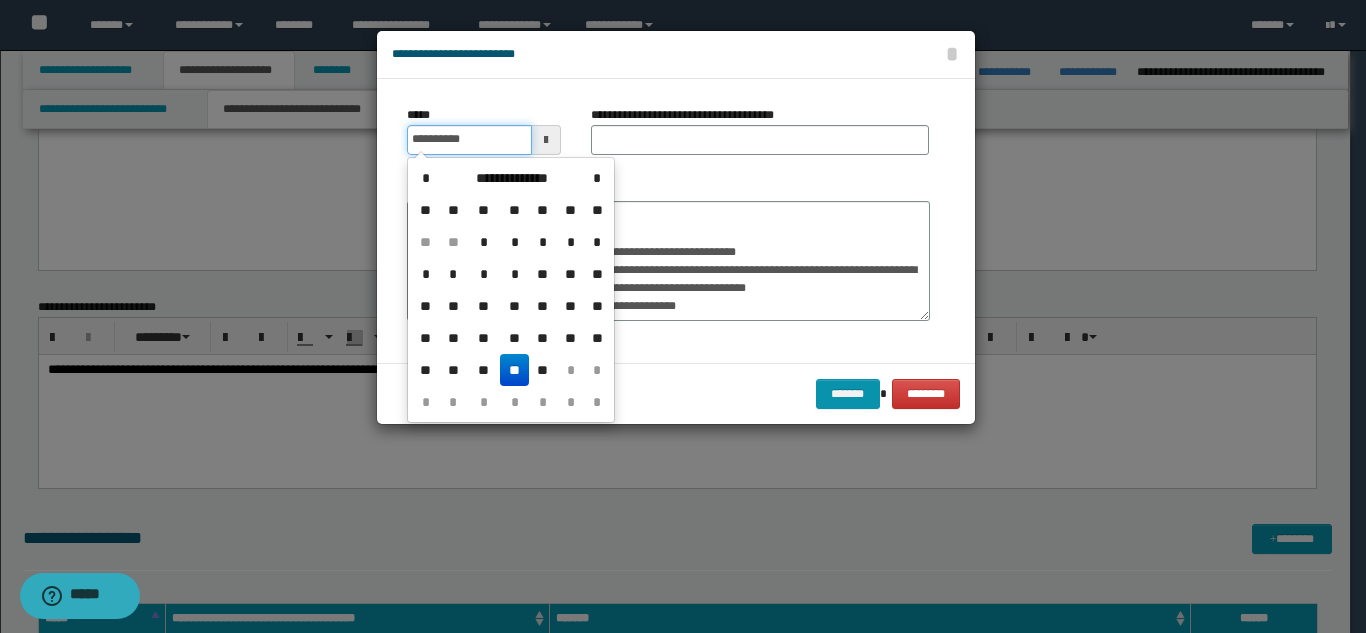 type on "**********" 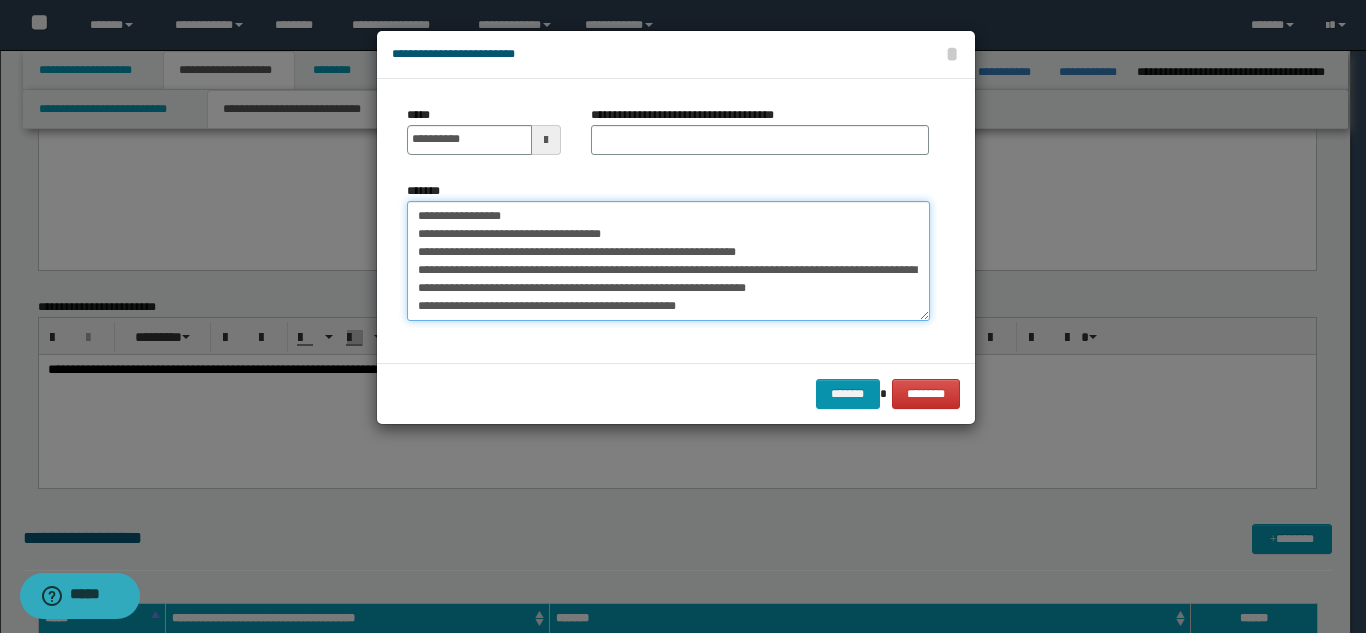 drag, startPoint x: 479, startPoint y: 235, endPoint x: 796, endPoint y: 249, distance: 317.309 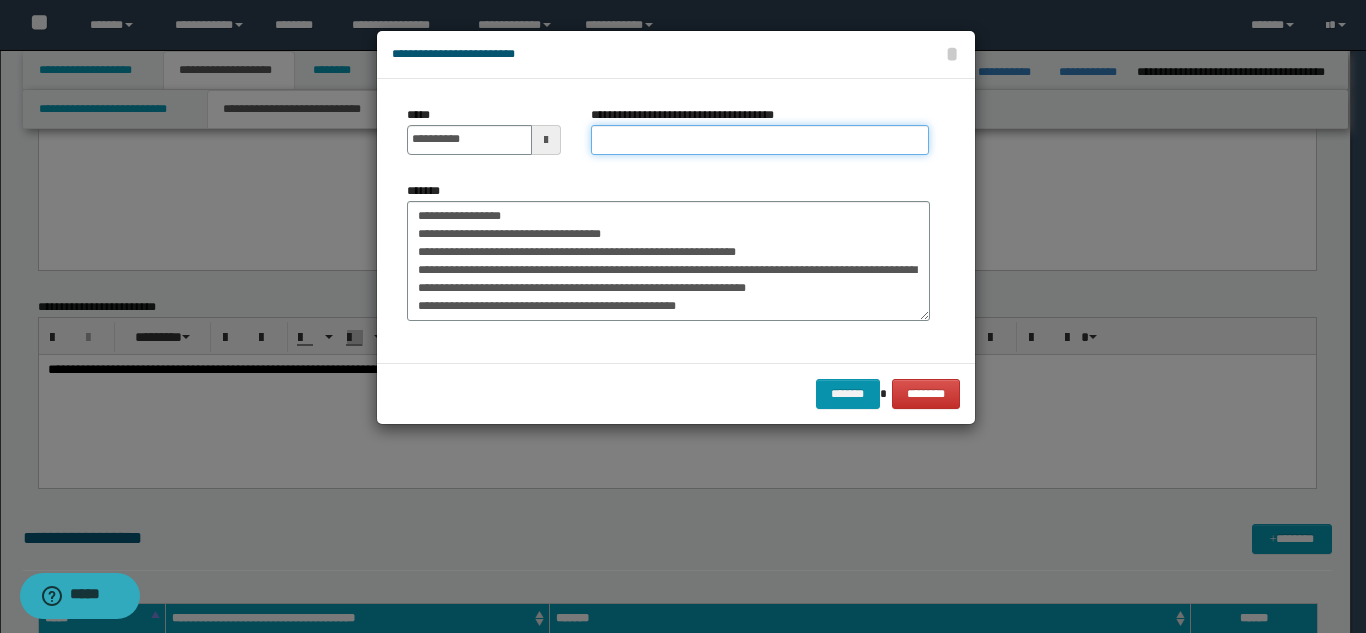 click on "**********" at bounding box center [760, 140] 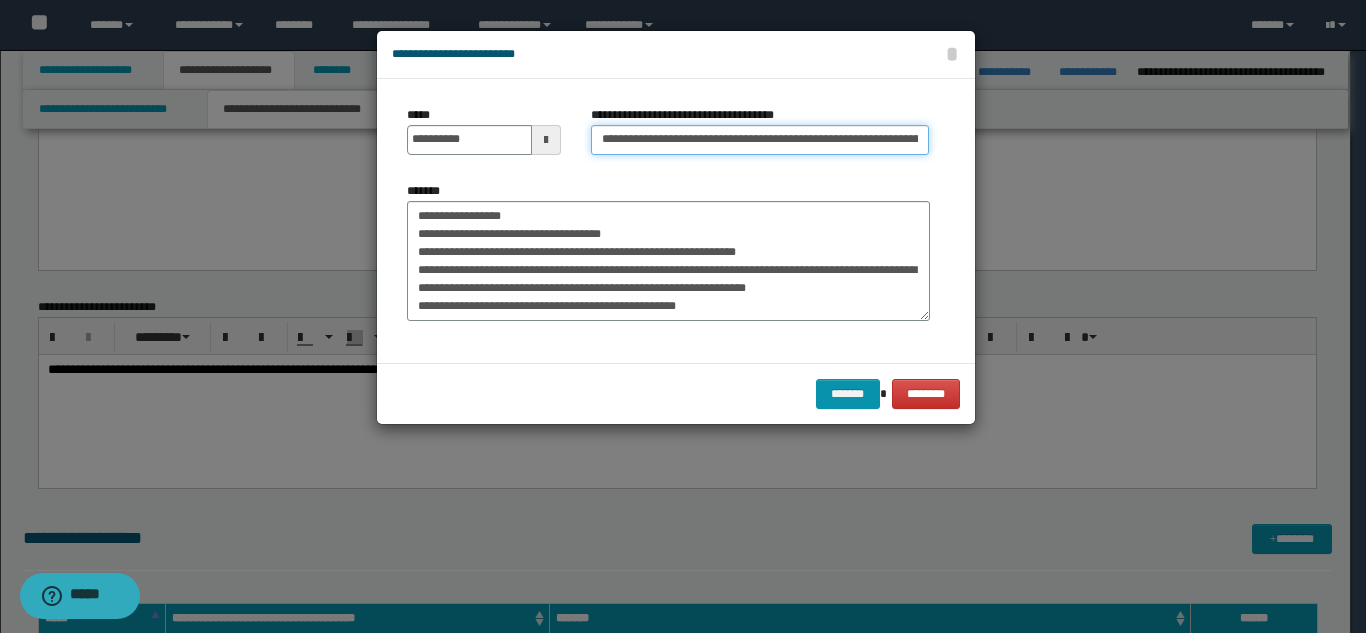 scroll, scrollTop: 0, scrollLeft: 238, axis: horizontal 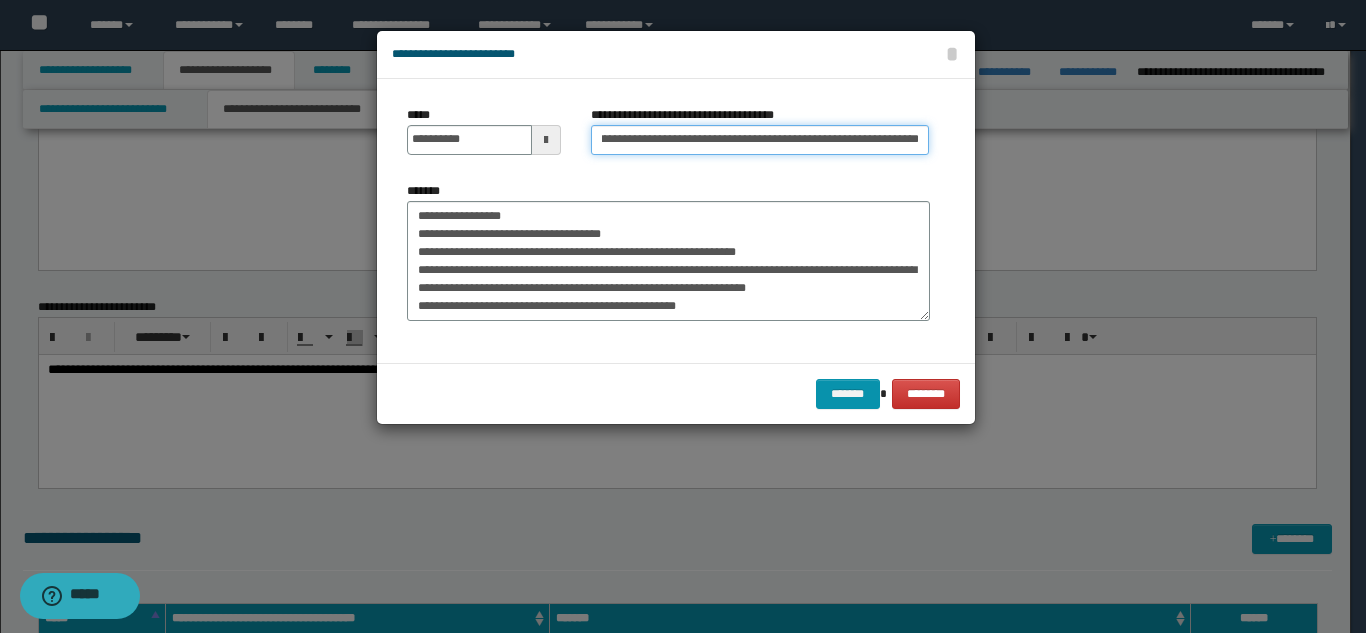 type on "**********" 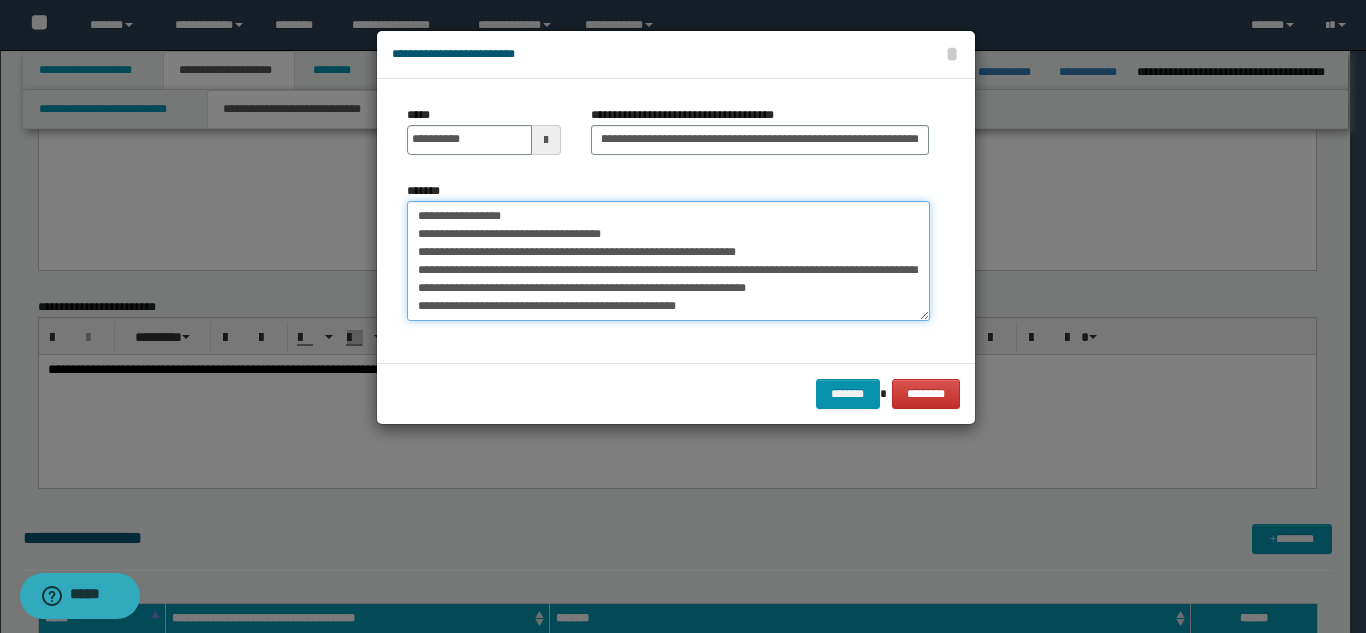 scroll, scrollTop: 0, scrollLeft: 0, axis: both 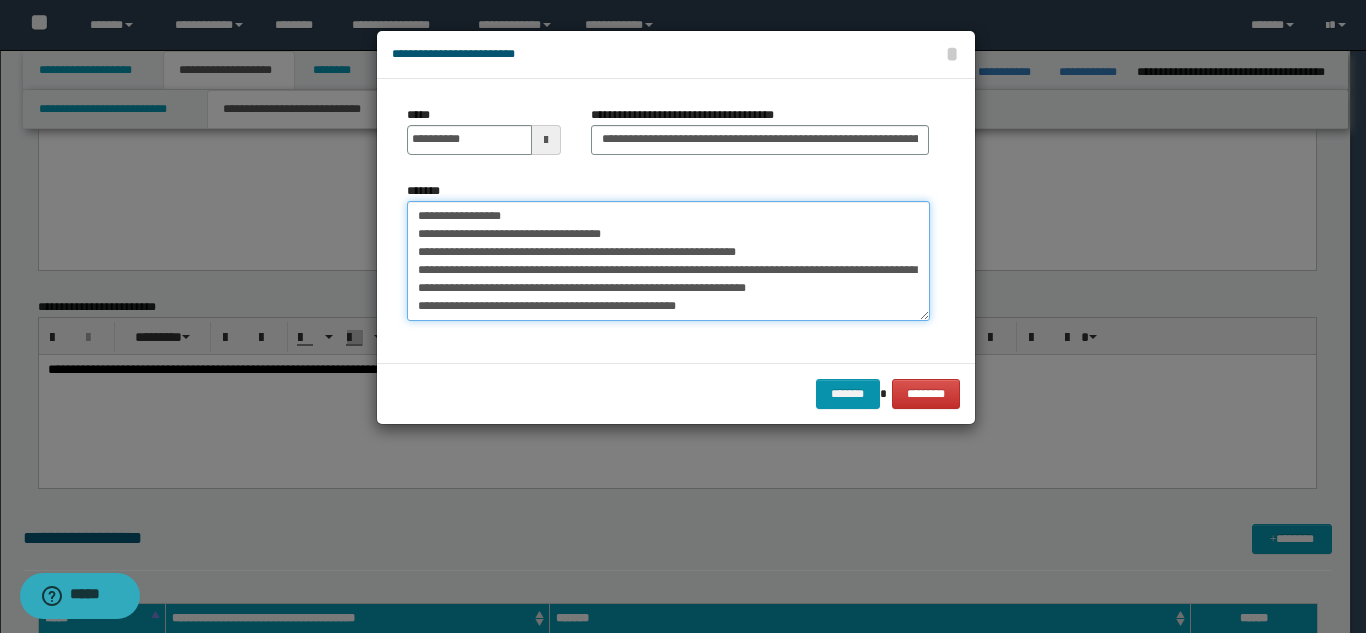 drag, startPoint x: 417, startPoint y: 214, endPoint x: 795, endPoint y: 253, distance: 380.0066 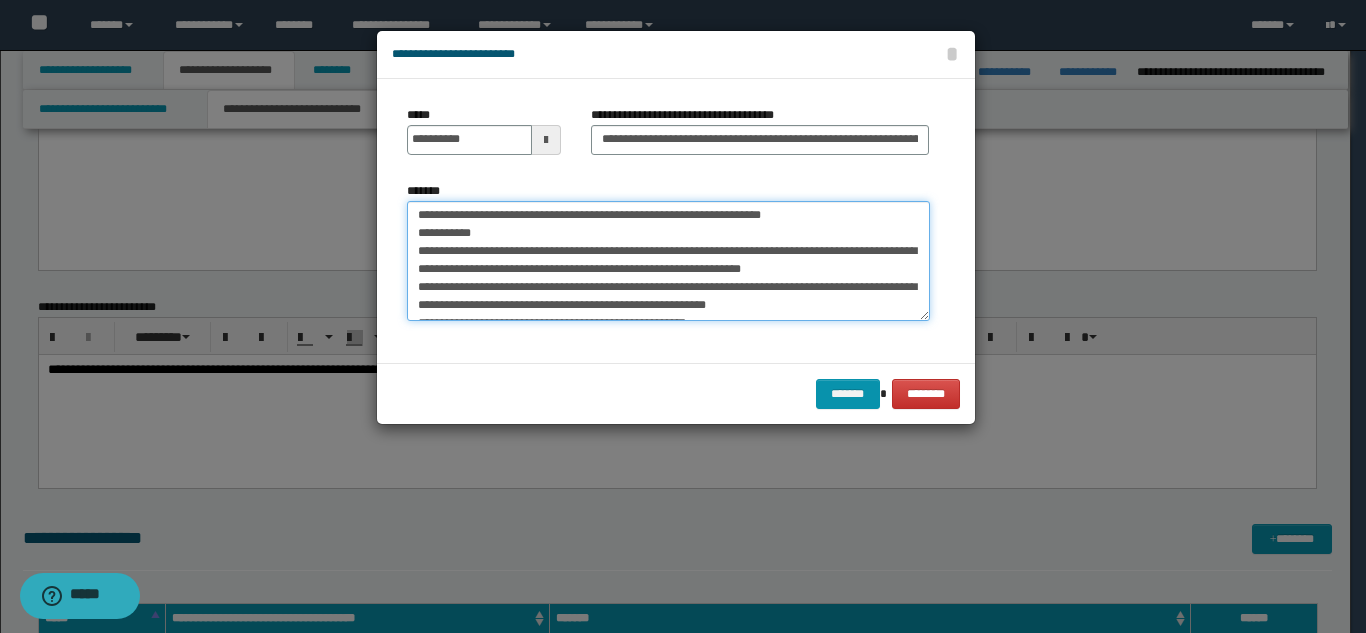 scroll, scrollTop: 162, scrollLeft: 0, axis: vertical 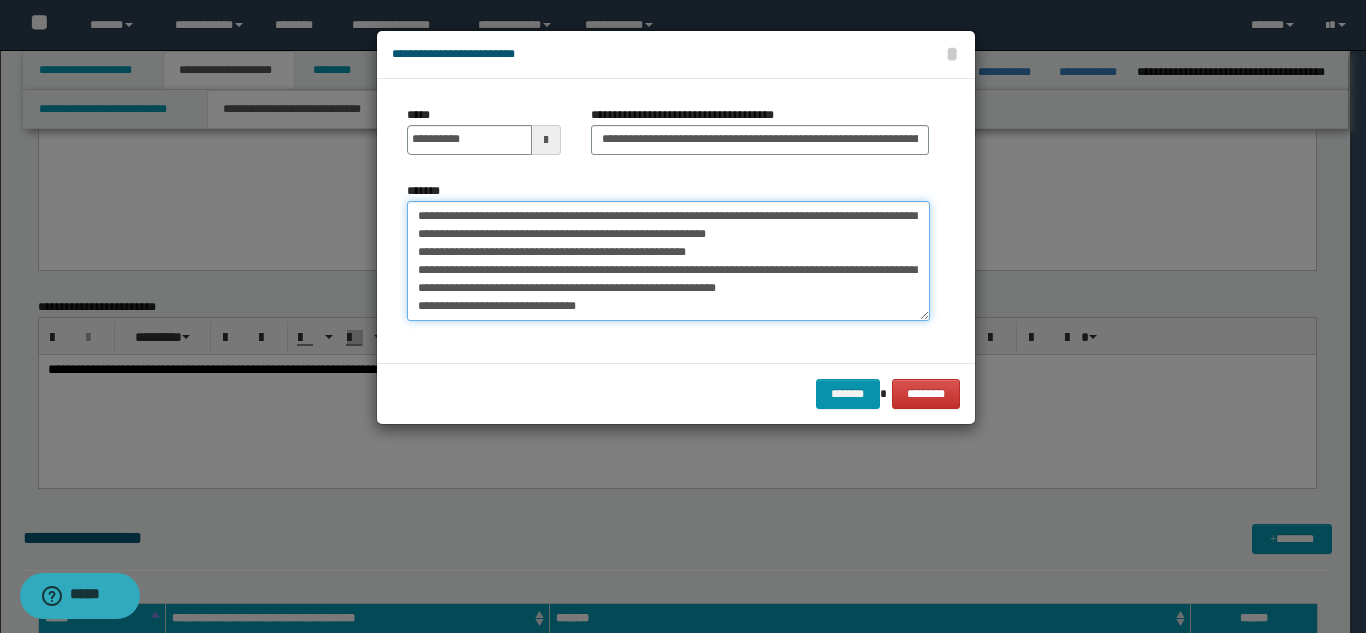 type on "**********" 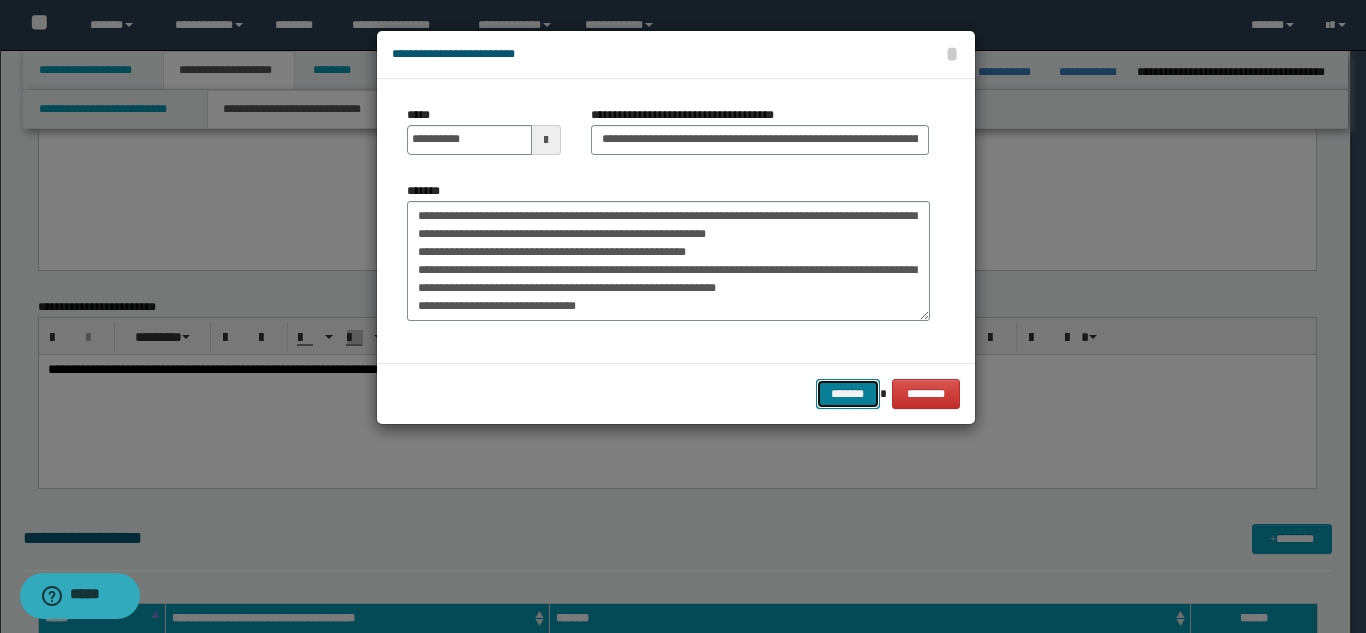 click on "*******" at bounding box center (848, 394) 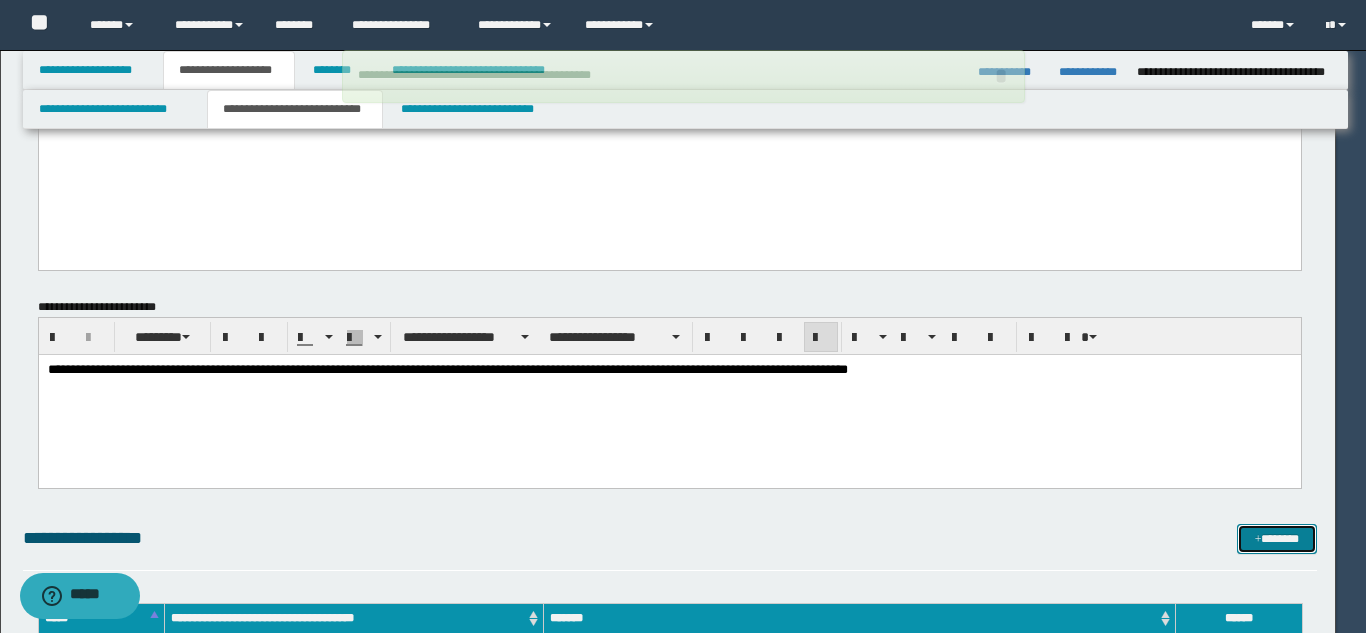 type 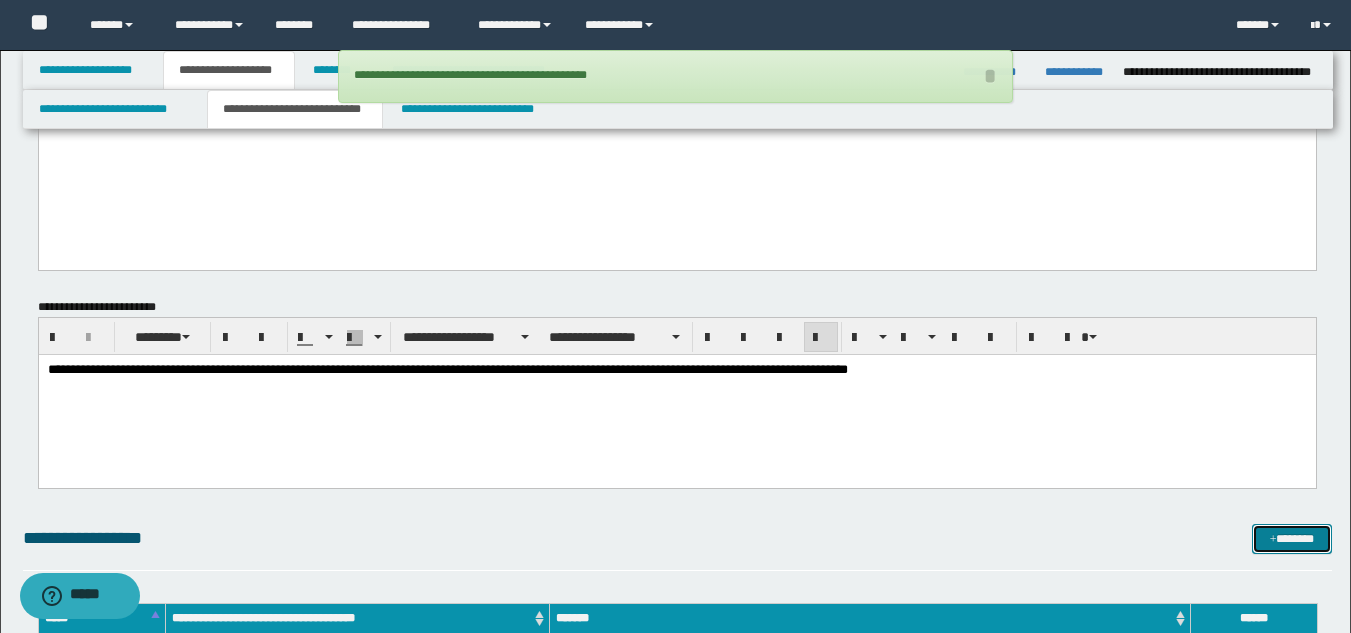 click on "*******" at bounding box center [1292, 539] 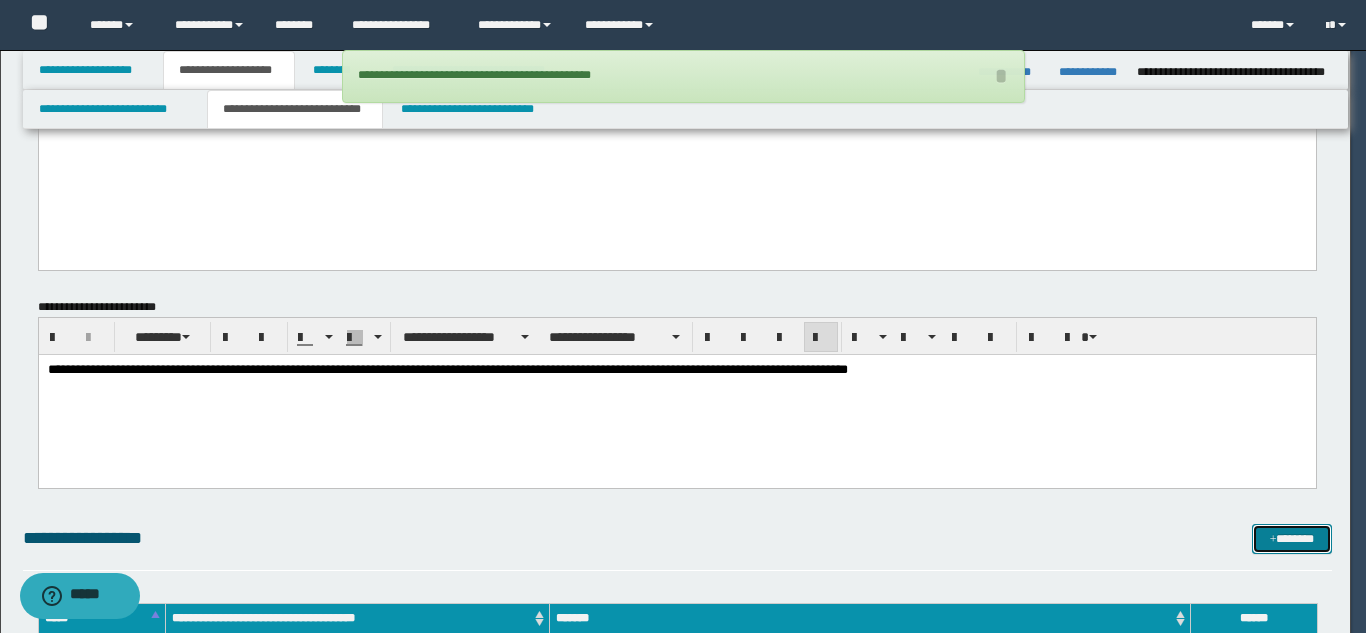 scroll, scrollTop: 0, scrollLeft: 0, axis: both 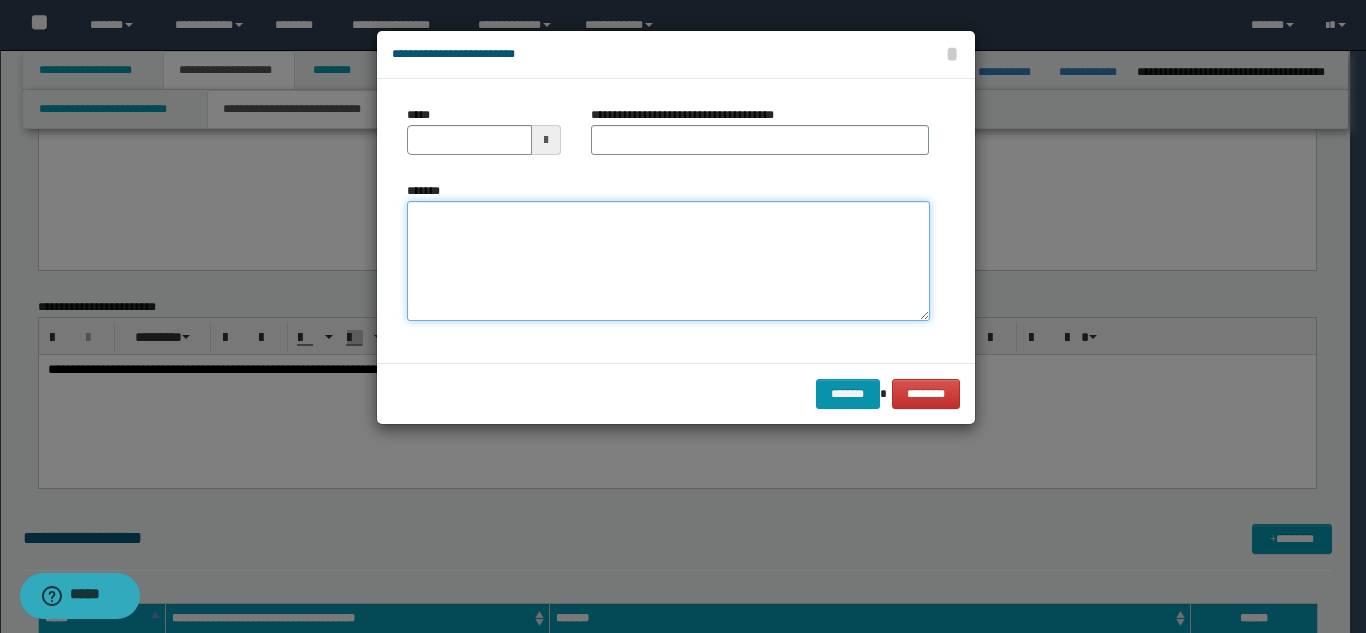 click on "*******" at bounding box center (668, 261) 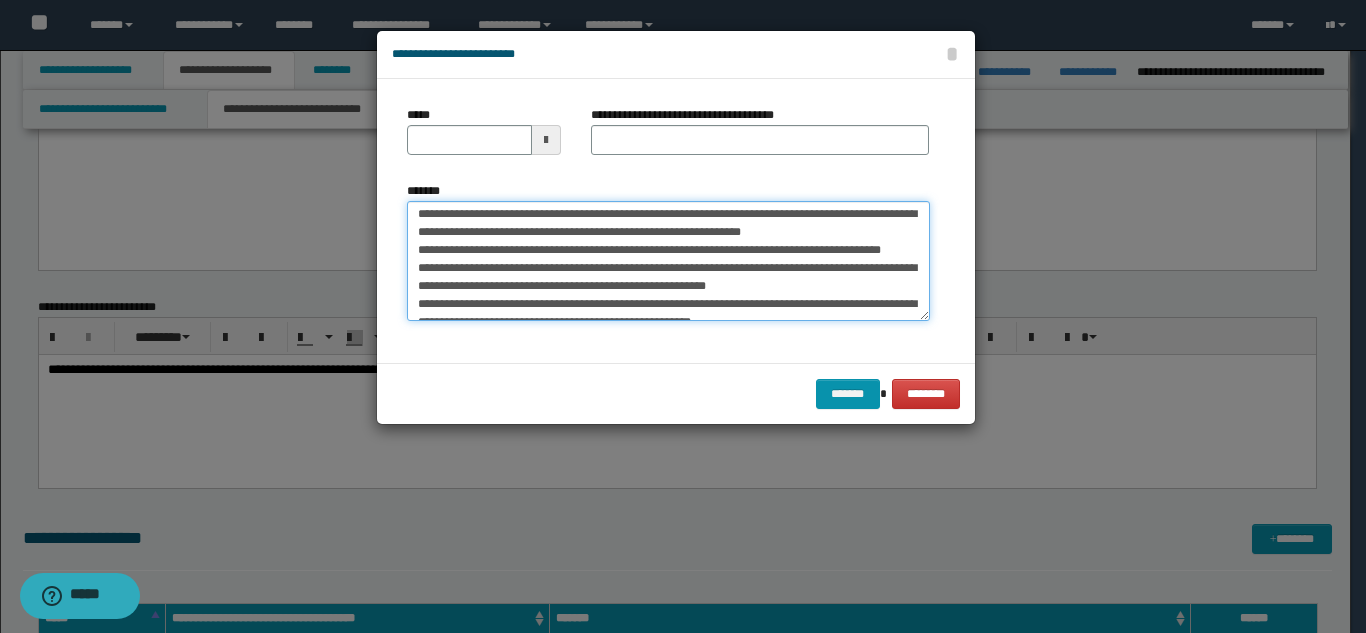 scroll, scrollTop: 0, scrollLeft: 0, axis: both 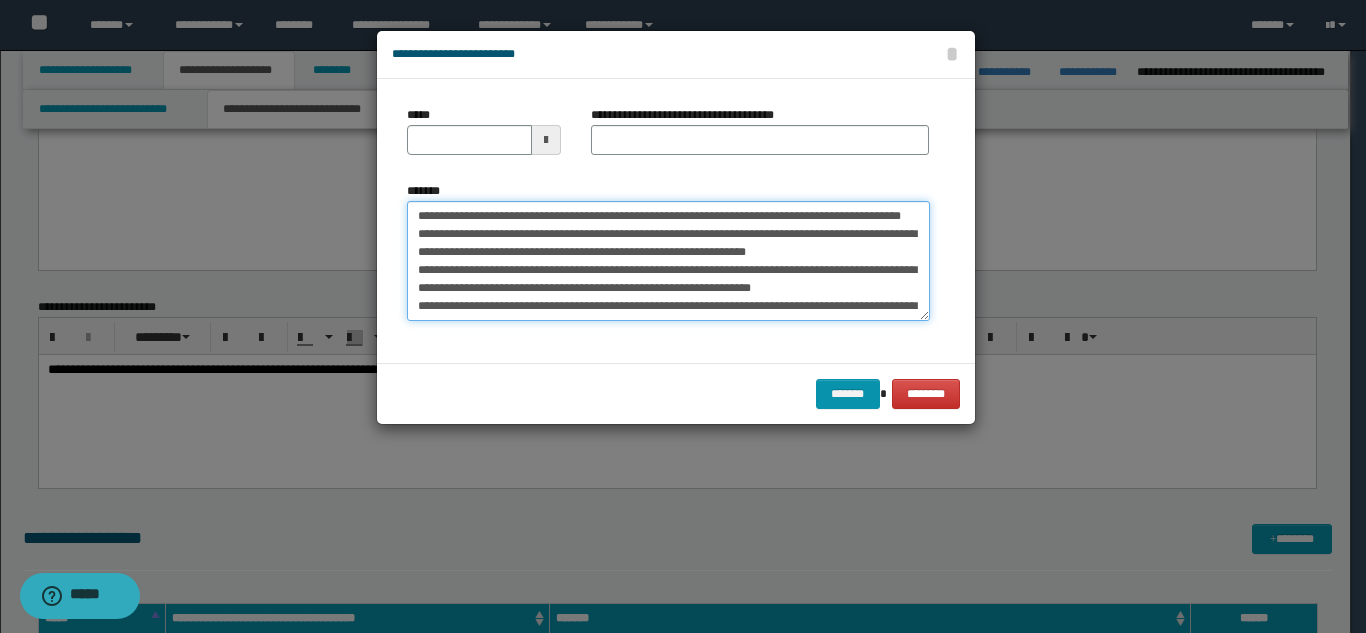 type 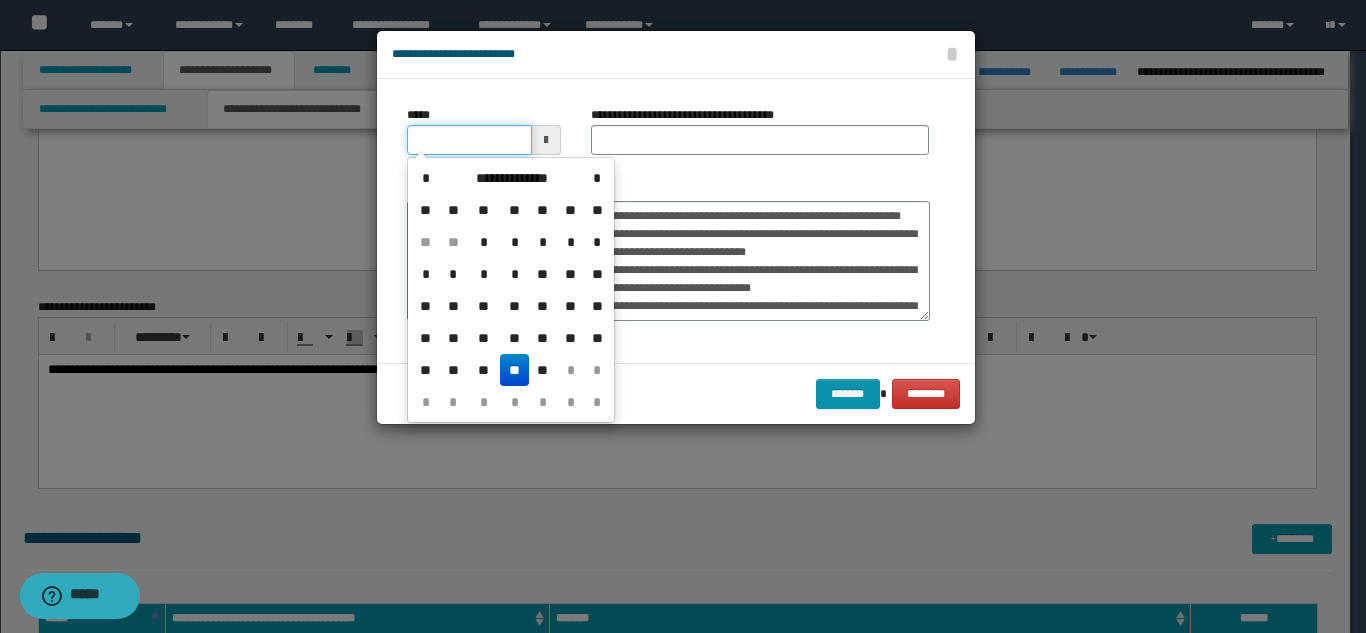 click on "*****" at bounding box center (469, 140) 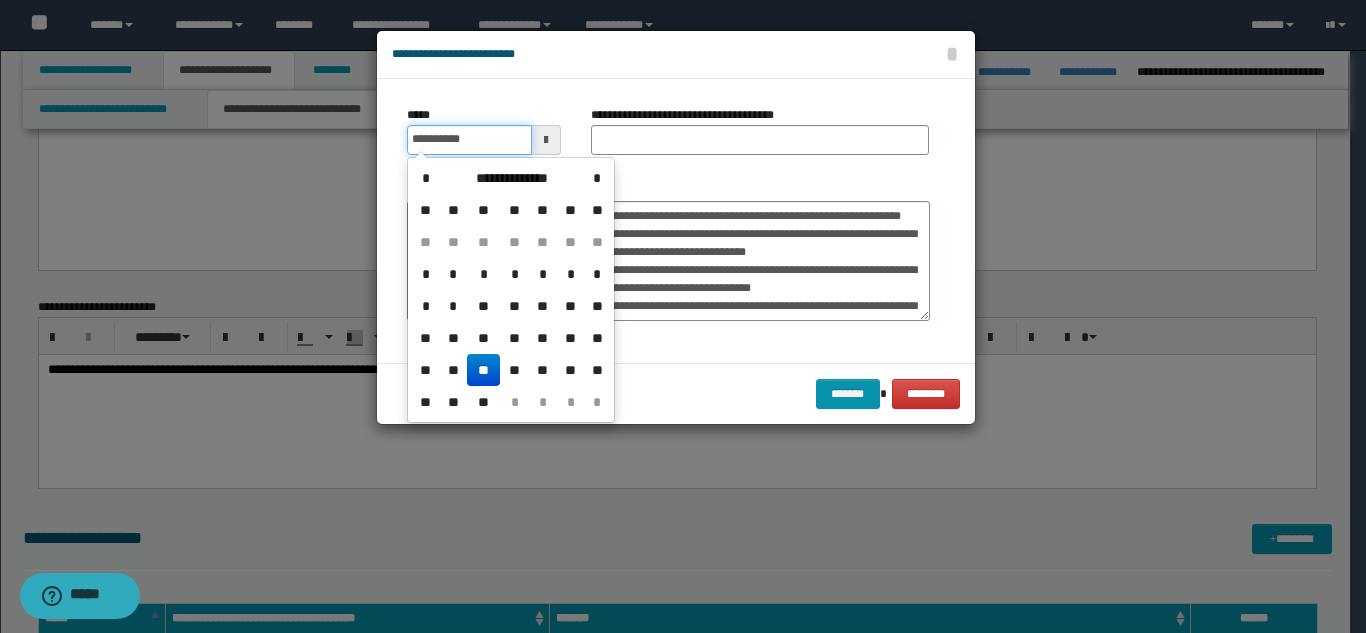 type on "**********" 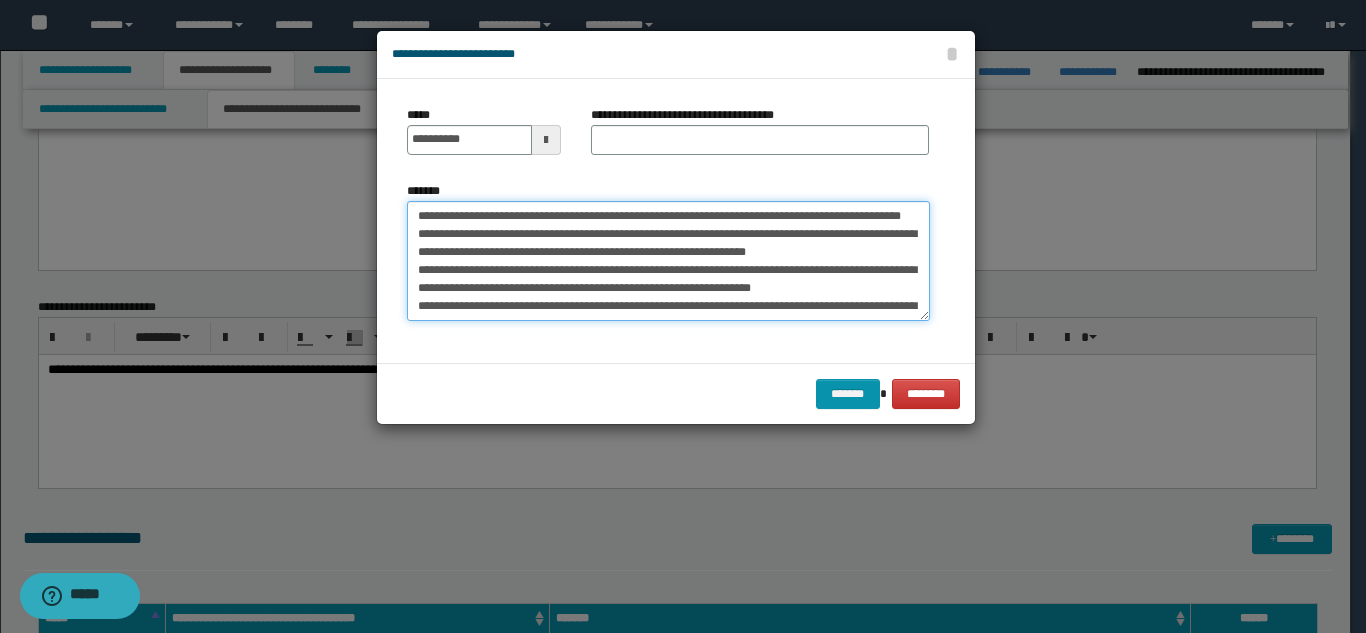 drag, startPoint x: 587, startPoint y: 210, endPoint x: 594, endPoint y: 229, distance: 20.248457 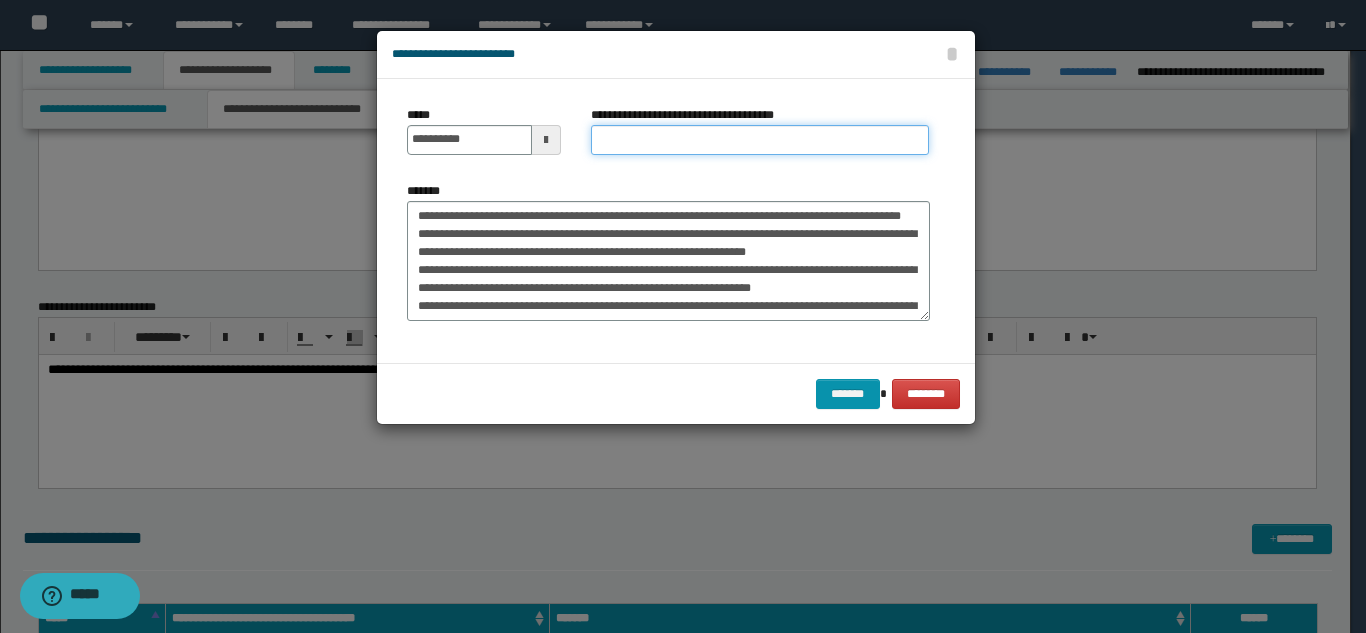 click on "**********" at bounding box center [760, 140] 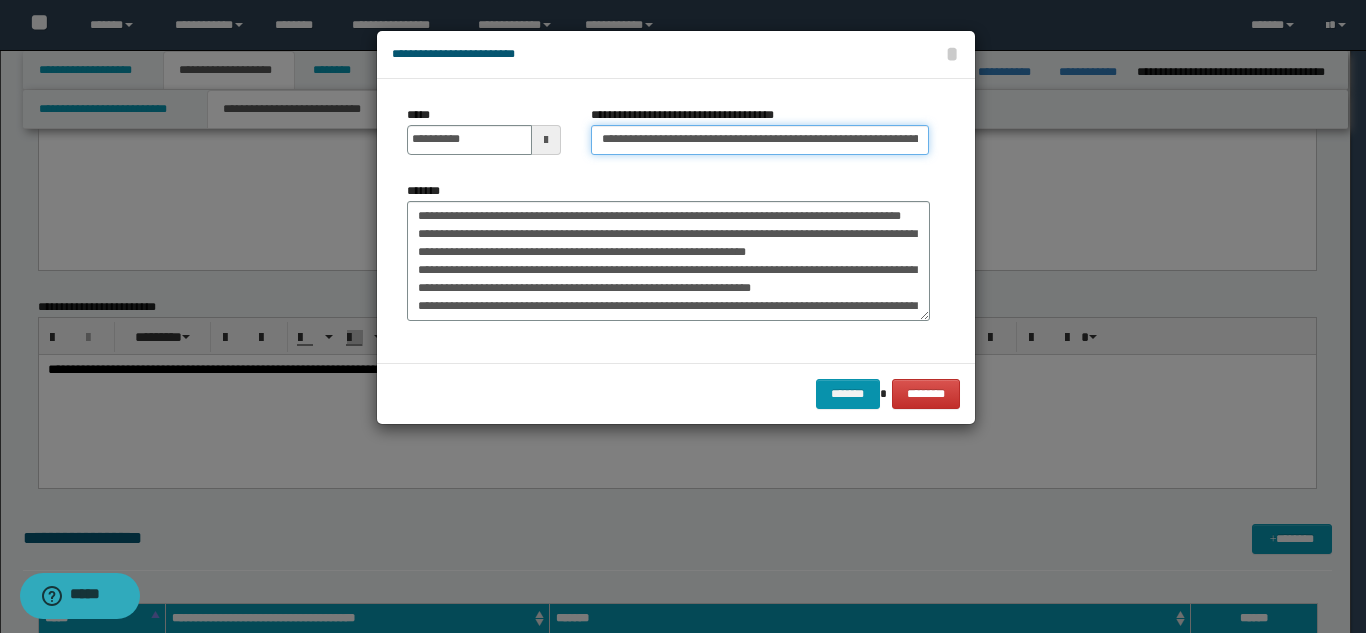 scroll, scrollTop: 0, scrollLeft: 78, axis: horizontal 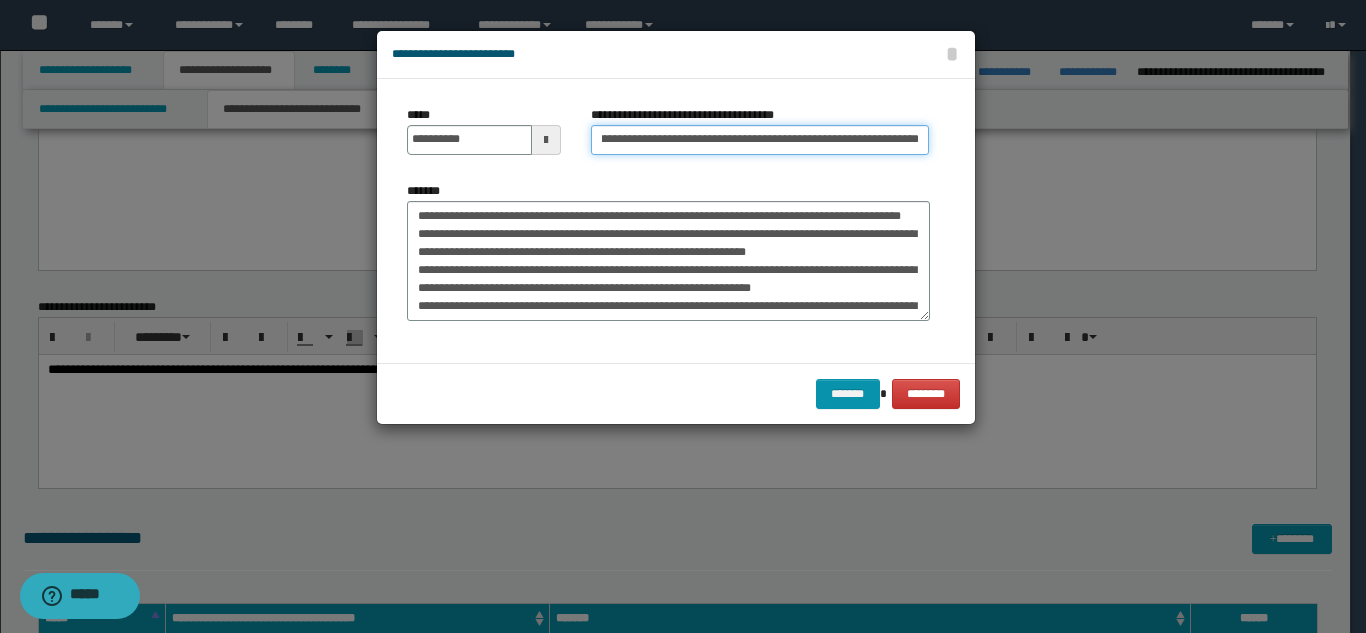 type on "**********" 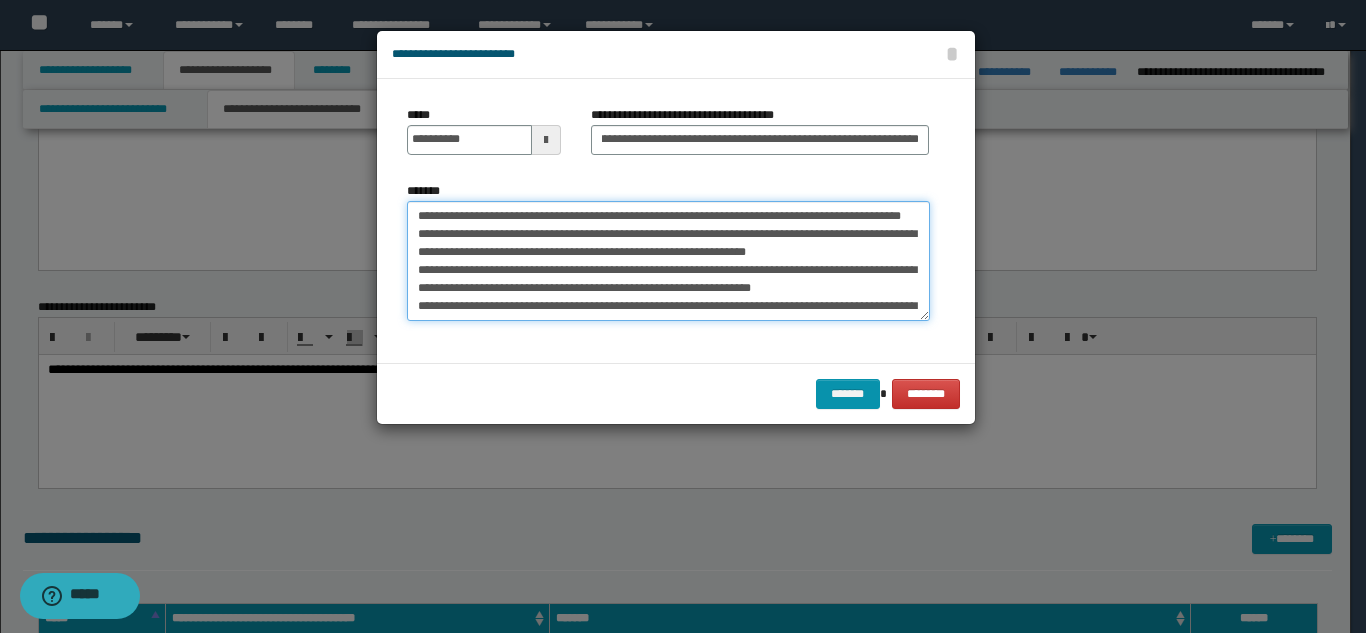 scroll, scrollTop: 0, scrollLeft: 0, axis: both 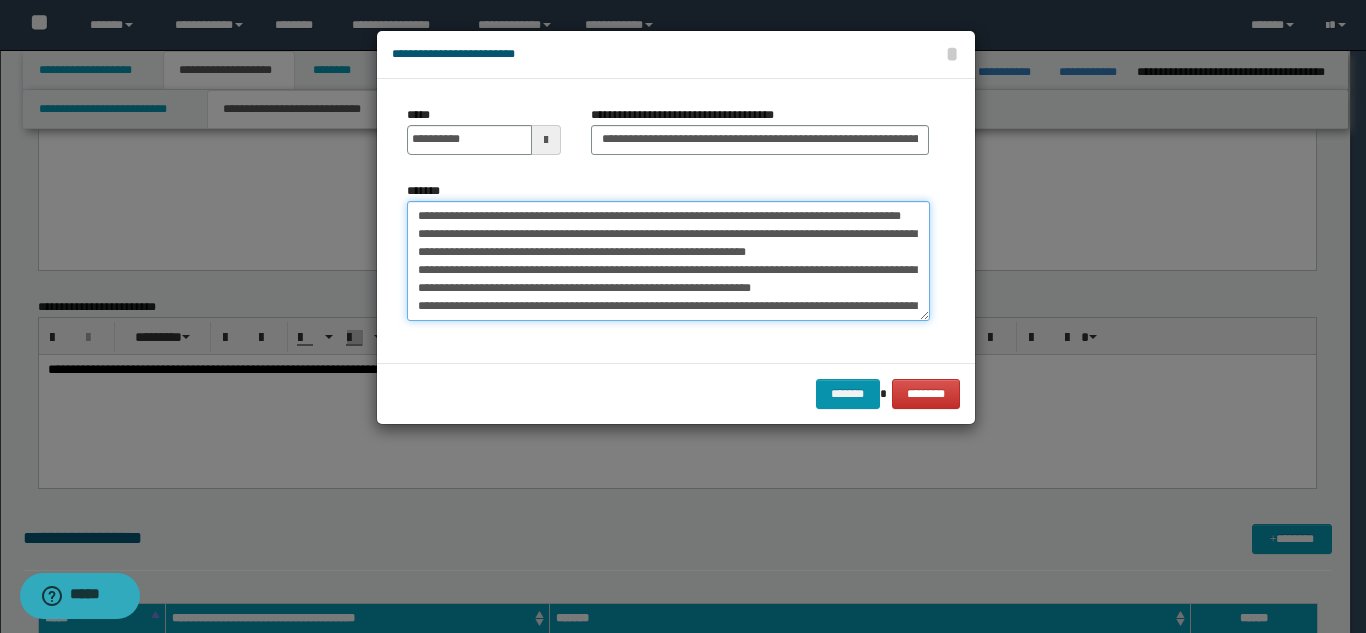 drag, startPoint x: 417, startPoint y: 217, endPoint x: 508, endPoint y: 229, distance: 91.787796 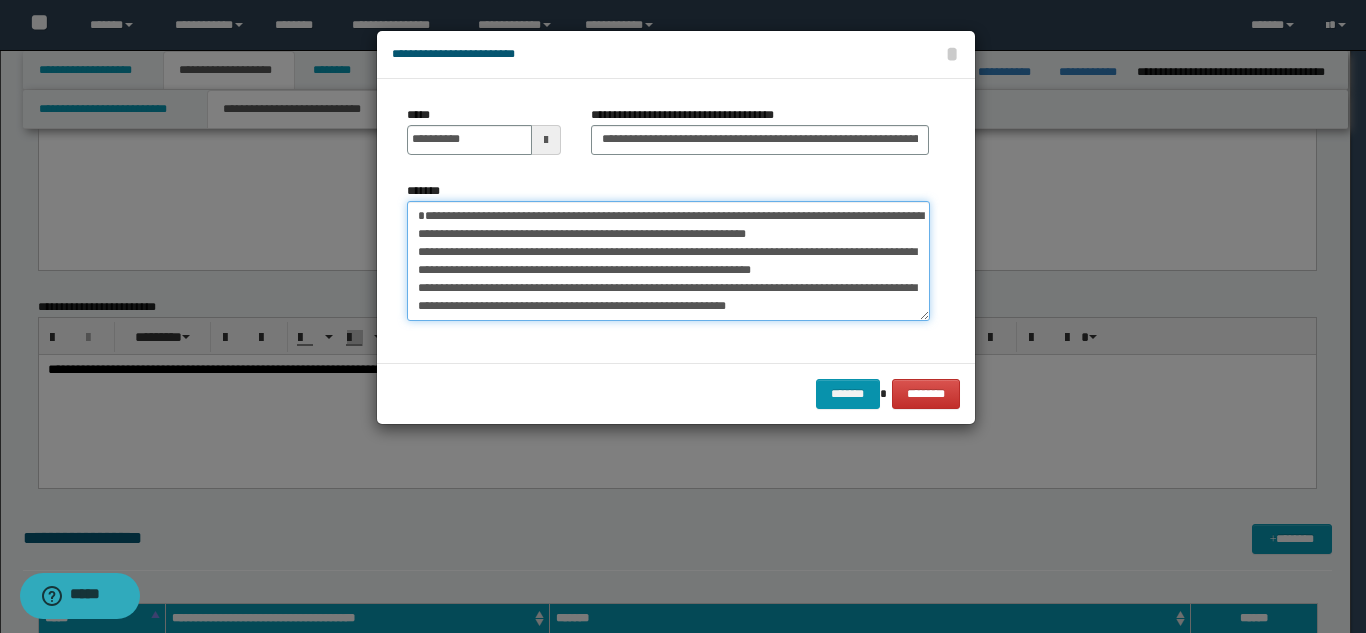 scroll, scrollTop: 270, scrollLeft: 0, axis: vertical 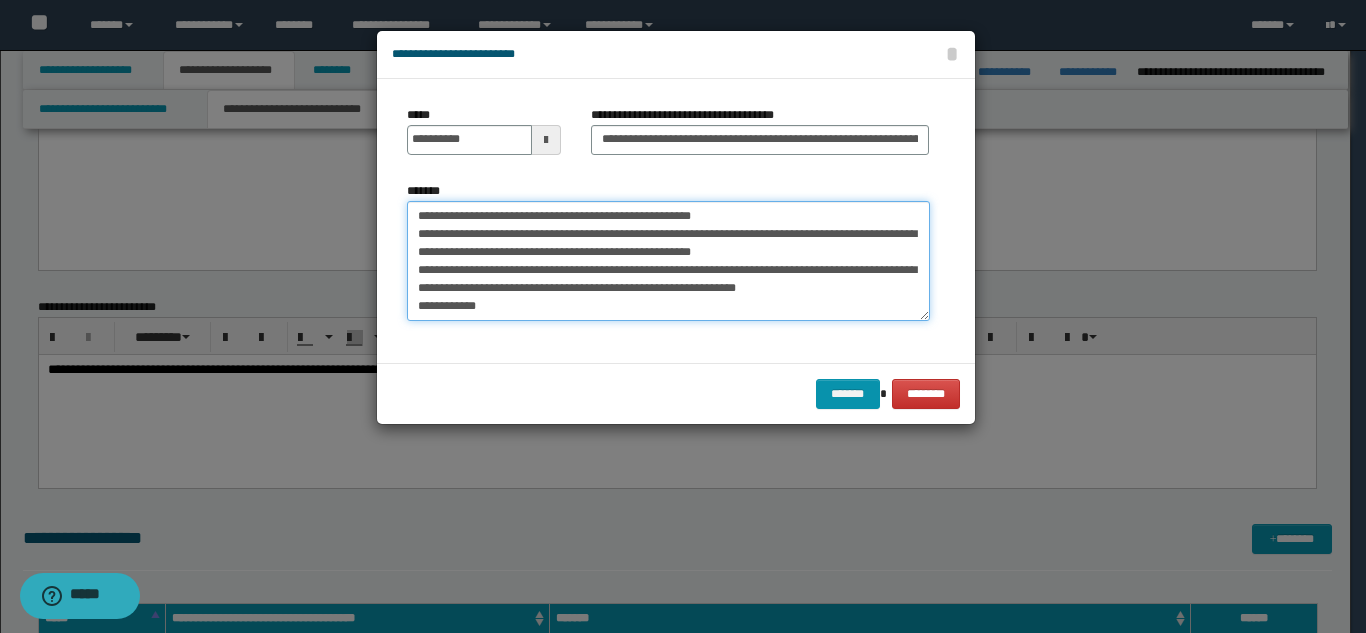 click on "*******" at bounding box center (668, 261) 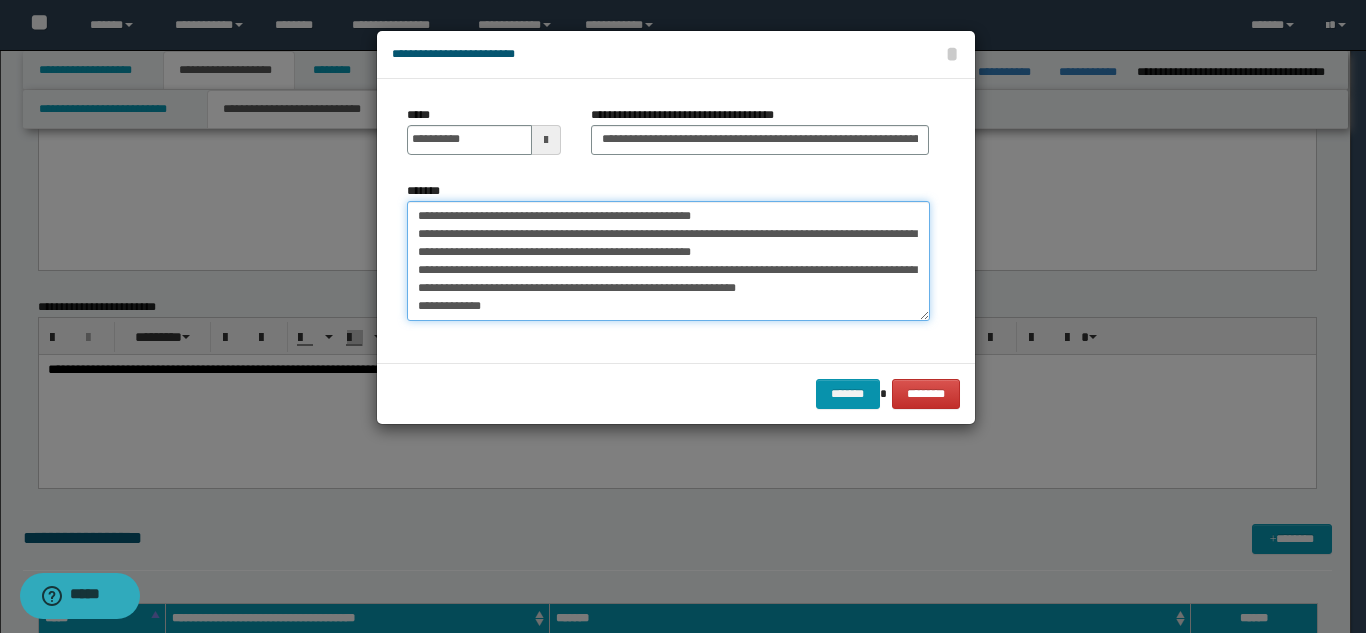 scroll, scrollTop: 282, scrollLeft: 0, axis: vertical 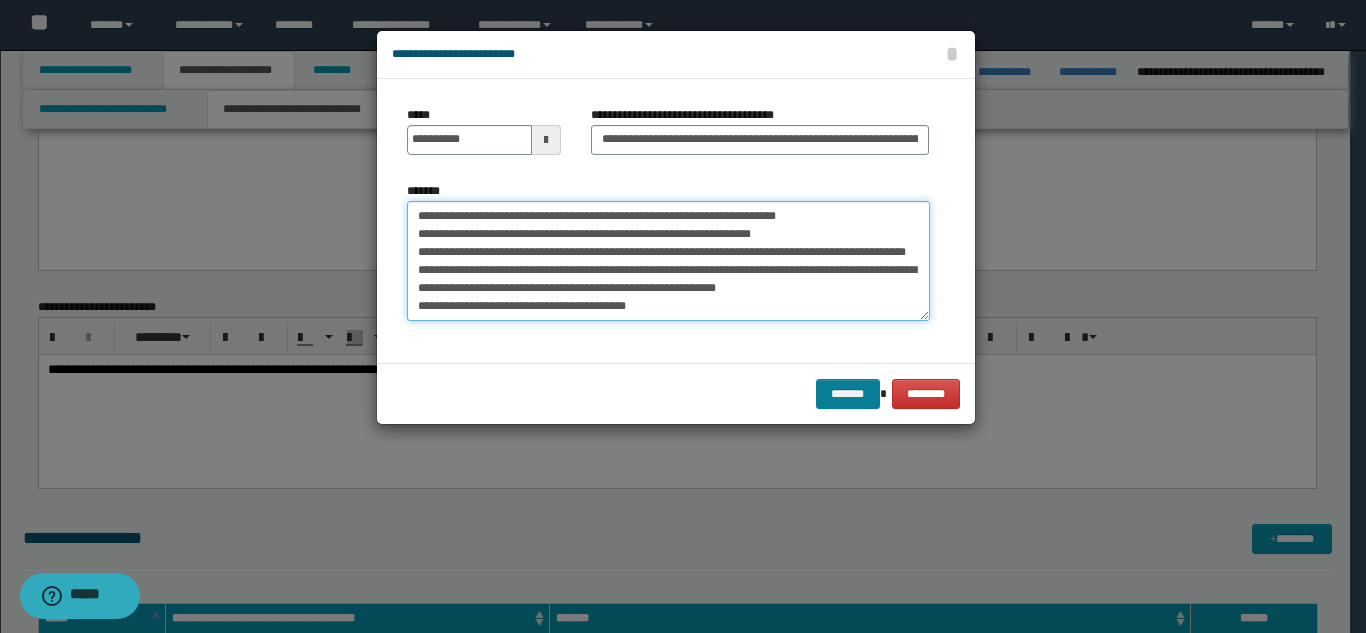 type on "**********" 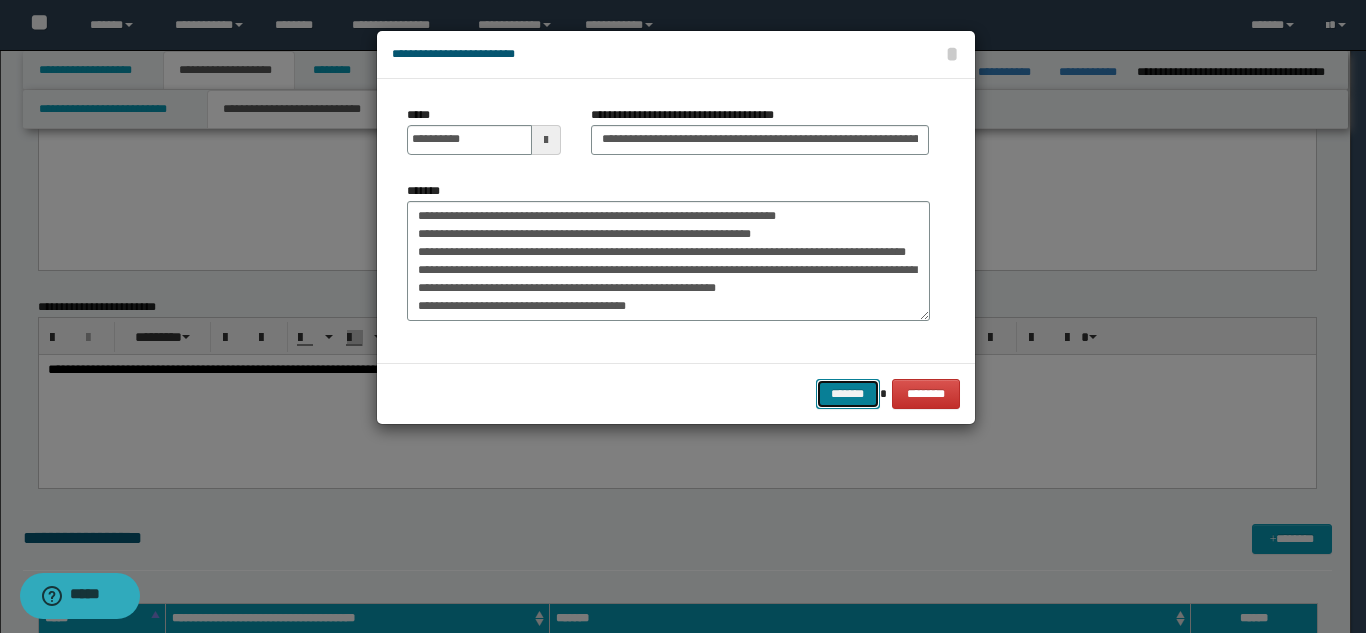 click on "*******" at bounding box center (848, 394) 